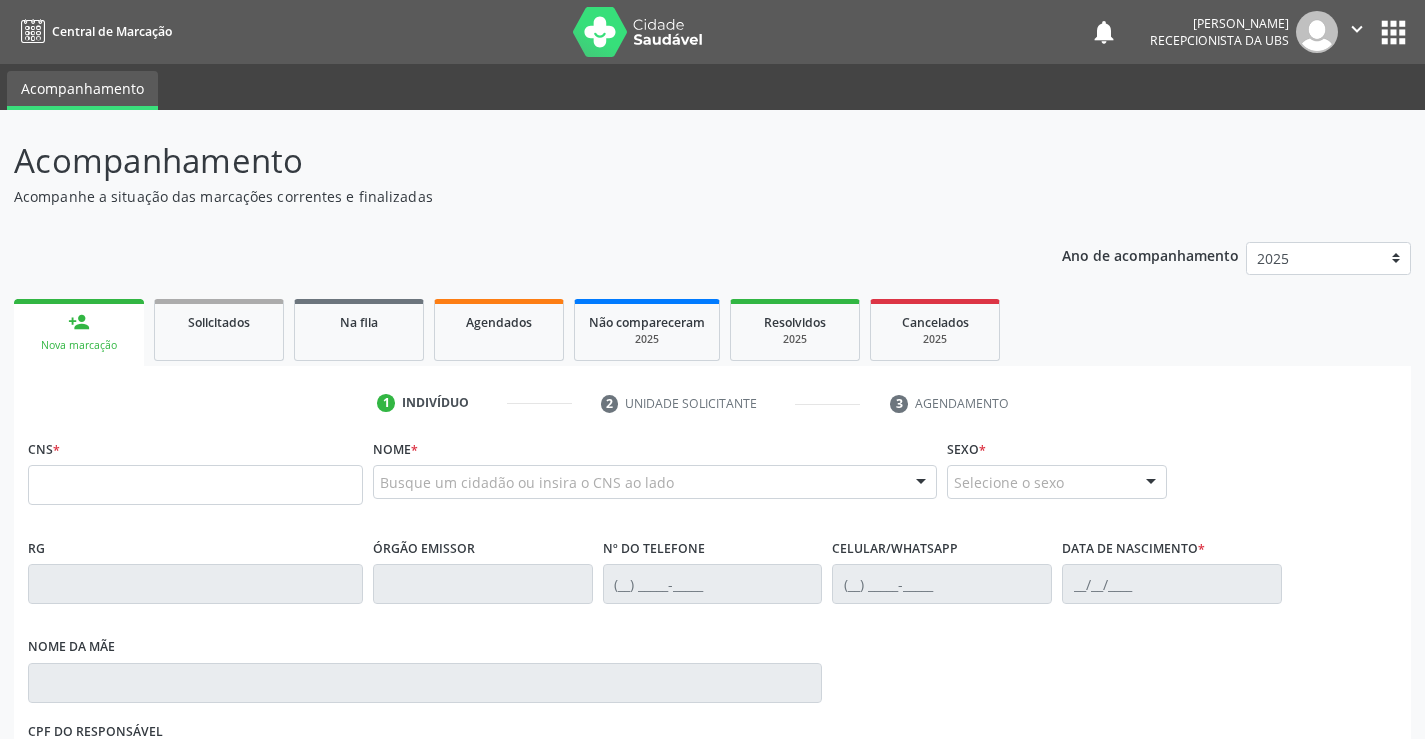 scroll, scrollTop: 0, scrollLeft: 0, axis: both 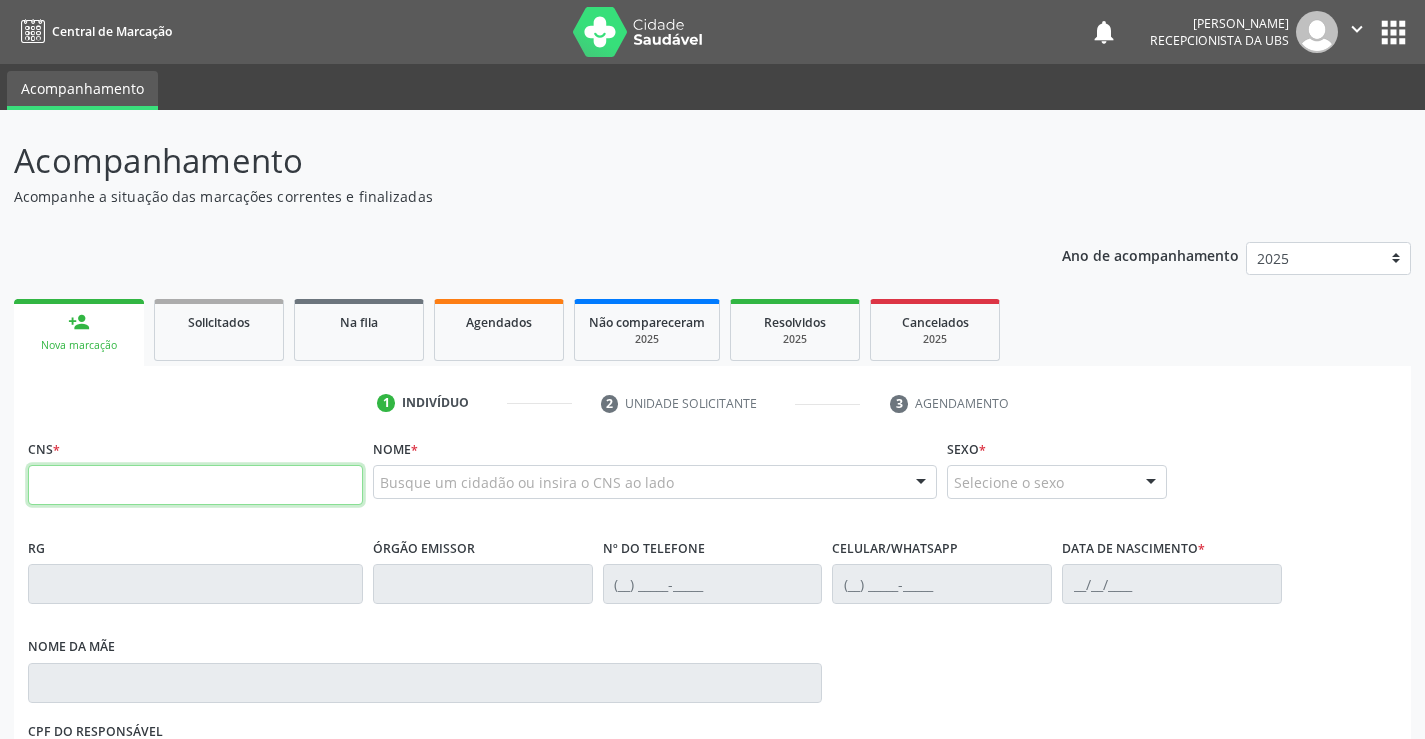 click at bounding box center [195, 485] 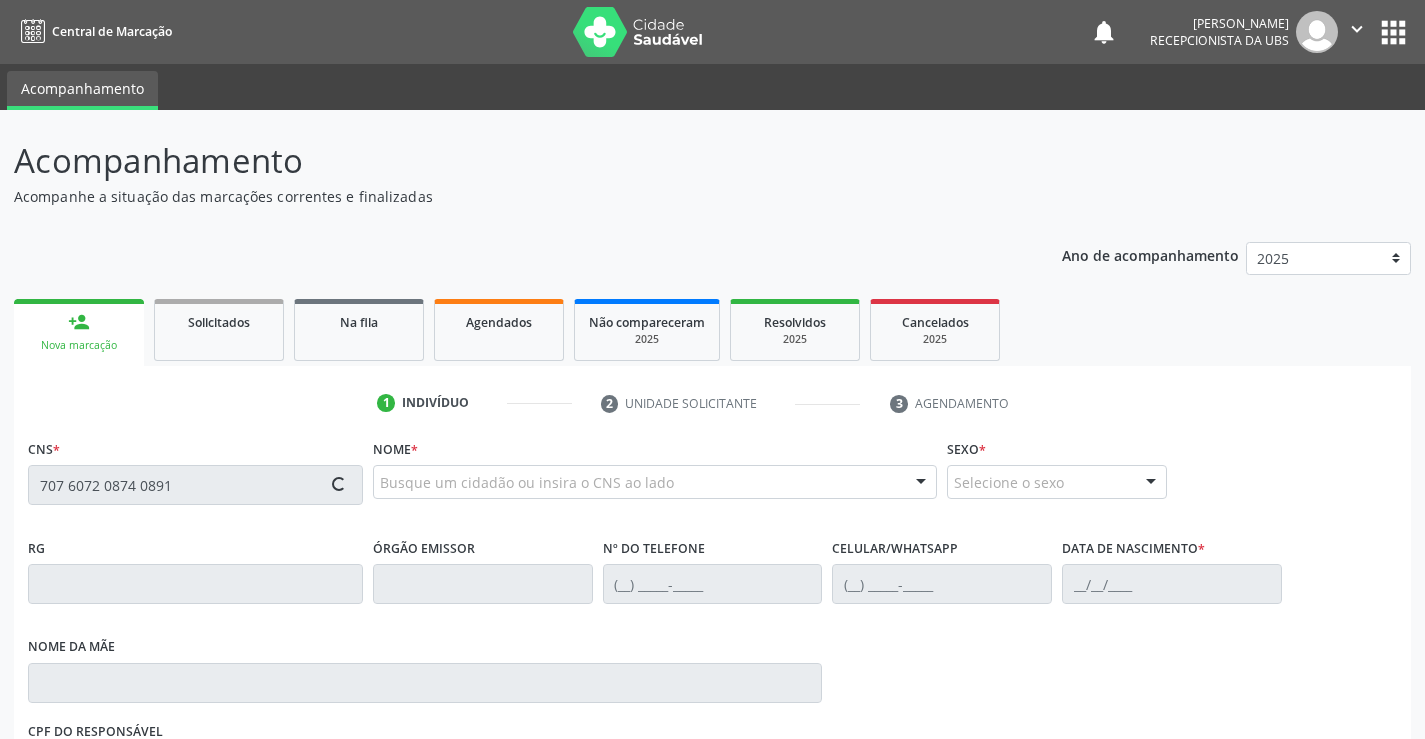 type on "707 6072 0874 0891" 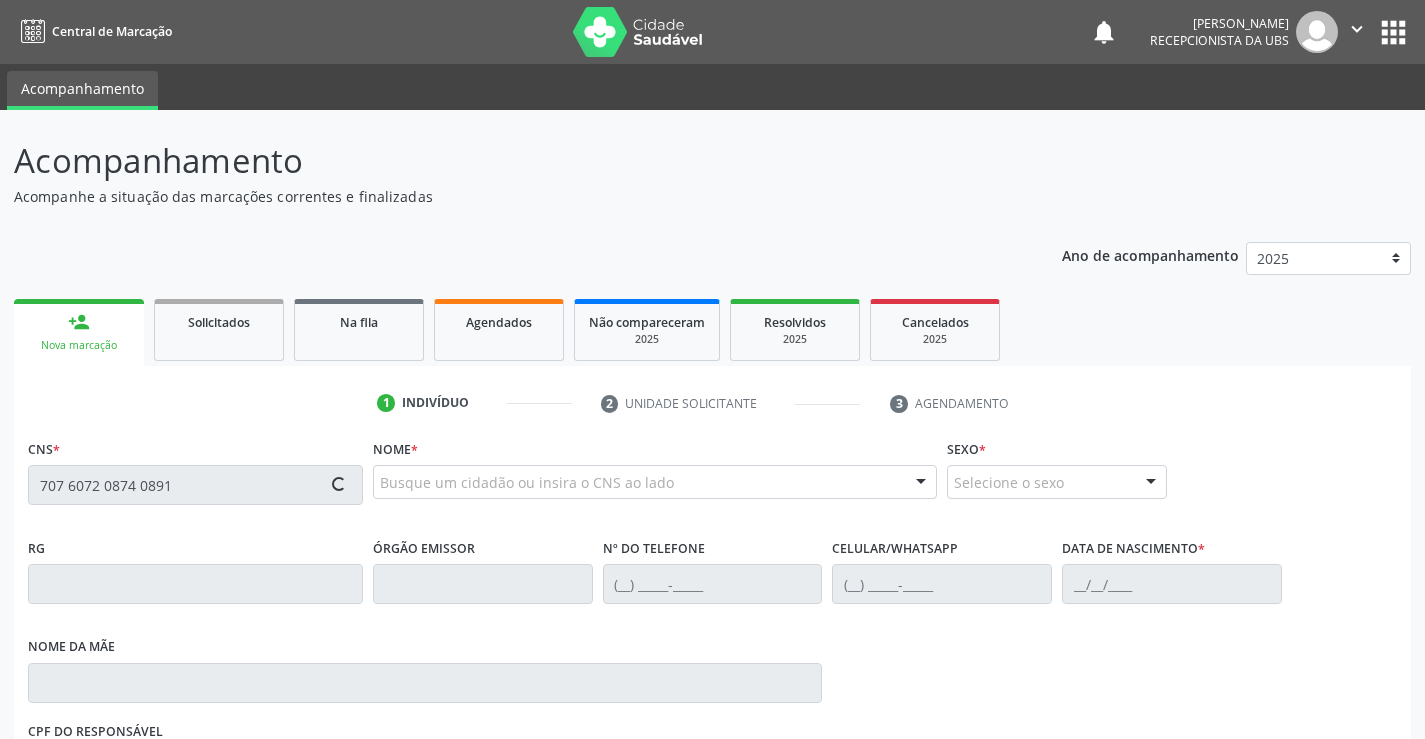 type 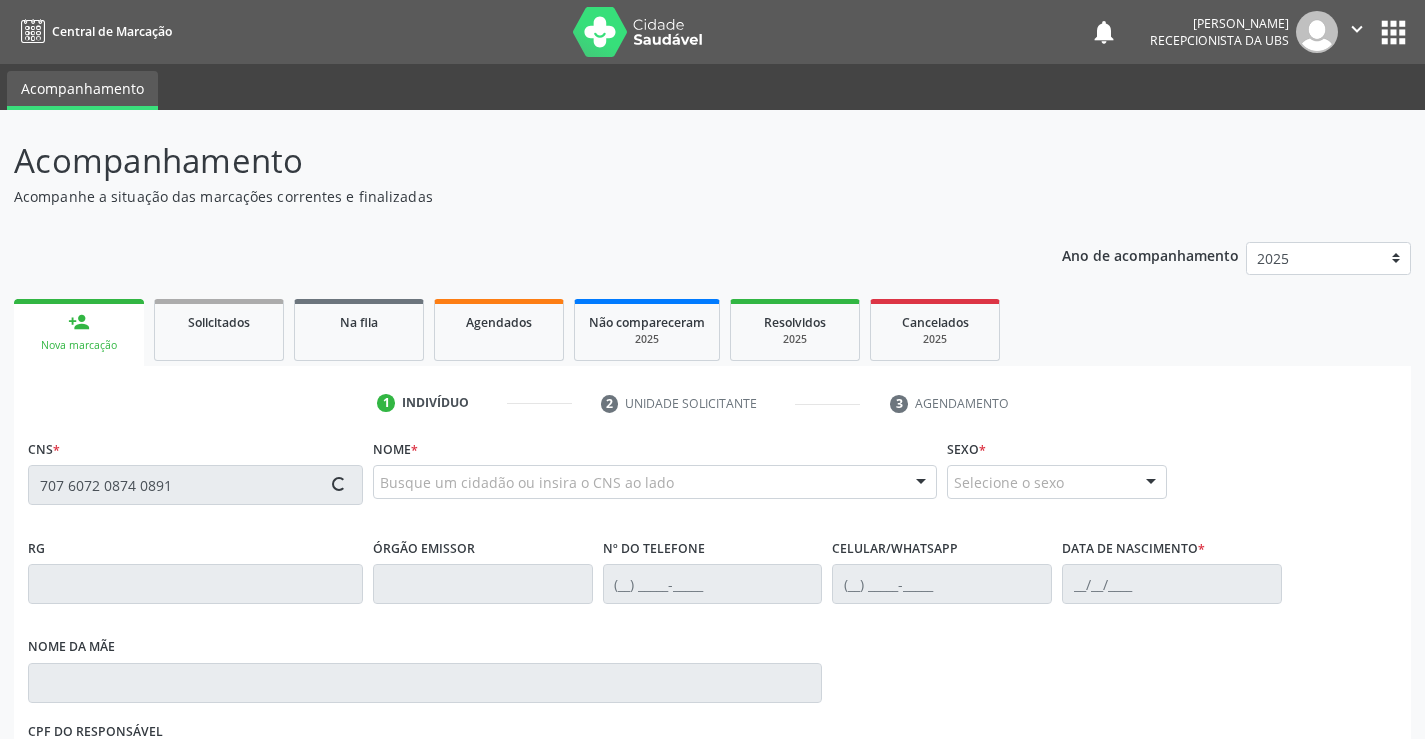 type 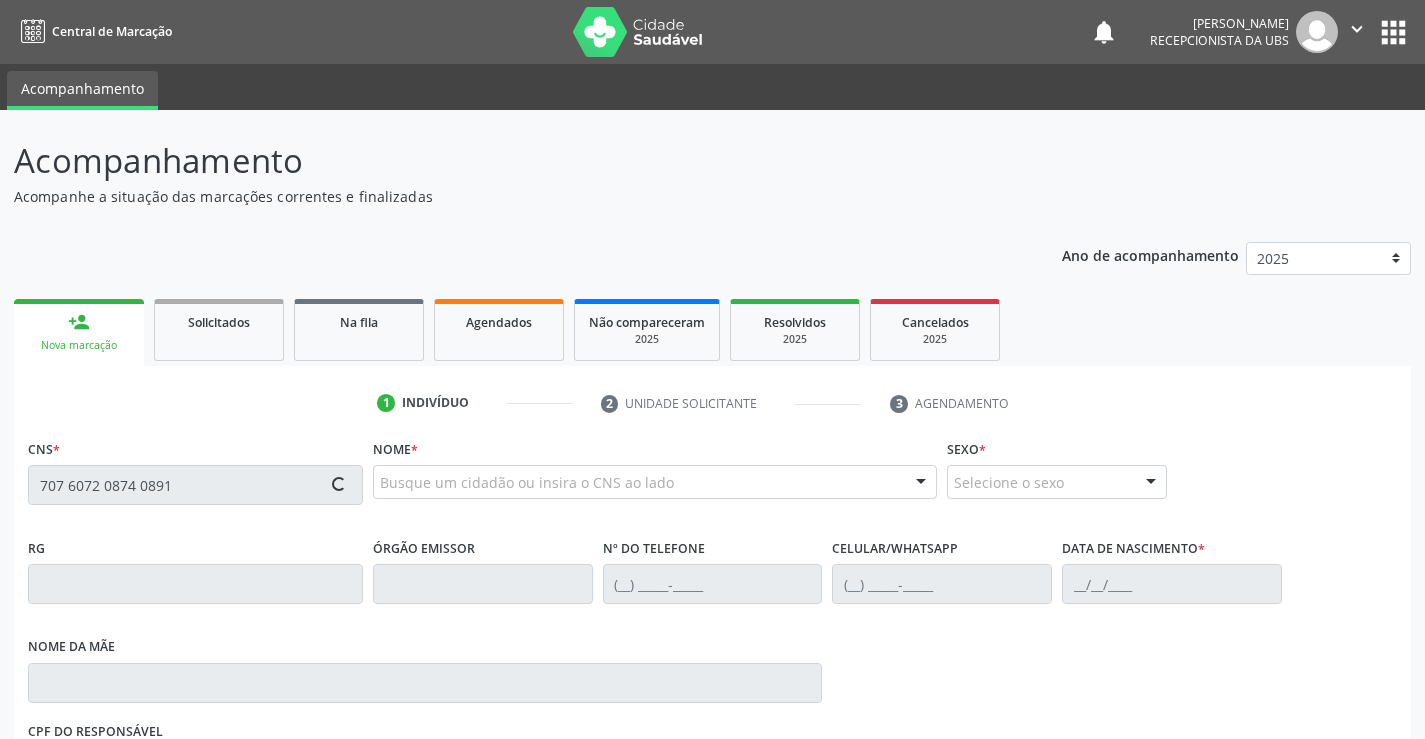 type 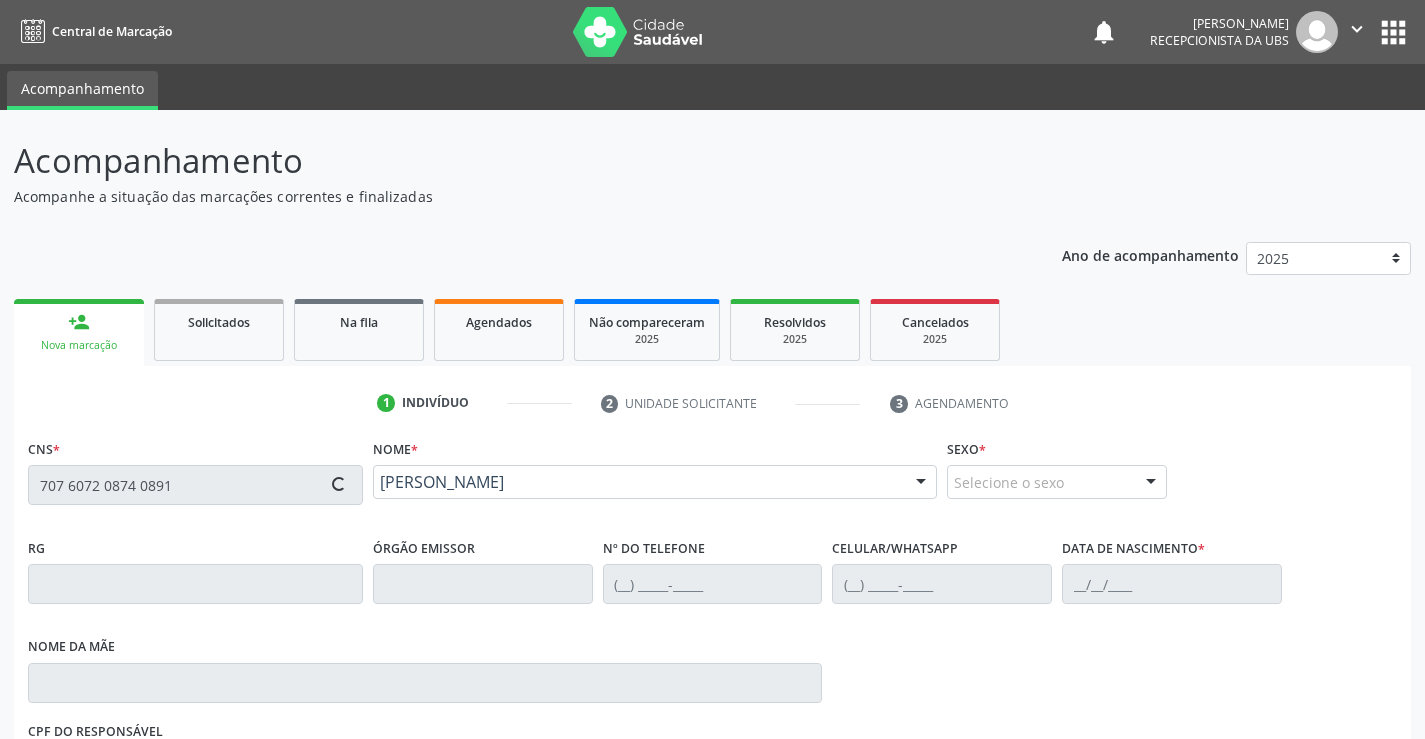 type on "(87) 99946-4328" 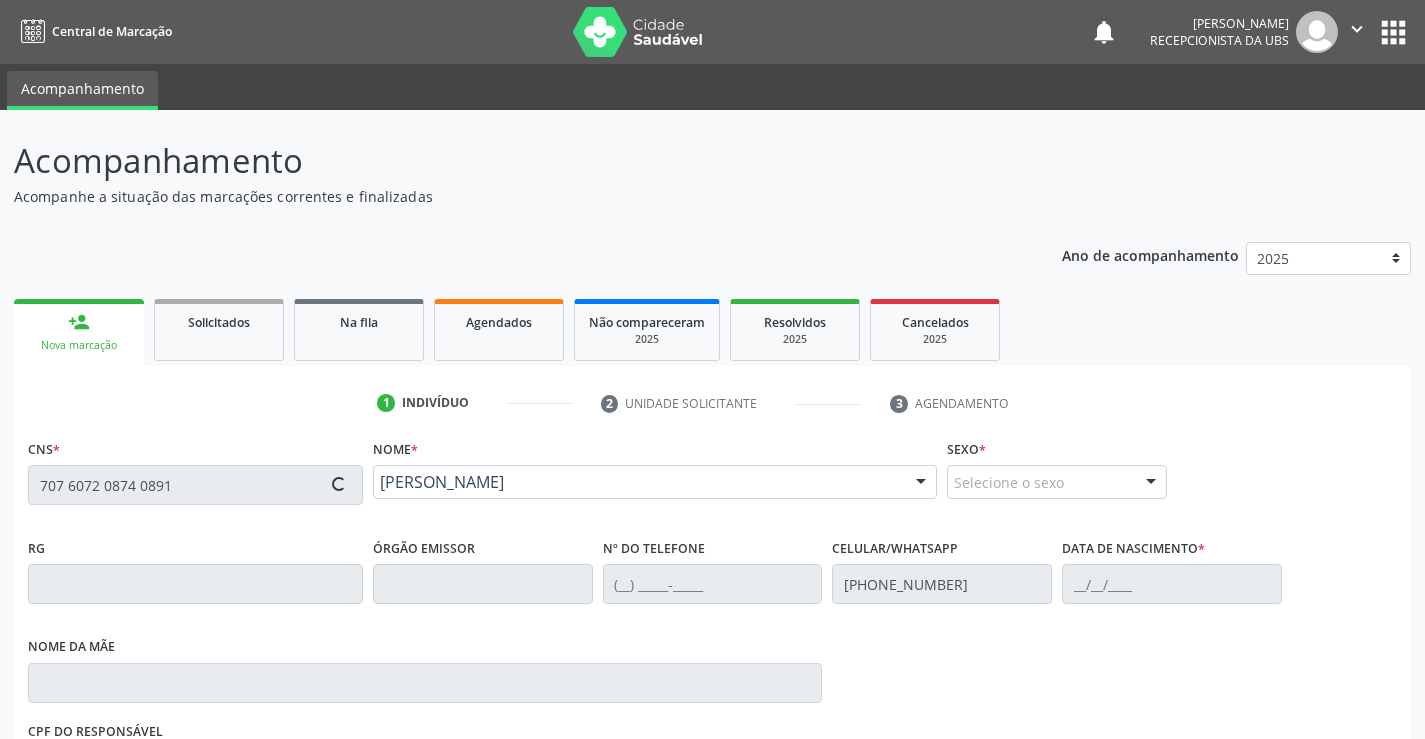 type on "23/07/1974" 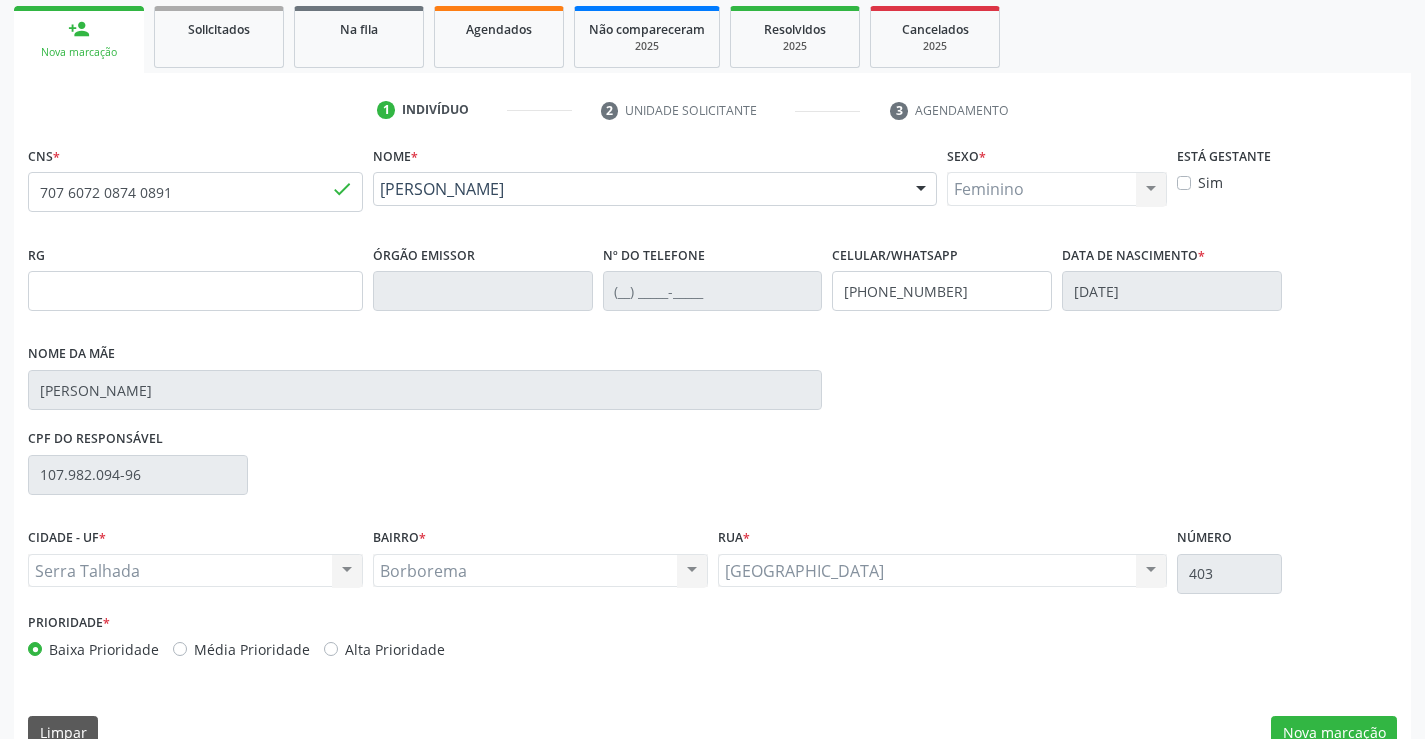 scroll, scrollTop: 331, scrollLeft: 0, axis: vertical 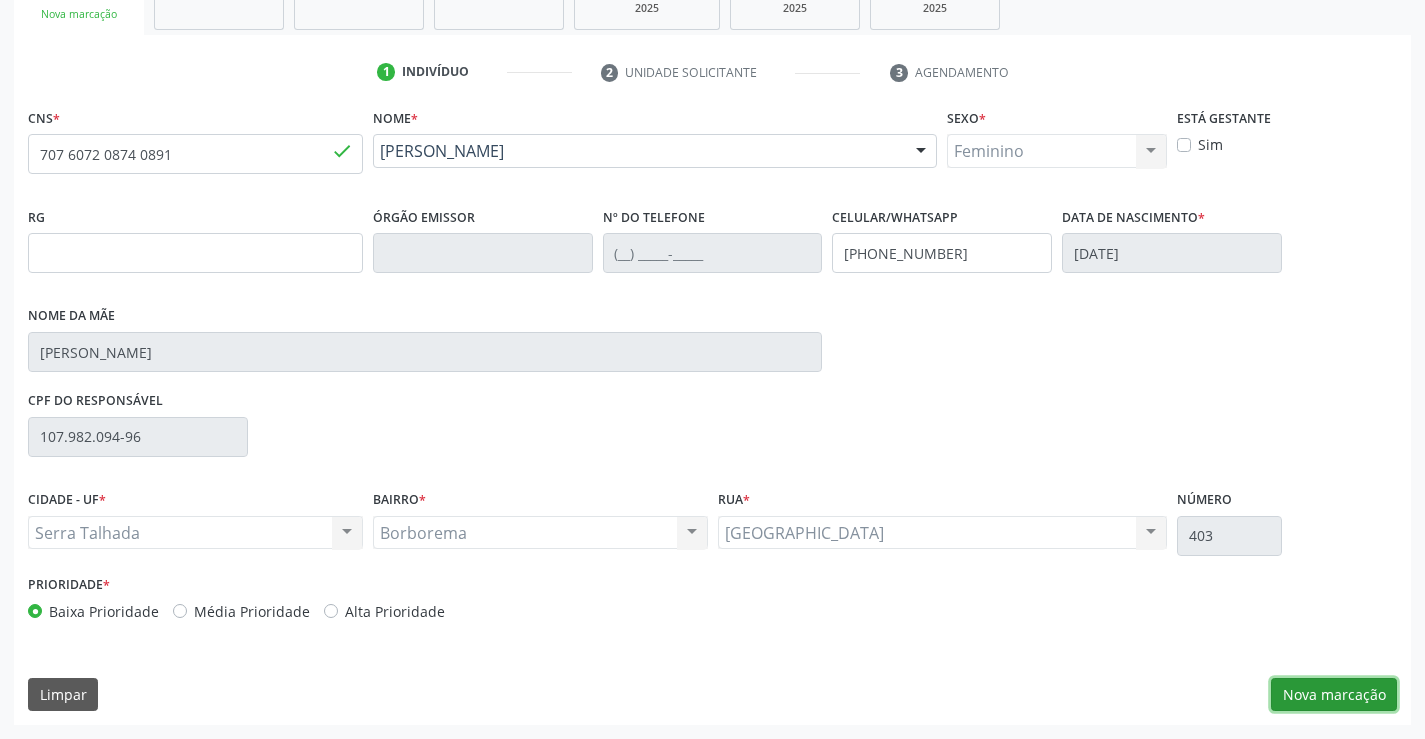 click on "Nova marcação" at bounding box center (1334, 695) 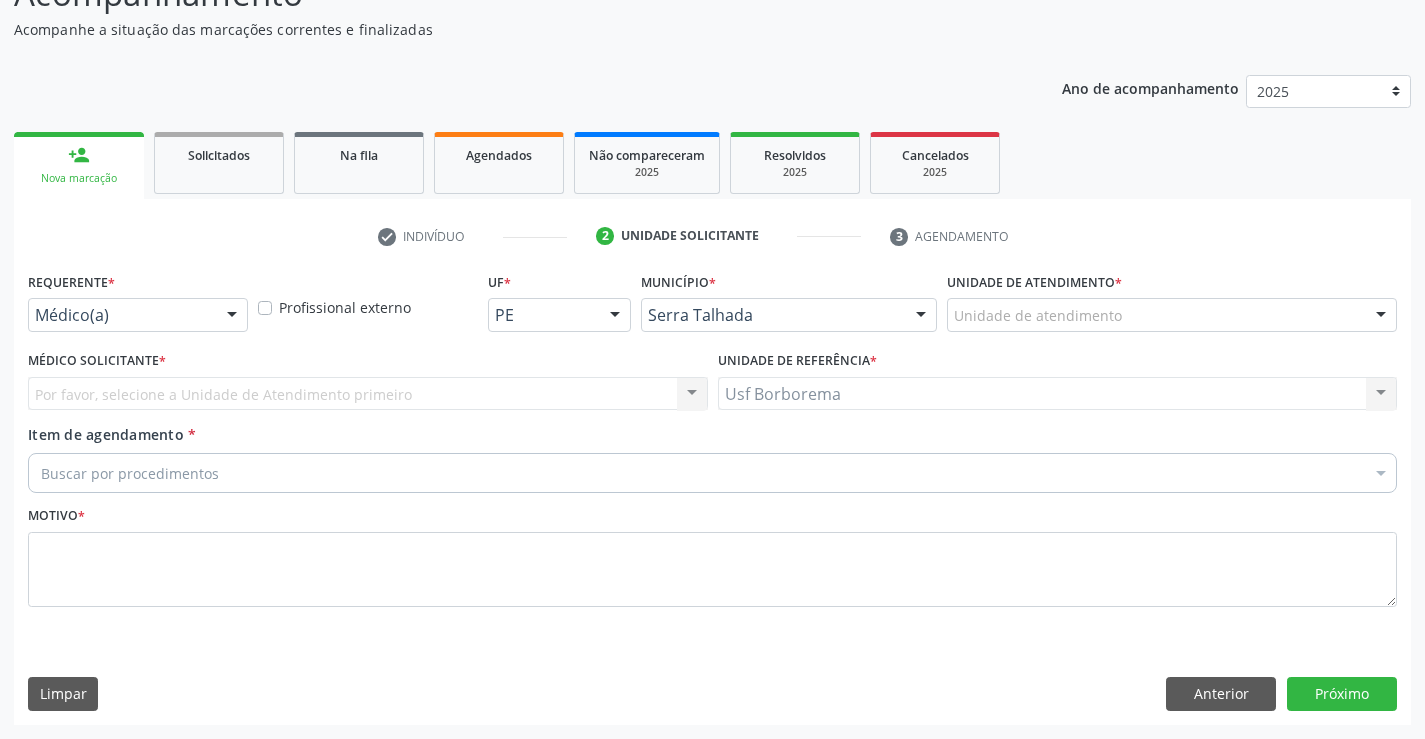 scroll, scrollTop: 167, scrollLeft: 0, axis: vertical 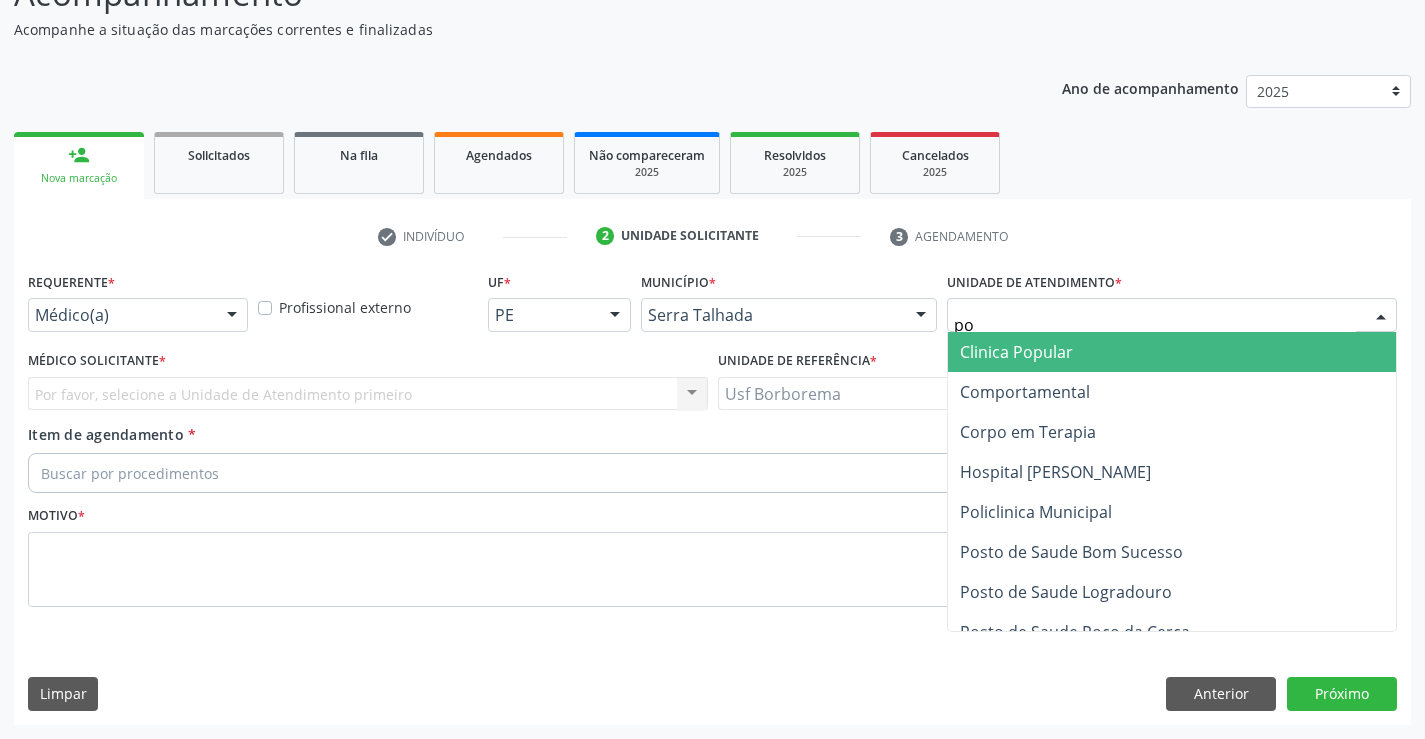 type on "pol" 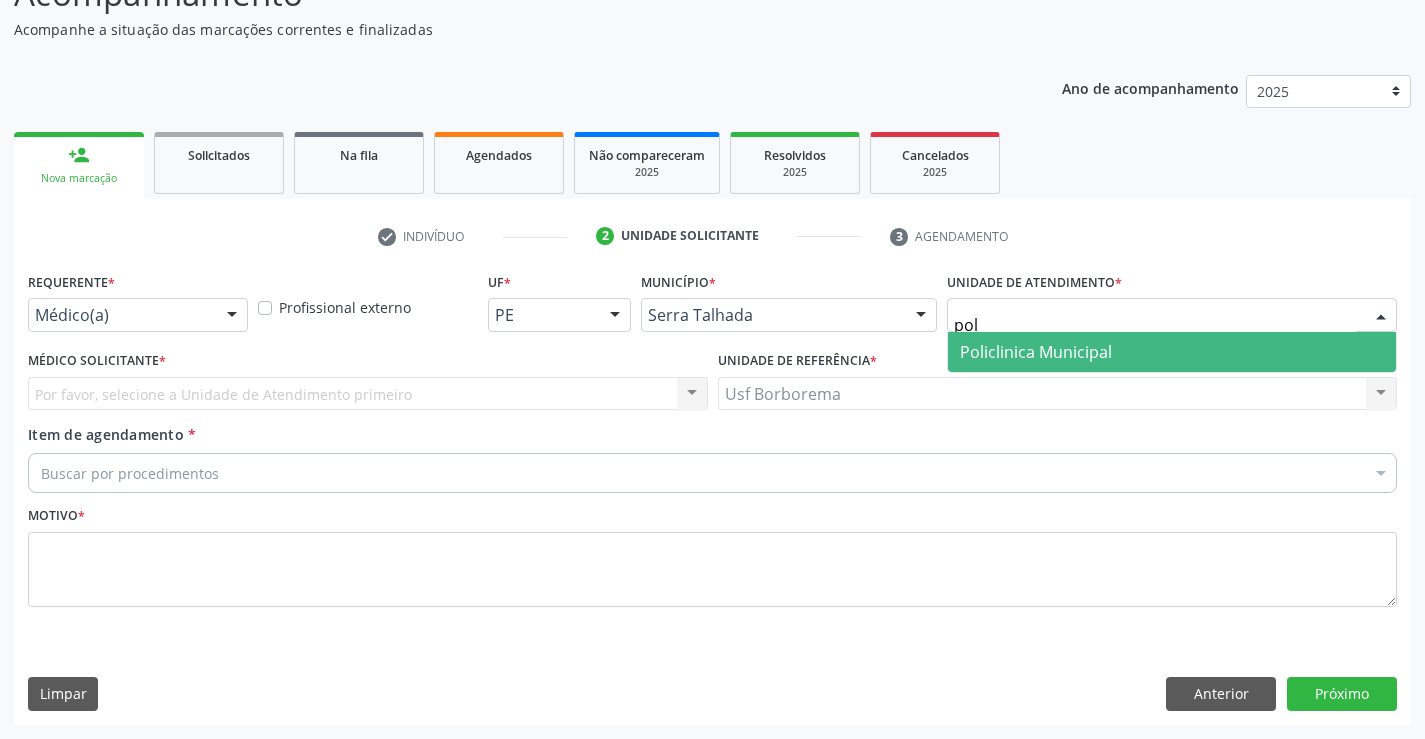 click on "Policlinica Municipal" at bounding box center (1036, 352) 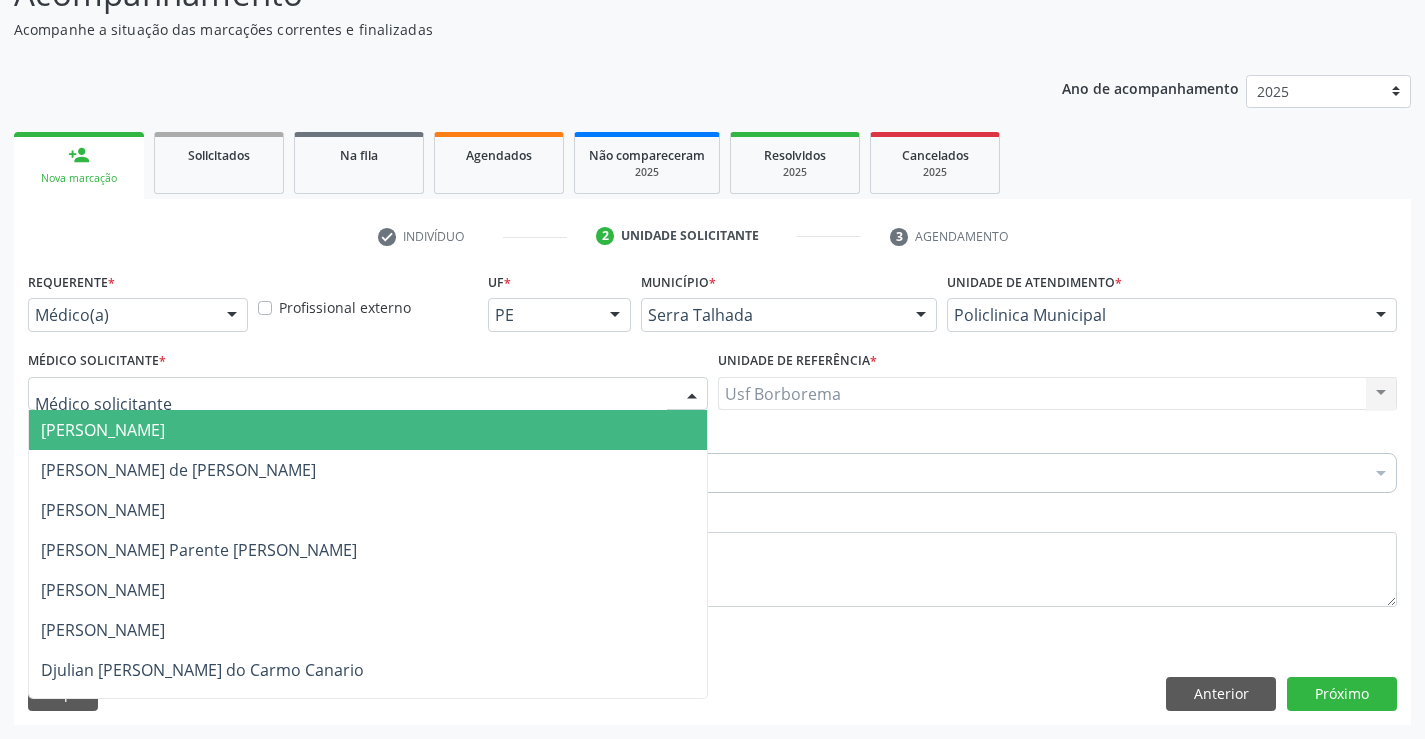 click at bounding box center (368, 394) 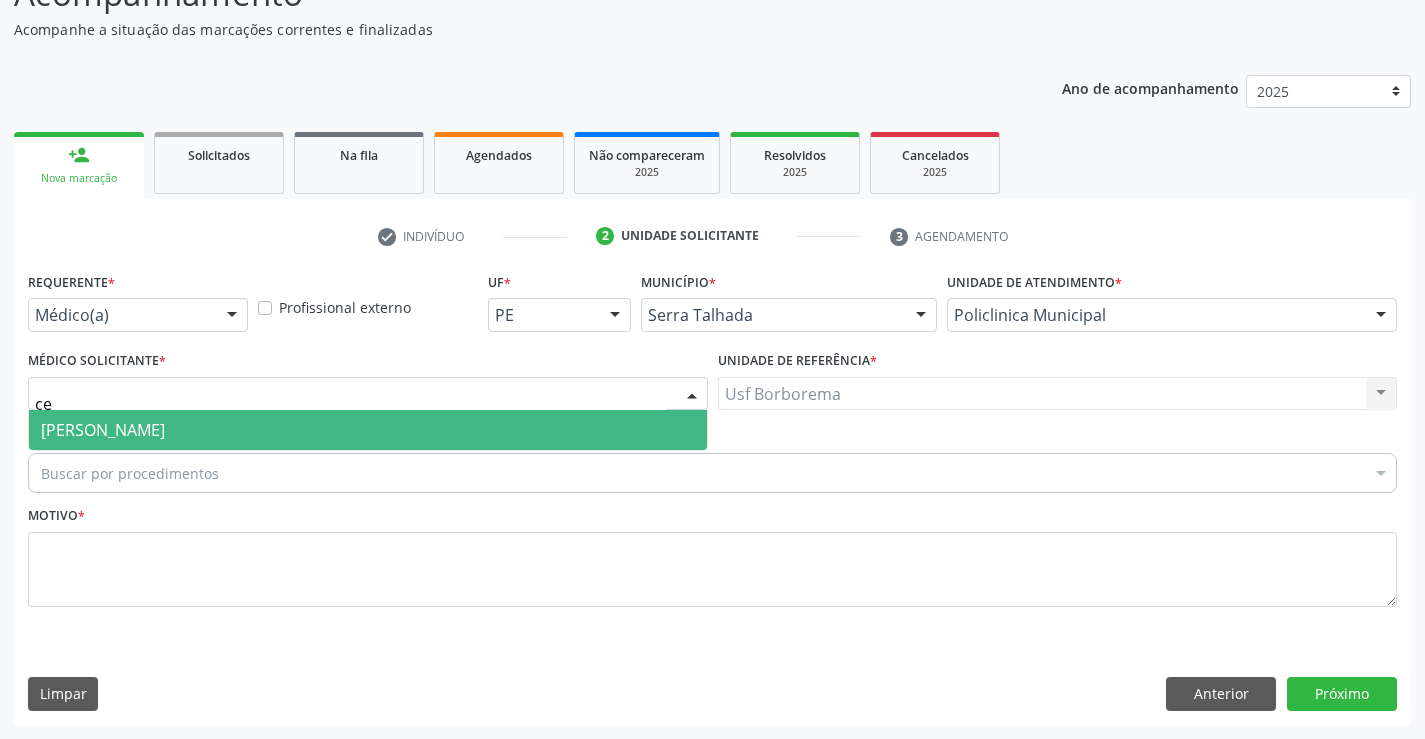 type on "cec" 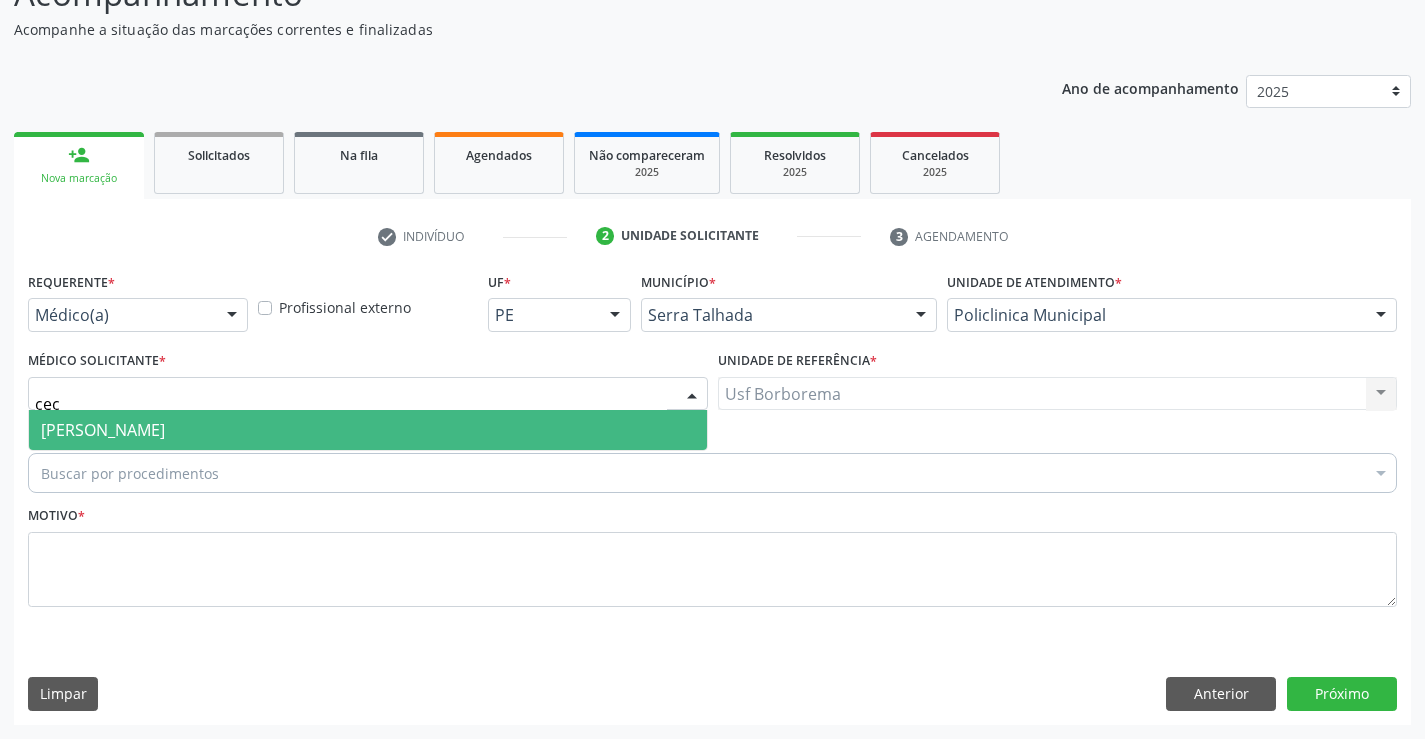 click on "[PERSON_NAME]" at bounding box center [103, 430] 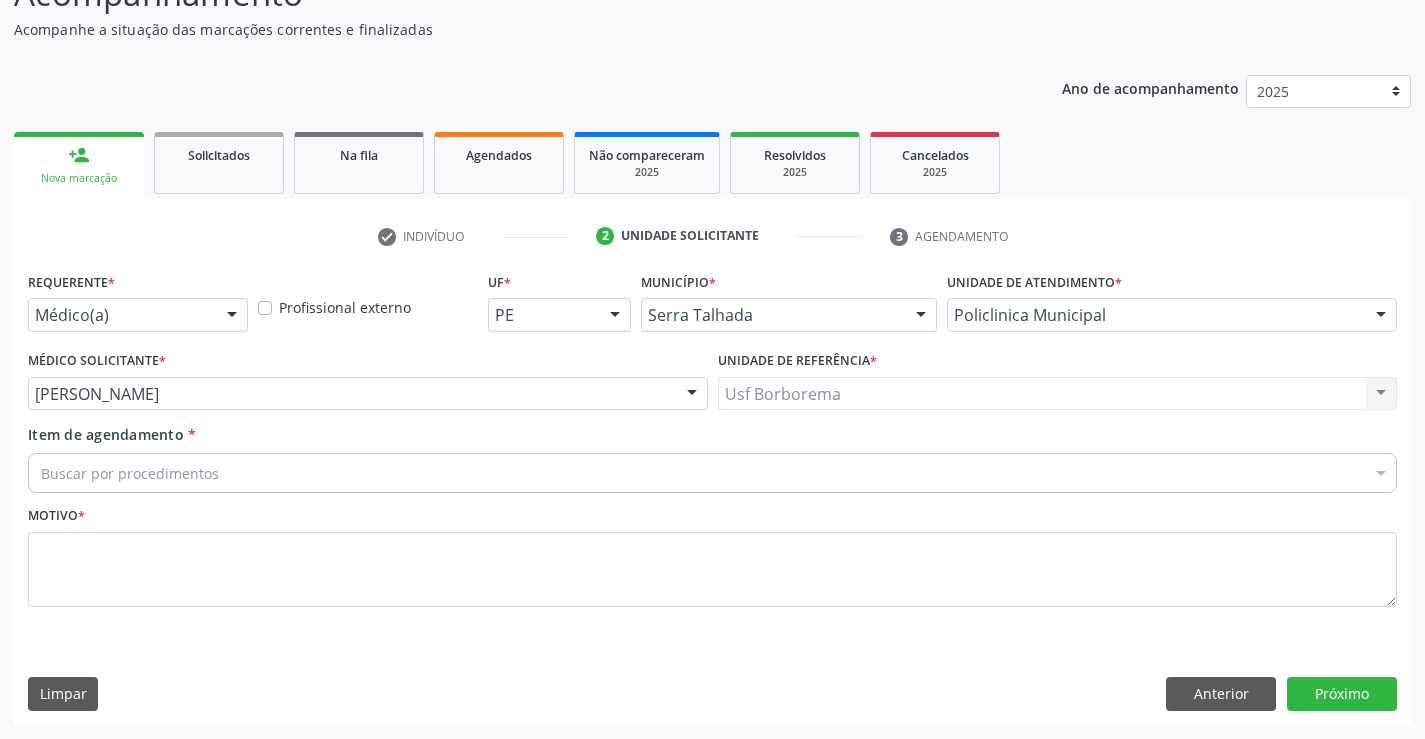 click on "Buscar por procedimentos" at bounding box center (712, 473) 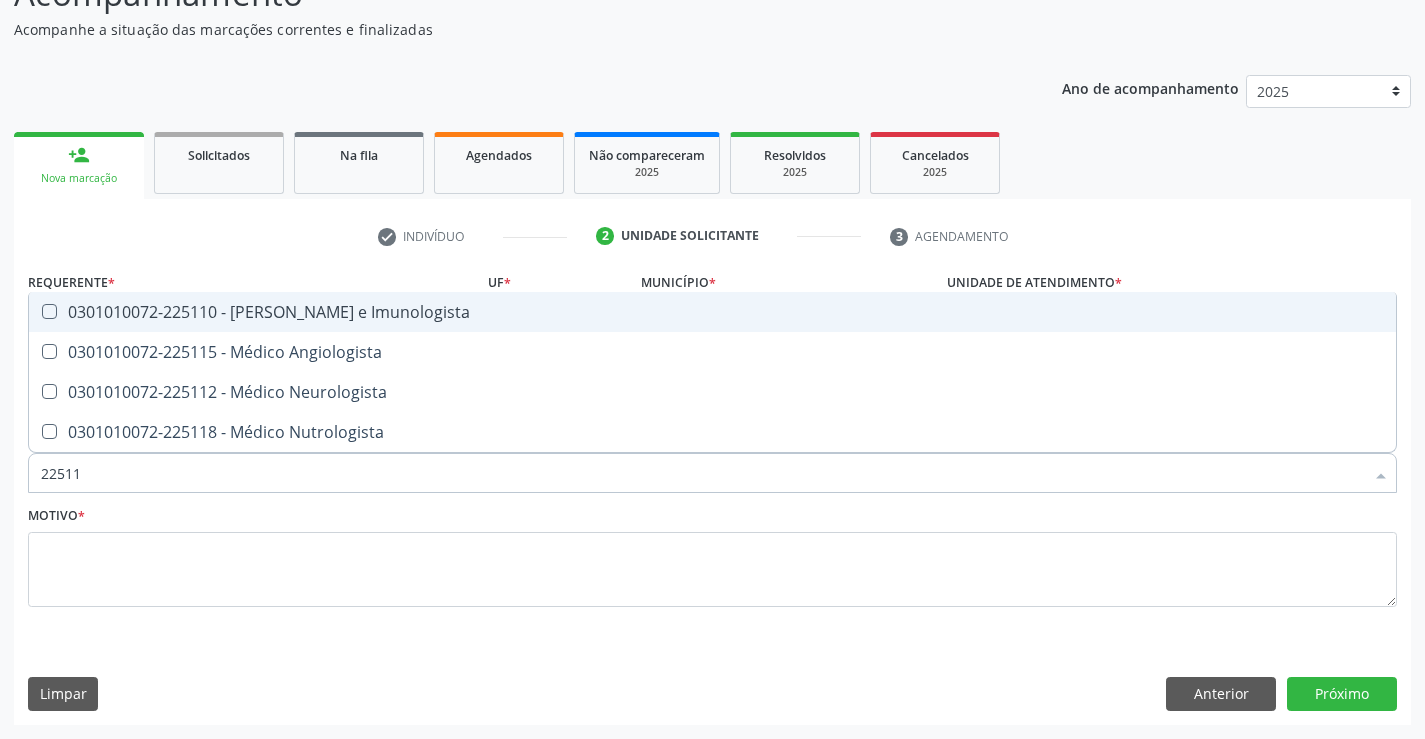type on "225112" 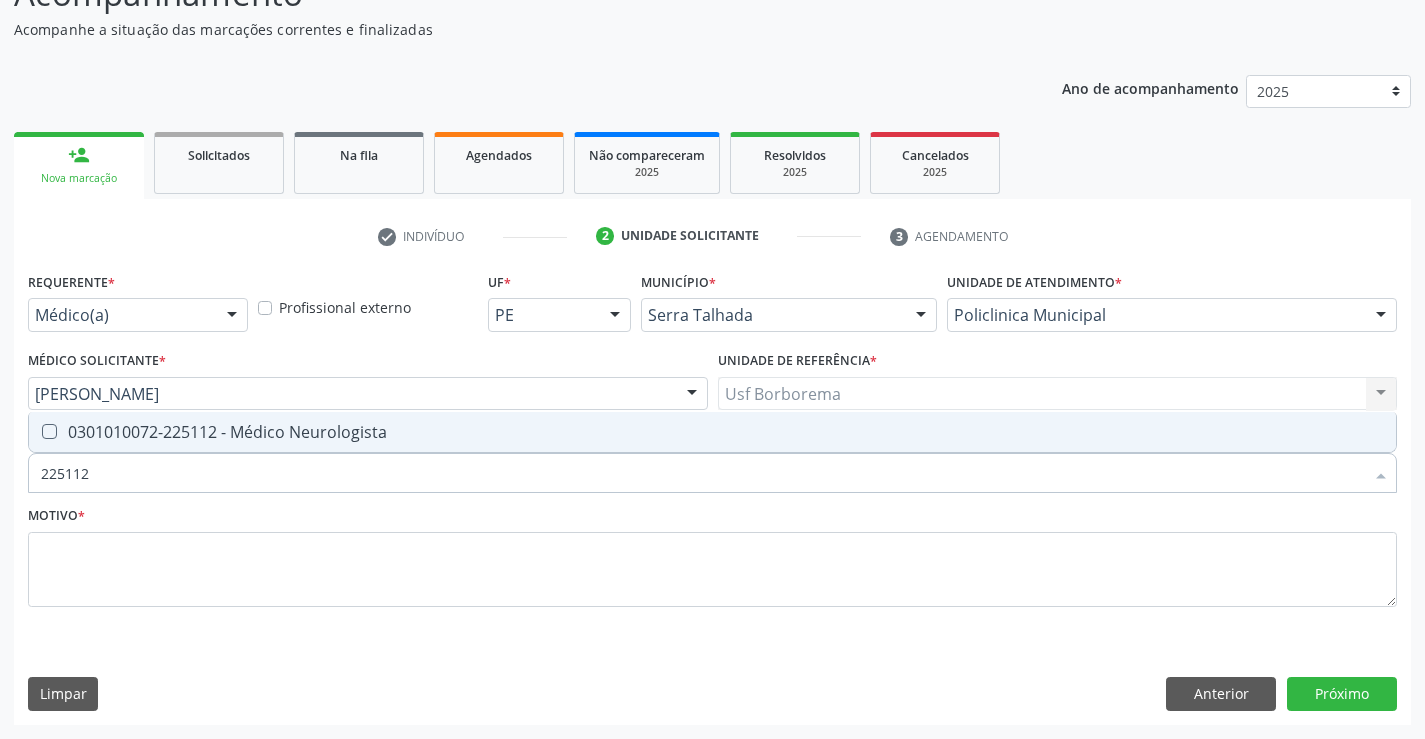 click at bounding box center [49, 431] 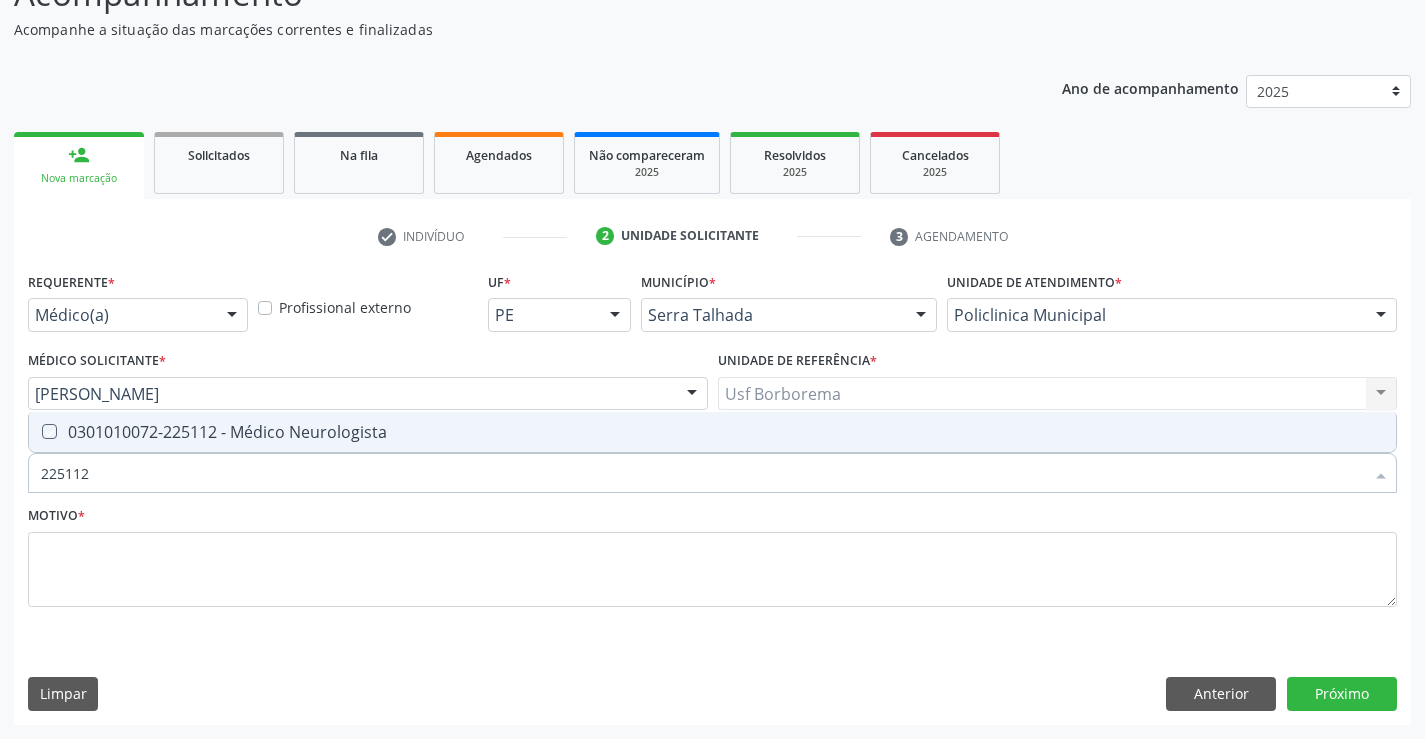 click at bounding box center [35, 431] 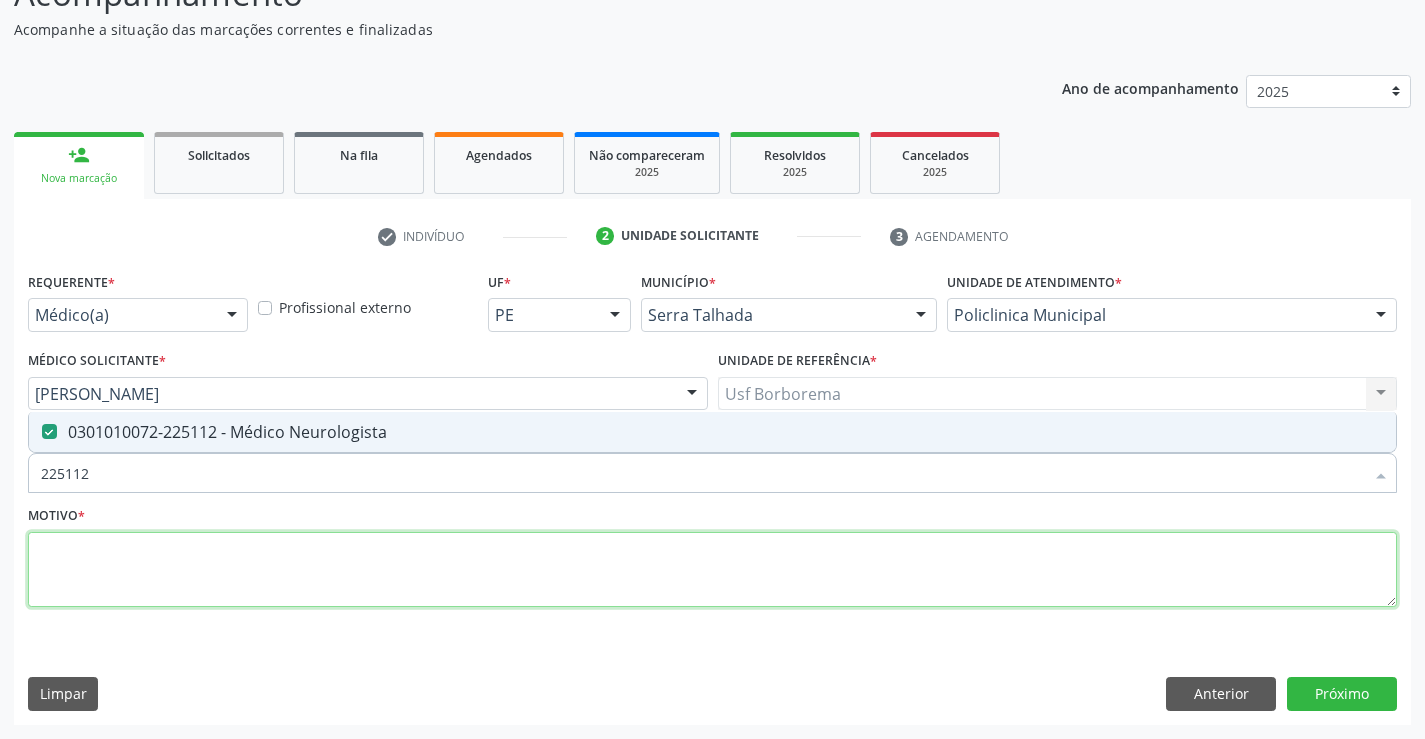 click at bounding box center [712, 570] 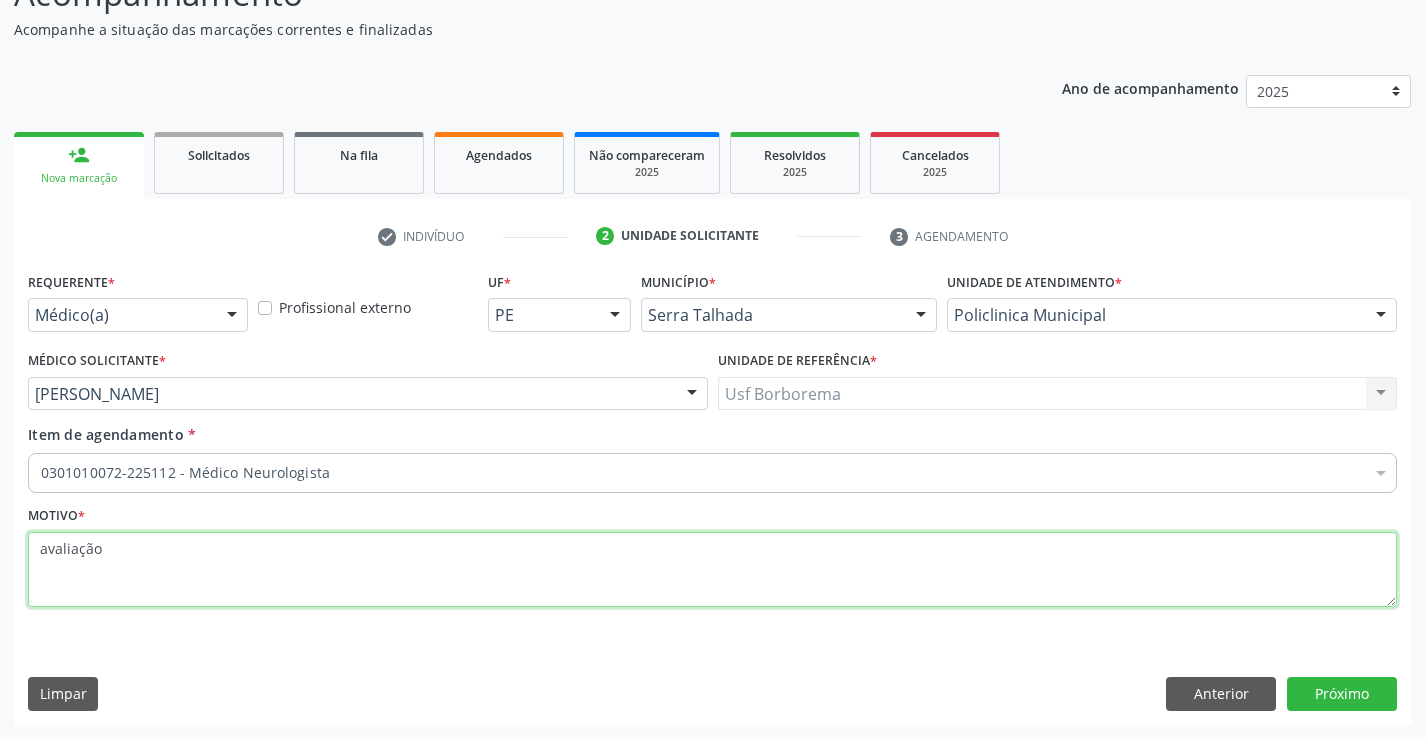 drag, startPoint x: 114, startPoint y: 555, endPoint x: 16, endPoint y: 563, distance: 98.32599 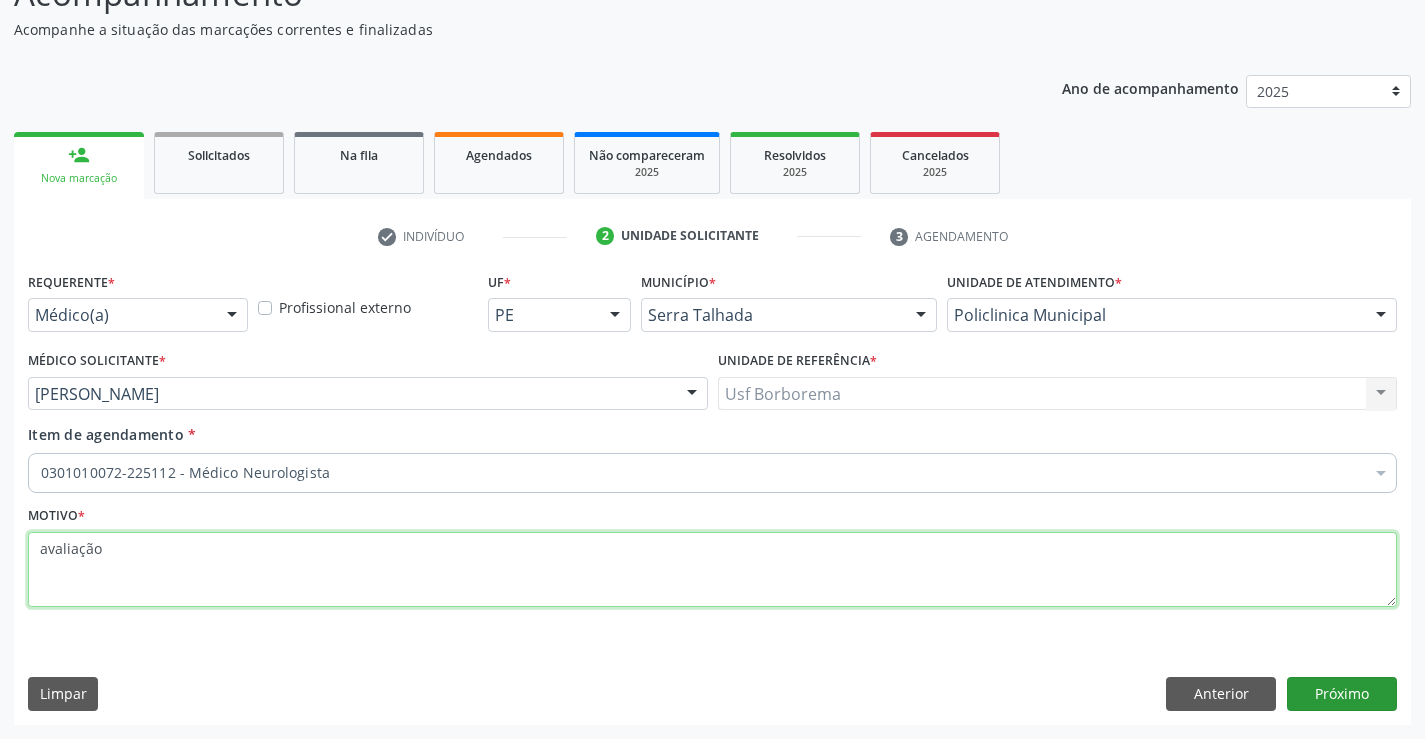 type on "avaliação" 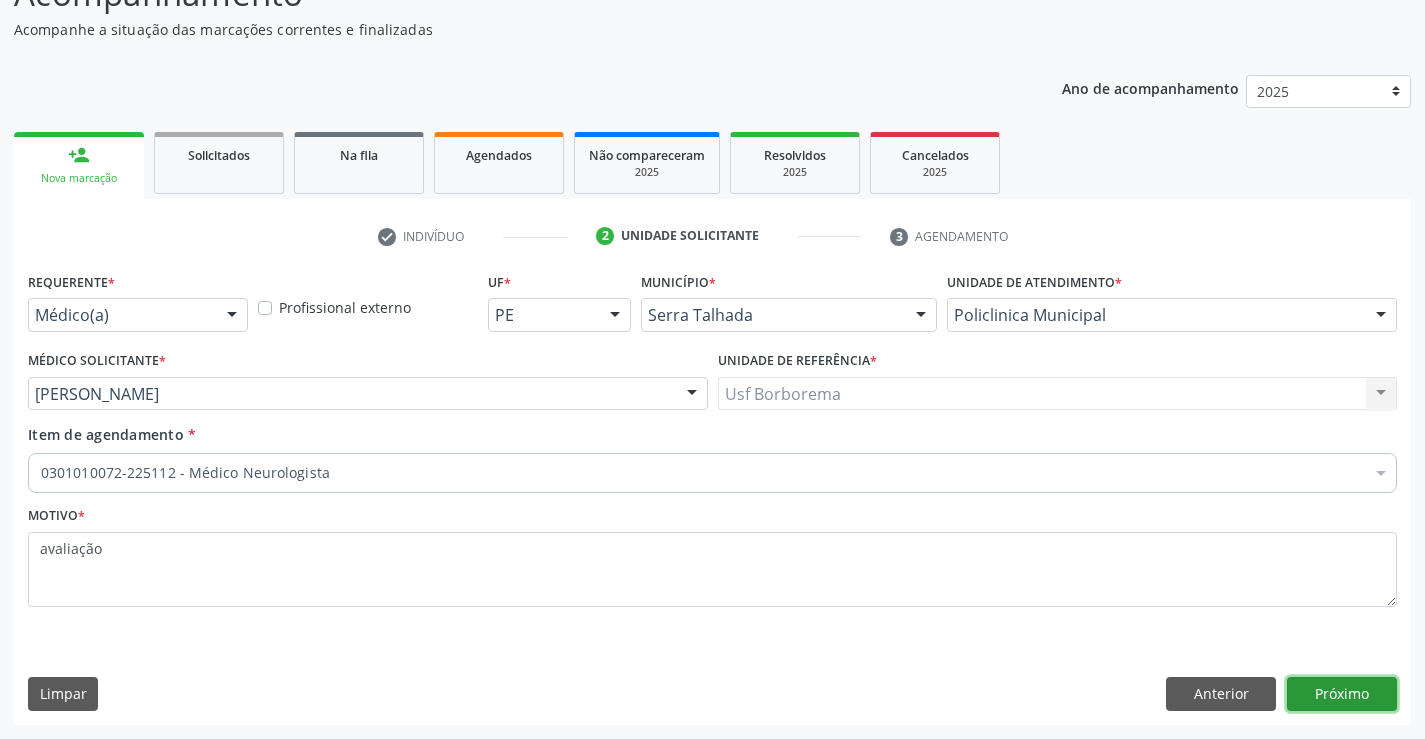 click on "Próximo" at bounding box center [1342, 694] 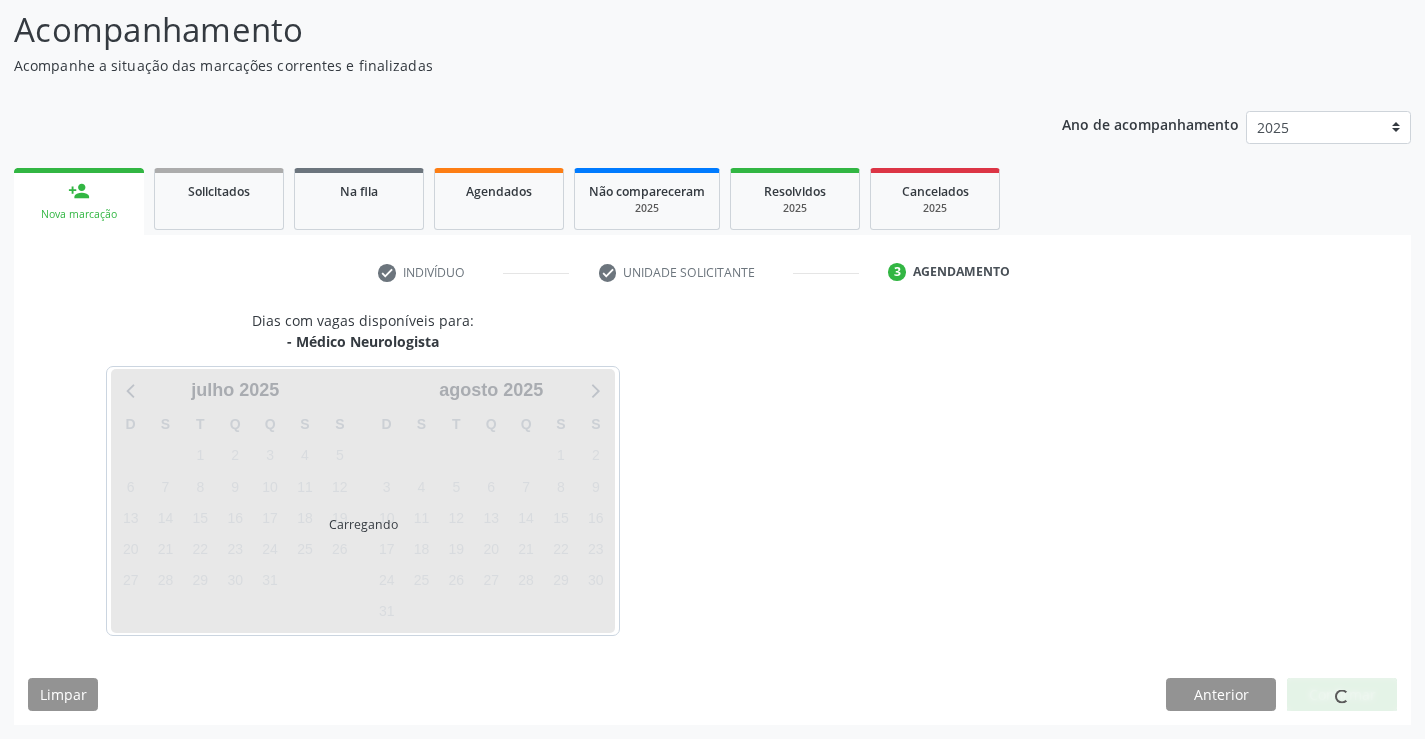 scroll, scrollTop: 131, scrollLeft: 0, axis: vertical 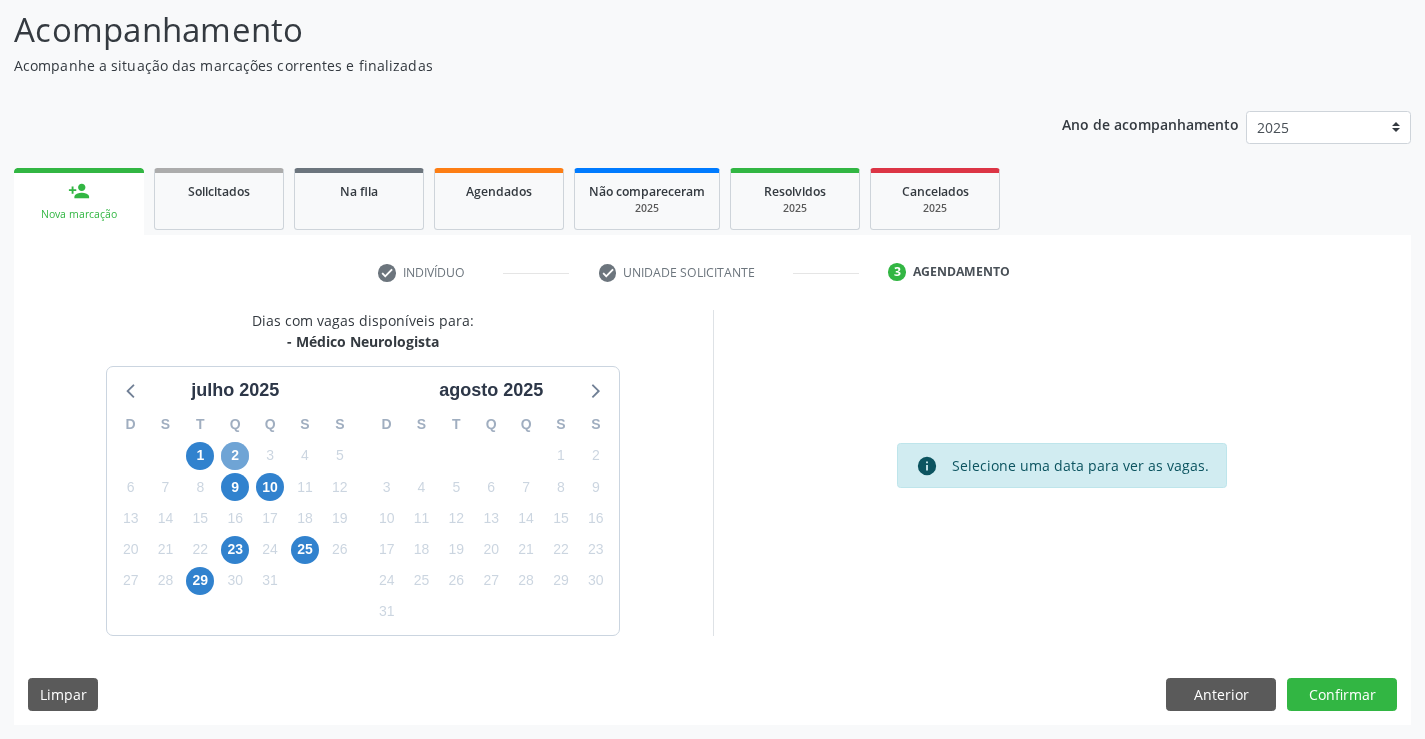 click on "2" at bounding box center (235, 456) 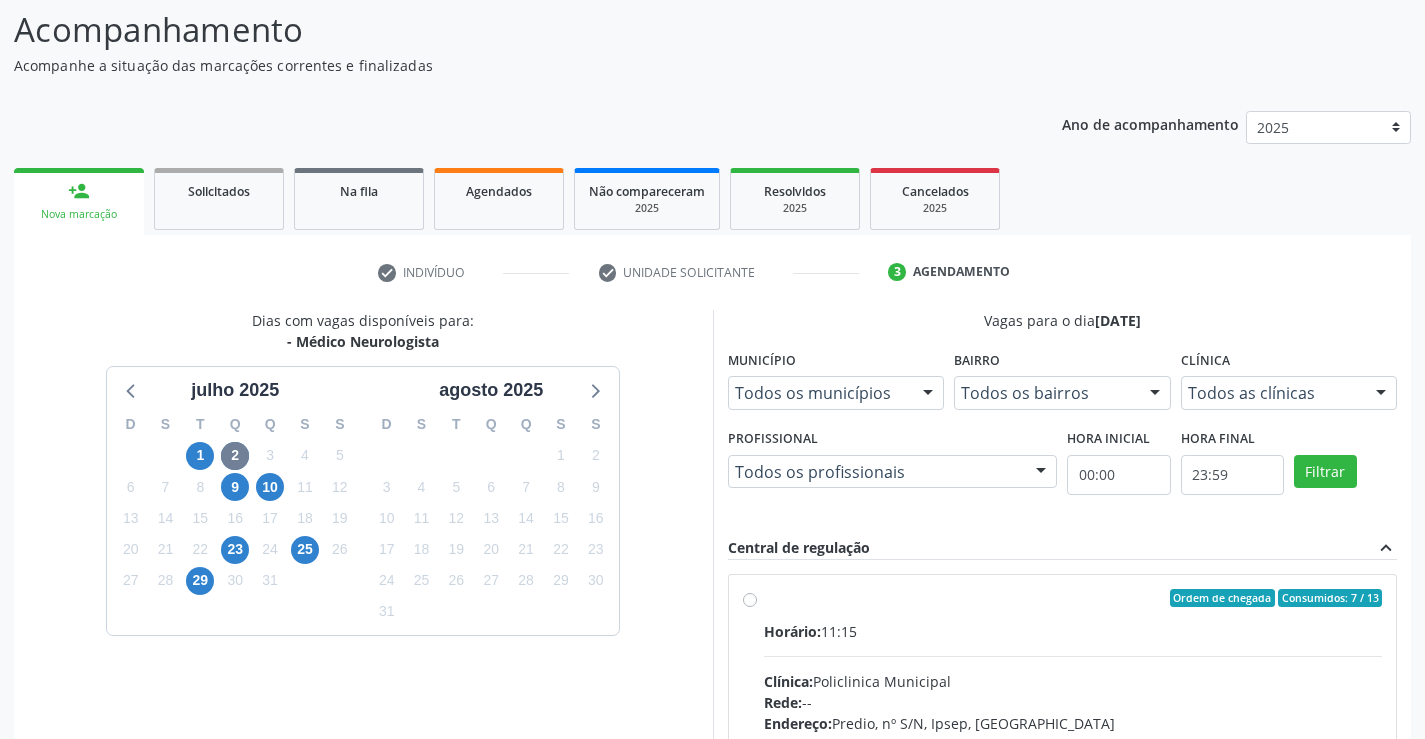 click on "Ordem de chegada
Consumidos: 7 / 13
Horário:   11:15
Clínica:  Policlinica Municipal
Rede:
--
Endereço:   Predio, nº S/N, Ipsep, Serra Talhada - PE
Telefone:   --
Profissional:
Cecilia Fernandes Antas Florentino
Informações adicionais sobre o atendimento
Idade de atendimento:
de 0 a 120 anos
Gênero(s) atendido(s):
Masculino e Feminino
Informações adicionais:
--" at bounding box center [1073, 742] 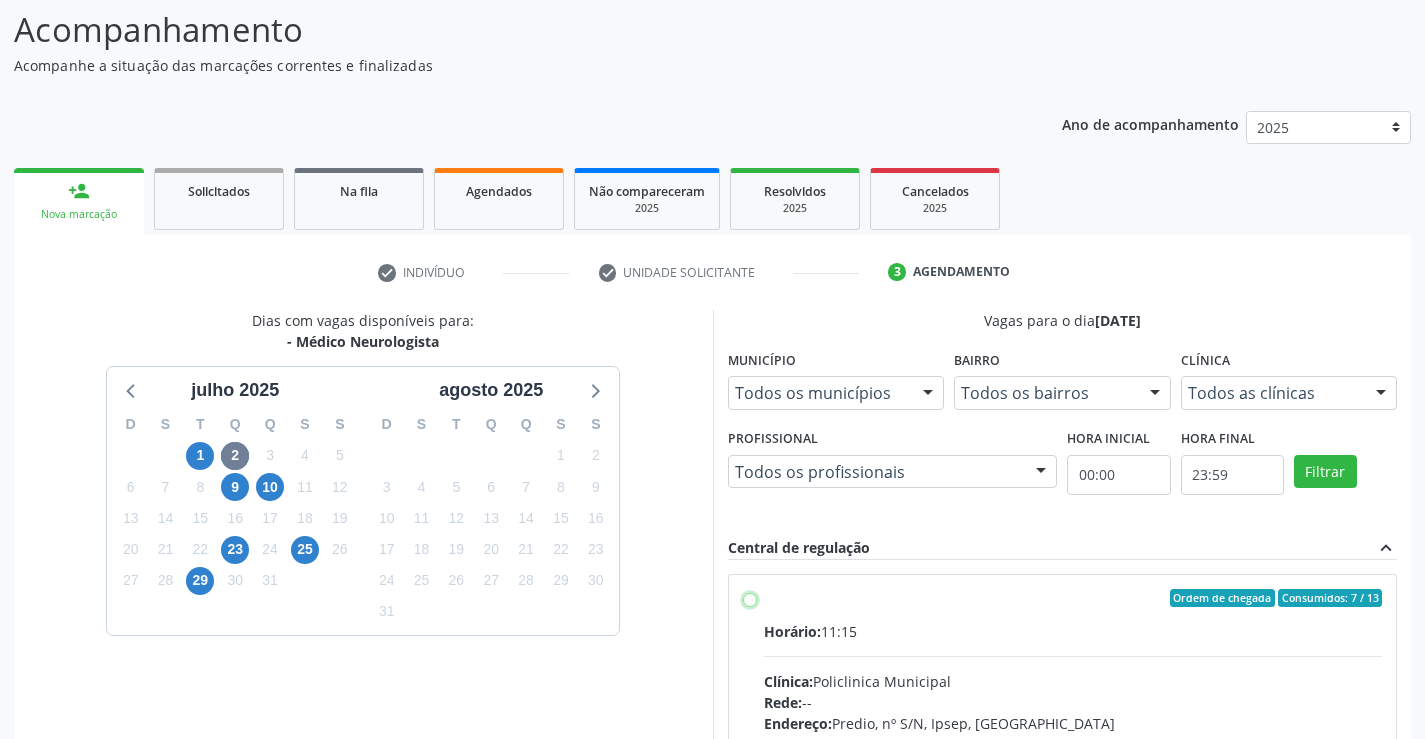 click on "Ordem de chegada
Consumidos: 7 / 13
Horário:   11:15
Clínica:  Policlinica Municipal
Rede:
--
Endereço:   Predio, nº S/N, Ipsep, Serra Talhada - PE
Telefone:   --
Profissional:
Cecilia Fernandes Antas Florentino
Informações adicionais sobre o atendimento
Idade de atendimento:
de 0 a 120 anos
Gênero(s) atendido(s):
Masculino e Feminino
Informações adicionais:
--" at bounding box center (750, 598) 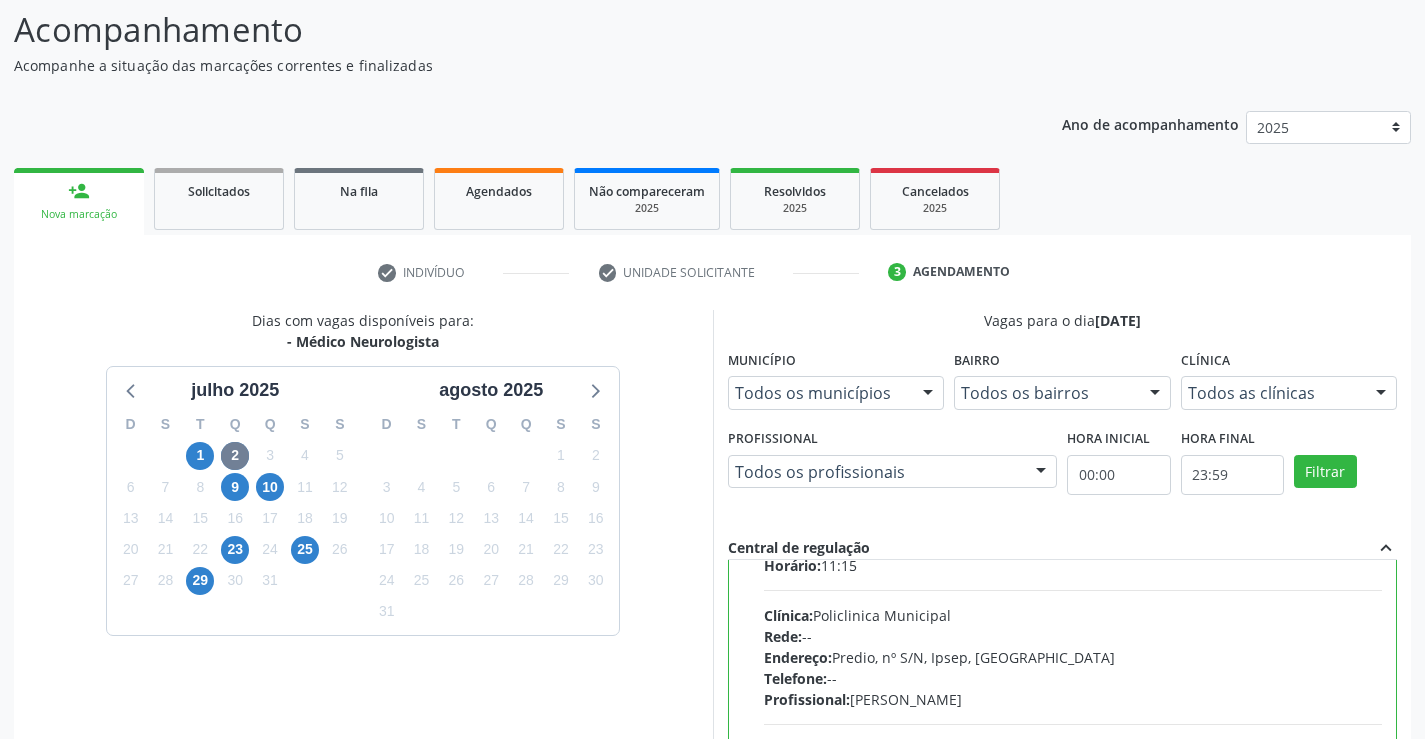 scroll, scrollTop: 99, scrollLeft: 0, axis: vertical 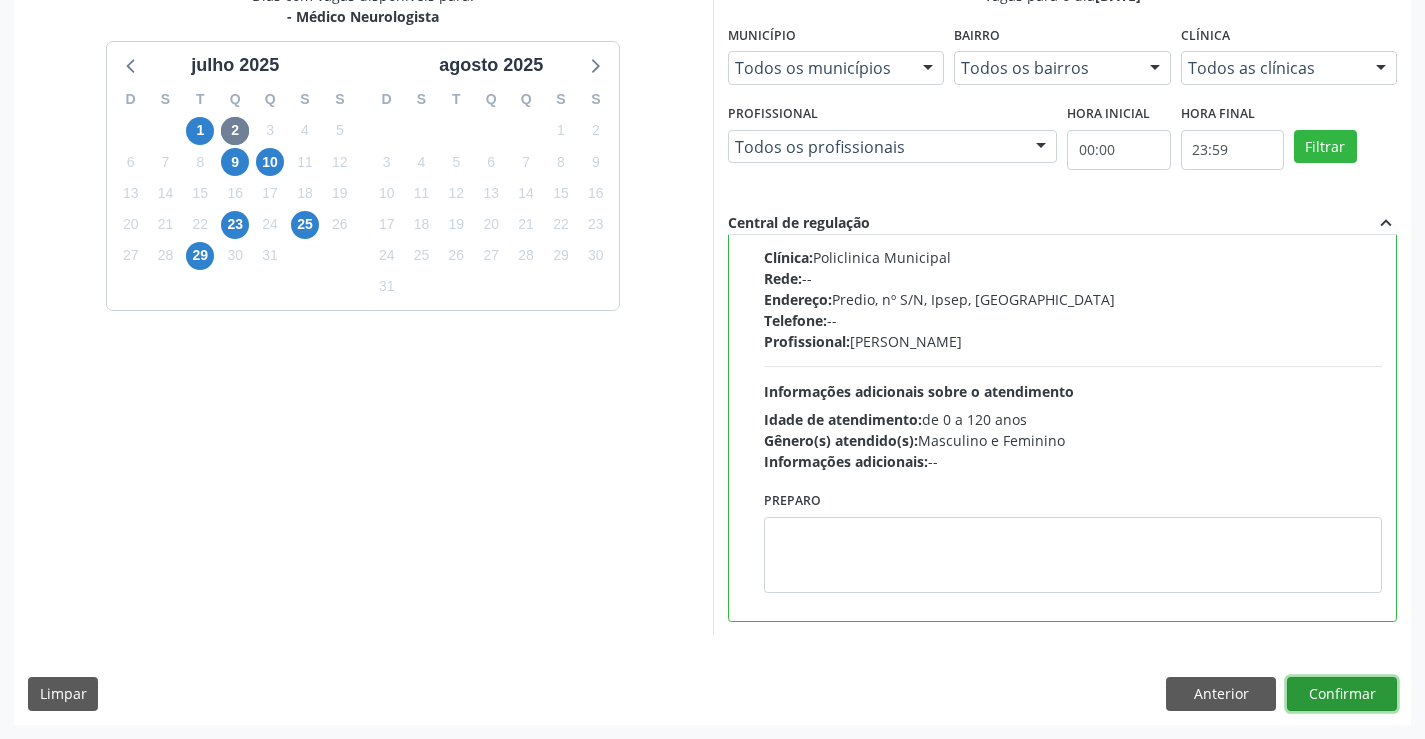 click on "Confirmar" at bounding box center [1342, 694] 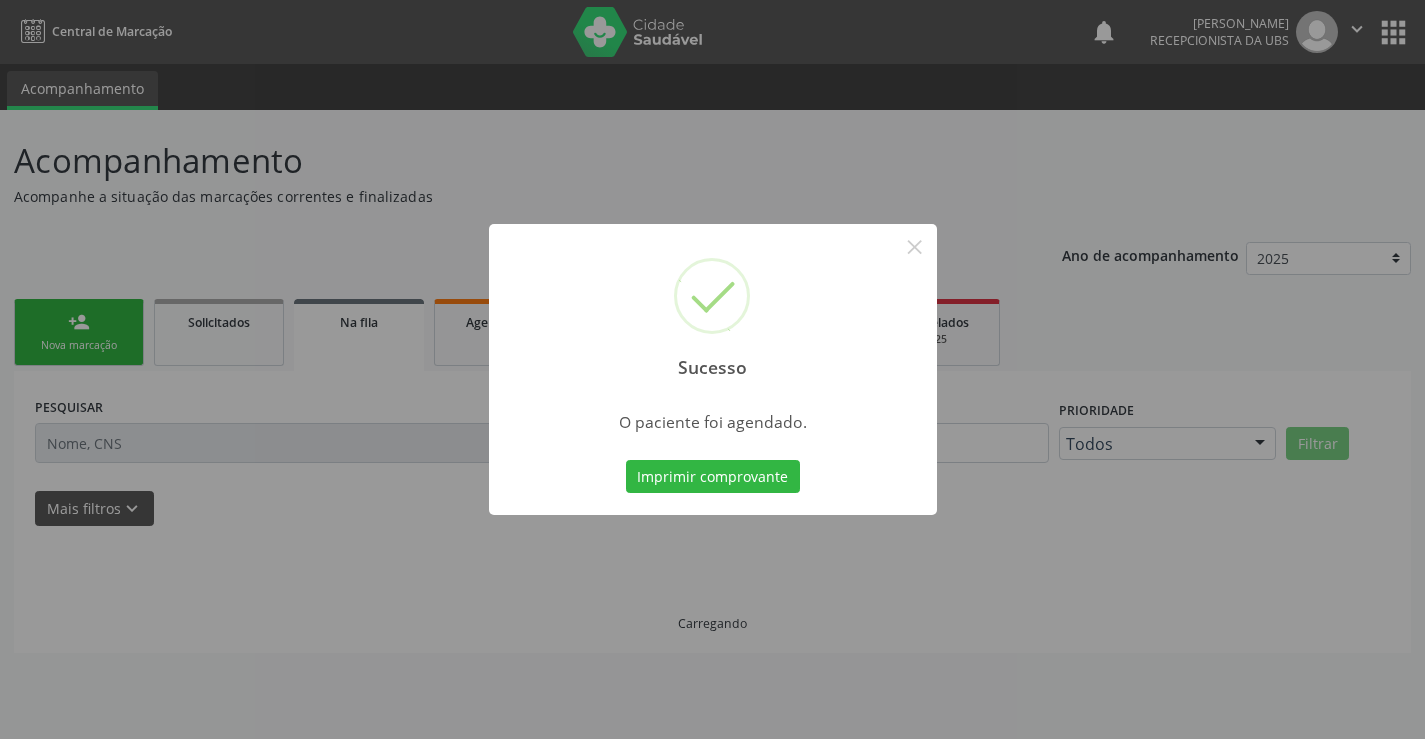 scroll, scrollTop: 0, scrollLeft: 0, axis: both 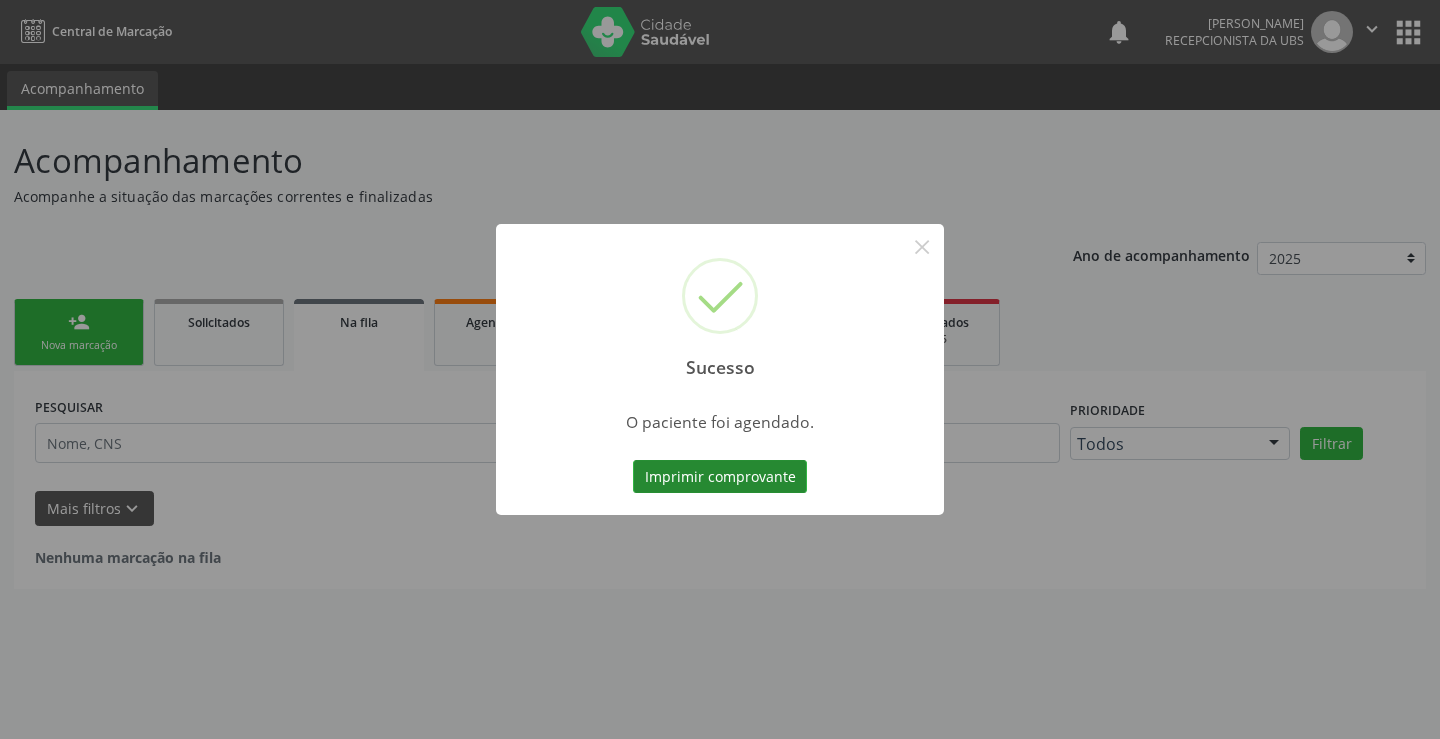 click on "Imprimir comprovante" at bounding box center (720, 477) 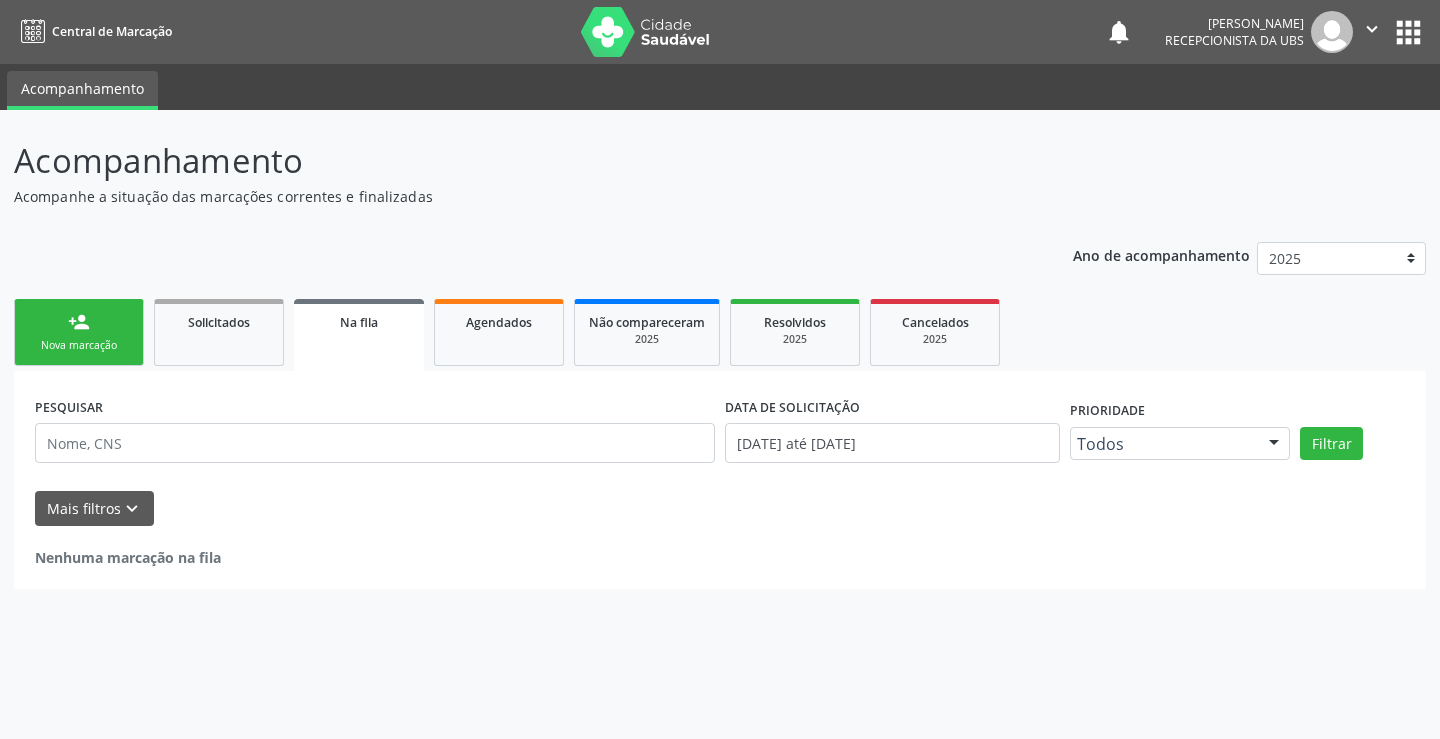 click on "person_add" at bounding box center [79, 322] 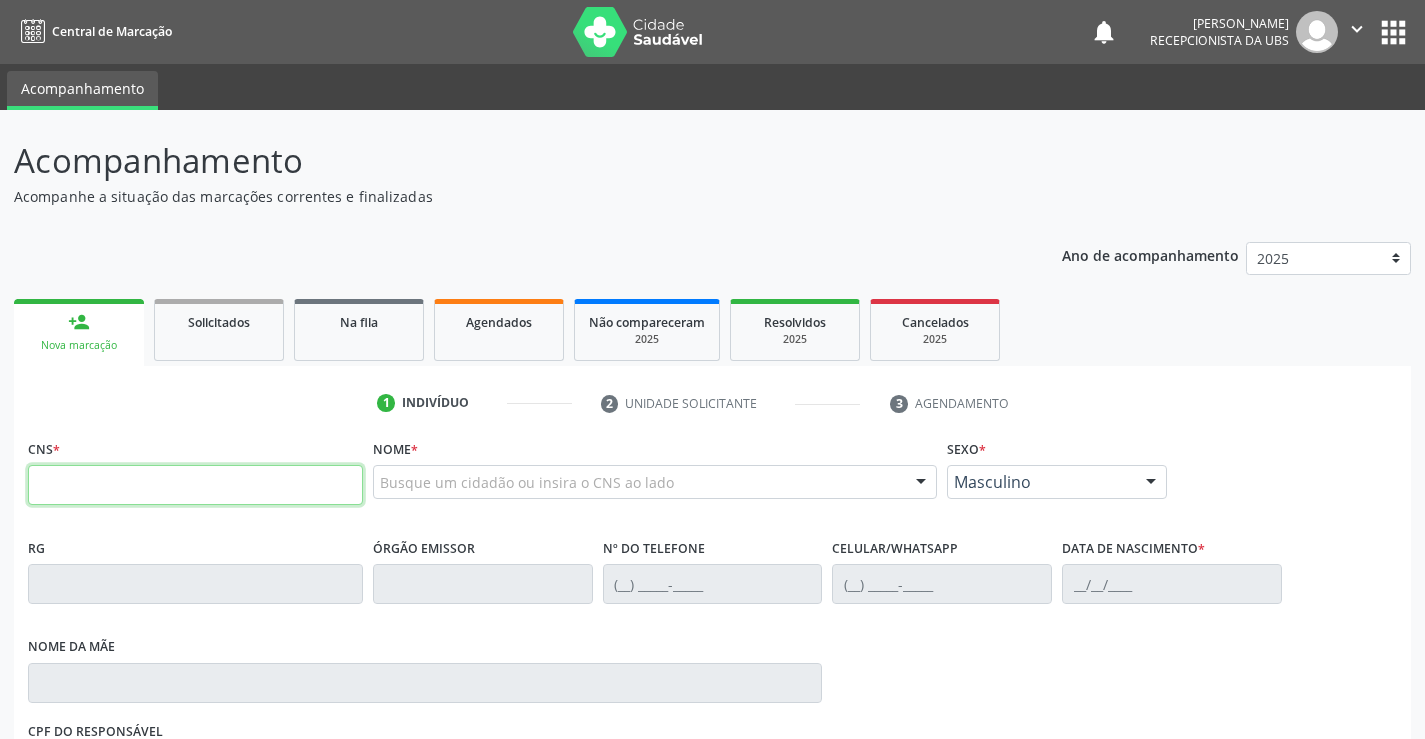 click at bounding box center [195, 485] 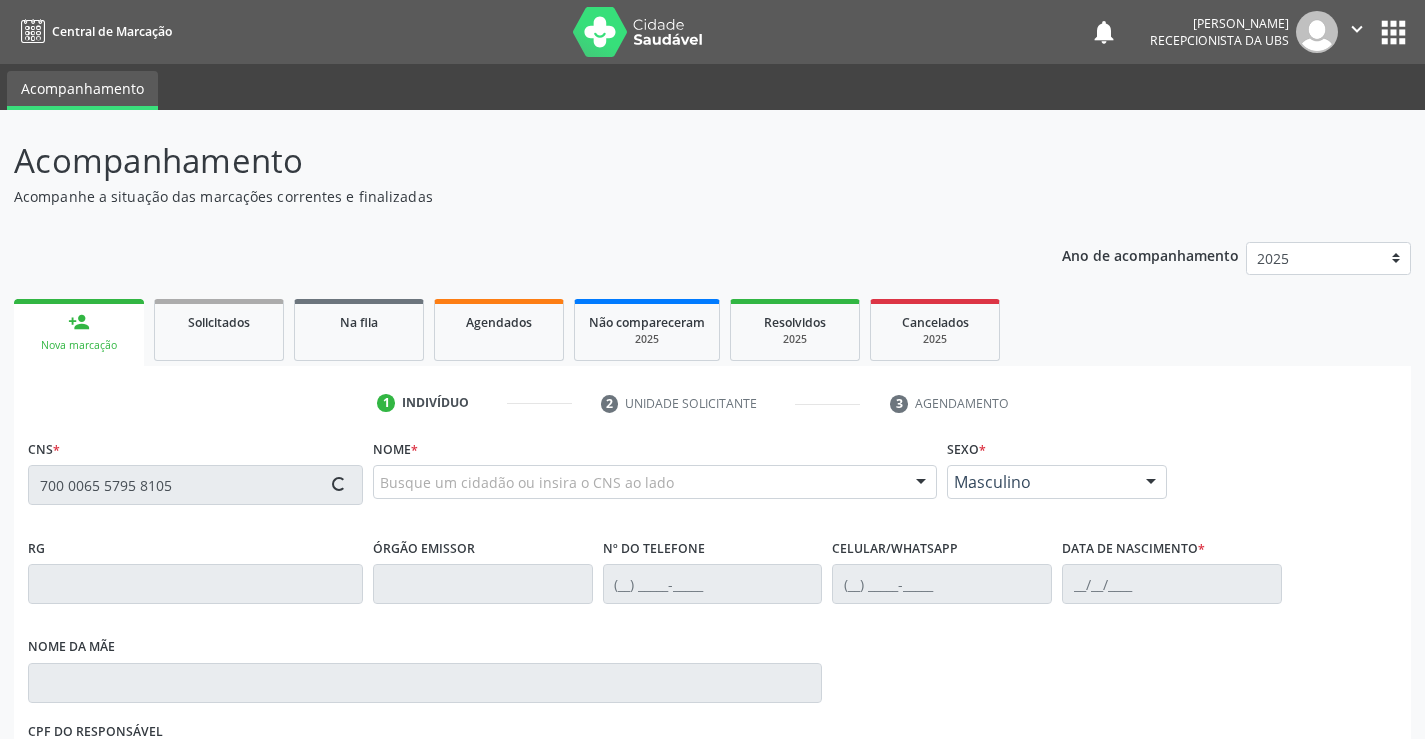 type on "700 0065 5795 8105" 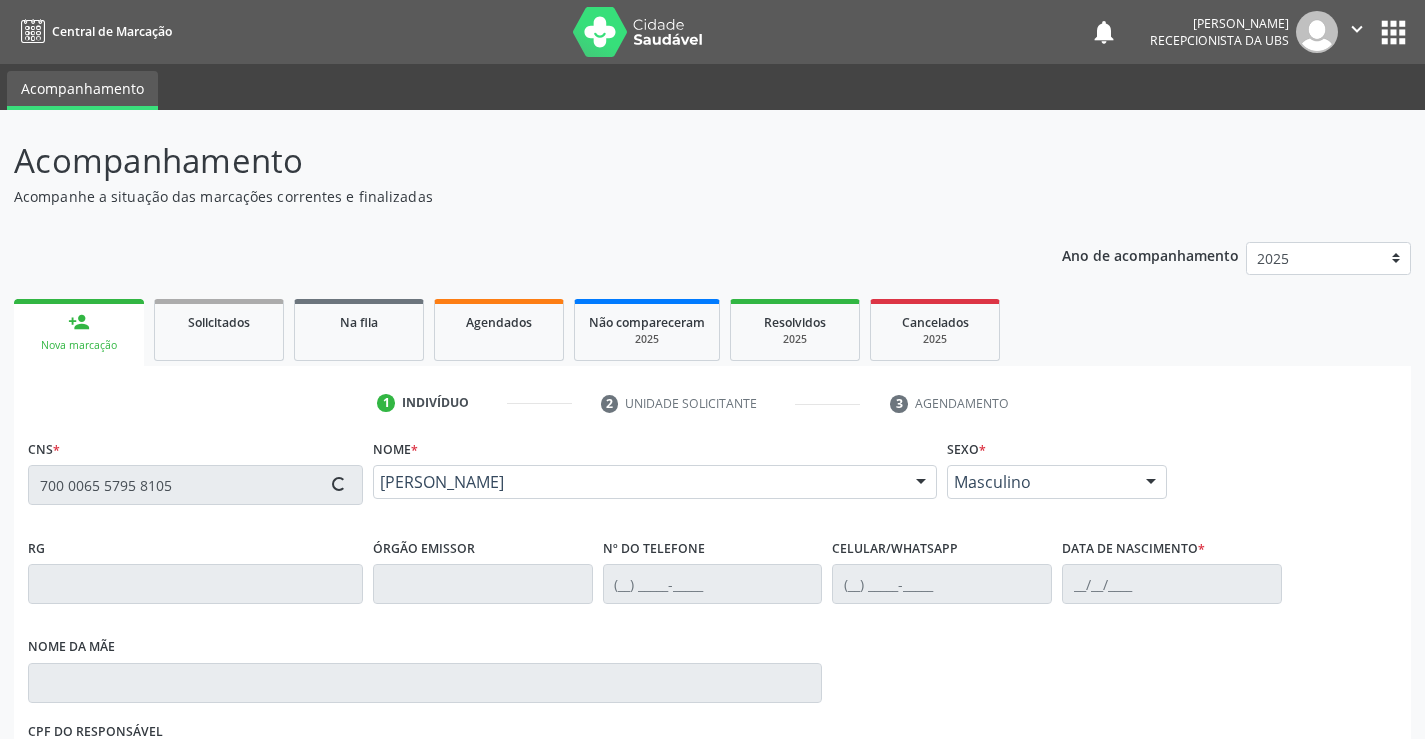 type on "(87) 99999-9999" 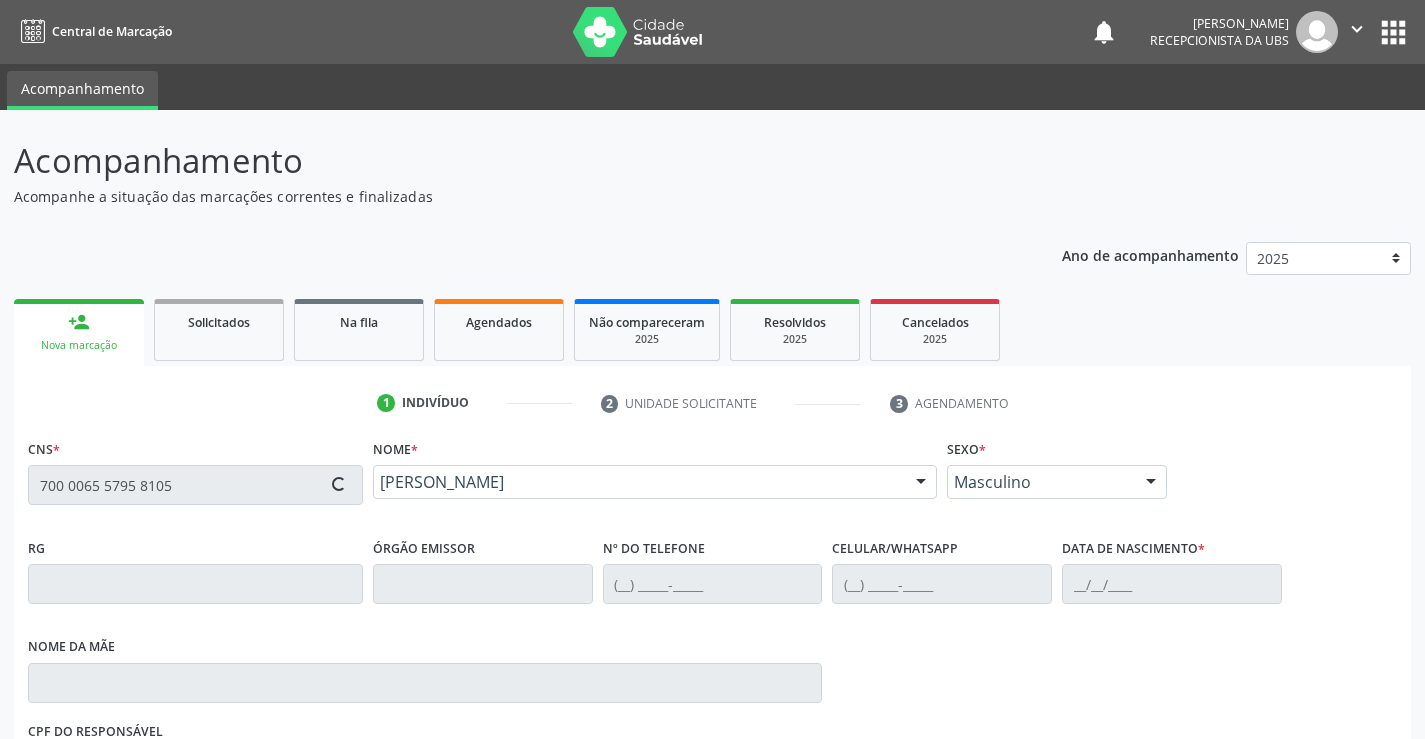 type on "Maria do Carmo Santos Silva" 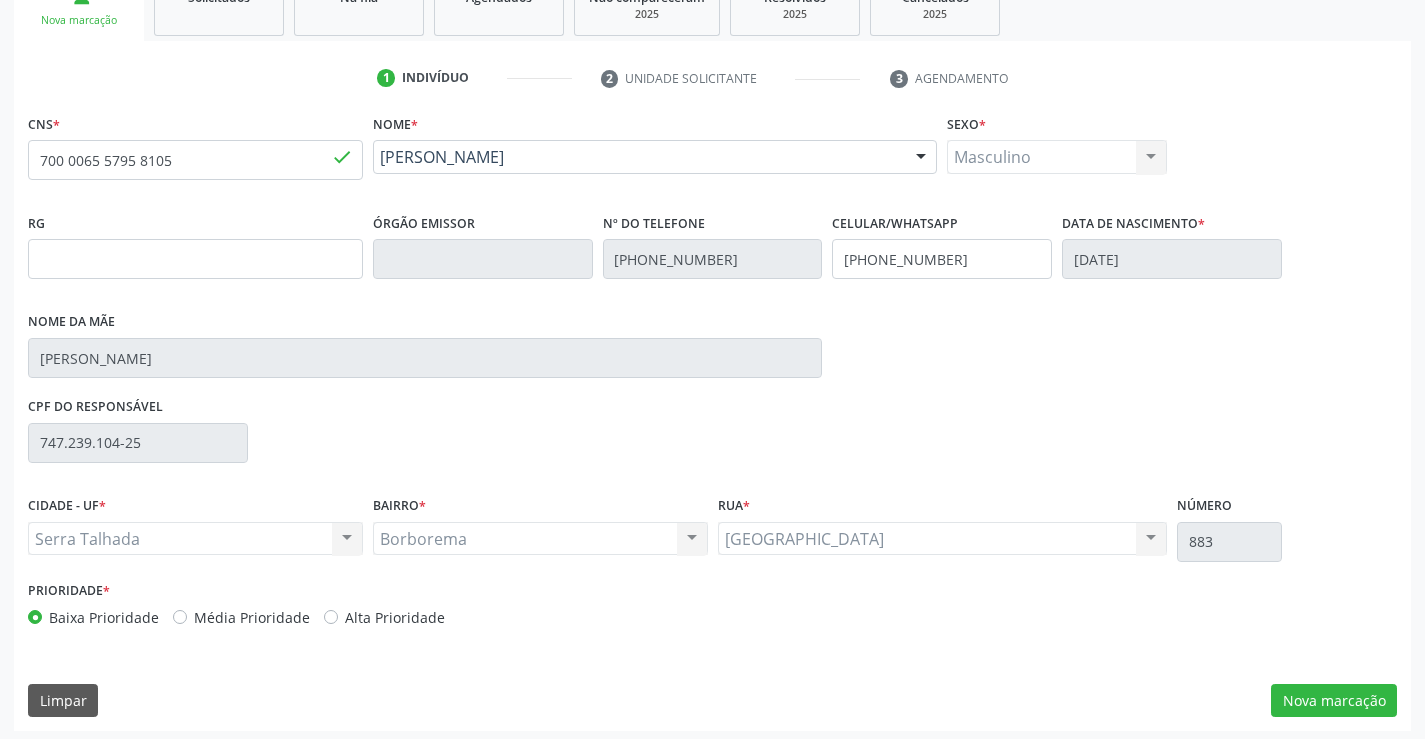 scroll, scrollTop: 331, scrollLeft: 0, axis: vertical 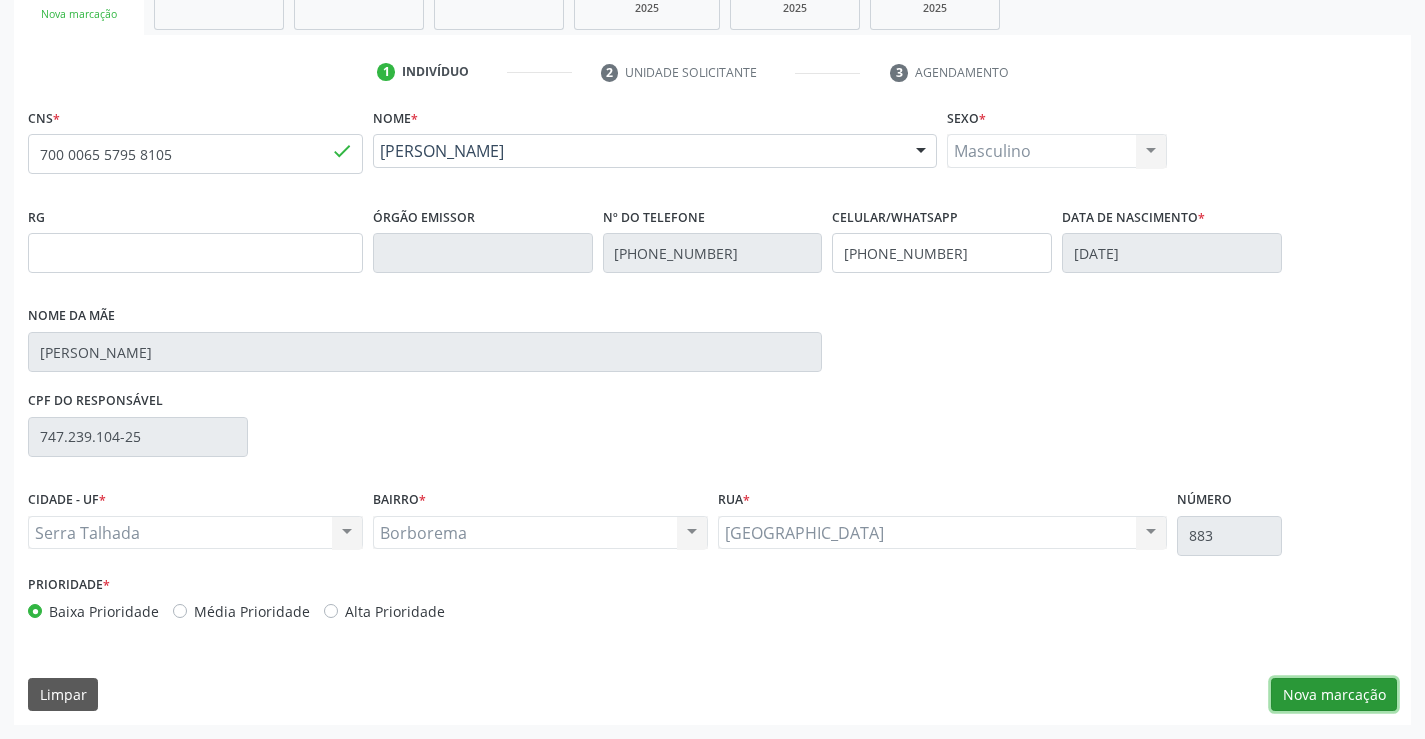 click on "Nova marcação" at bounding box center [1334, 695] 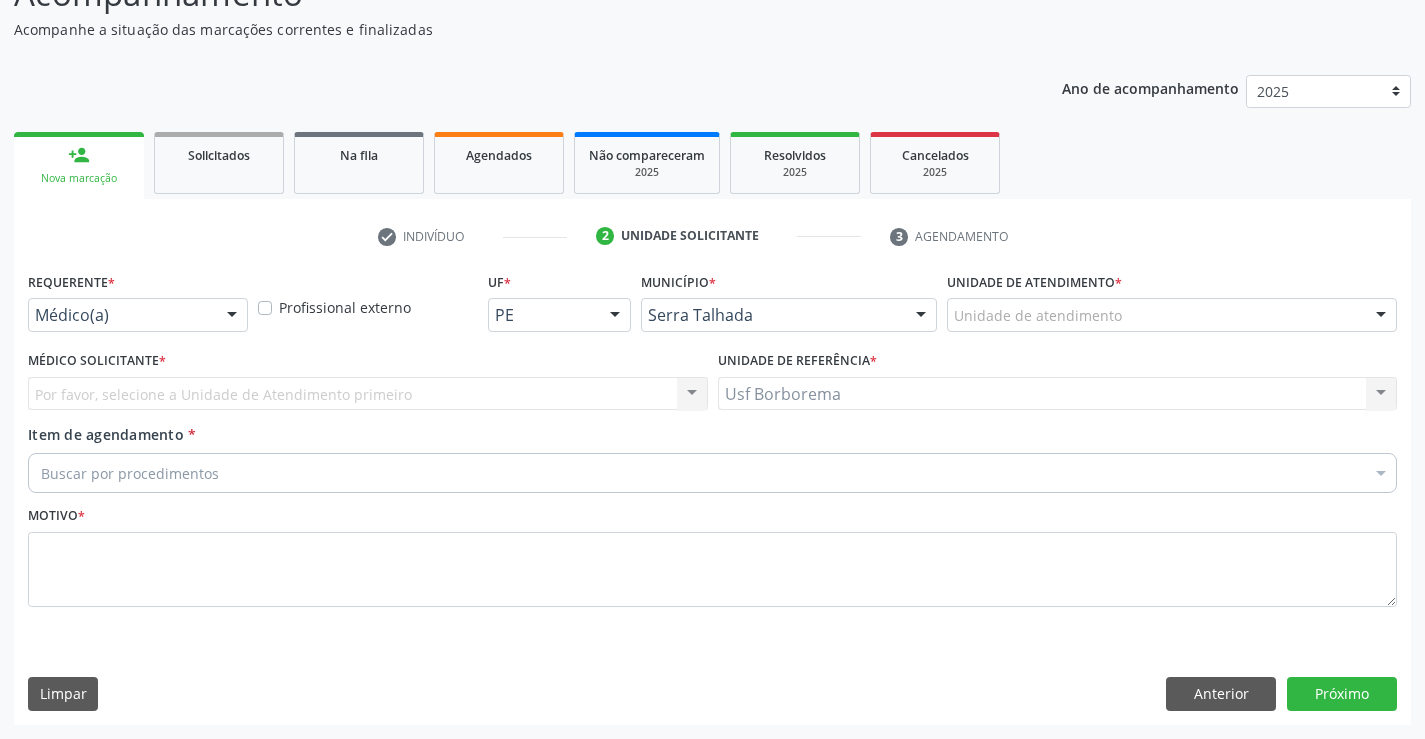 scroll, scrollTop: 167, scrollLeft: 0, axis: vertical 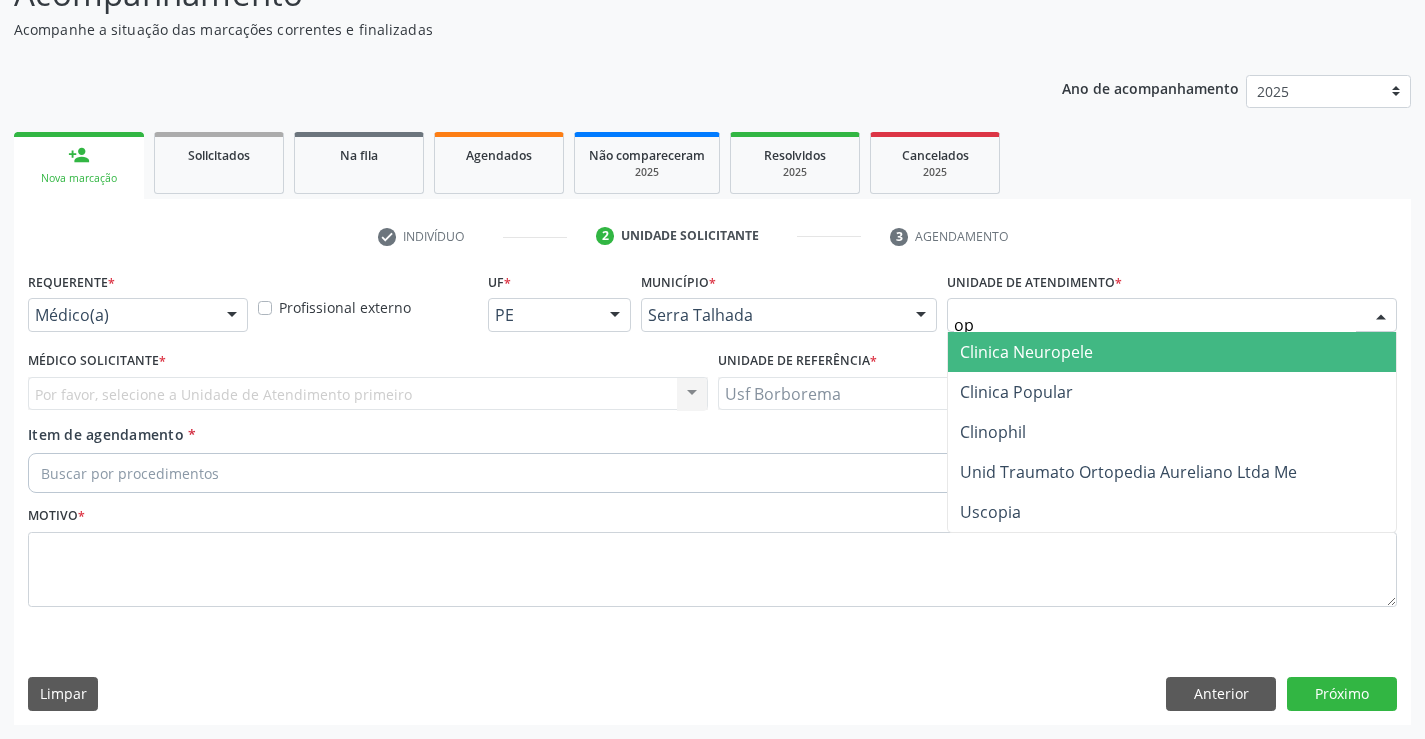 type on "o" 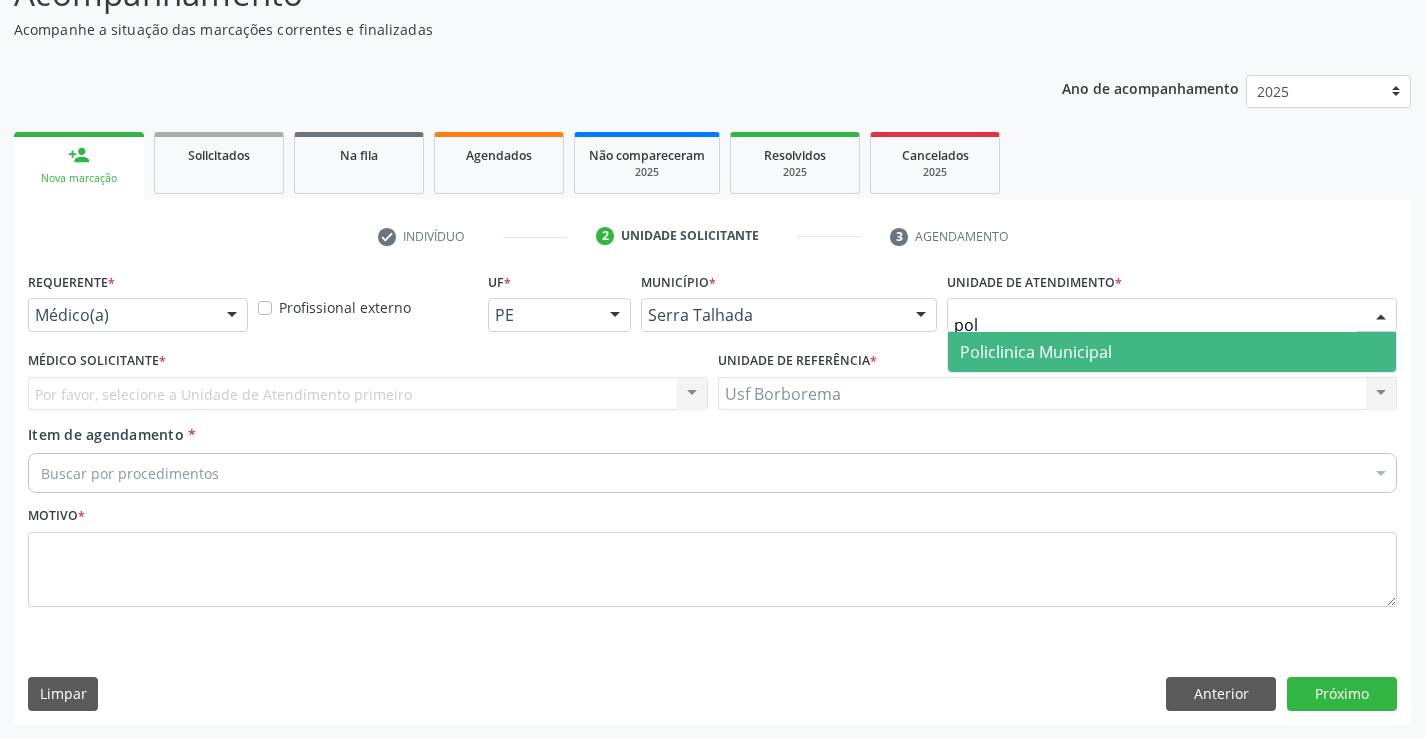 type on "poli" 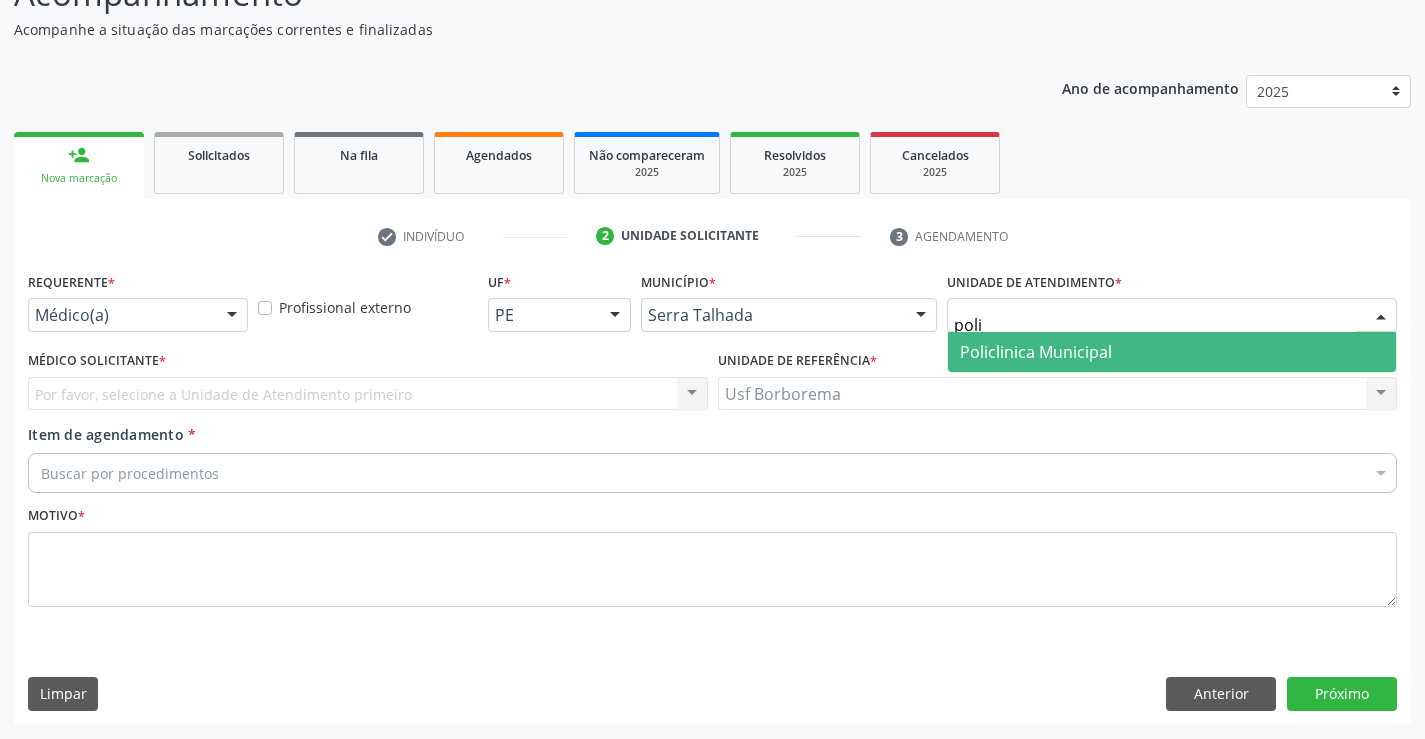 click on "Policlinica Municipal" at bounding box center (1036, 352) 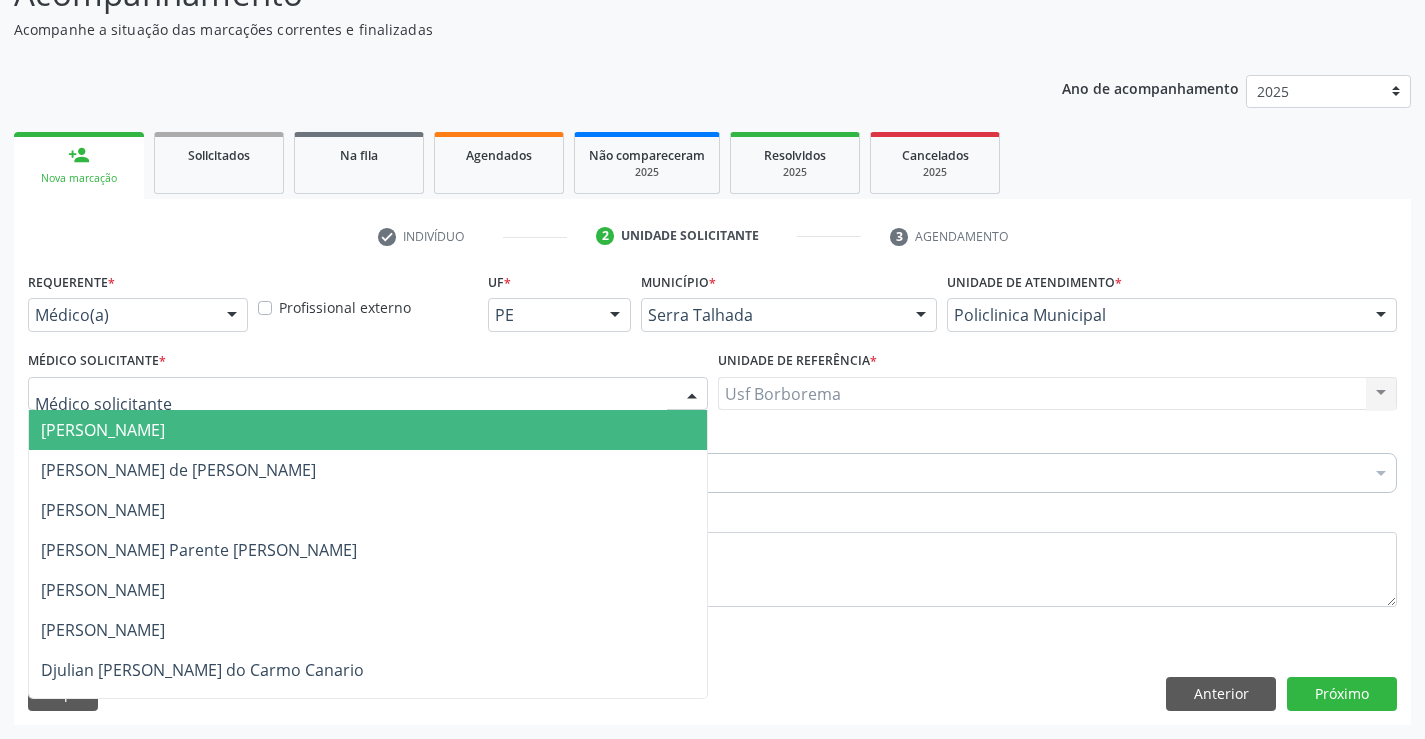 click at bounding box center [368, 394] 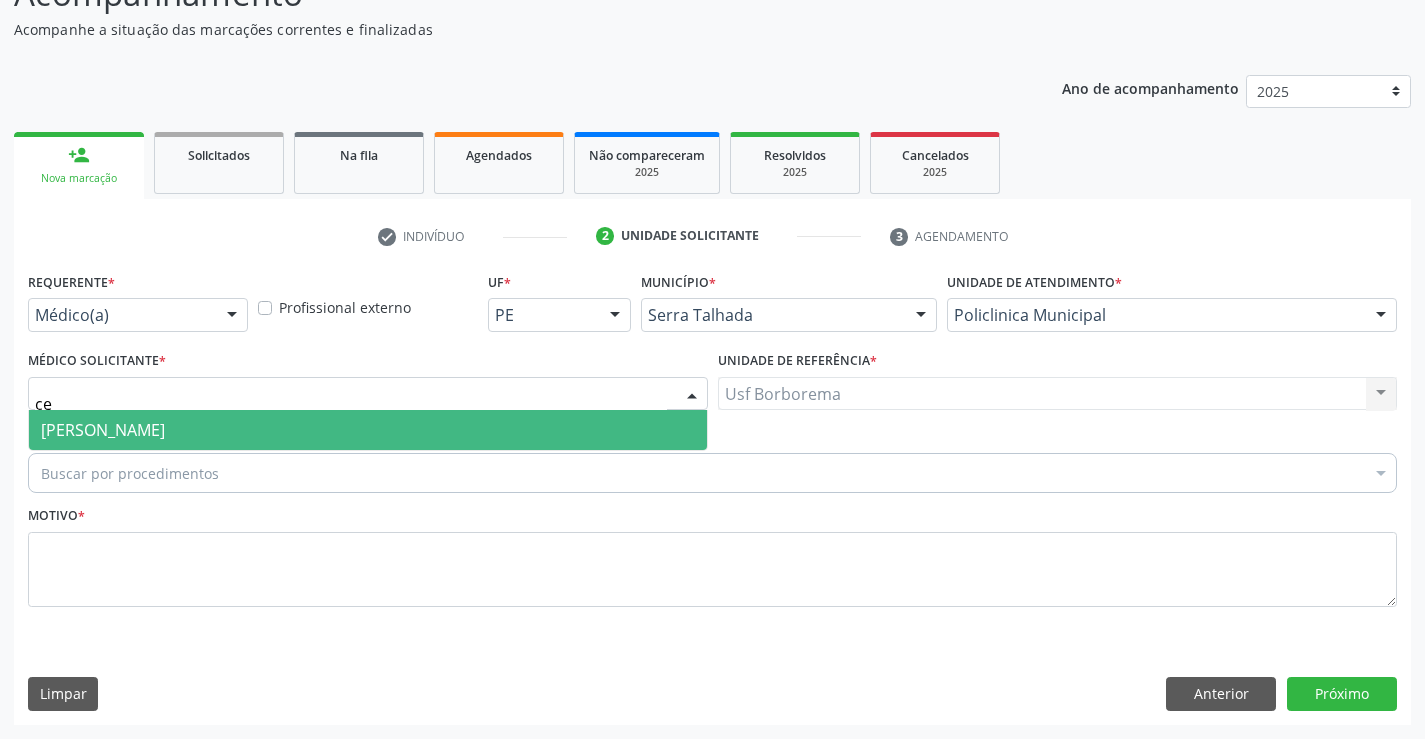type on "cec" 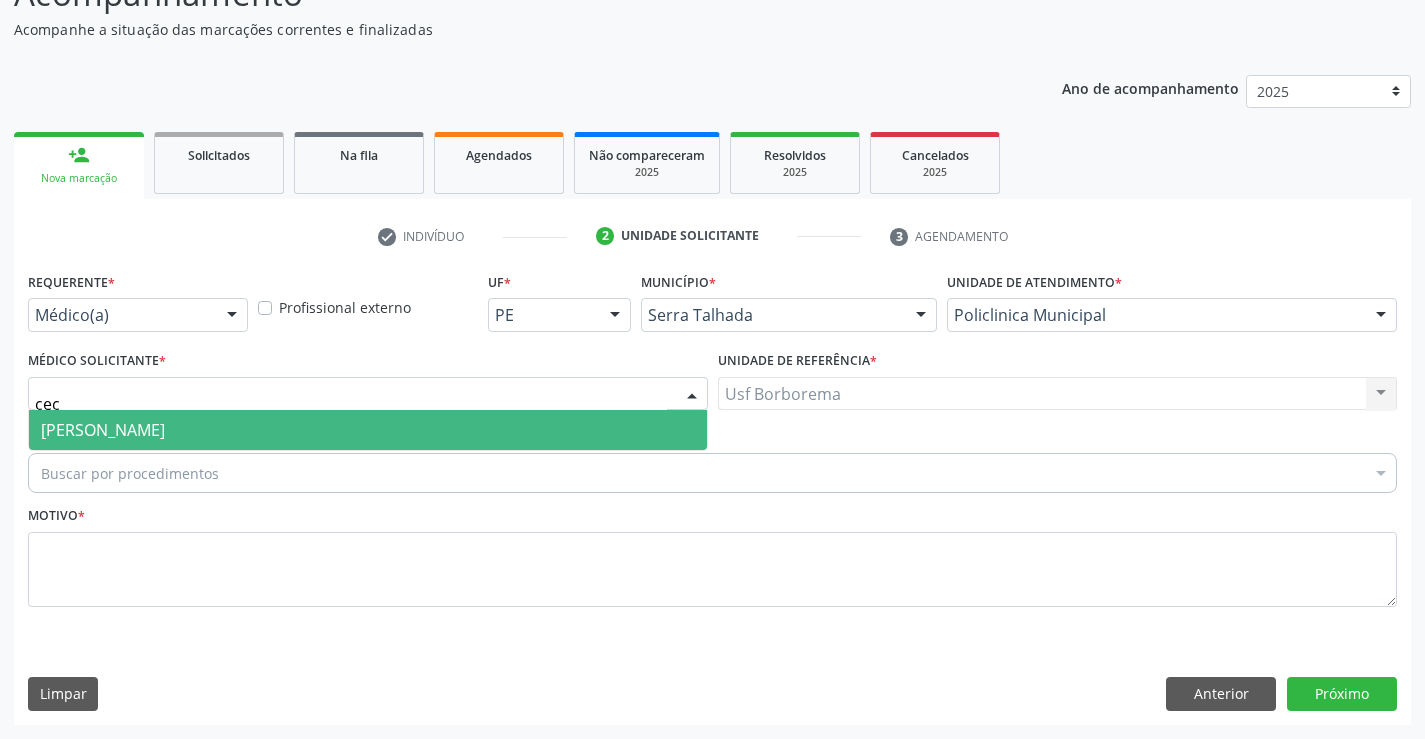 click on "[PERSON_NAME]" at bounding box center (103, 430) 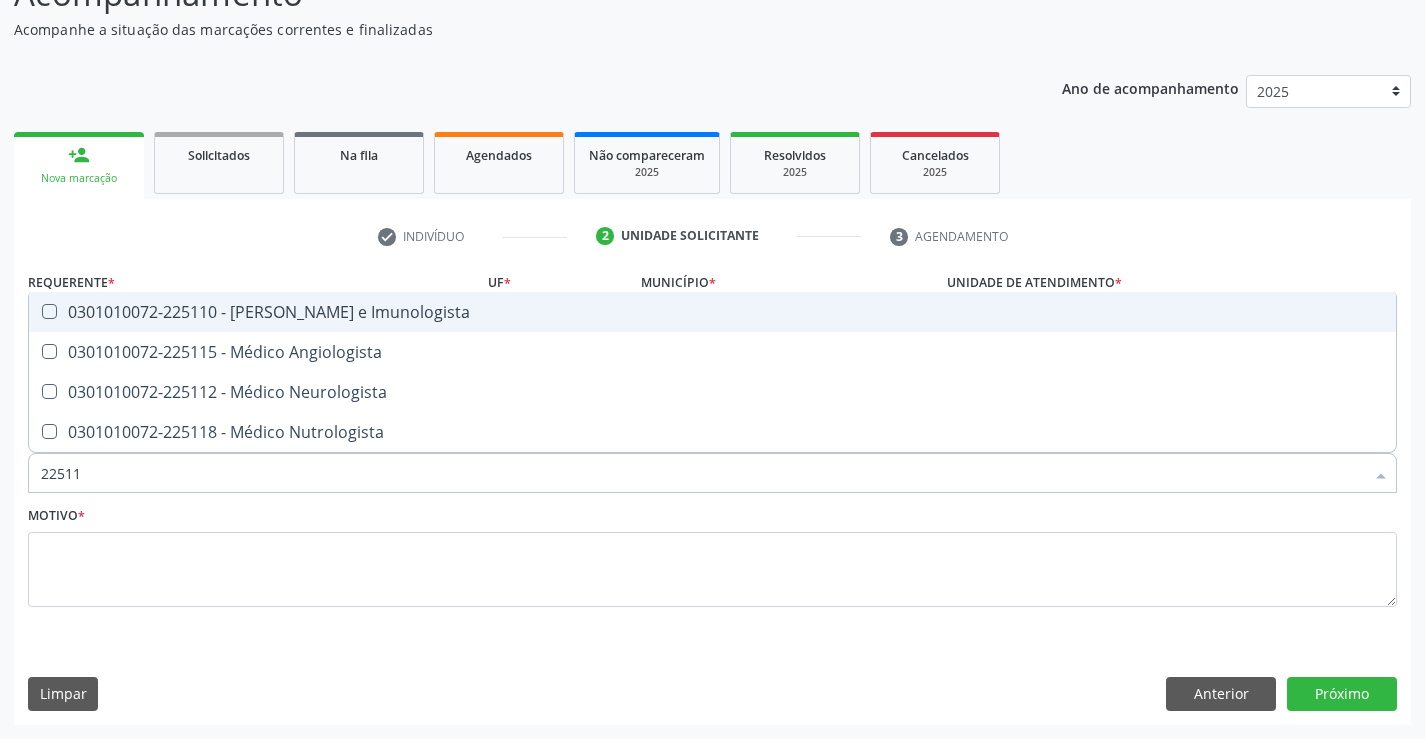 type on "225112" 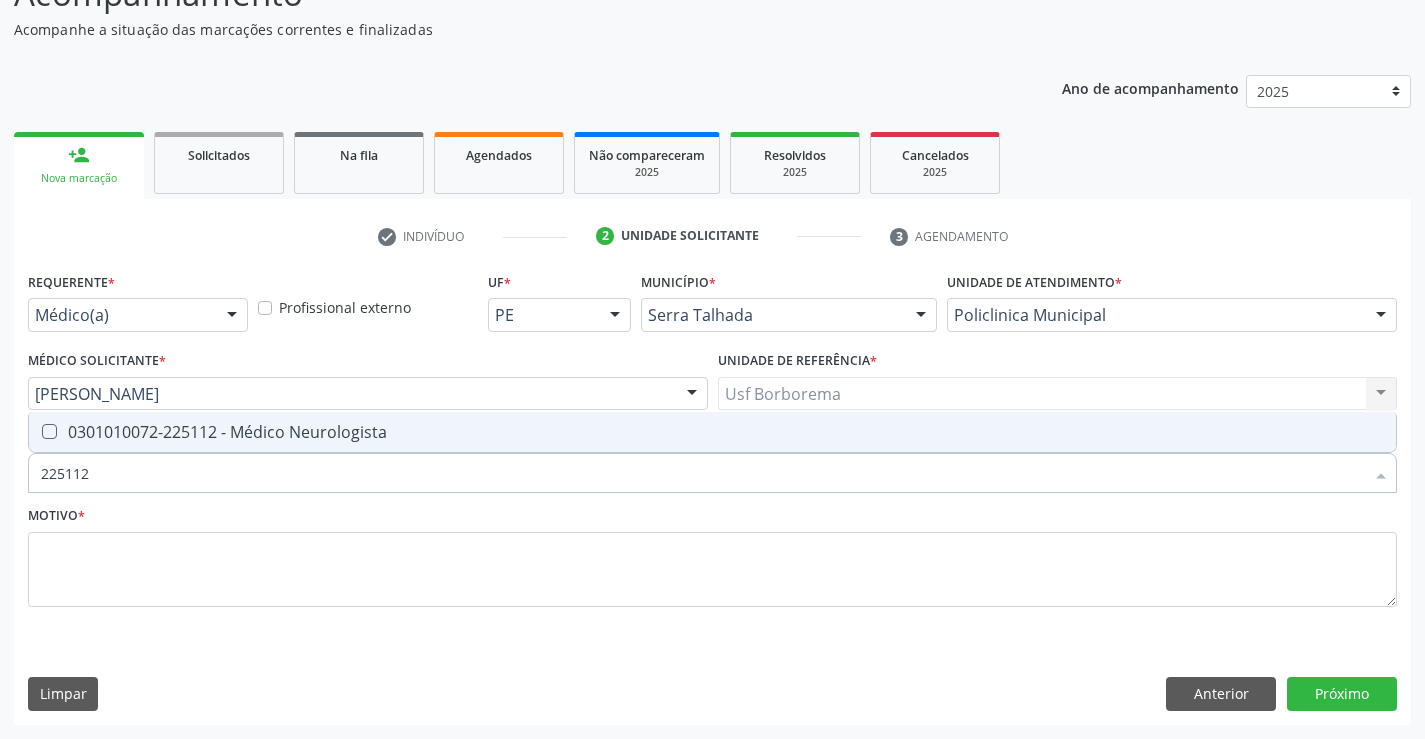click at bounding box center [49, 431] 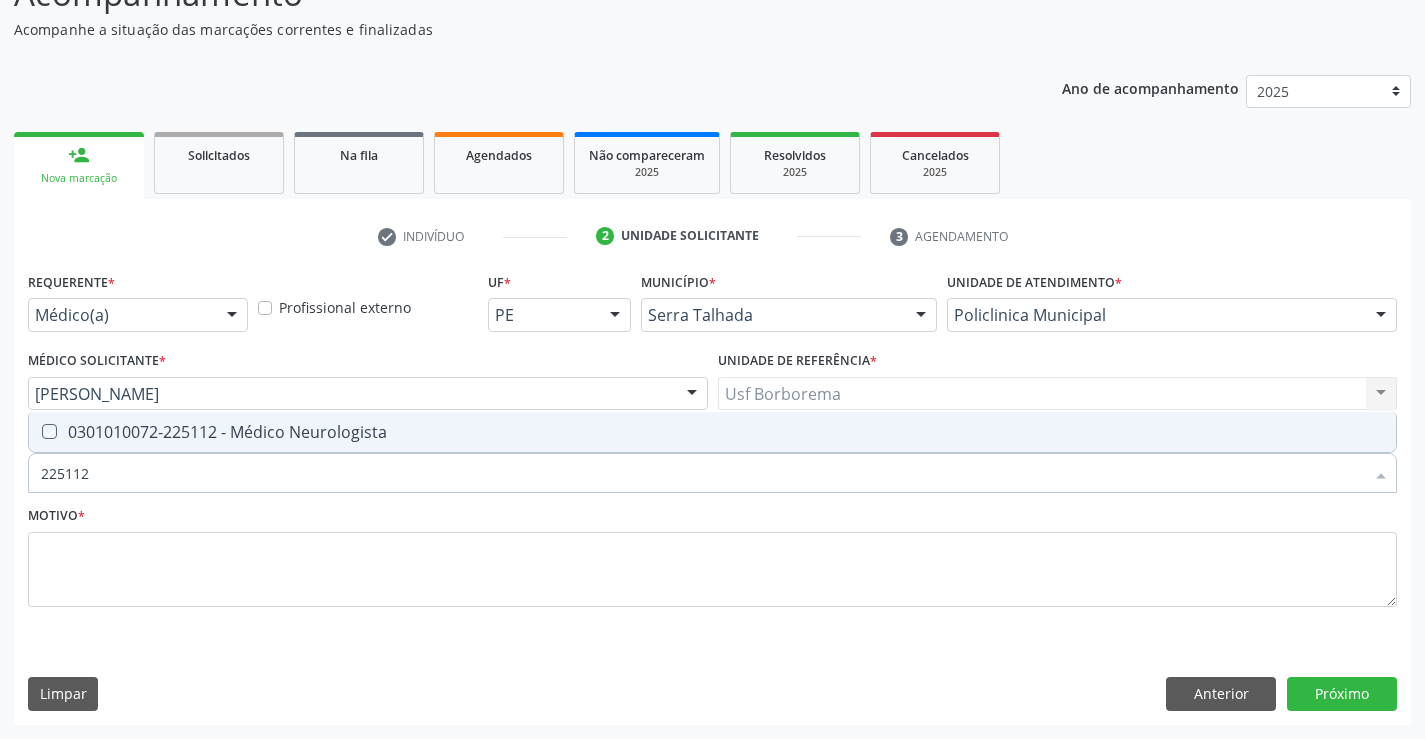 click at bounding box center (35, 431) 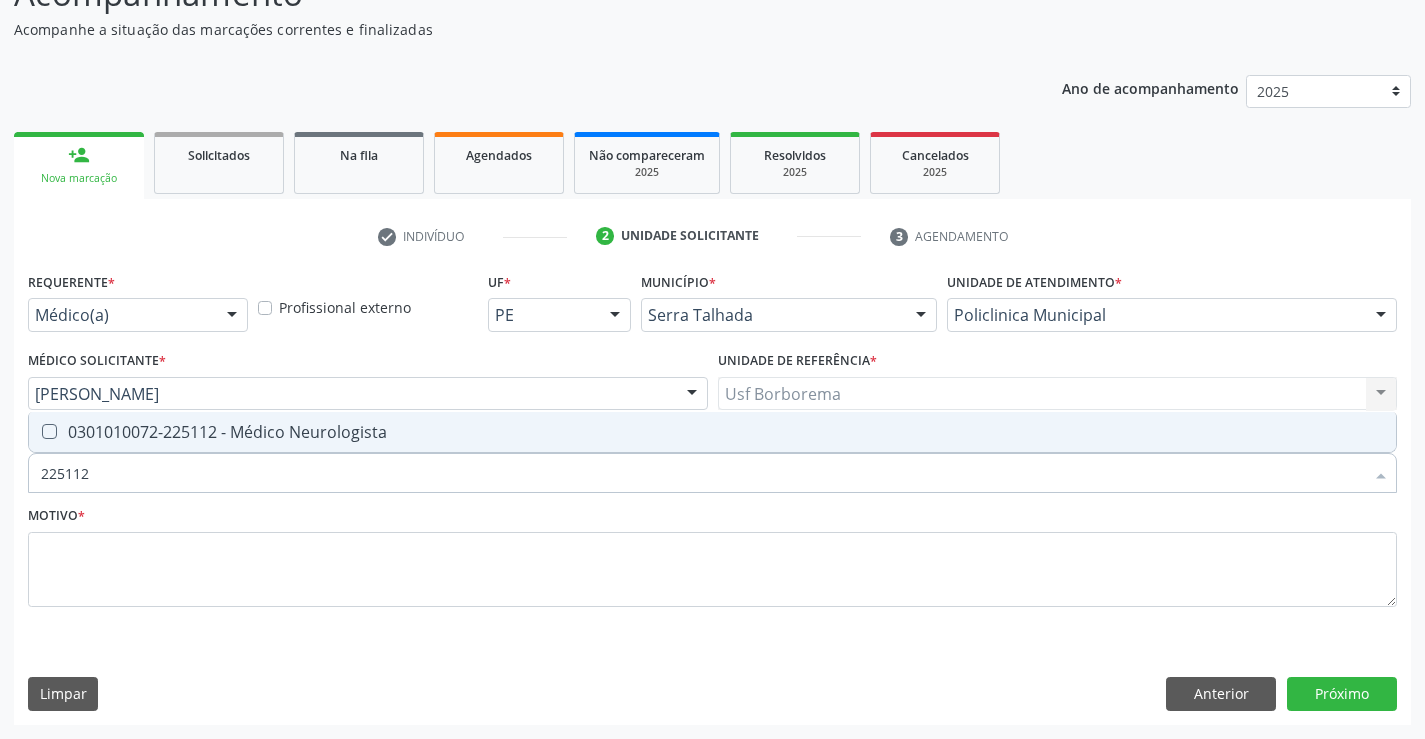 checkbox on "true" 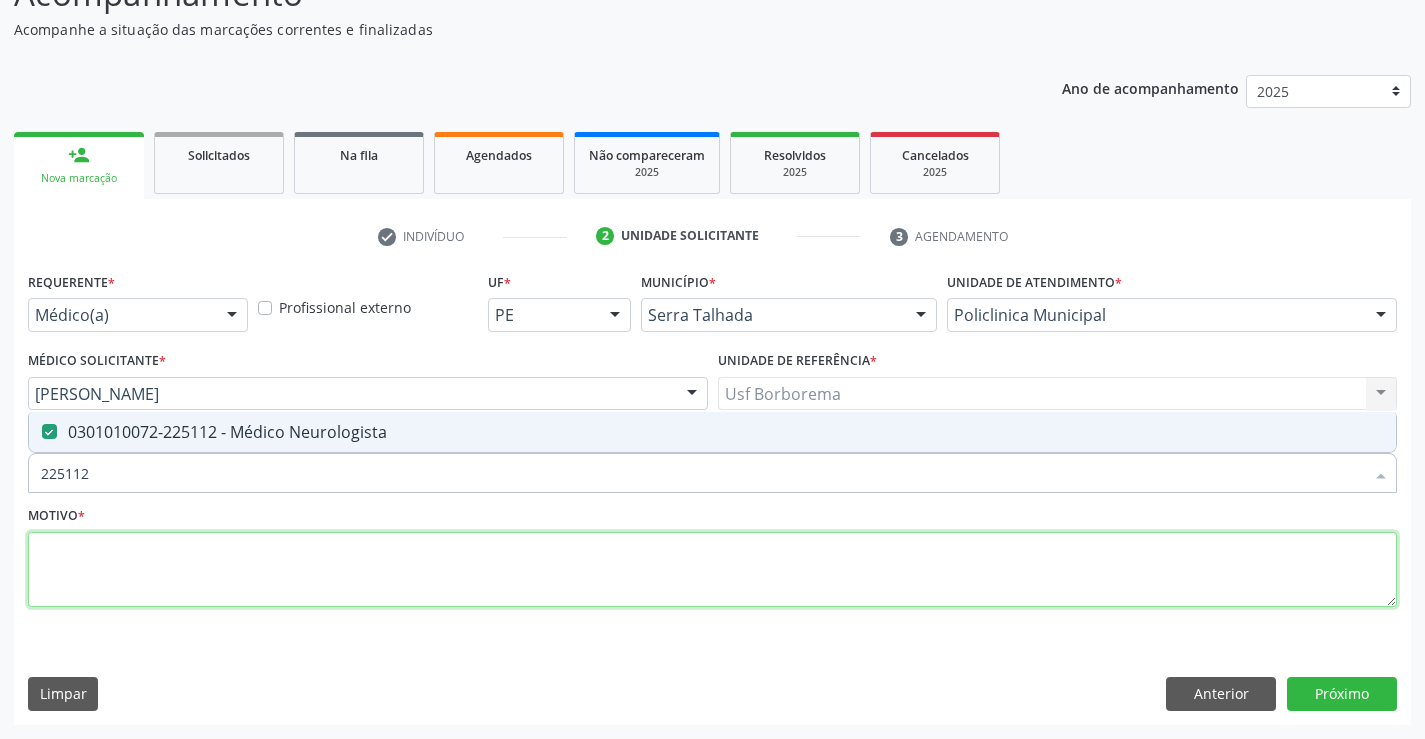 click at bounding box center [712, 570] 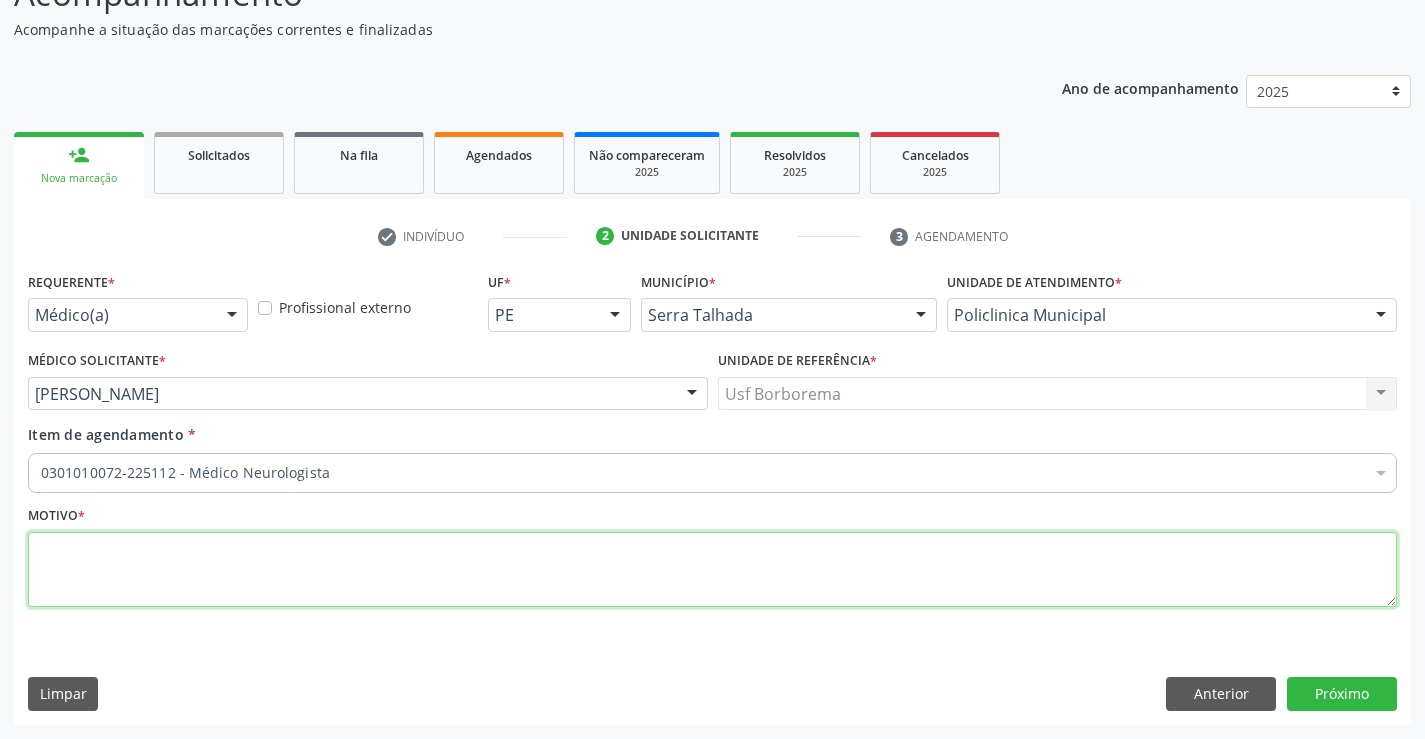 paste on "avaliação" 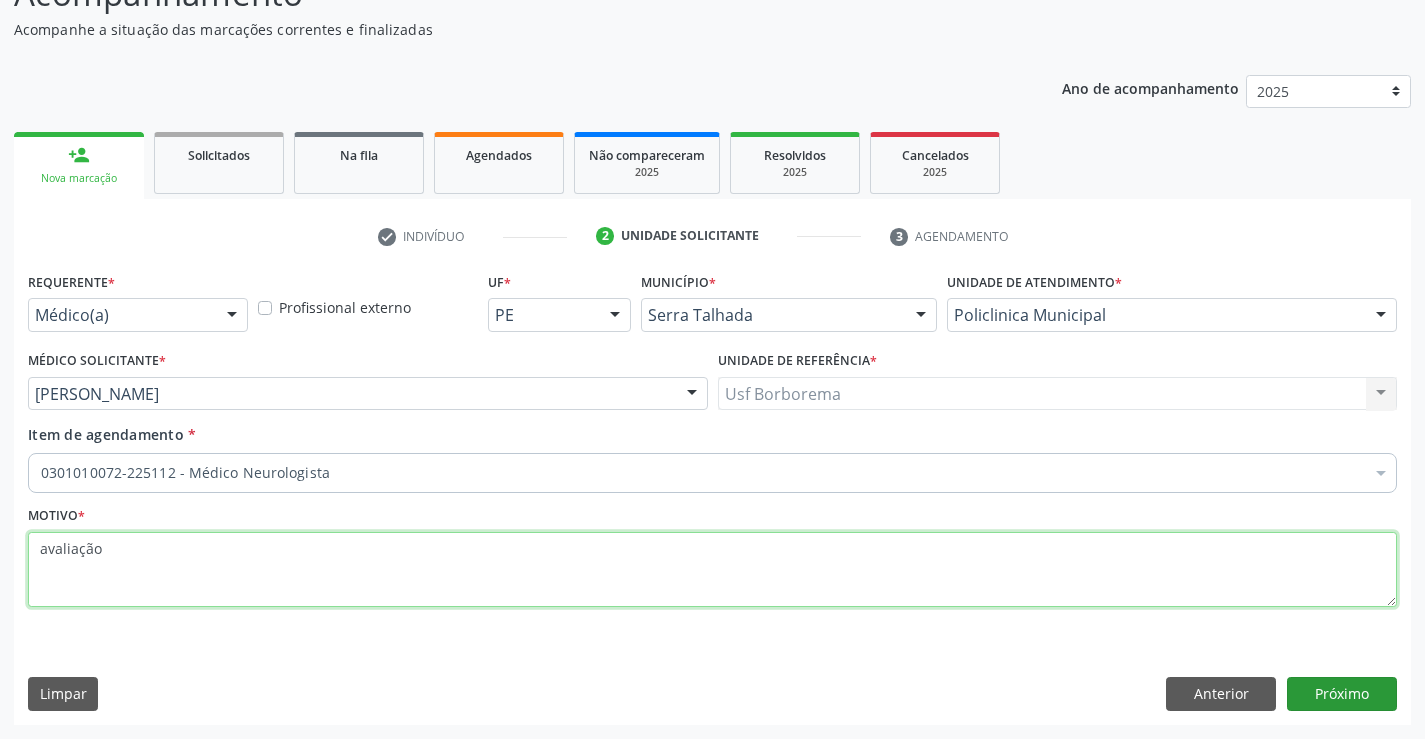 type on "avaliação" 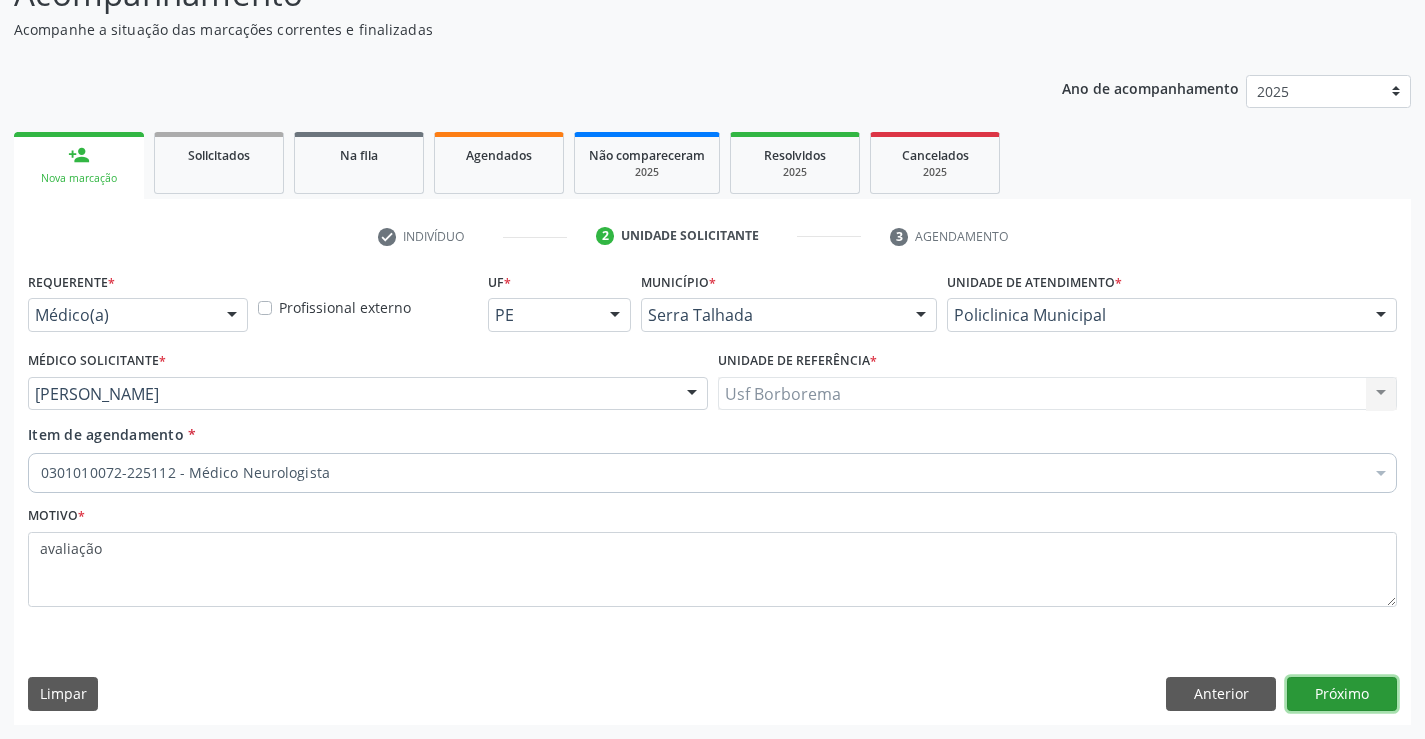 click on "Próximo" at bounding box center (1342, 694) 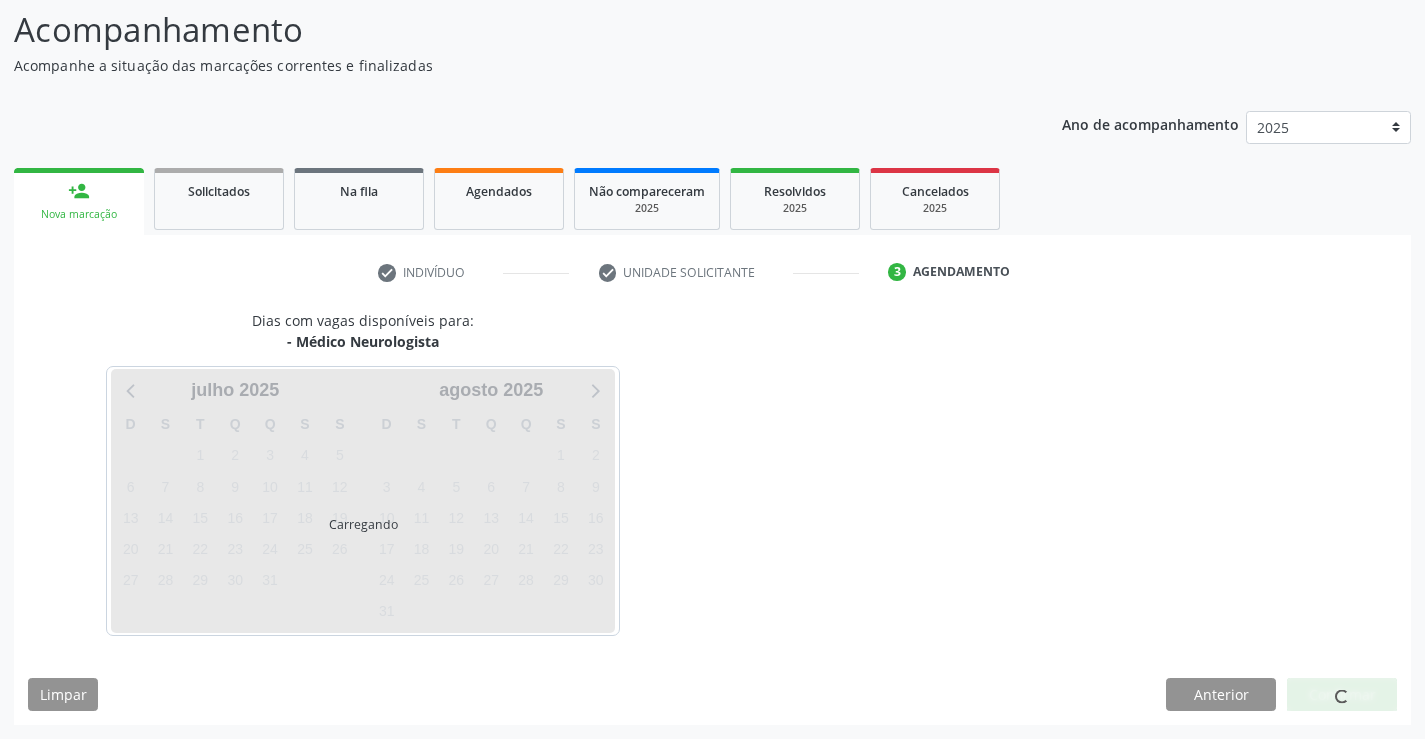 scroll, scrollTop: 131, scrollLeft: 0, axis: vertical 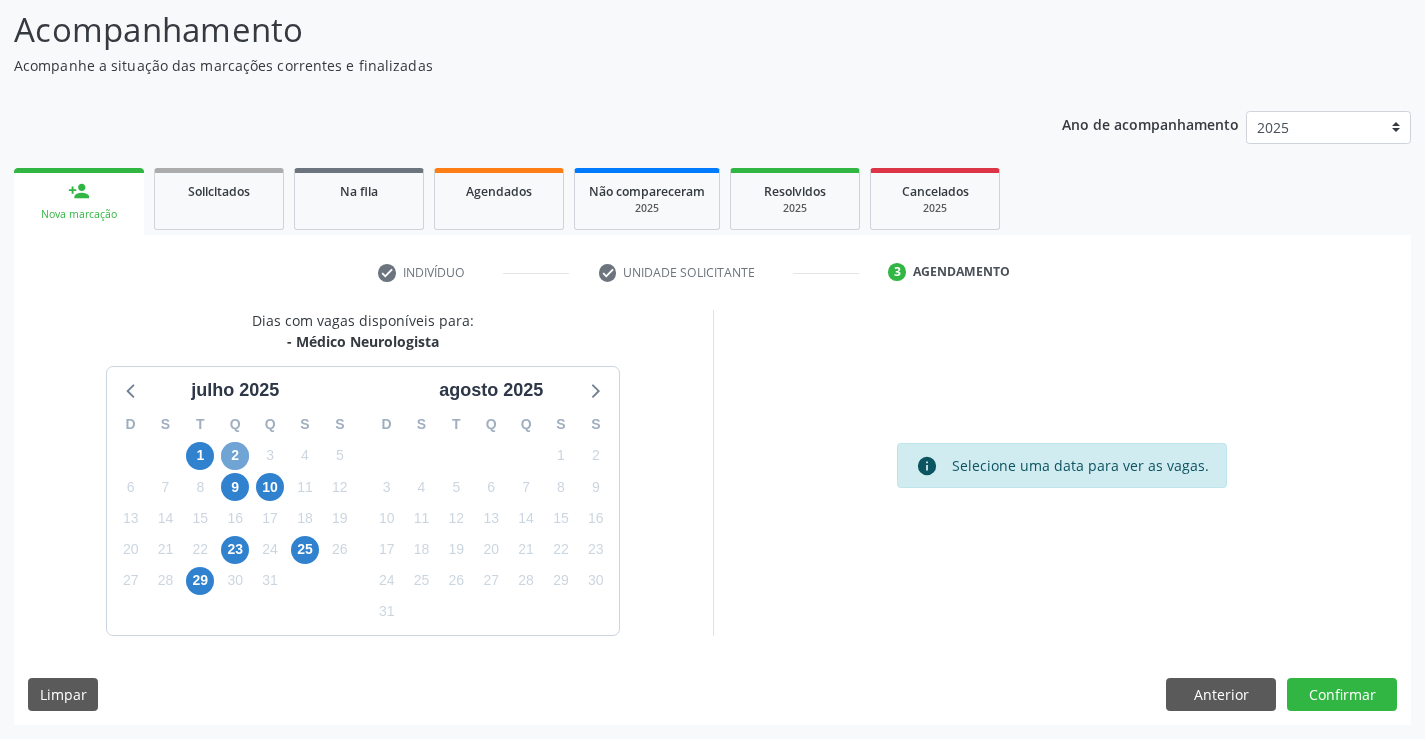 click on "2" at bounding box center (235, 456) 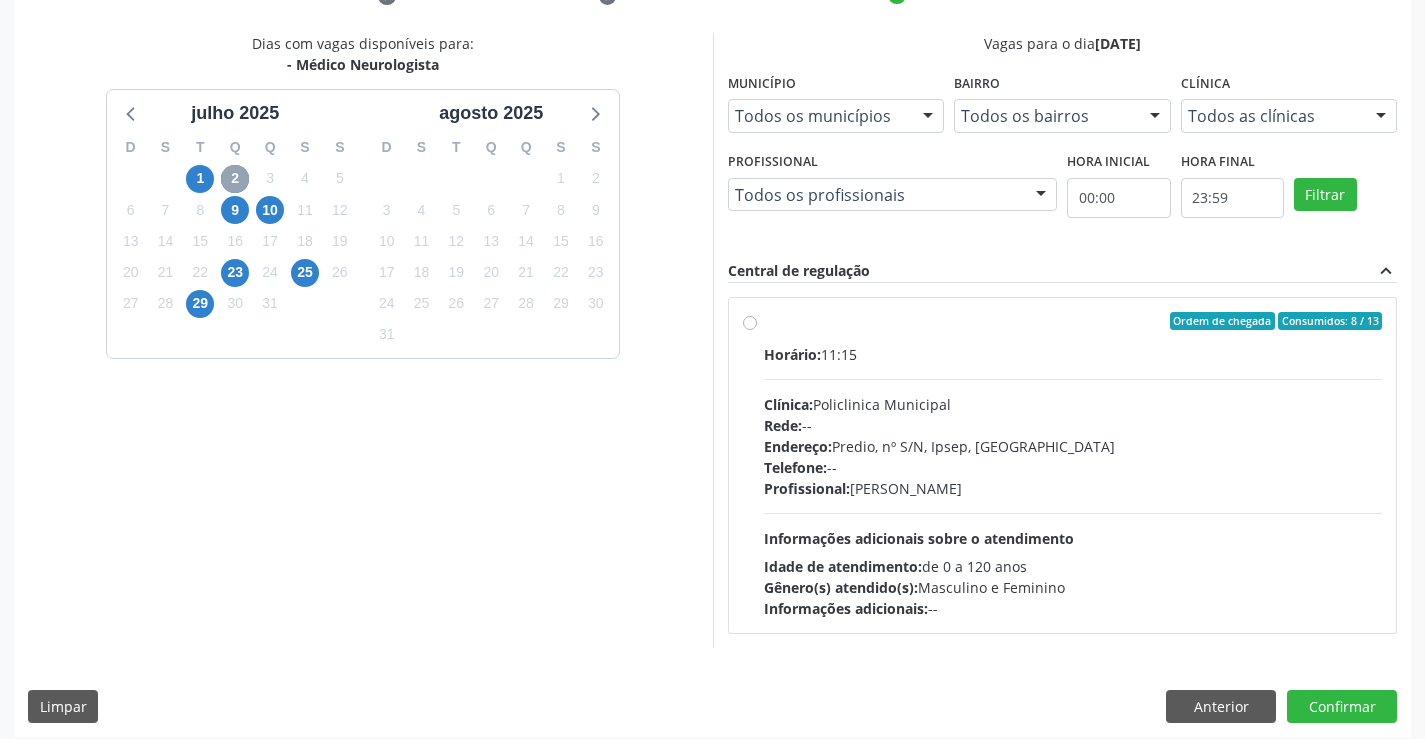 scroll, scrollTop: 420, scrollLeft: 0, axis: vertical 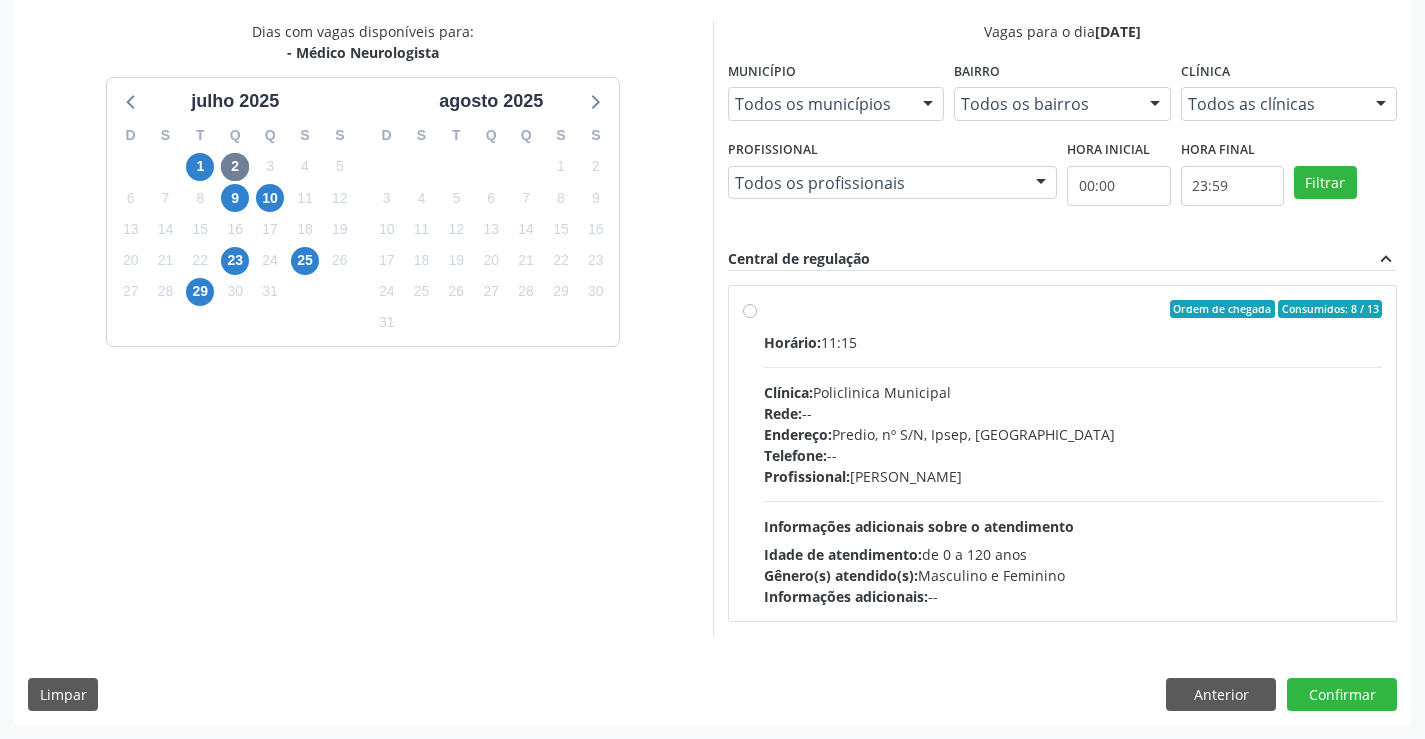 click on "Ordem de chegada
Consumidos: 8 / 13
Horário:   11:15
Clínica:  Policlinica Municipal
Rede:
--
Endereço:   Predio, nº S/N, Ipsep, Serra Talhada - PE
Telefone:   --
Profissional:
Cecilia Fernandes Antas Florentino
Informações adicionais sobre o atendimento
Idade de atendimento:
de 0 a 120 anos
Gênero(s) atendido(s):
Masculino e Feminino
Informações adicionais:
--" at bounding box center (1073, 453) 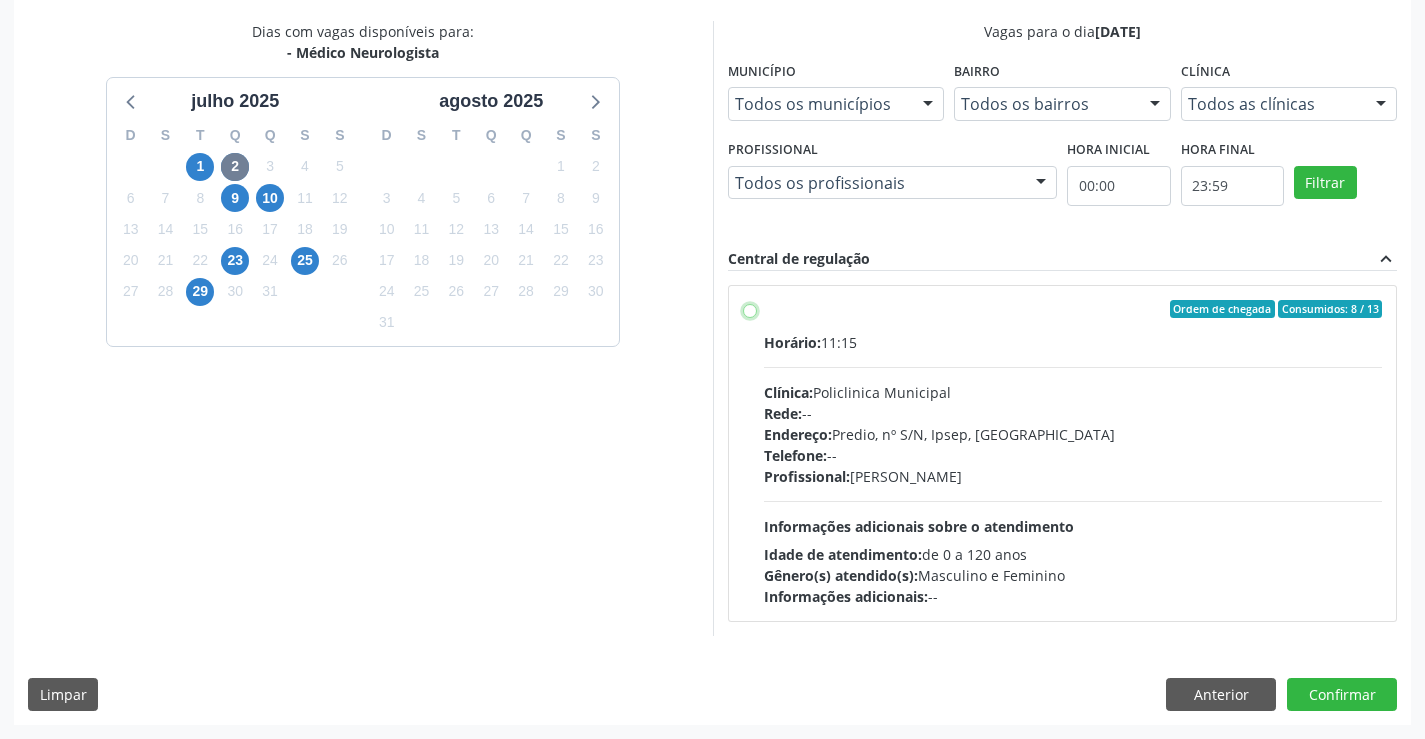 click on "Ordem de chegada
Consumidos: 8 / 13
Horário:   11:15
Clínica:  Policlinica Municipal
Rede:
--
Endereço:   Predio, nº S/N, Ipsep, Serra Talhada - PE
Telefone:   --
Profissional:
Cecilia Fernandes Antas Florentino
Informações adicionais sobre o atendimento
Idade de atendimento:
de 0 a 120 anos
Gênero(s) atendido(s):
Masculino e Feminino
Informações adicionais:
--" at bounding box center [750, 309] 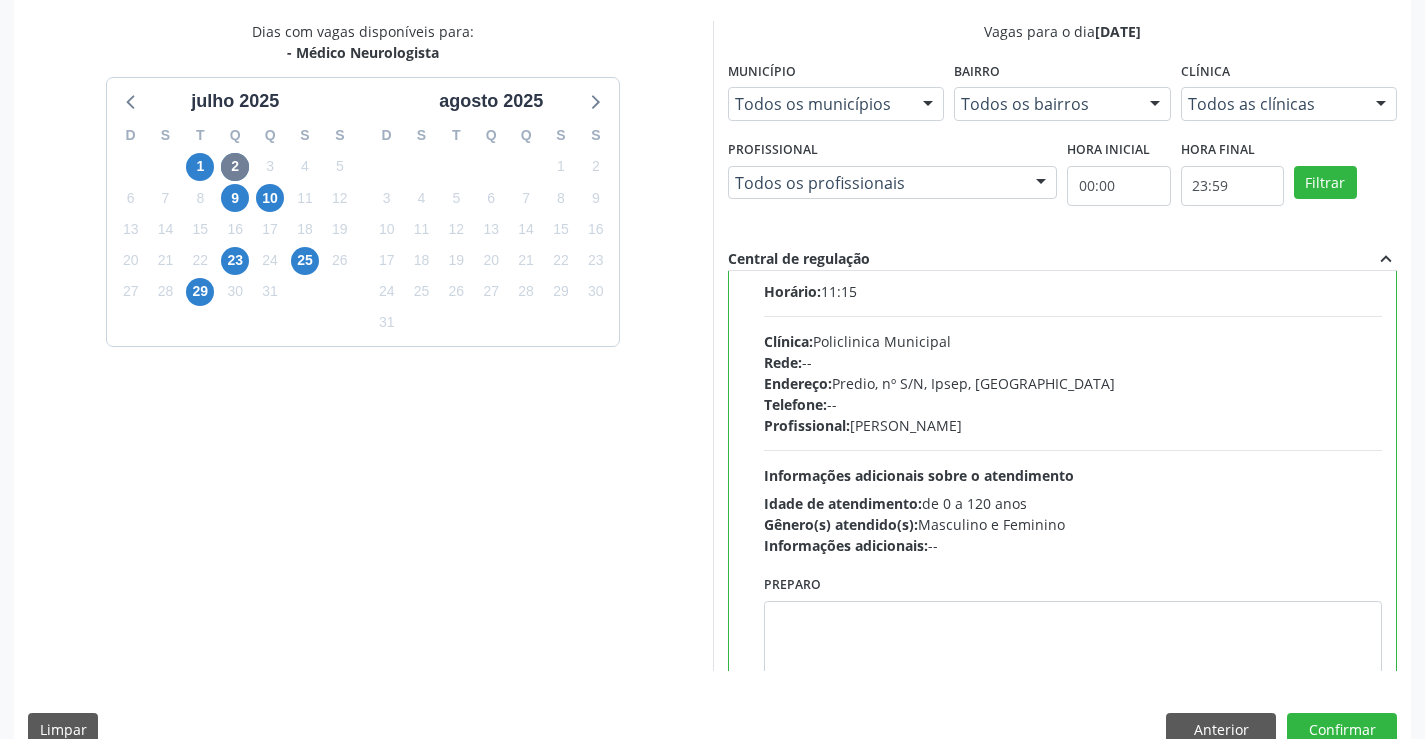 scroll, scrollTop: 99, scrollLeft: 0, axis: vertical 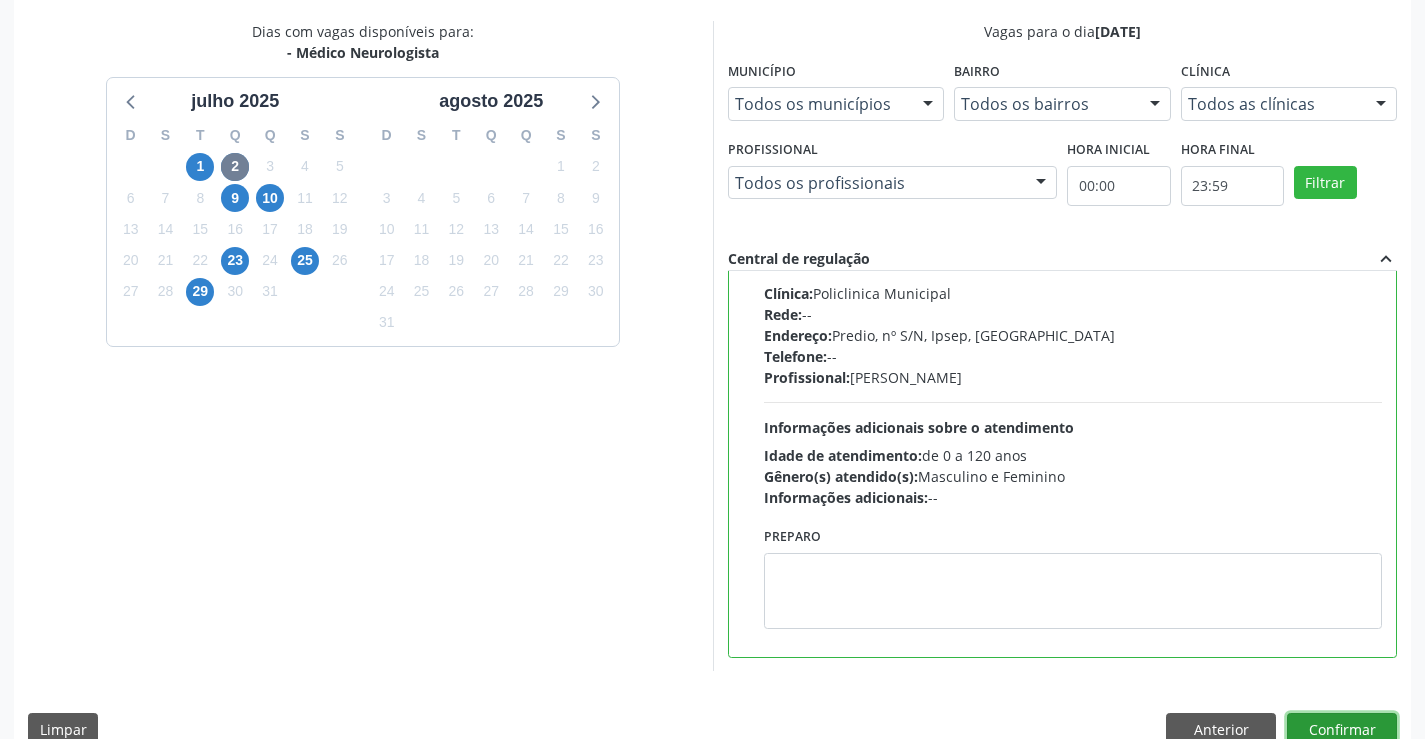 click on "Confirmar" at bounding box center [1342, 730] 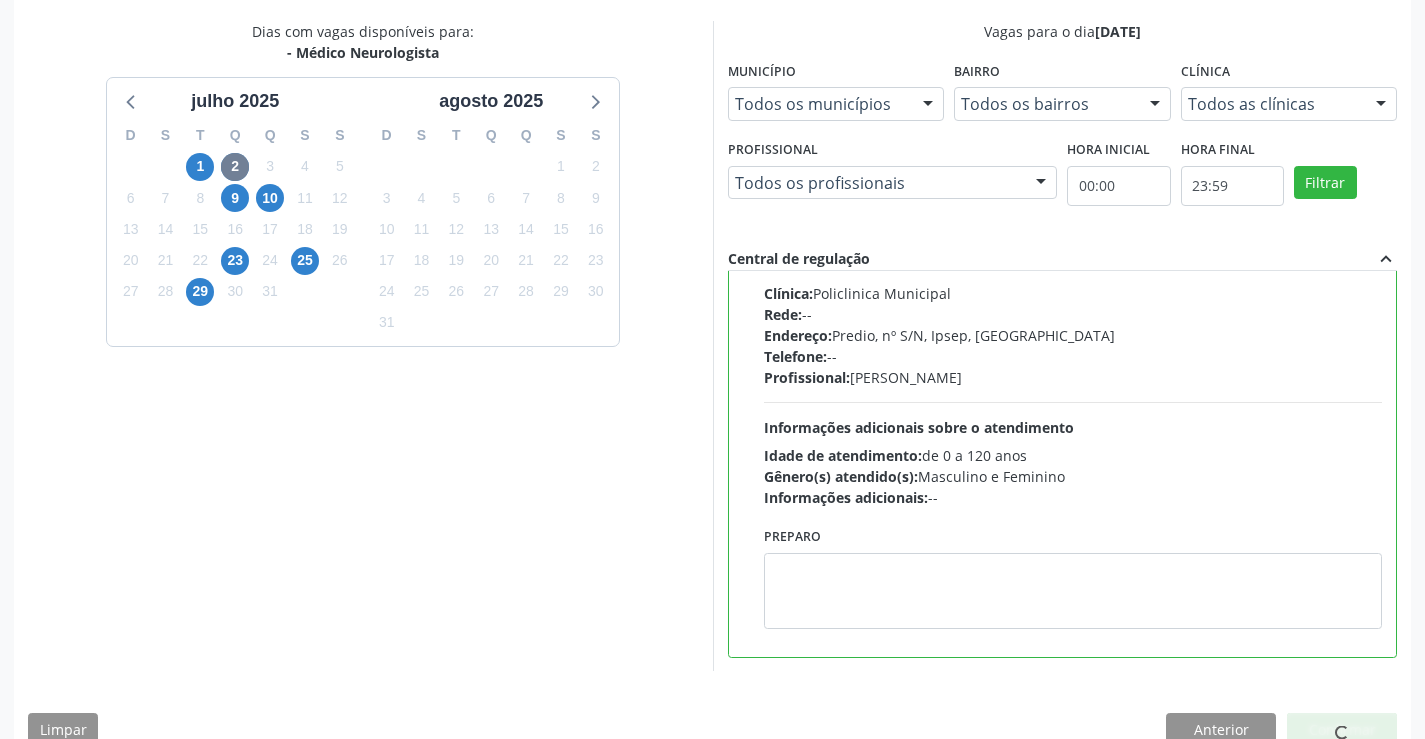 scroll, scrollTop: 0, scrollLeft: 0, axis: both 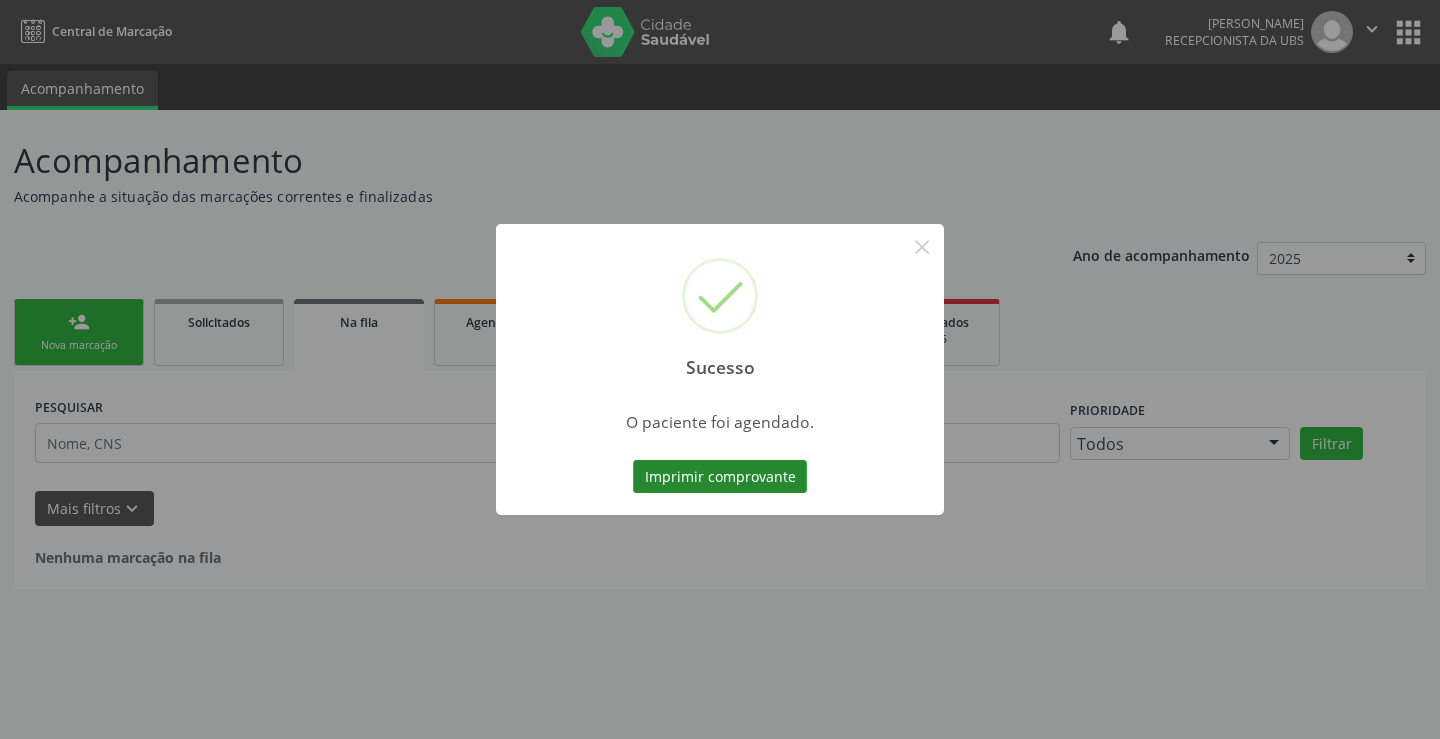 click on "Imprimir comprovante" at bounding box center [720, 477] 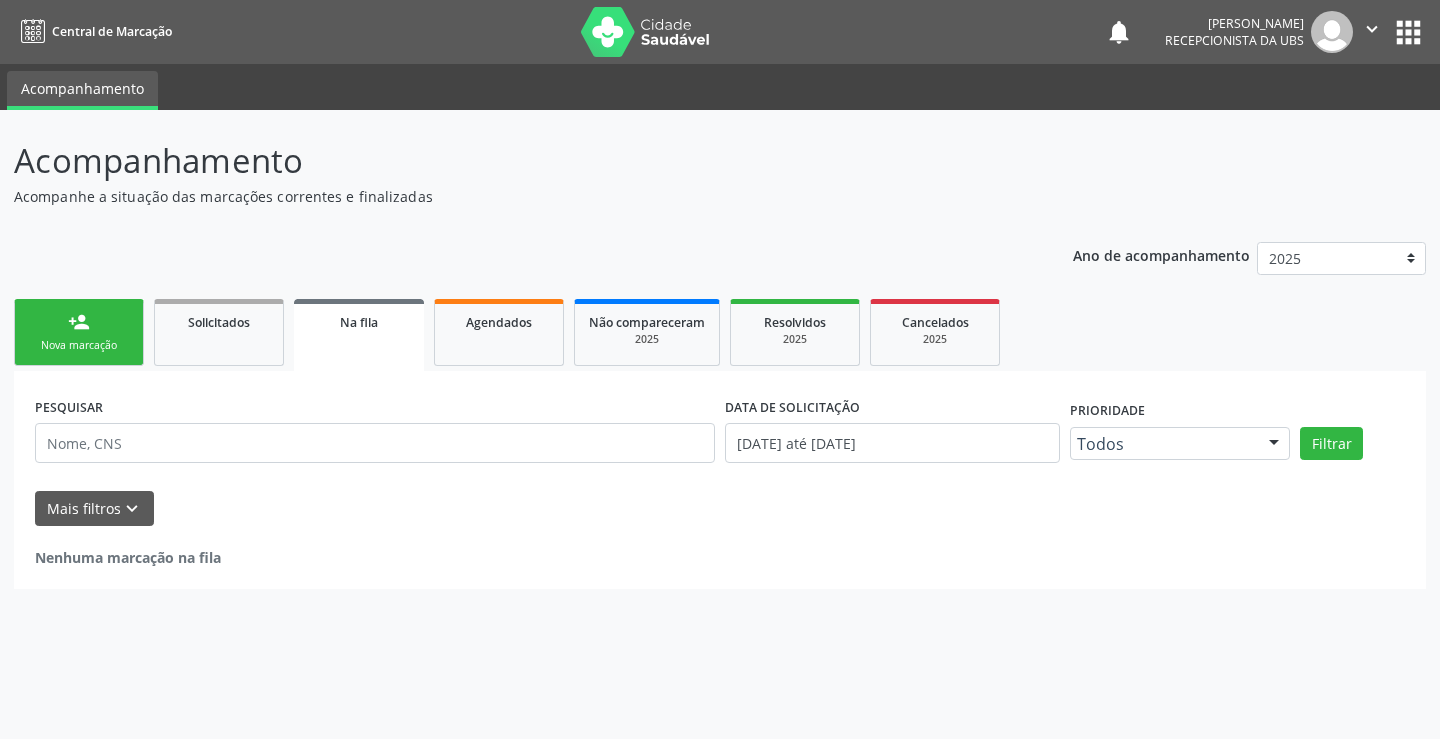 click on "person_add" at bounding box center [79, 322] 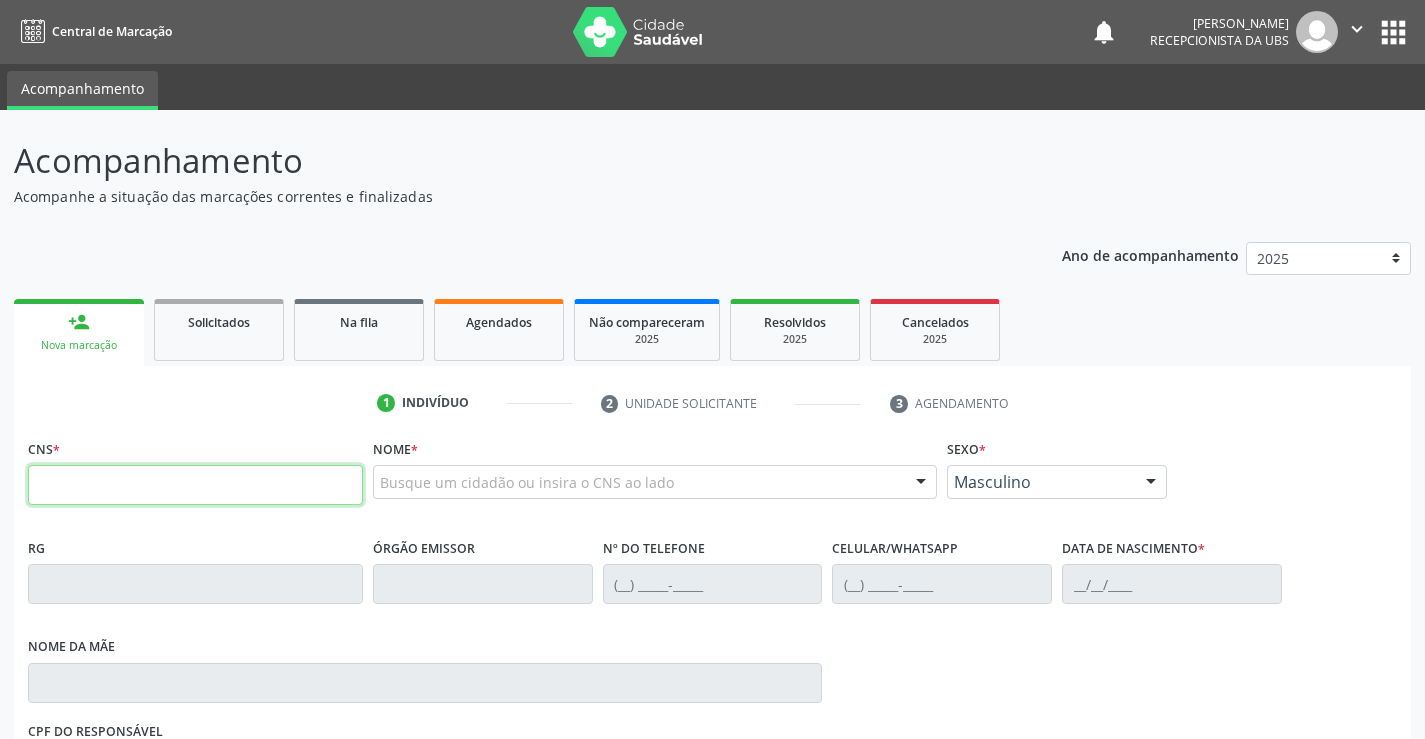 click at bounding box center (195, 485) 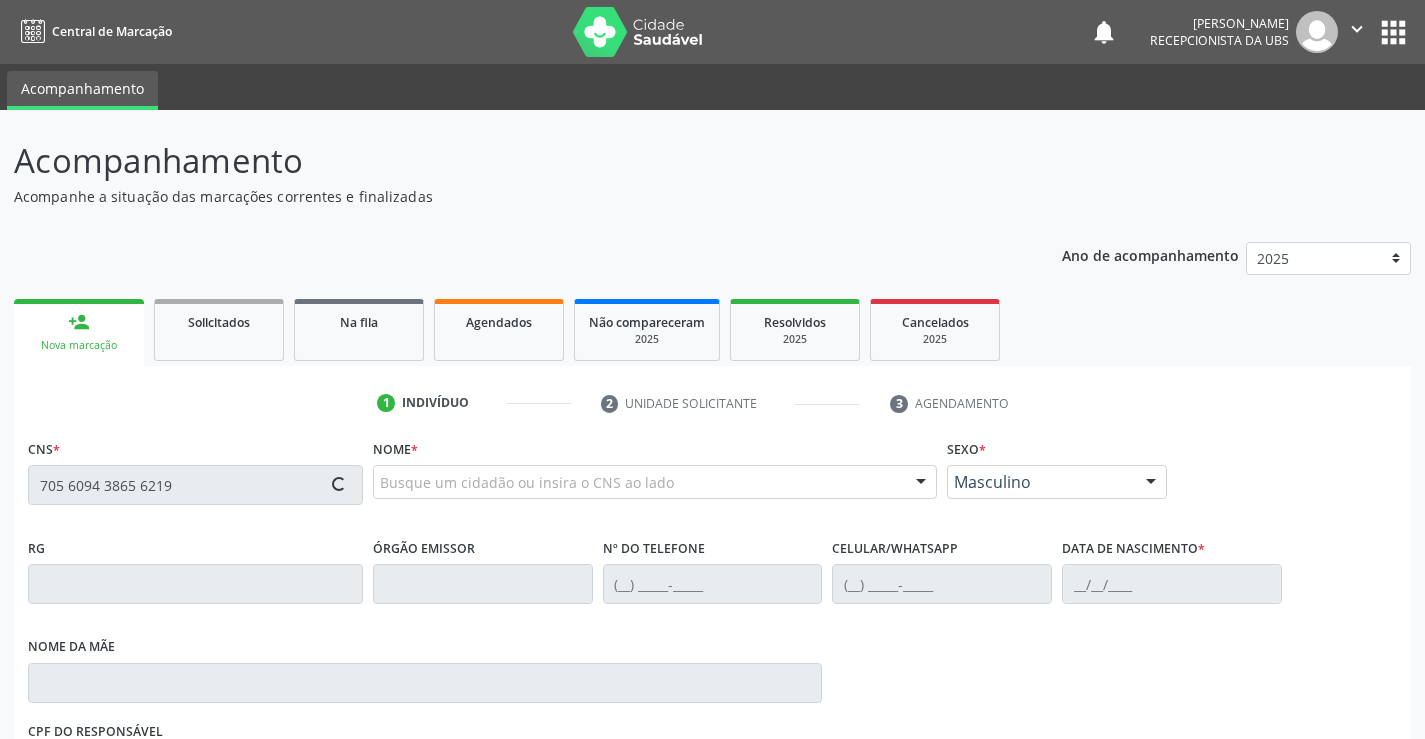type on "705 6094 3865 6219" 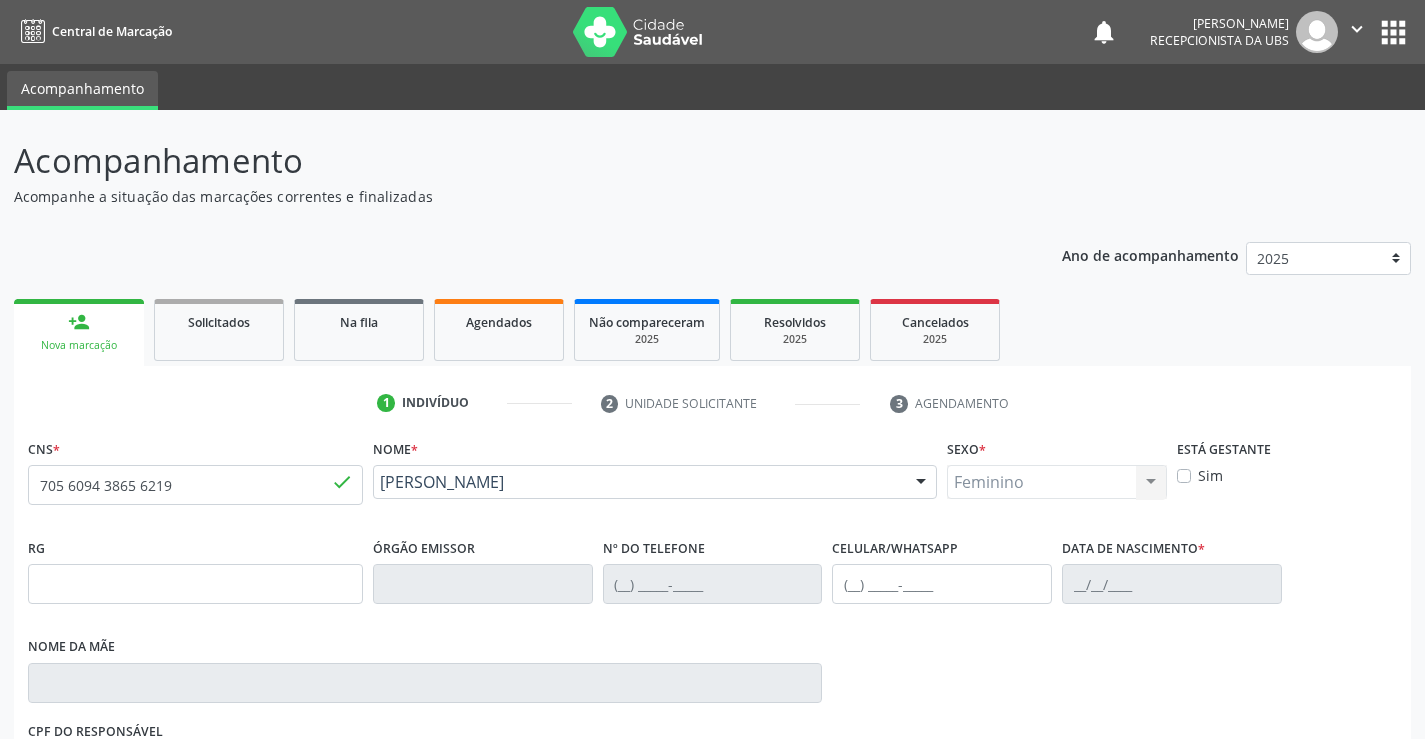 type on "(87) 99927-7976" 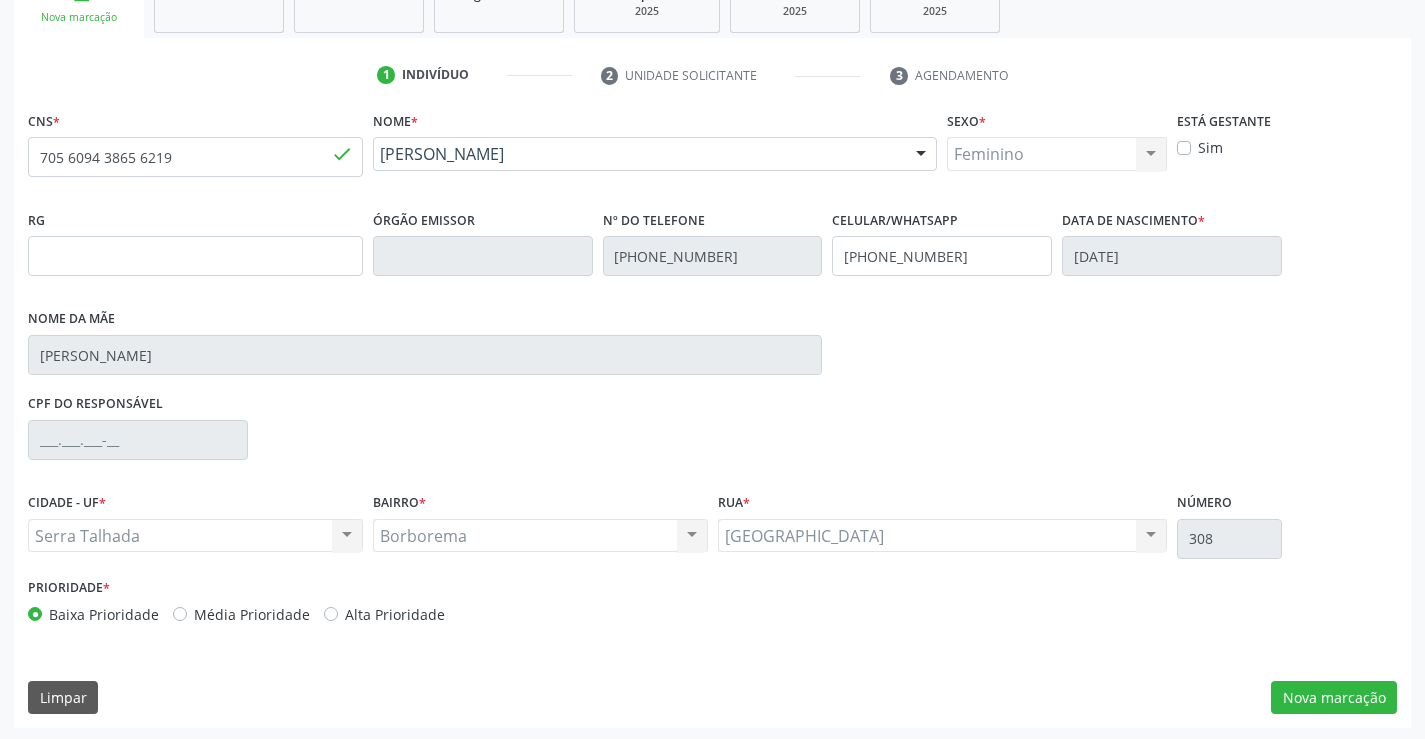 scroll, scrollTop: 331, scrollLeft: 0, axis: vertical 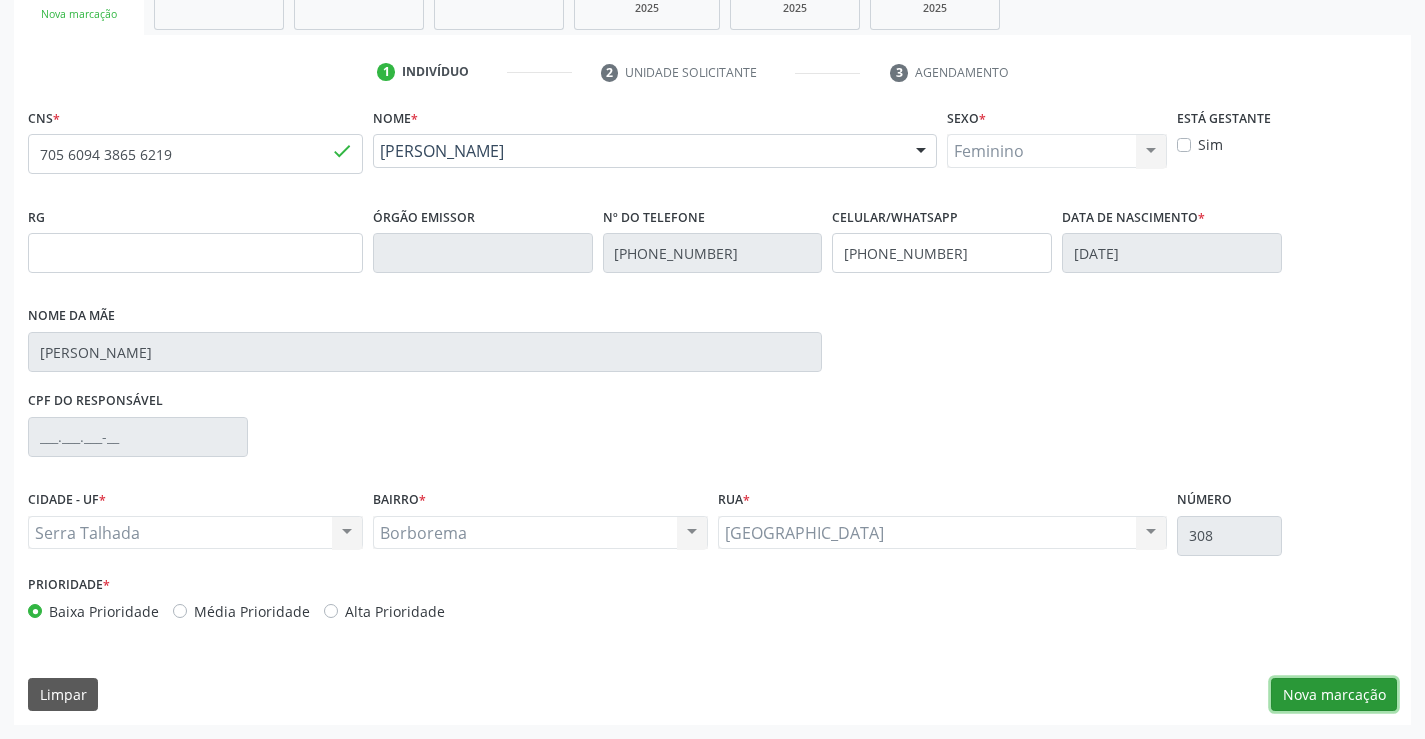 click on "Nova marcação" at bounding box center [1334, 695] 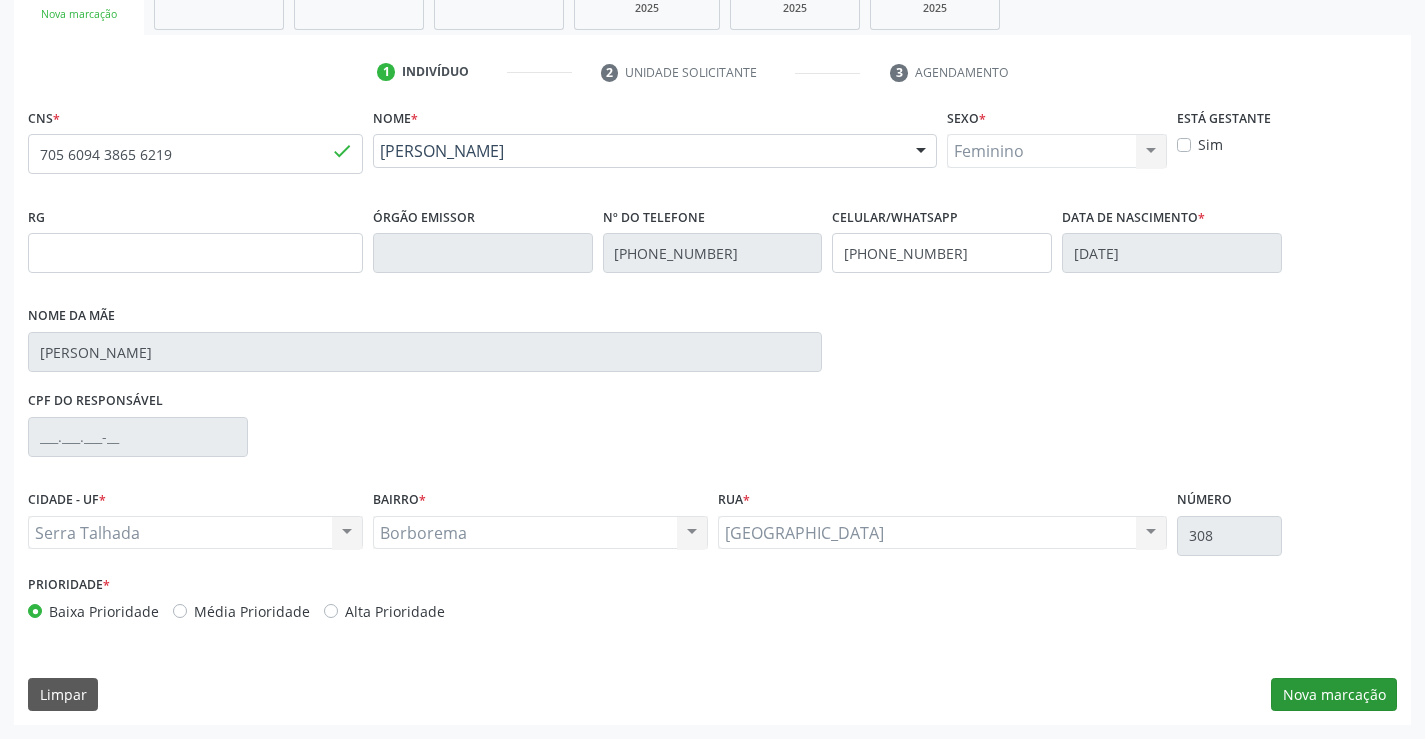 scroll, scrollTop: 167, scrollLeft: 0, axis: vertical 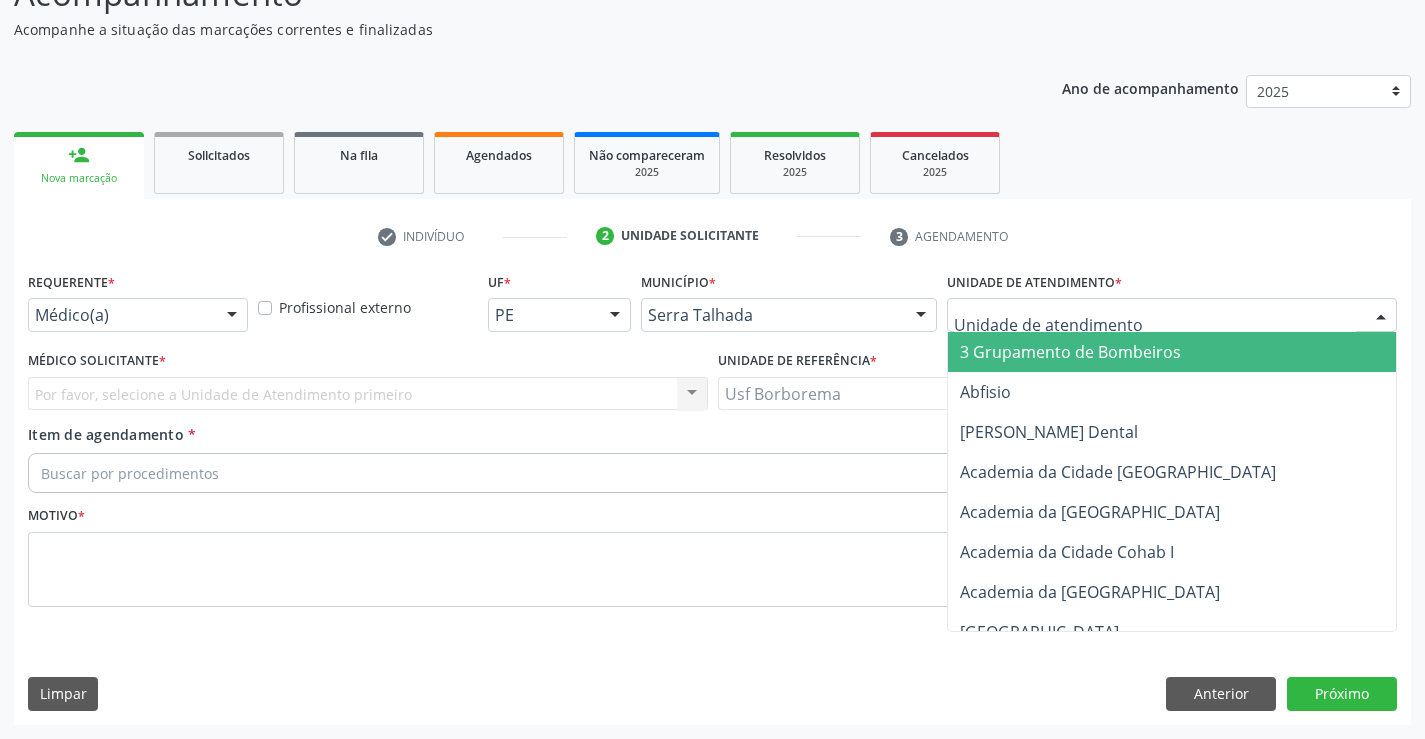 click at bounding box center [1172, 315] 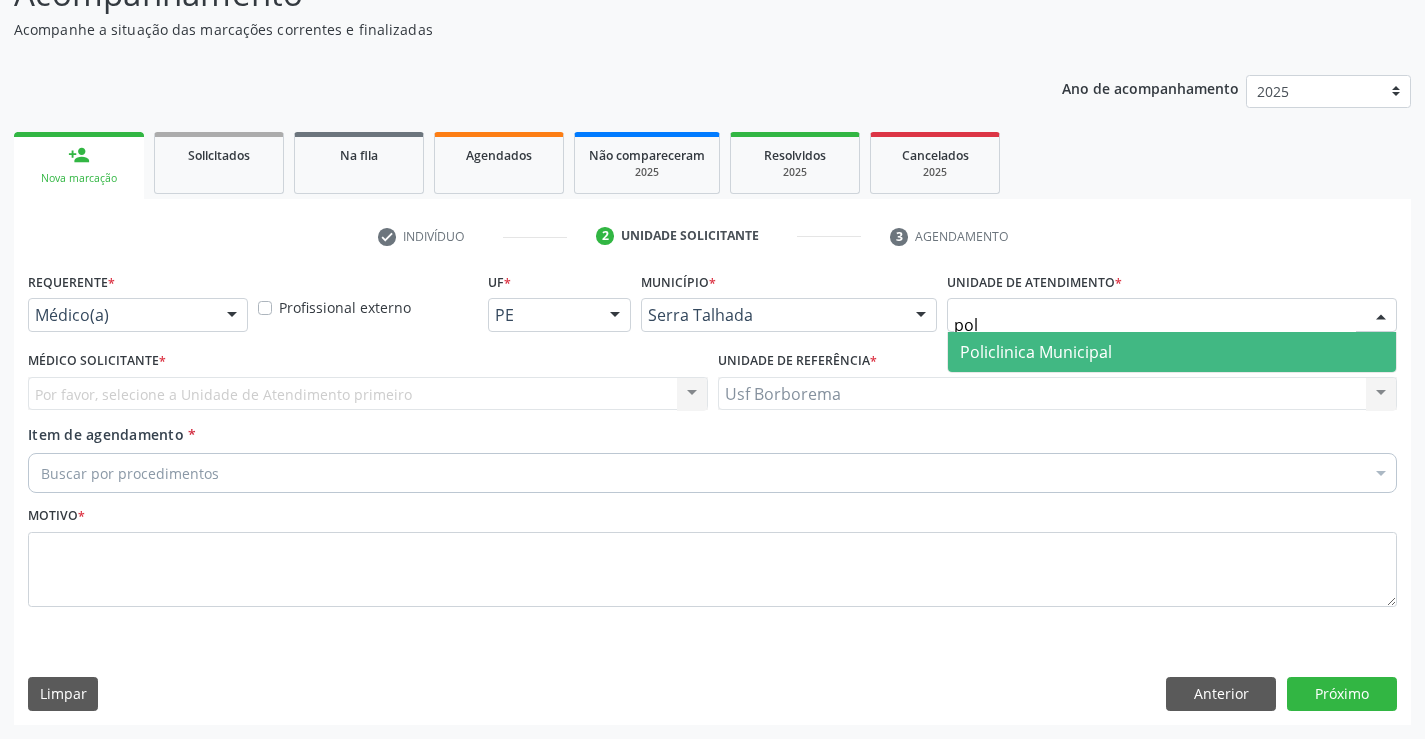 click on "Policlinica Municipal" at bounding box center (1036, 352) 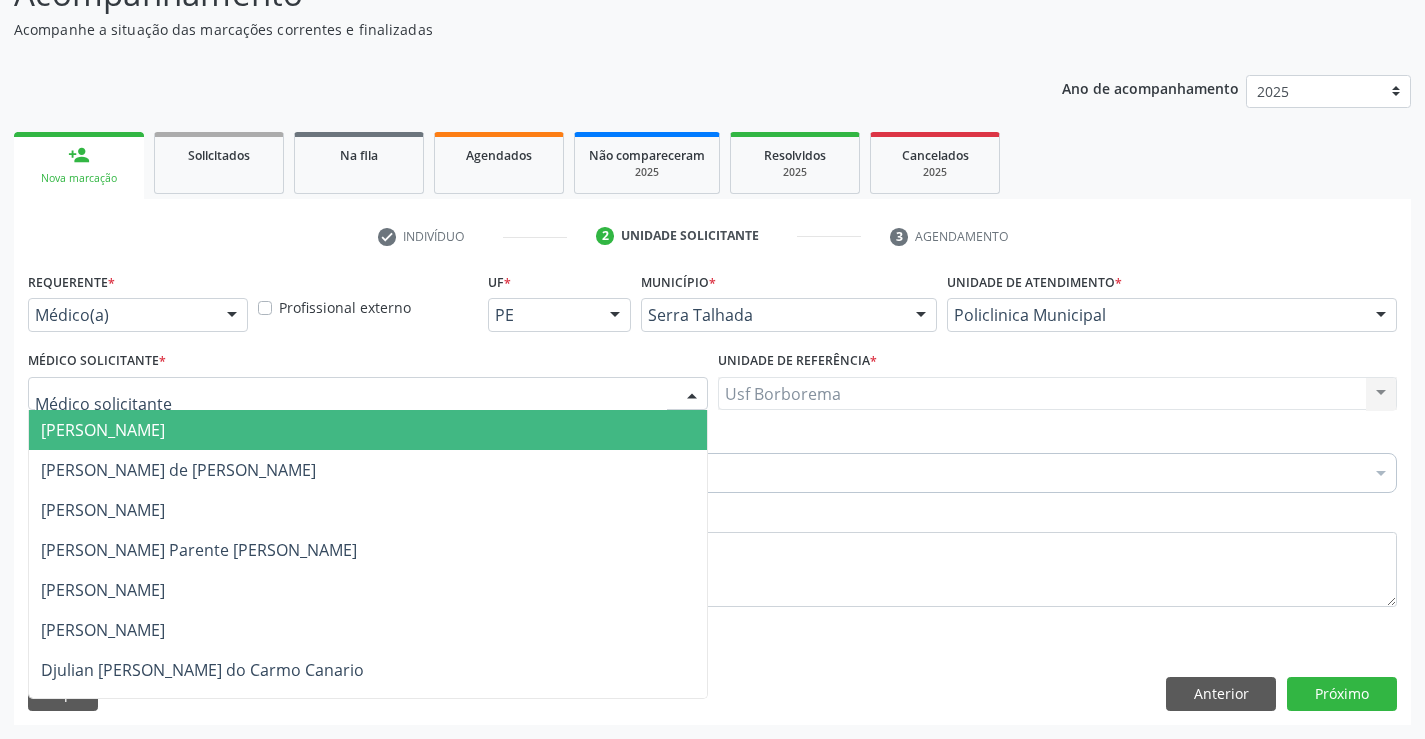 click at bounding box center [368, 394] 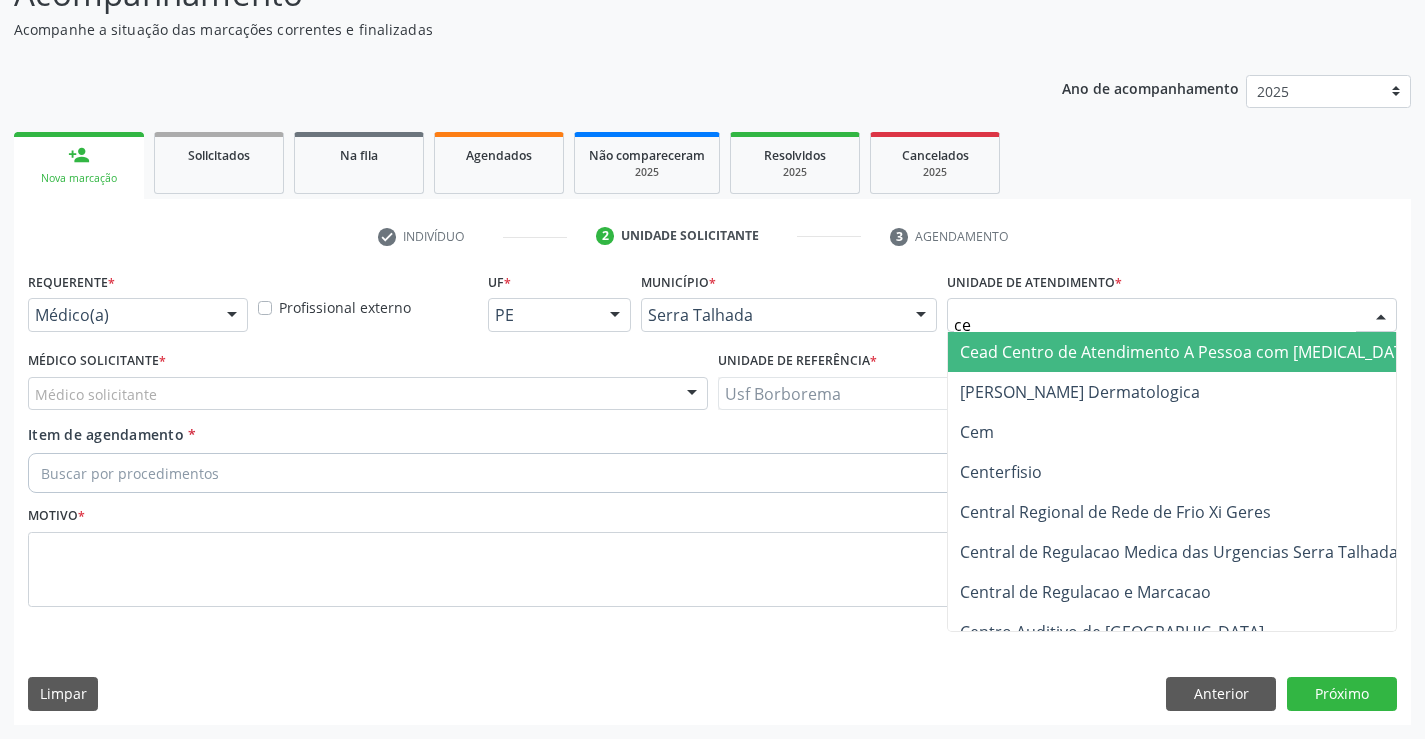 type on "cem" 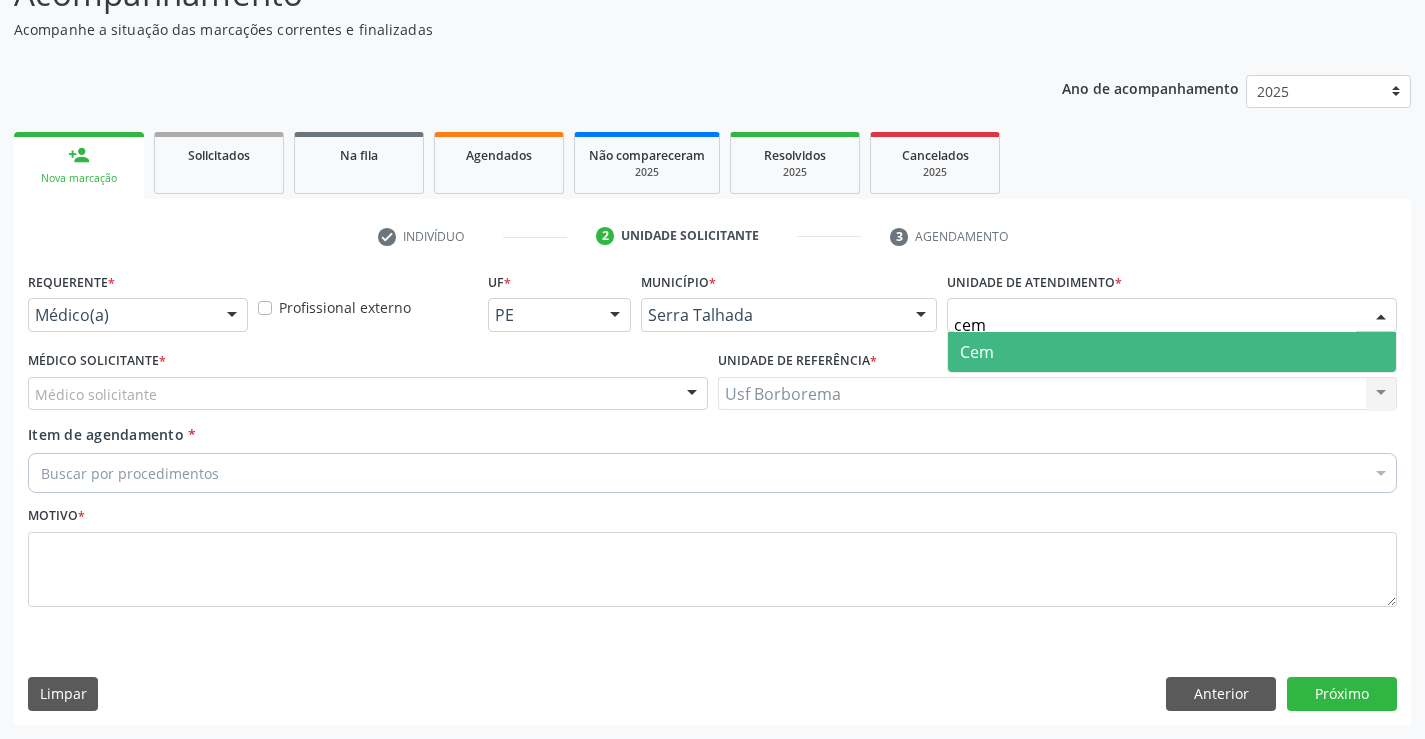 click on "Cem" at bounding box center (1172, 352) 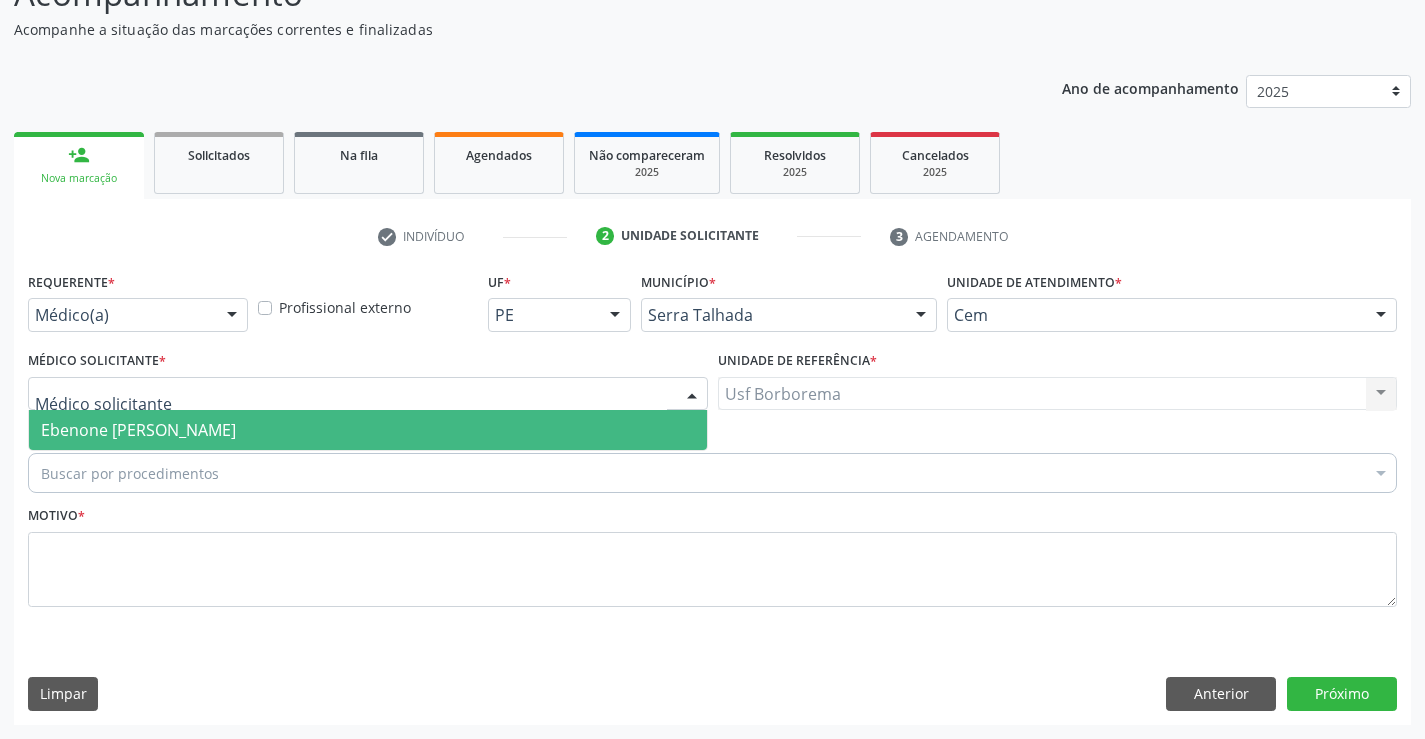 click on "Ebenone [PERSON_NAME]" at bounding box center (138, 430) 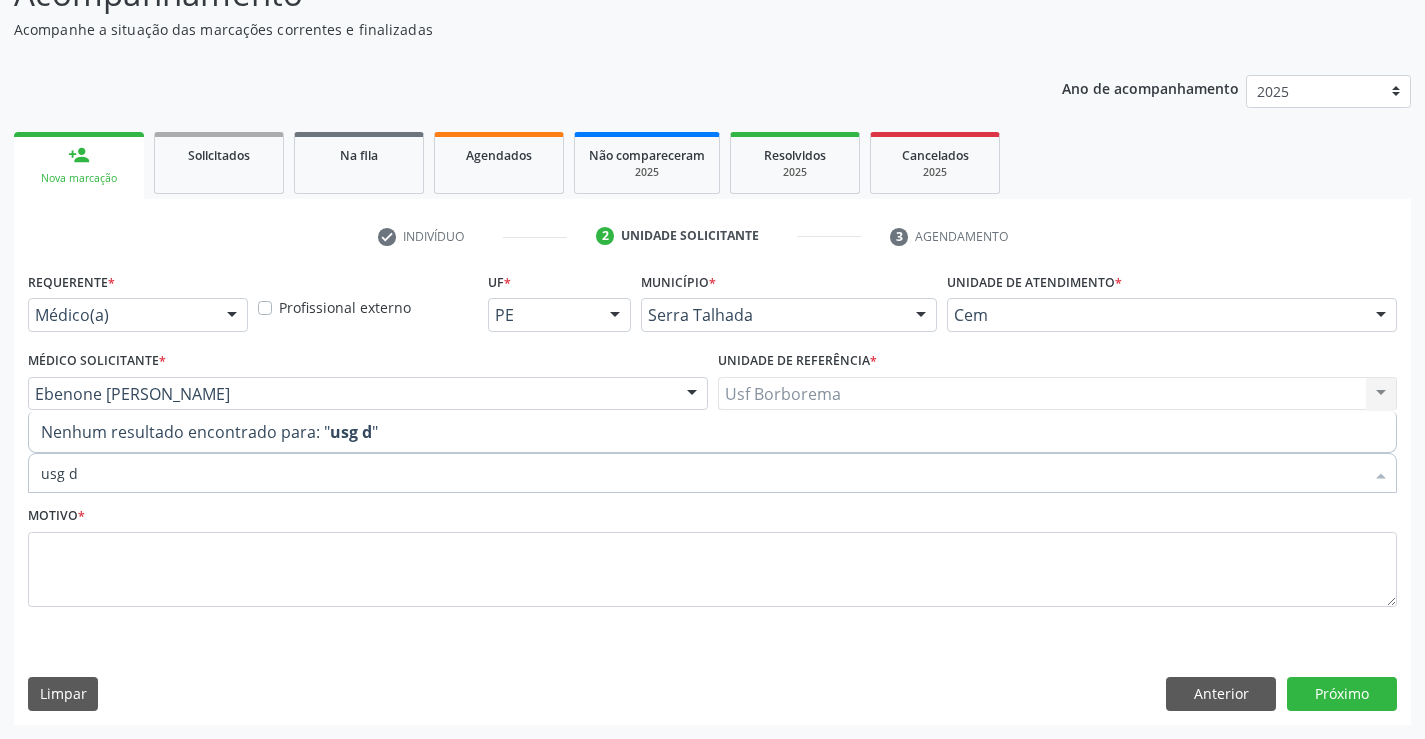 type on "usg" 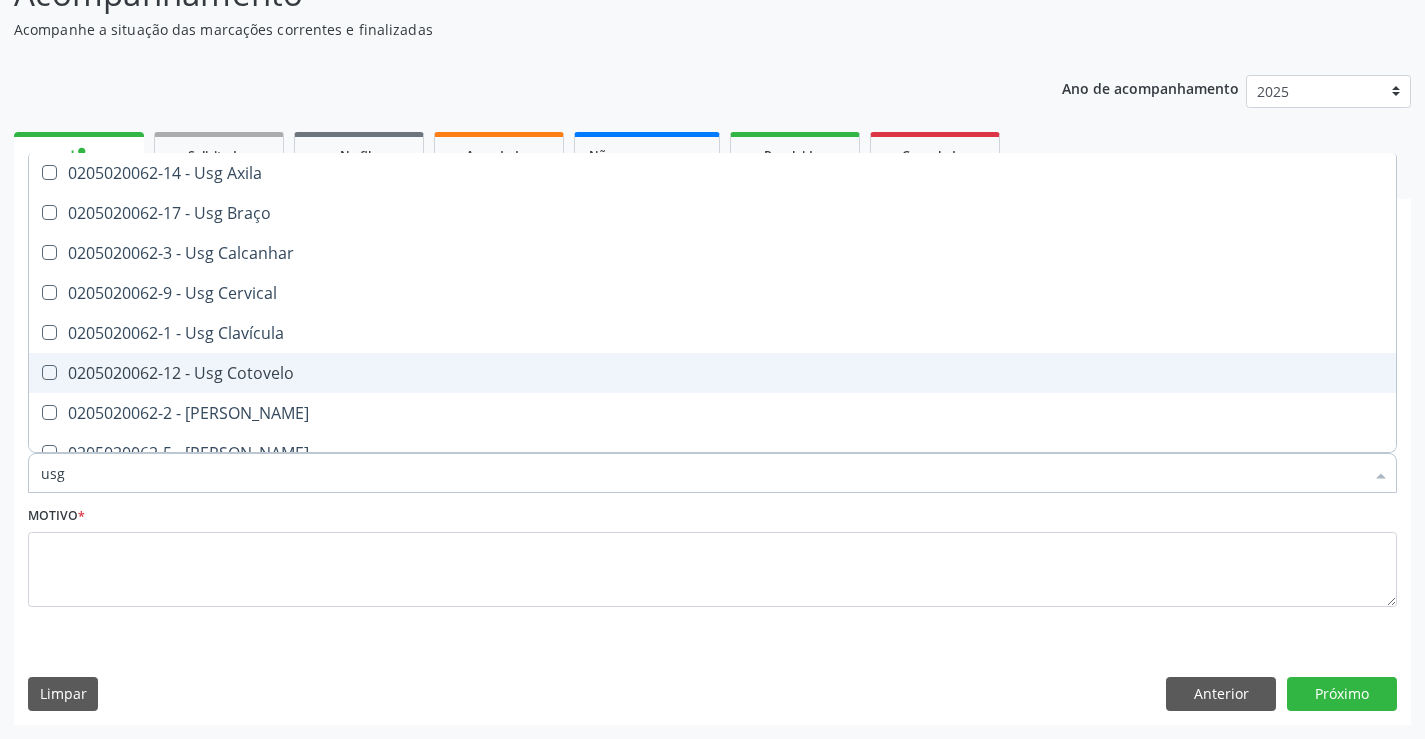 click on "0205020062-12 - Usg Cotovelo" at bounding box center (712, 373) 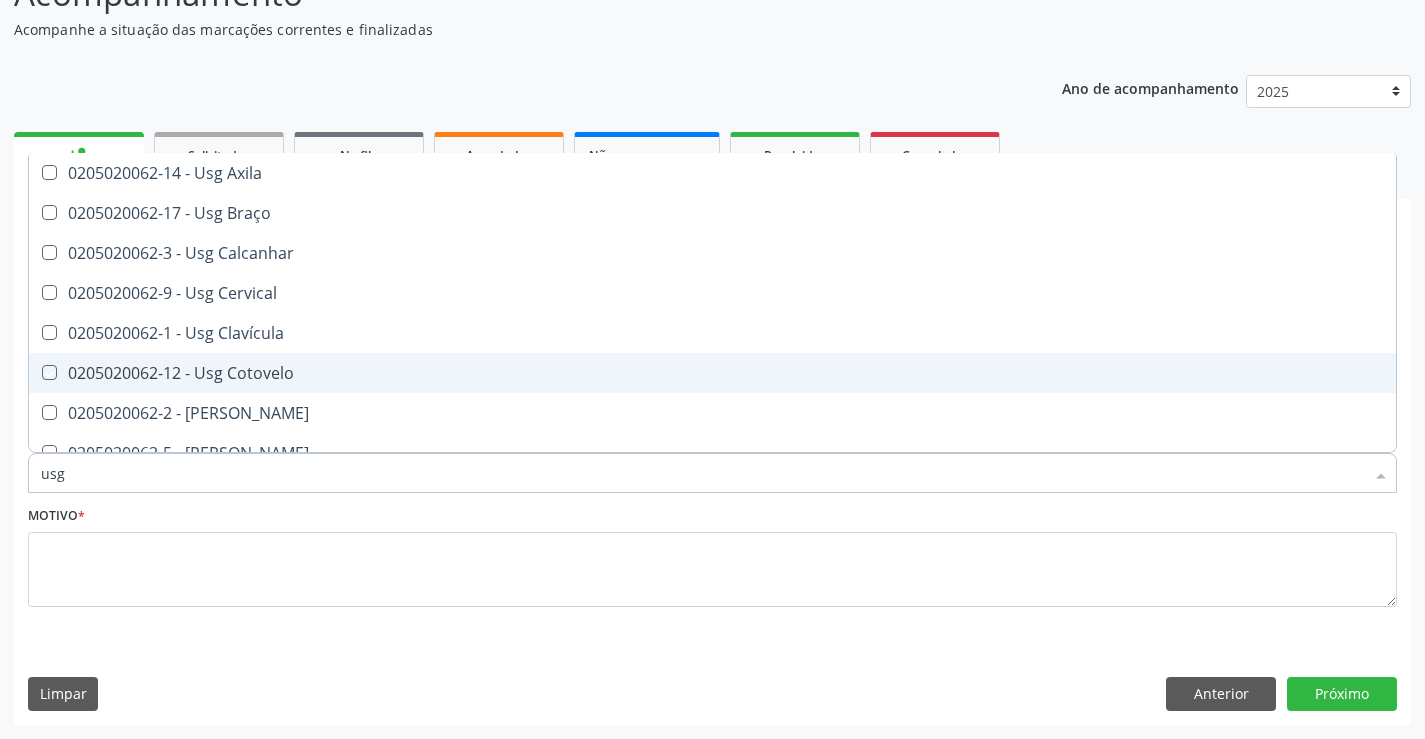checkbox on "true" 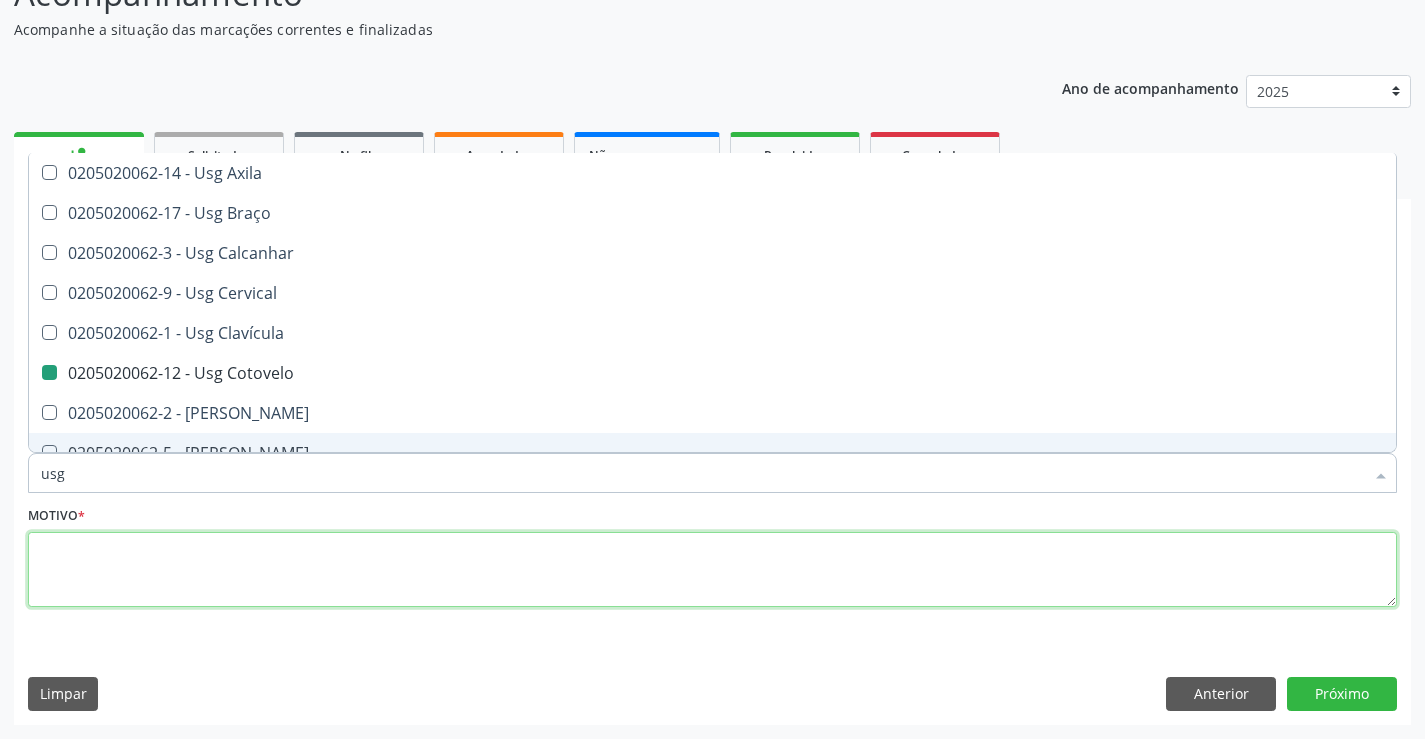 click at bounding box center (712, 570) 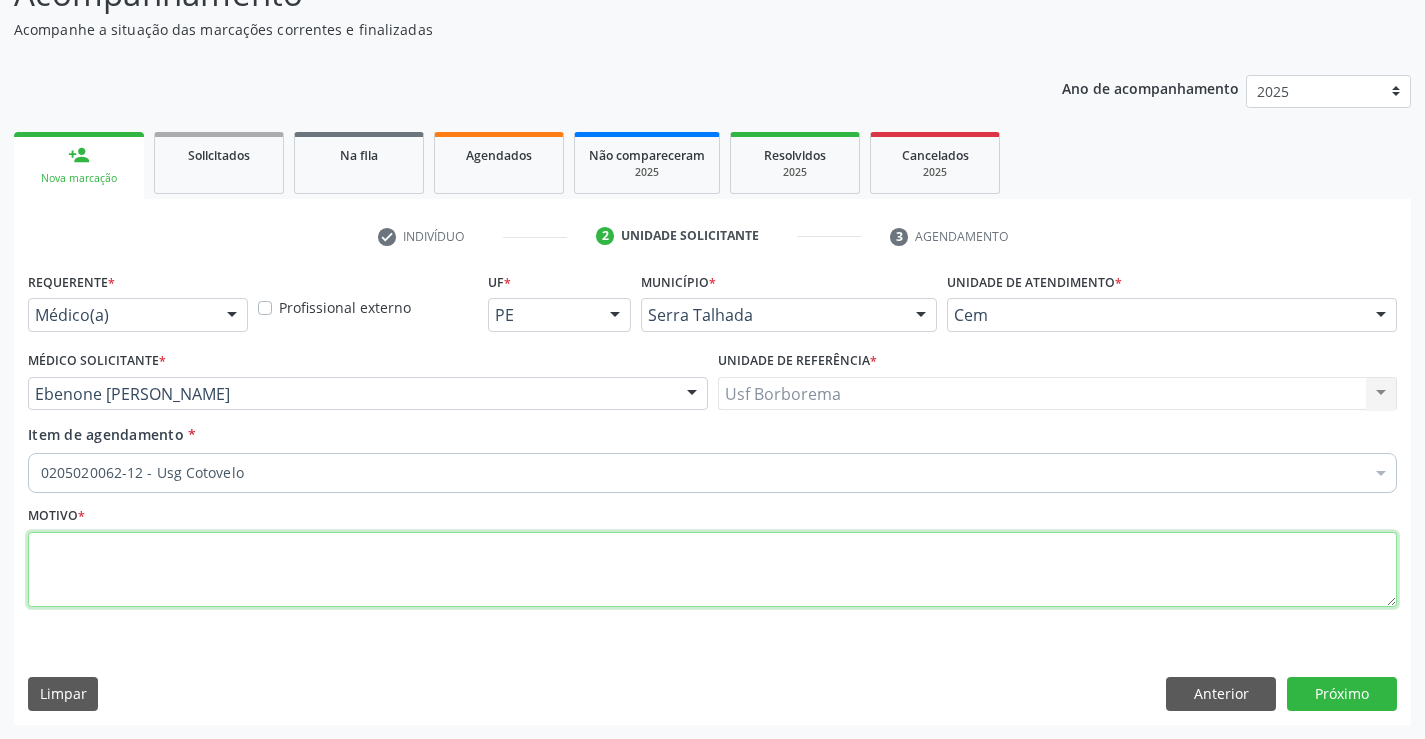paste on "avaliação" 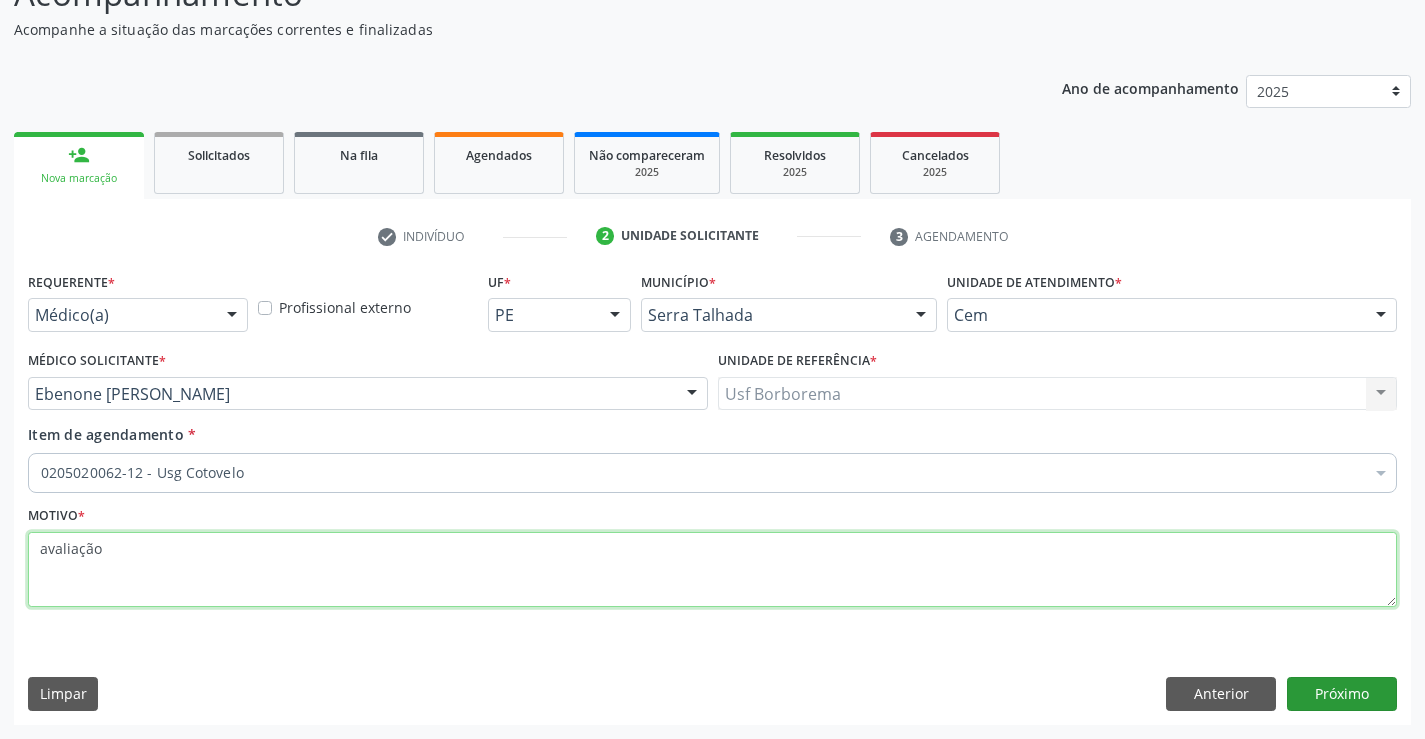 type on "avaliação" 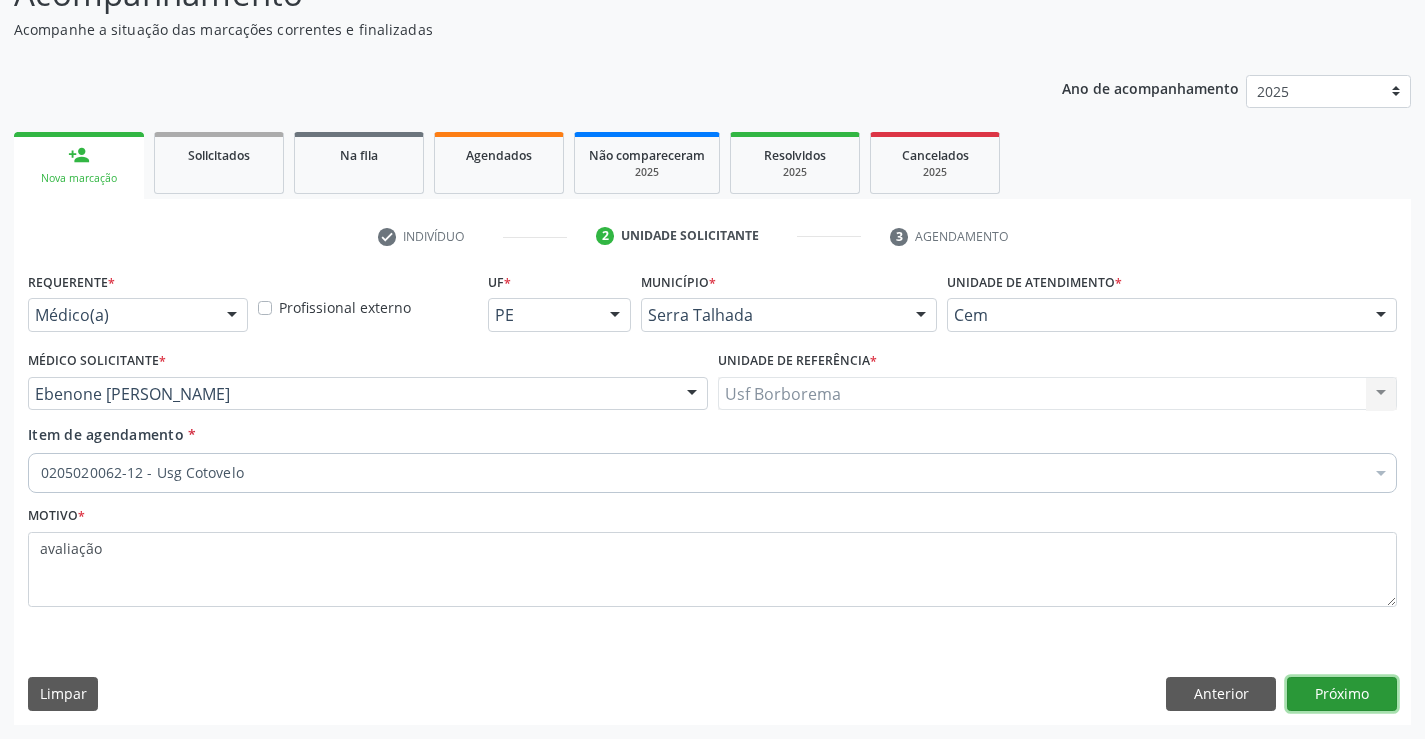 click on "Próximo" at bounding box center (1342, 694) 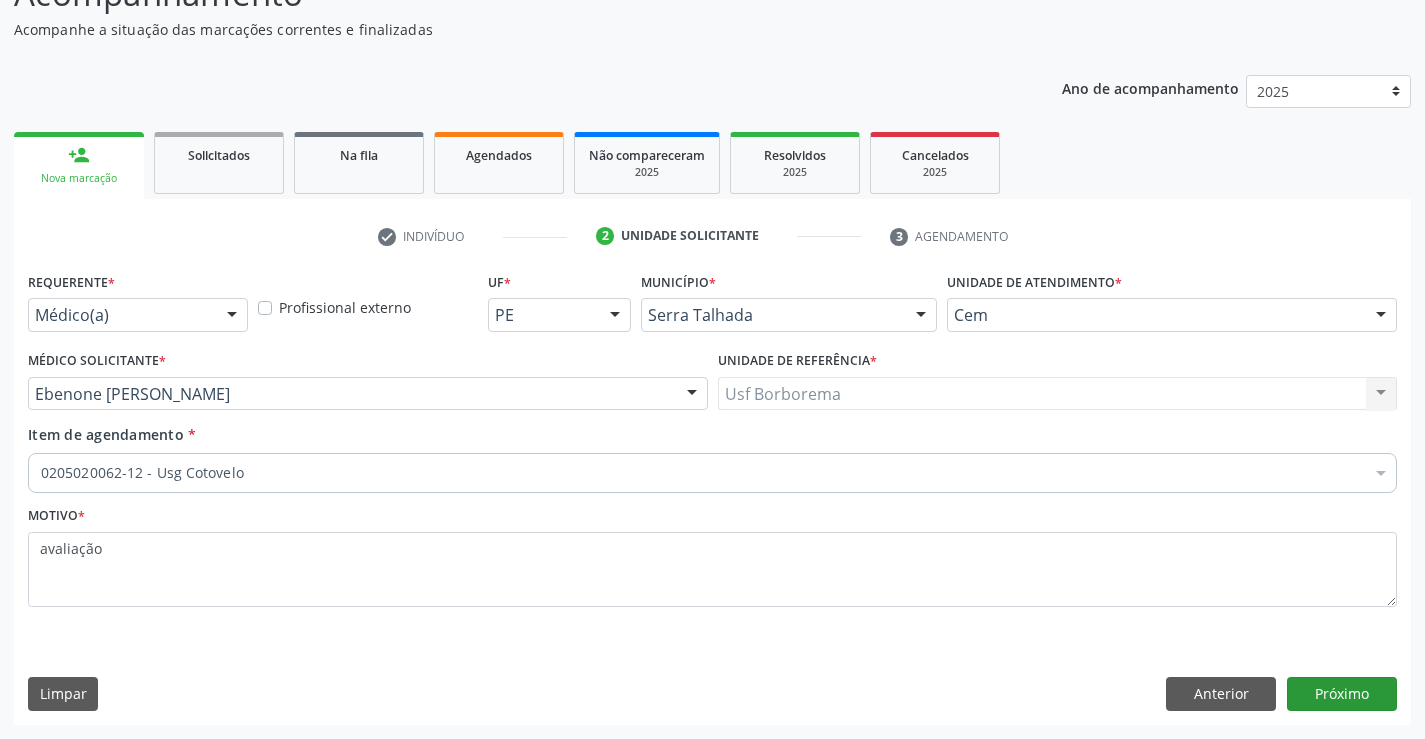 scroll, scrollTop: 131, scrollLeft: 0, axis: vertical 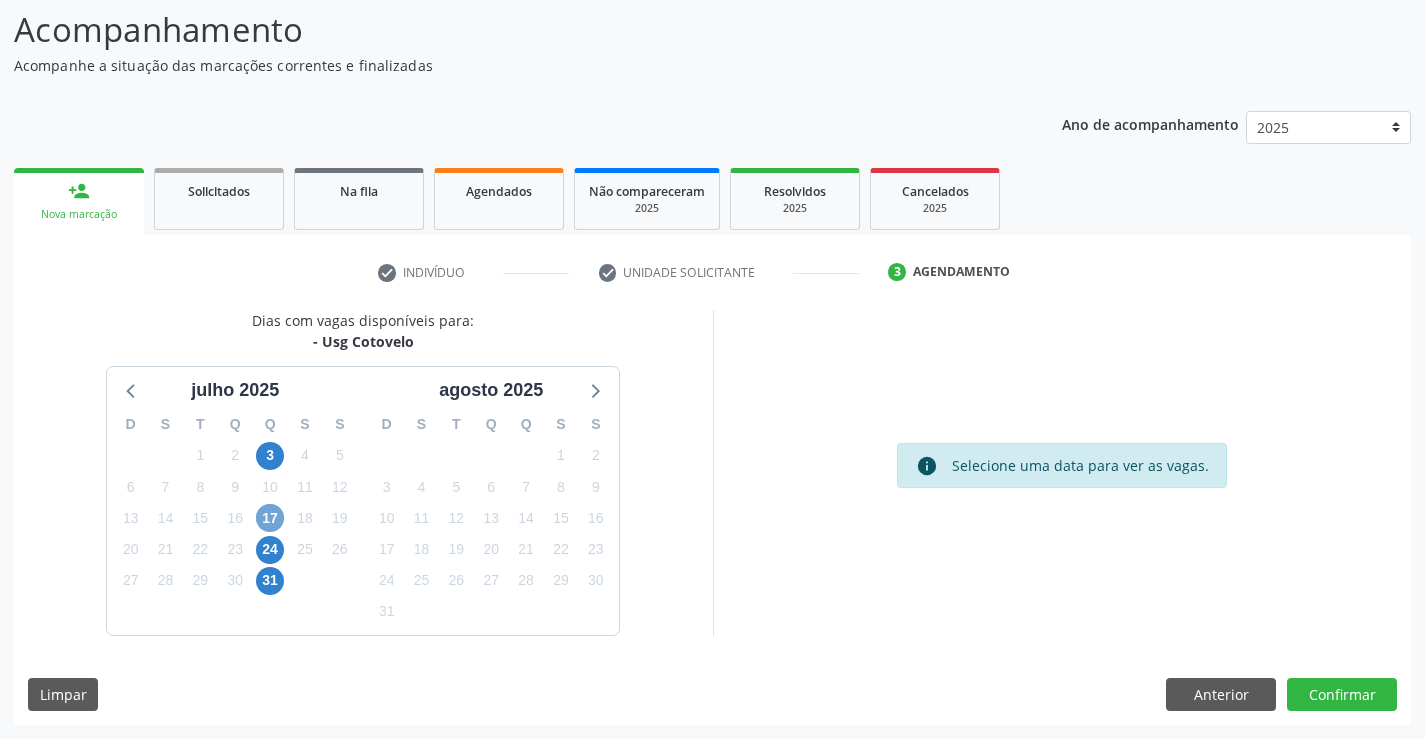 click on "17" at bounding box center [270, 518] 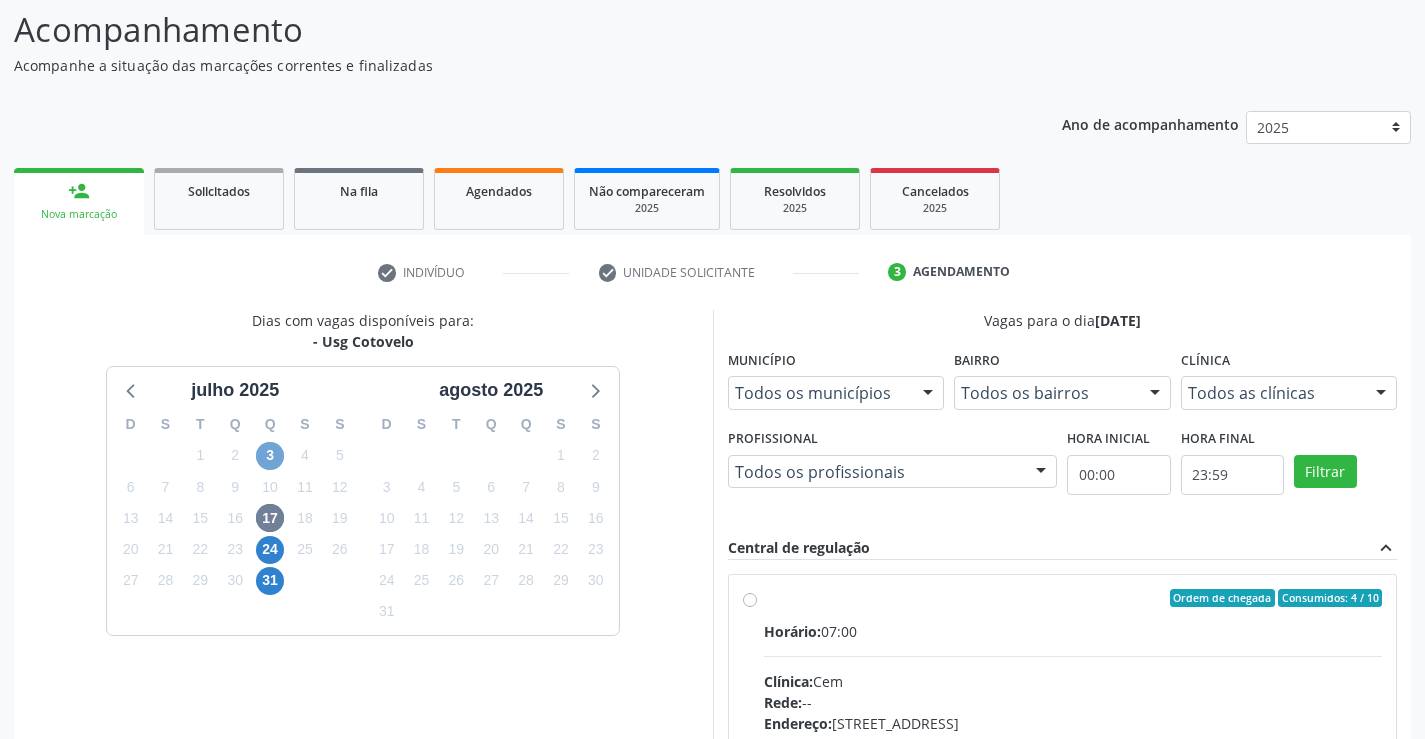 click on "3" at bounding box center [270, 456] 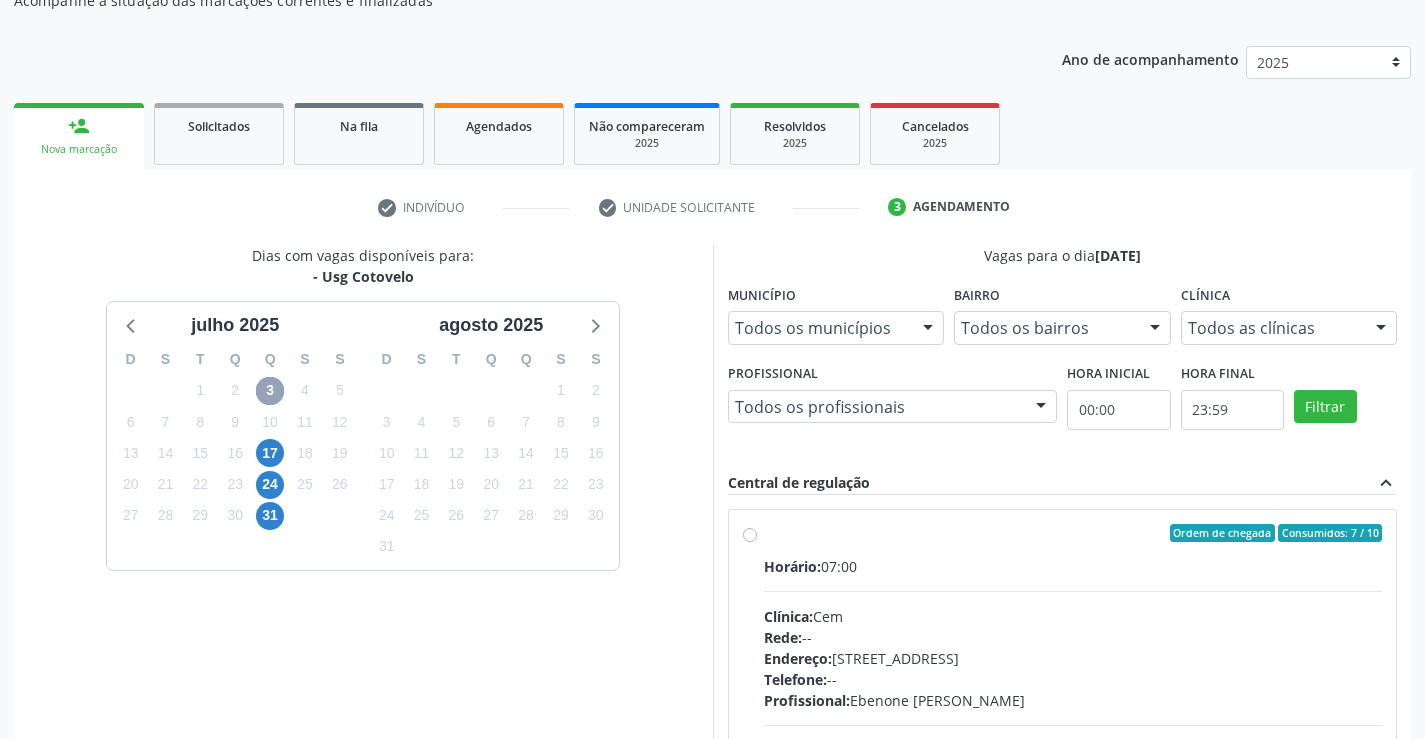 scroll, scrollTop: 231, scrollLeft: 0, axis: vertical 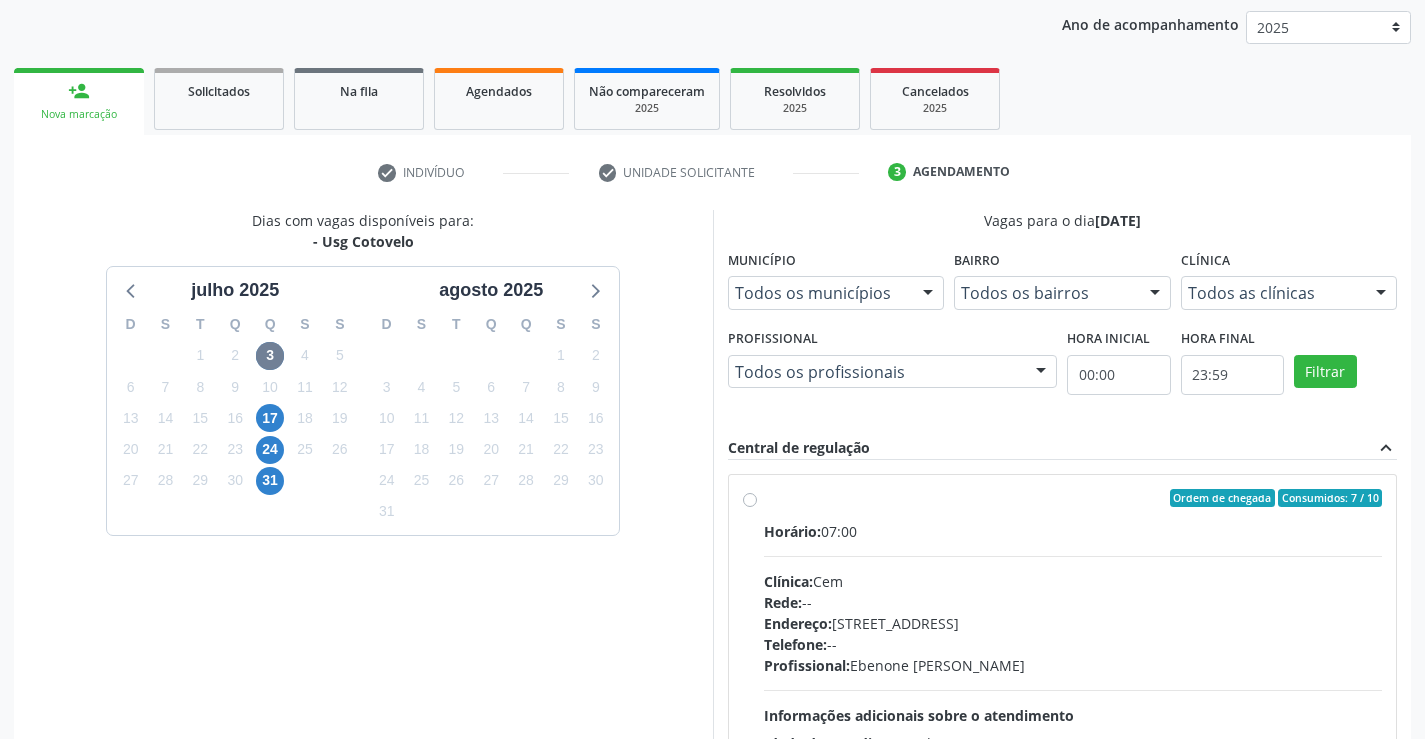 click on "Ordem de chegada
Consumidos: 7 / 10
Horário:   07:00
Clínica:  Cem
Rede:
--
Endereço:   Casa, nº 393, Nossa Senhora da Pen, Serra Talhada - PE
Telefone:   --
Profissional:
Ebenone Antonio da Silva
Informações adicionais sobre o atendimento
Idade de atendimento:
de 0 a 120 anos
Gênero(s) atendido(s):
Masculino e Feminino
Informações adicionais:
--" at bounding box center (1073, 642) 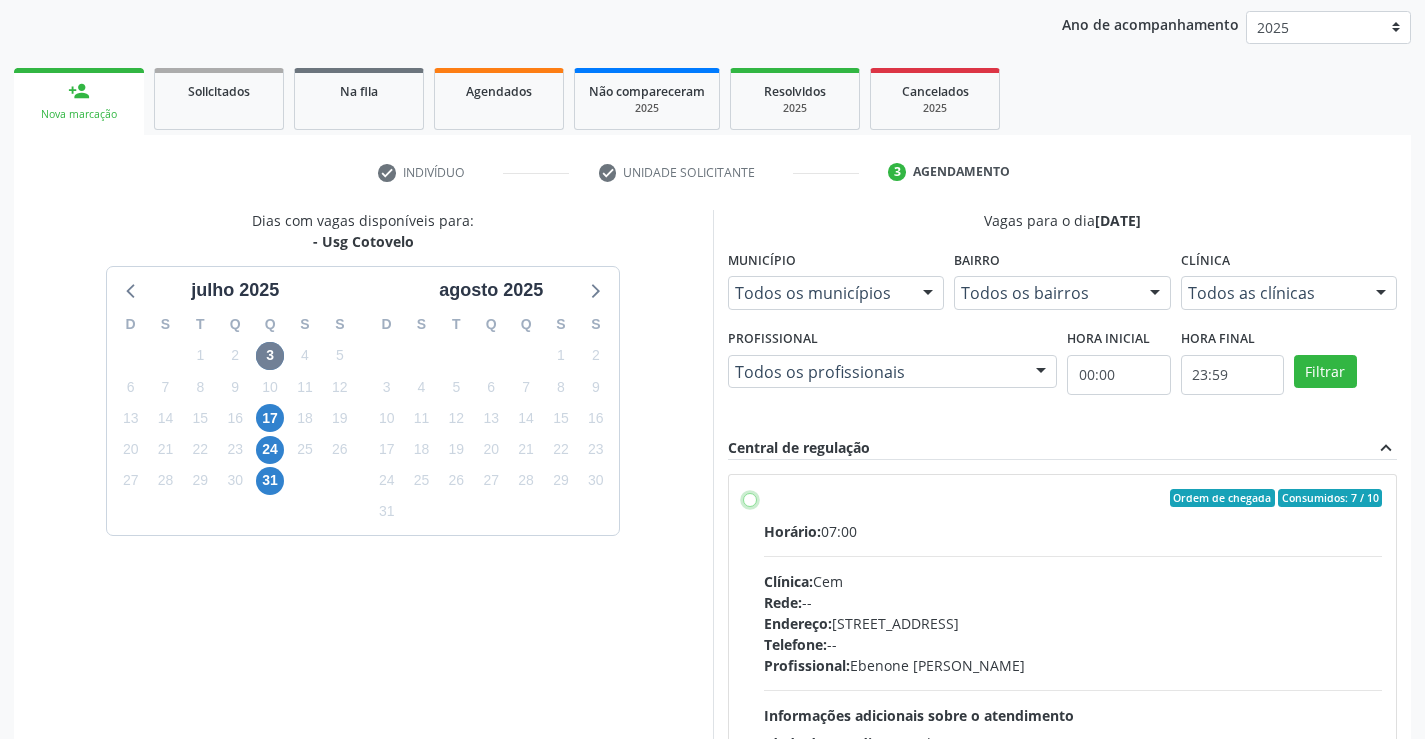 click on "Ordem de chegada
Consumidos: 7 / 10
Horário:   07:00
Clínica:  Cem
Rede:
--
Endereço:   Casa, nº 393, Nossa Senhora da Pen, Serra Talhada - PE
Telefone:   --
Profissional:
Ebenone Antonio da Silva
Informações adicionais sobre o atendimento
Idade de atendimento:
de 0 a 120 anos
Gênero(s) atendido(s):
Masculino e Feminino
Informações adicionais:
--" at bounding box center [750, 498] 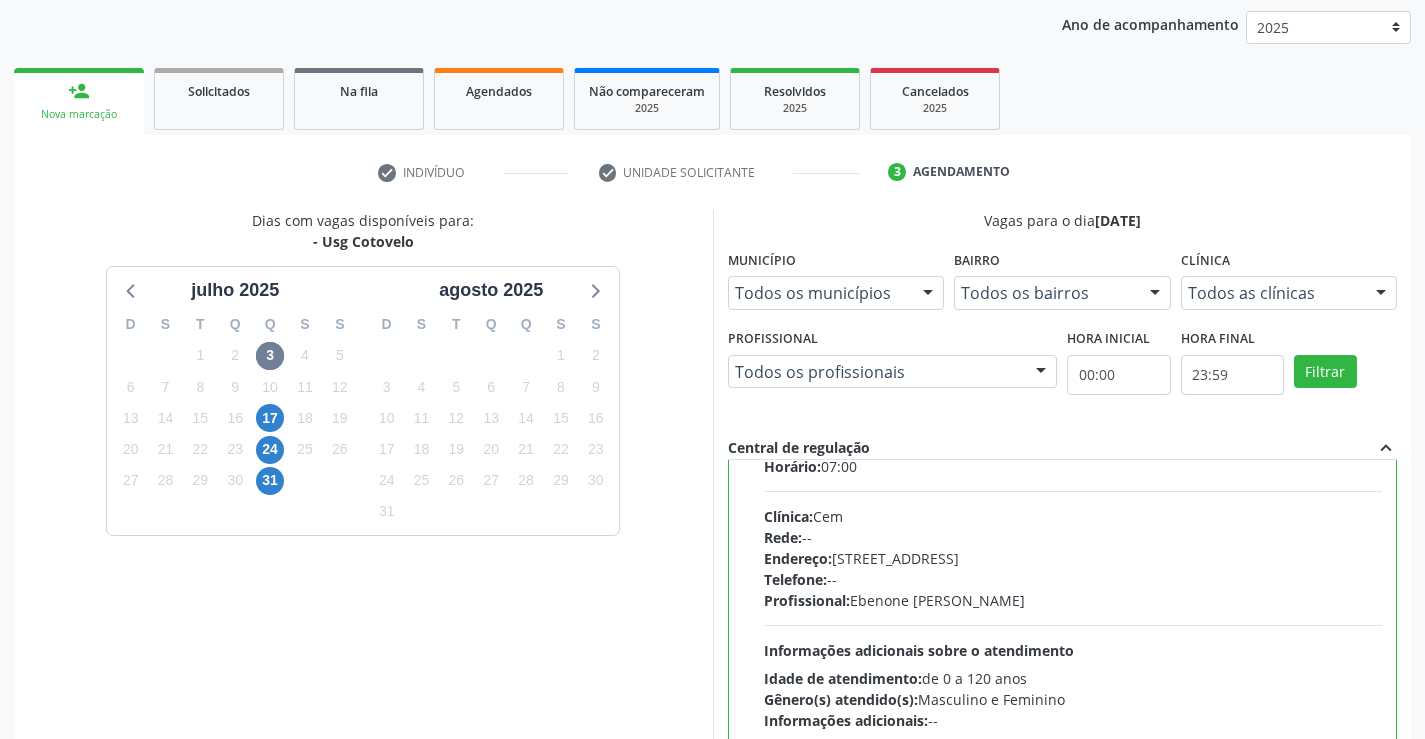 scroll, scrollTop: 99, scrollLeft: 0, axis: vertical 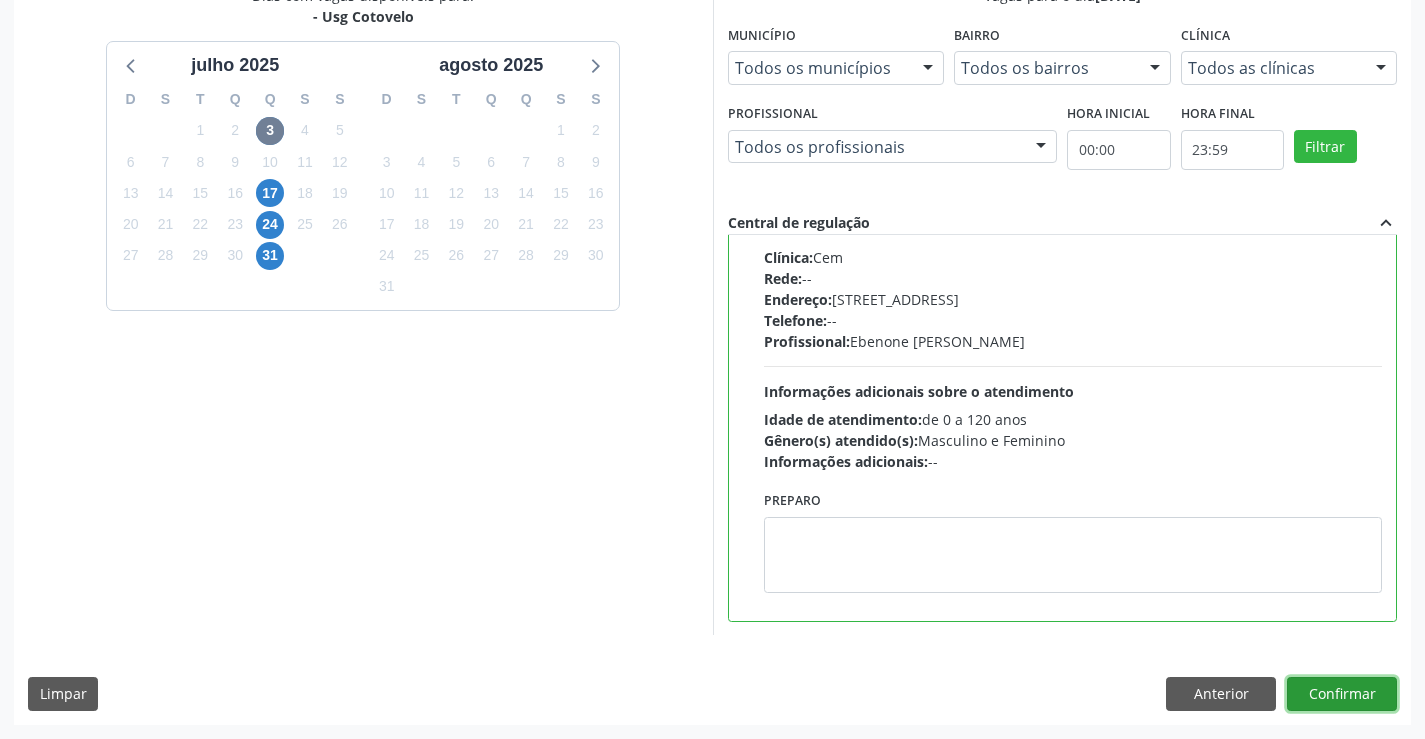 click on "Confirmar" at bounding box center [1342, 694] 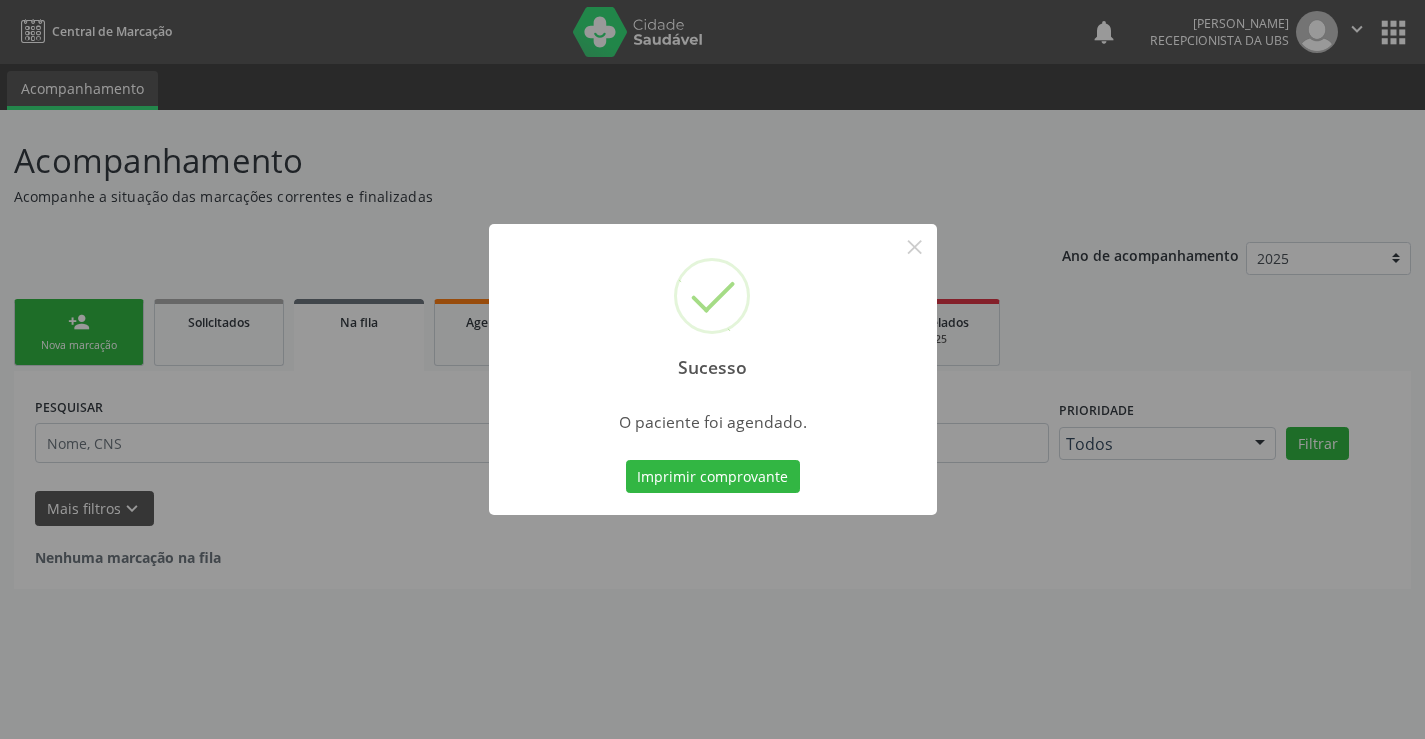 scroll, scrollTop: 0, scrollLeft: 0, axis: both 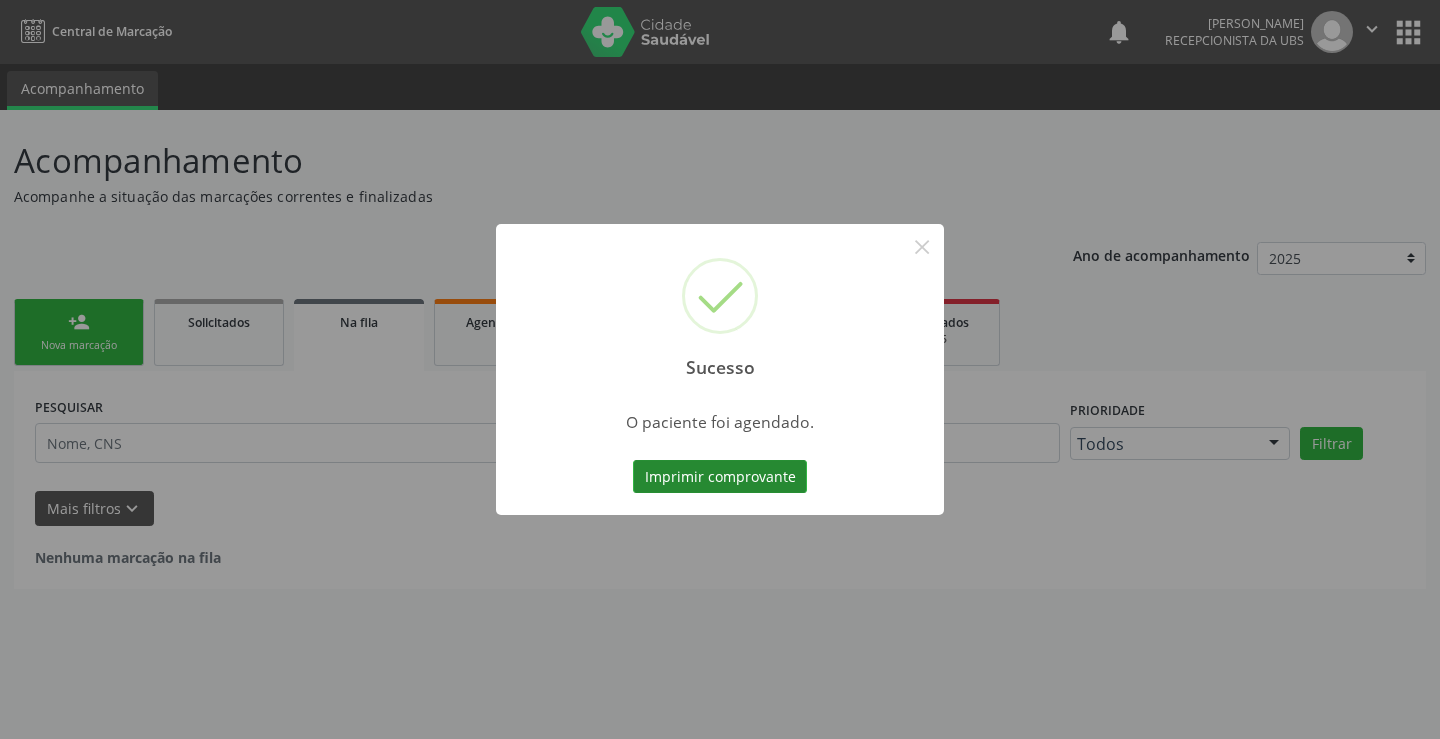 click on "Imprimir comprovante" at bounding box center [720, 477] 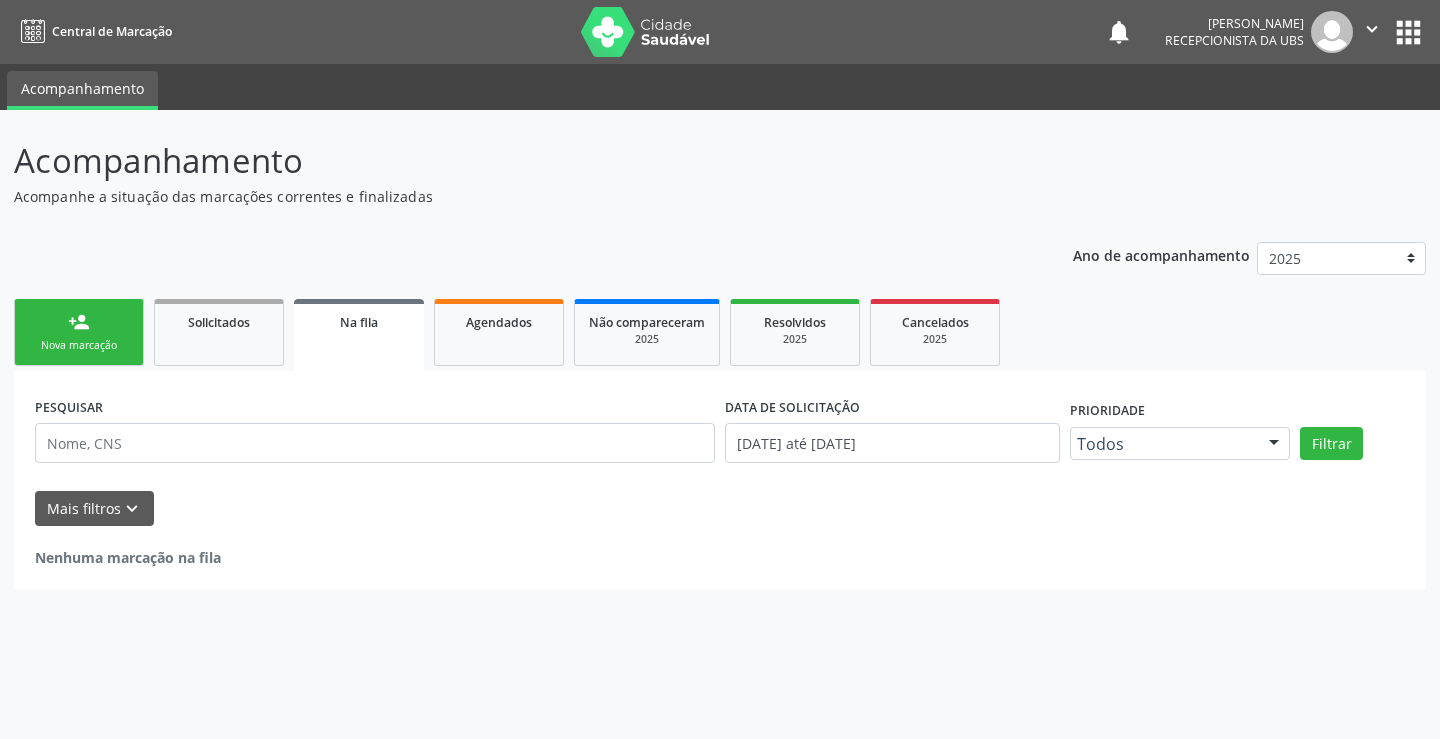 click on "Nova marcação" at bounding box center (79, 345) 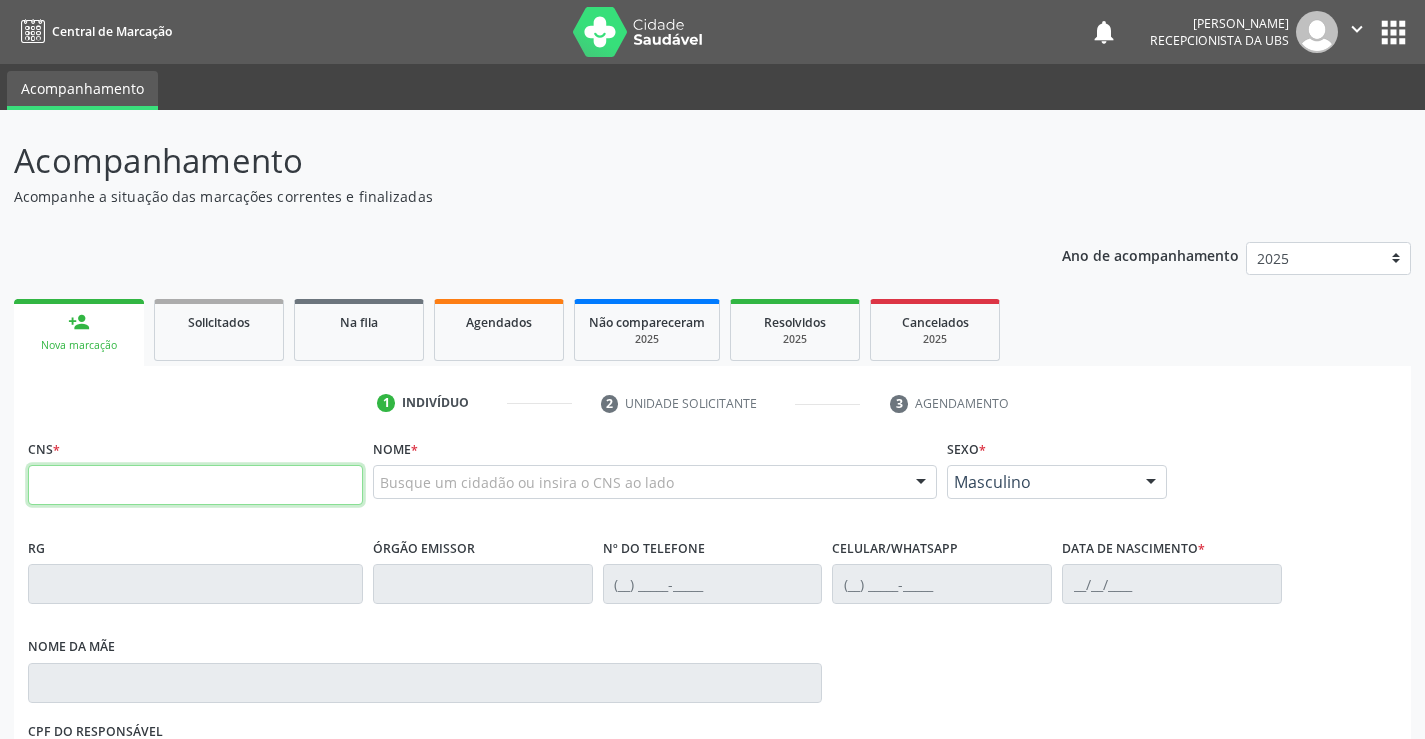 click at bounding box center [195, 485] 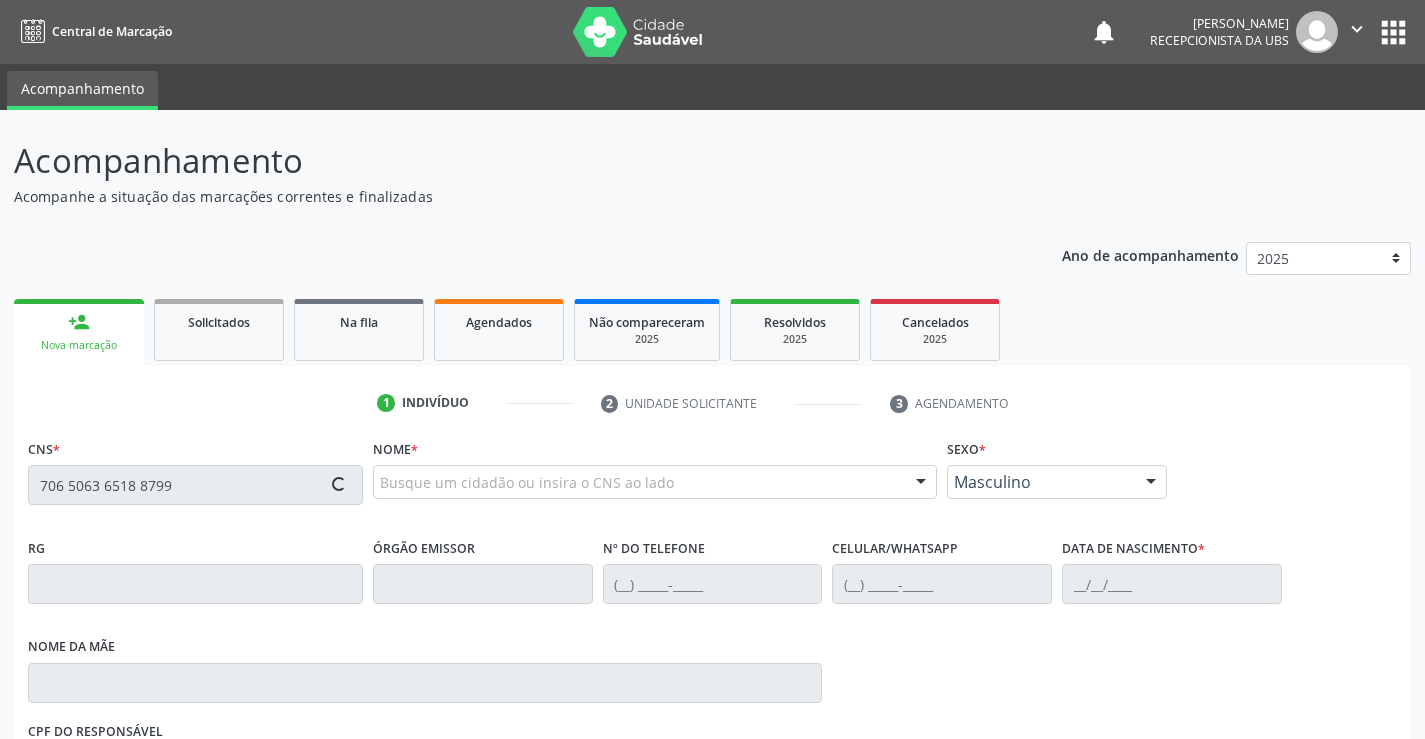 type on "706 5063 6518 8799" 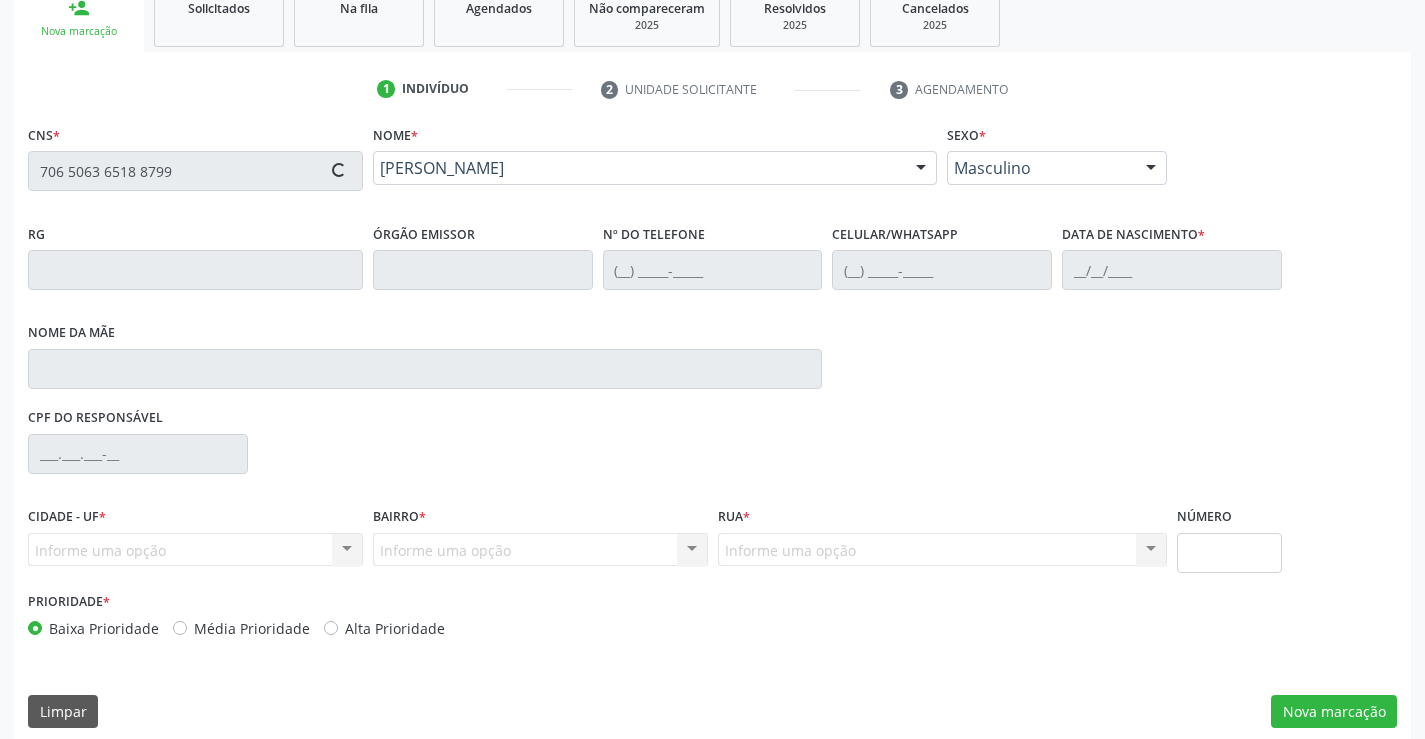 scroll, scrollTop: 331, scrollLeft: 0, axis: vertical 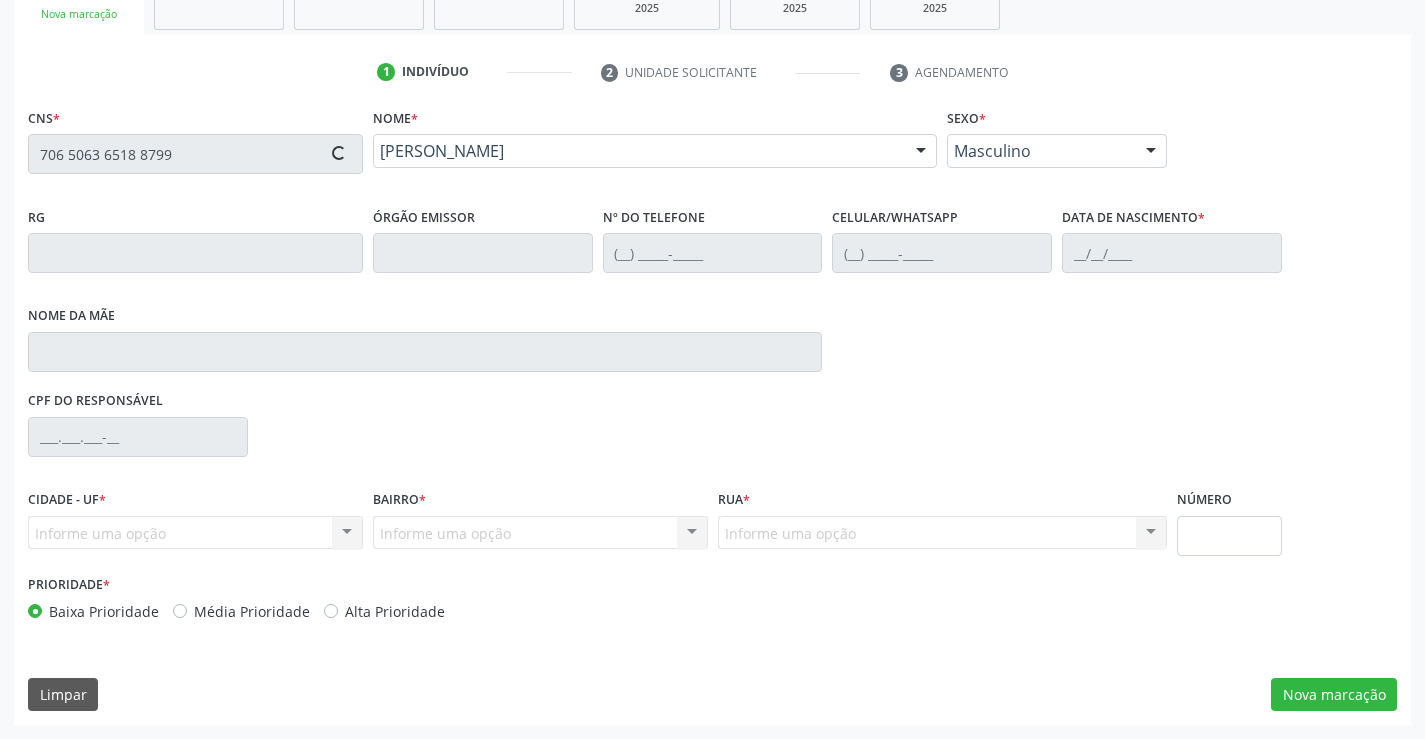 type on "(87) 99610-6717" 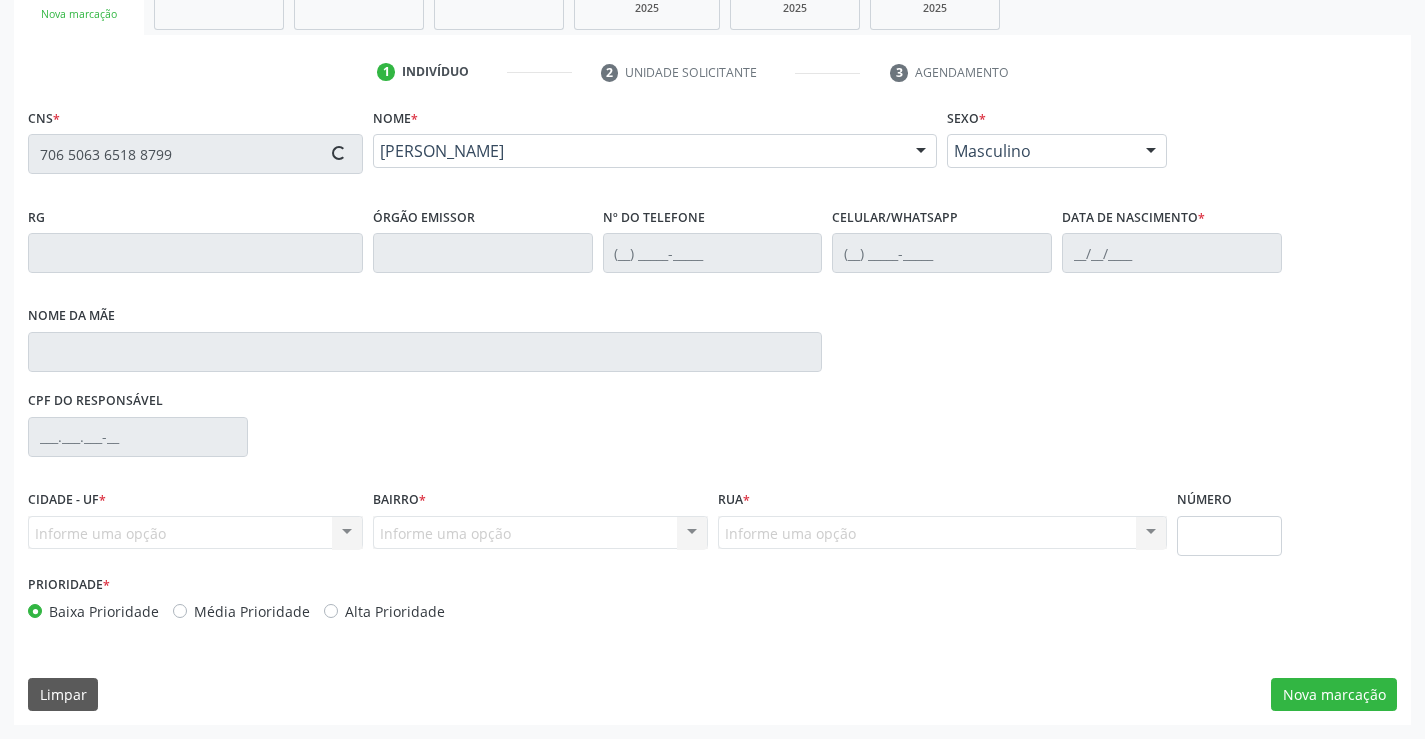 type on "20/01/1949" 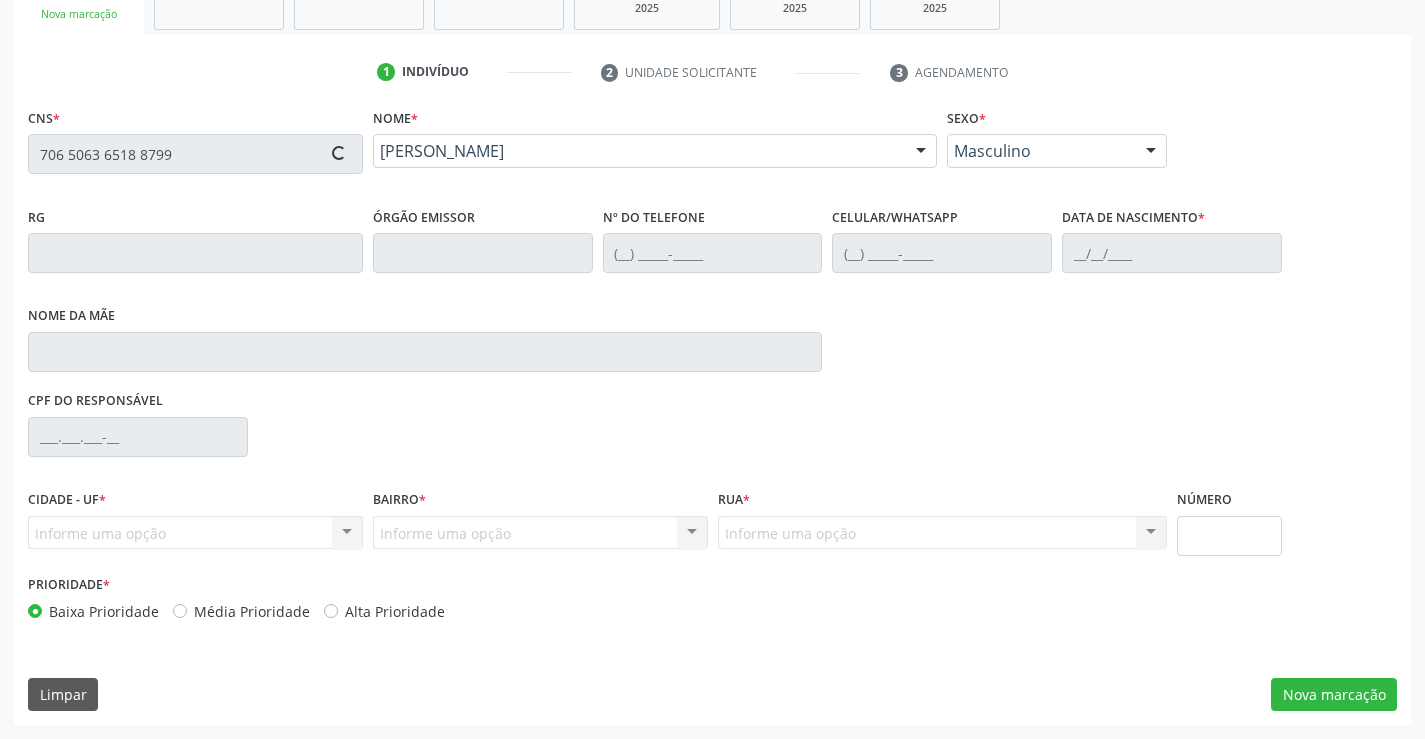 type on "Ana Batista da Silva" 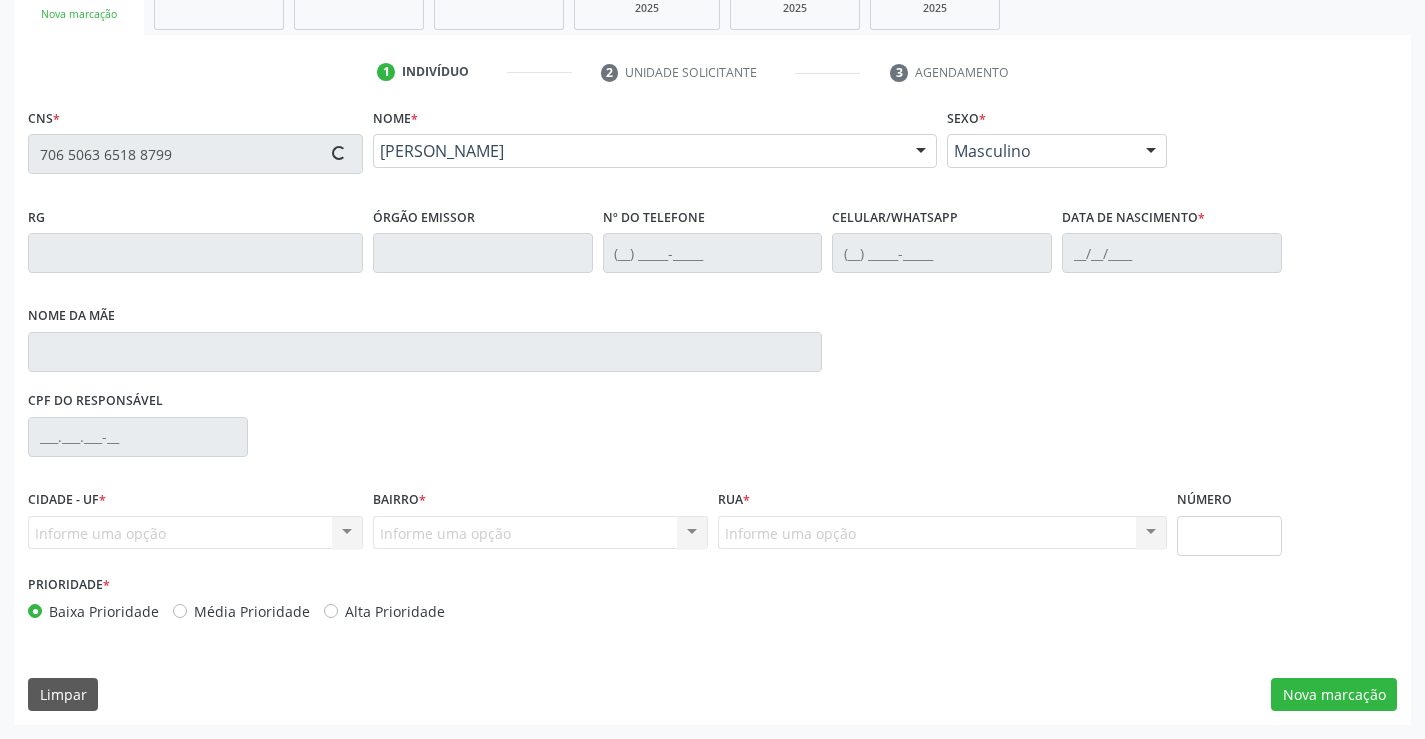 type on "011.521.374-09" 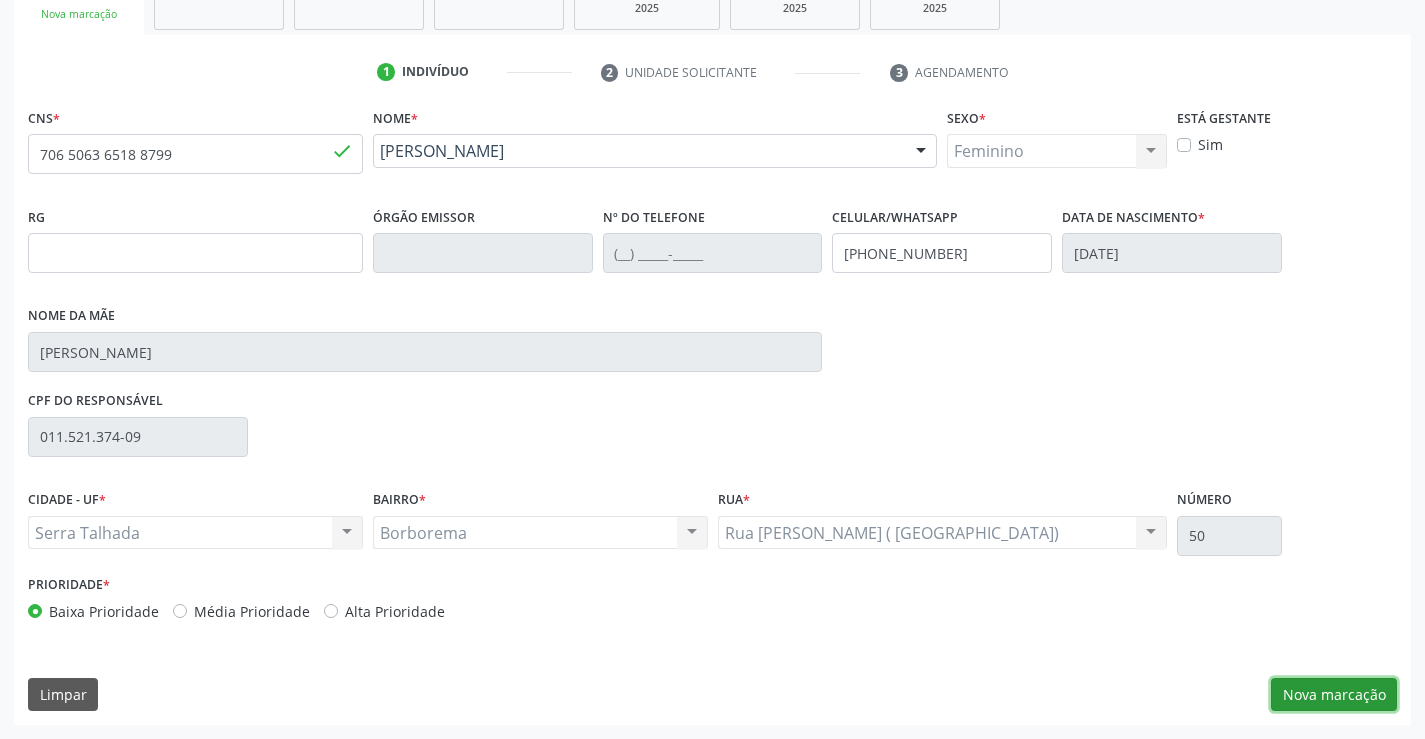 click on "Nova marcação" at bounding box center (1334, 695) 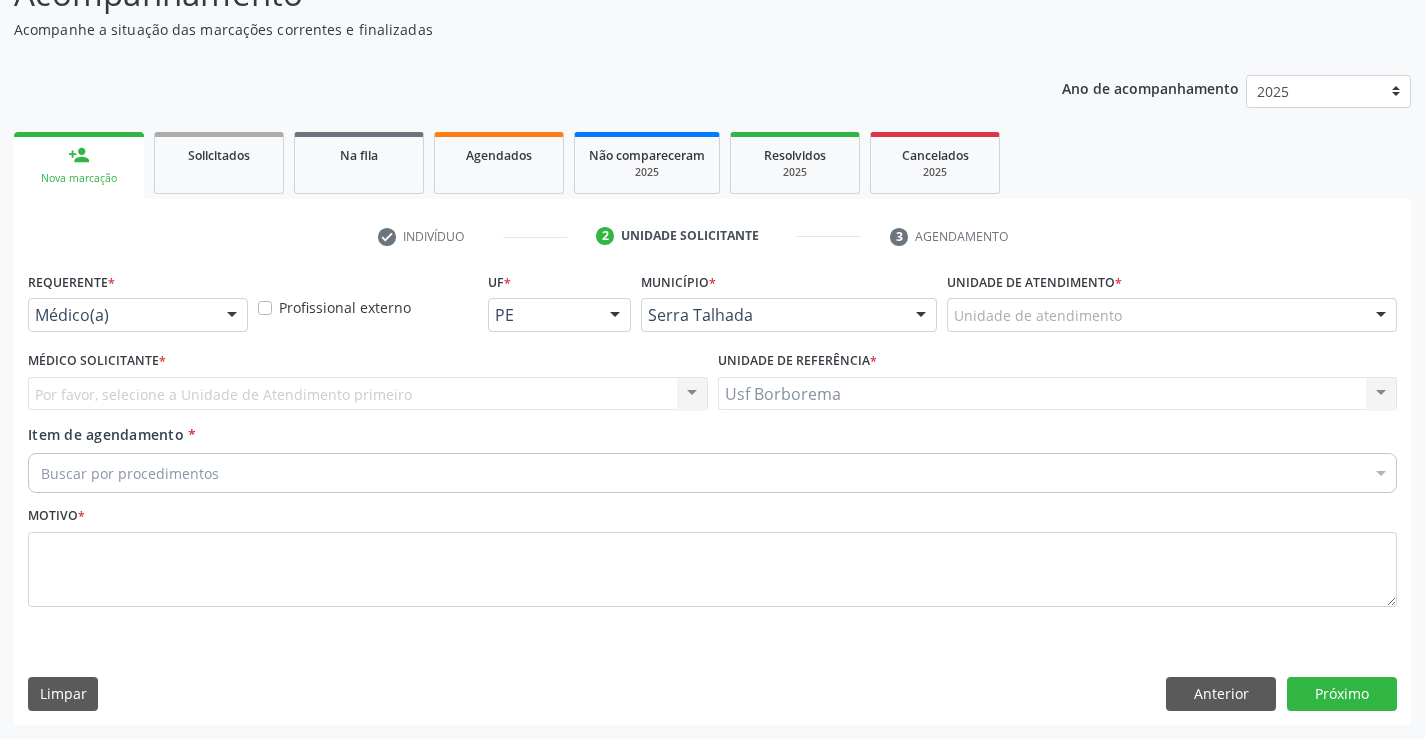 scroll, scrollTop: 167, scrollLeft: 0, axis: vertical 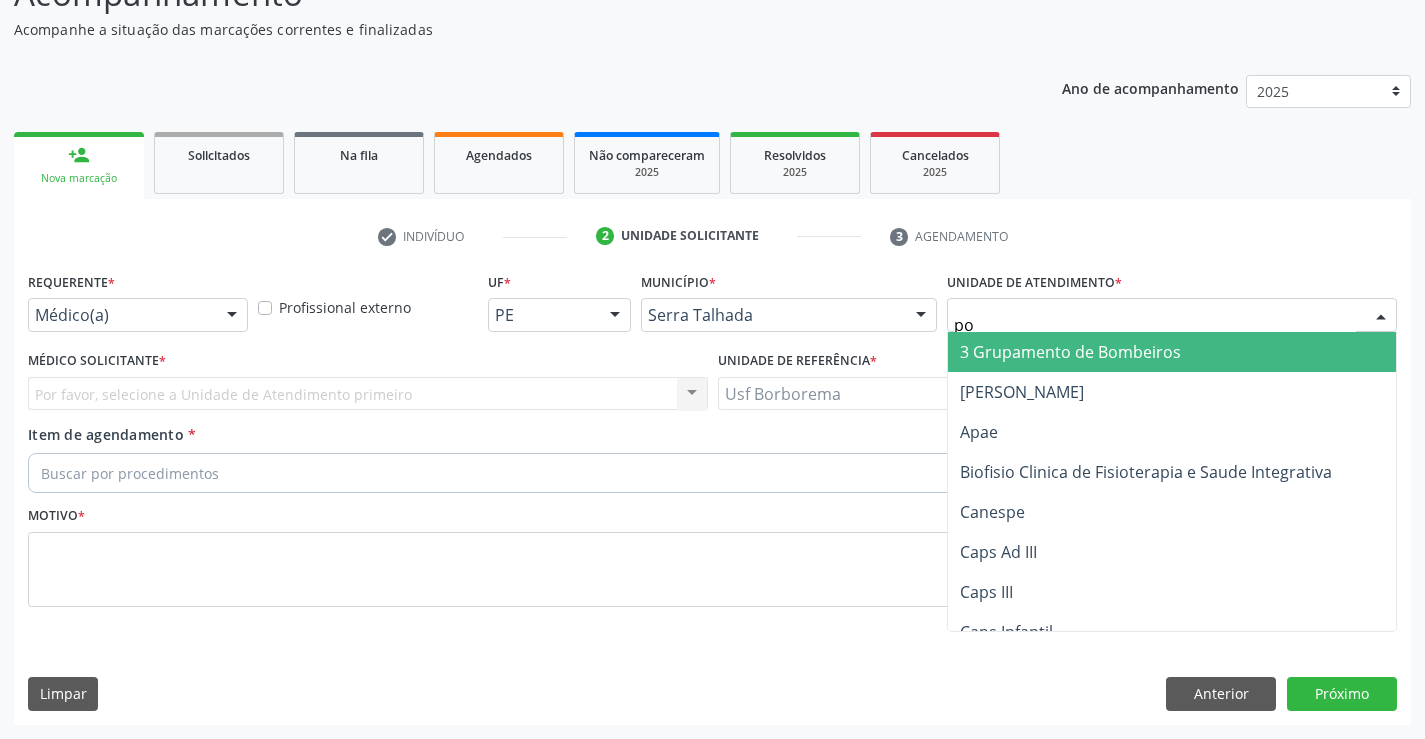 type on "pol" 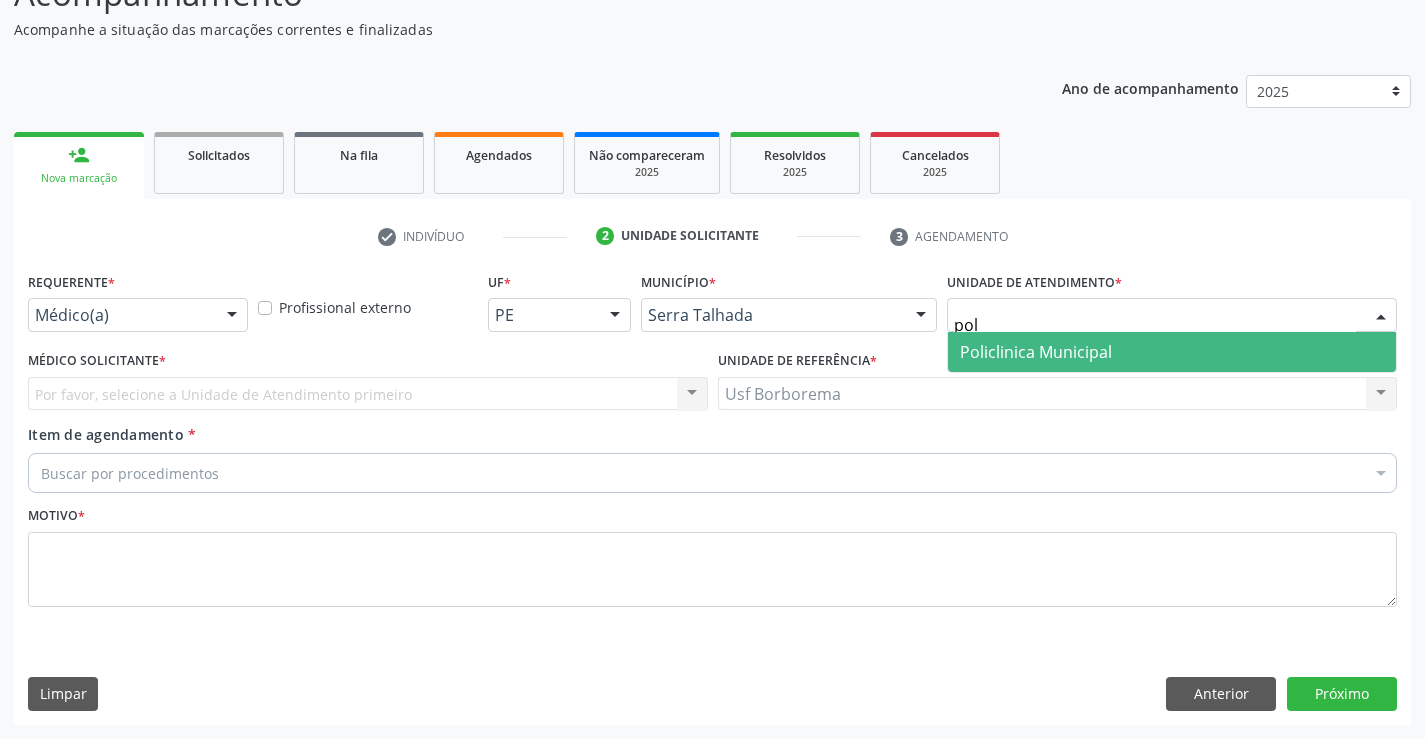 click on "Policlinica Municipal" at bounding box center (1036, 352) 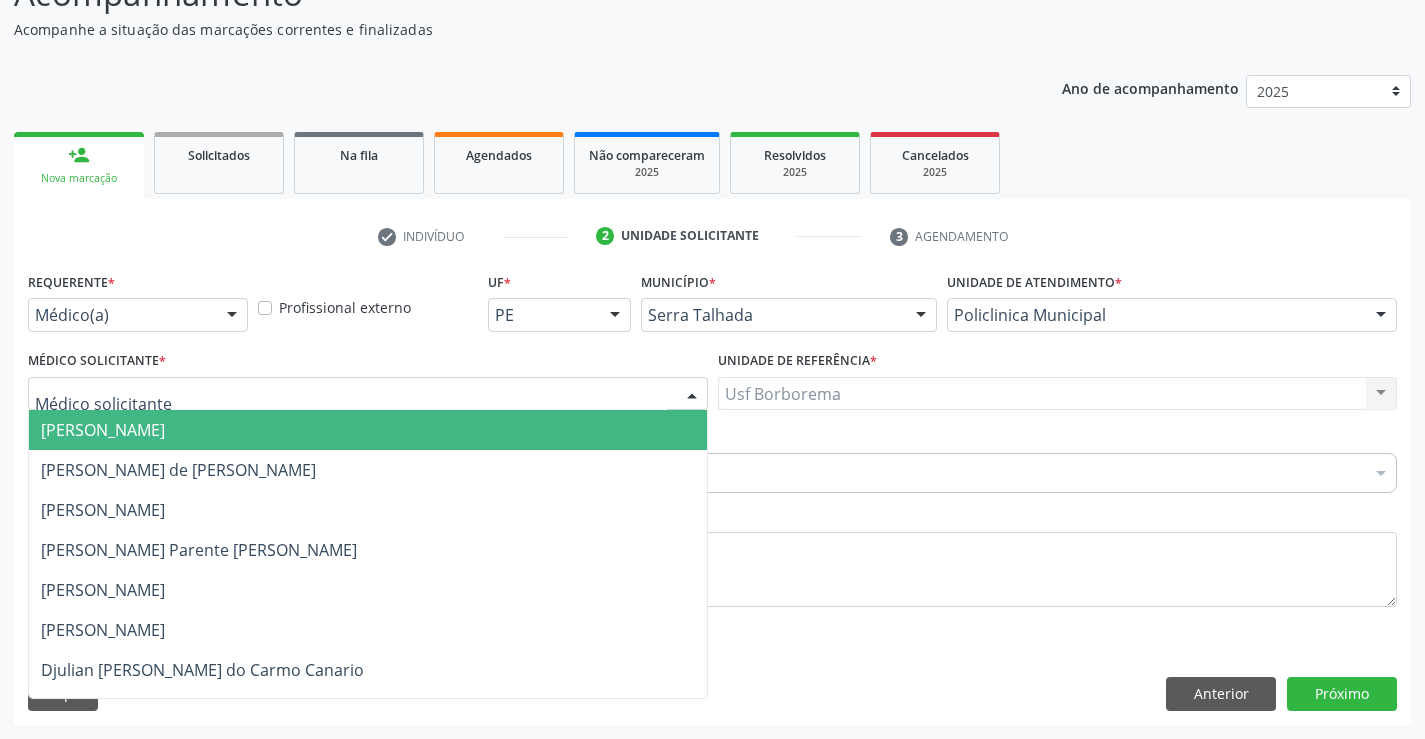 click at bounding box center (368, 394) 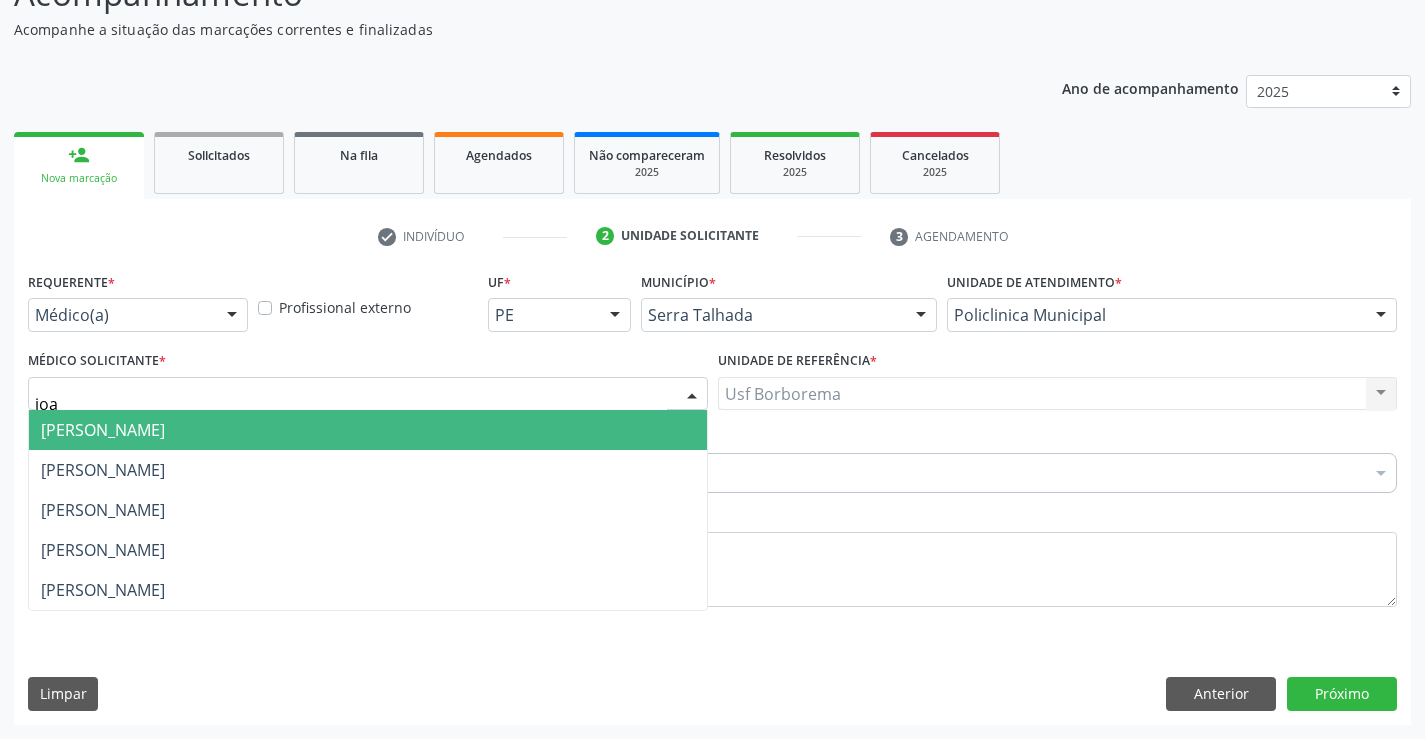 type on "joao" 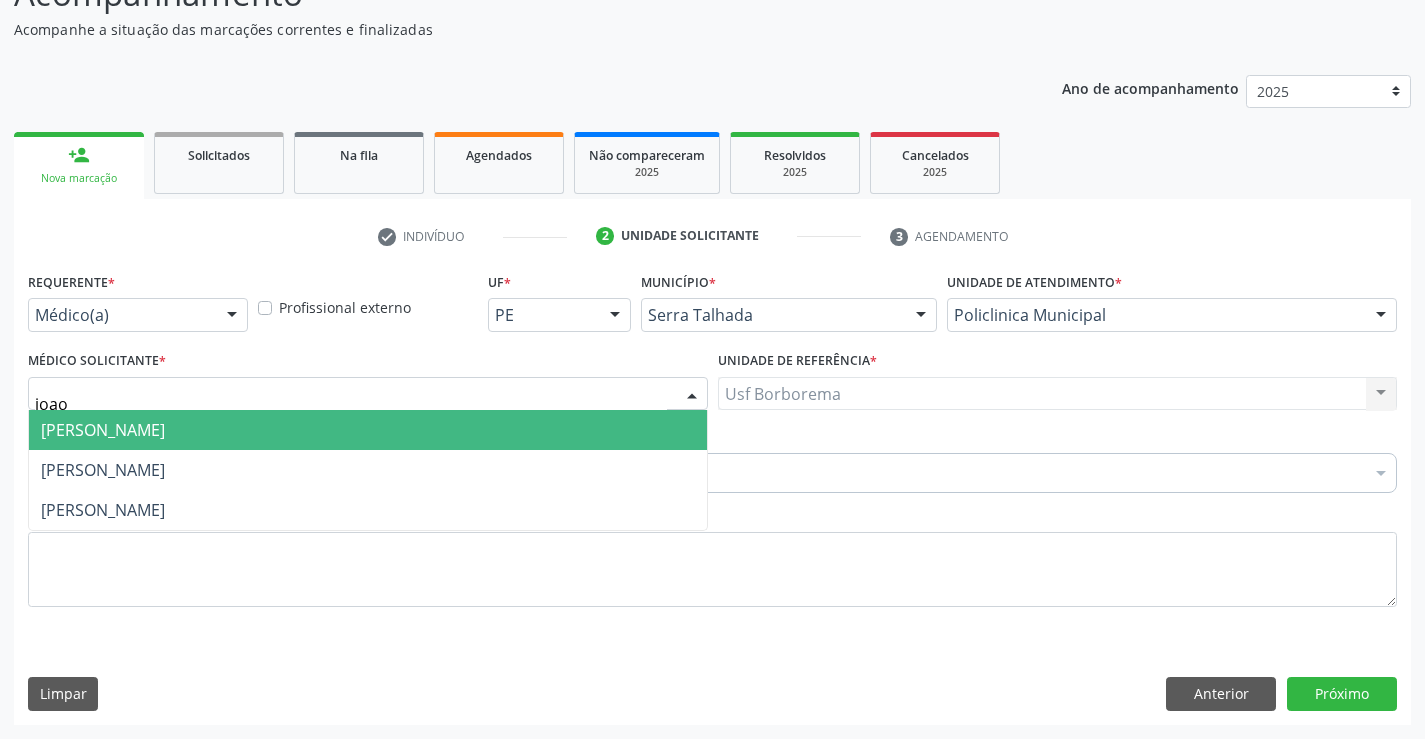 click on "[PERSON_NAME]" at bounding box center (103, 430) 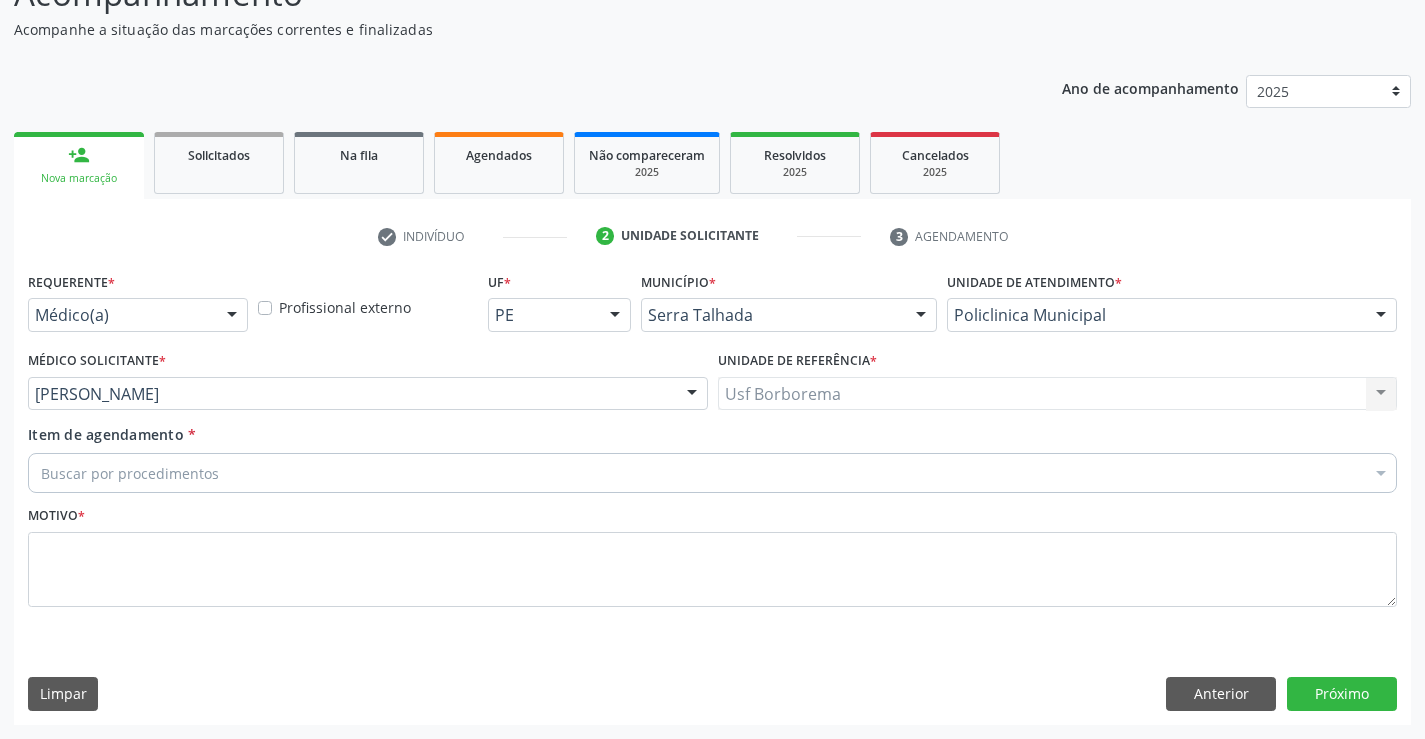 click on "Buscar por procedimentos" at bounding box center [712, 473] 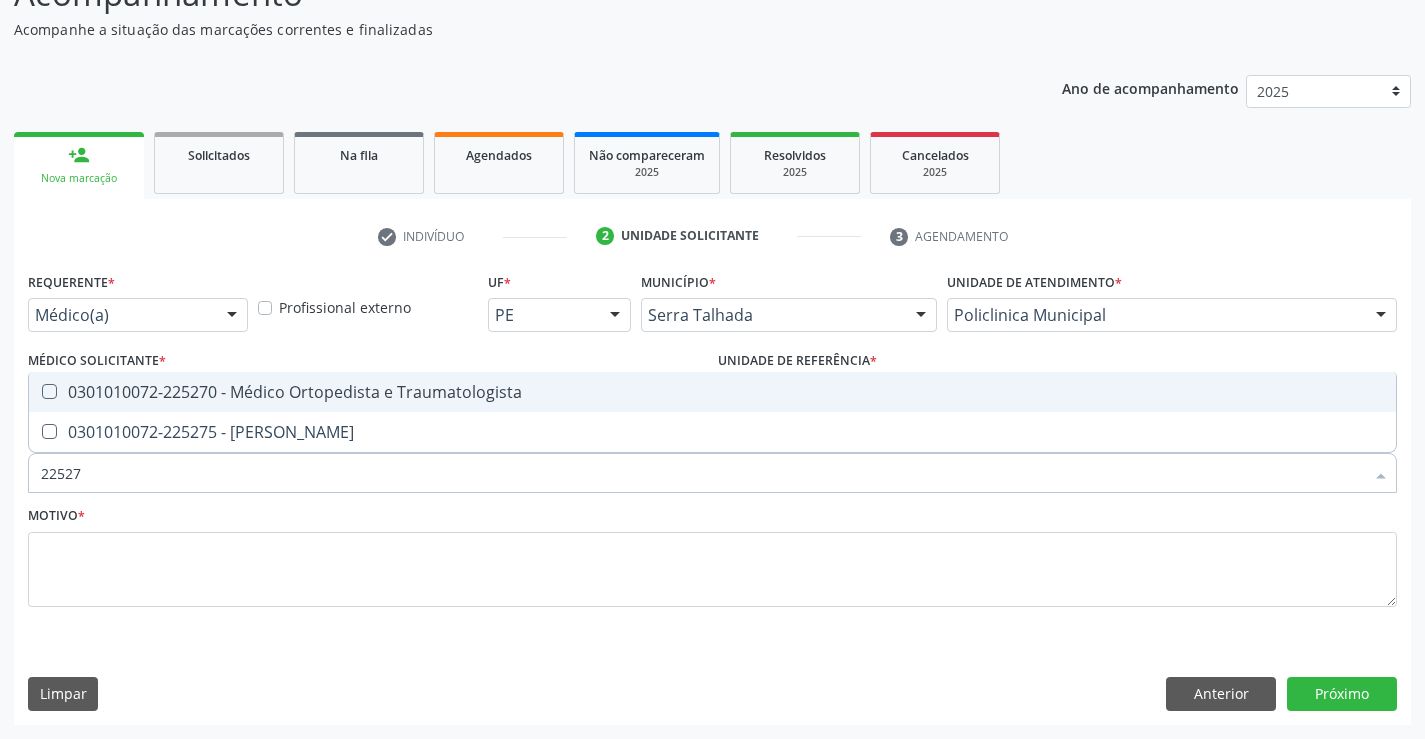 type on "225270" 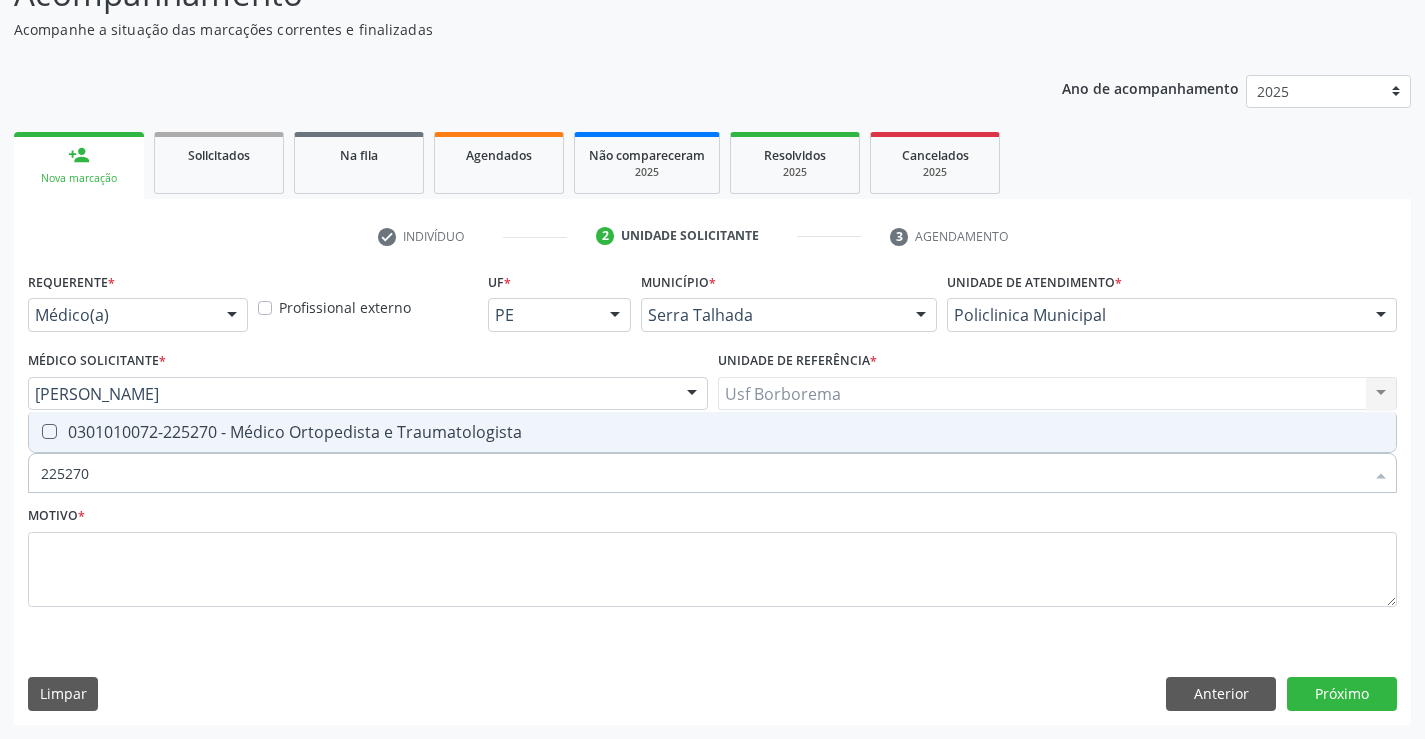 click at bounding box center (49, 431) 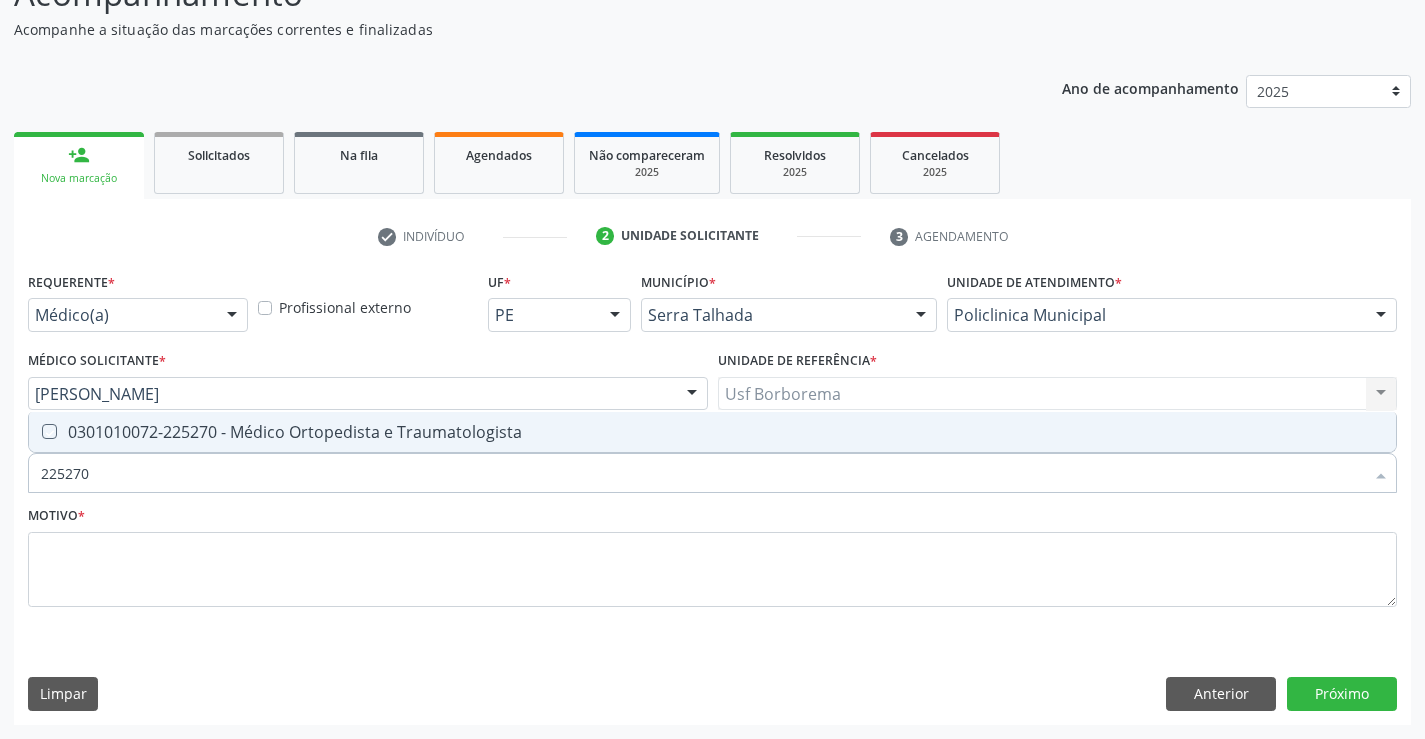click at bounding box center [35, 431] 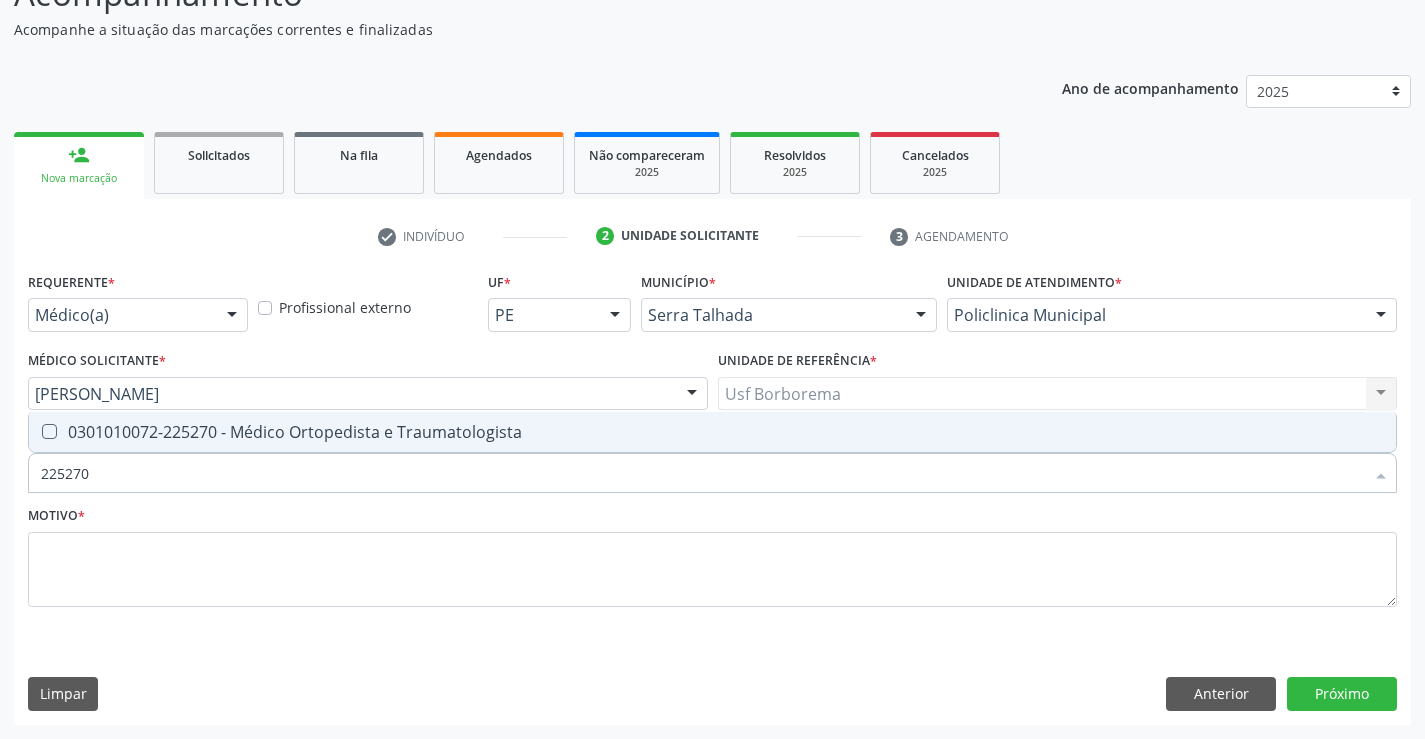checkbox on "true" 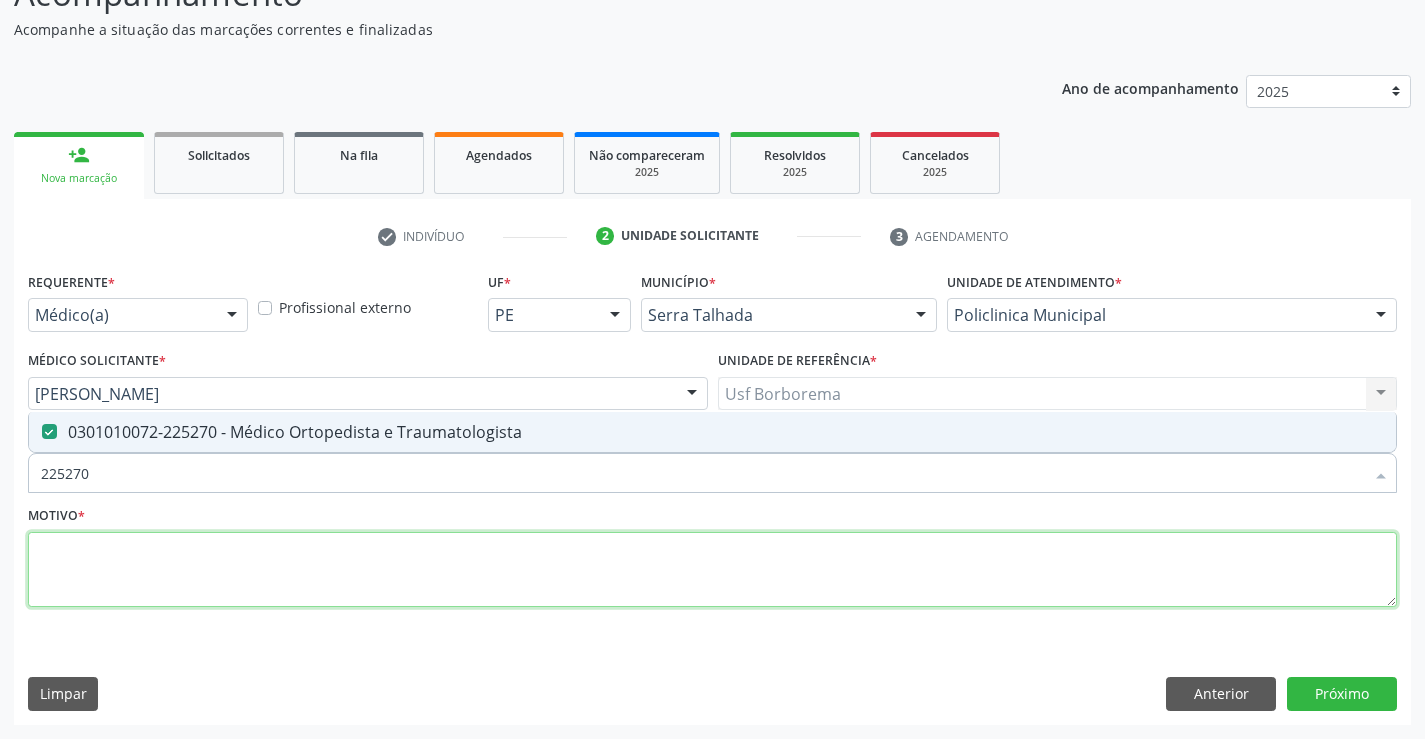 click at bounding box center (712, 570) 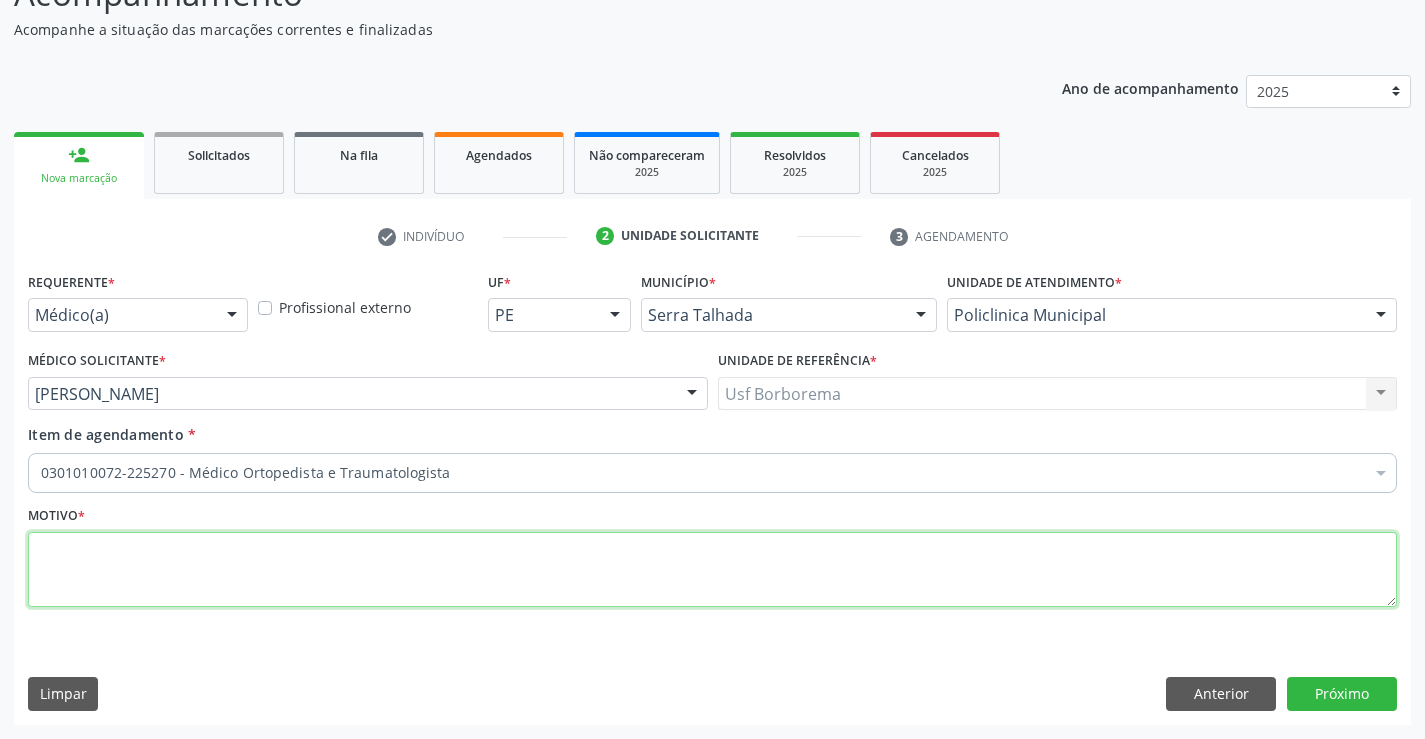 paste on "avaliação" 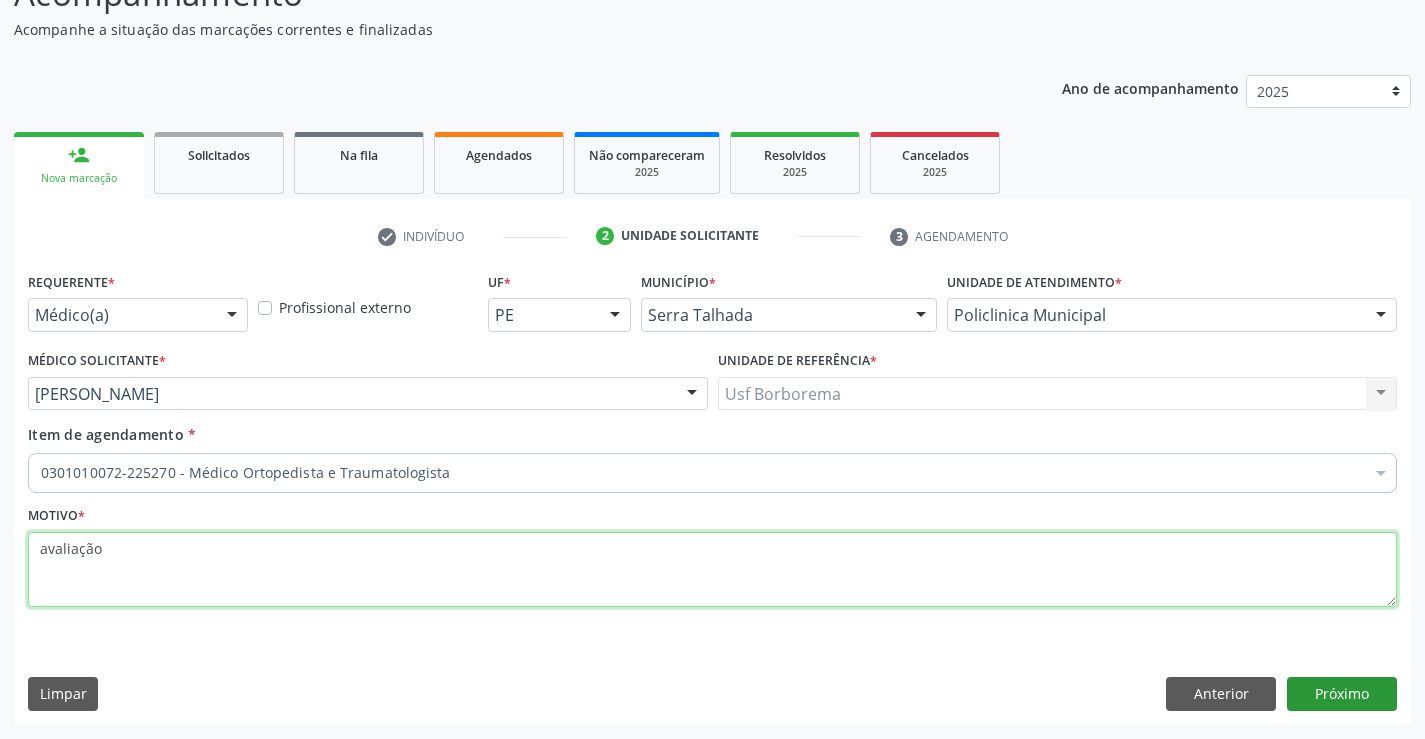 type on "avaliação" 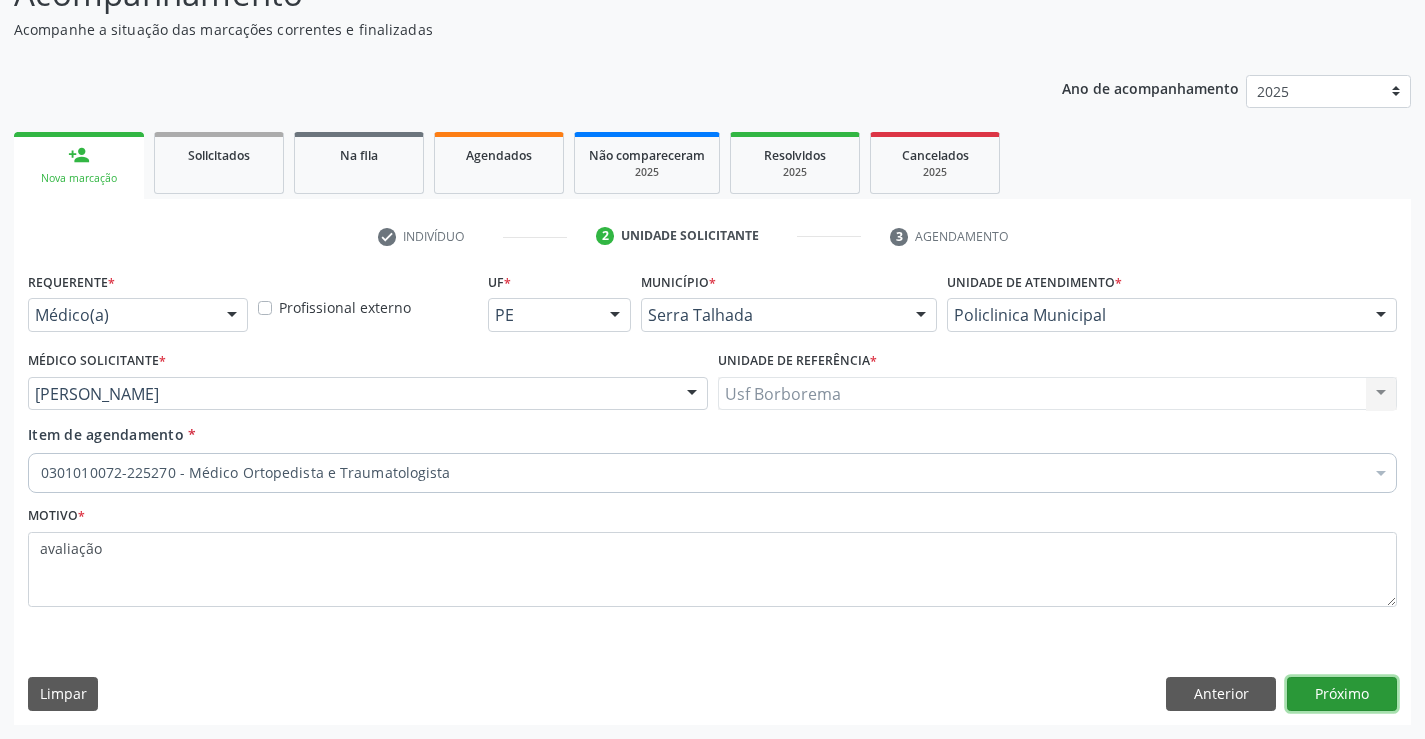 click on "Próximo" at bounding box center (1342, 694) 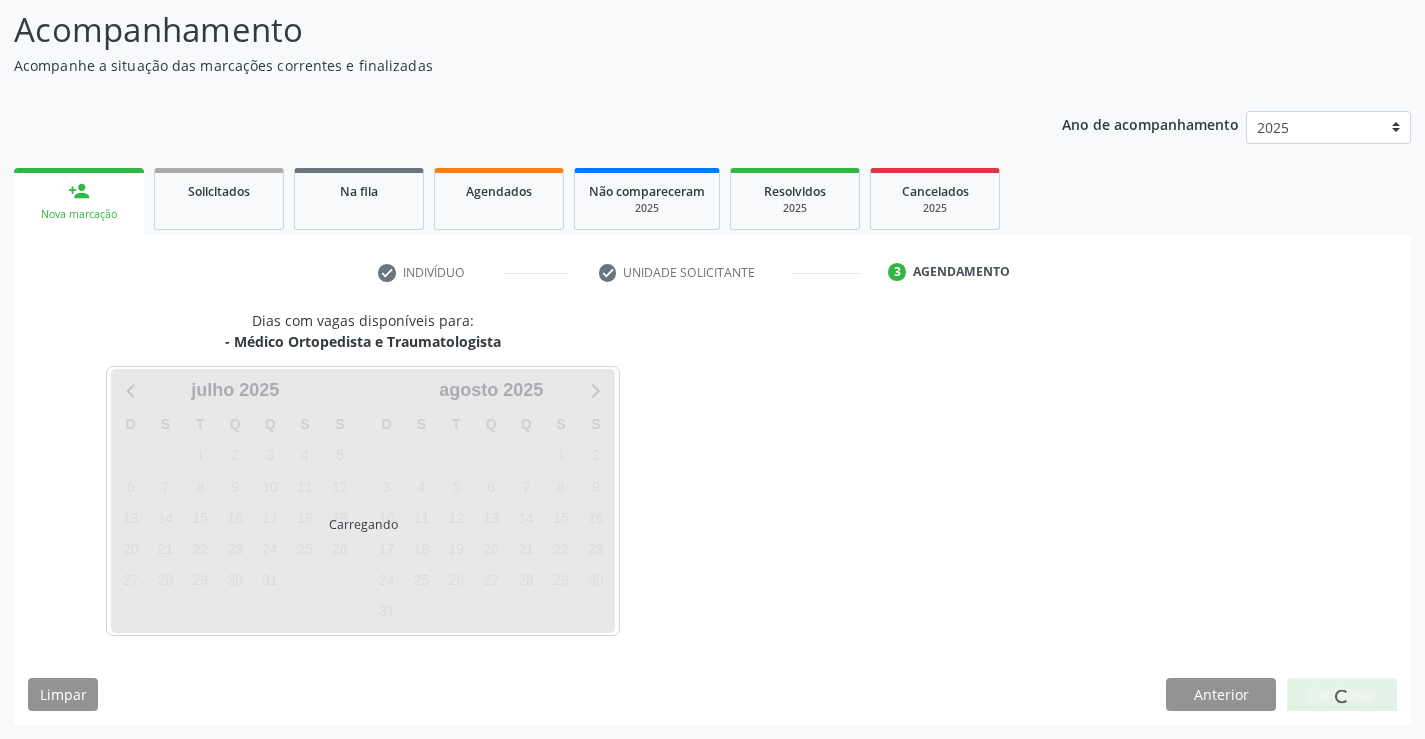 scroll, scrollTop: 131, scrollLeft: 0, axis: vertical 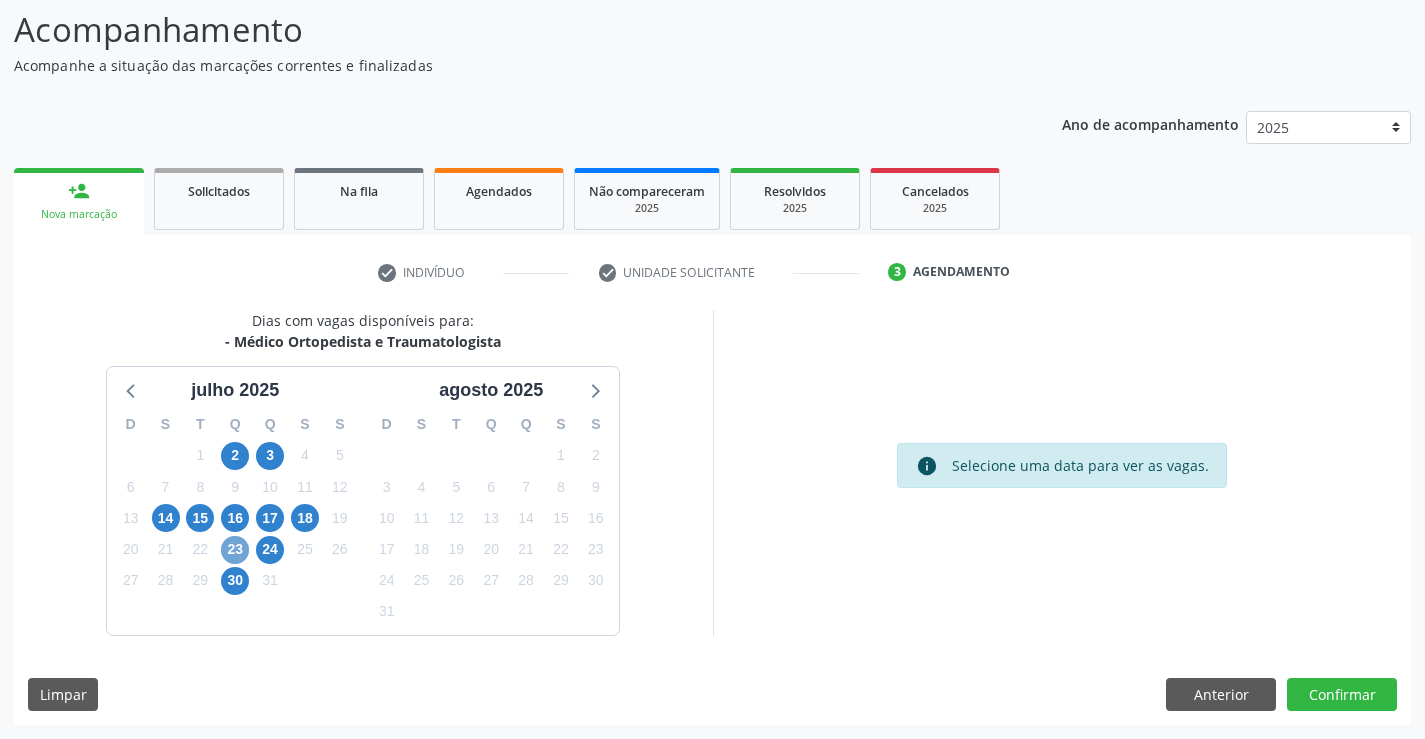 click on "23" at bounding box center (235, 550) 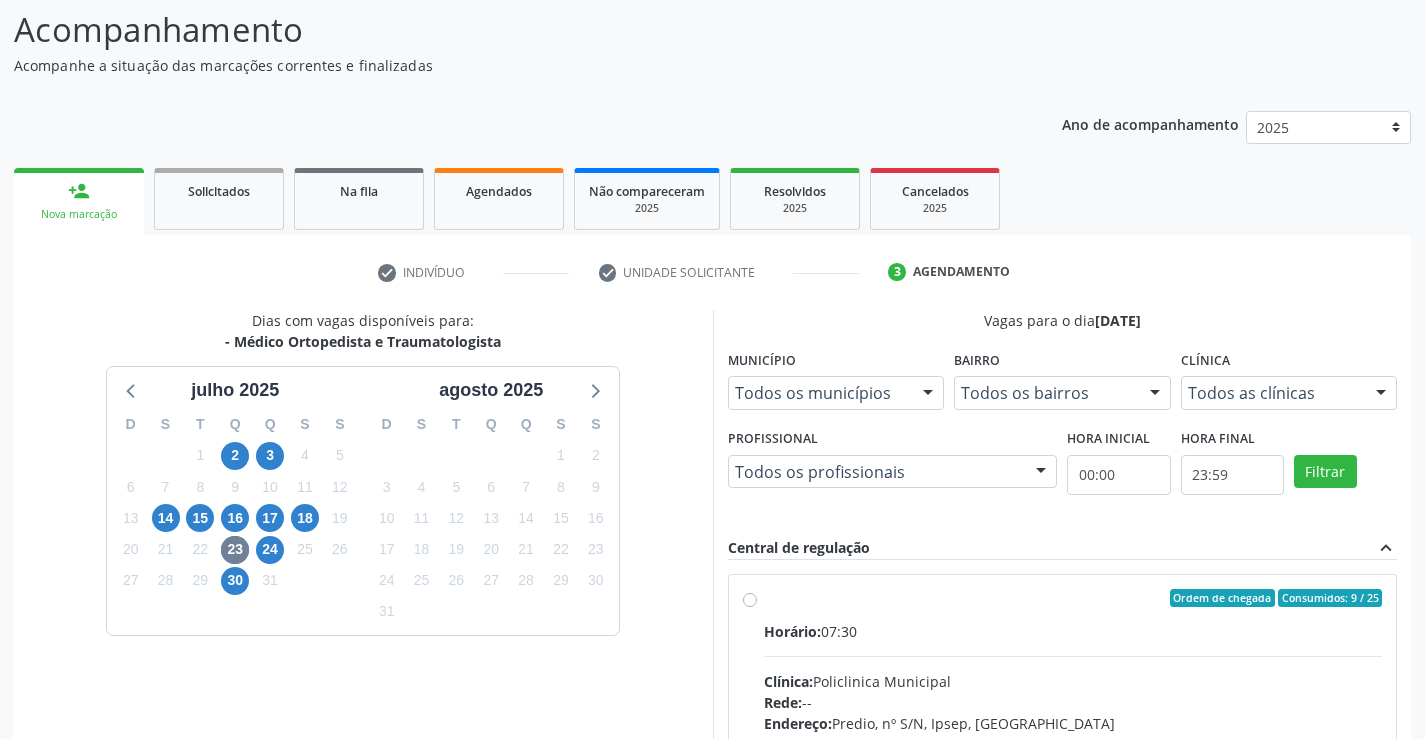 click on "Ordem de chegada
Consumidos: 9 / 25
Horário:   07:30
Clínica:  Policlinica Municipal
Rede:
--
Endereço:   Predio, nº S/N, Ipsep, Serra Talhada - PE
Telefone:   --
Profissional:
Joao Bosco Barreto Couto Neto
Informações adicionais sobre o atendimento
Idade de atendimento:
de 0 a 120 anos
Gênero(s) atendido(s):
Masculino e Feminino
Informações adicionais:
--" at bounding box center (1073, 742) 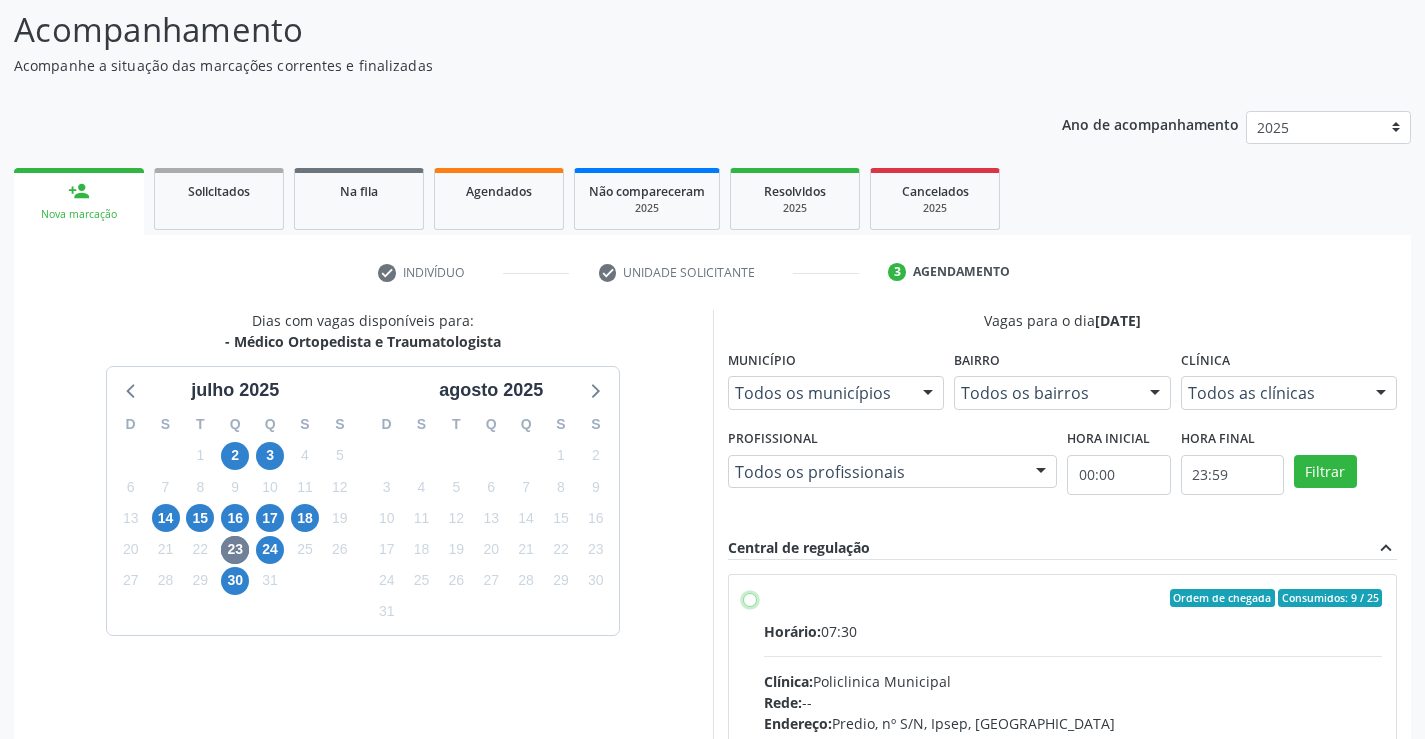 click on "Ordem de chegada
Consumidos: 9 / 25
Horário:   07:30
Clínica:  Policlinica Municipal
Rede:
--
Endereço:   Predio, nº S/N, Ipsep, Serra Talhada - PE
Telefone:   --
Profissional:
Joao Bosco Barreto Couto Neto
Informações adicionais sobre o atendimento
Idade de atendimento:
de 0 a 120 anos
Gênero(s) atendido(s):
Masculino e Feminino
Informações adicionais:
--" at bounding box center (750, 598) 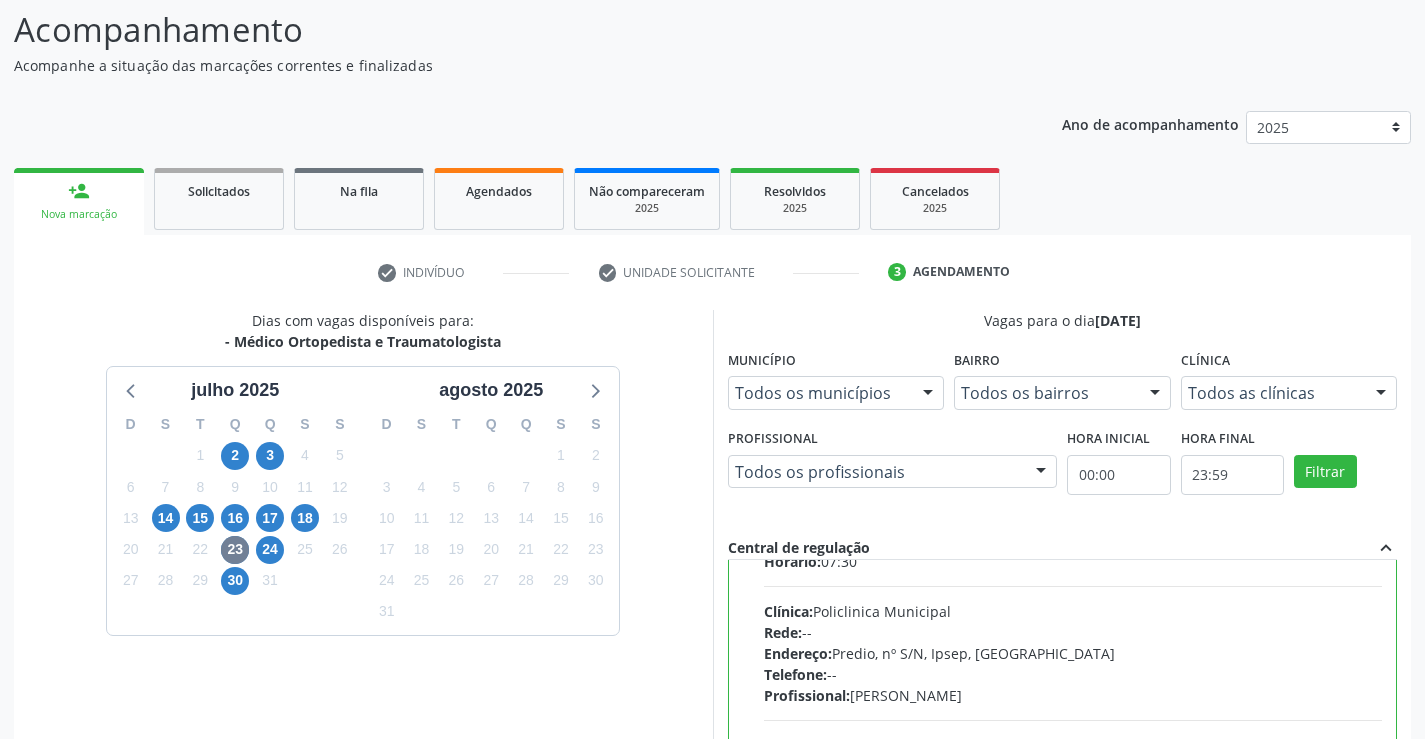 scroll, scrollTop: 99, scrollLeft: 0, axis: vertical 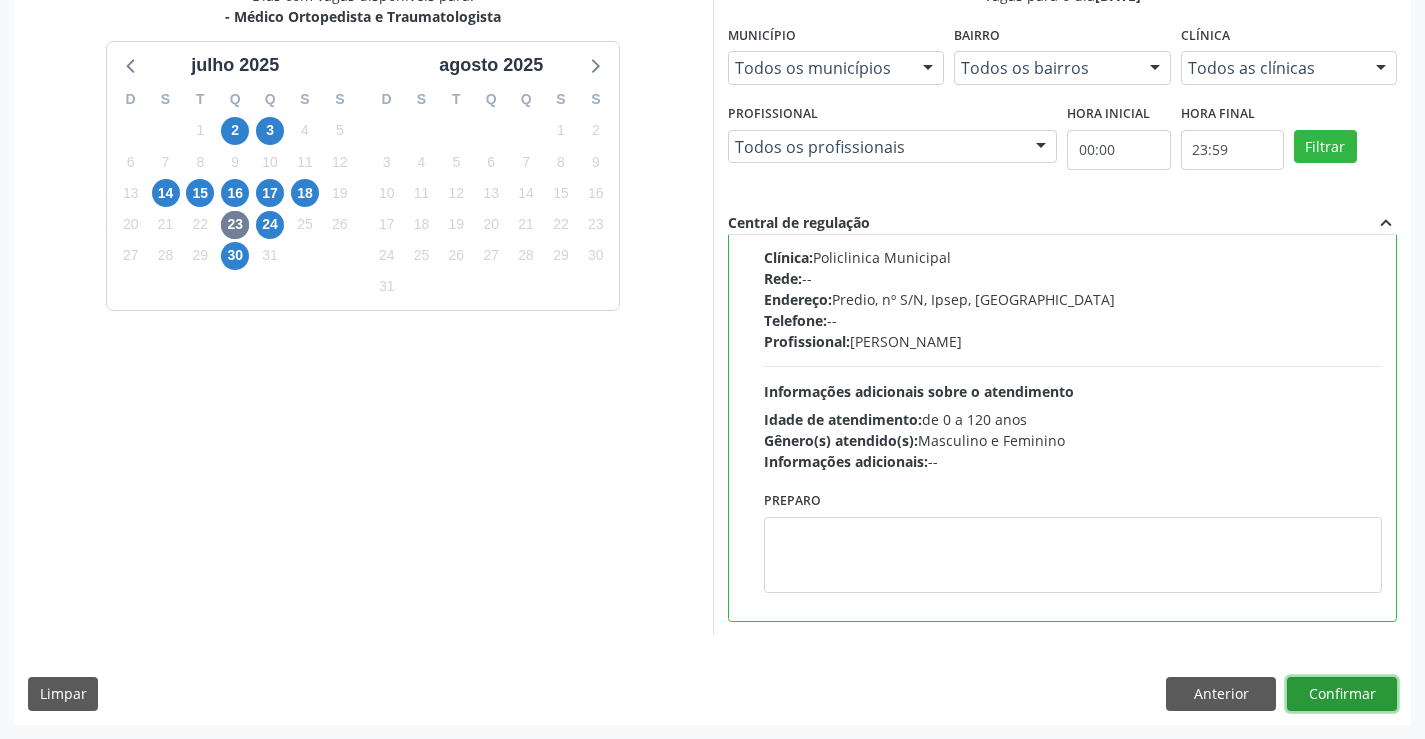 click on "Confirmar" at bounding box center [1342, 694] 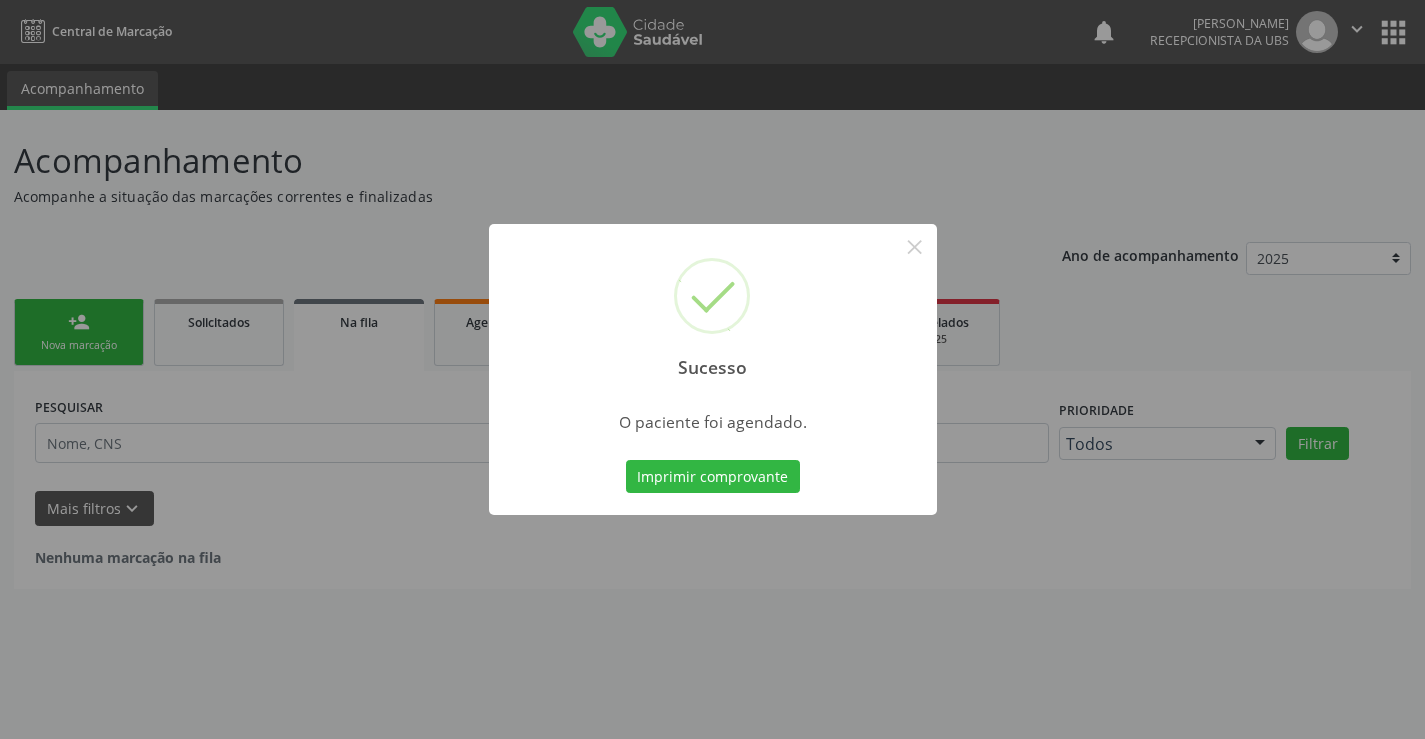 scroll, scrollTop: 0, scrollLeft: 0, axis: both 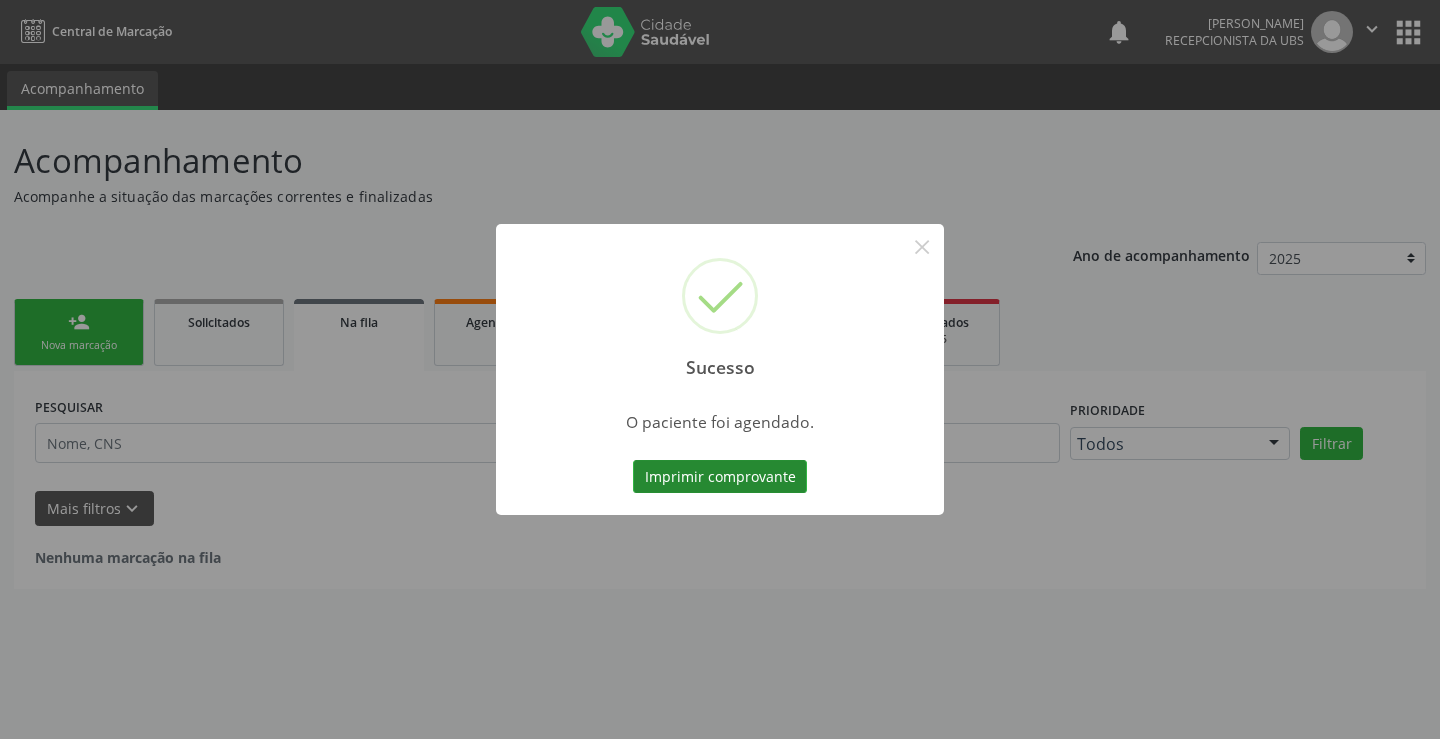 click on "Imprimir comprovante" at bounding box center (720, 477) 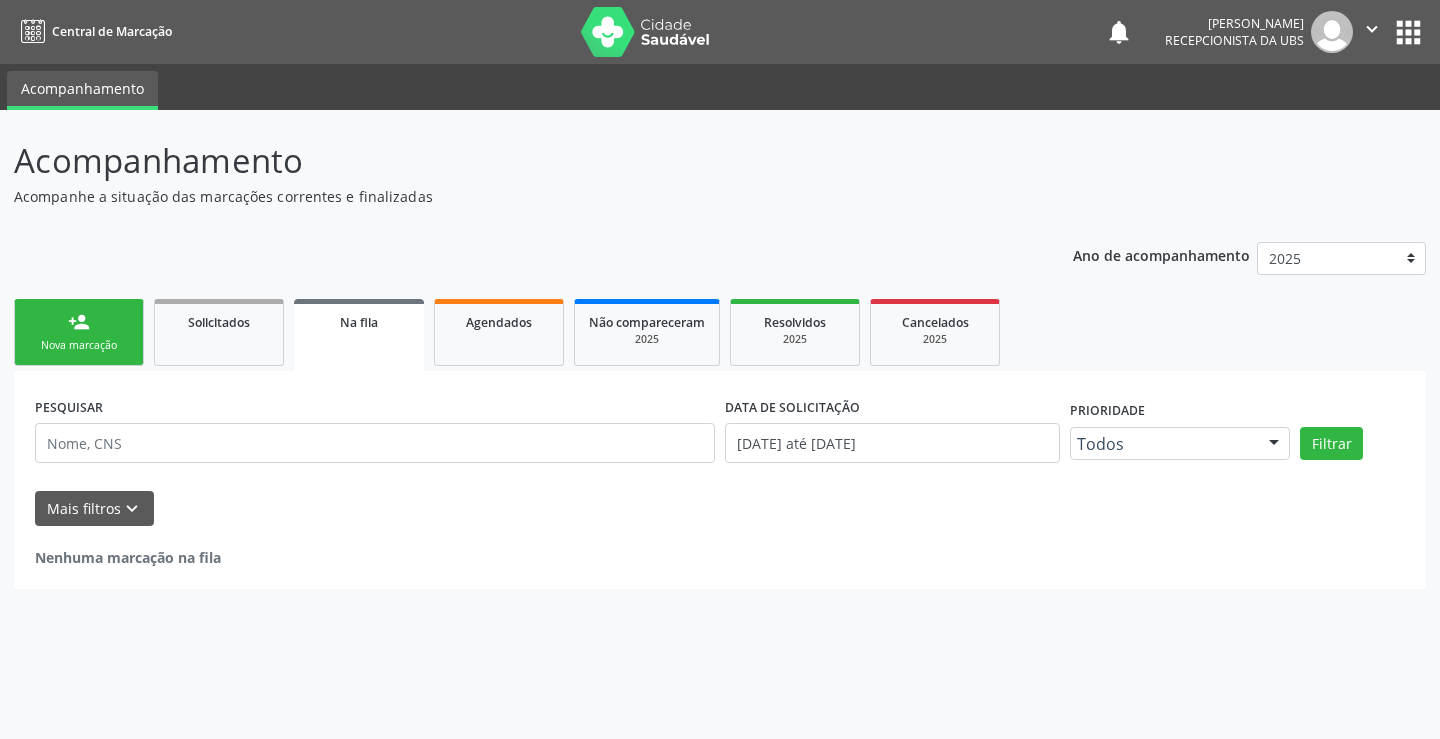 click on "person_add
Nova marcação" at bounding box center [79, 332] 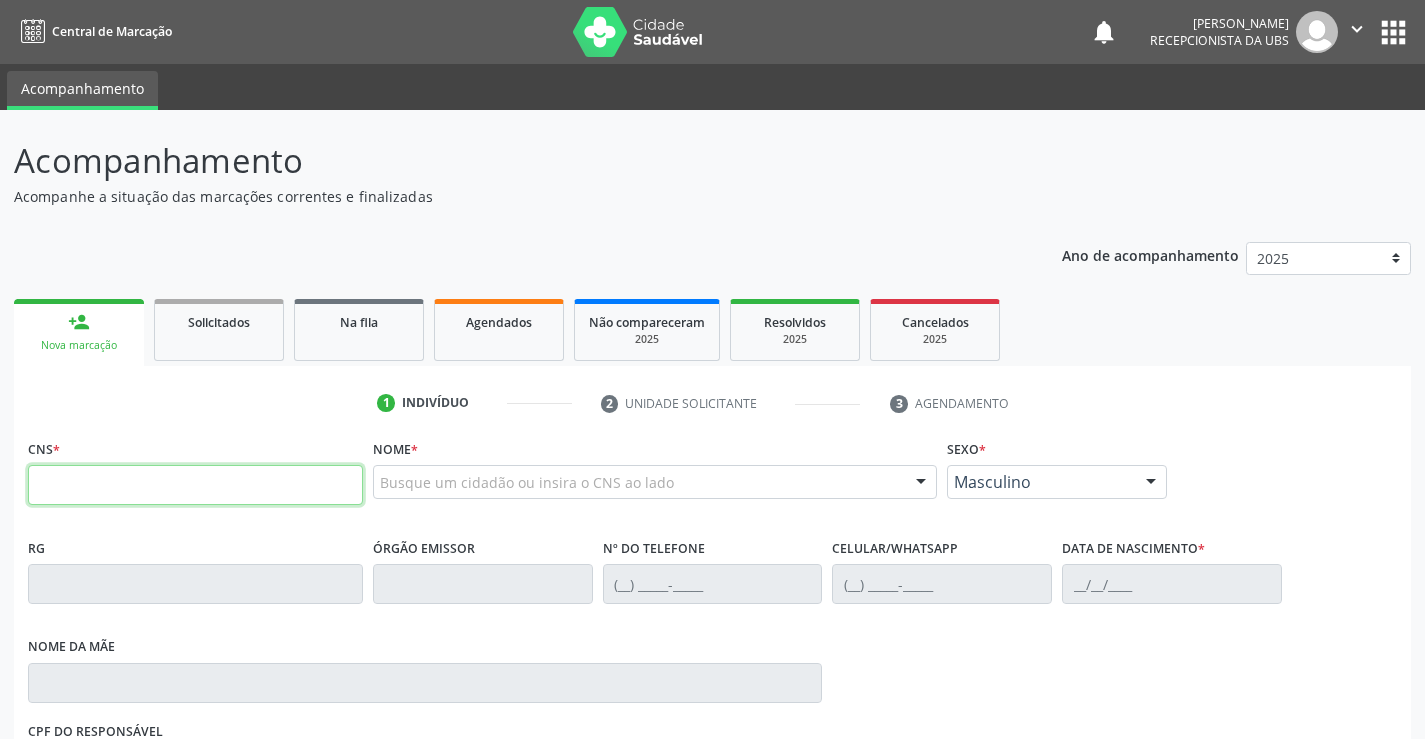 click at bounding box center [195, 485] 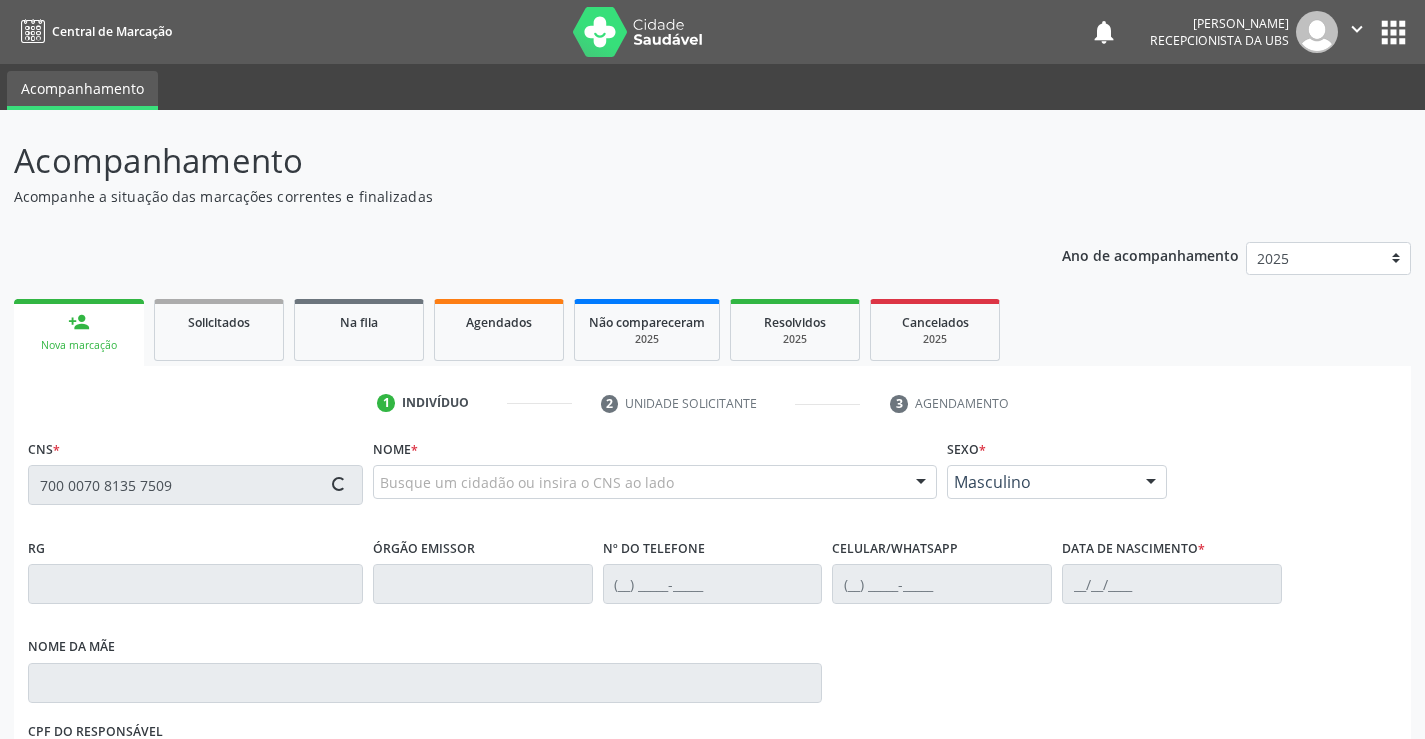 type on "700 0070 8135 7509" 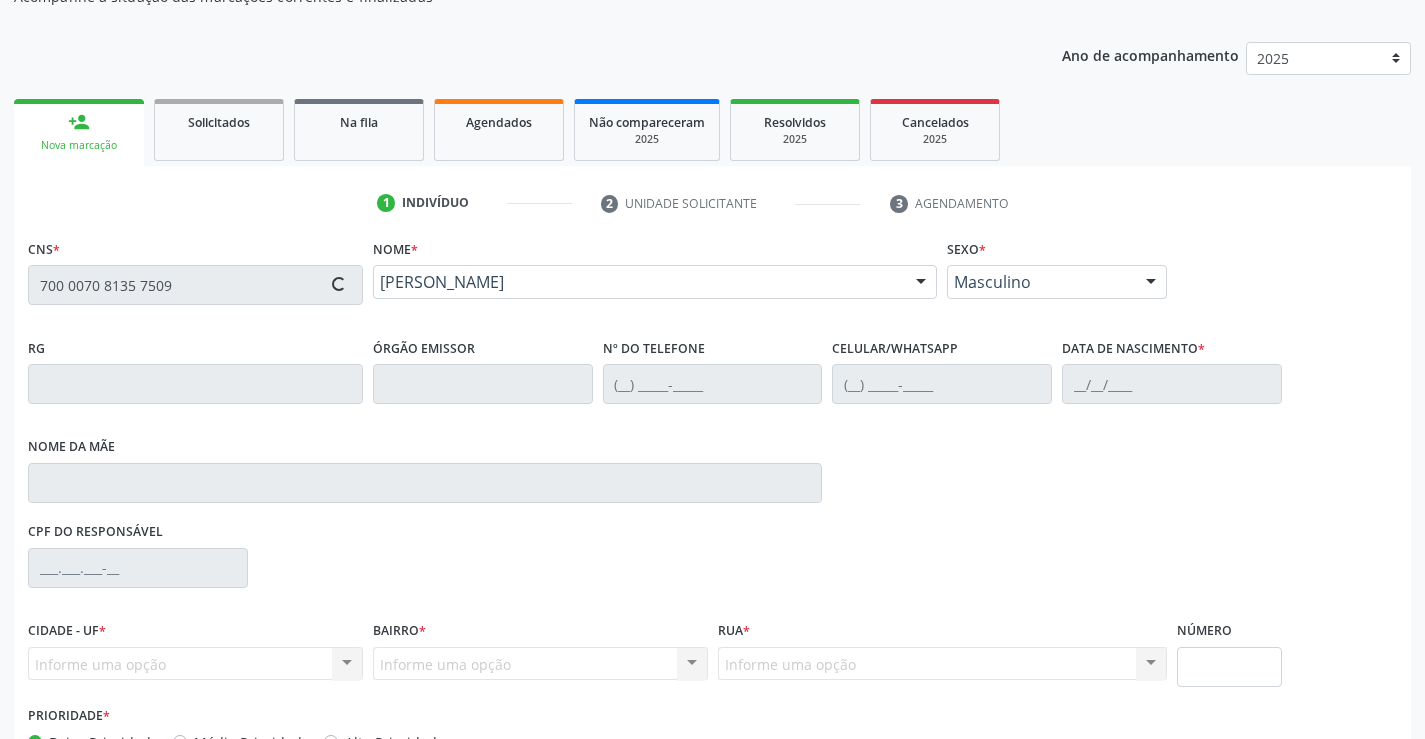 type on "(87) 98856-5330" 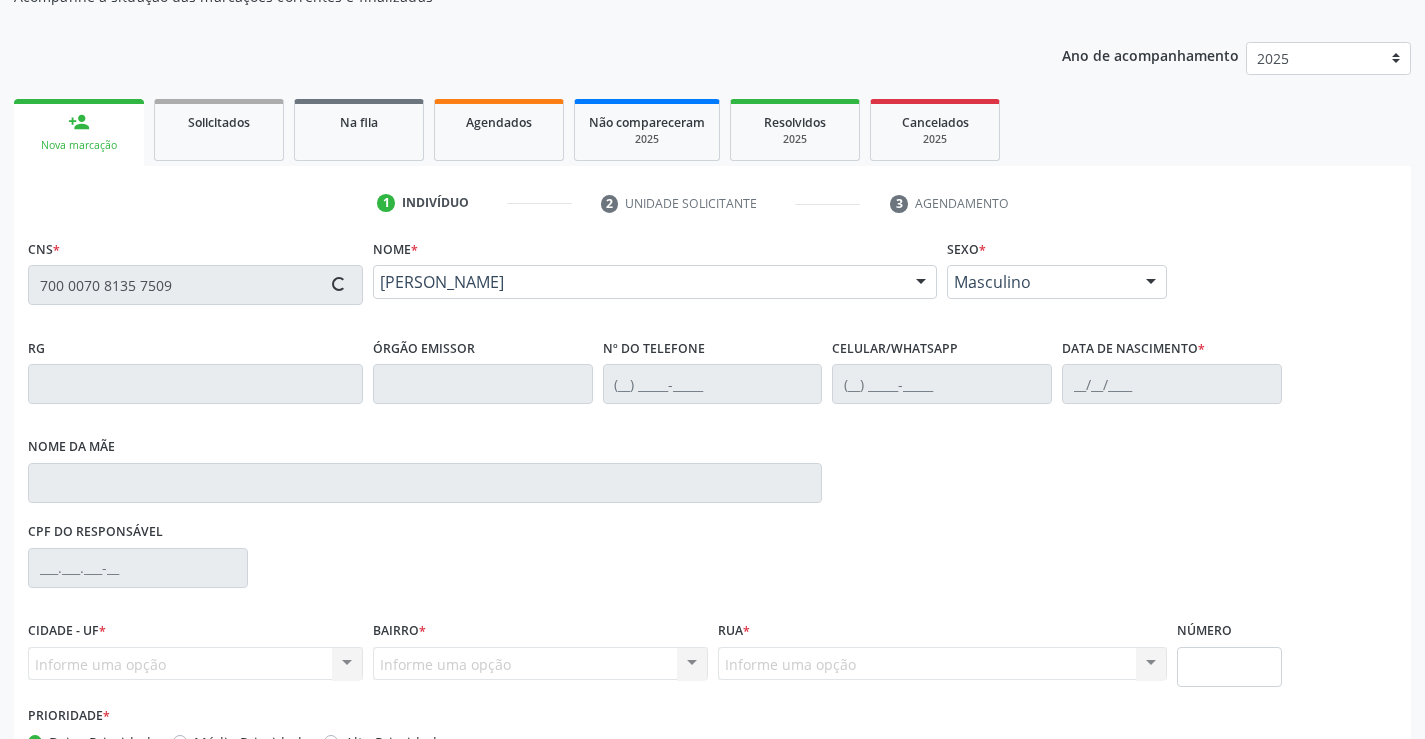 type on "656.620.164-53" 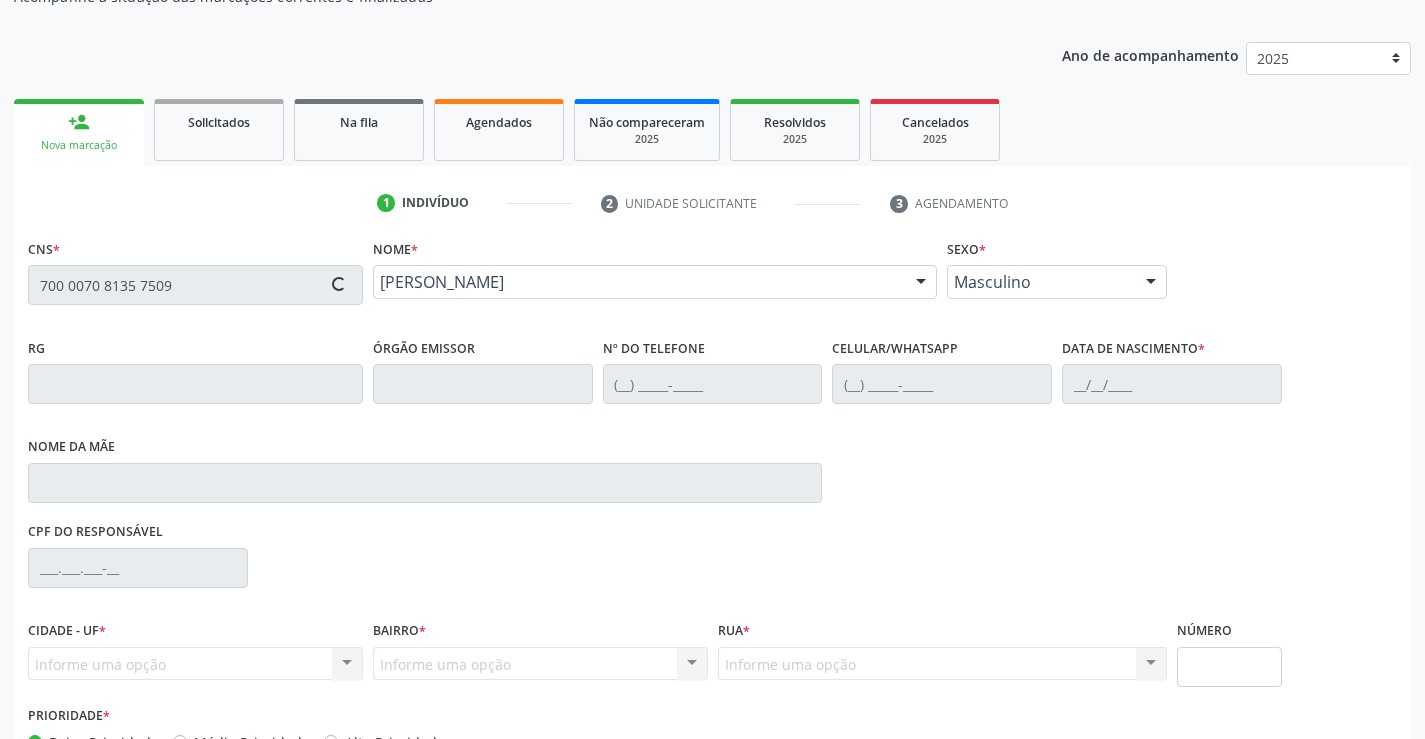 type on "1446" 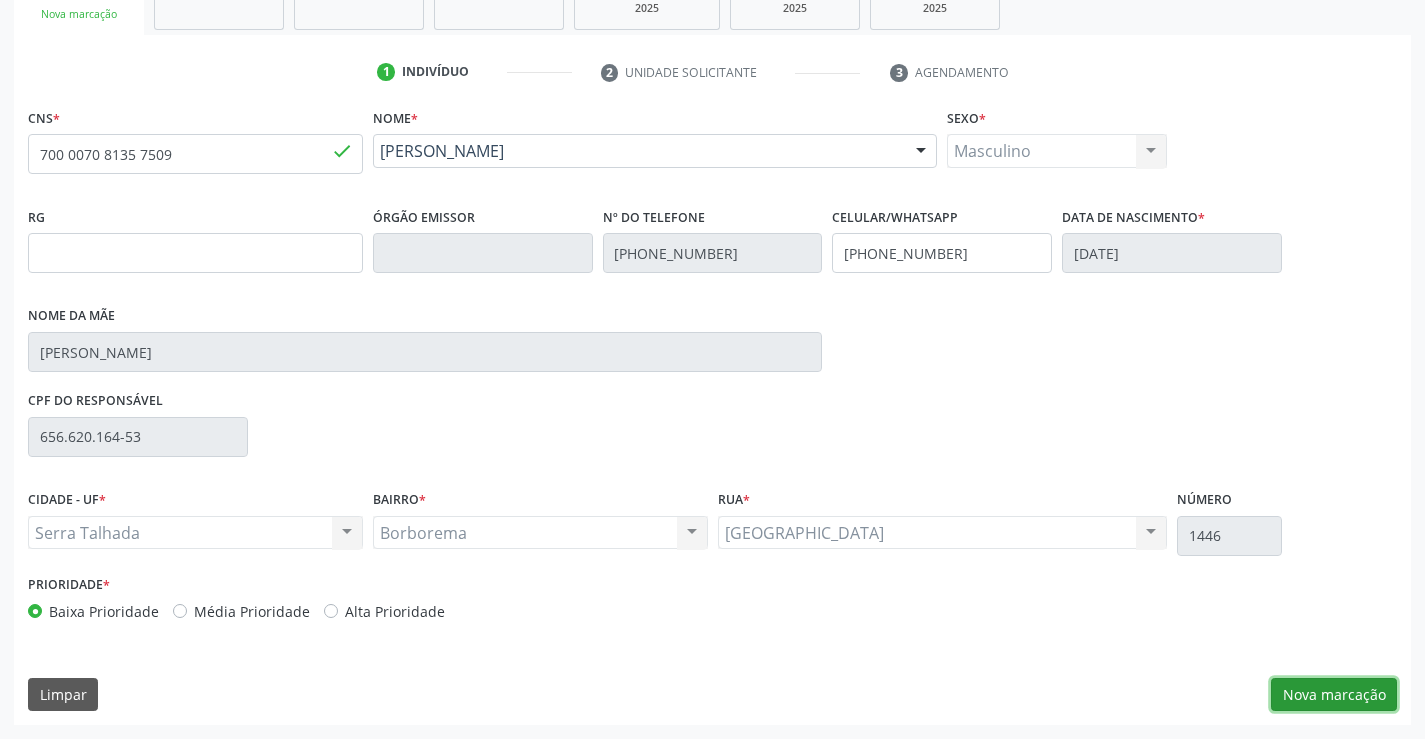 click on "Nova marcação" at bounding box center [1334, 695] 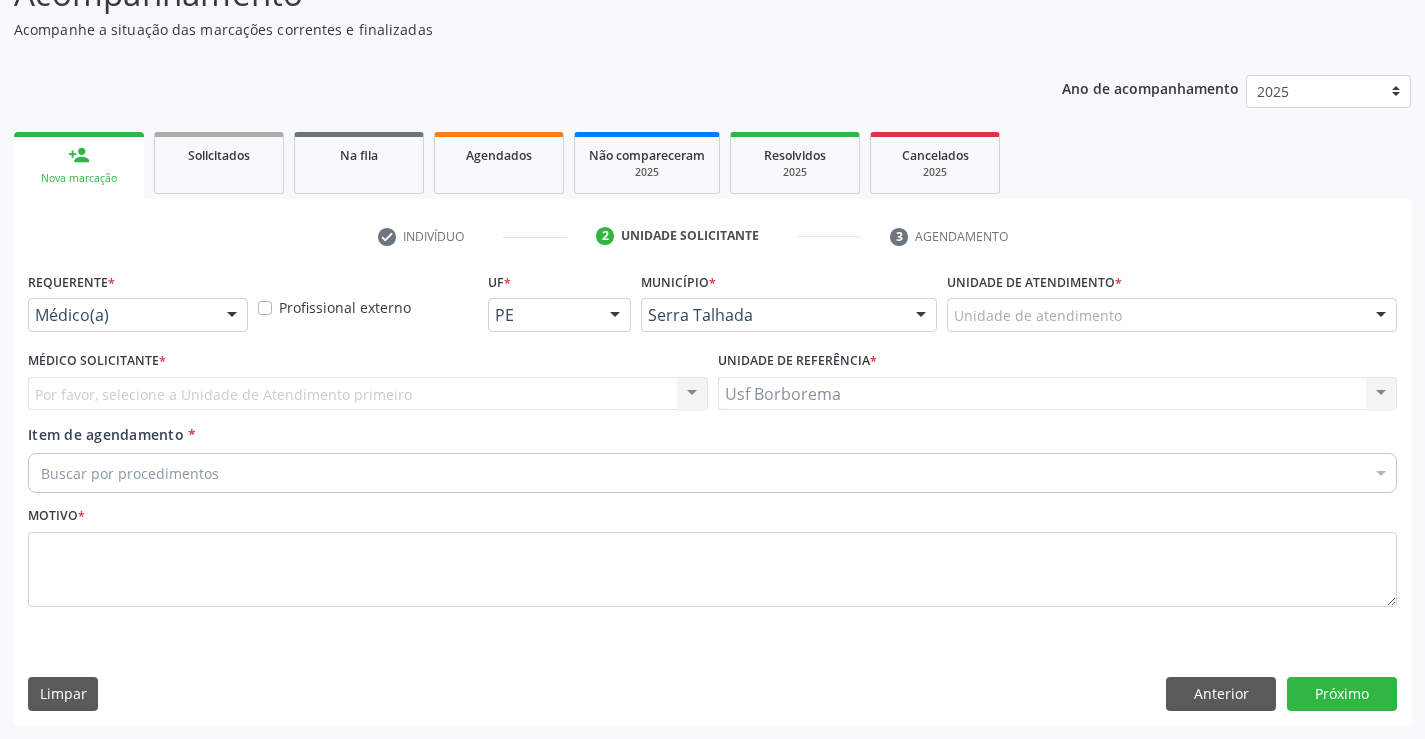 scroll, scrollTop: 167, scrollLeft: 0, axis: vertical 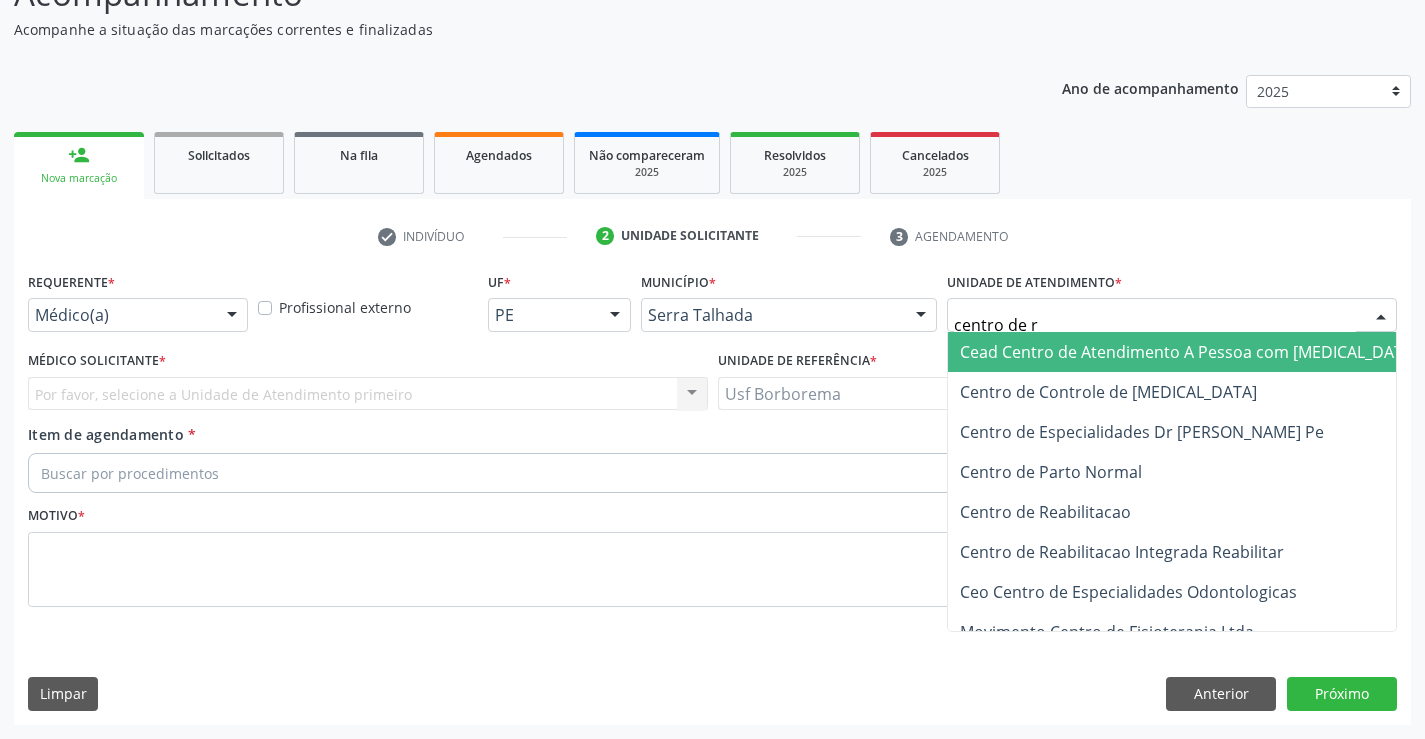 type on "centro de re" 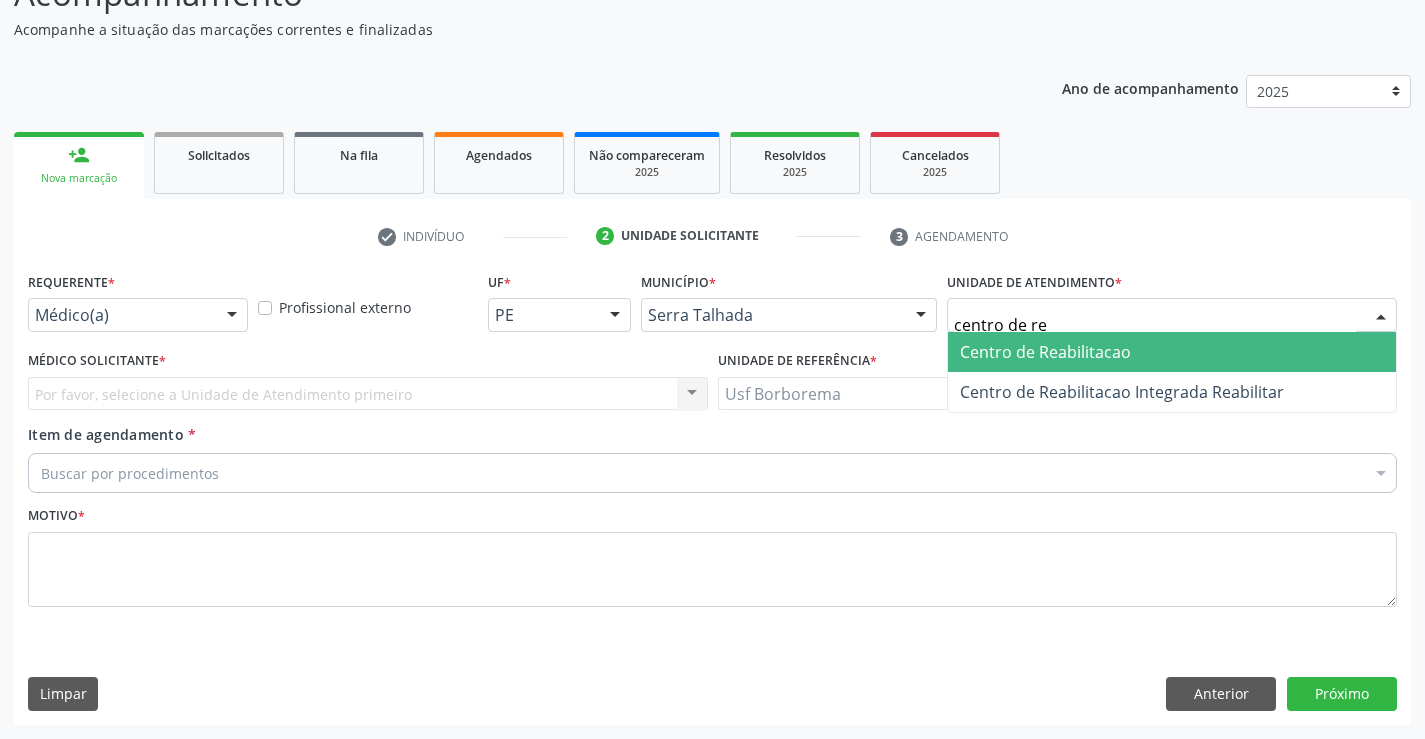 click on "Centro de Reabilitacao" at bounding box center [1045, 352] 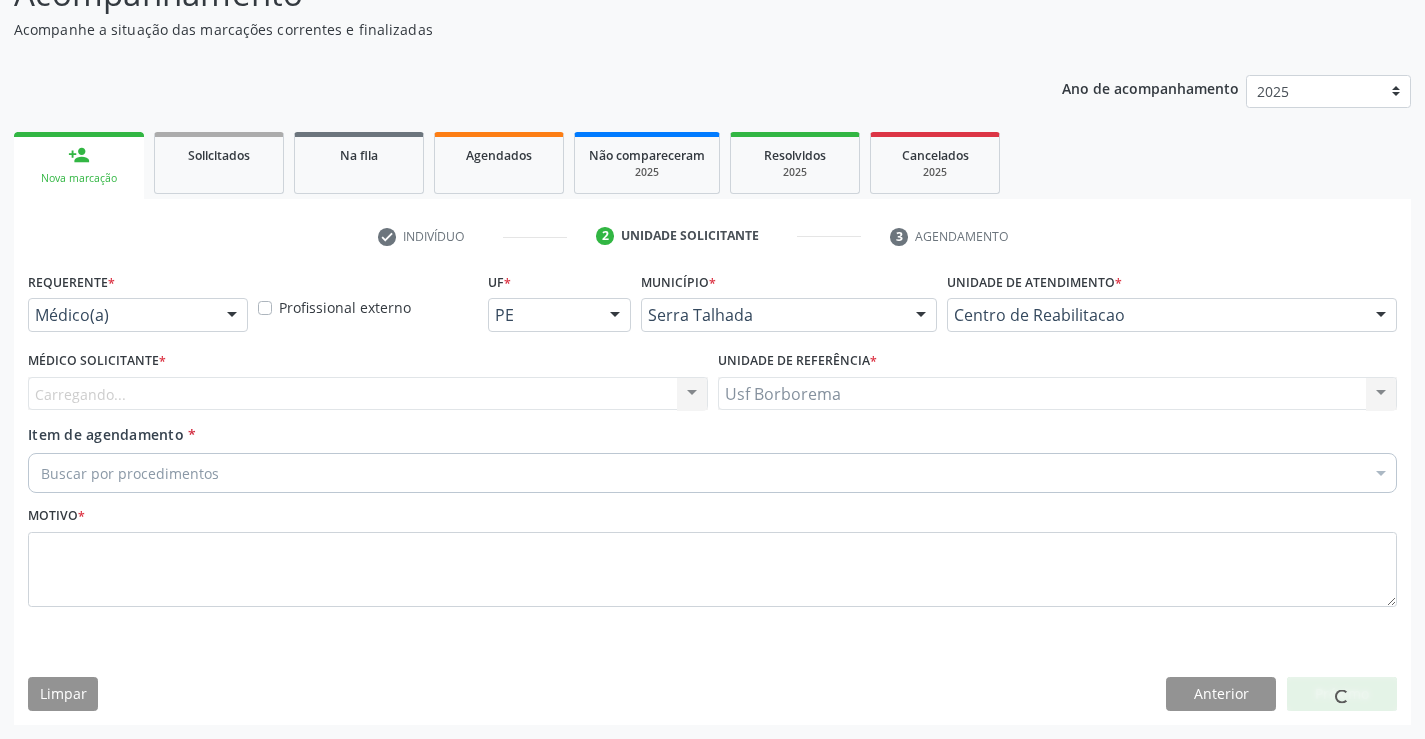 click on "Carregando...
Nenhum resultado encontrado para: "   "
Não há nenhuma opção para ser exibida." at bounding box center [368, 394] 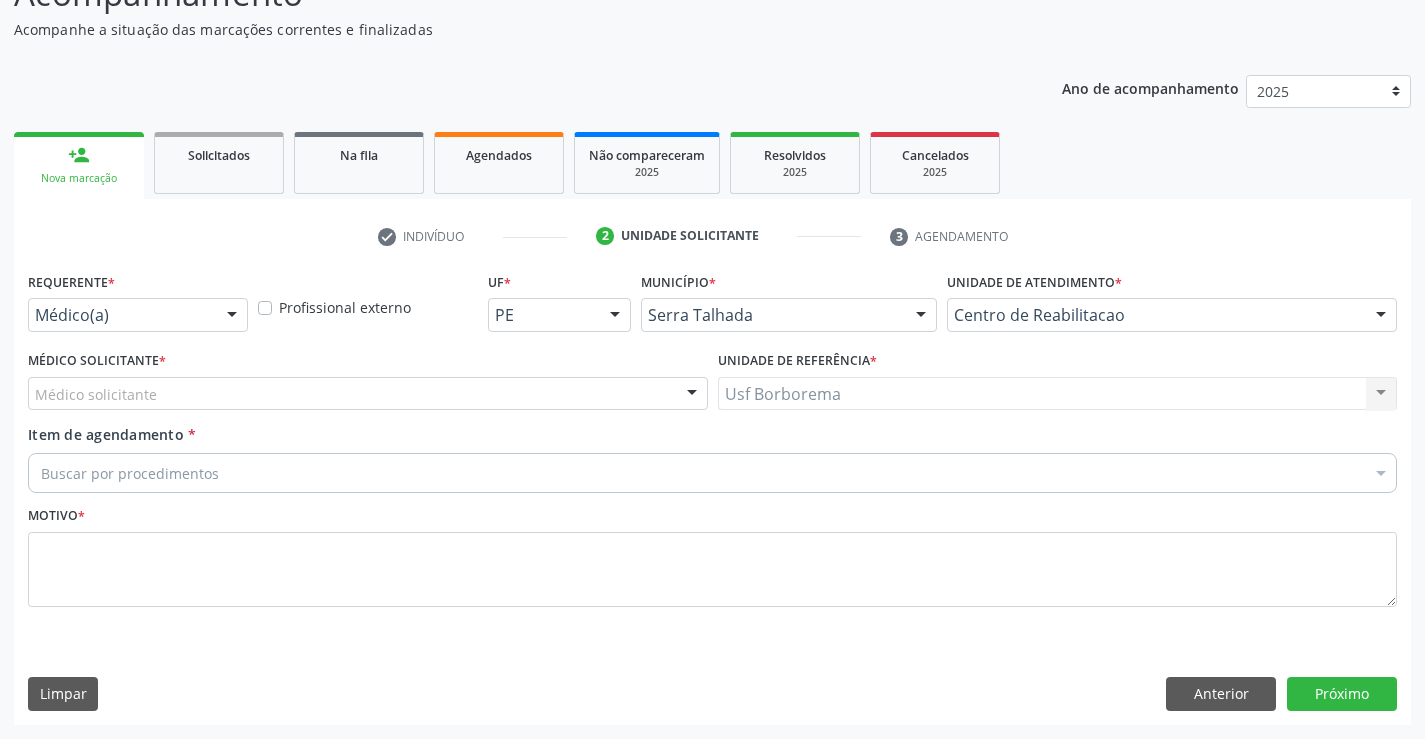 click on "Médico solicitante" at bounding box center [368, 394] 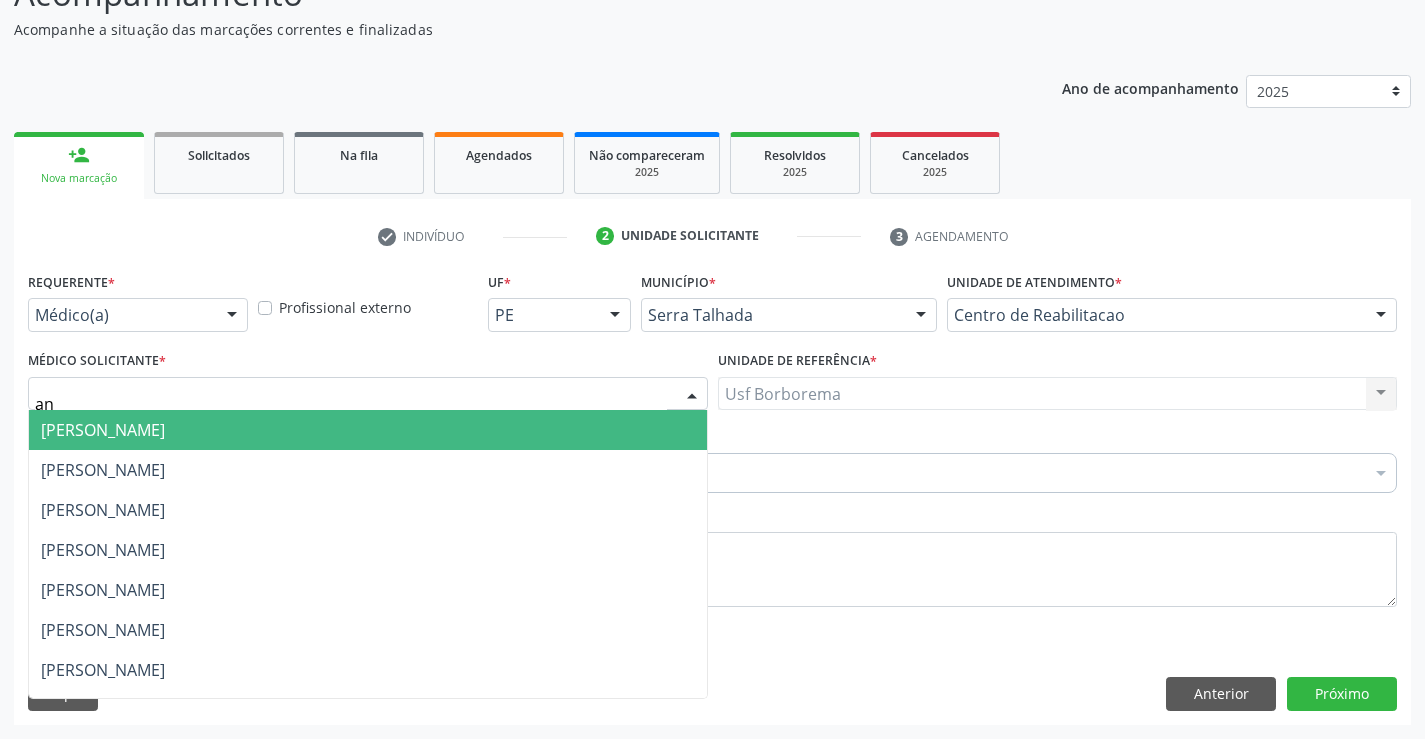 type on "ant" 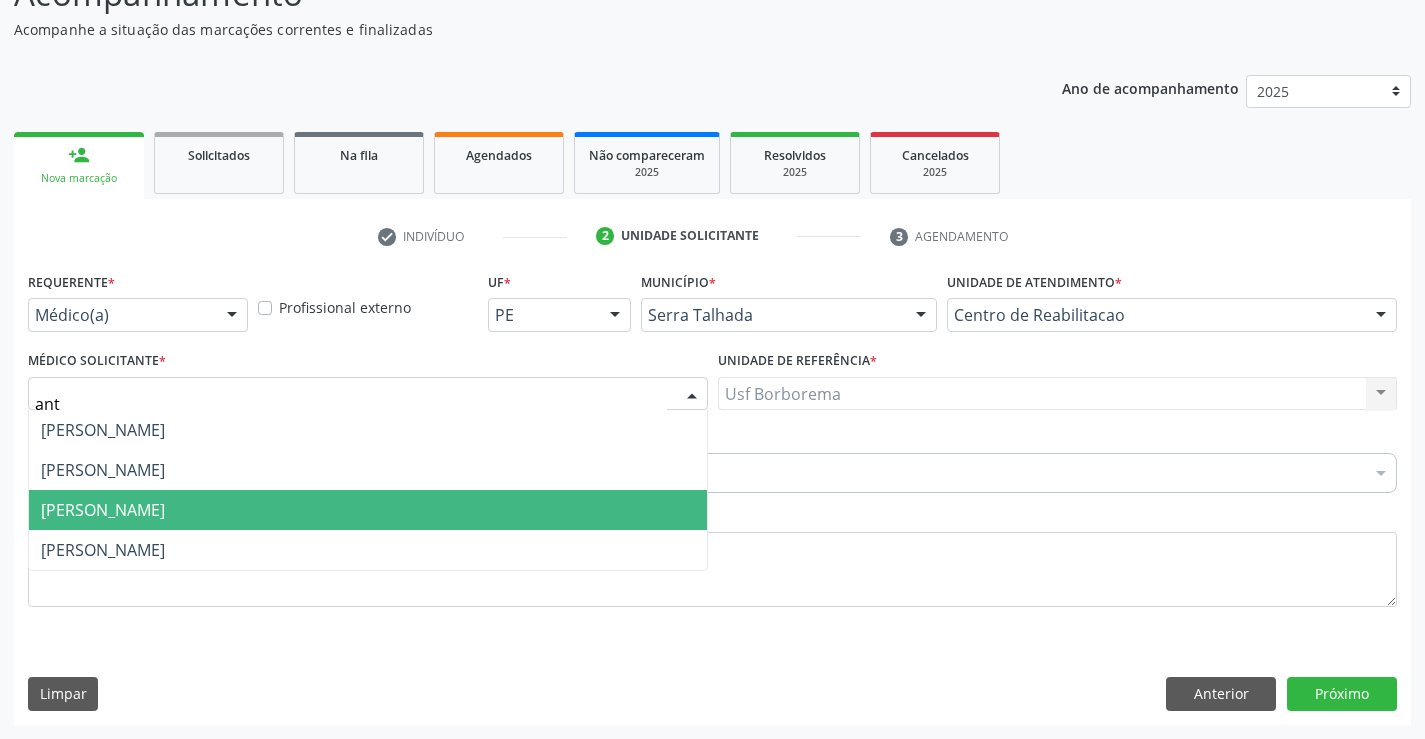 click on "[PERSON_NAME]" at bounding box center [368, 510] 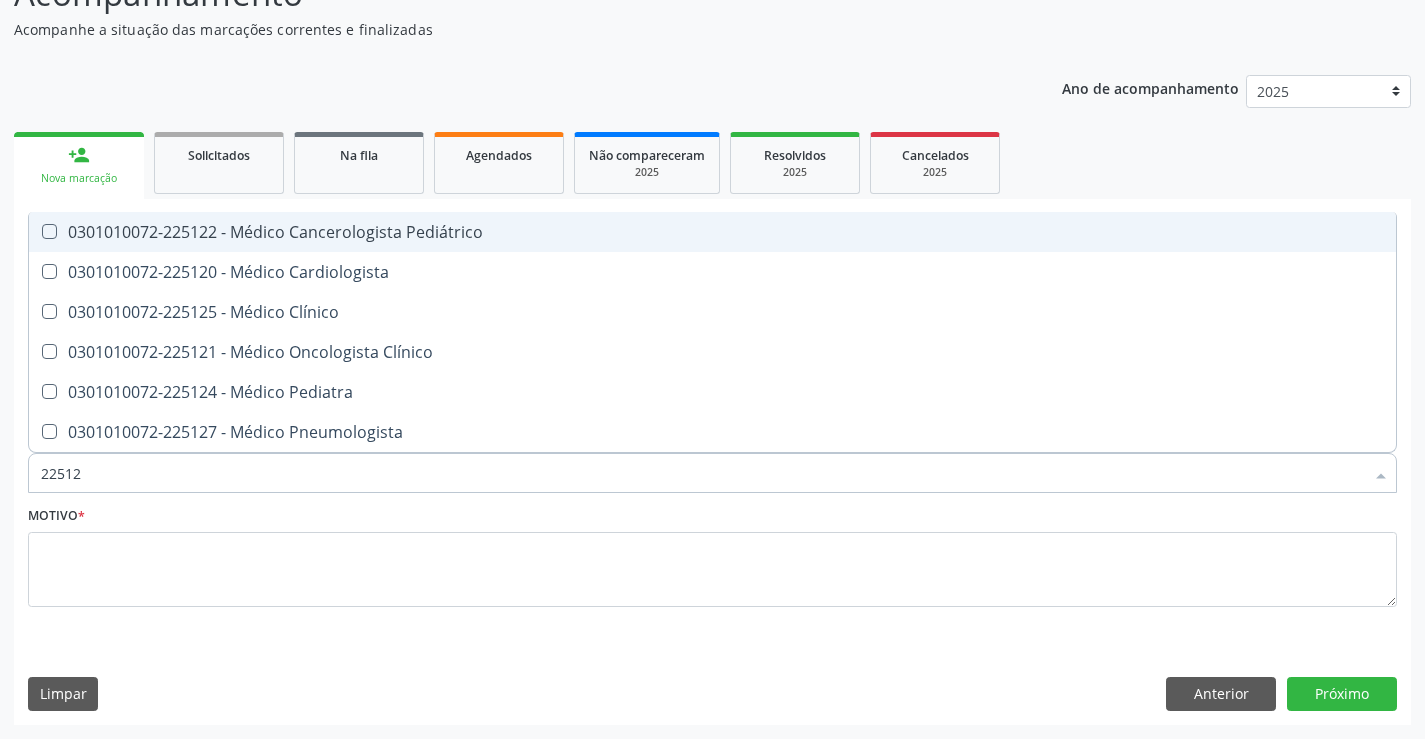 type on "225120" 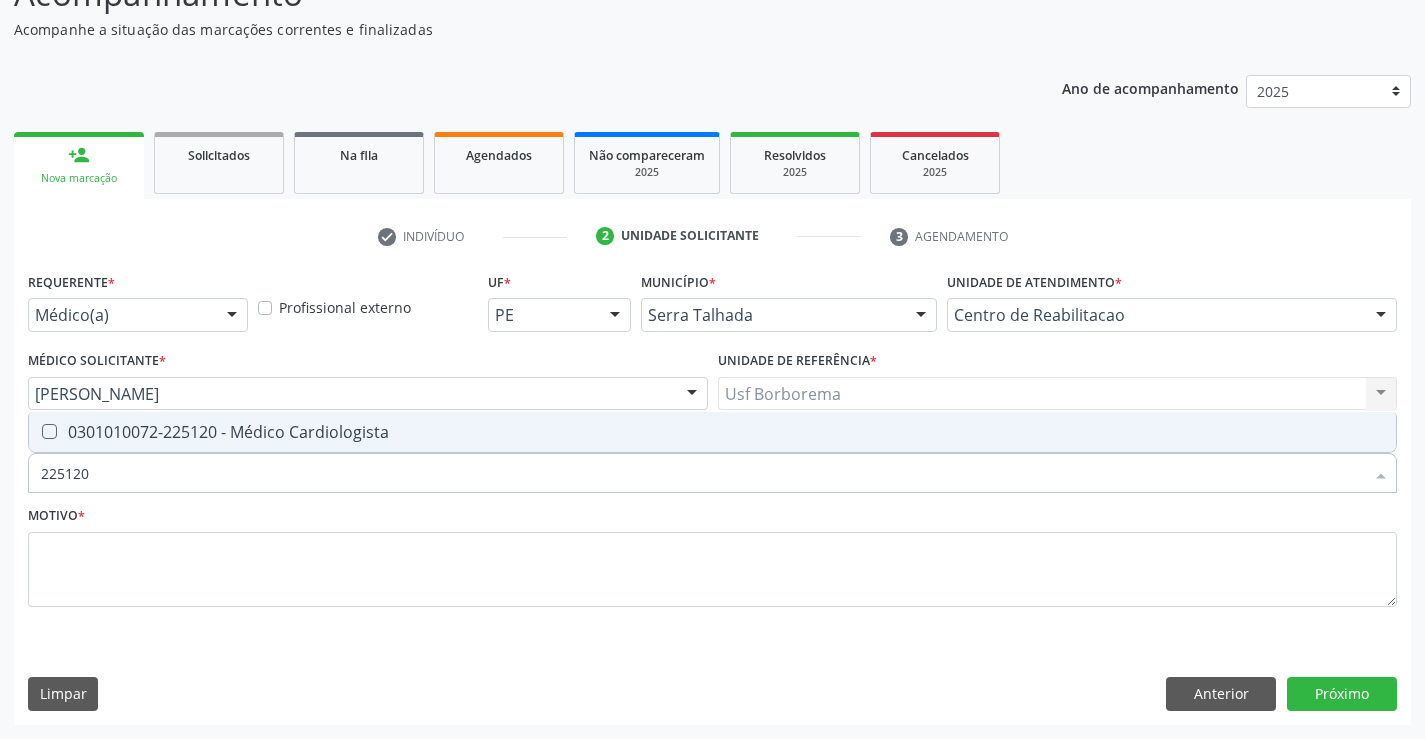 click at bounding box center (36, 432) 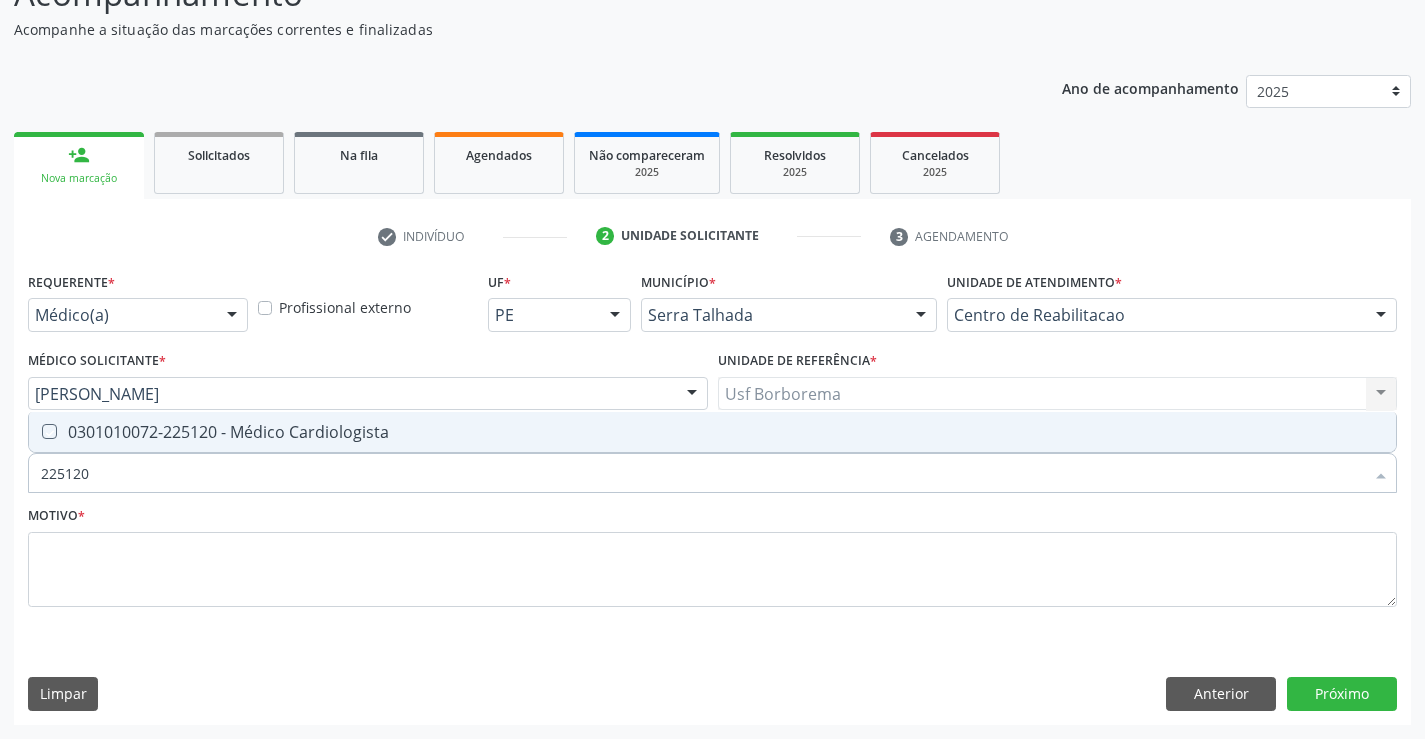 checkbox on "true" 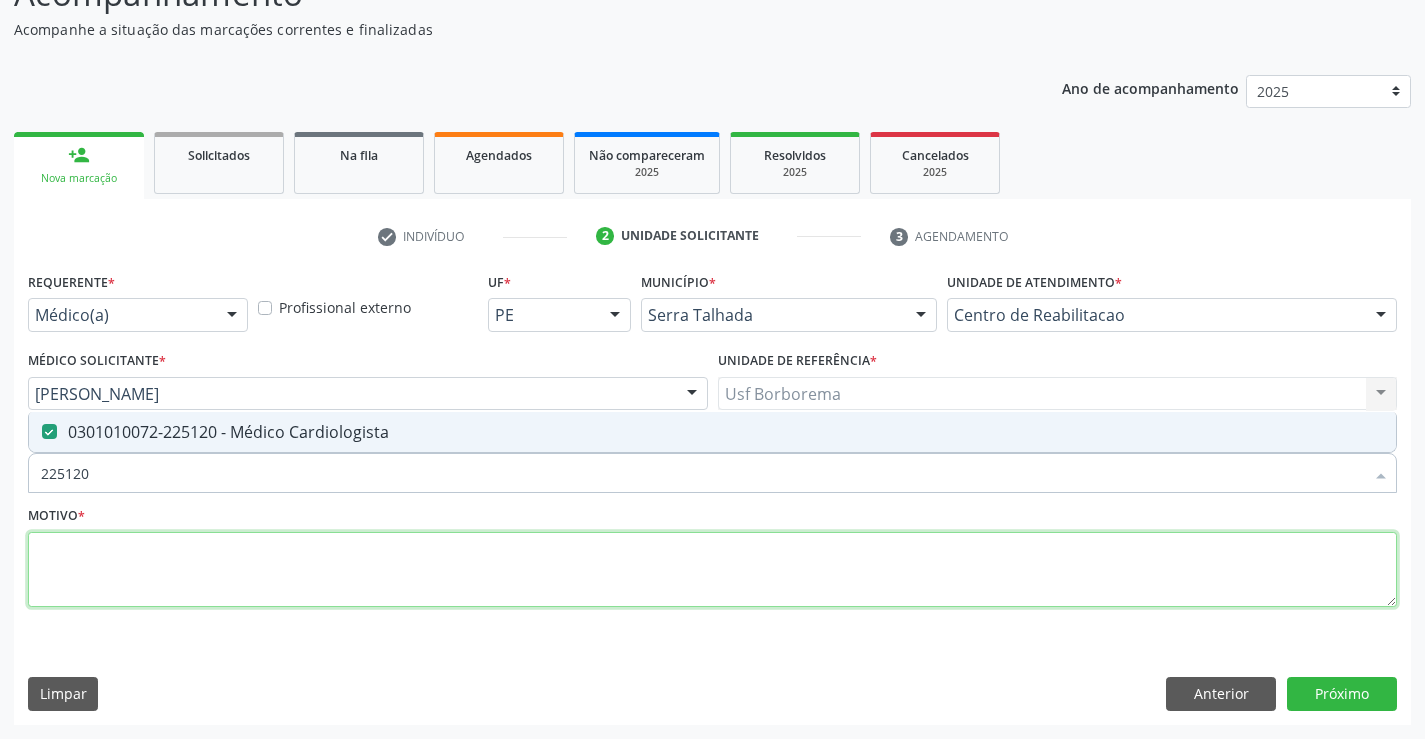 click at bounding box center [712, 570] 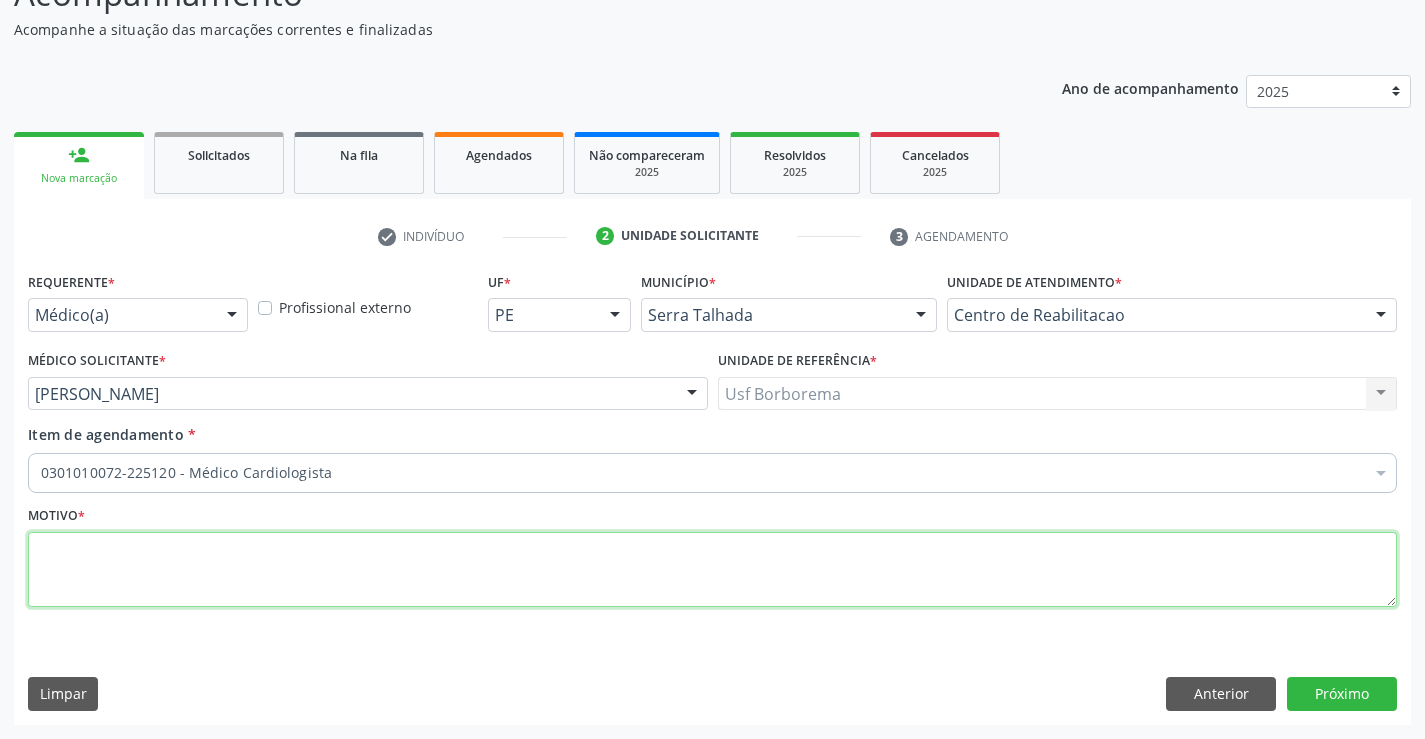 paste on "avaliação" 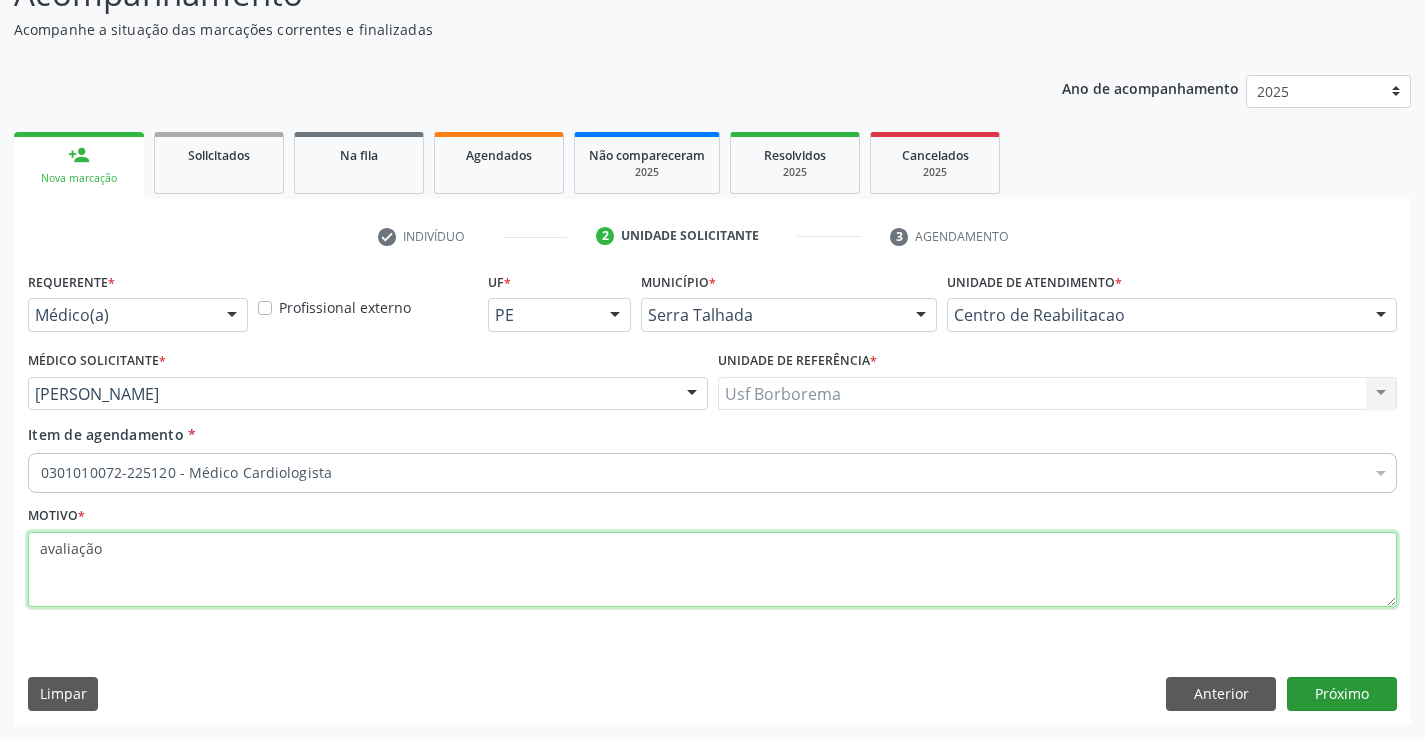 type on "avaliação" 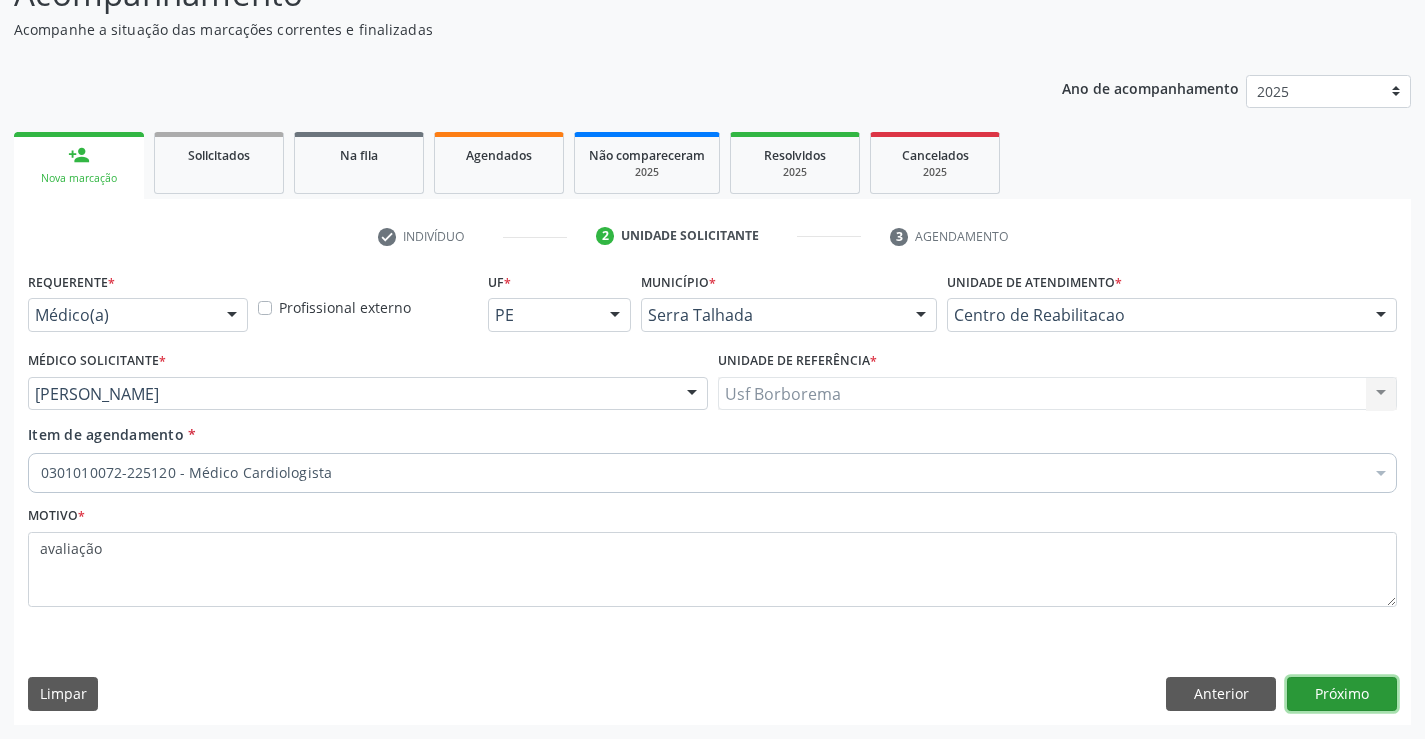 click on "Próximo" at bounding box center (1342, 694) 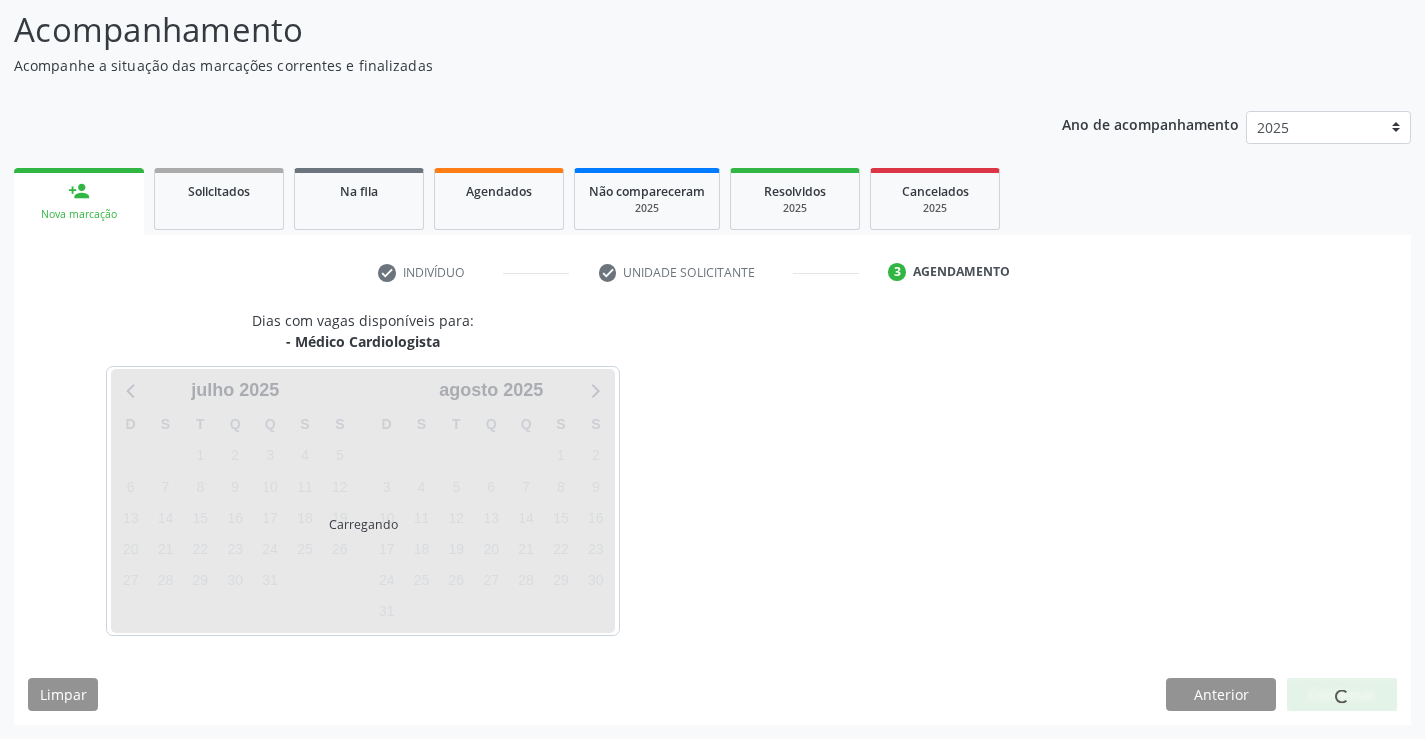 scroll, scrollTop: 131, scrollLeft: 0, axis: vertical 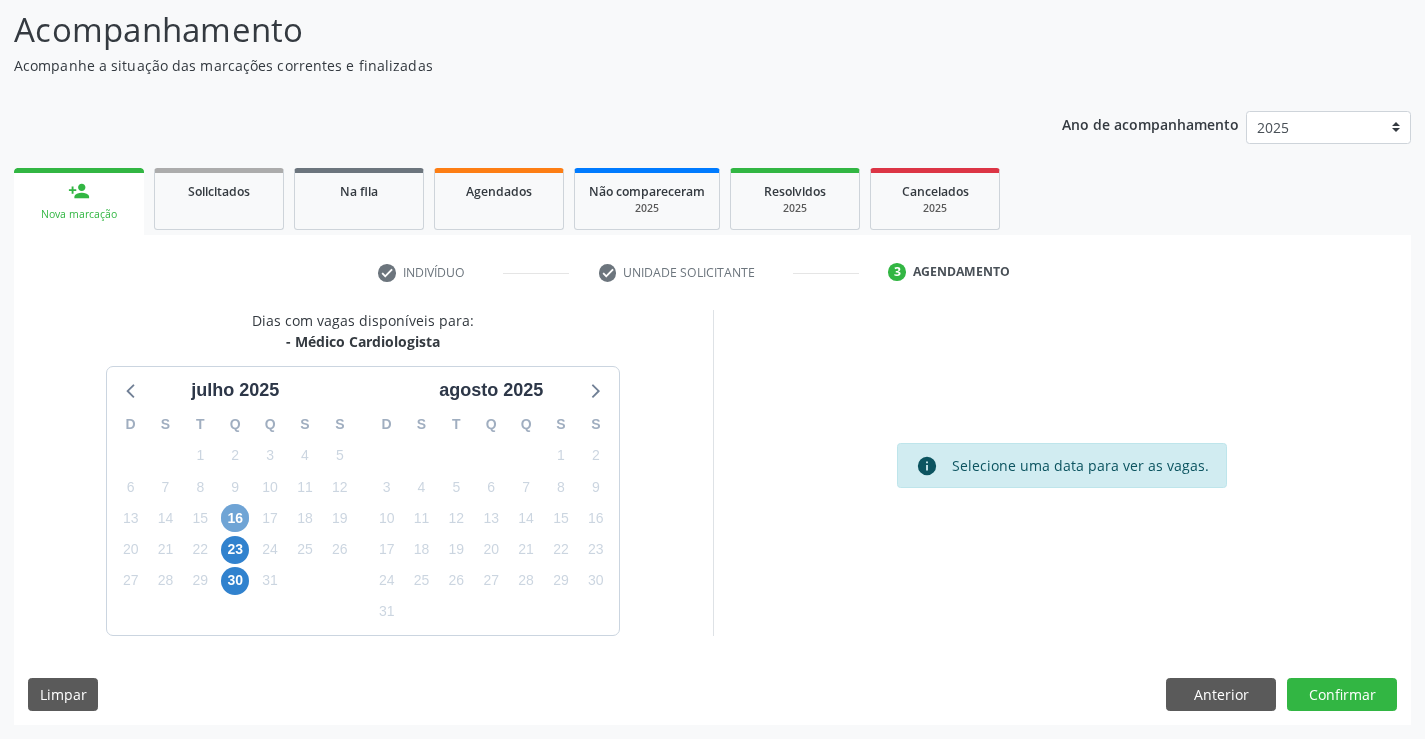 click on "16" at bounding box center [235, 518] 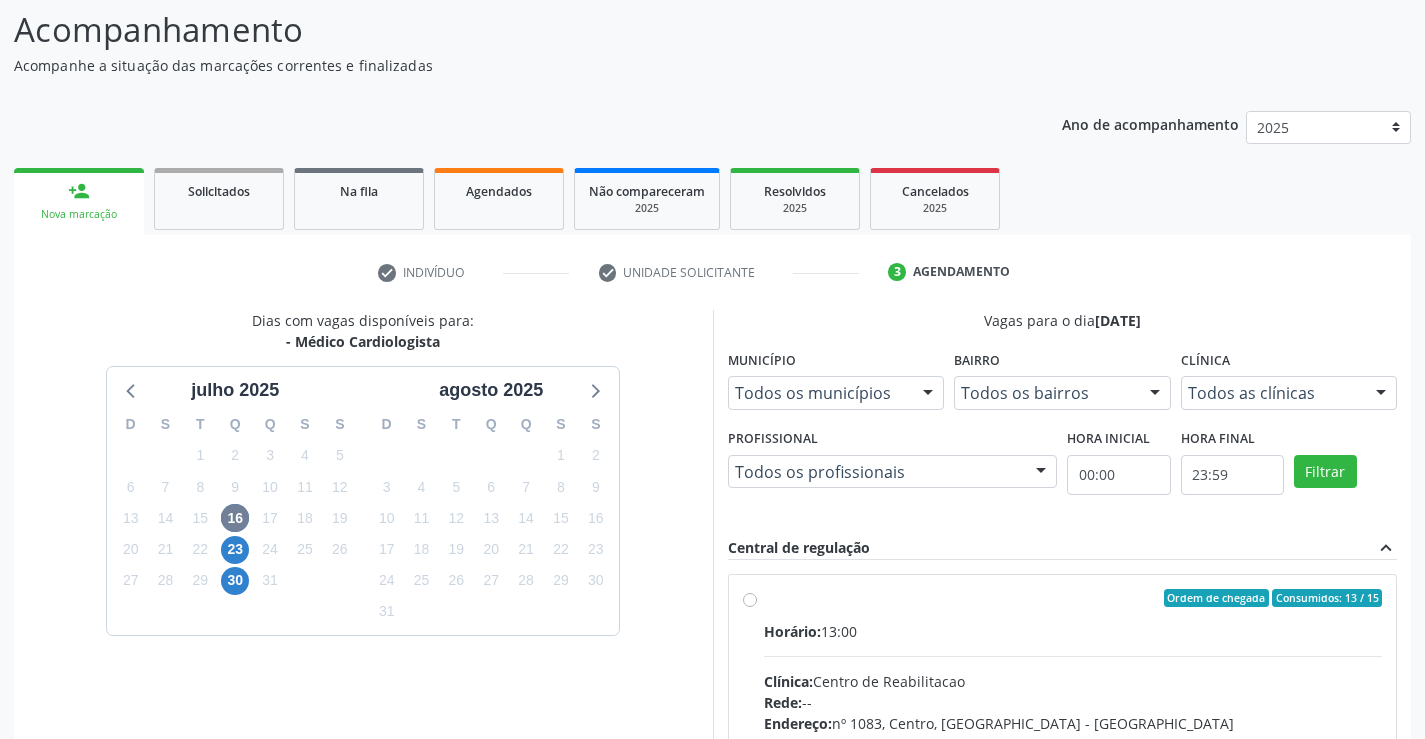 click on "Ordem de chegada
Consumidos: 13 / 15
Horário:   13:00
Clínica:  Centro de Reabilitacao
Rede:
--
Endereço:   nº 1083, Centro, Serra Talhada - PE
Telefone:   (81) 38313112
Profissional:
Antonio Eduardo de Melo Filho
Informações adicionais sobre o atendimento
Idade de atendimento:
de 0 a 120 anos
Gênero(s) atendido(s):
Masculino e Feminino
Informações adicionais:
--" at bounding box center (1073, 742) 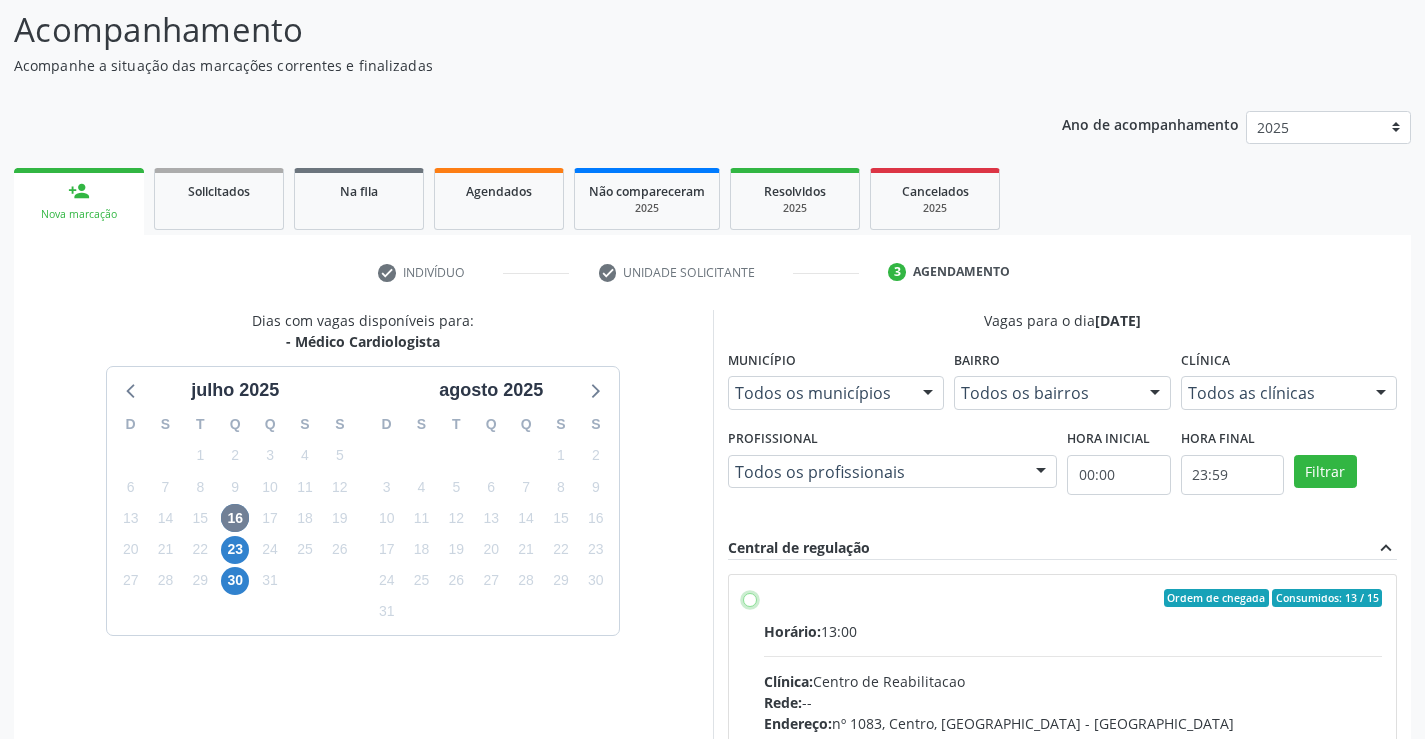 click on "Ordem de chegada
Consumidos: 13 / 15
Horário:   13:00
Clínica:  Centro de Reabilitacao
Rede:
--
Endereço:   nº 1083, Centro, Serra Talhada - PE
Telefone:   (81) 38313112
Profissional:
Antonio Eduardo de Melo Filho
Informações adicionais sobre o atendimento
Idade de atendimento:
de 0 a 120 anos
Gênero(s) atendido(s):
Masculino e Feminino
Informações adicionais:
--" at bounding box center (750, 598) 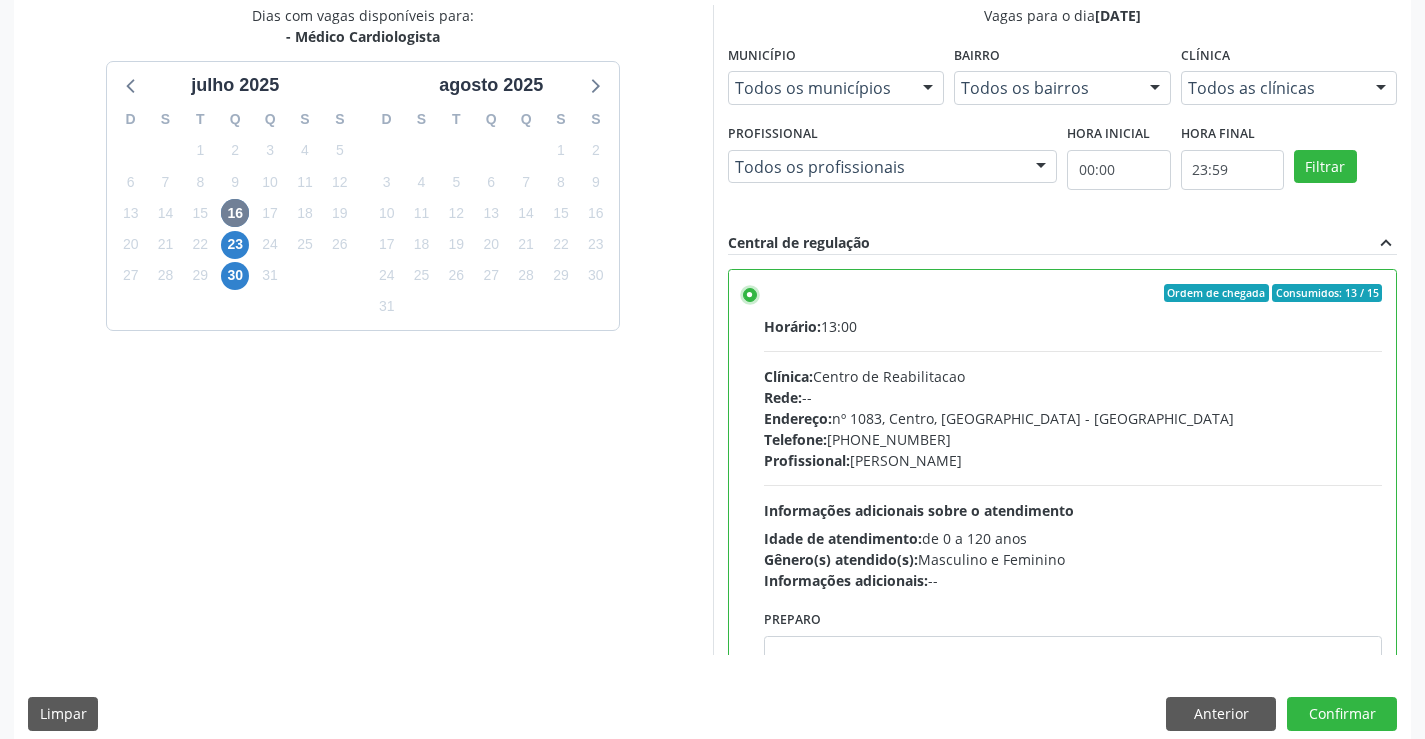 scroll, scrollTop: 456, scrollLeft: 0, axis: vertical 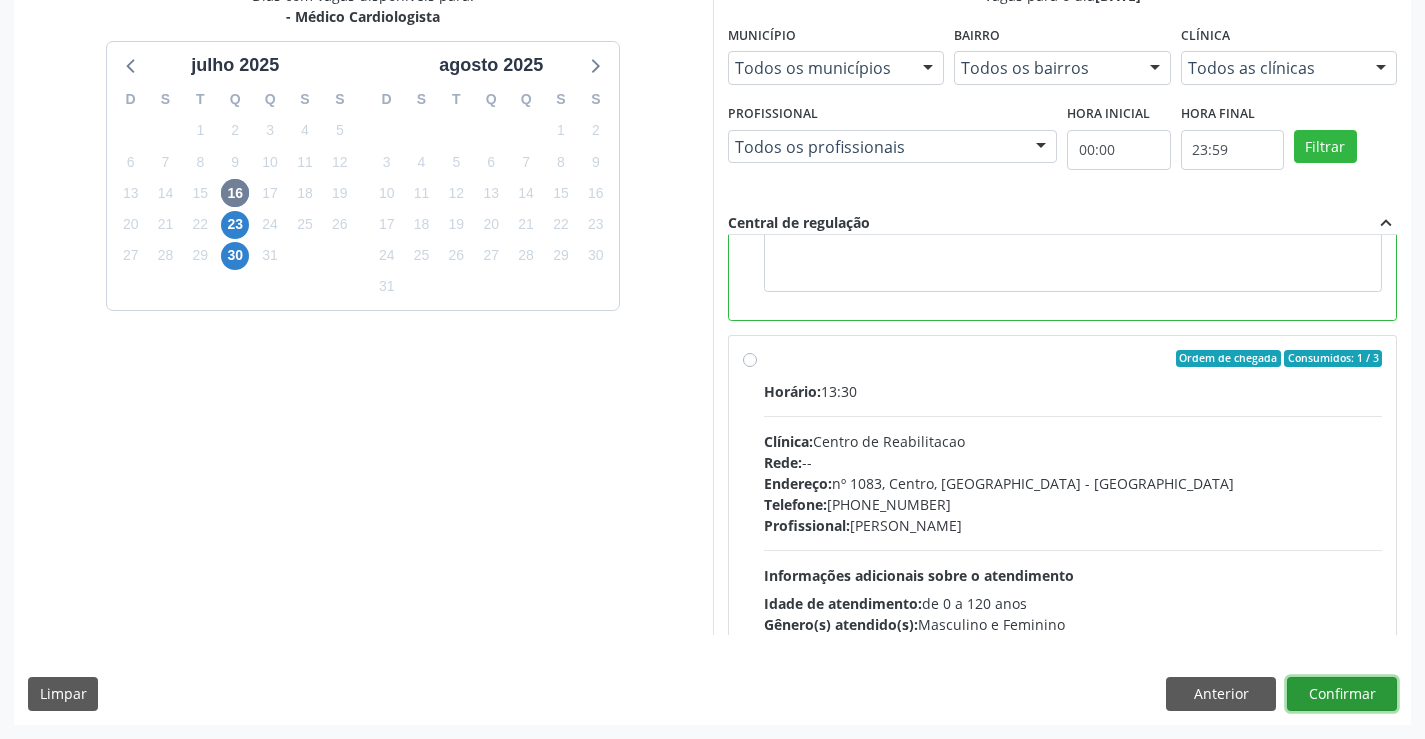 click on "Confirmar" at bounding box center [1342, 694] 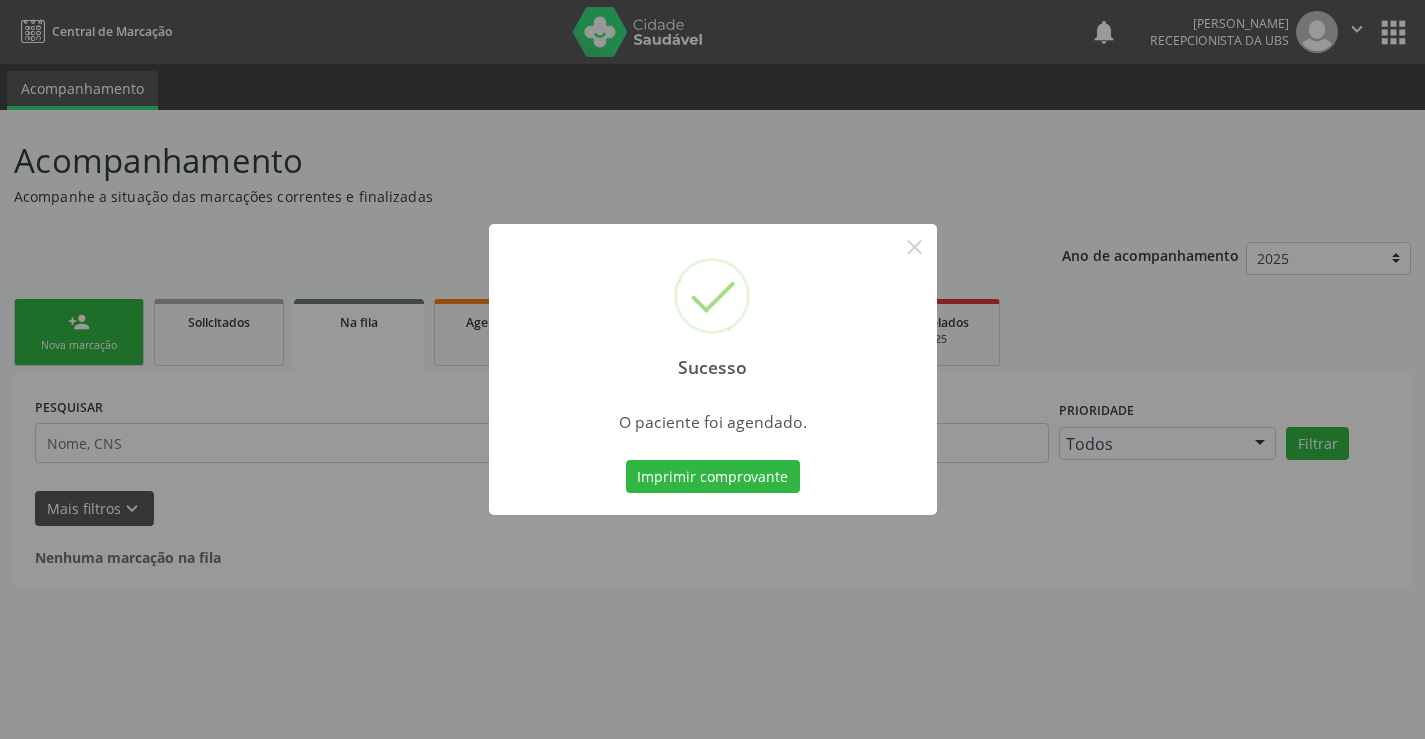 scroll, scrollTop: 0, scrollLeft: 0, axis: both 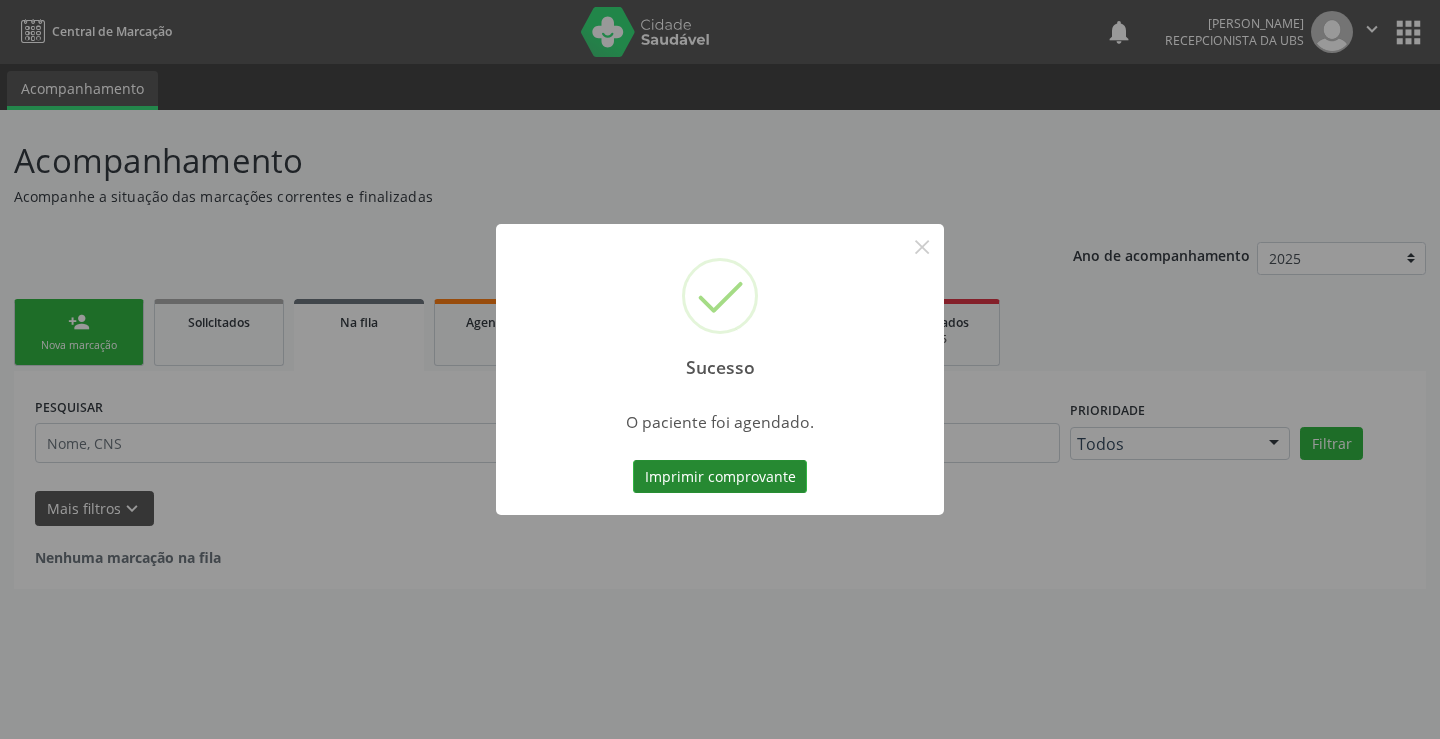 click on "Imprimir comprovante" at bounding box center [720, 477] 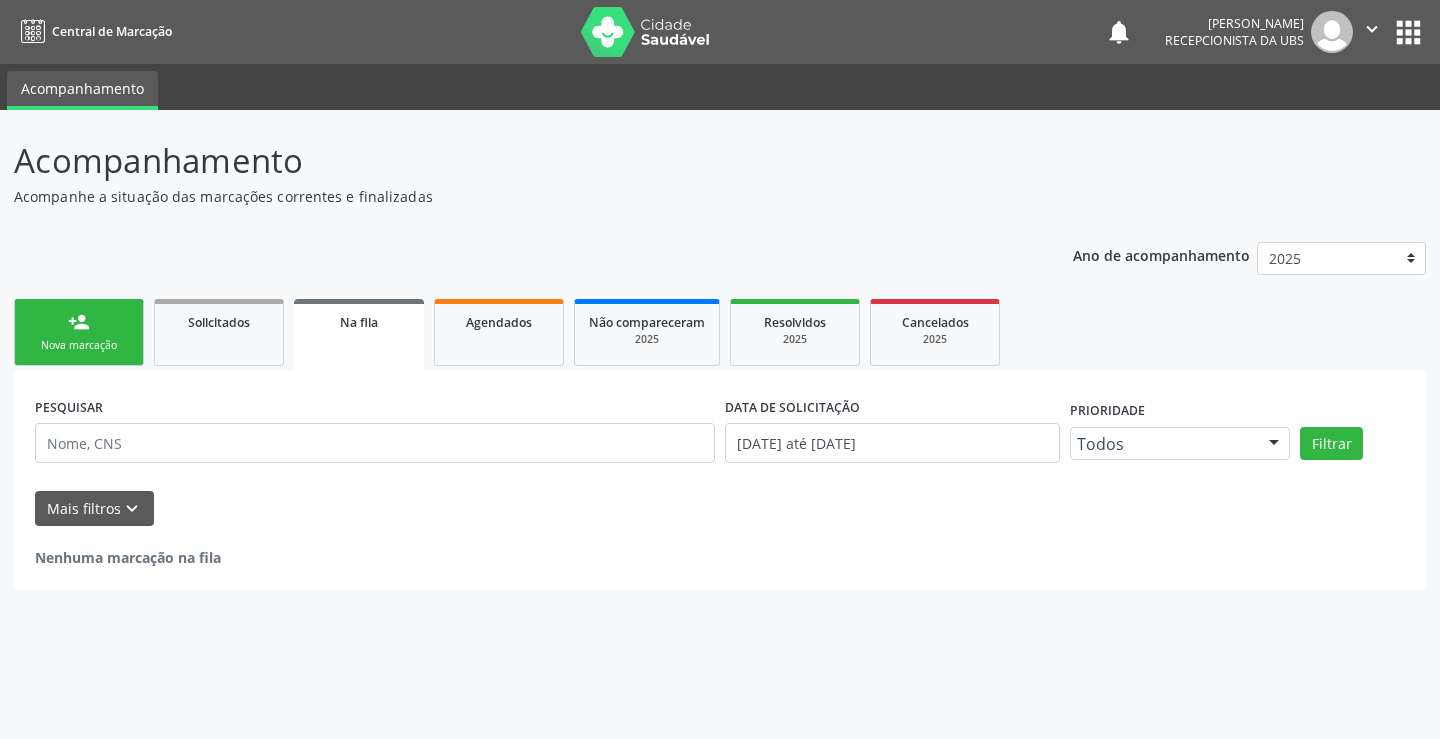 click on "person_add" at bounding box center (79, 322) 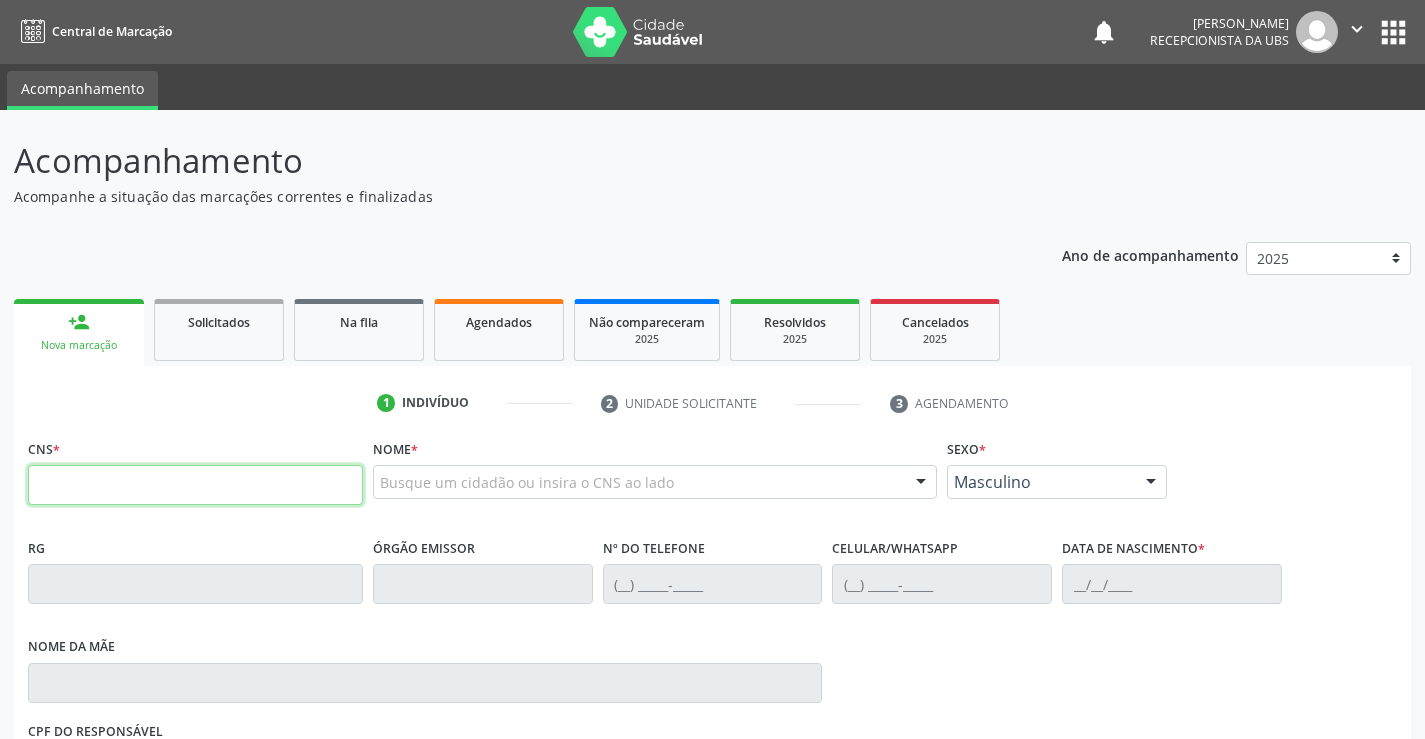 click at bounding box center (195, 485) 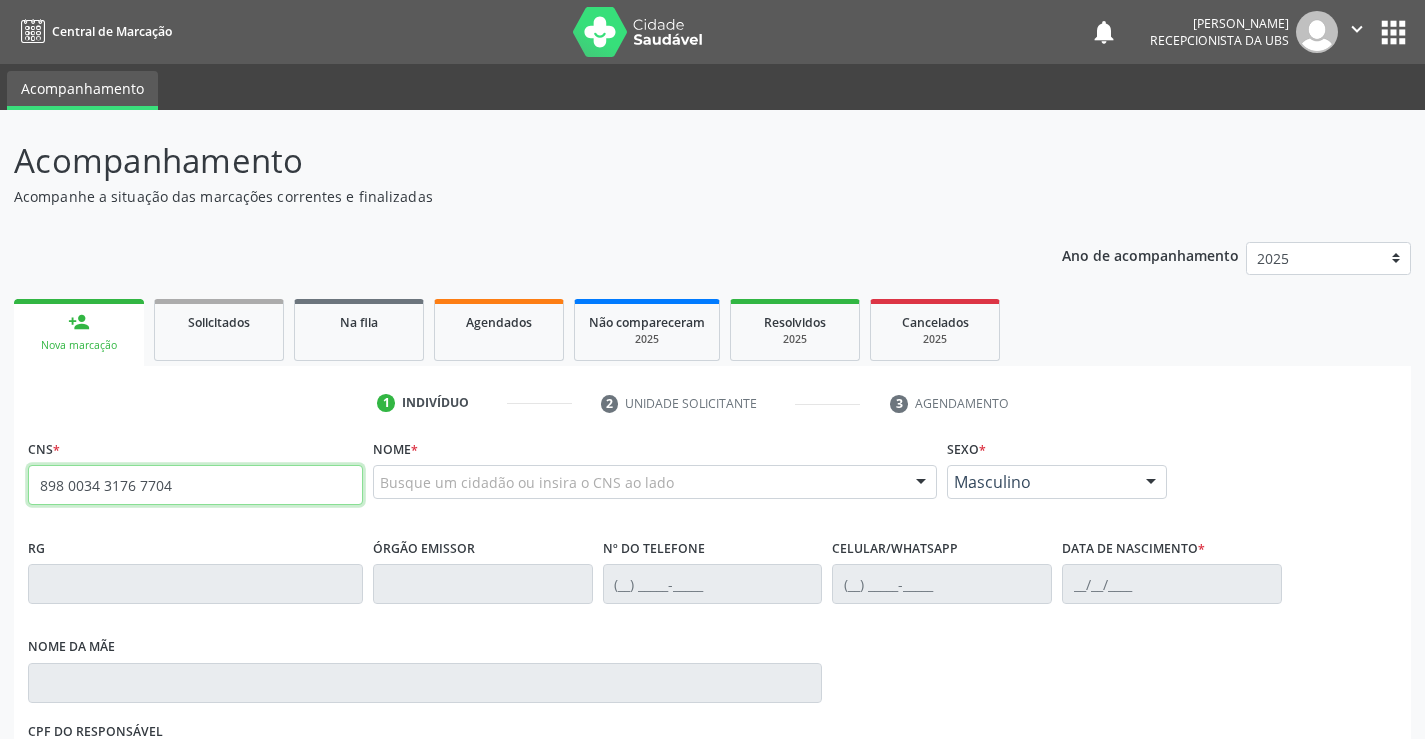 type on "898 0034 3176 7704" 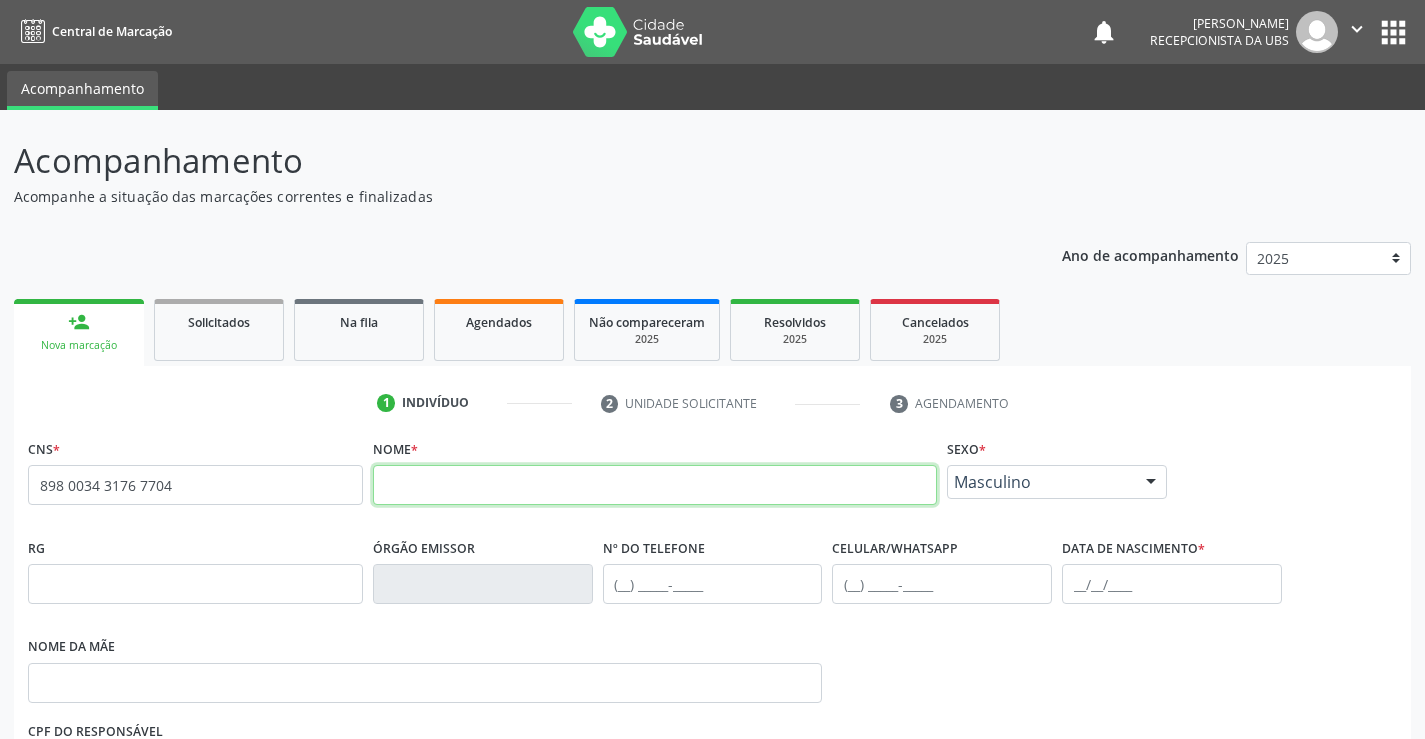 click at bounding box center [655, 485] 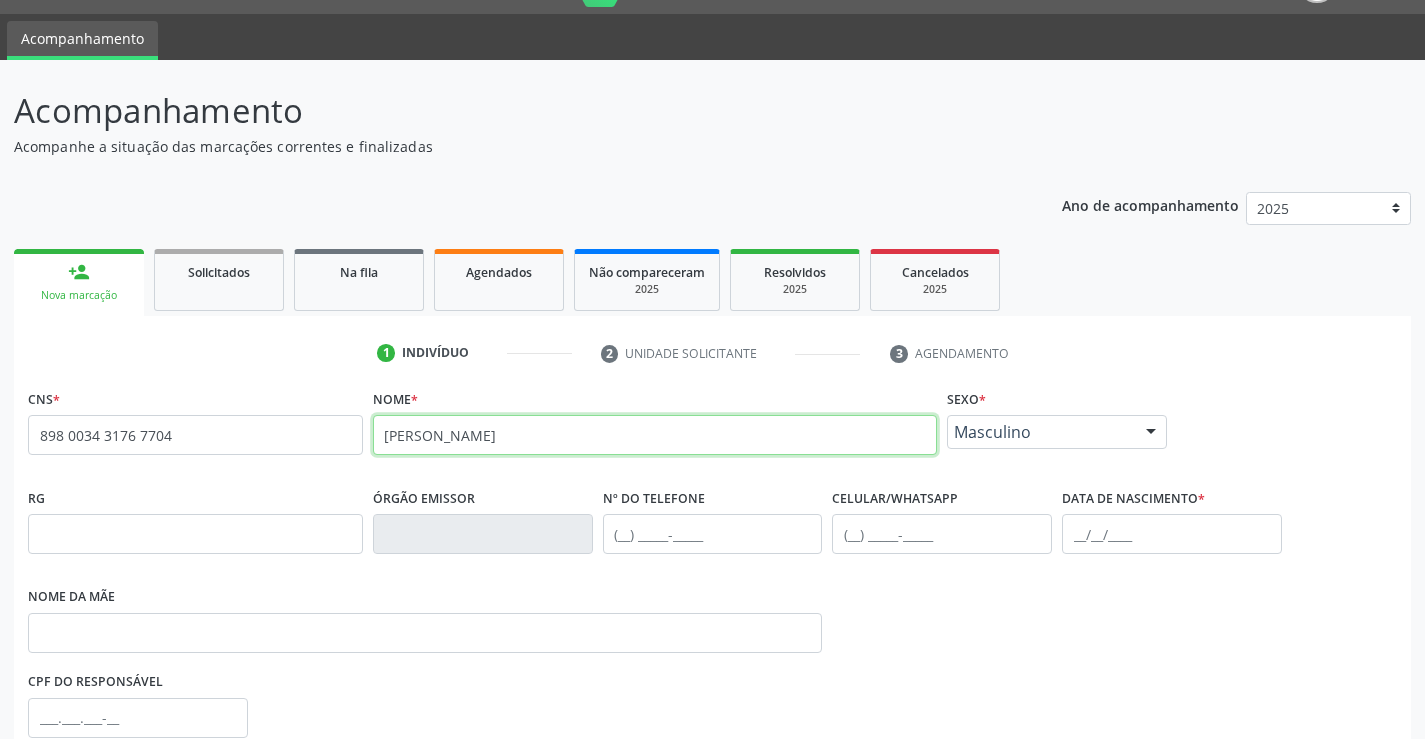 scroll, scrollTop: 100, scrollLeft: 0, axis: vertical 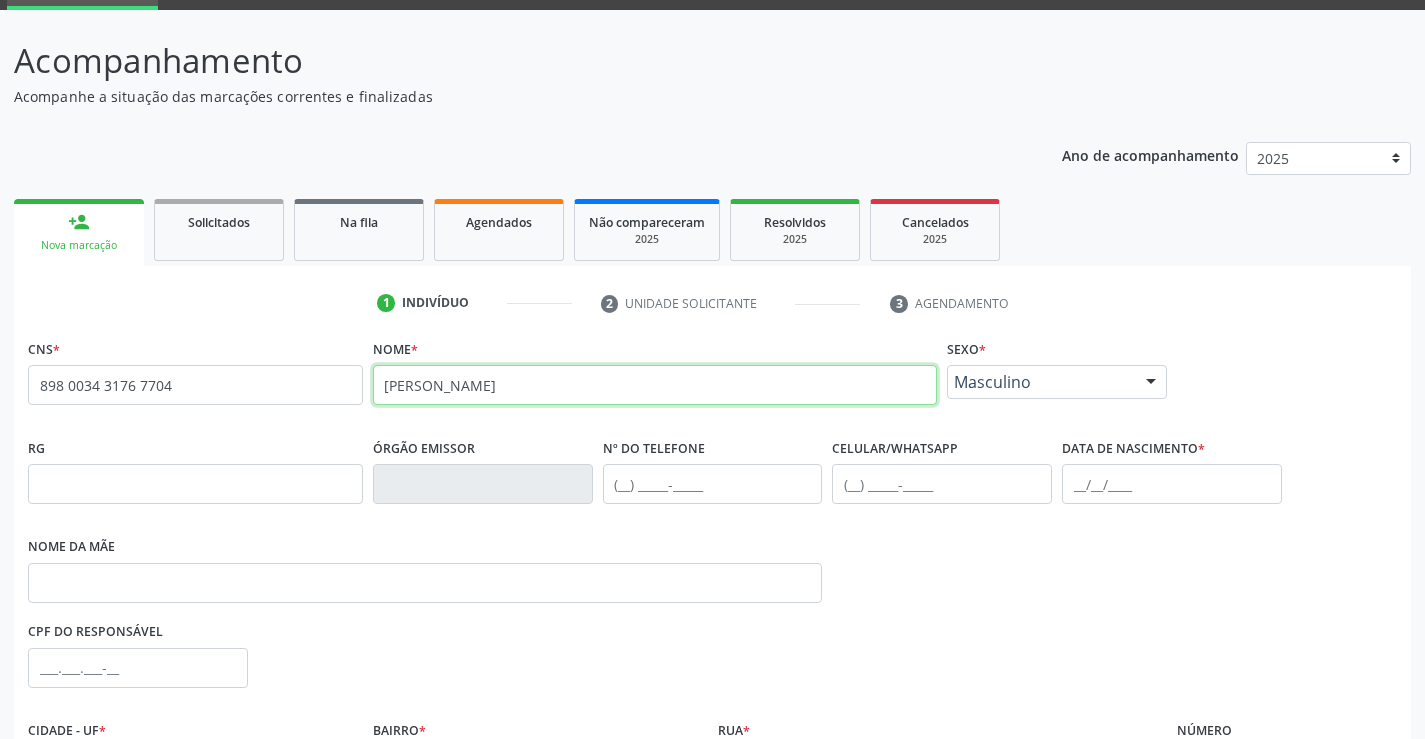 type on "elias nunes de magalhaes" 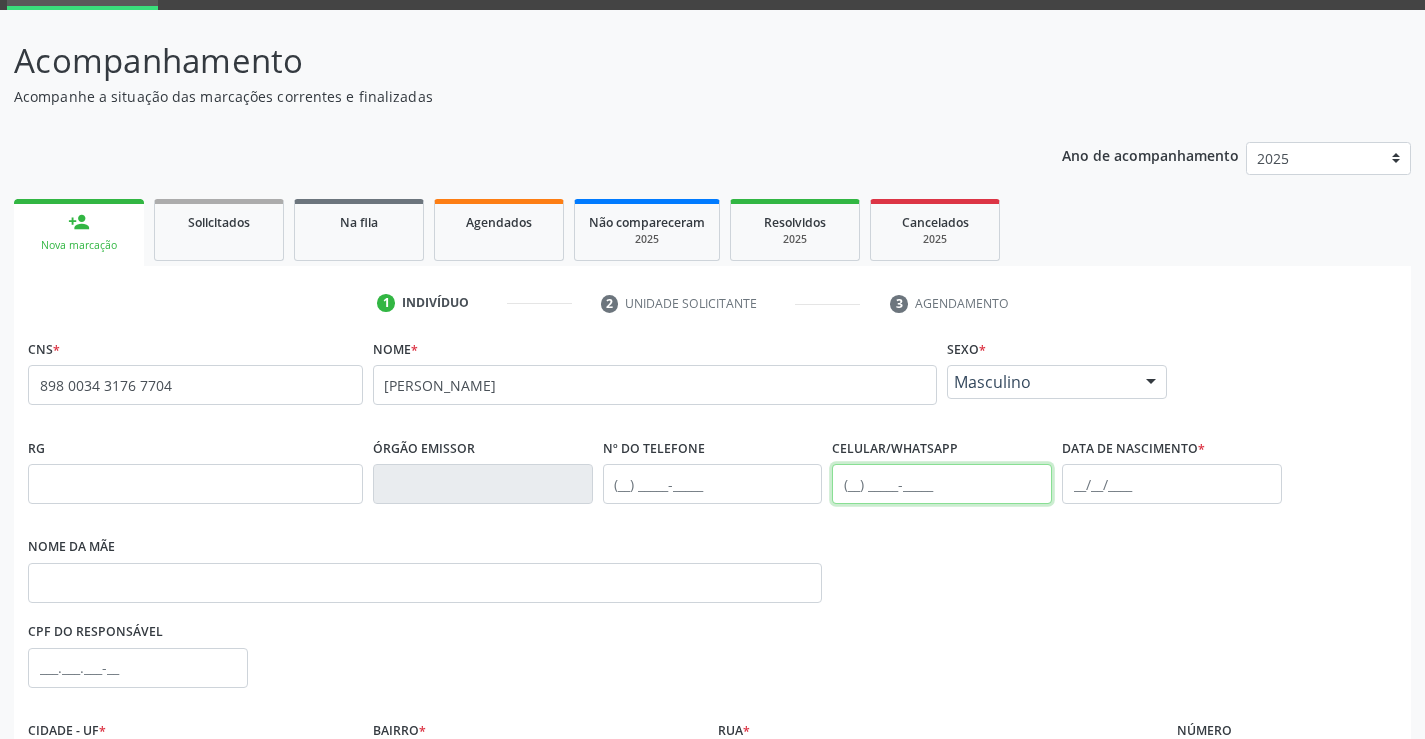 click at bounding box center (942, 484) 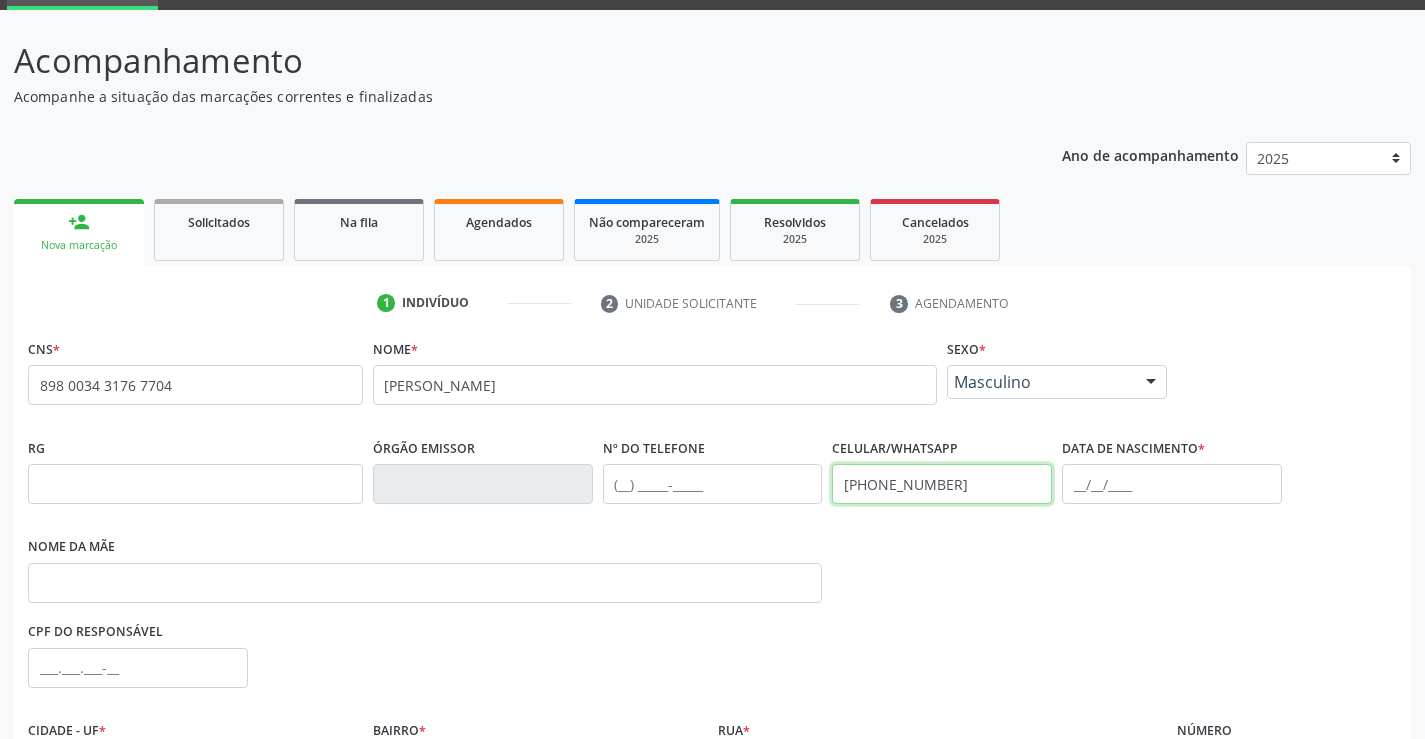 type on "(87) 99990-1399" 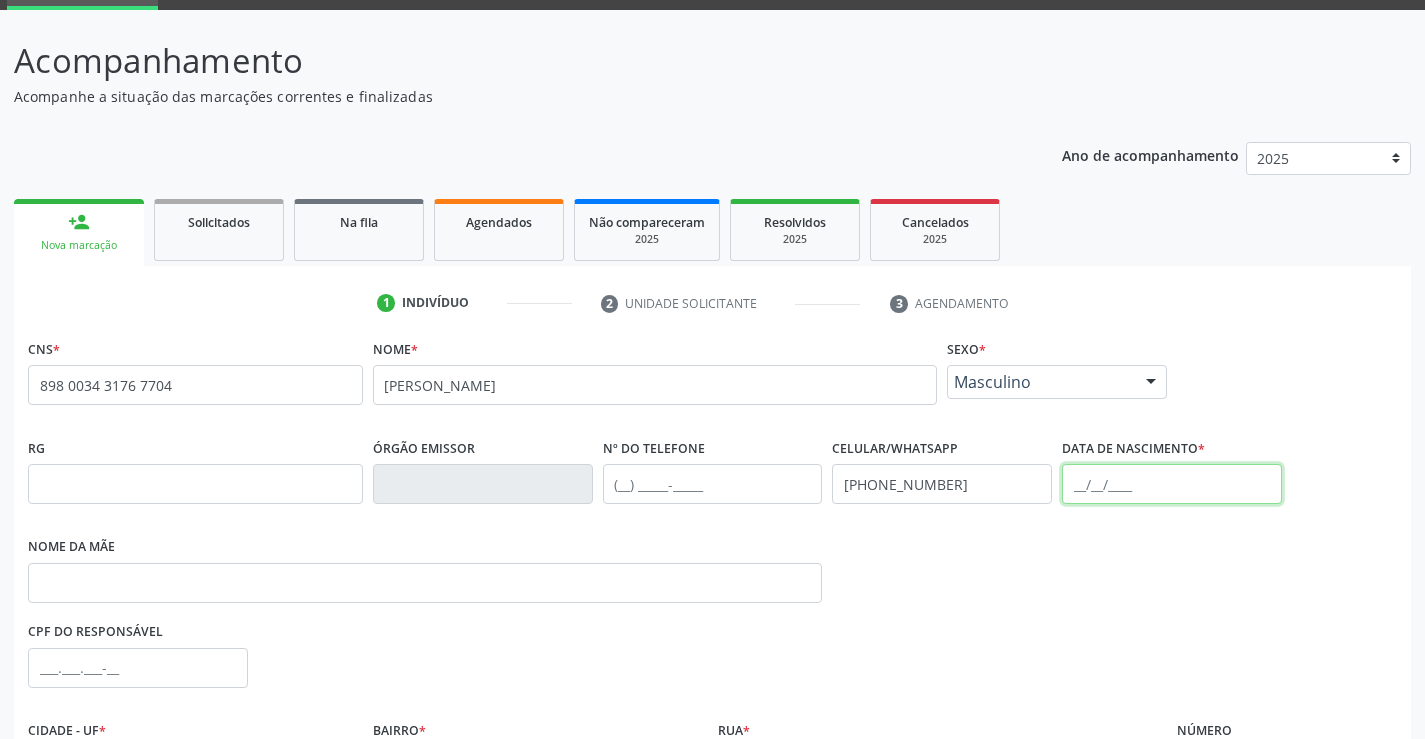 click at bounding box center (1172, 484) 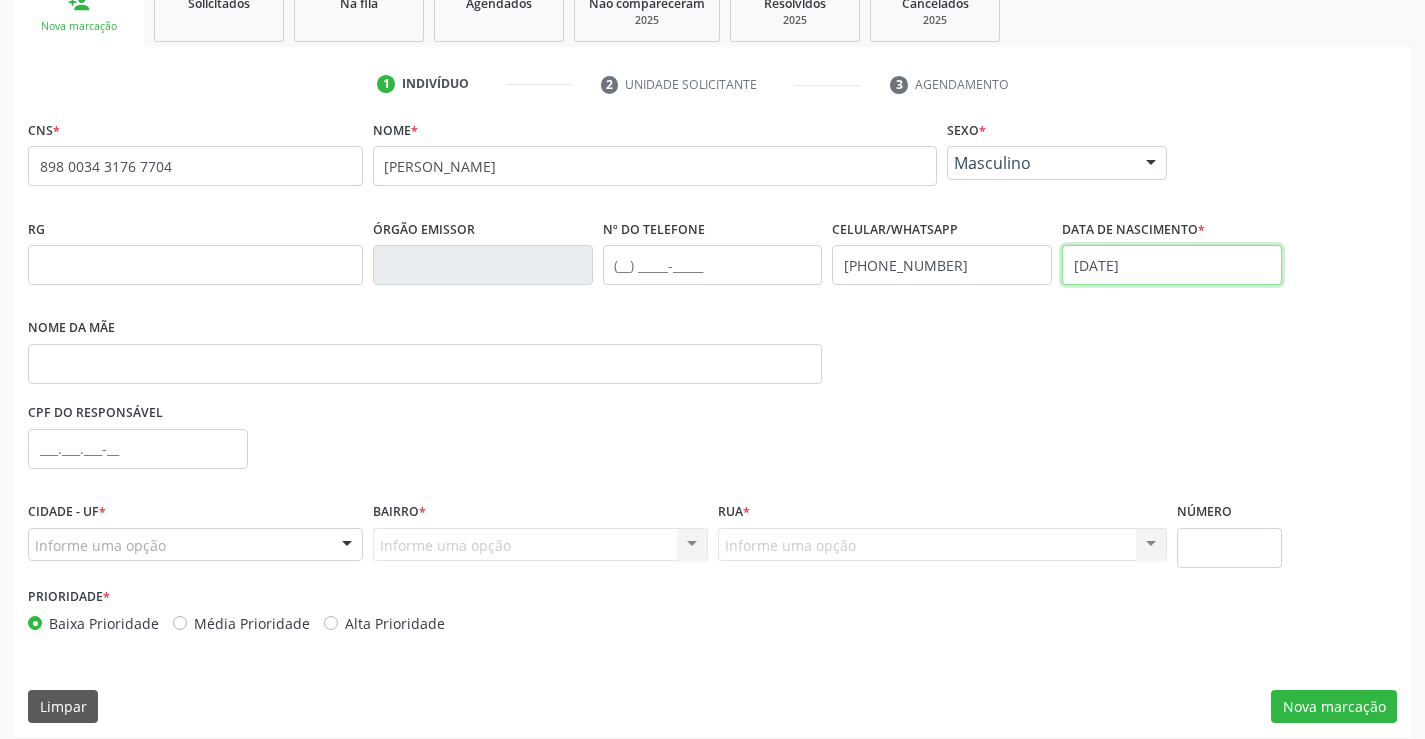 scroll, scrollTop: 331, scrollLeft: 0, axis: vertical 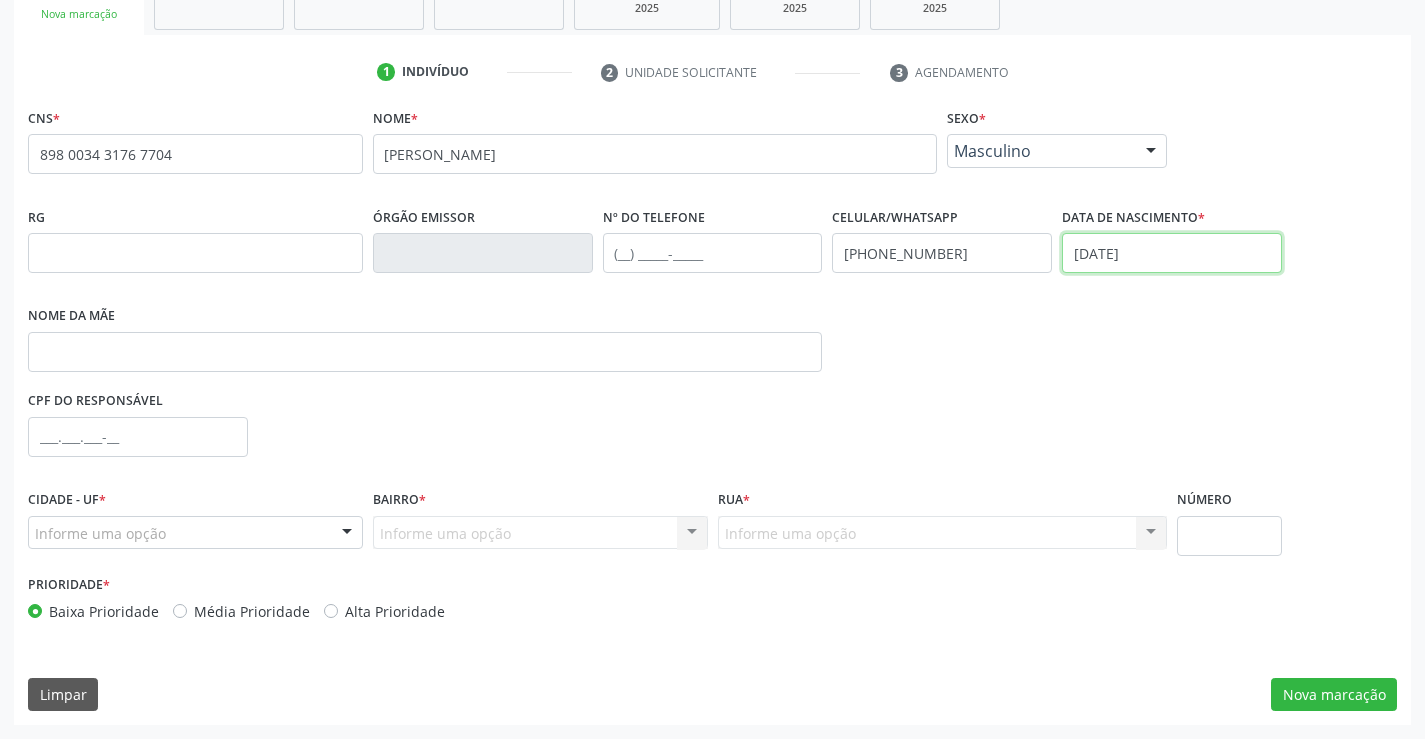 type on "14/09/1978" 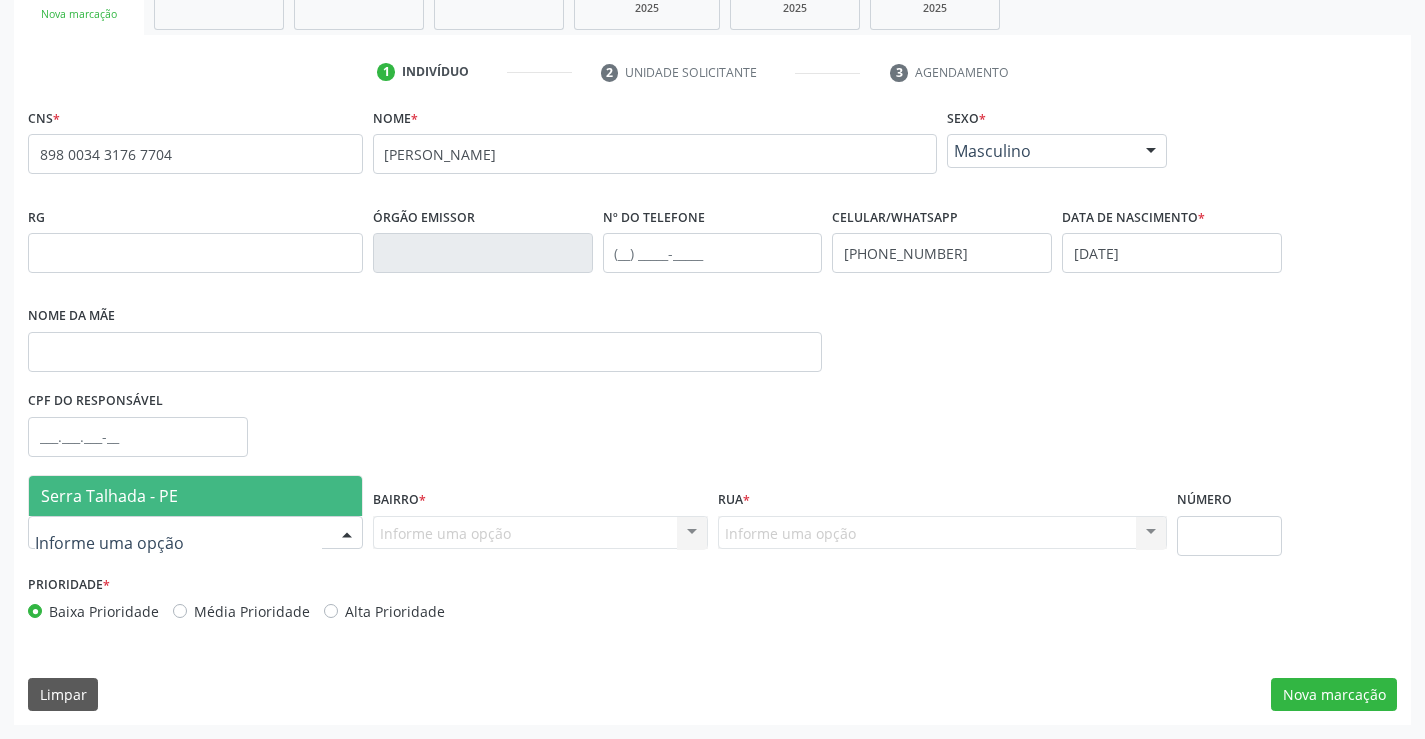 click at bounding box center (195, 533) 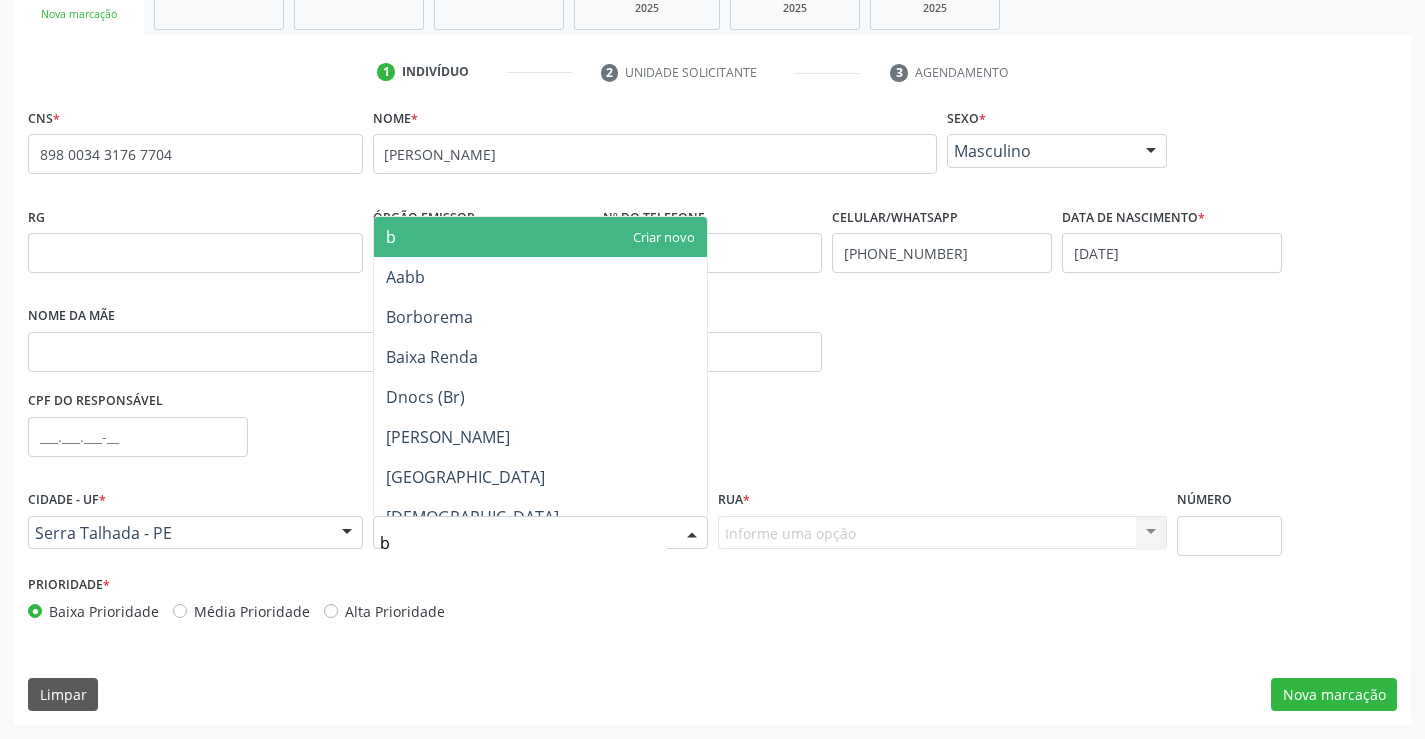 type on "bo" 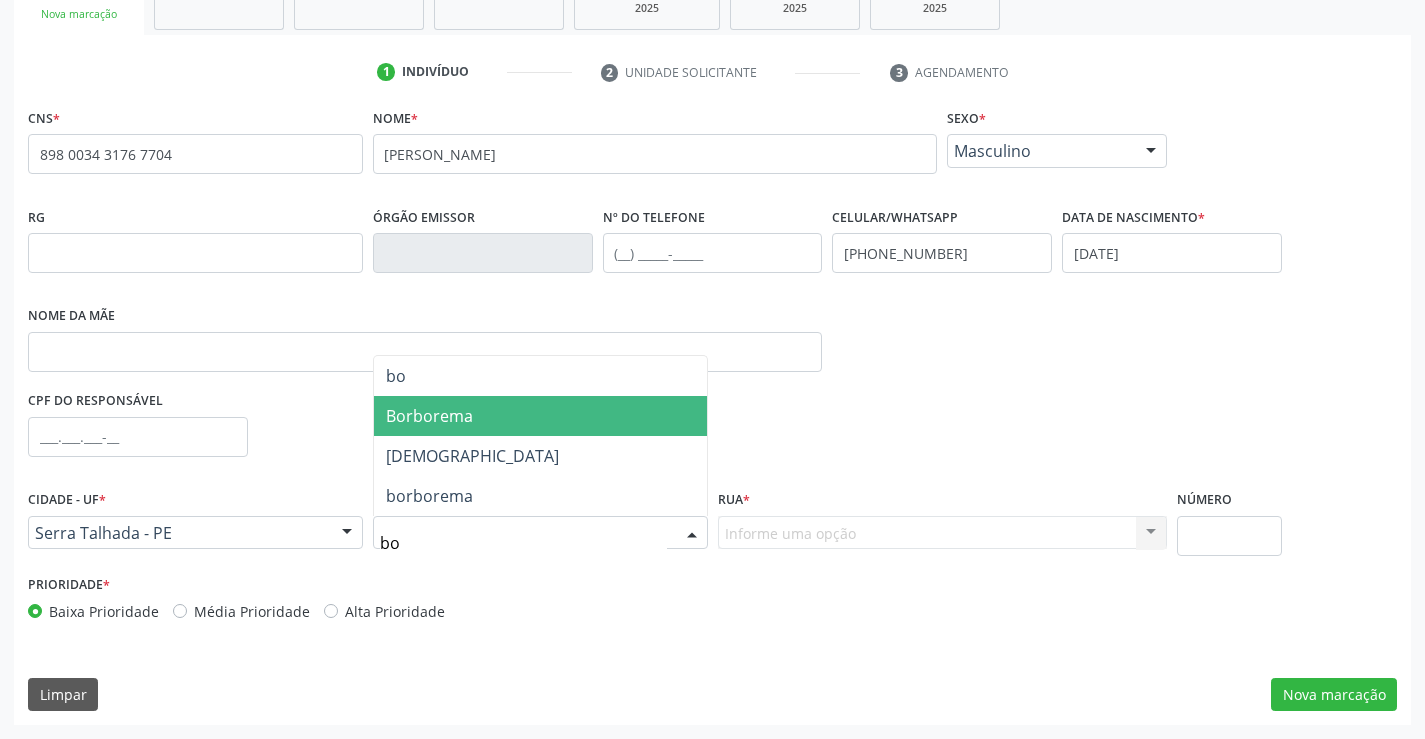 click on "Borborema" at bounding box center (429, 416) 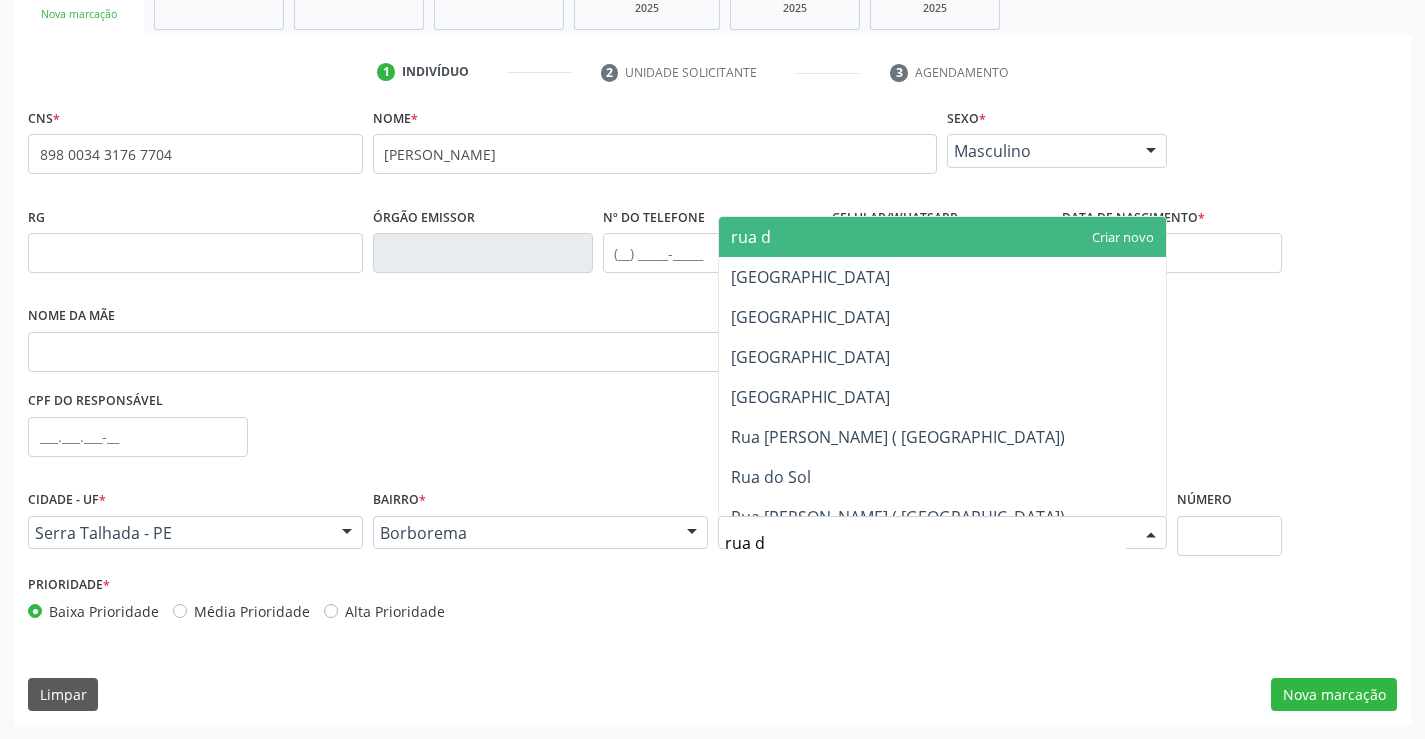 type on "rua da" 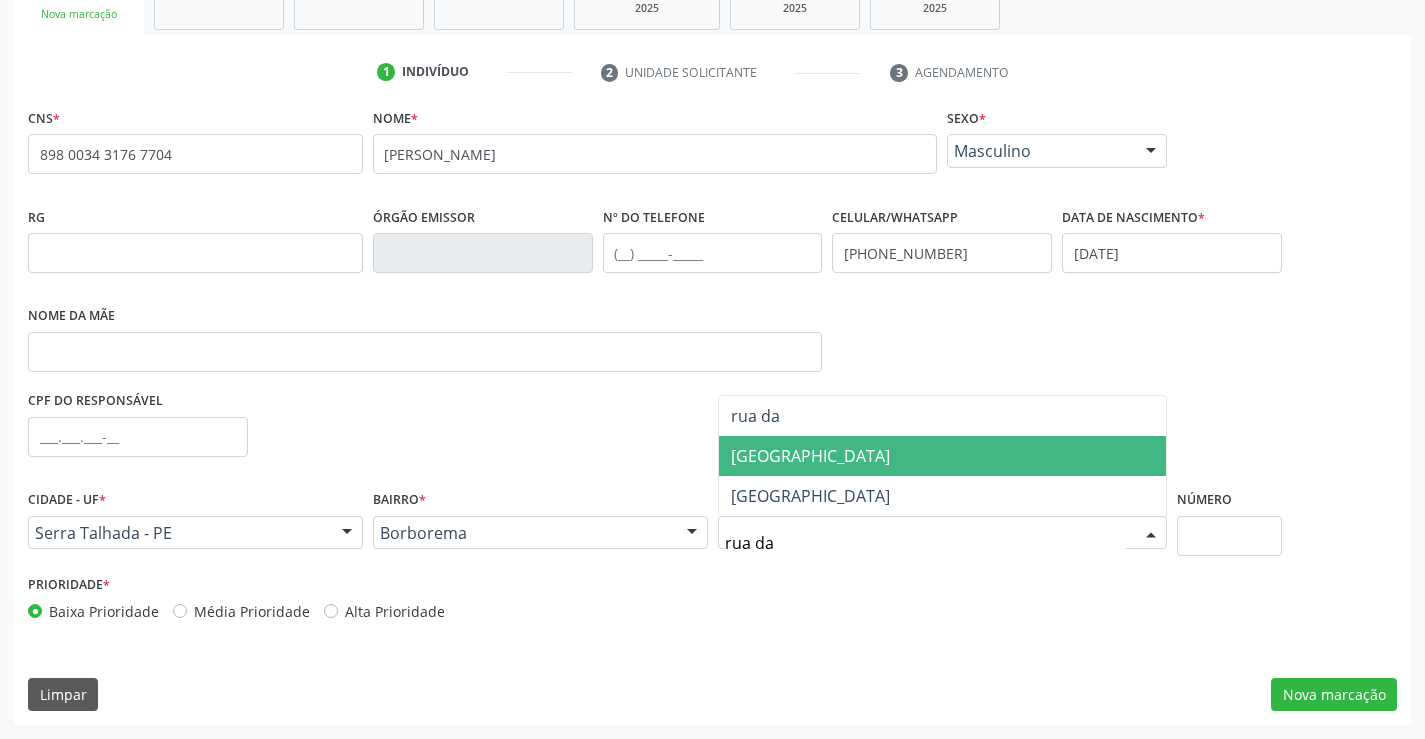click on "[GEOGRAPHIC_DATA]" at bounding box center (810, 456) 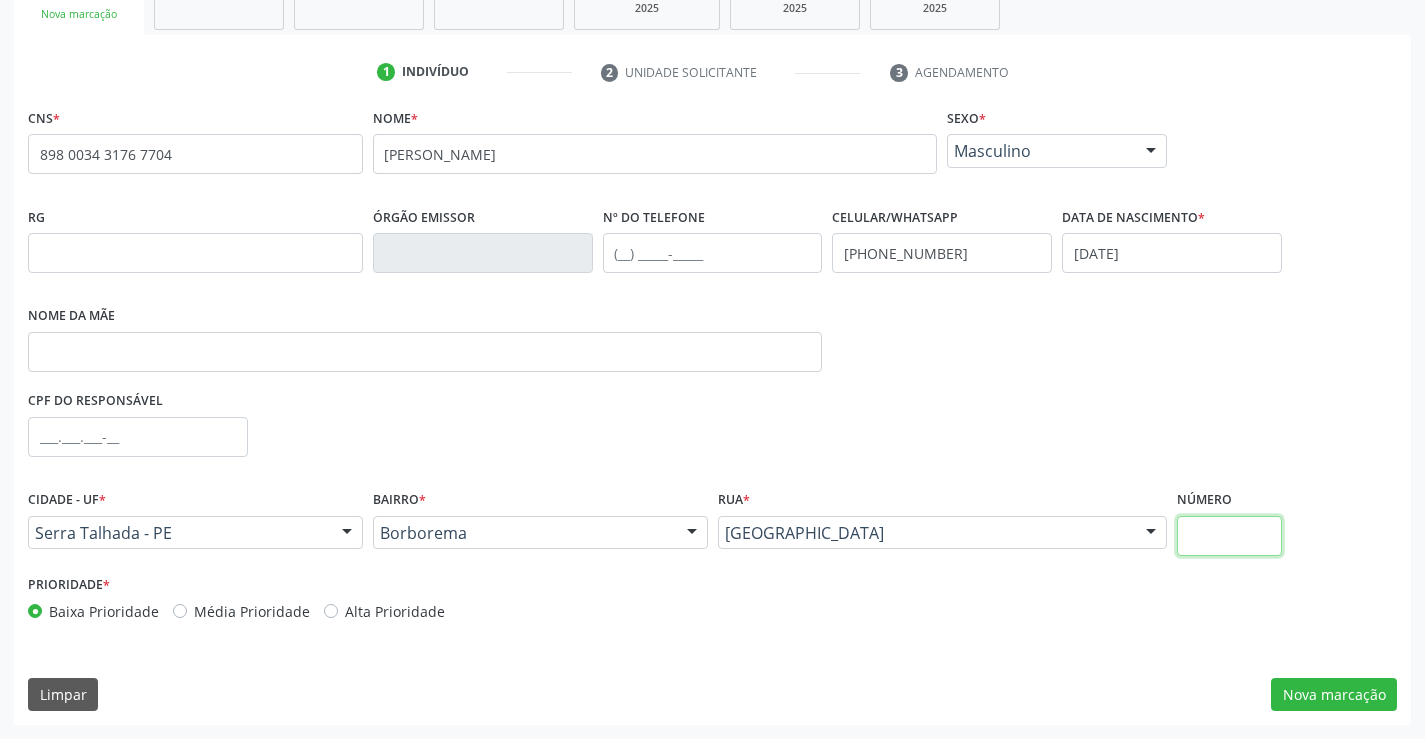 click at bounding box center [1229, 536] 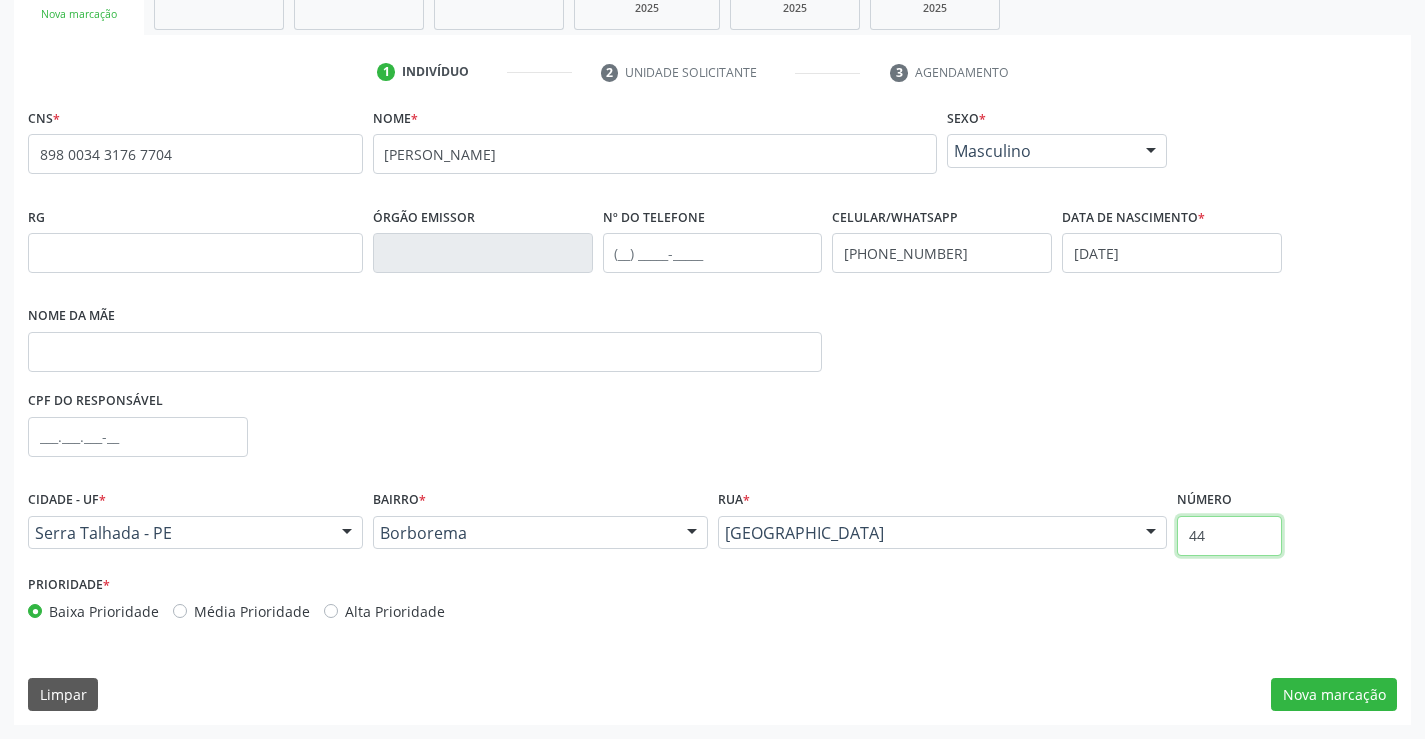 type on "44" 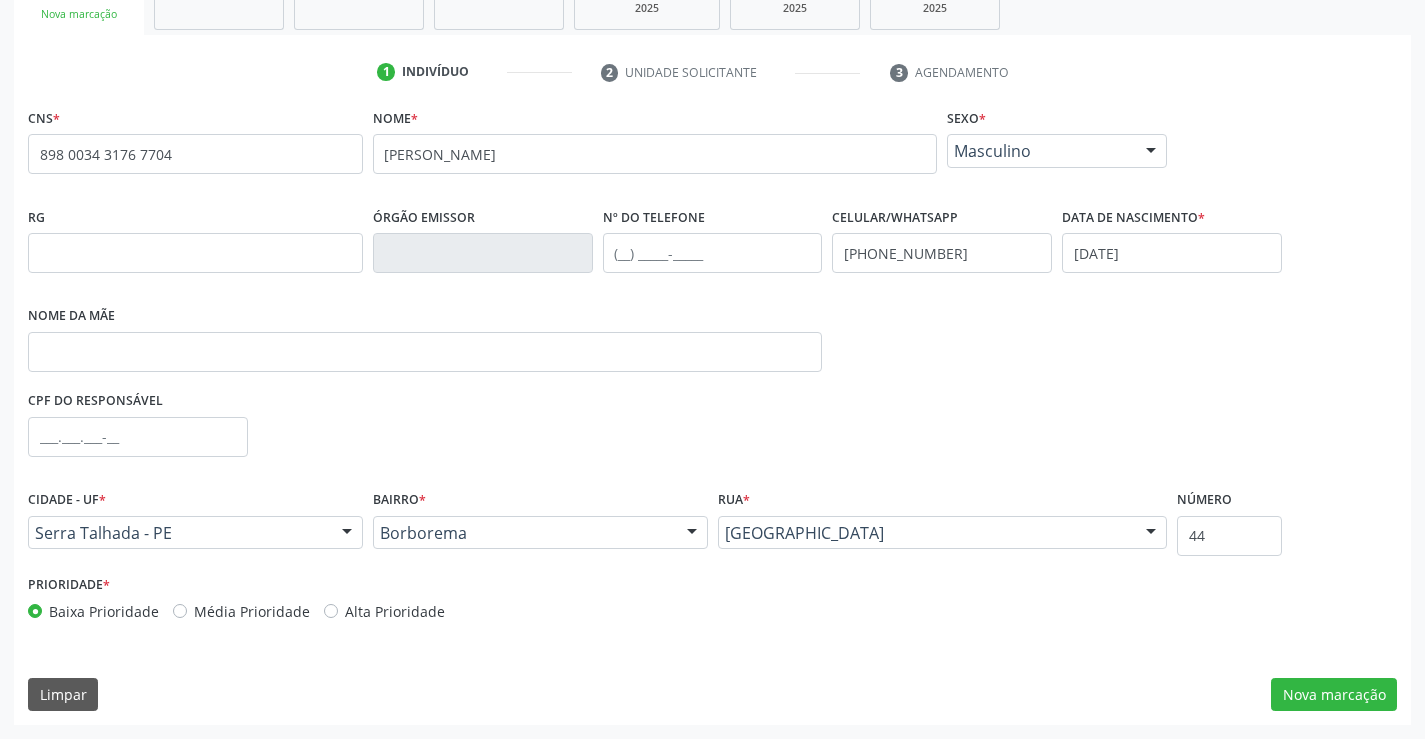 click on "CNS
*
898 0034 3176 7704       none
Nome
*
elias nunes de magalhaes
Sexo
*
Masculino         Masculino   Feminino
Nenhum resultado encontrado para: "   "
Não há nenhuma opção para ser exibida.
RG
Órgão emissor
Nº do Telefone
Celular/WhatsApp
(87) 99990-1399
Data de nascimento
*
14/09/1978
Nome da mãe
CPF do responsável
Cidade - UF
*
Serra Talhada - PE         Serra Talhada - PE
Nenhum resultado encontrado para: "   "
Nenhuma opção encontrada
Bairro
*
Borborema         Zona Rural   Aabb   Alto da Conceição   Borborema   Cagep   Centro   Malhada   Baixa Renda   Dnocs (Br)   Bernardo Vieira   Santa Rita   Varzinha   Vila Bela   São Cristovão" at bounding box center (712, 414) 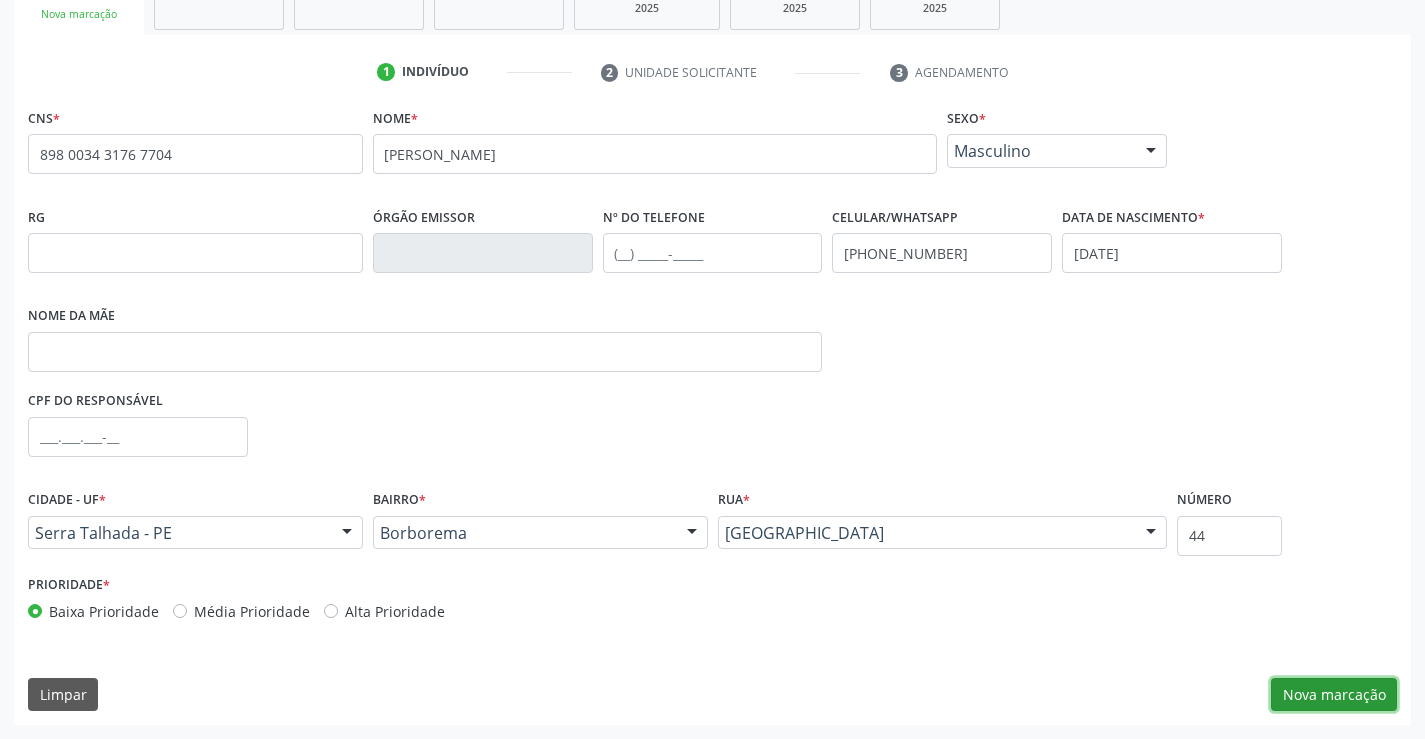 click on "Nova marcação" at bounding box center (1334, 695) 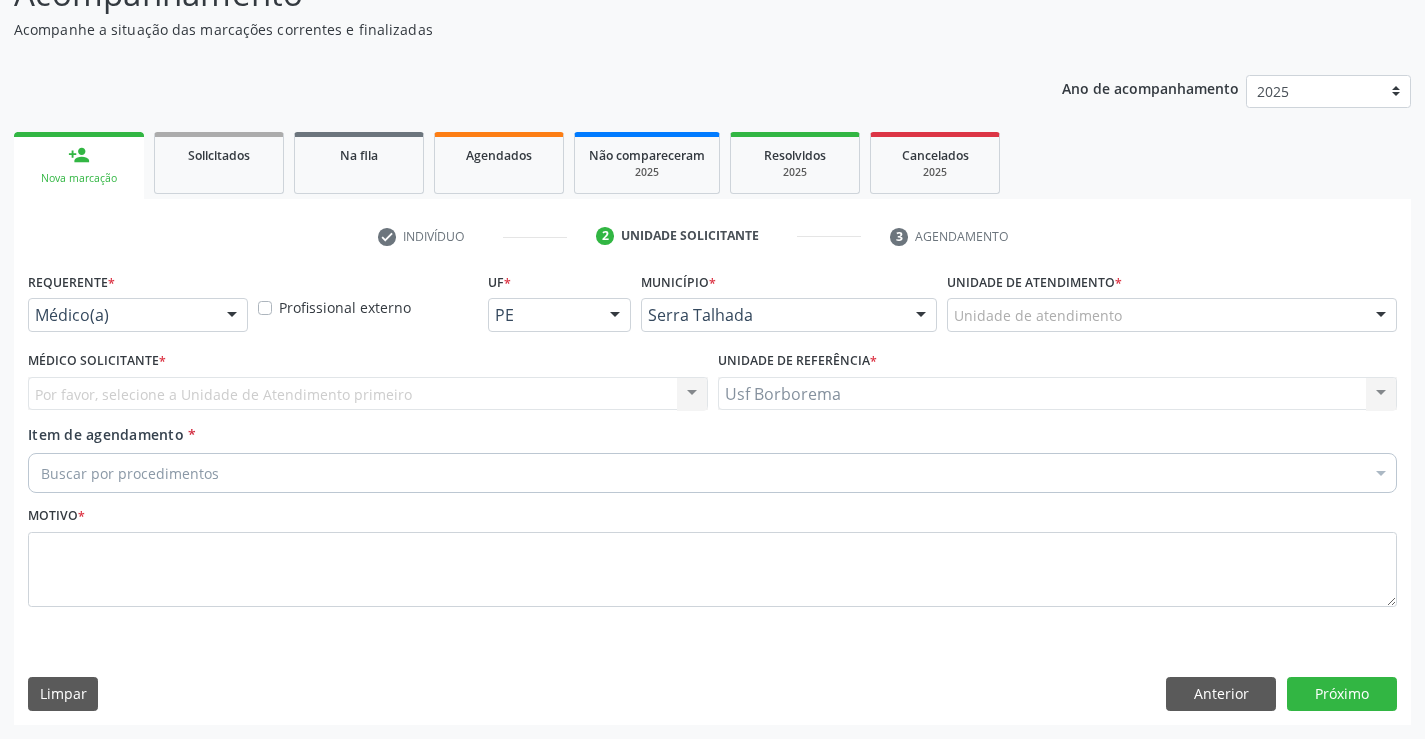 scroll, scrollTop: 167, scrollLeft: 0, axis: vertical 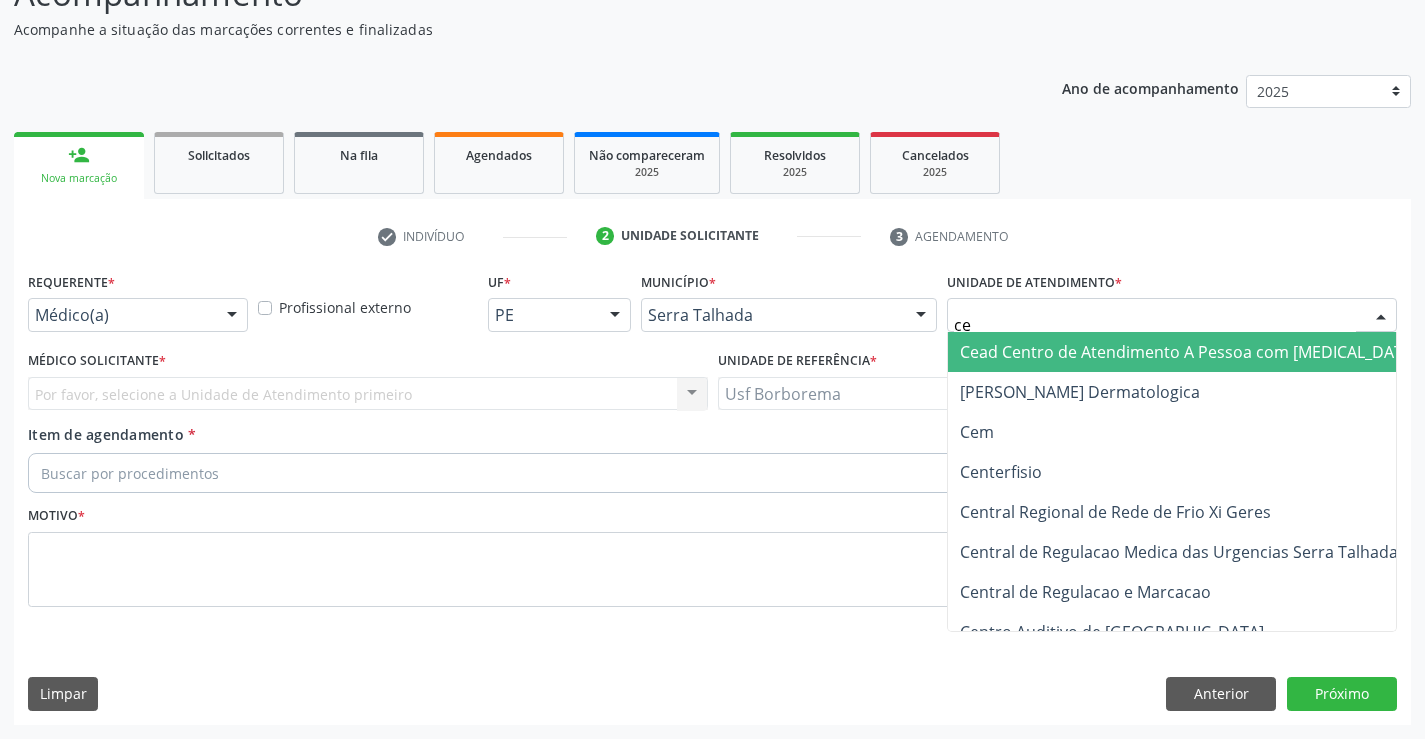 type on "c" 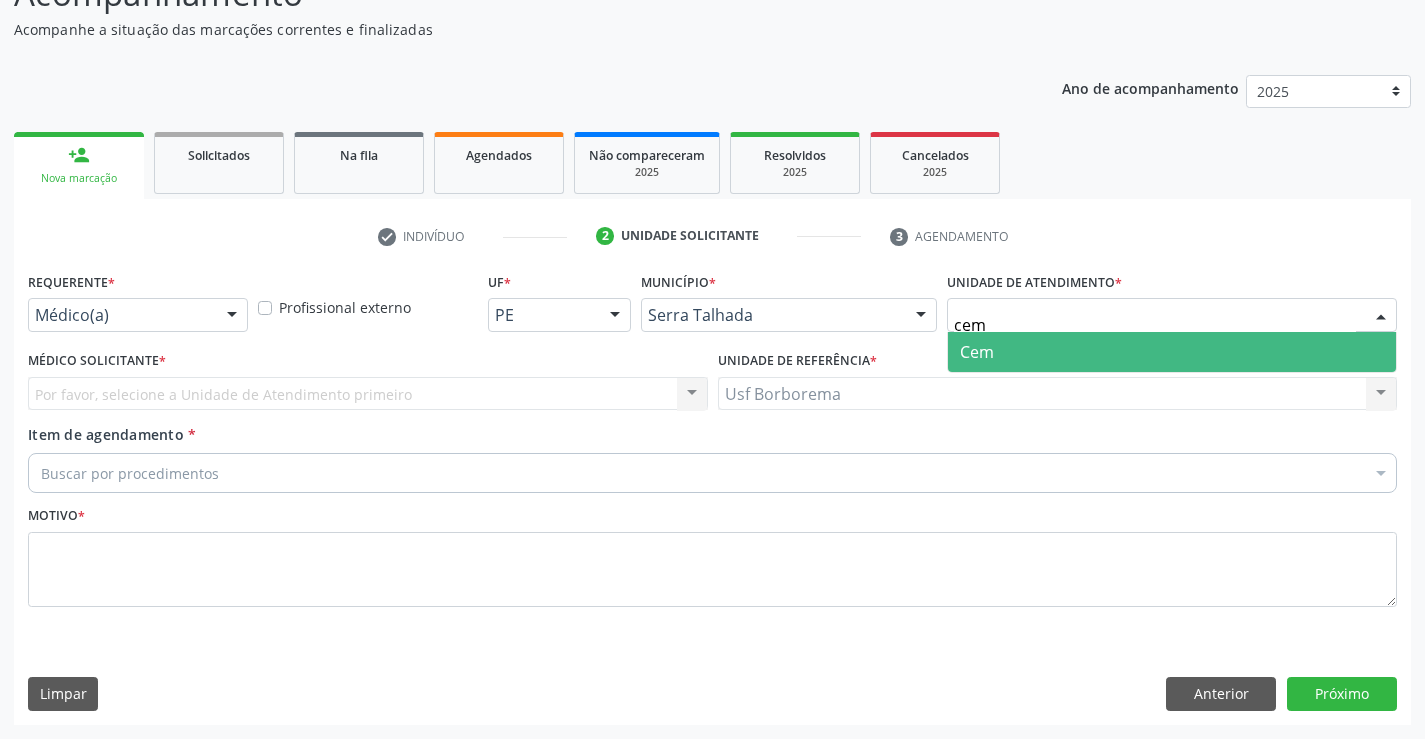 click on "Cem" at bounding box center [1172, 352] 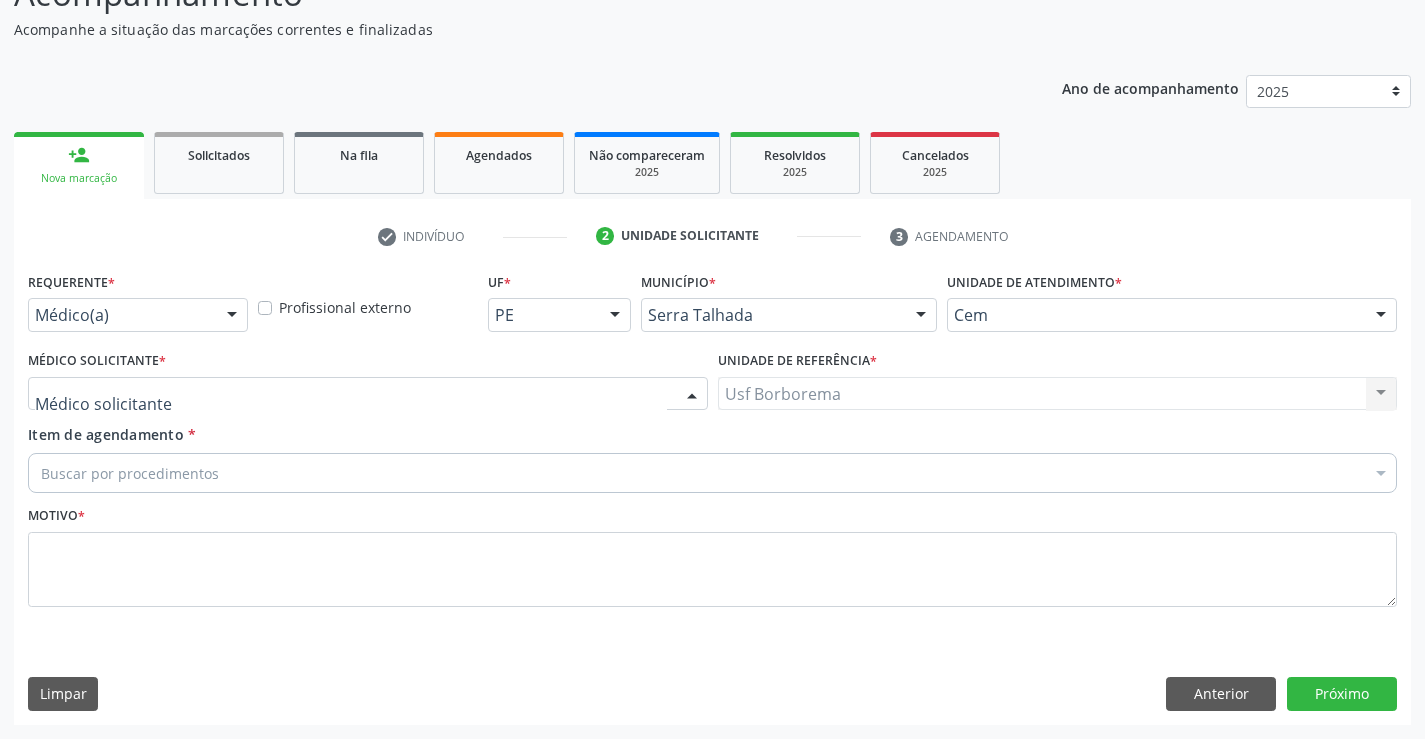 click at bounding box center (368, 394) 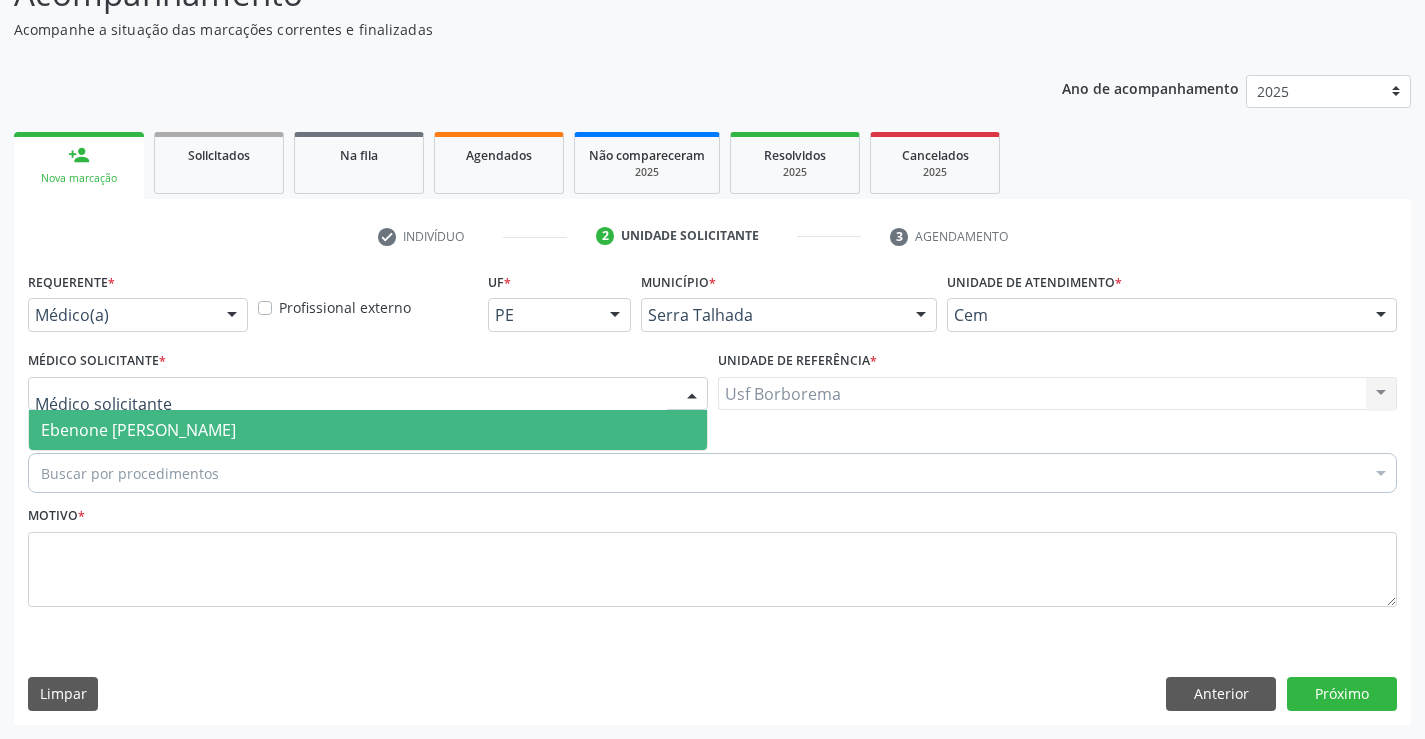 click on "Ebenone [PERSON_NAME]" at bounding box center [138, 430] 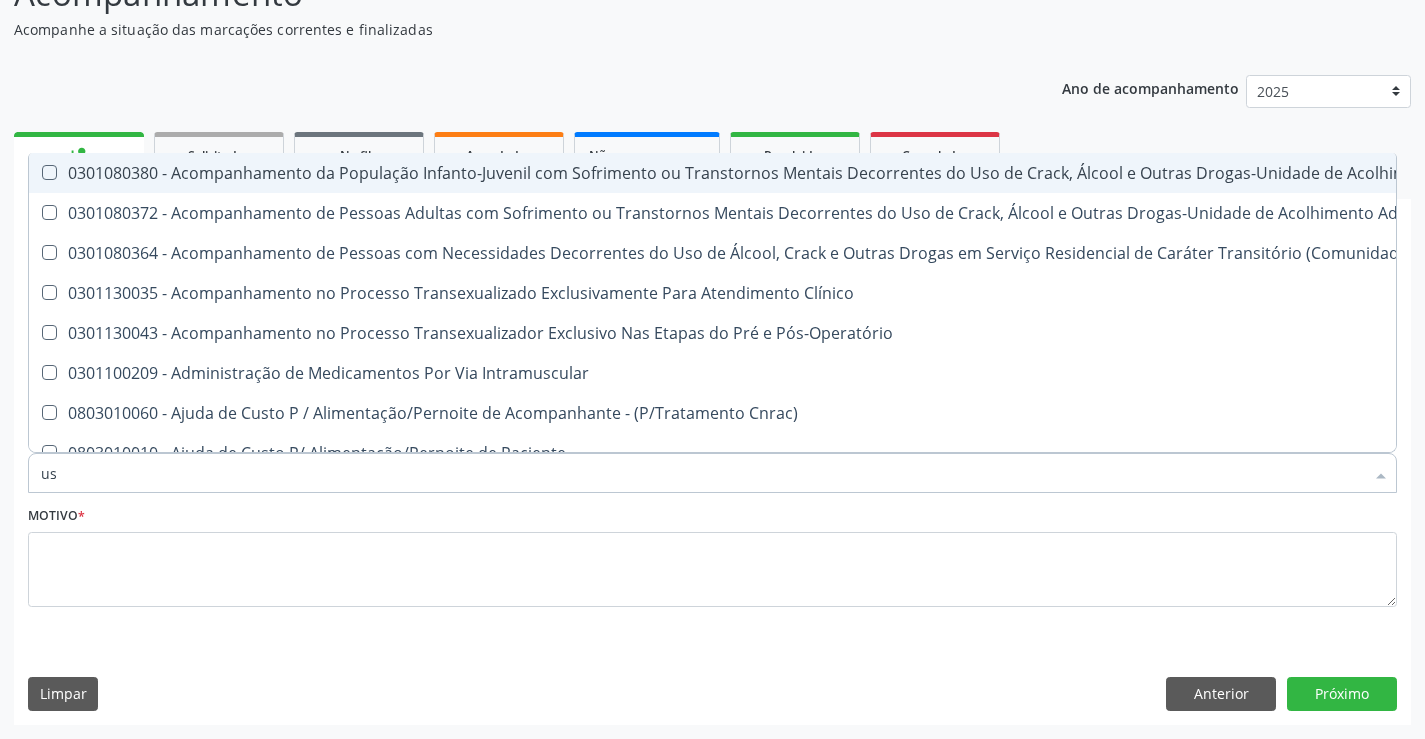 type on "usg" 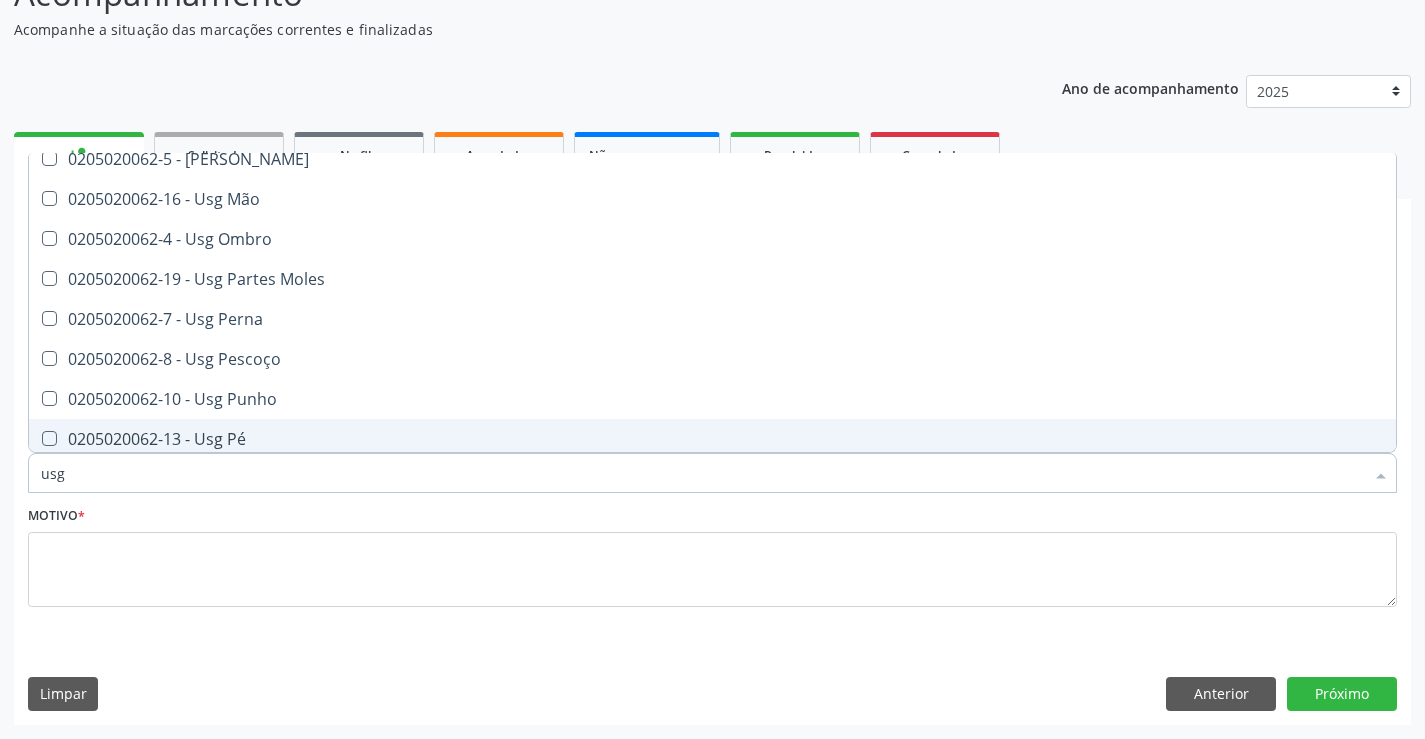scroll, scrollTop: 261, scrollLeft: 0, axis: vertical 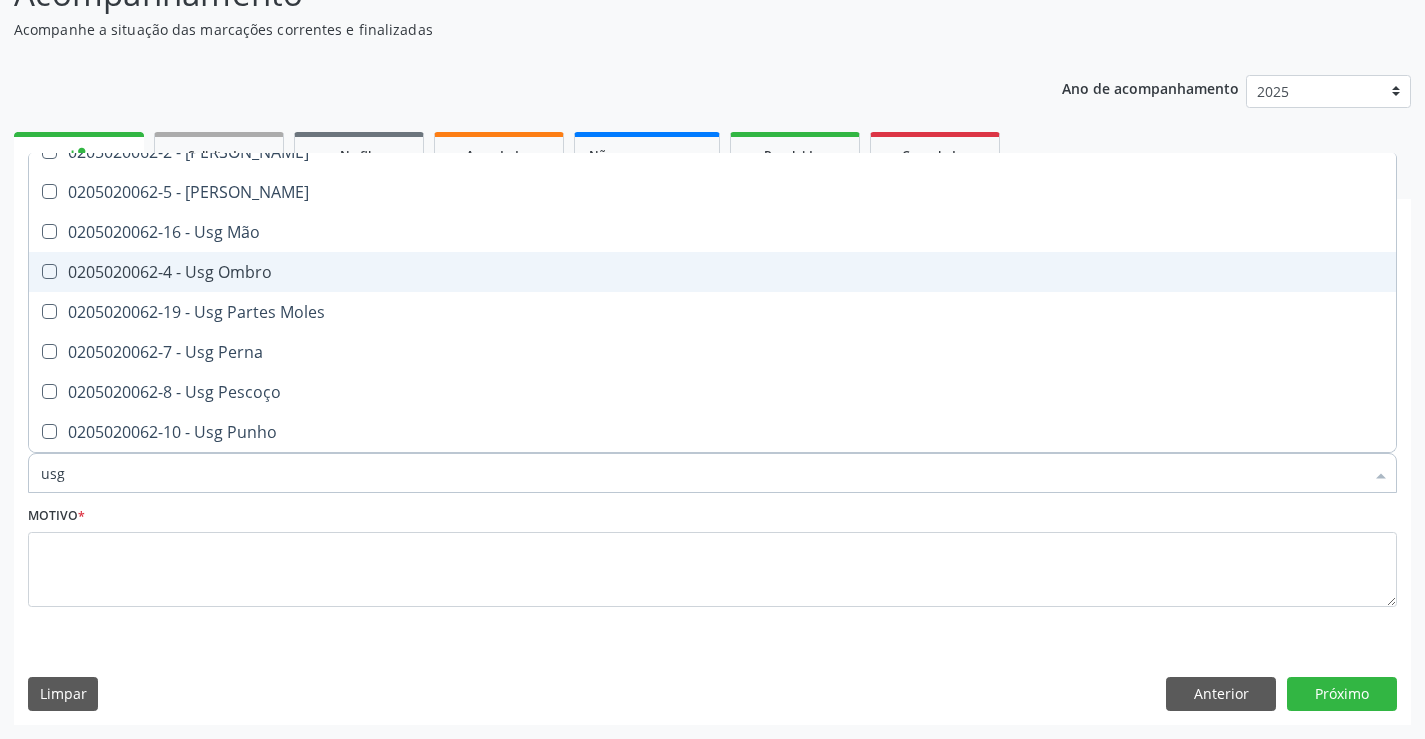 click at bounding box center (49, 271) 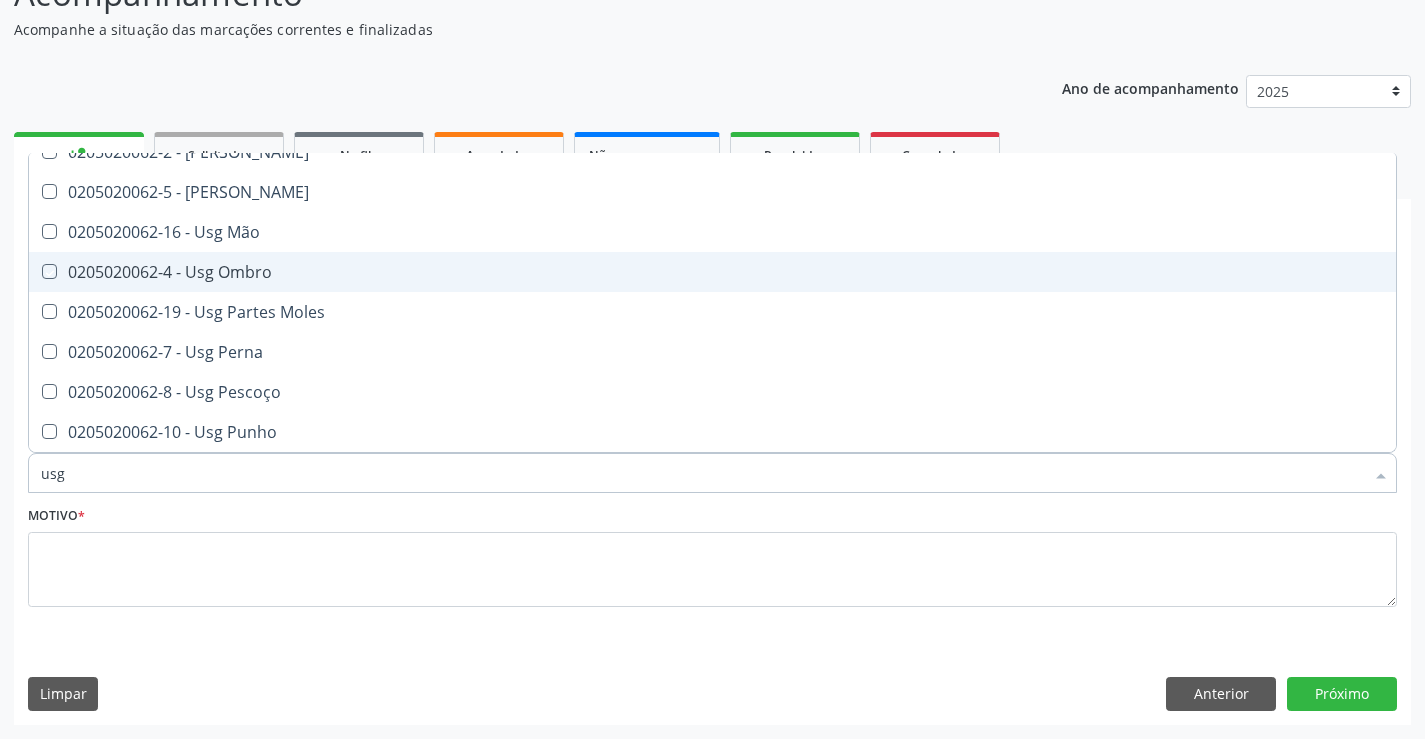 click at bounding box center (35, 271) 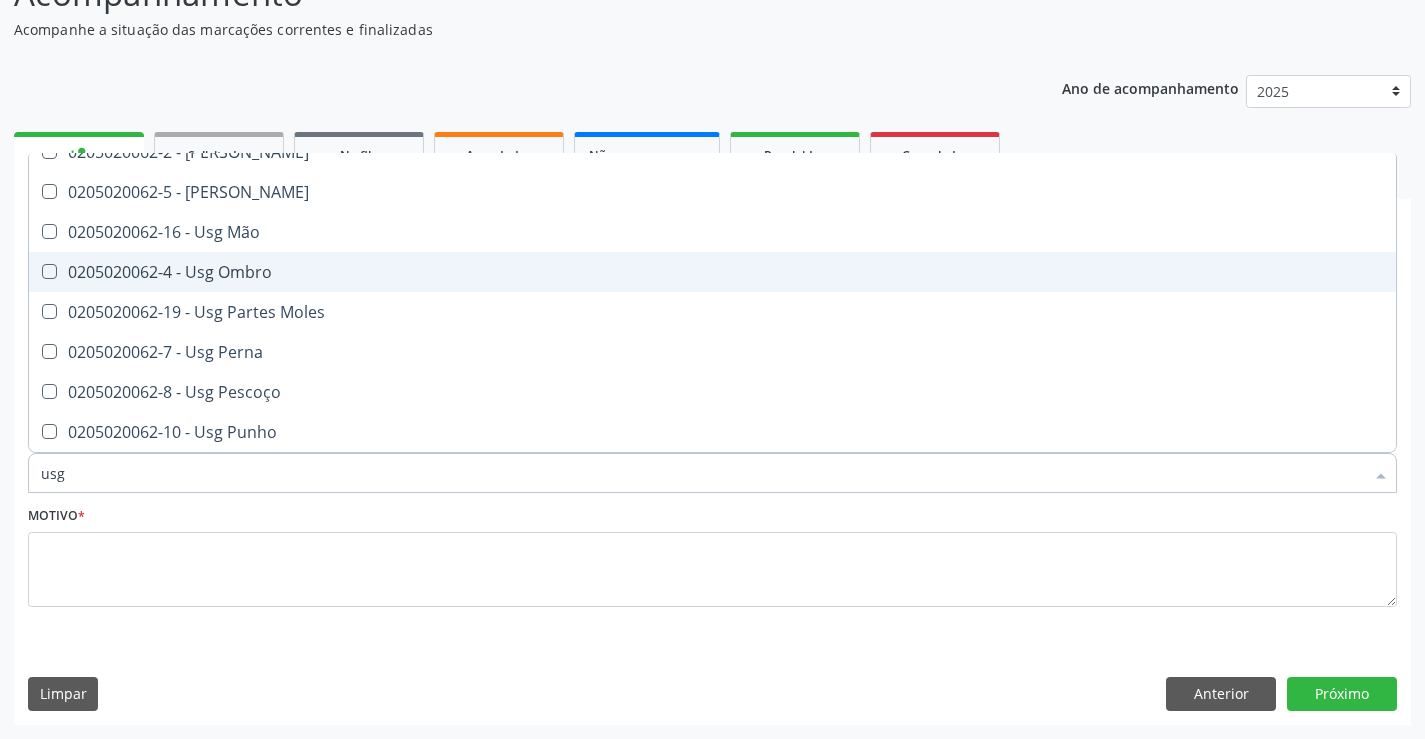 checkbox on "true" 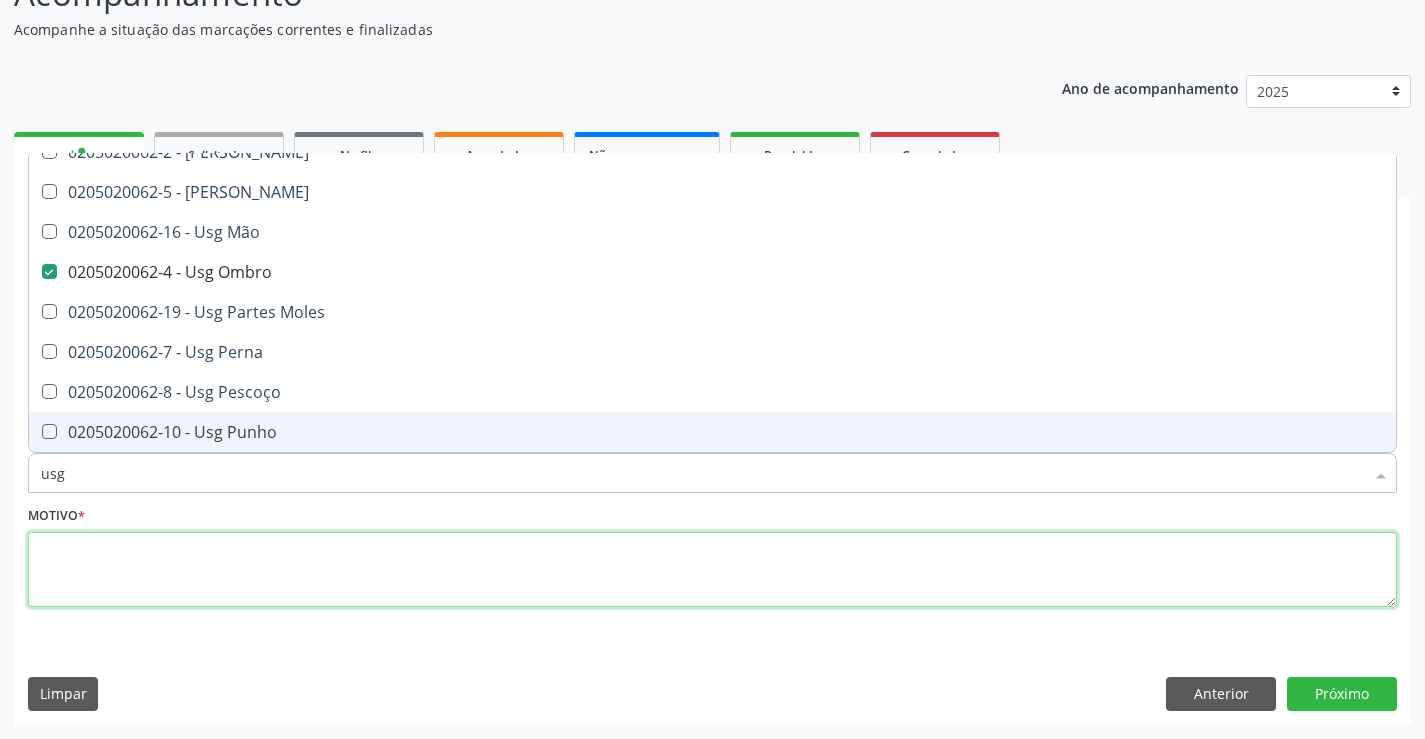 click at bounding box center [712, 570] 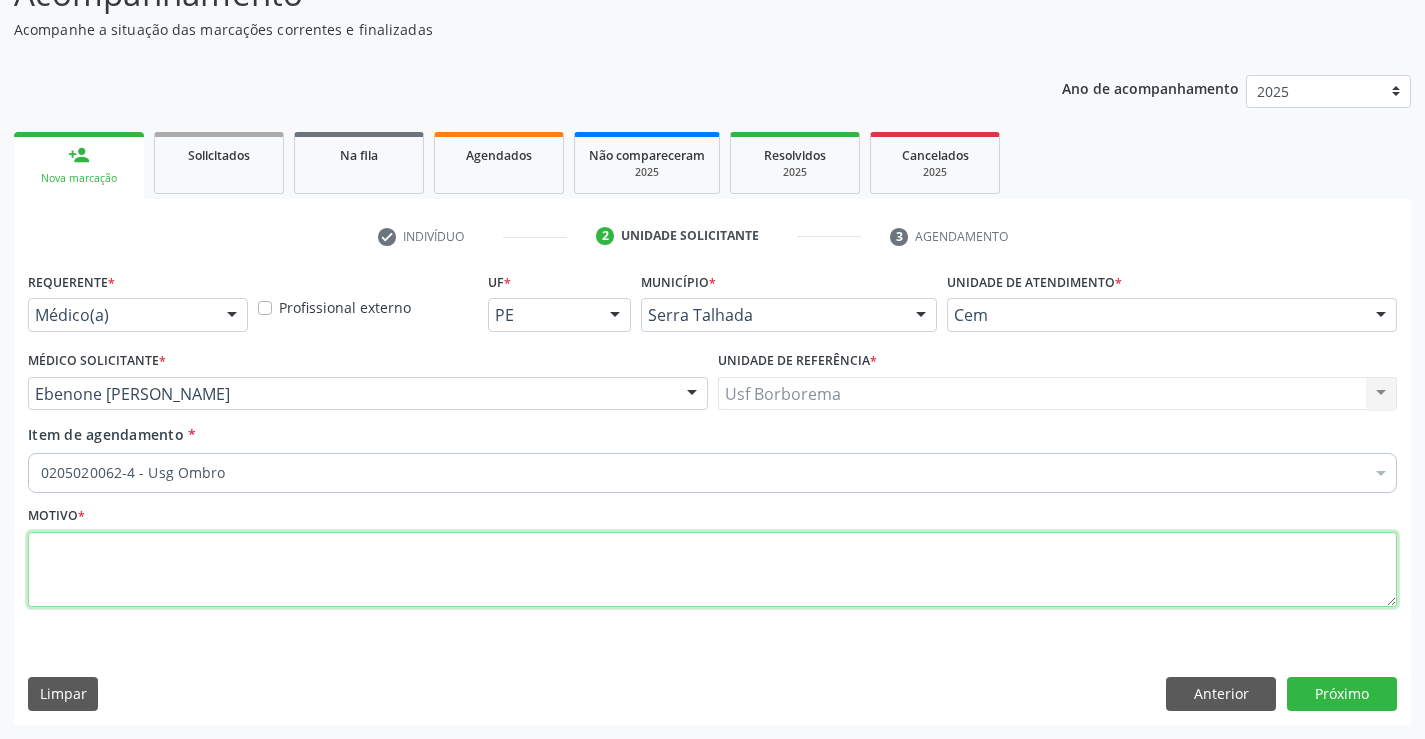 scroll, scrollTop: 0, scrollLeft: 0, axis: both 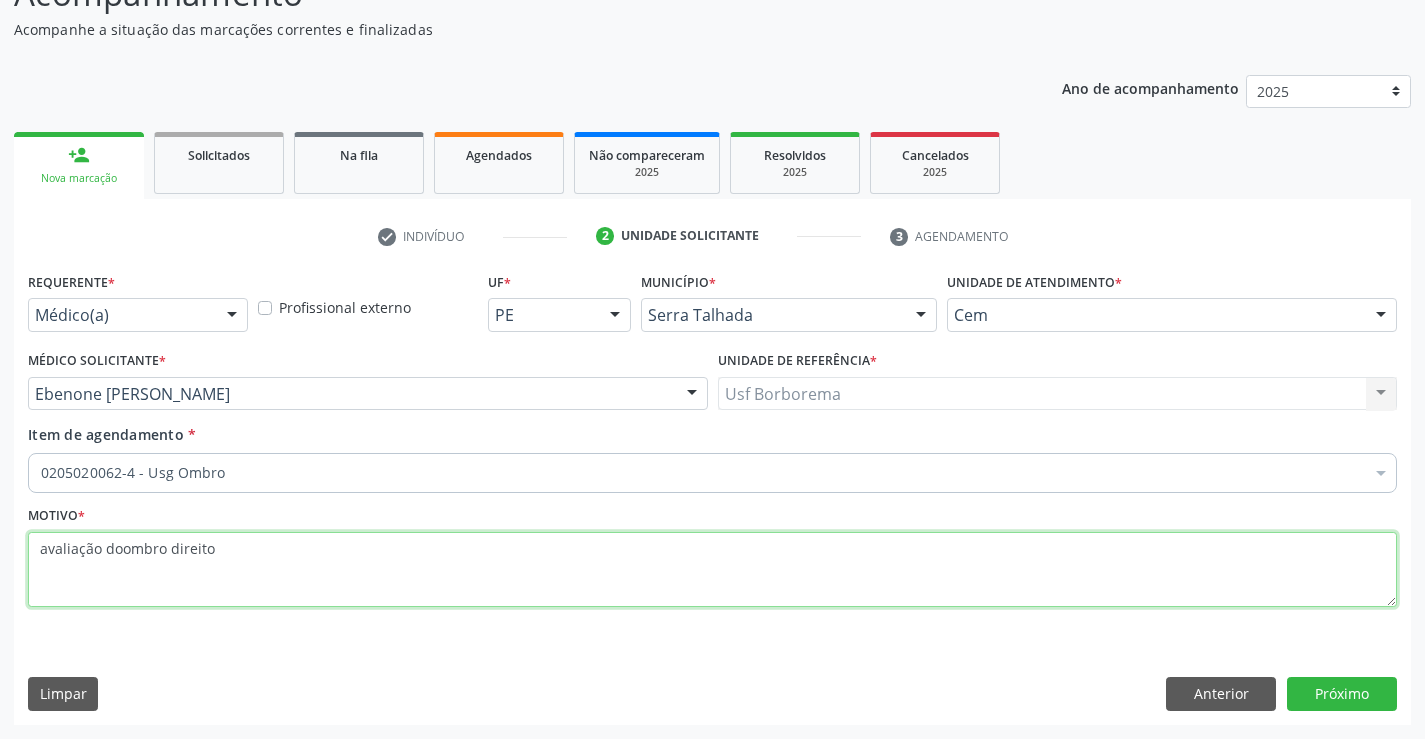 click on "avaliação doombro direito" at bounding box center (712, 570) 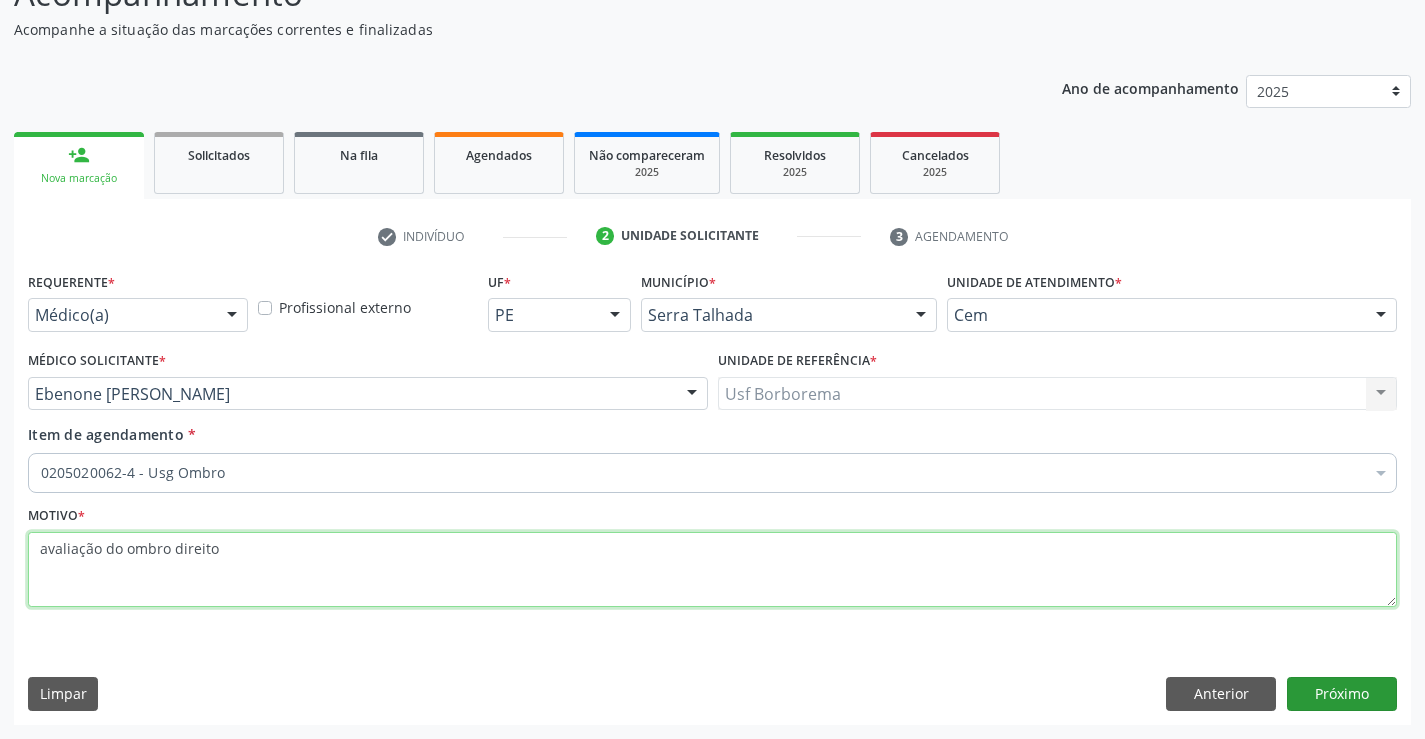 type on "avaliação do ombro direito" 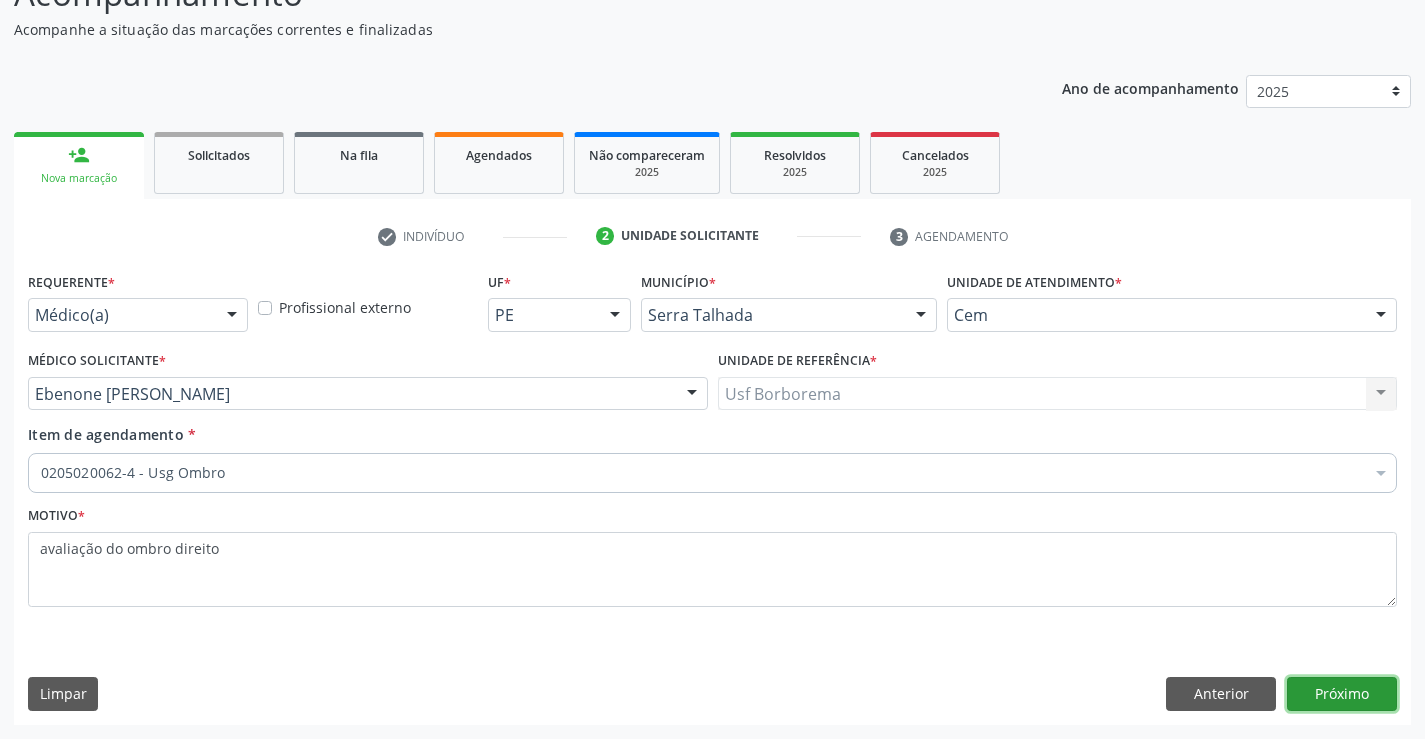 click on "Próximo" at bounding box center (1342, 694) 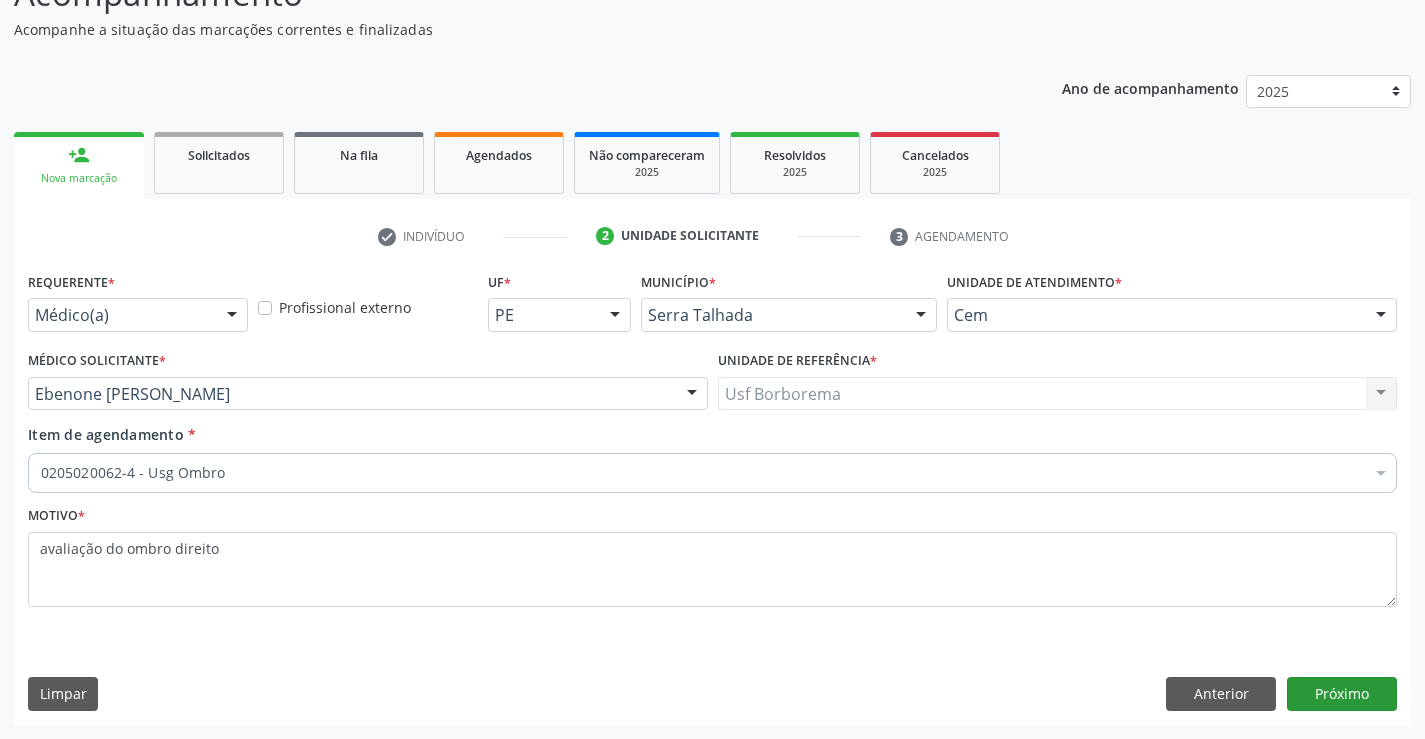 scroll, scrollTop: 131, scrollLeft: 0, axis: vertical 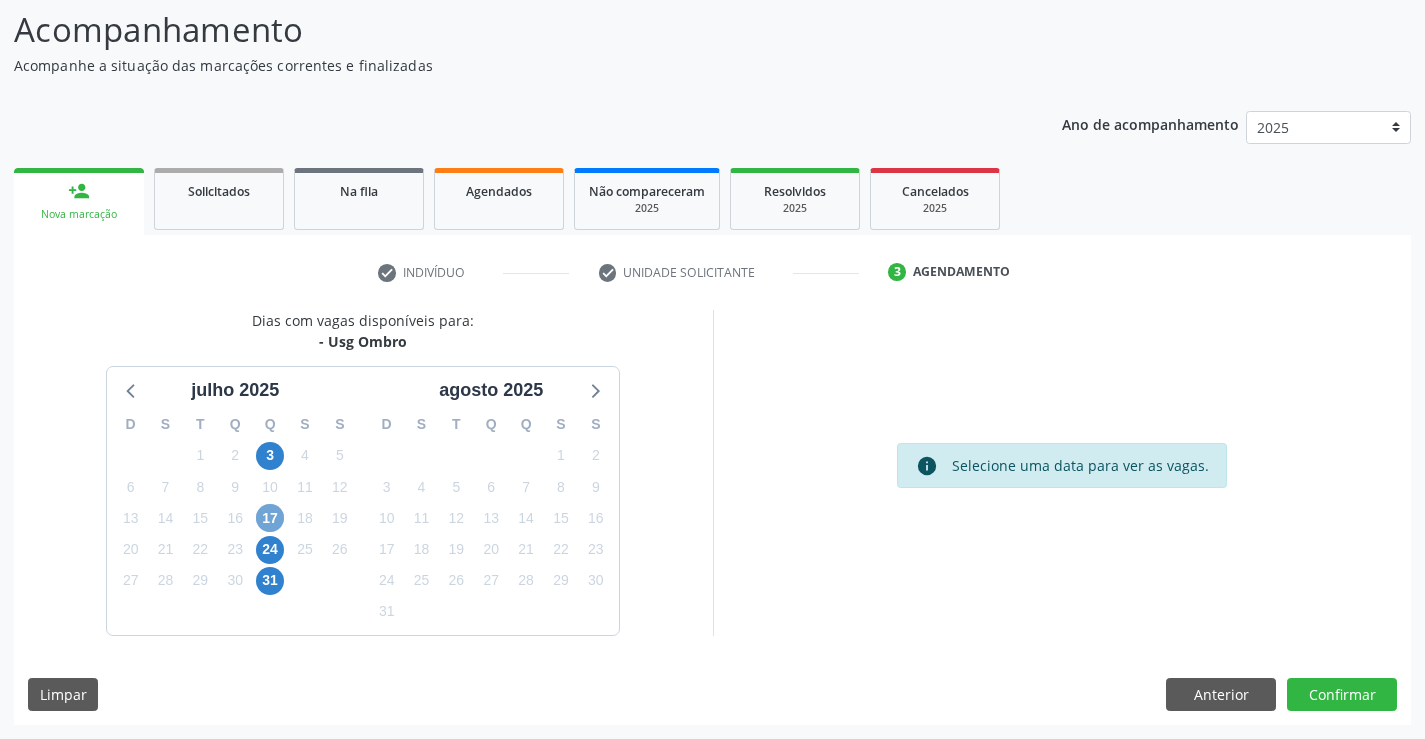 click on "17" at bounding box center (270, 518) 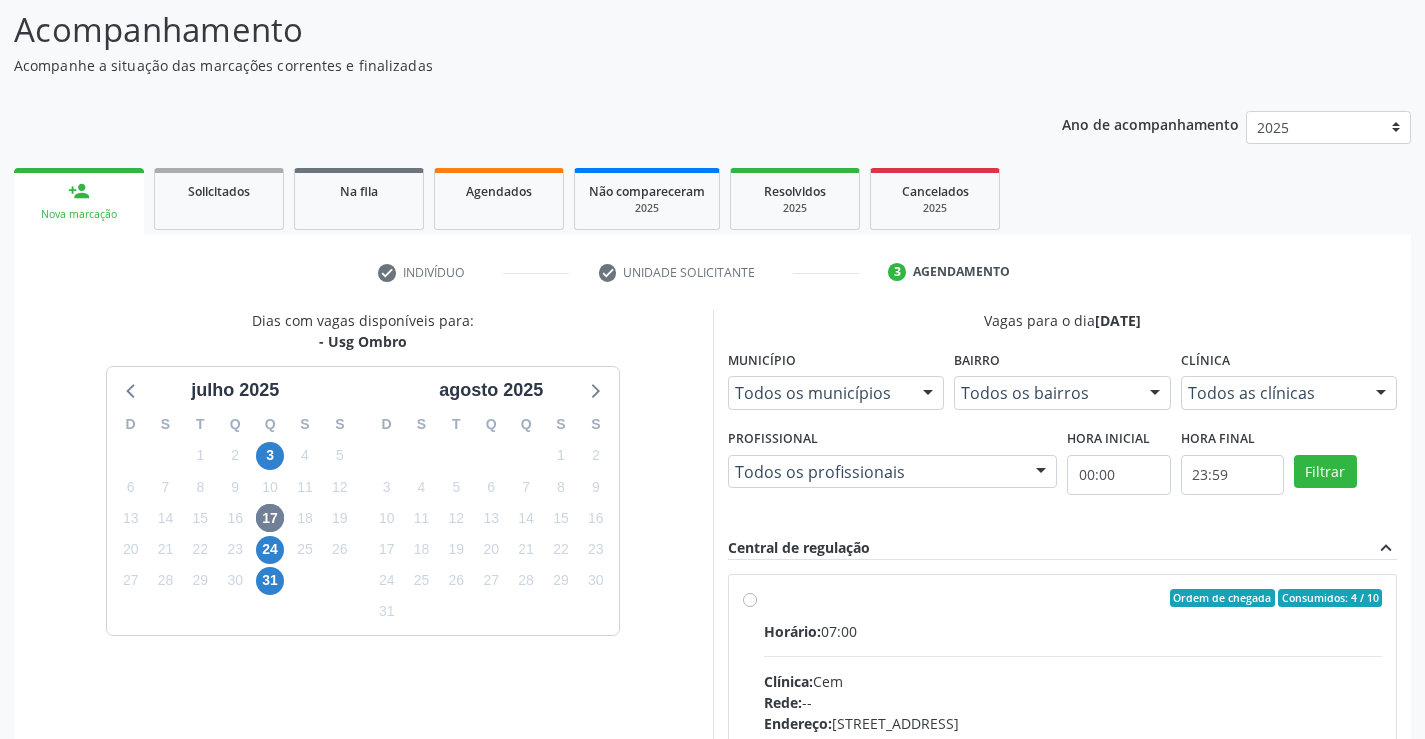 click on "Ordem de chegada
Consumidos: 4 / 10
Horário:   07:00
Clínica:  Cem
Rede:
--
Endereço:   Casa, nº 393, Nossa Senhora da Pen, Serra Talhada - PE
Telefone:   --
Profissional:
Ebenone Antonio da Silva
Informações adicionais sobre o atendimento
Idade de atendimento:
de 0 a 120 anos
Gênero(s) atendido(s):
Masculino e Feminino
Informações adicionais:
--" at bounding box center (1073, 742) 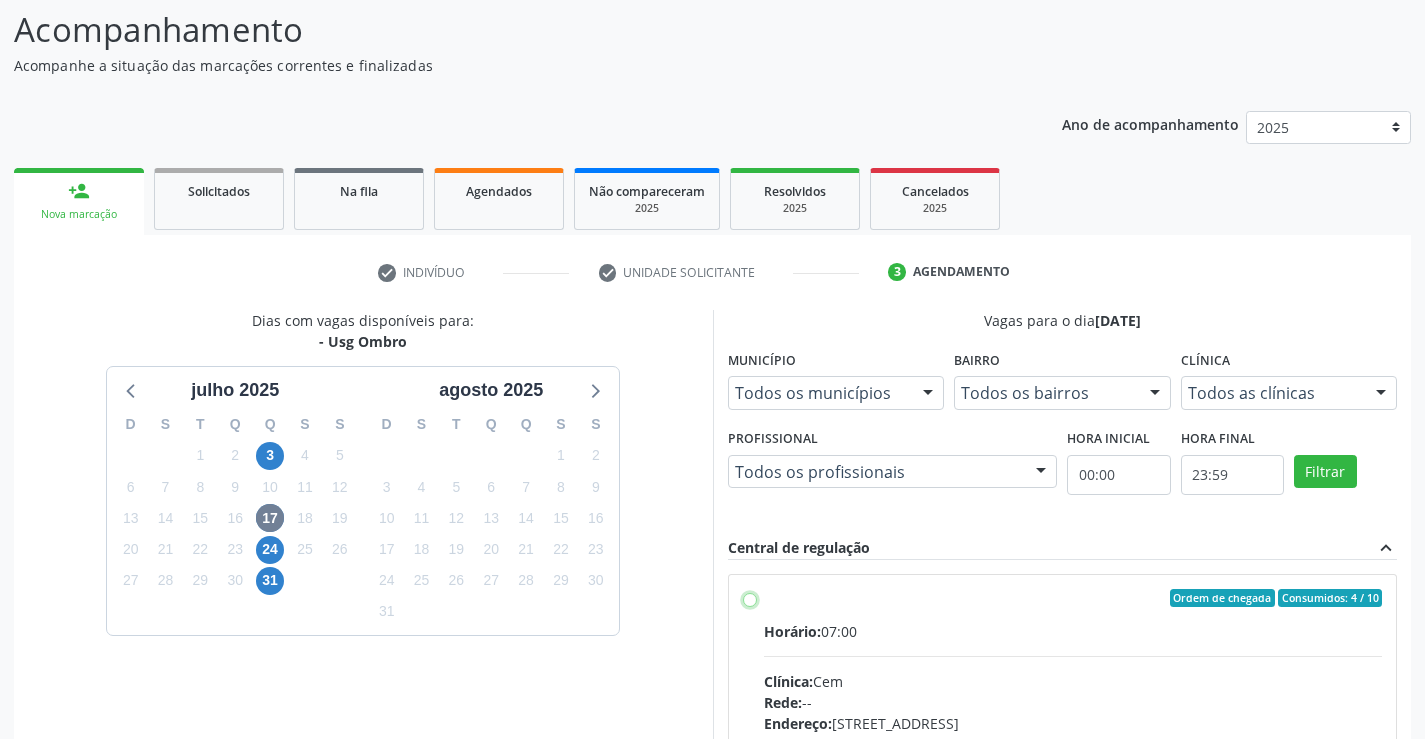 click on "Ordem de chegada
Consumidos: 4 / 10
Horário:   07:00
Clínica:  Cem
Rede:
--
Endereço:   Casa, nº 393, Nossa Senhora da Pen, Serra Talhada - PE
Telefone:   --
Profissional:
Ebenone Antonio da Silva
Informações adicionais sobre o atendimento
Idade de atendimento:
de 0 a 120 anos
Gênero(s) atendido(s):
Masculino e Feminino
Informações adicionais:
--" at bounding box center [750, 598] 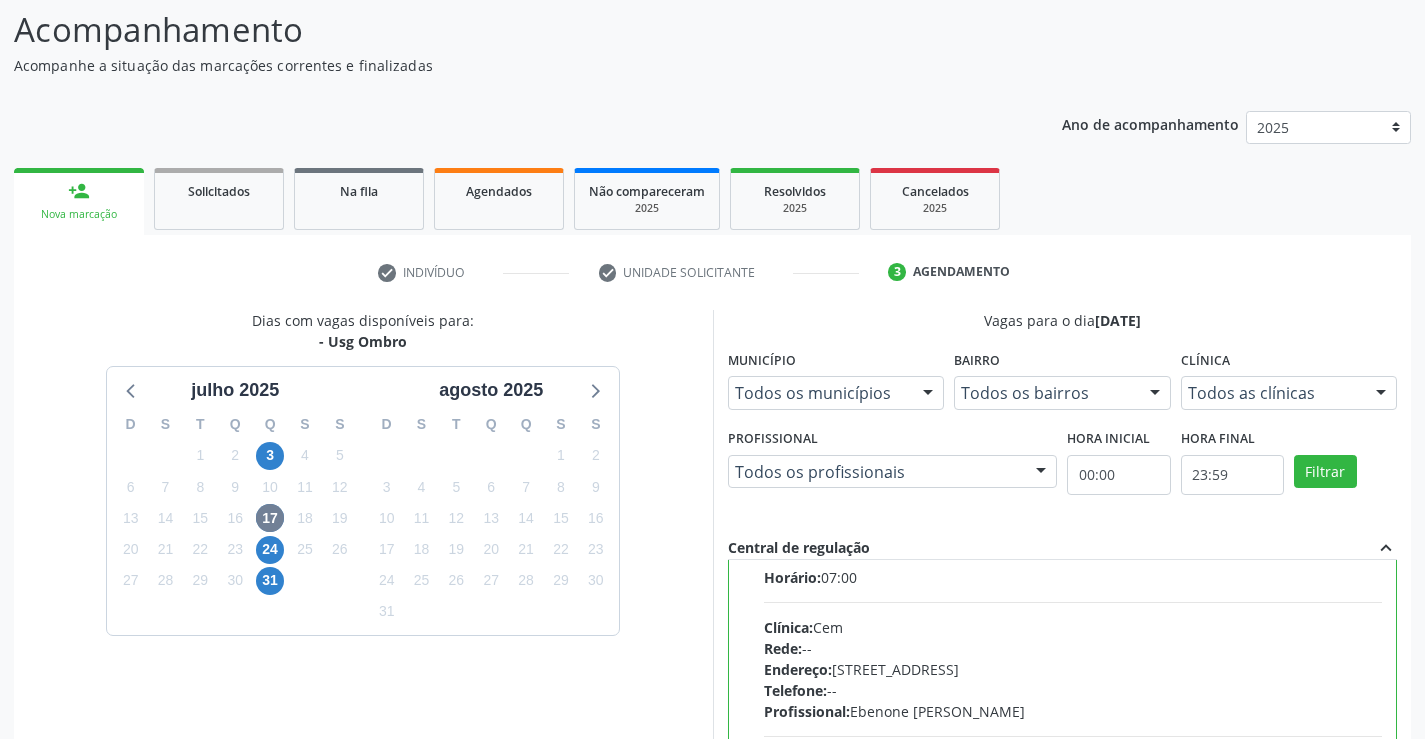 scroll, scrollTop: 99, scrollLeft: 0, axis: vertical 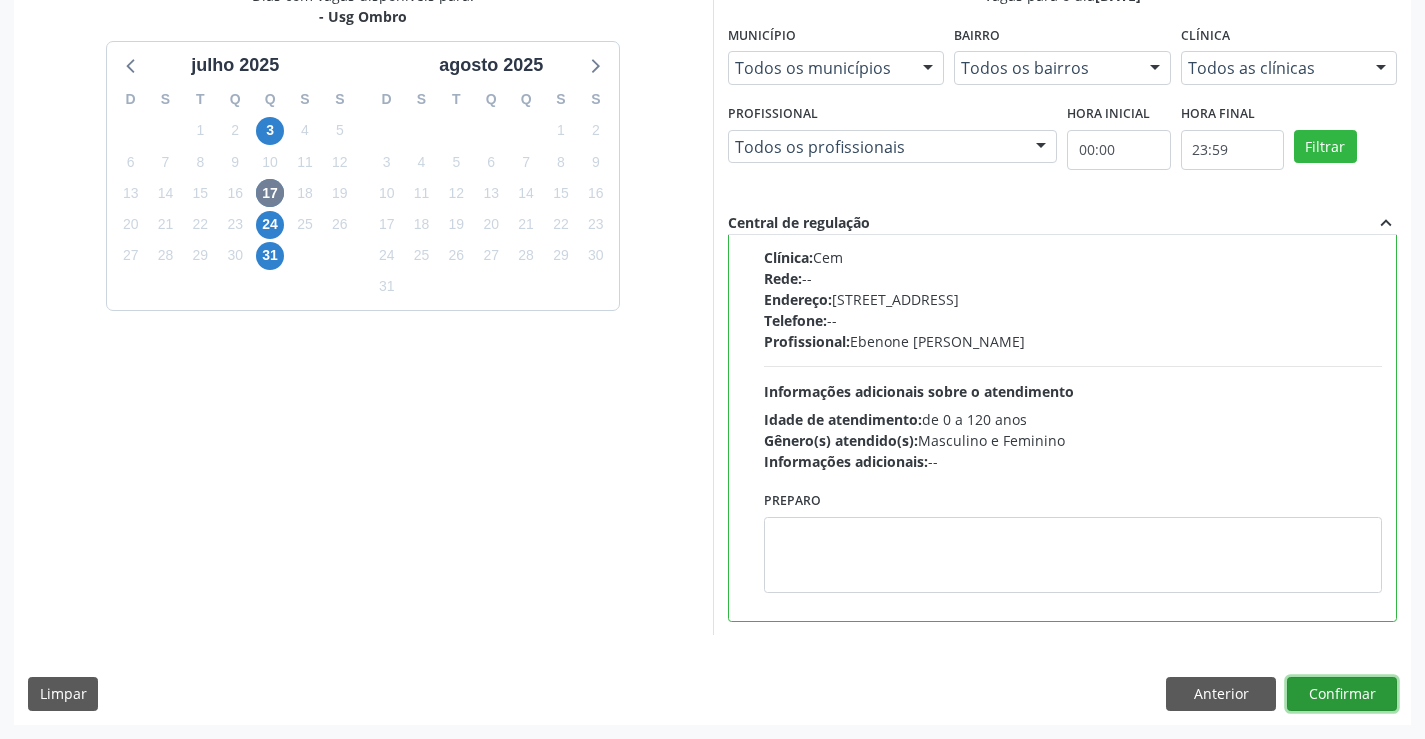 click on "Confirmar" at bounding box center (1342, 694) 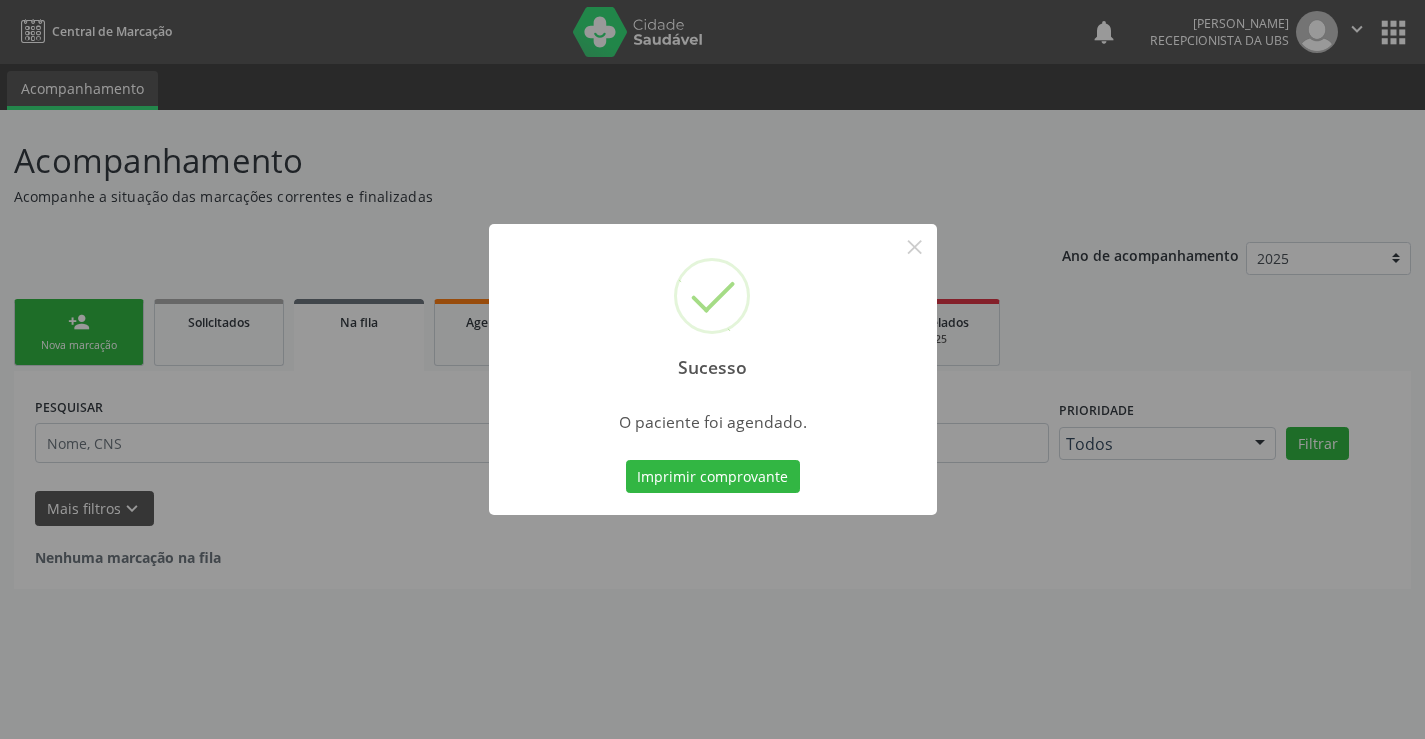 scroll, scrollTop: 0, scrollLeft: 0, axis: both 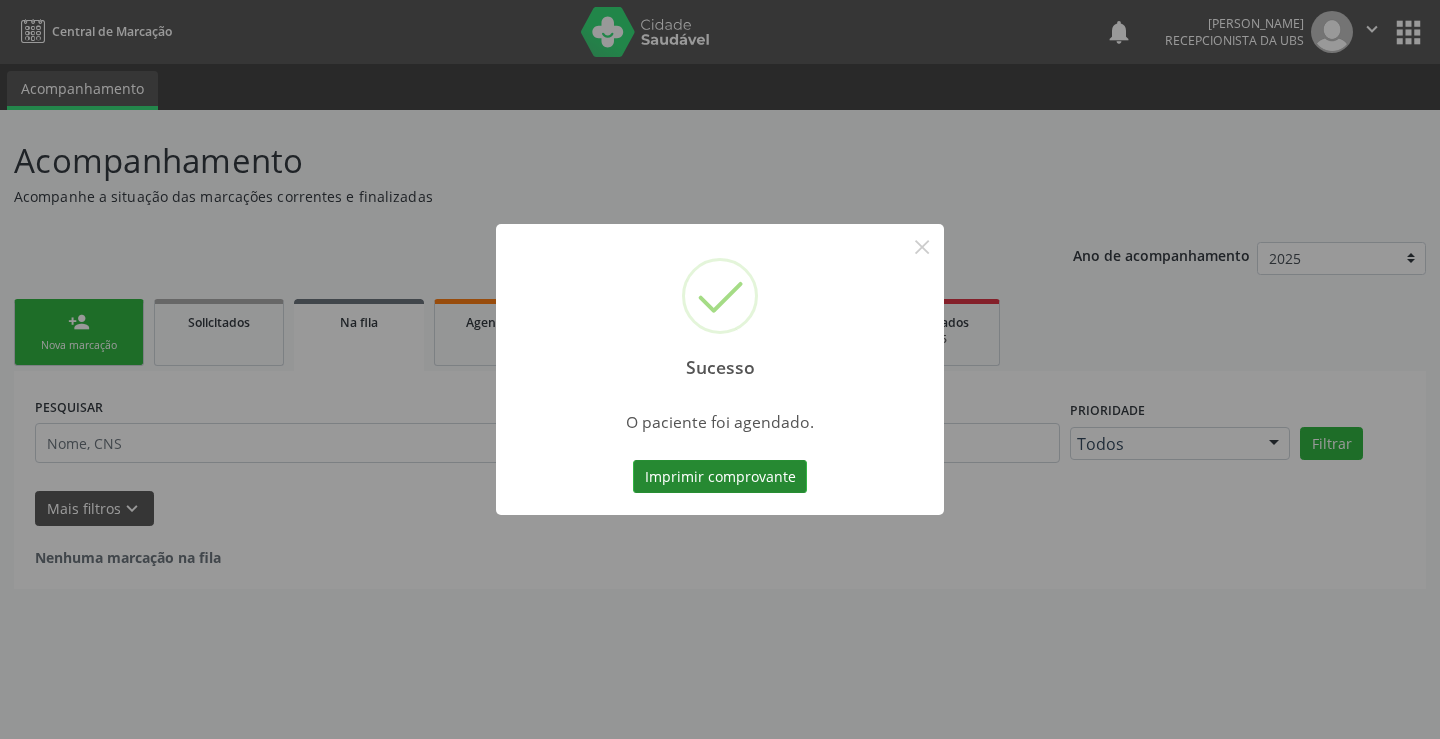 click on "Imprimir comprovante" at bounding box center (720, 477) 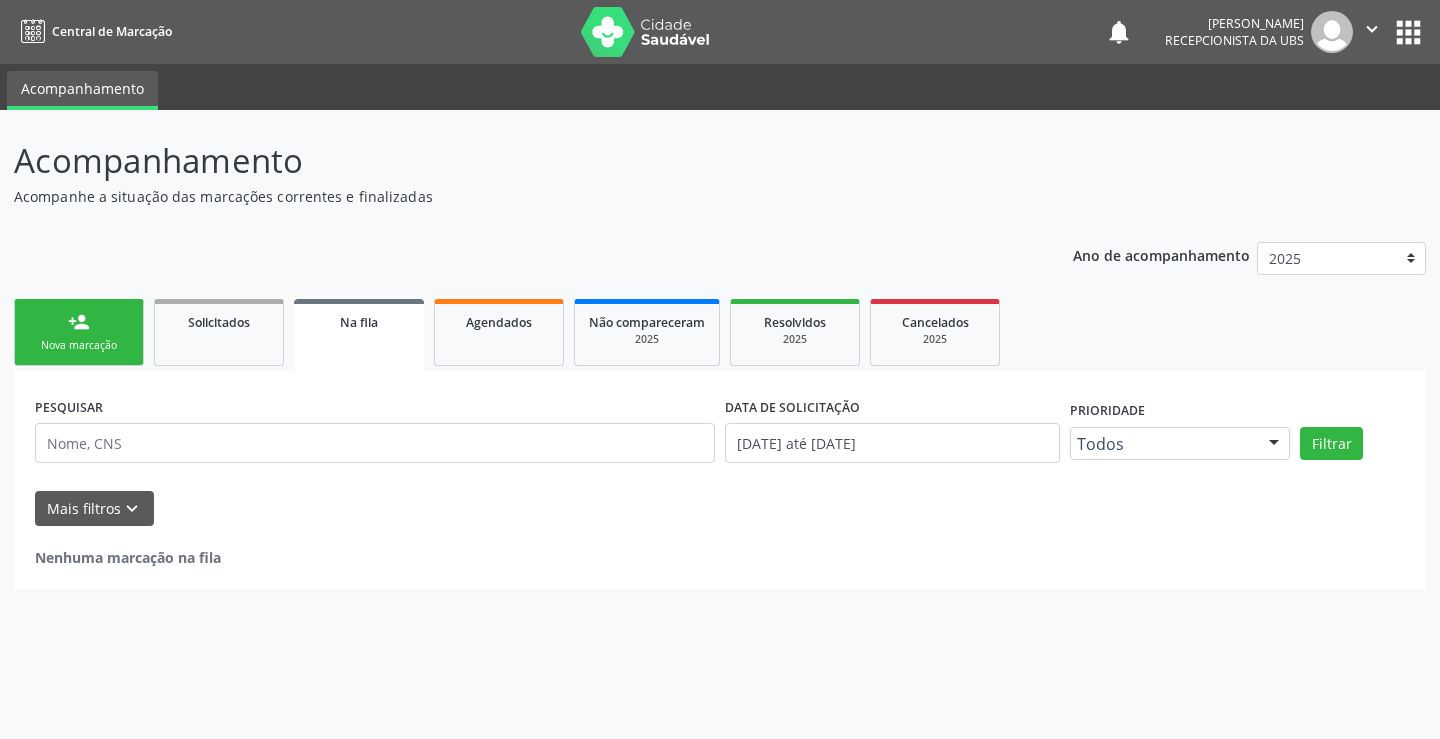 click on "person_add
Nova marcação" at bounding box center [79, 332] 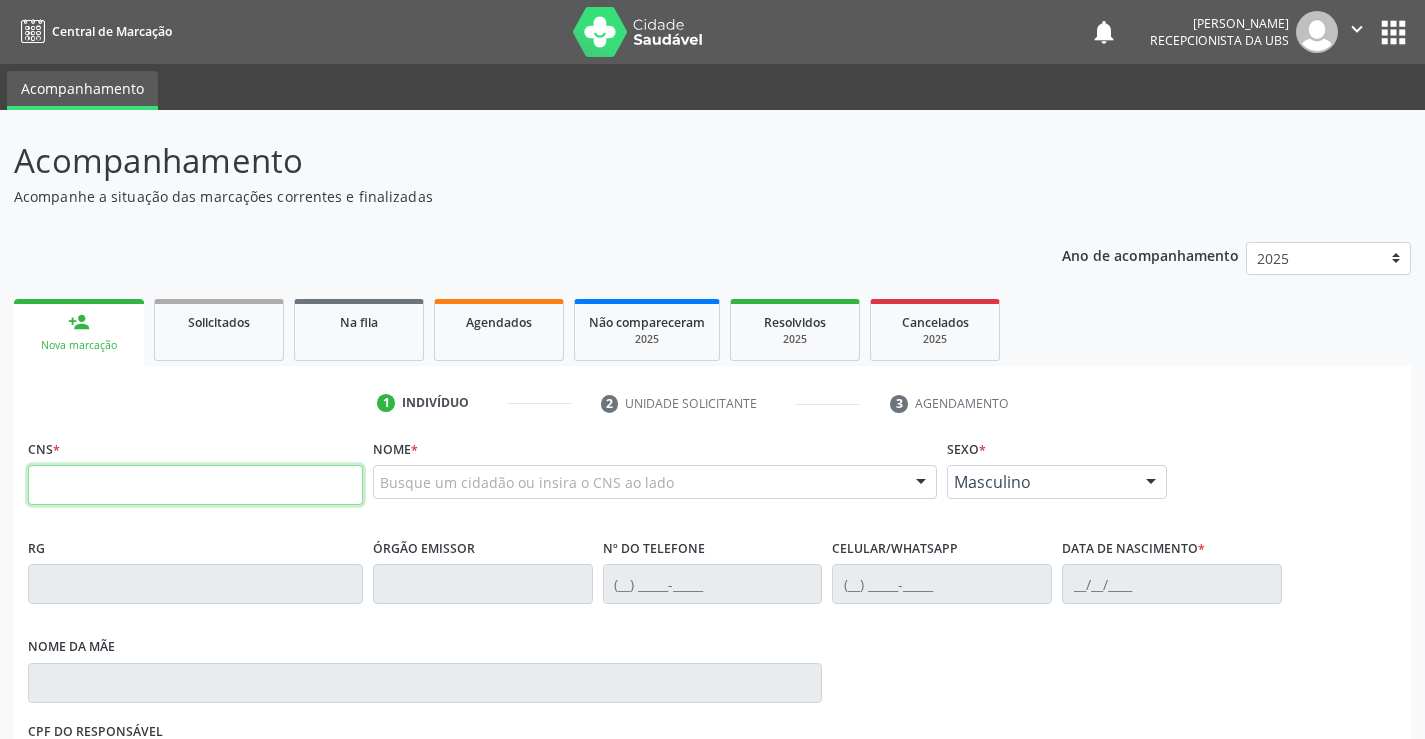 click at bounding box center (195, 485) 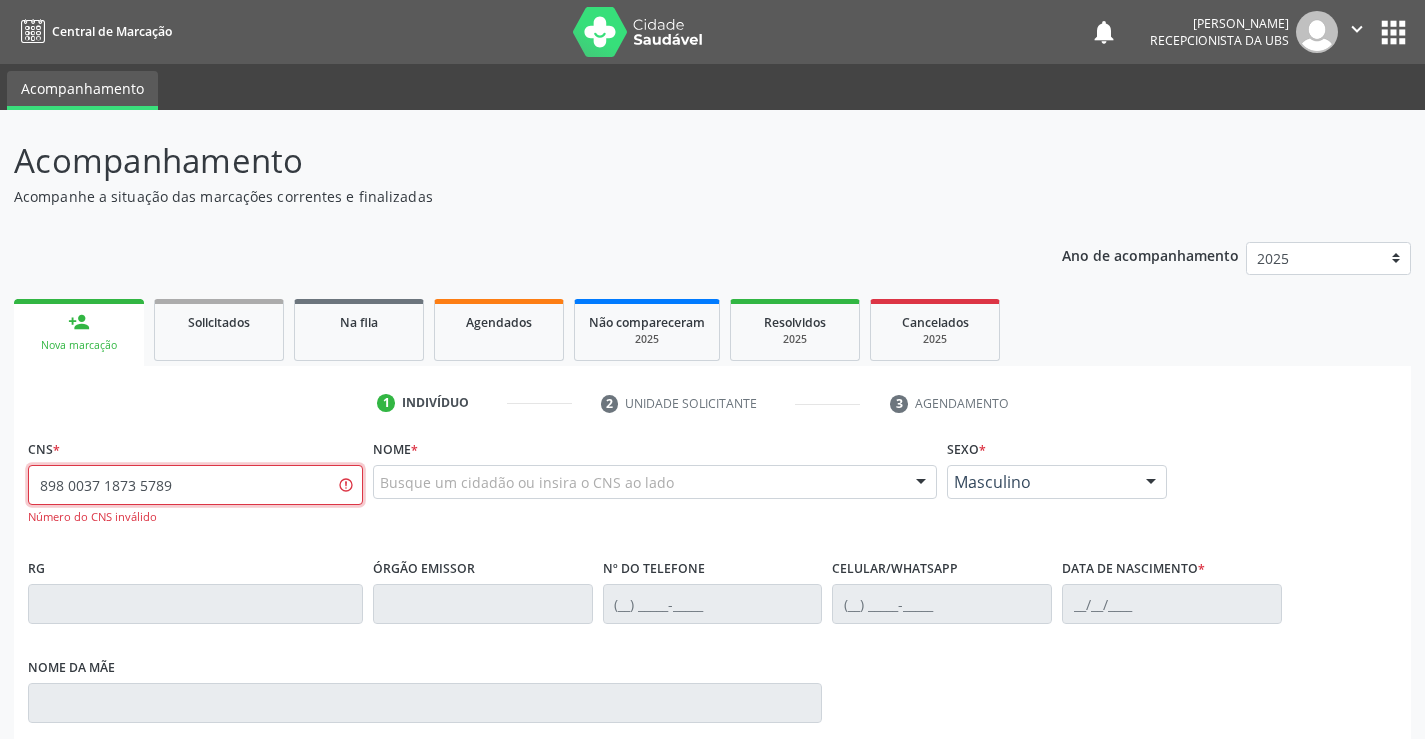 click on "898 0037 1873 5789" at bounding box center [195, 485] 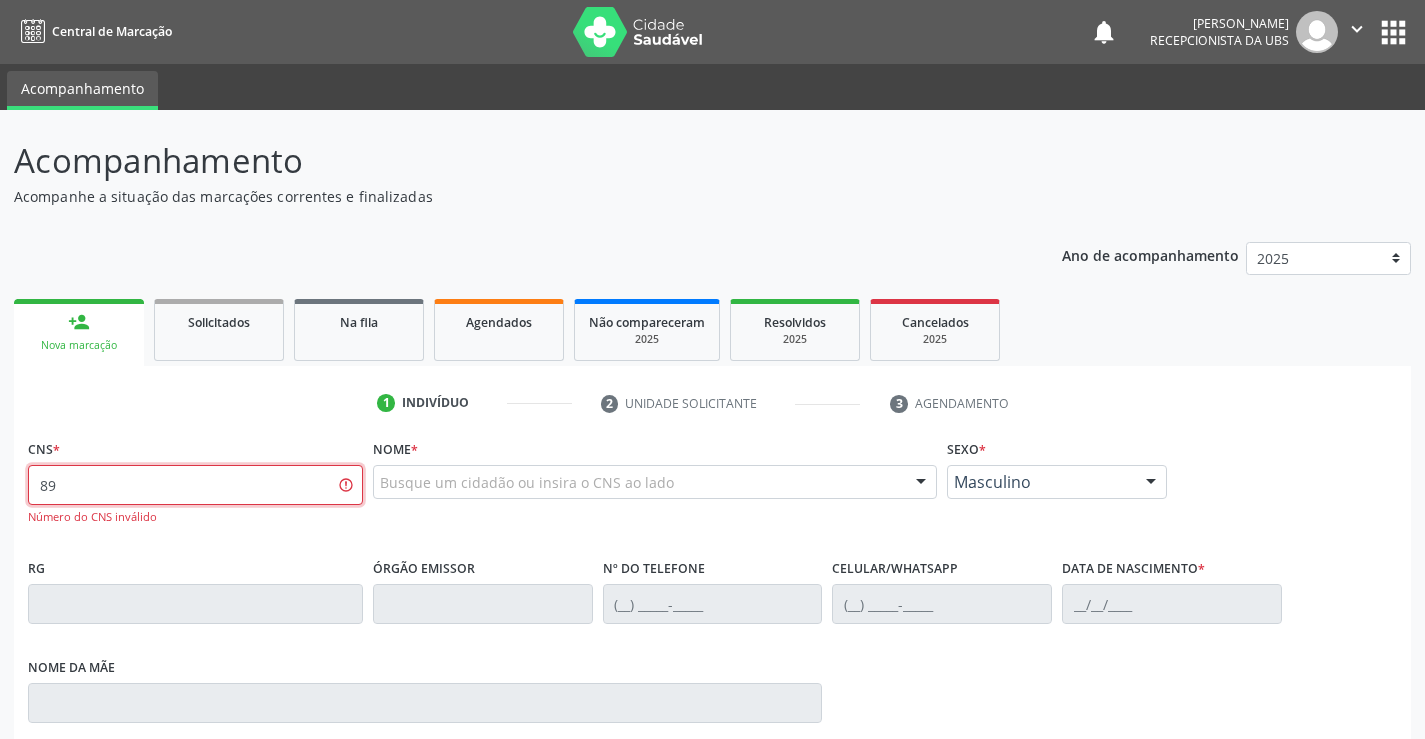 type on "8" 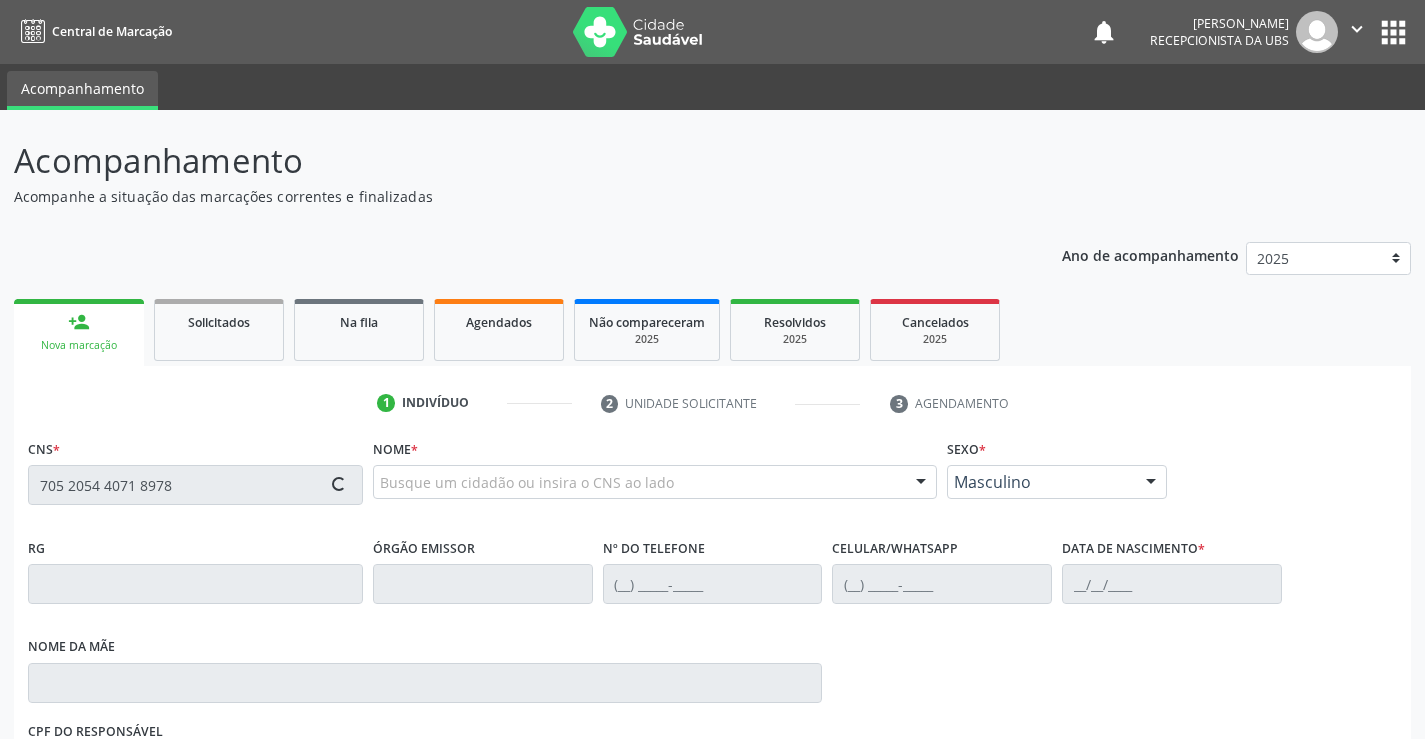 type on "705 2054 4071 8978" 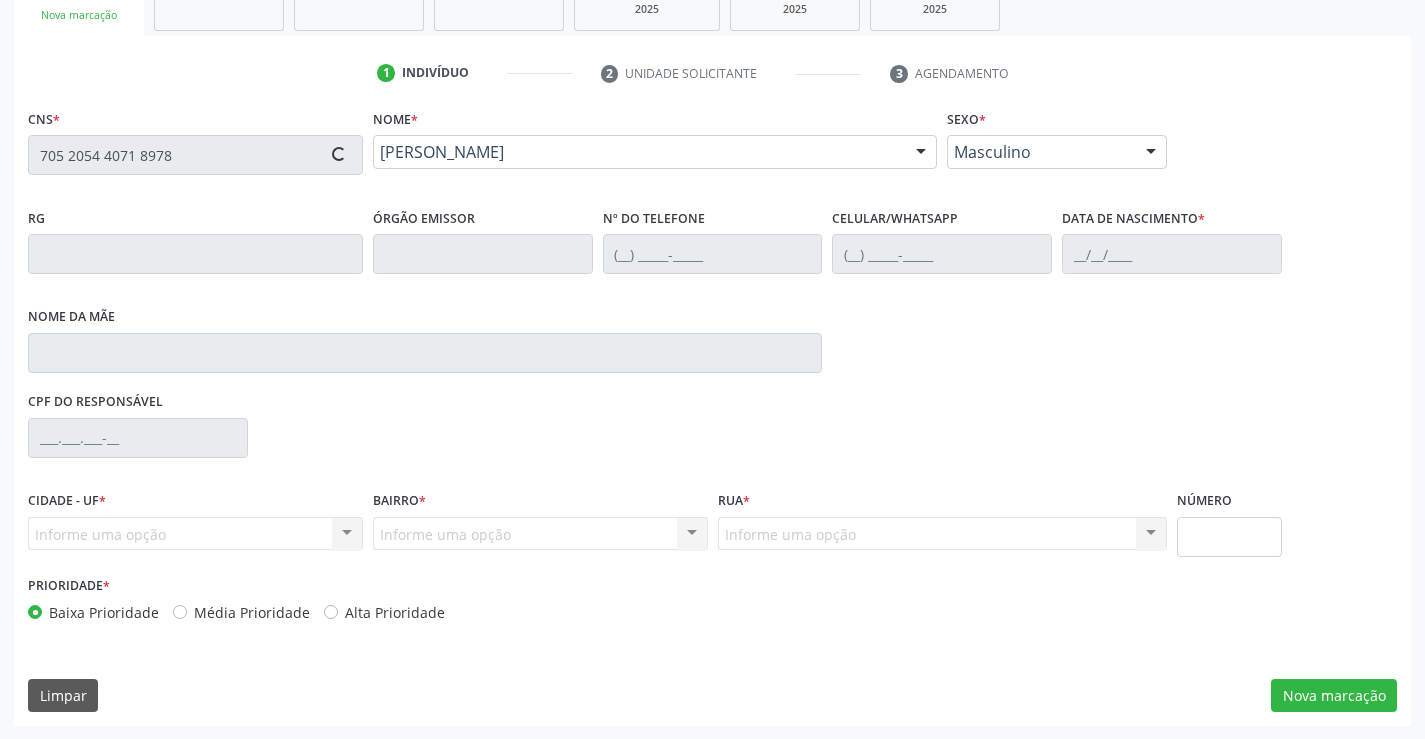 type on "(87) 98154-6204" 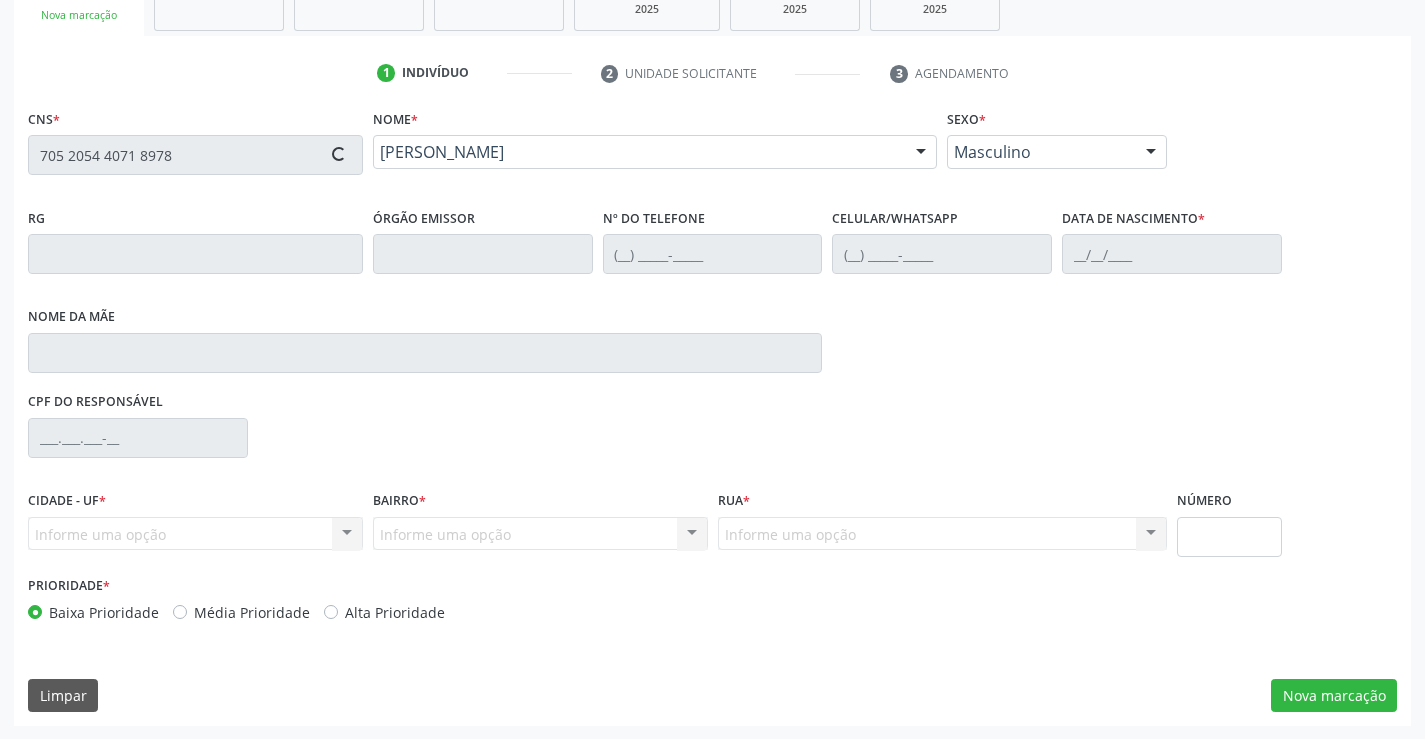 type on "Maria Francisca dos Santos" 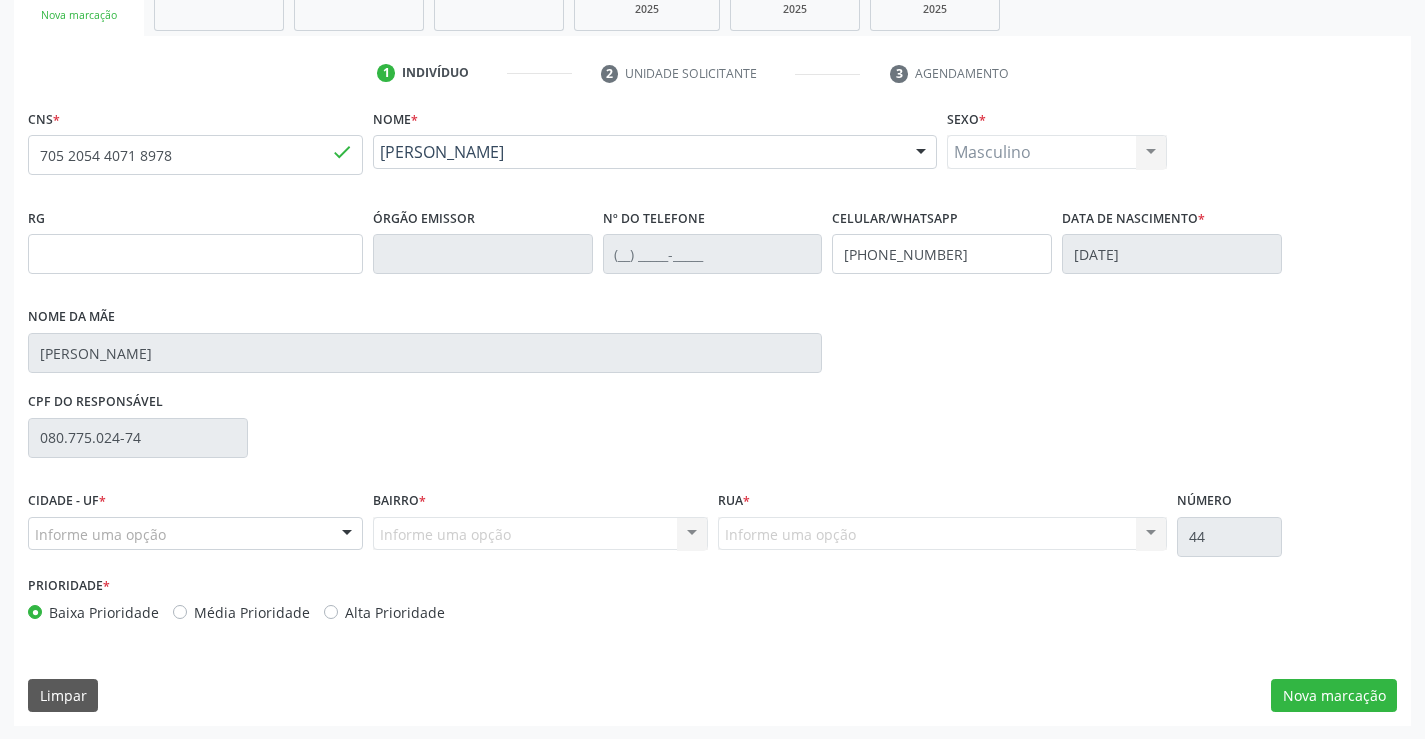 scroll, scrollTop: 331, scrollLeft: 0, axis: vertical 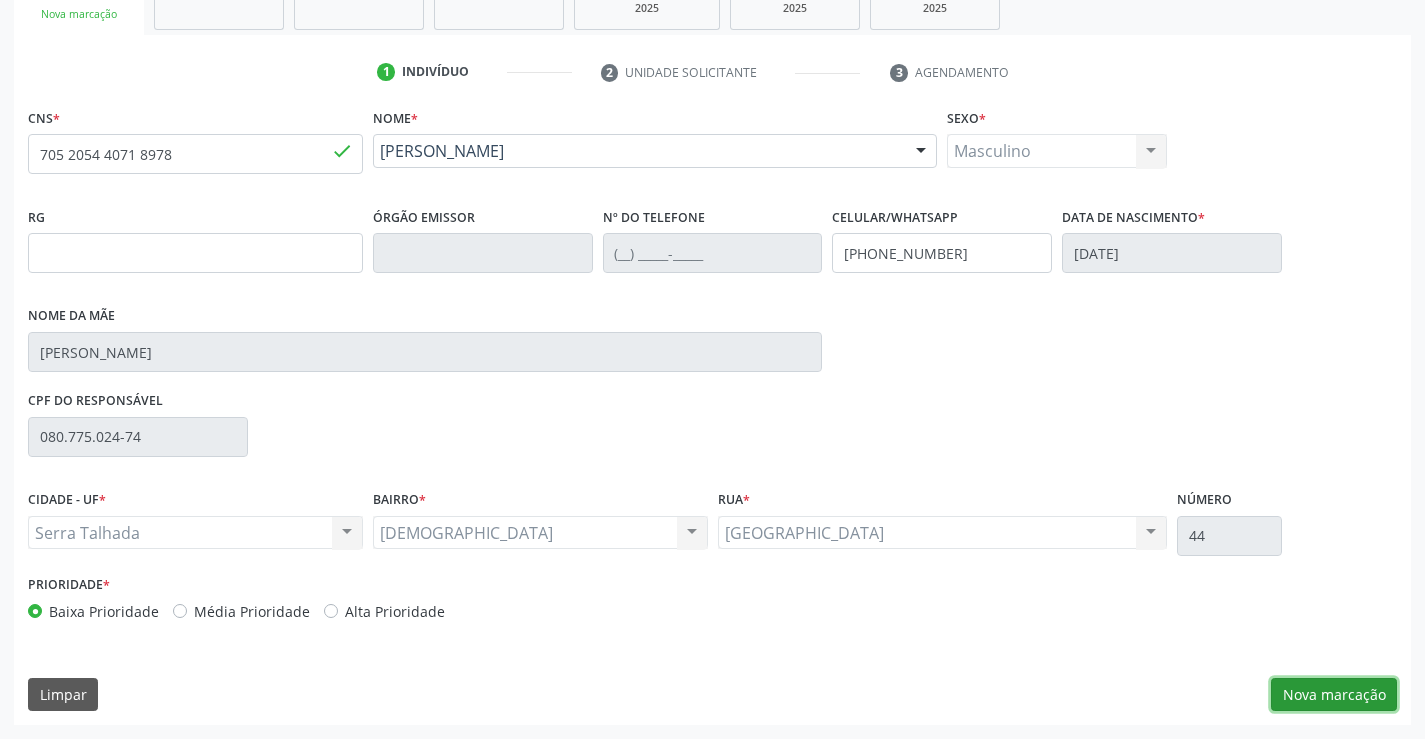 click on "Nova marcação" at bounding box center (1334, 695) 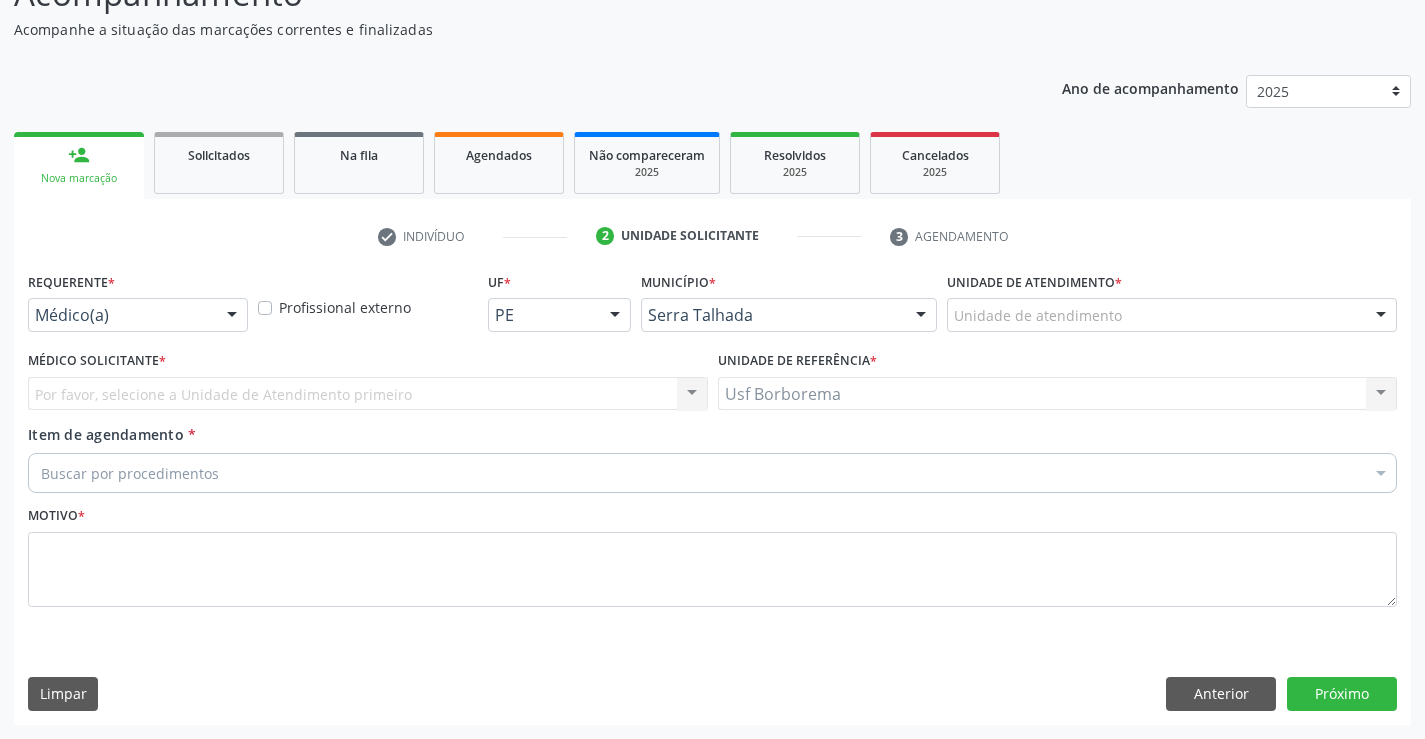 scroll, scrollTop: 167, scrollLeft: 0, axis: vertical 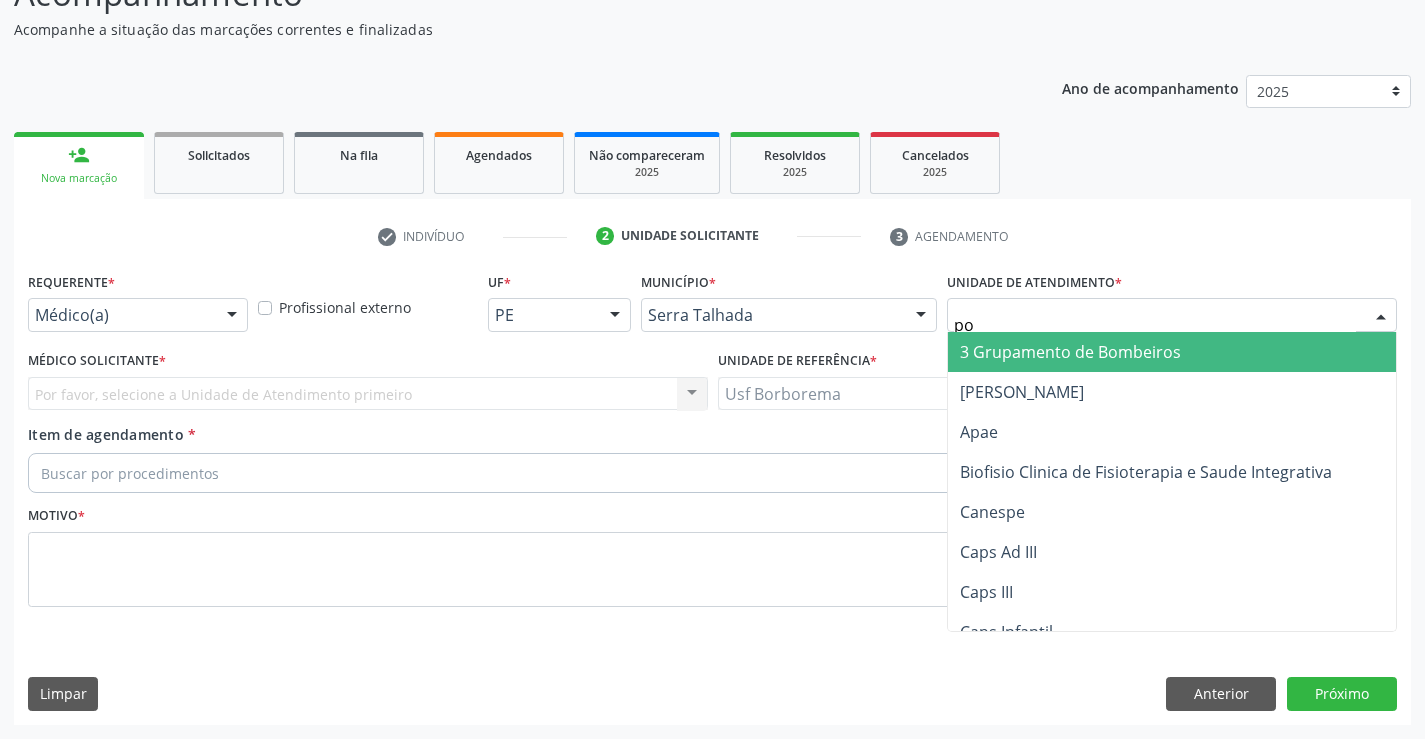 type on "pol" 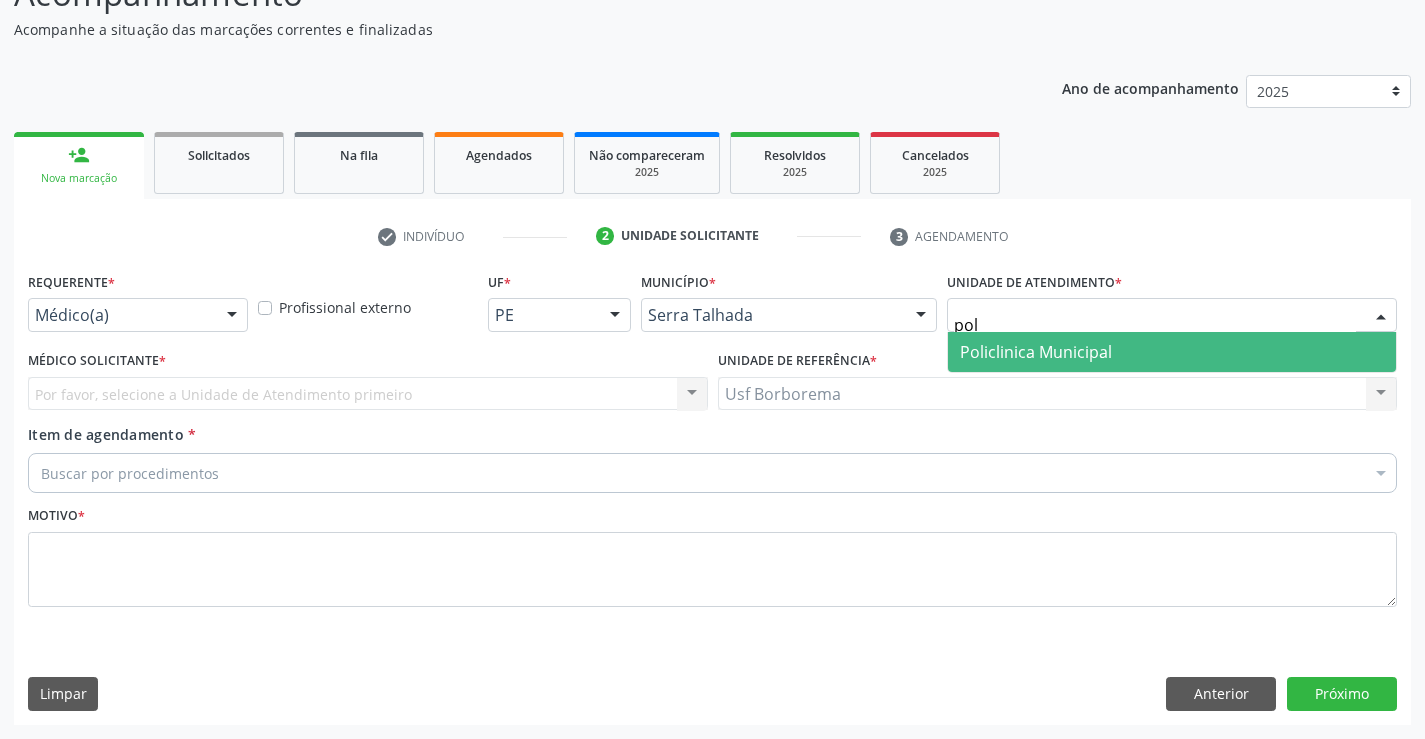 click on "Policlinica Municipal" at bounding box center (1036, 352) 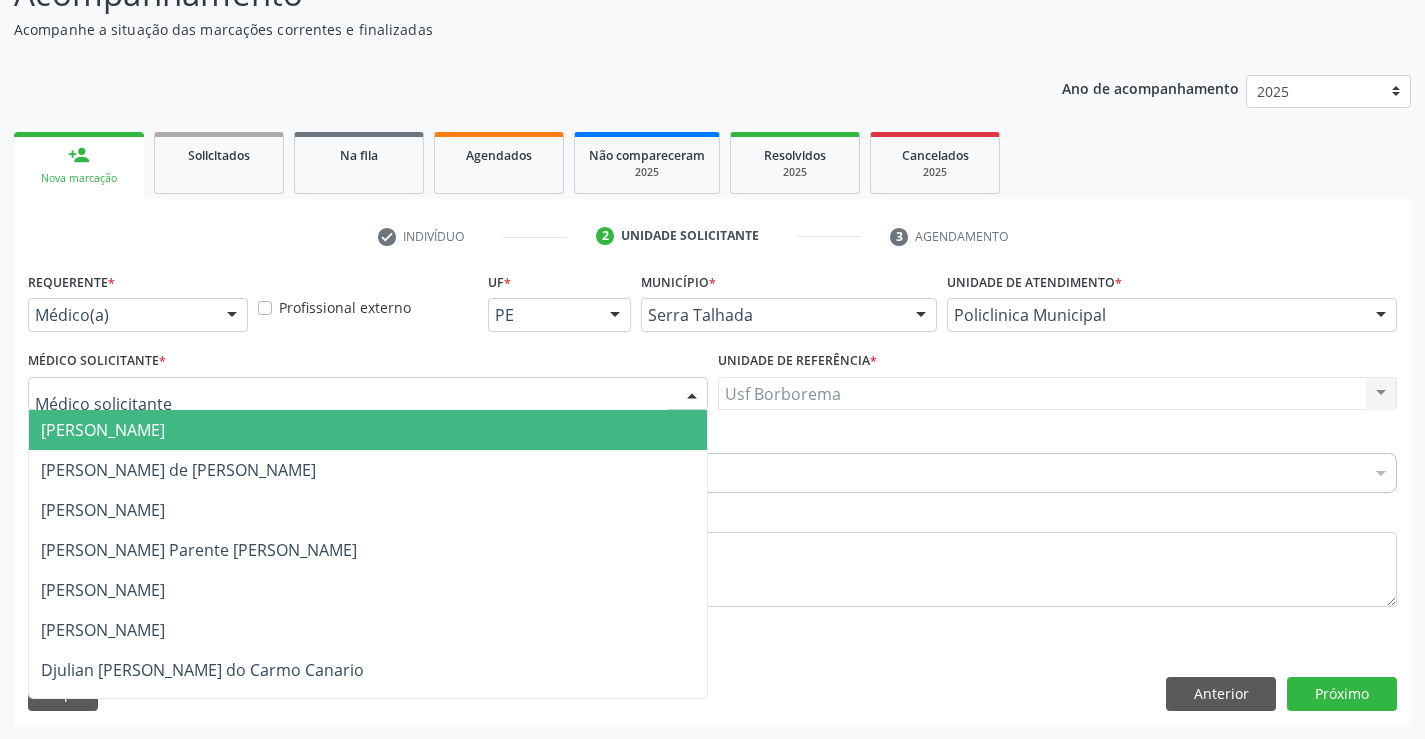 click at bounding box center [368, 394] 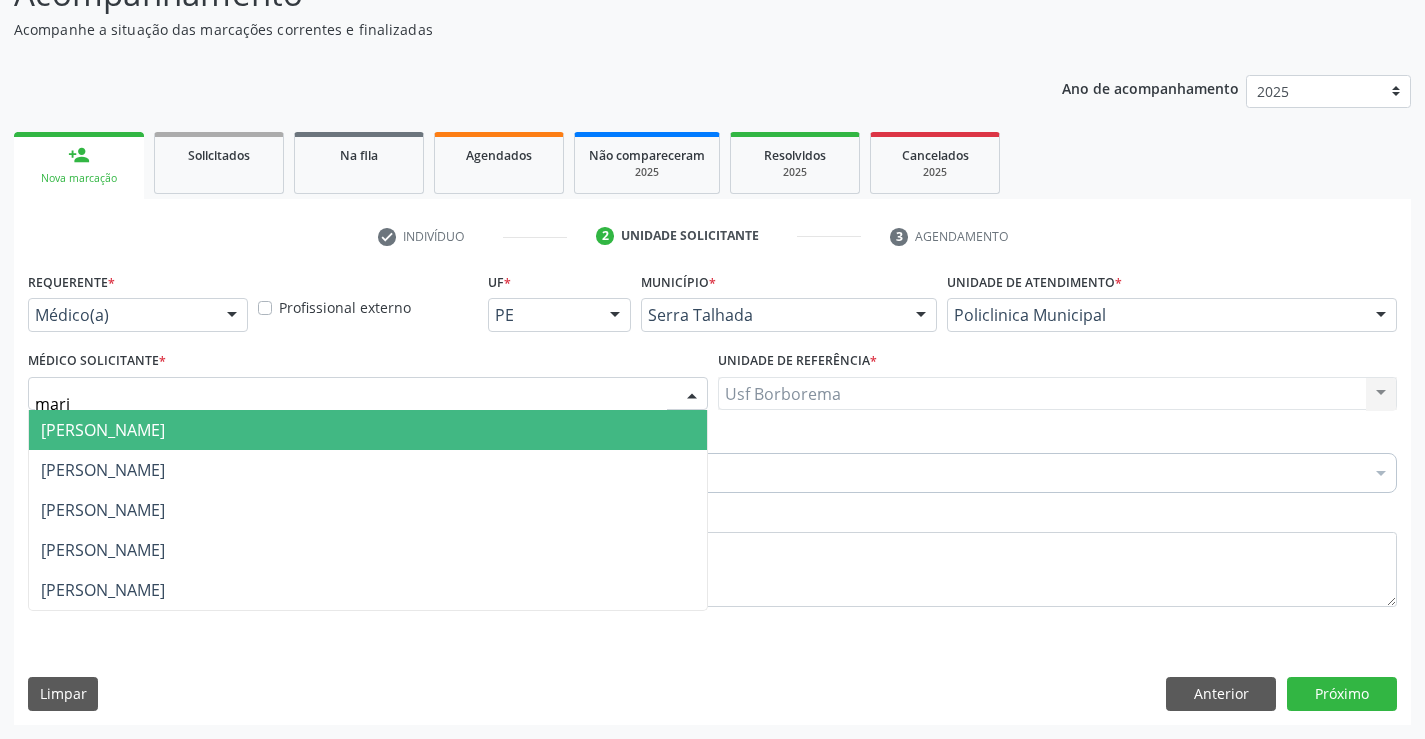 type on "maria" 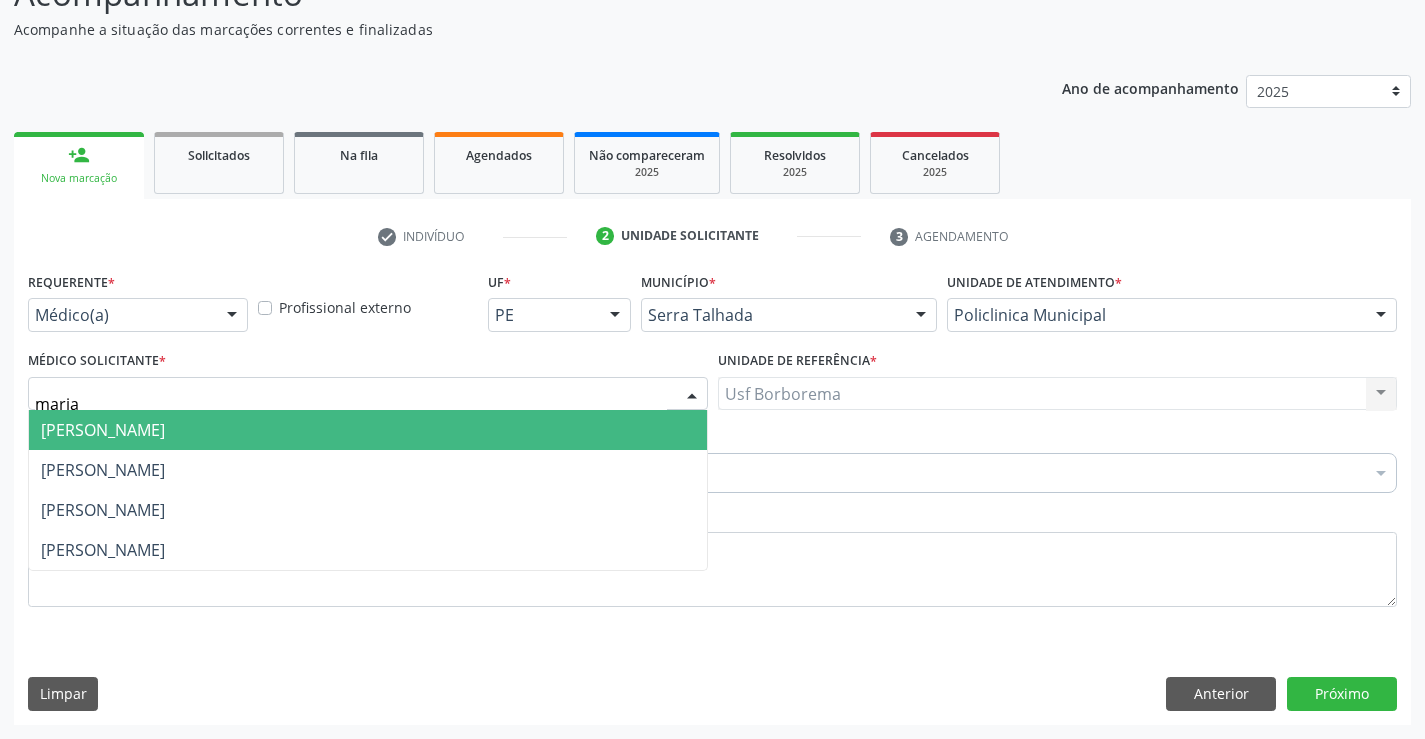 click on "[PERSON_NAME]" at bounding box center (103, 430) 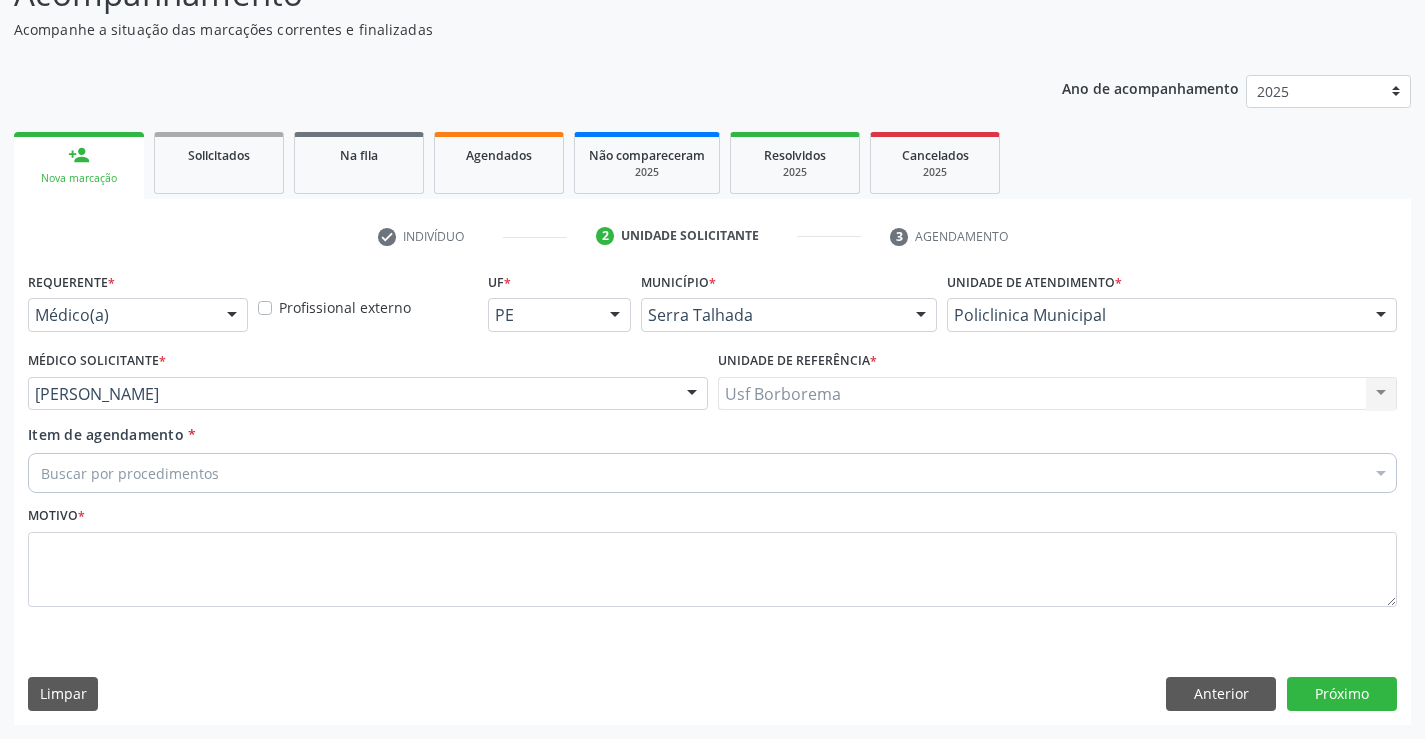 click on "Buscar por procedimentos" at bounding box center [712, 473] 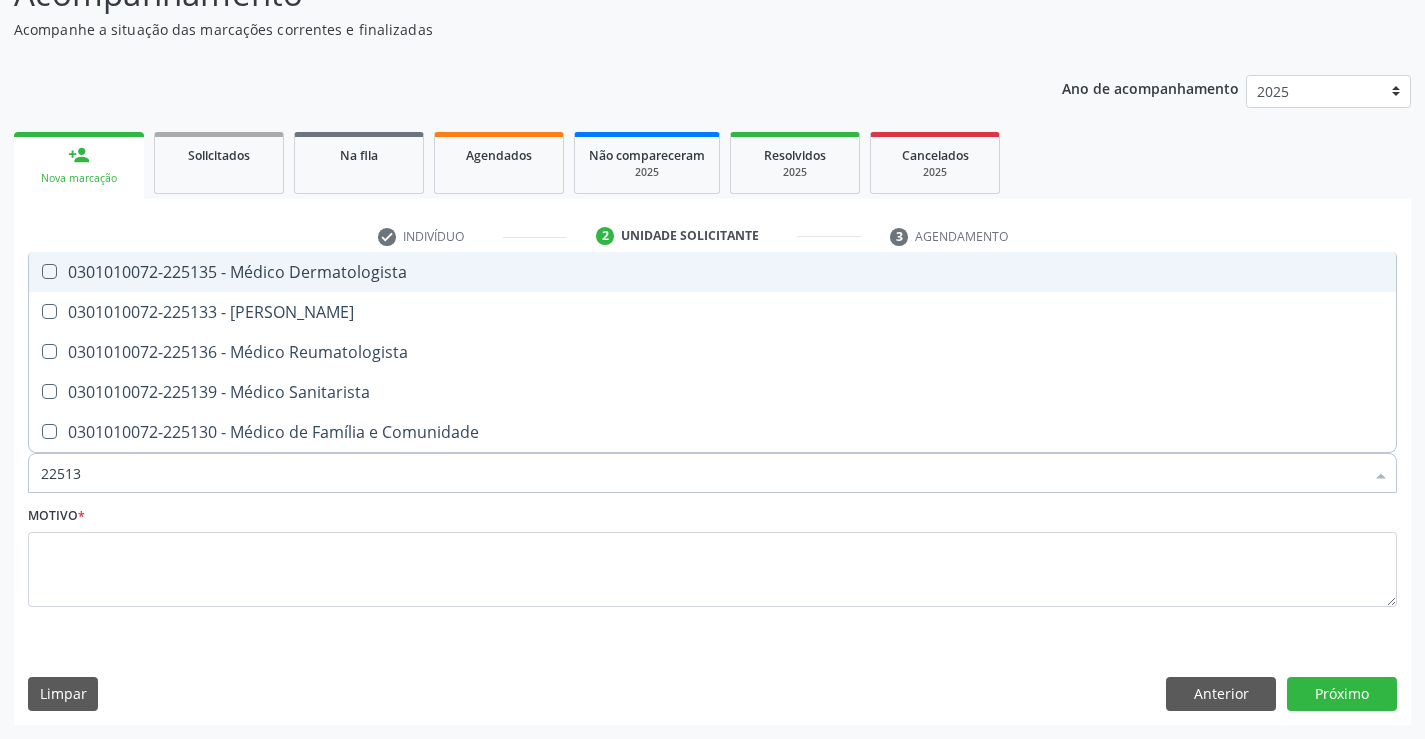 type on "225133" 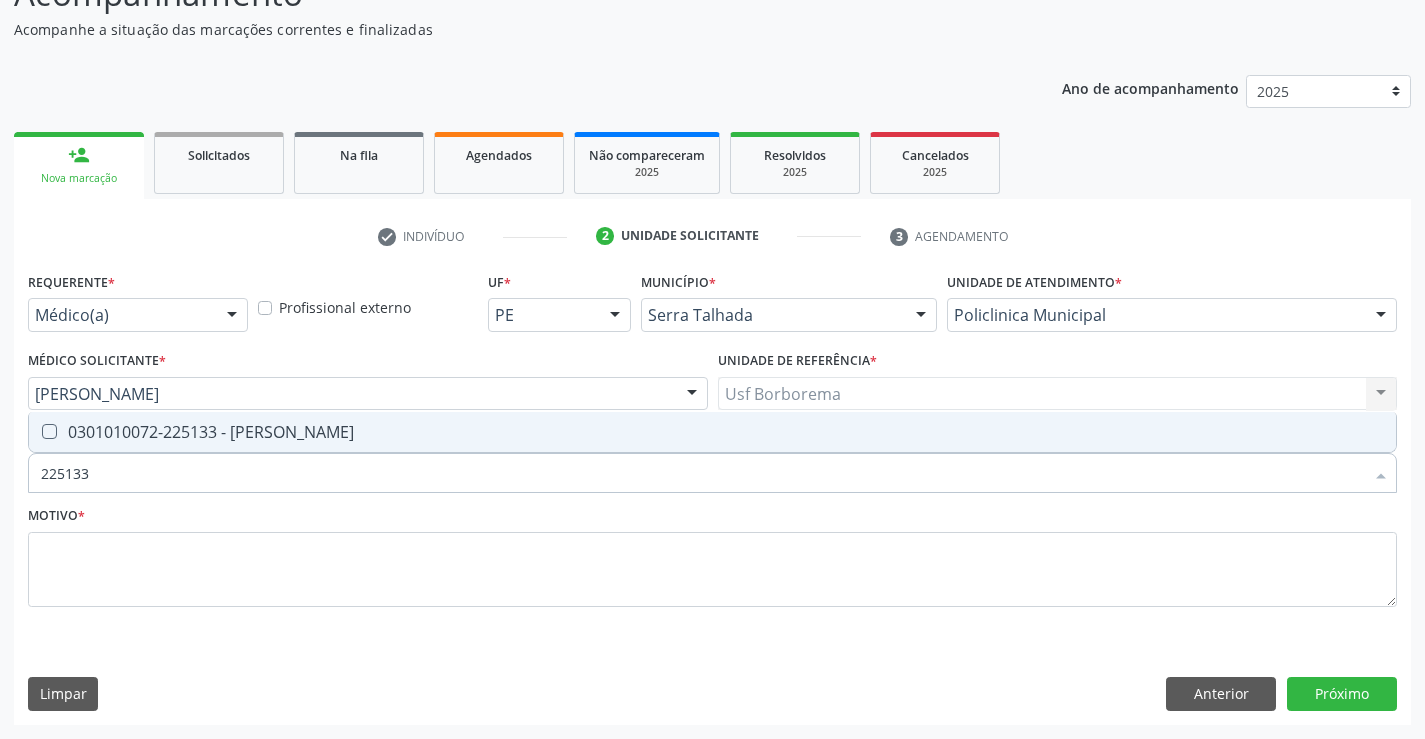 click at bounding box center (49, 431) 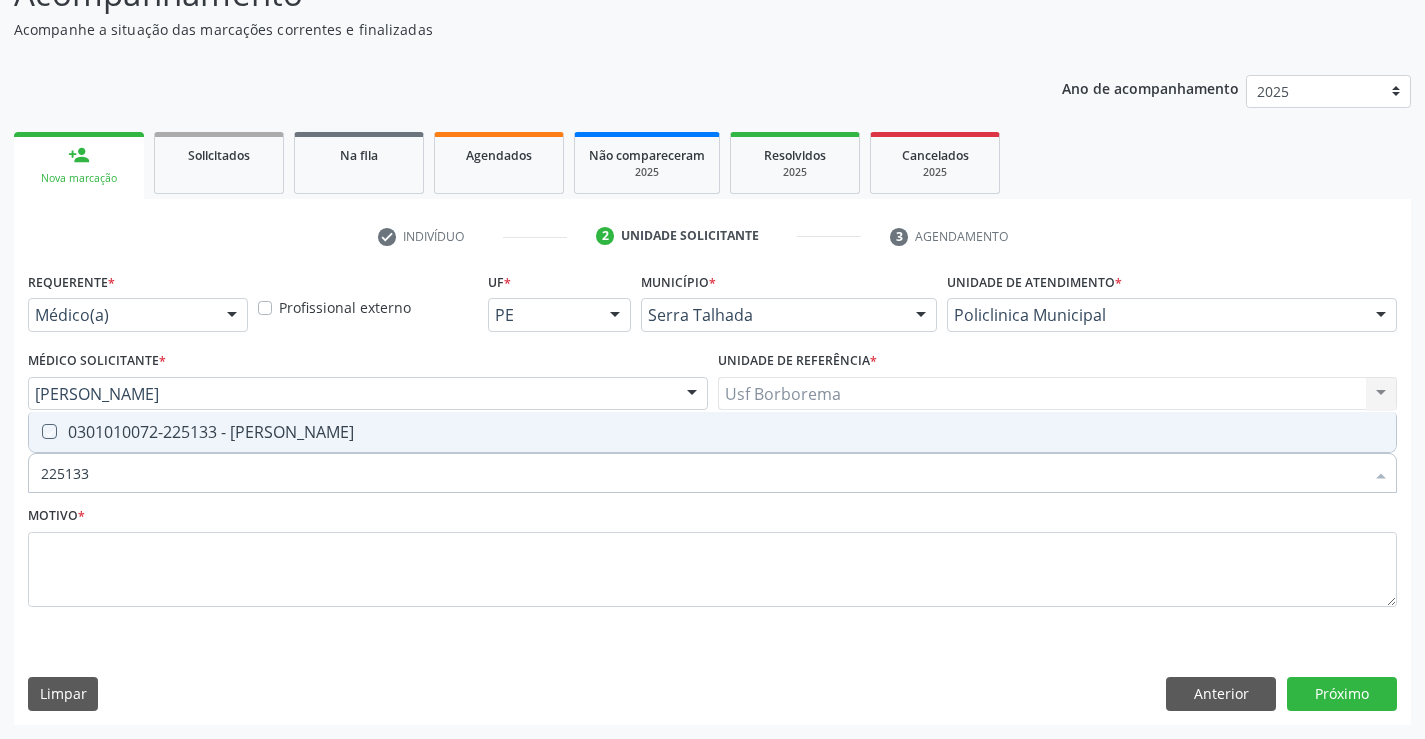 checkbox on "true" 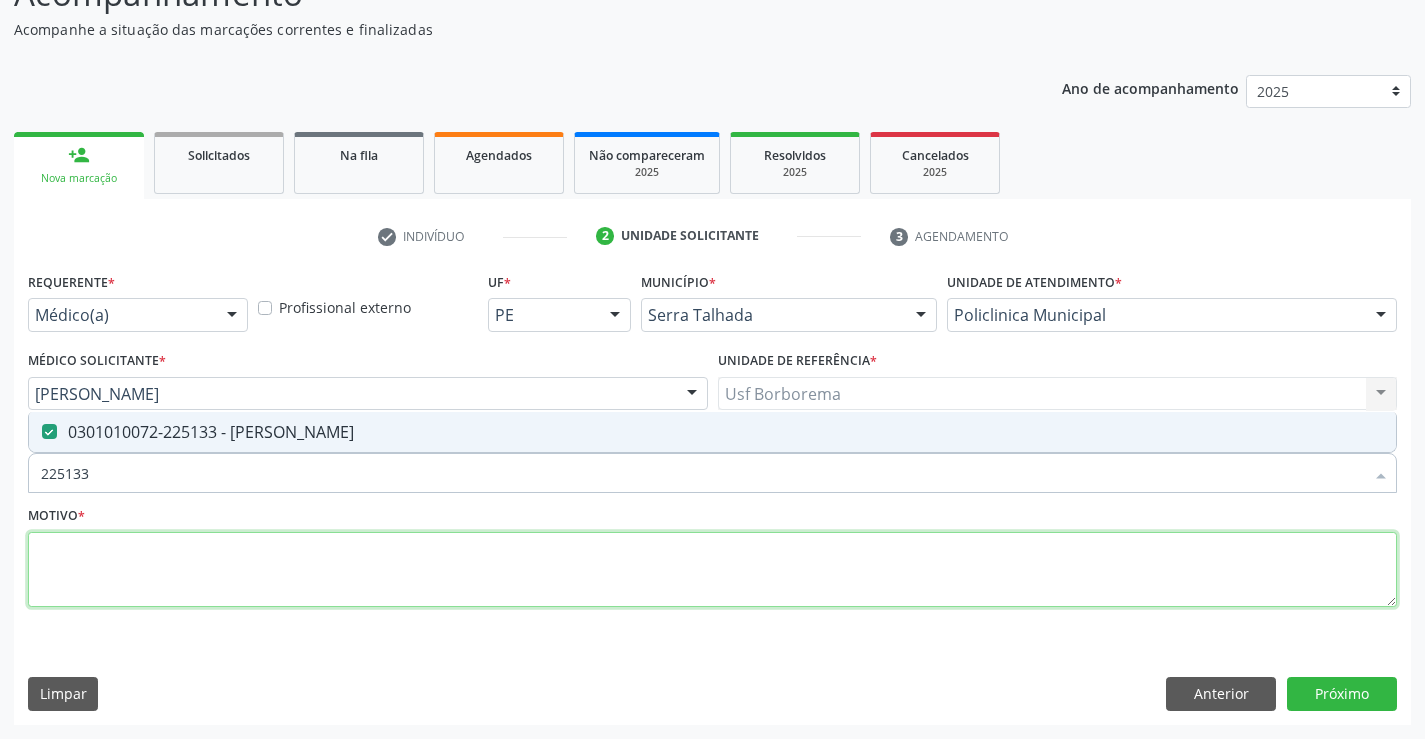 click at bounding box center [712, 570] 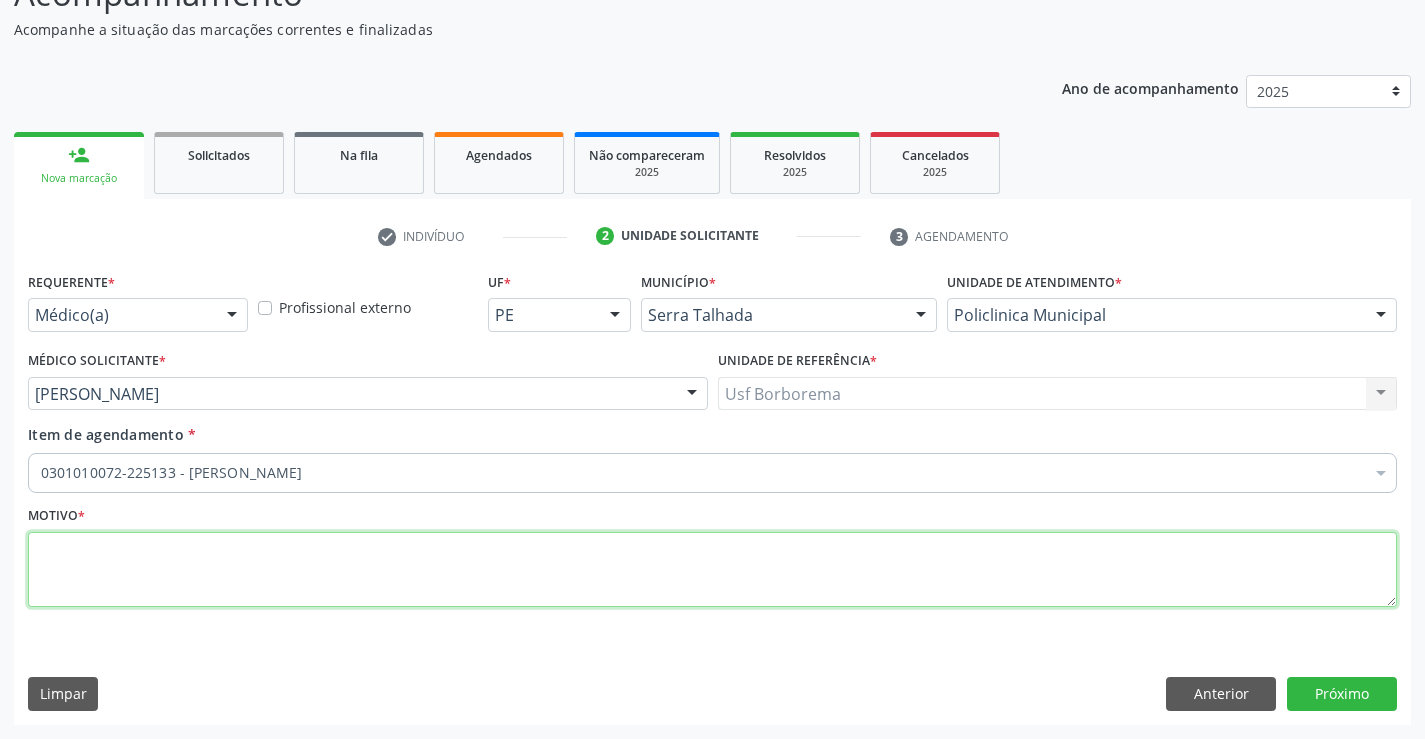 paste on "avaliação" 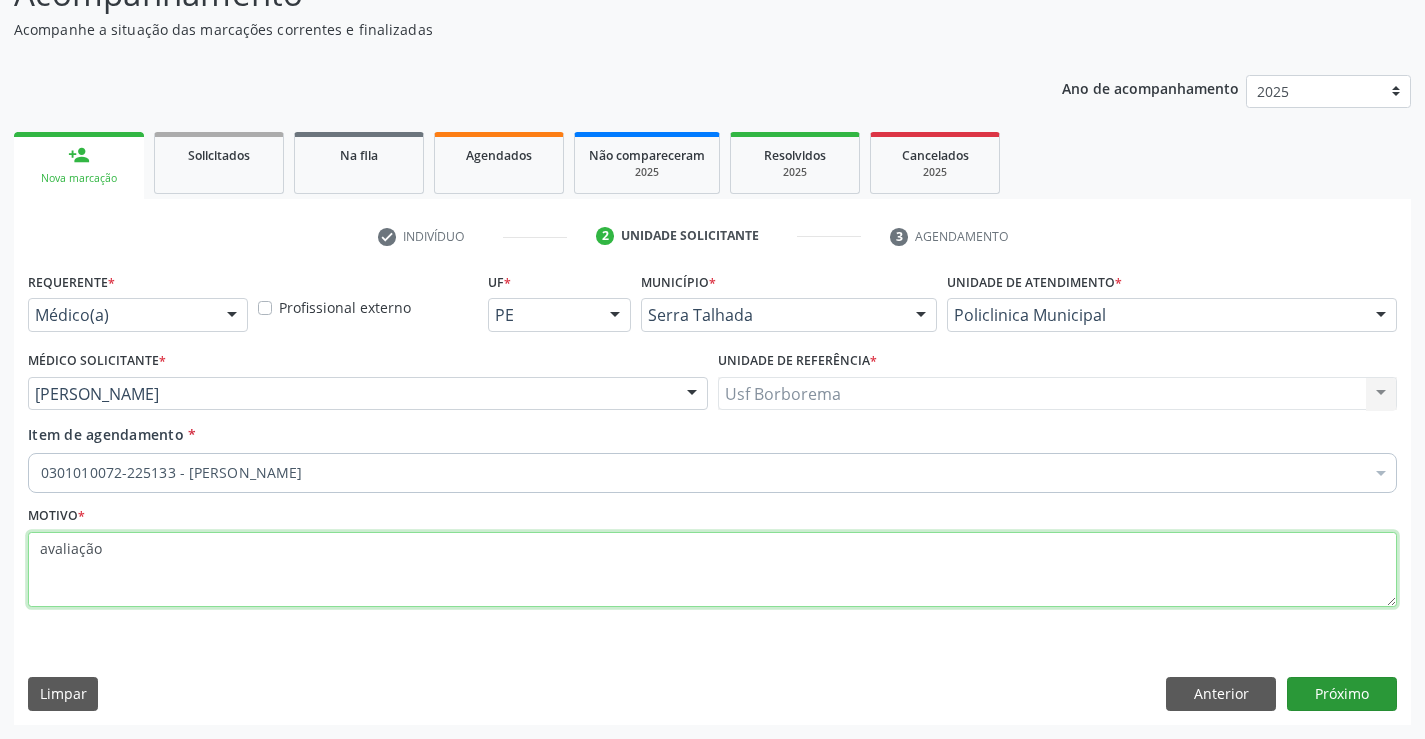 type on "avaliação" 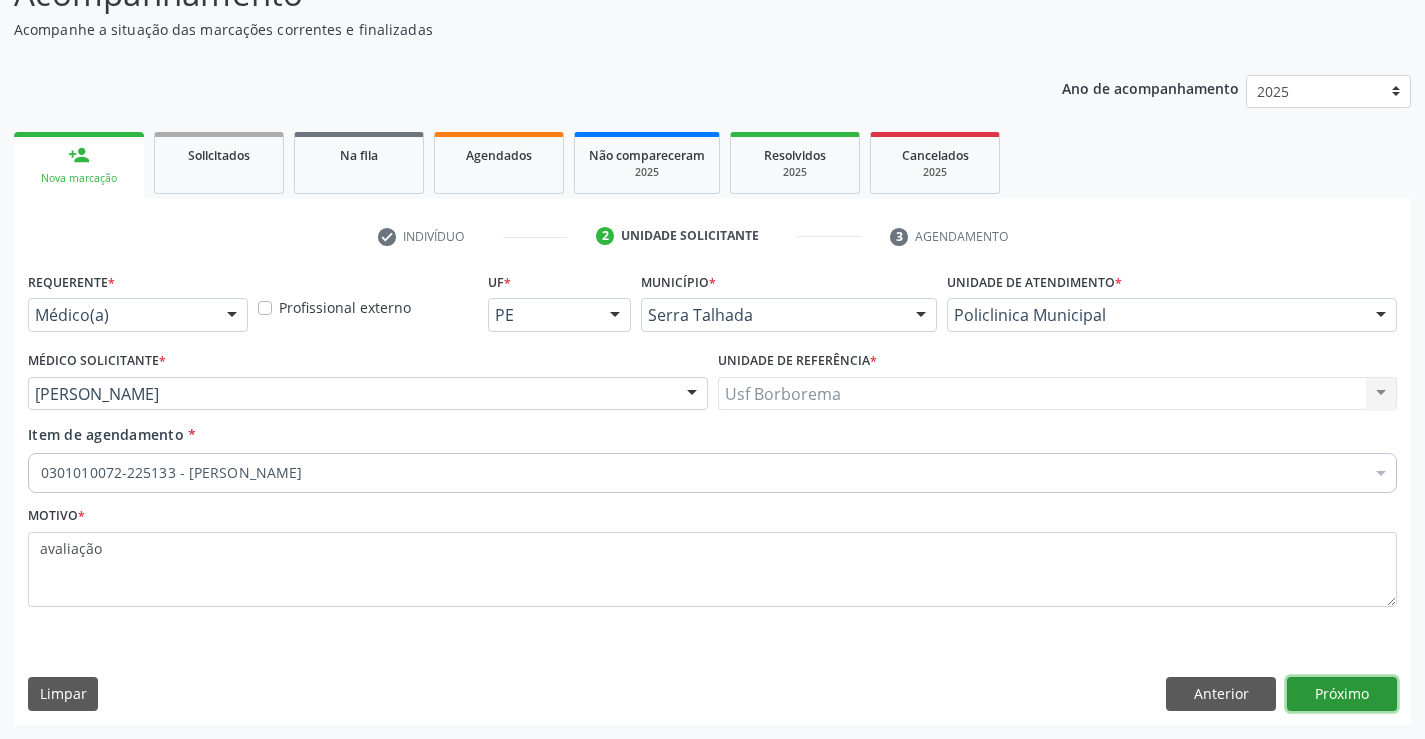 click on "Próximo" at bounding box center [1342, 694] 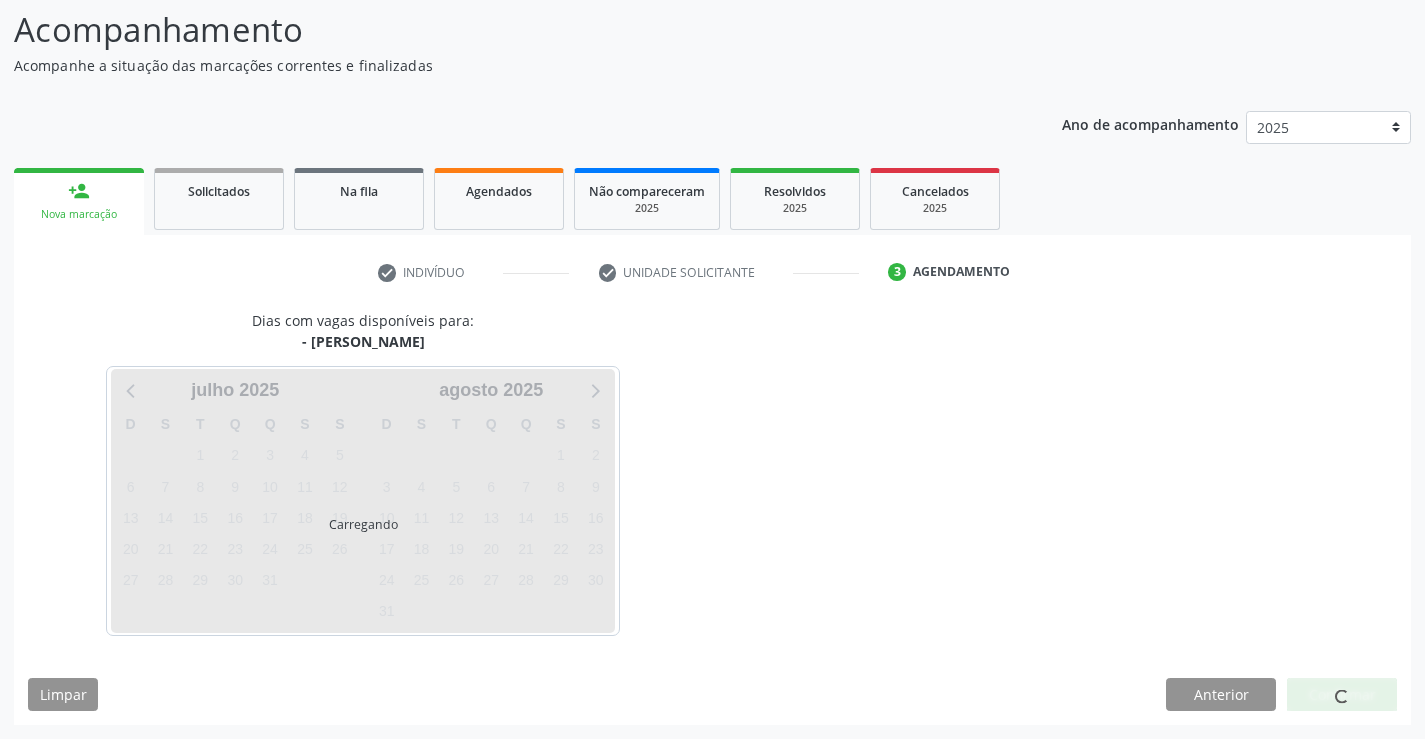 scroll, scrollTop: 131, scrollLeft: 0, axis: vertical 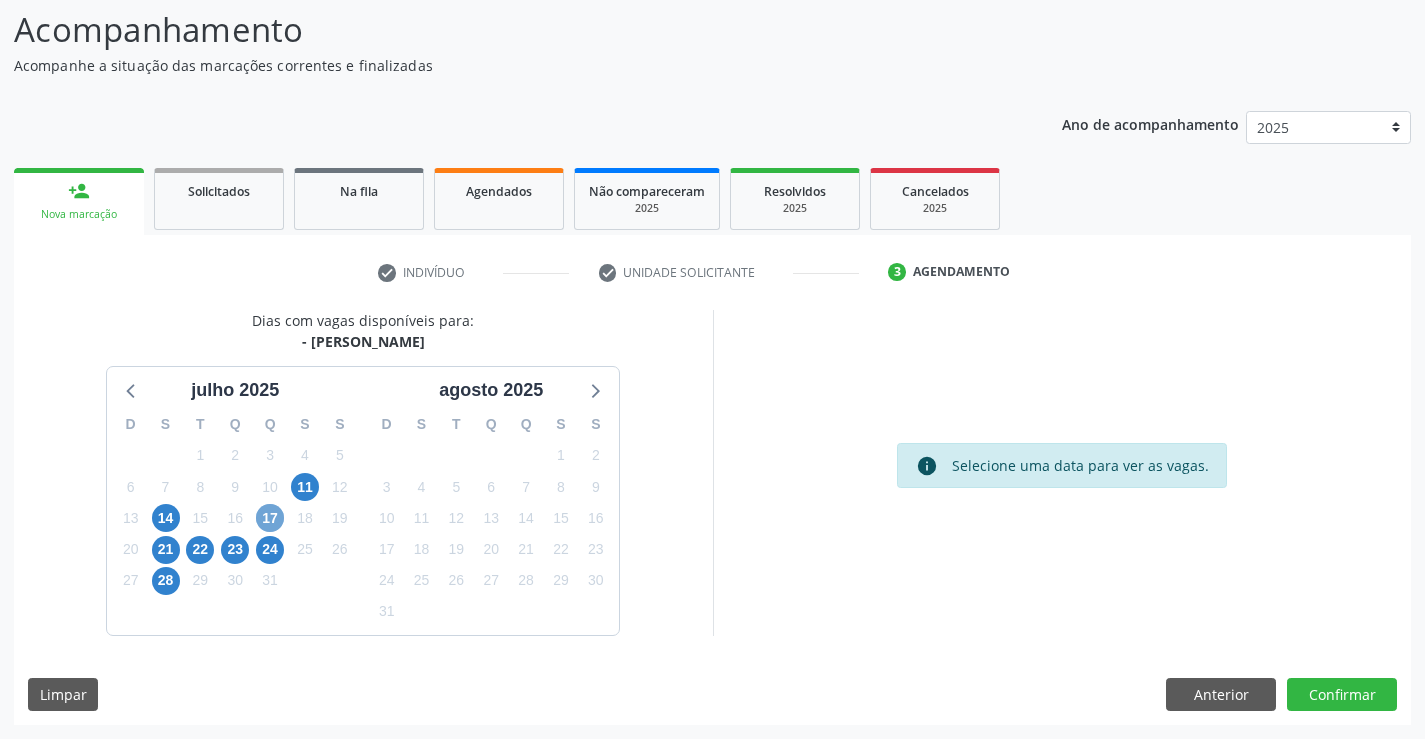 click on "17" at bounding box center (270, 518) 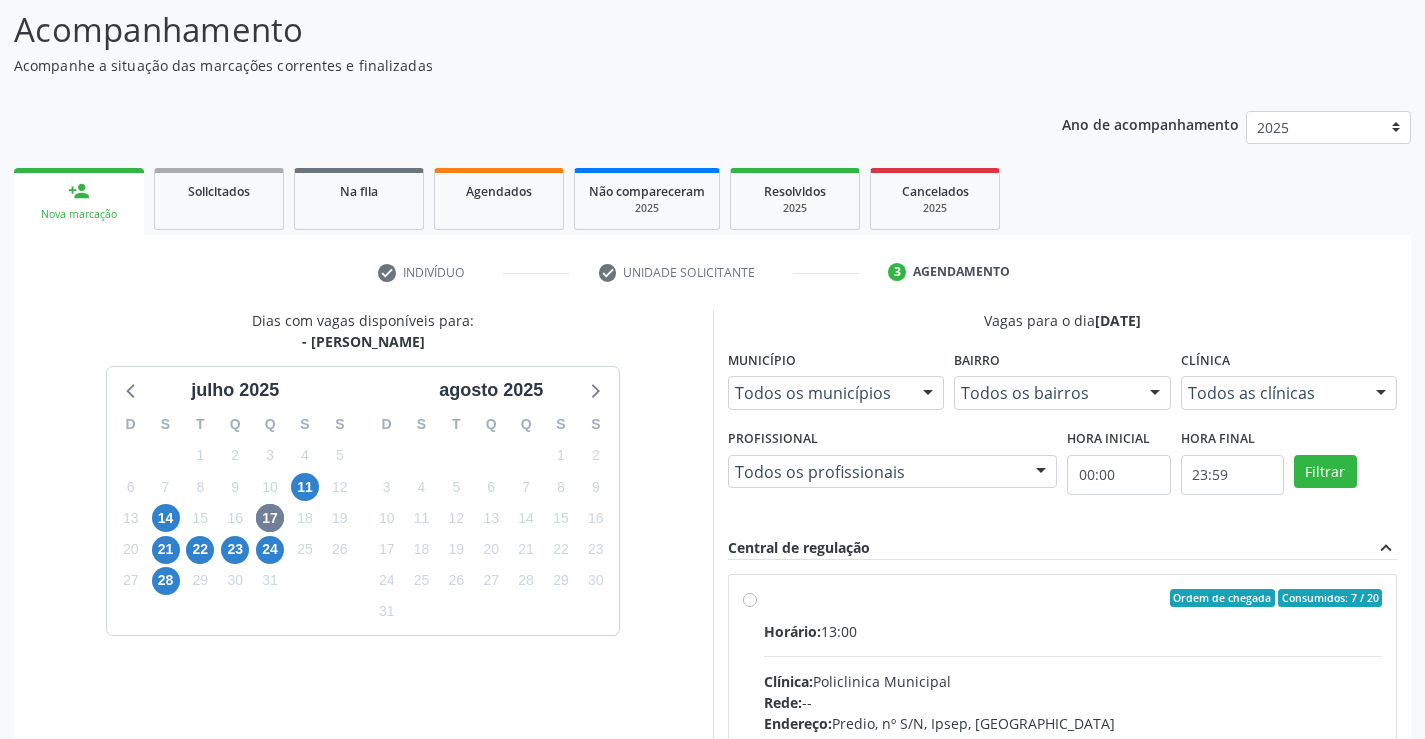 click on "Ordem de chegada
Consumidos: 7 / 20
Horário:   13:00
Clínica:  Policlinica Municipal
Rede:
--
Endereço:   Predio, nº S/N, Ipsep, Serra Talhada - PE
Telefone:   --
Profissional:
Maria Augusta Soares Sobreira Machado
Informações adicionais sobre o atendimento
Idade de atendimento:
de 0 a 120 anos
Gênero(s) atendido(s):
Masculino e Feminino
Informações adicionais:
--" at bounding box center (1073, 742) 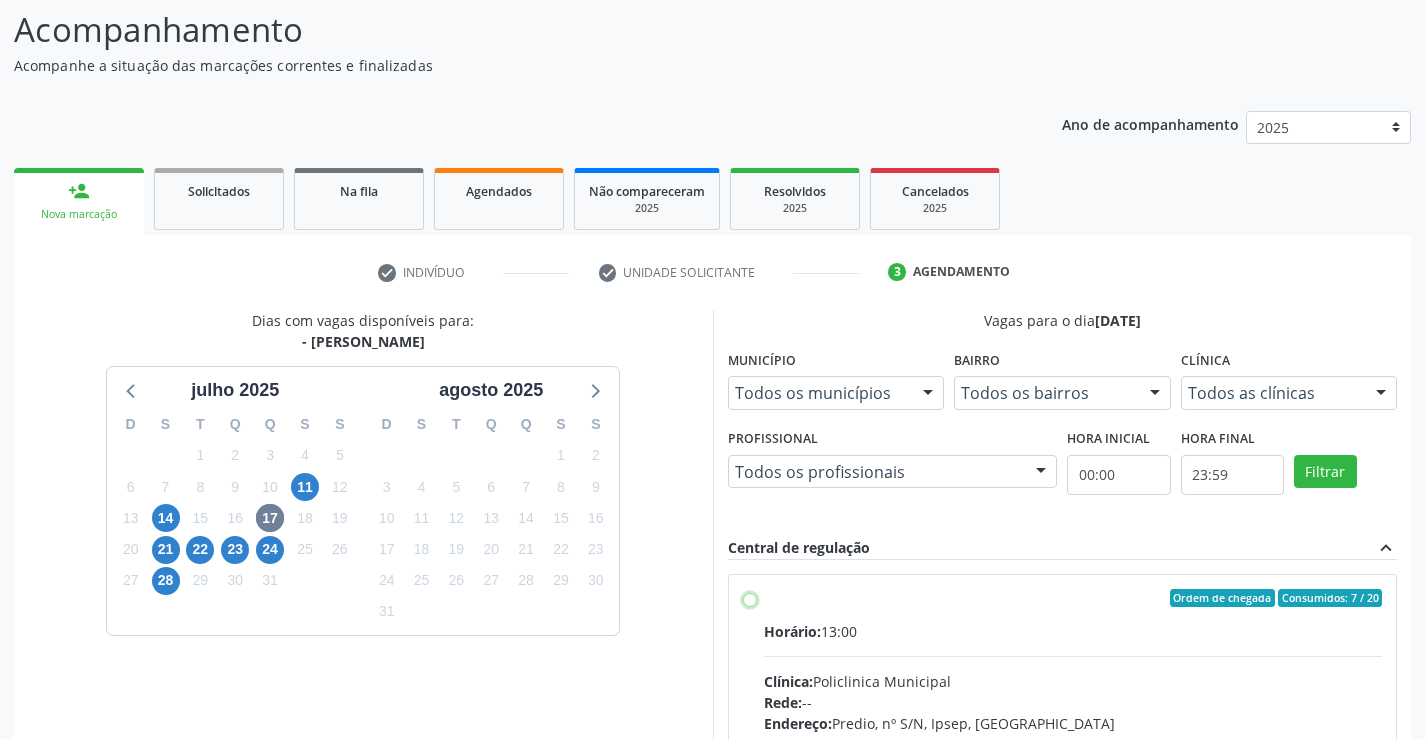 click on "Ordem de chegada
Consumidos: 7 / 20
Horário:   13:00
Clínica:  Policlinica Municipal
Rede:
--
Endereço:   Predio, nº S/N, Ipsep, Serra Talhada - PE
Telefone:   --
Profissional:
Maria Augusta Soares Sobreira Machado
Informações adicionais sobre o atendimento
Idade de atendimento:
de 0 a 120 anos
Gênero(s) atendido(s):
Masculino e Feminino
Informações adicionais:
--" at bounding box center (750, 598) 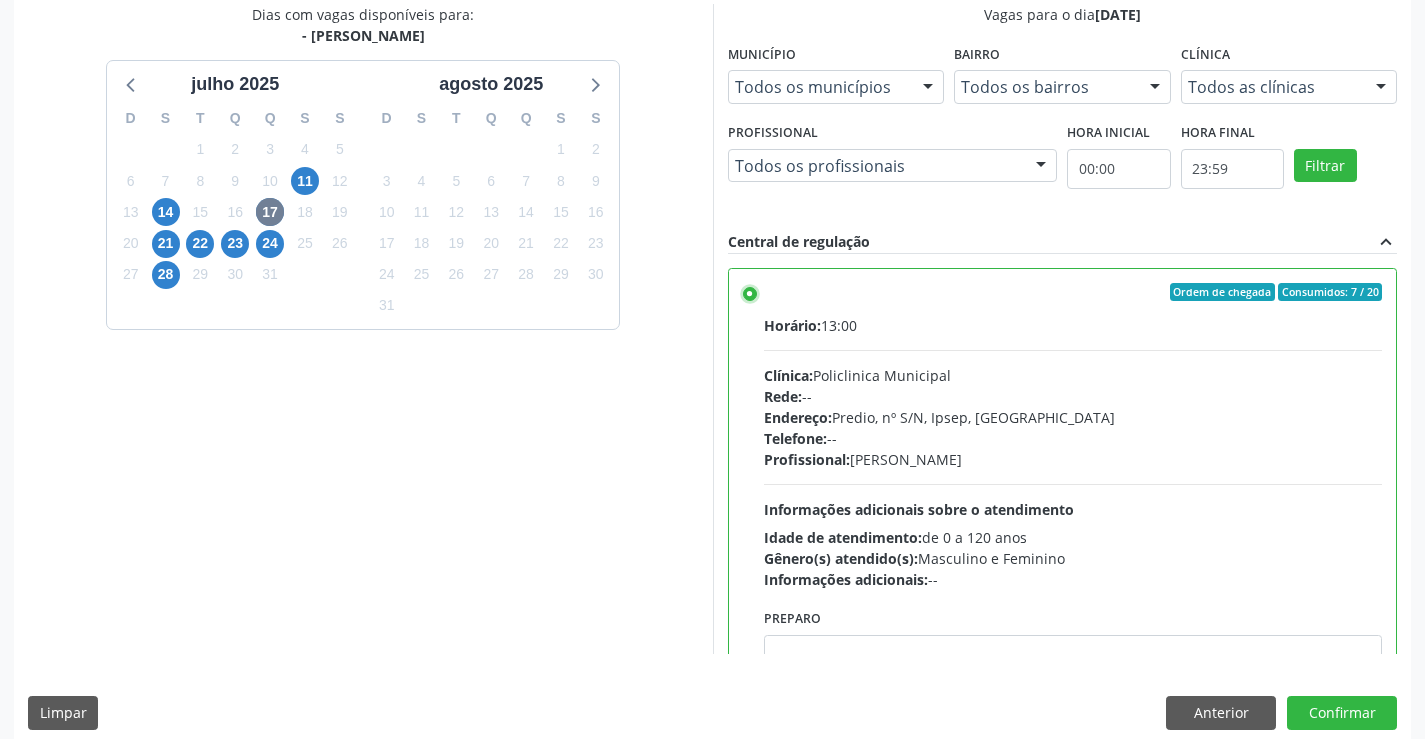 scroll, scrollTop: 456, scrollLeft: 0, axis: vertical 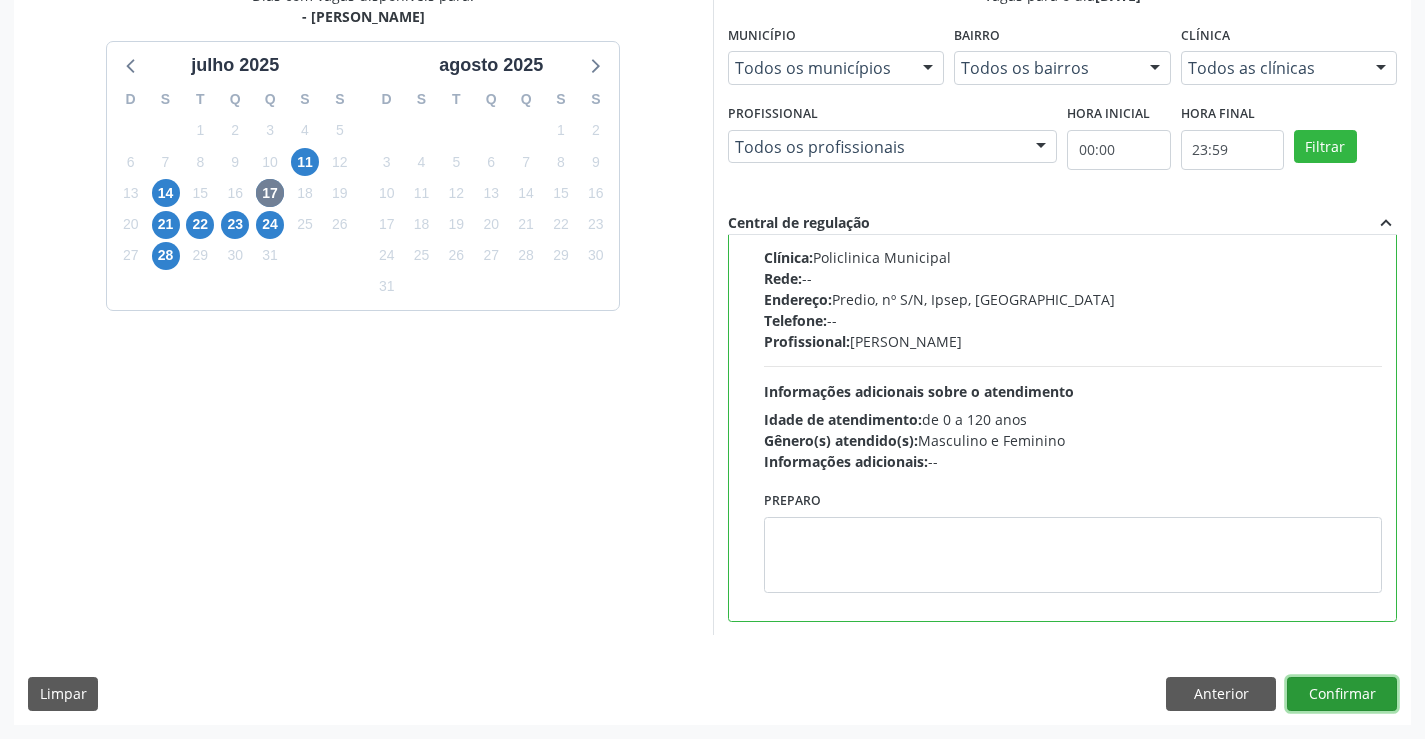 click on "Confirmar" at bounding box center (1342, 694) 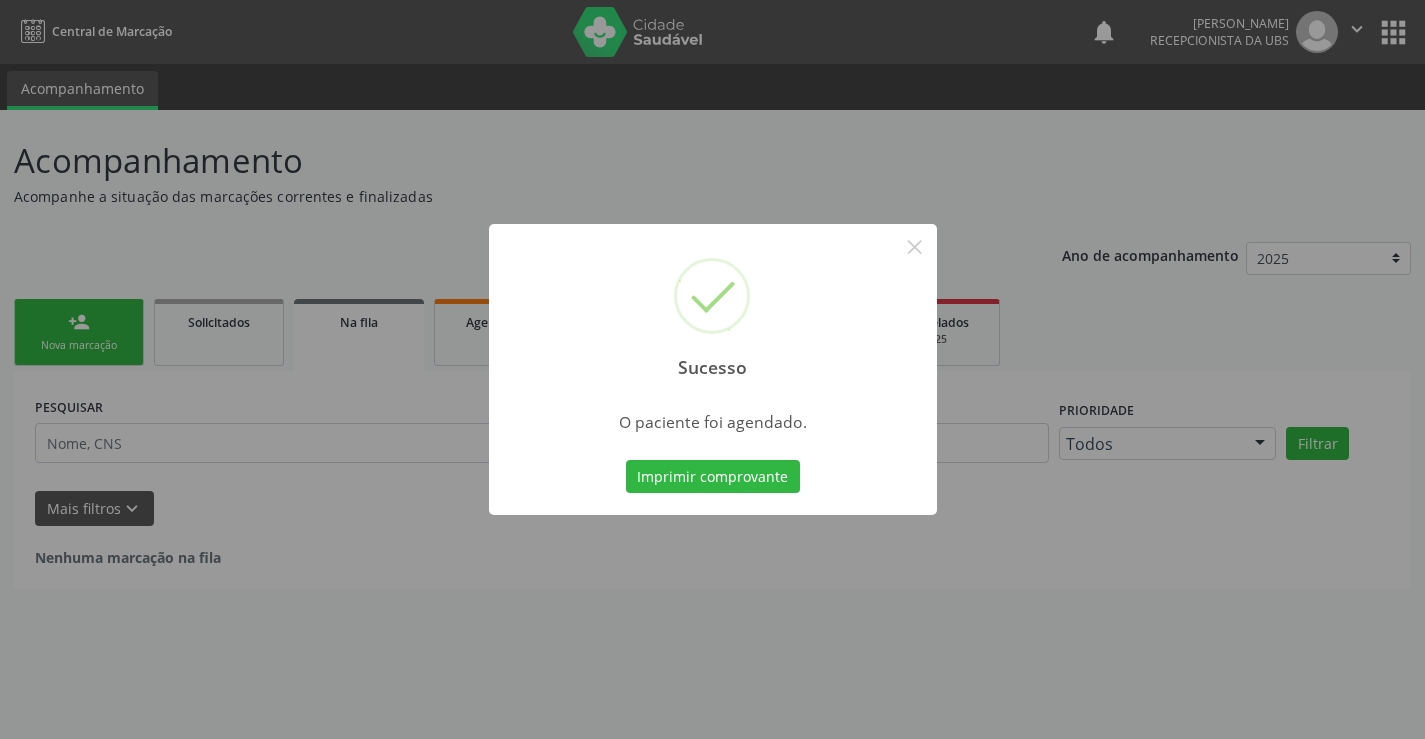 scroll, scrollTop: 0, scrollLeft: 0, axis: both 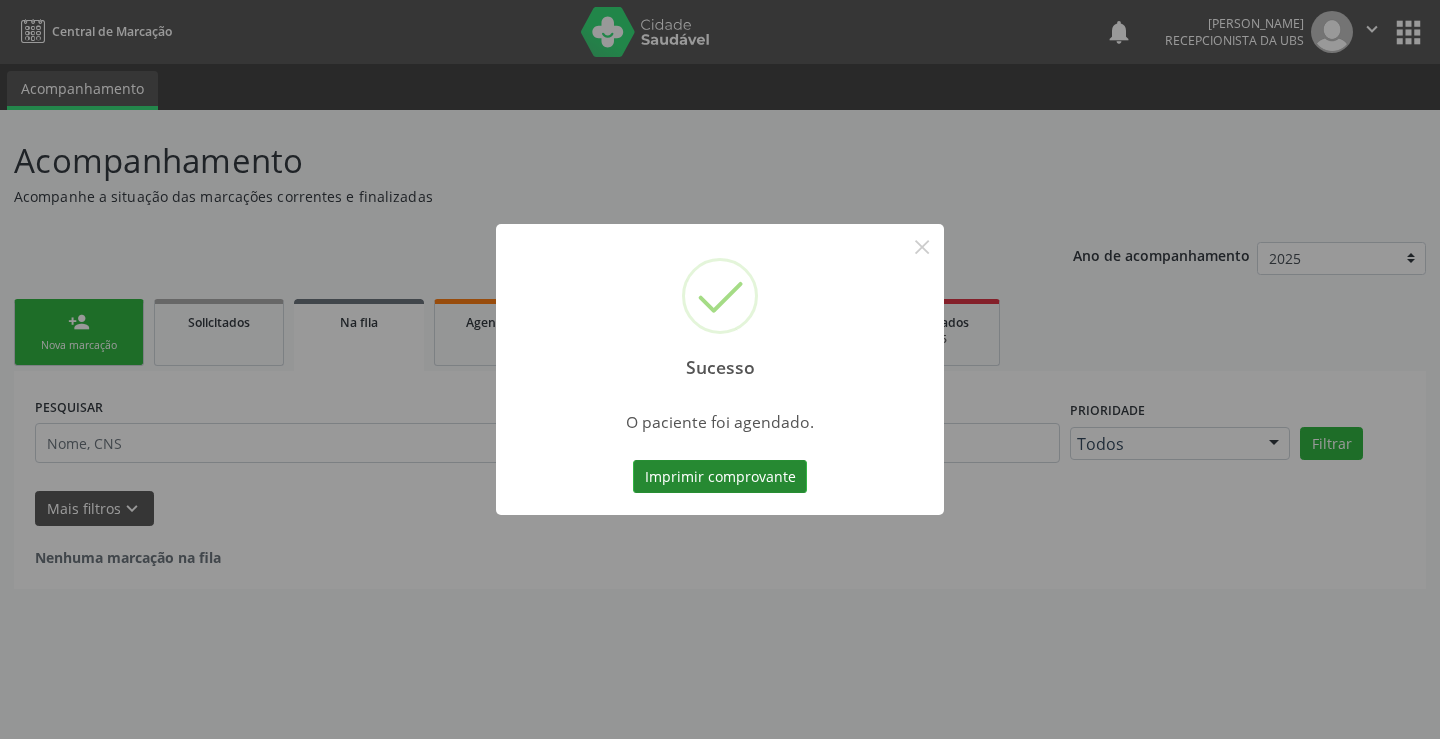 click on "Imprimir comprovante" at bounding box center [720, 477] 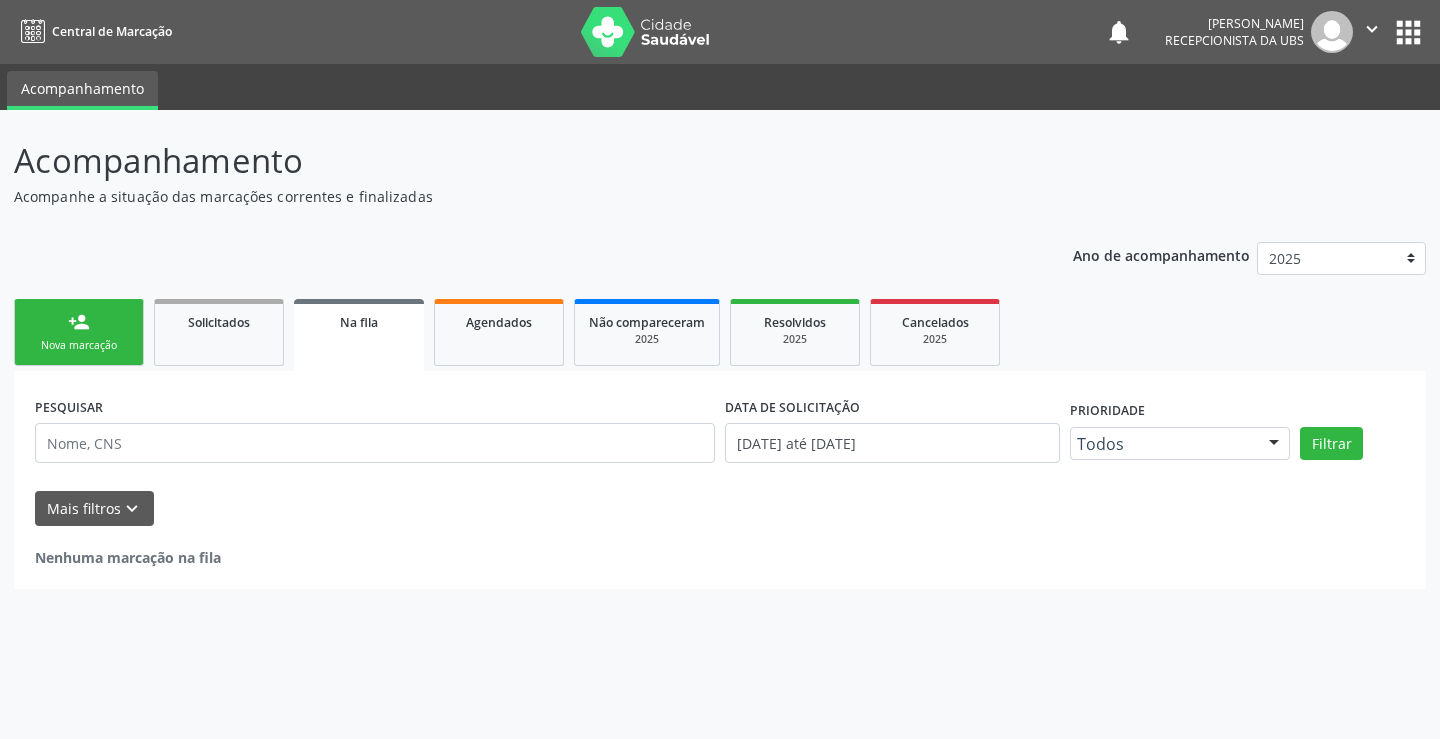 click on "Nova marcação" at bounding box center (79, 345) 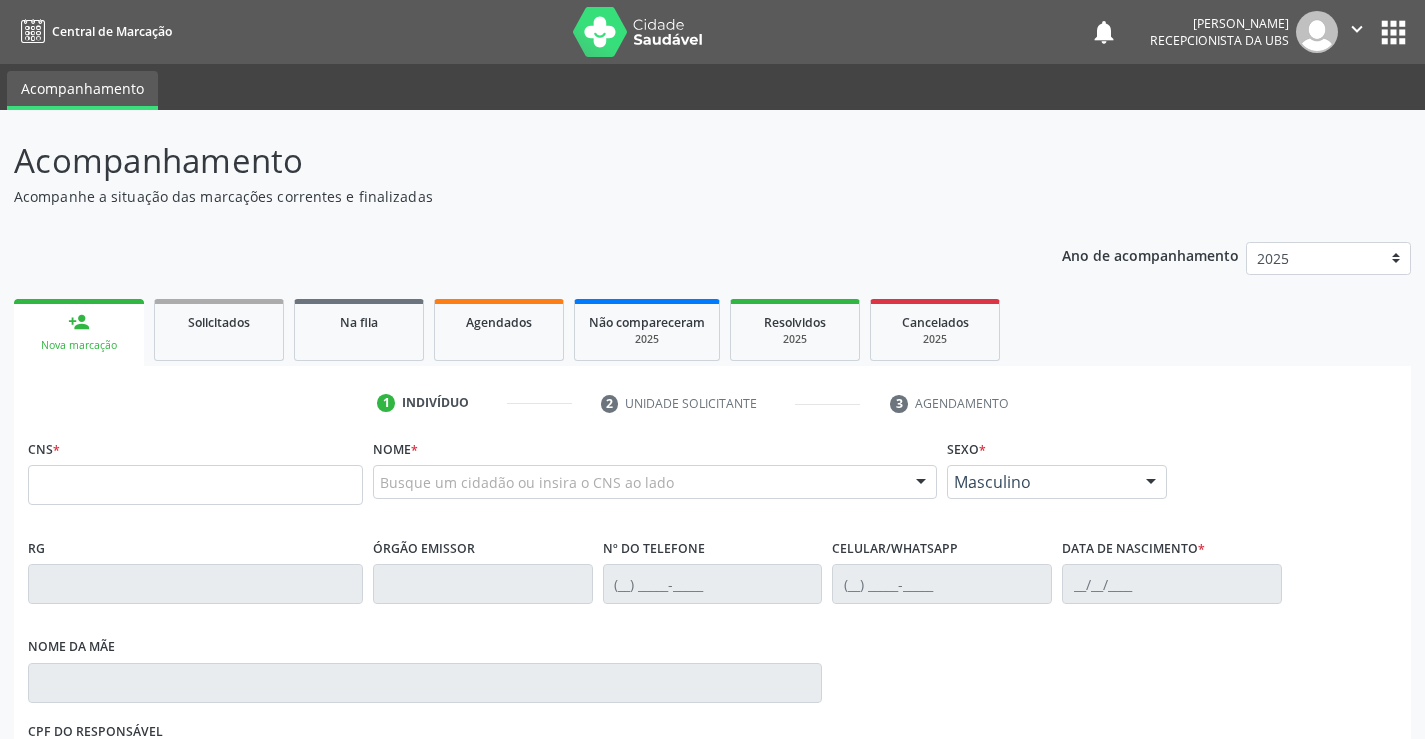 click at bounding box center (195, 485) 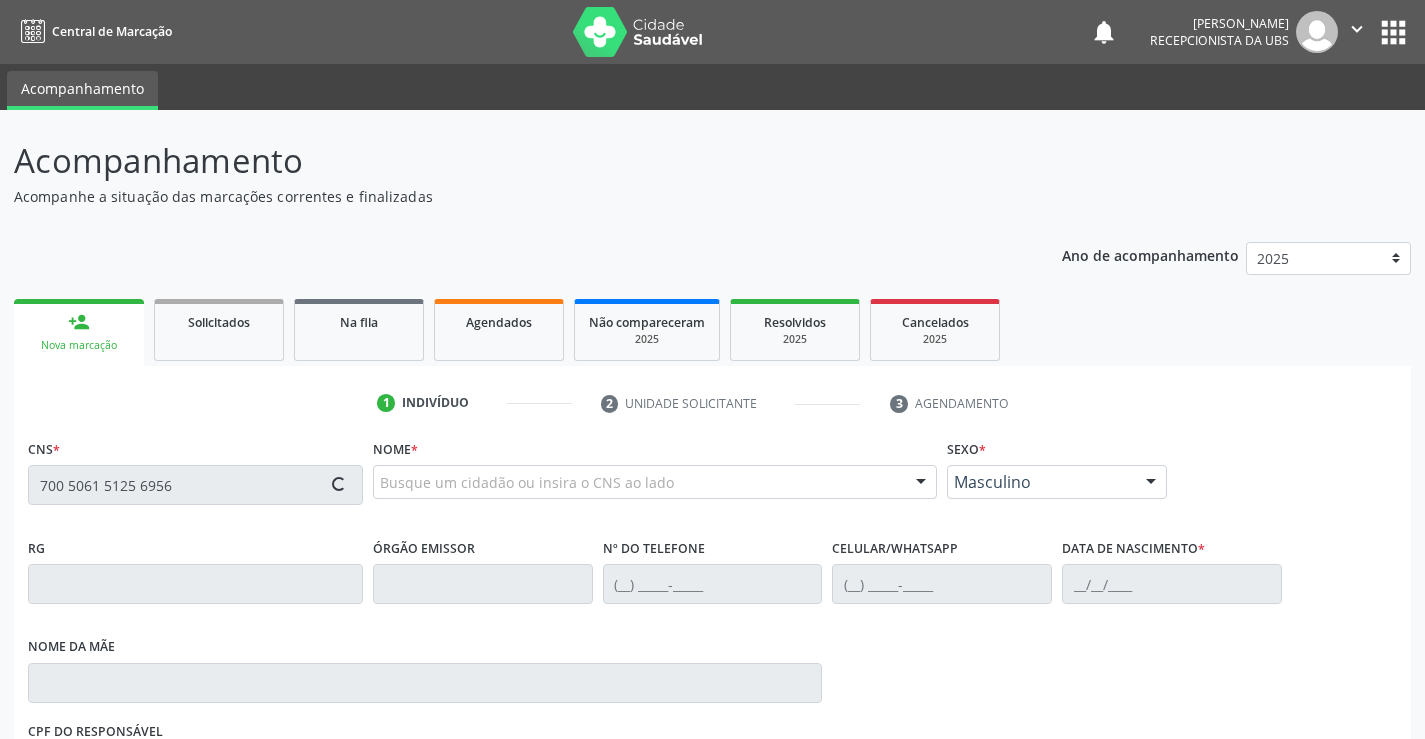 type on "700 5061 5125 6956" 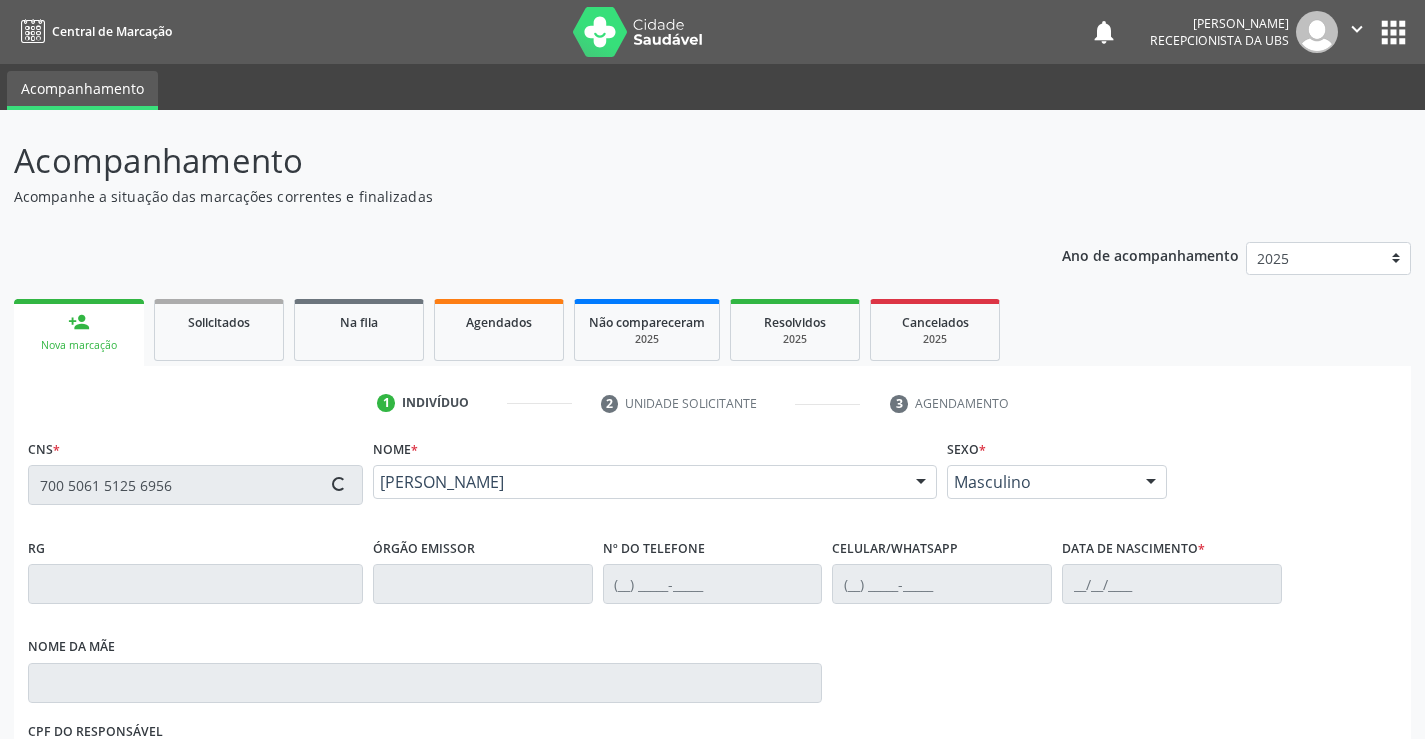 type on "[PHONE_NUMBER]" 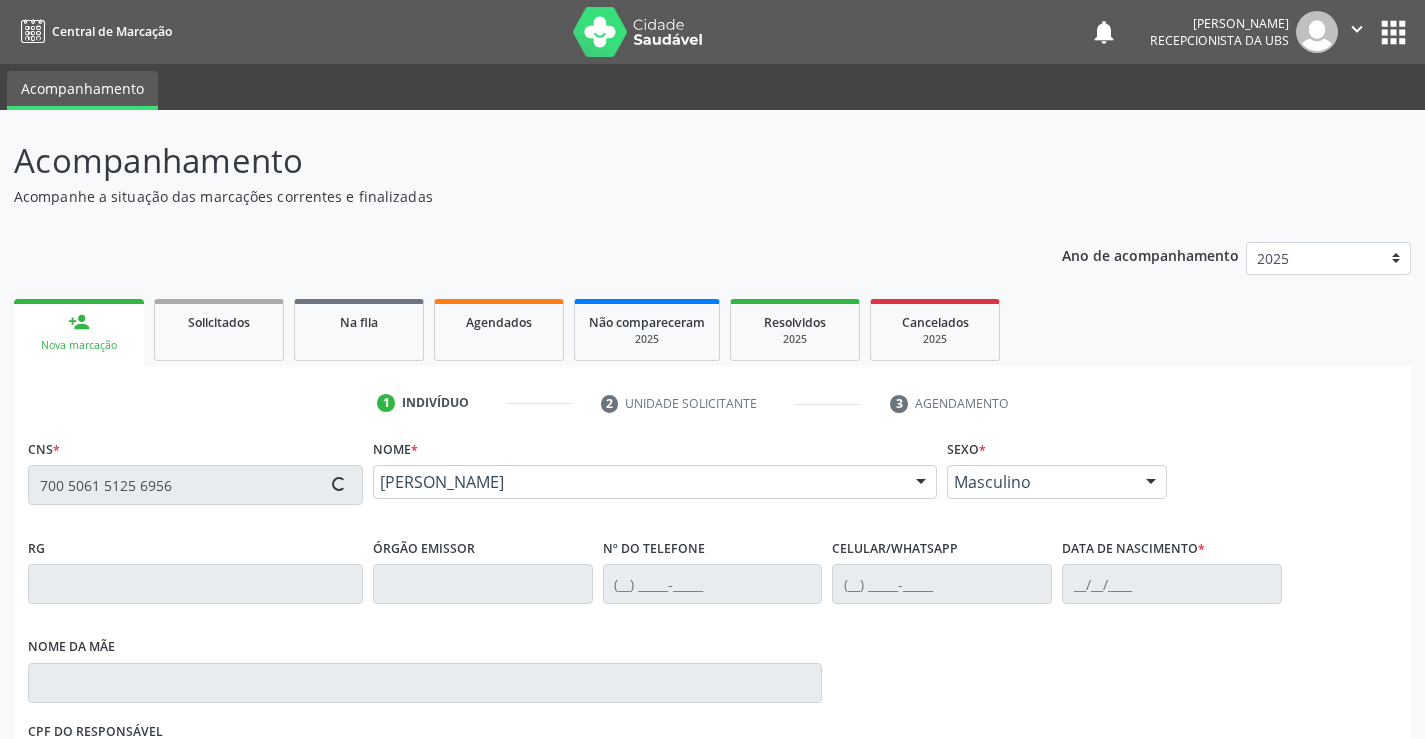 type on "[DATE]" 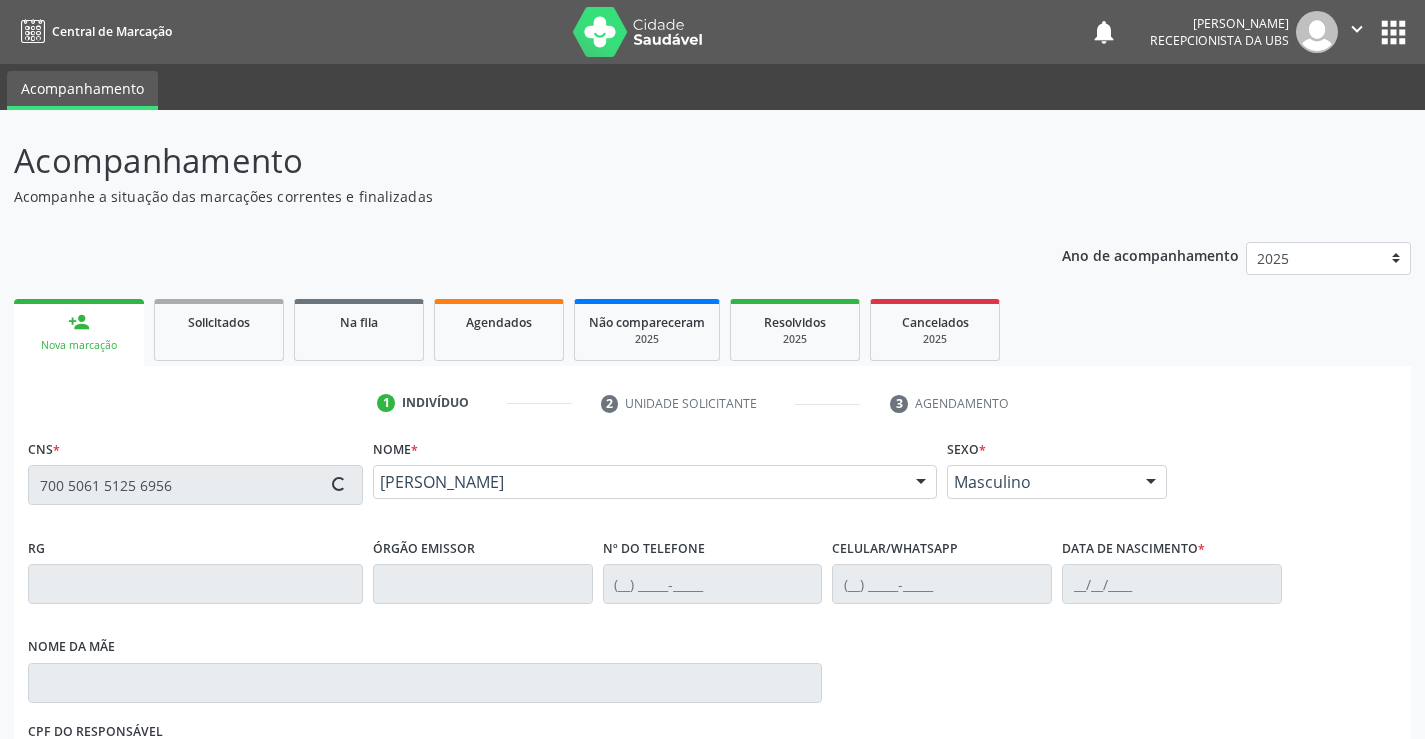 type on "292.463.424-53" 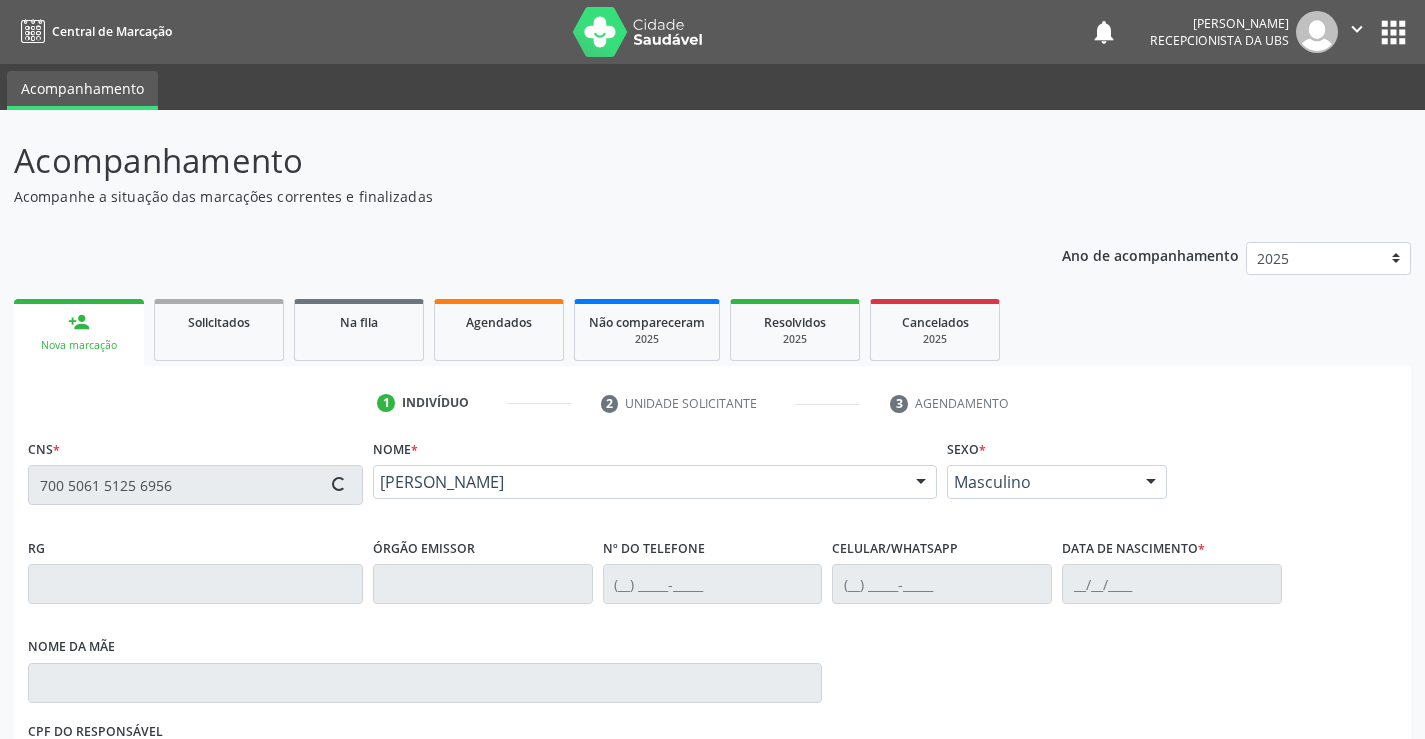 type on "520" 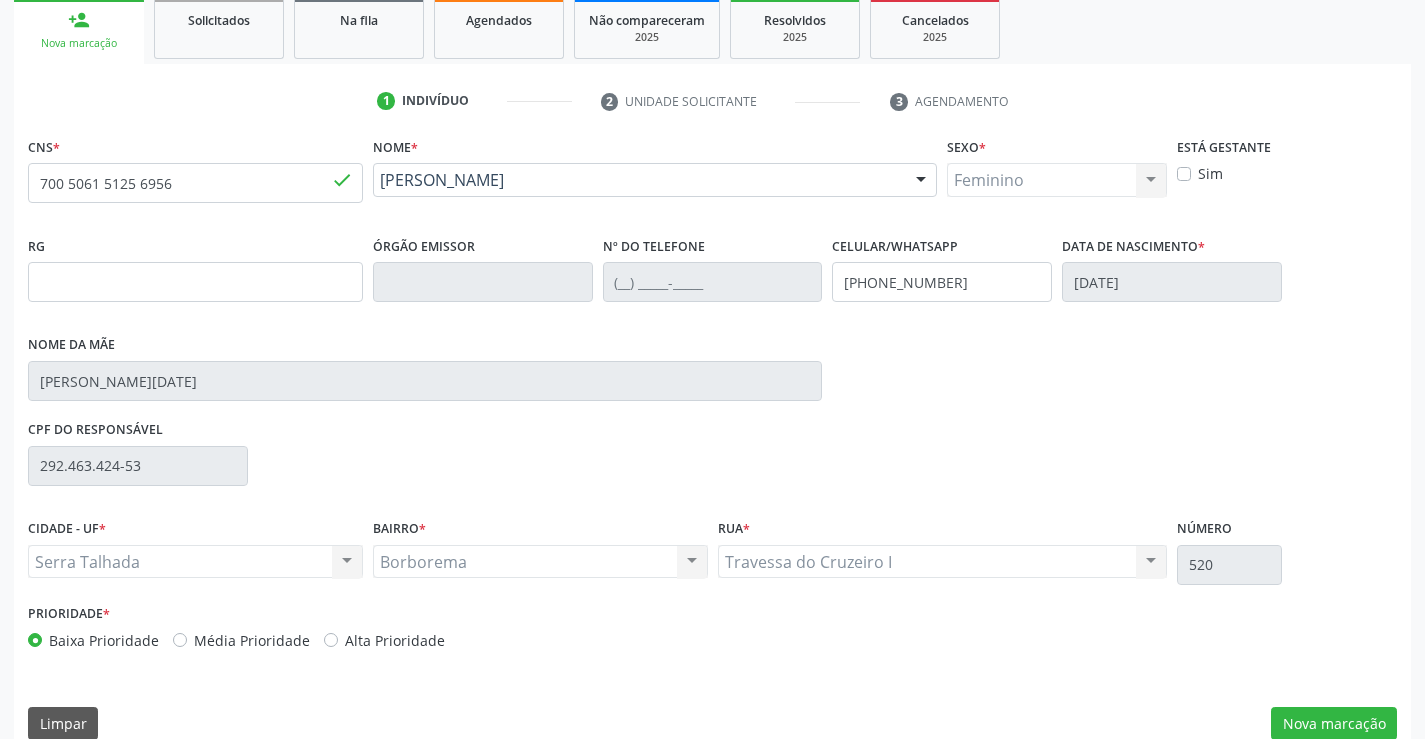 scroll, scrollTop: 331, scrollLeft: 0, axis: vertical 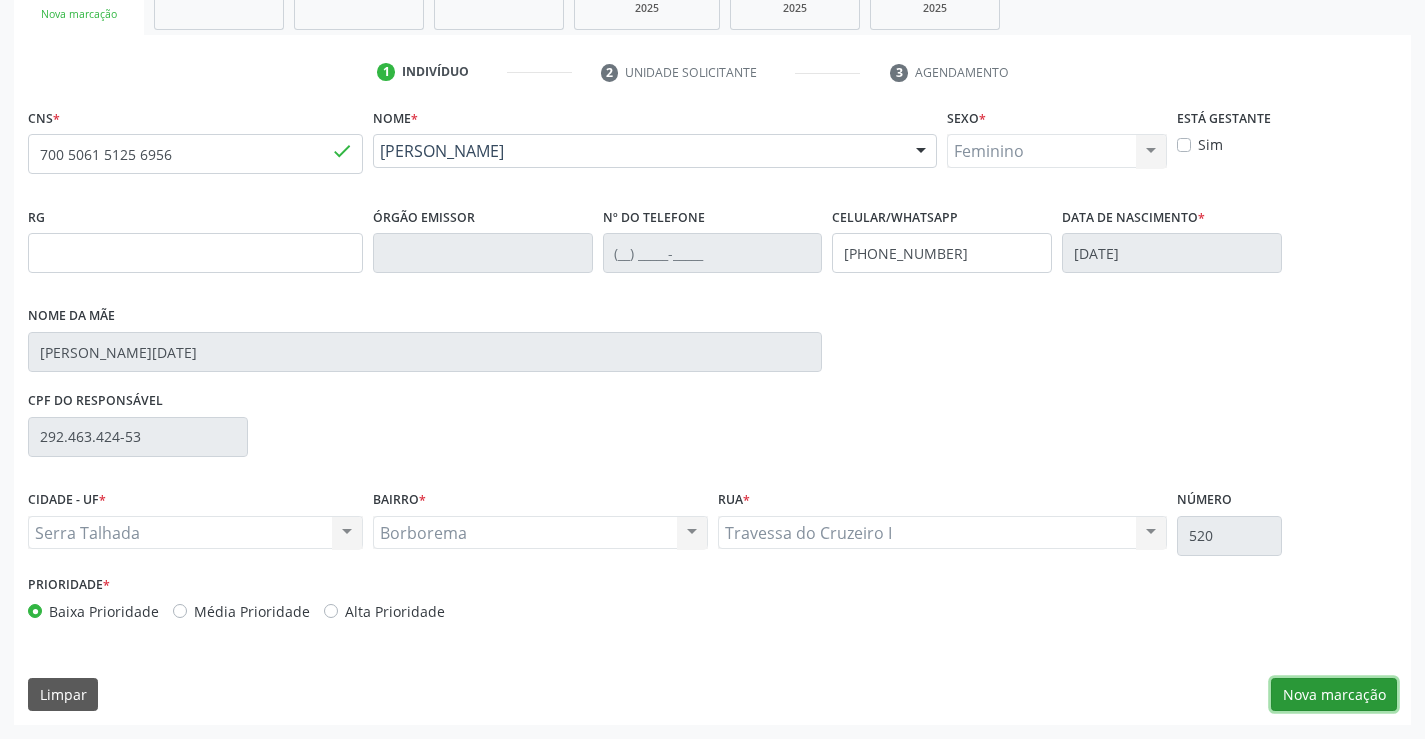 click on "Nova marcação" at bounding box center [1334, 695] 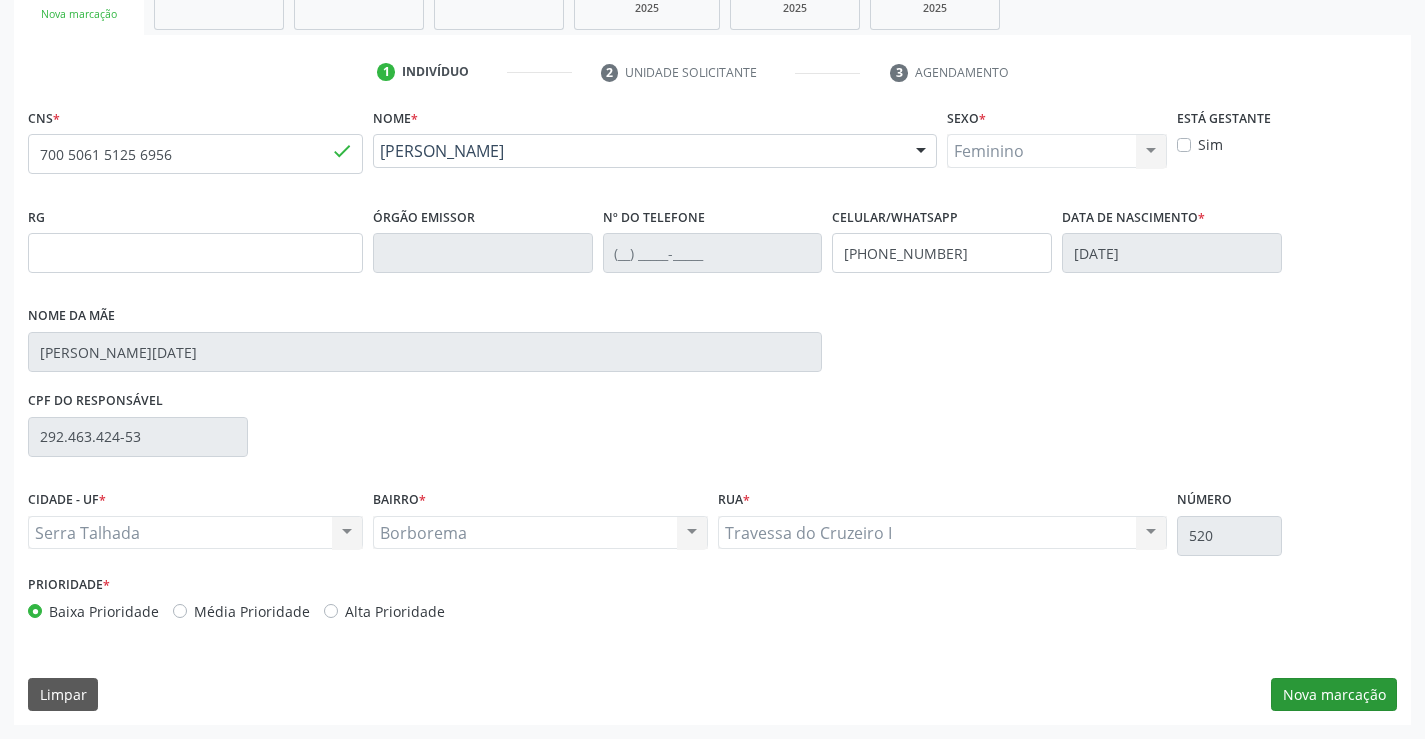 scroll, scrollTop: 167, scrollLeft: 0, axis: vertical 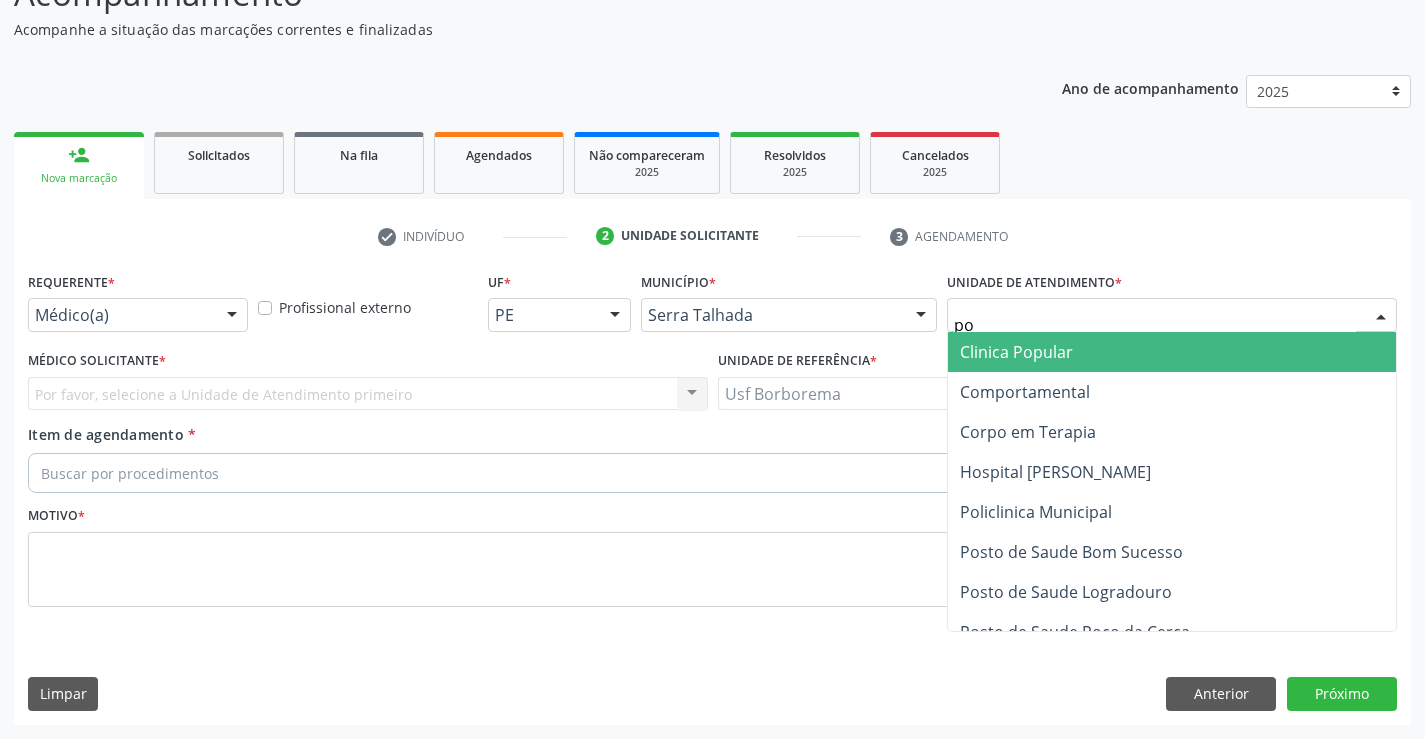type on "pol" 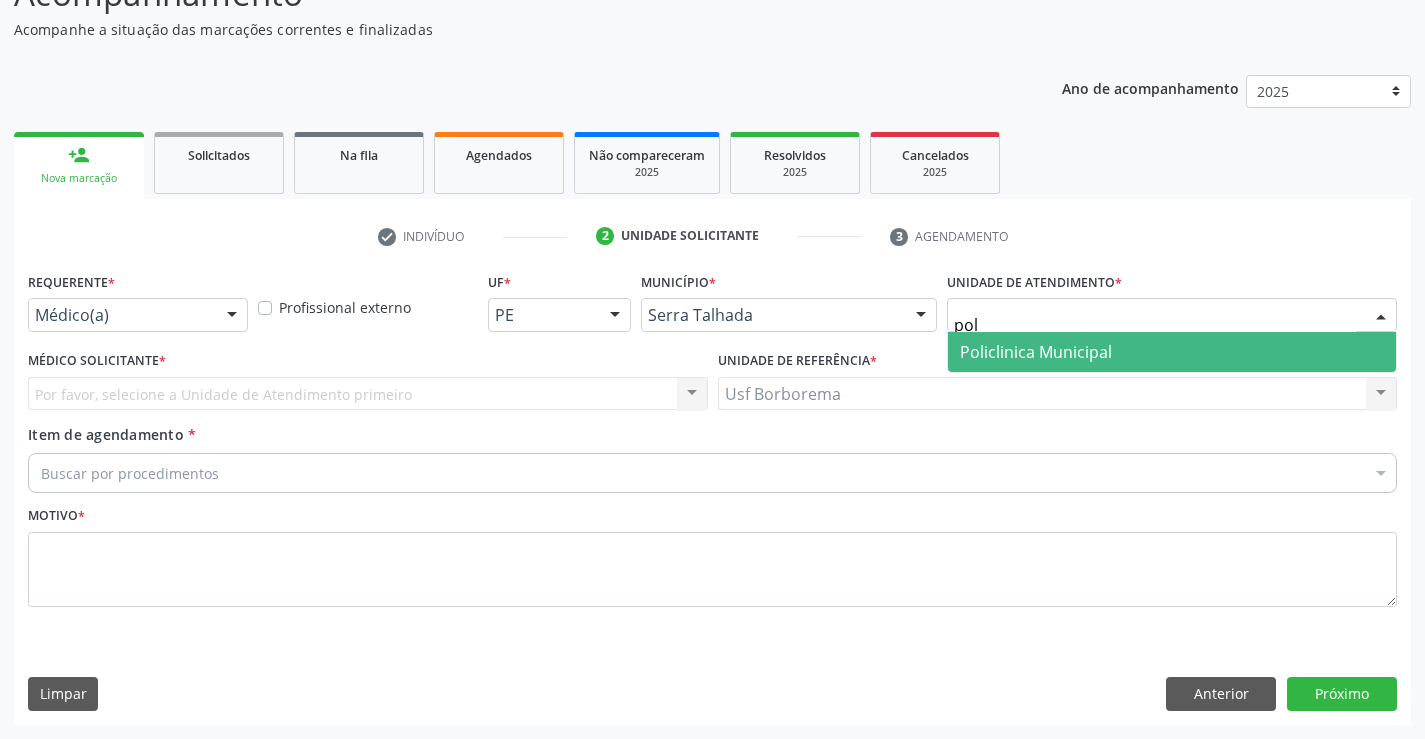 click on "Policlinica Municipal" at bounding box center [1036, 352] 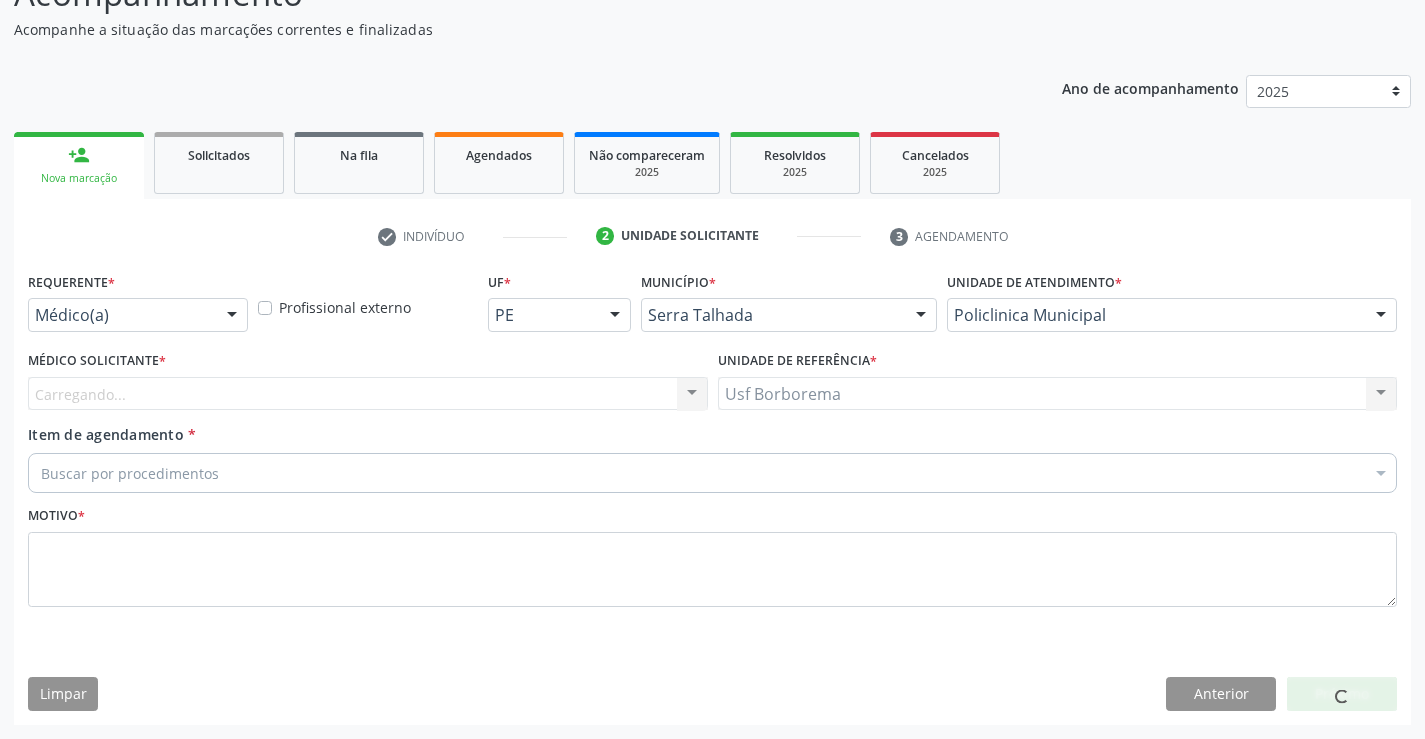 click on "Carregando..." at bounding box center [368, 394] 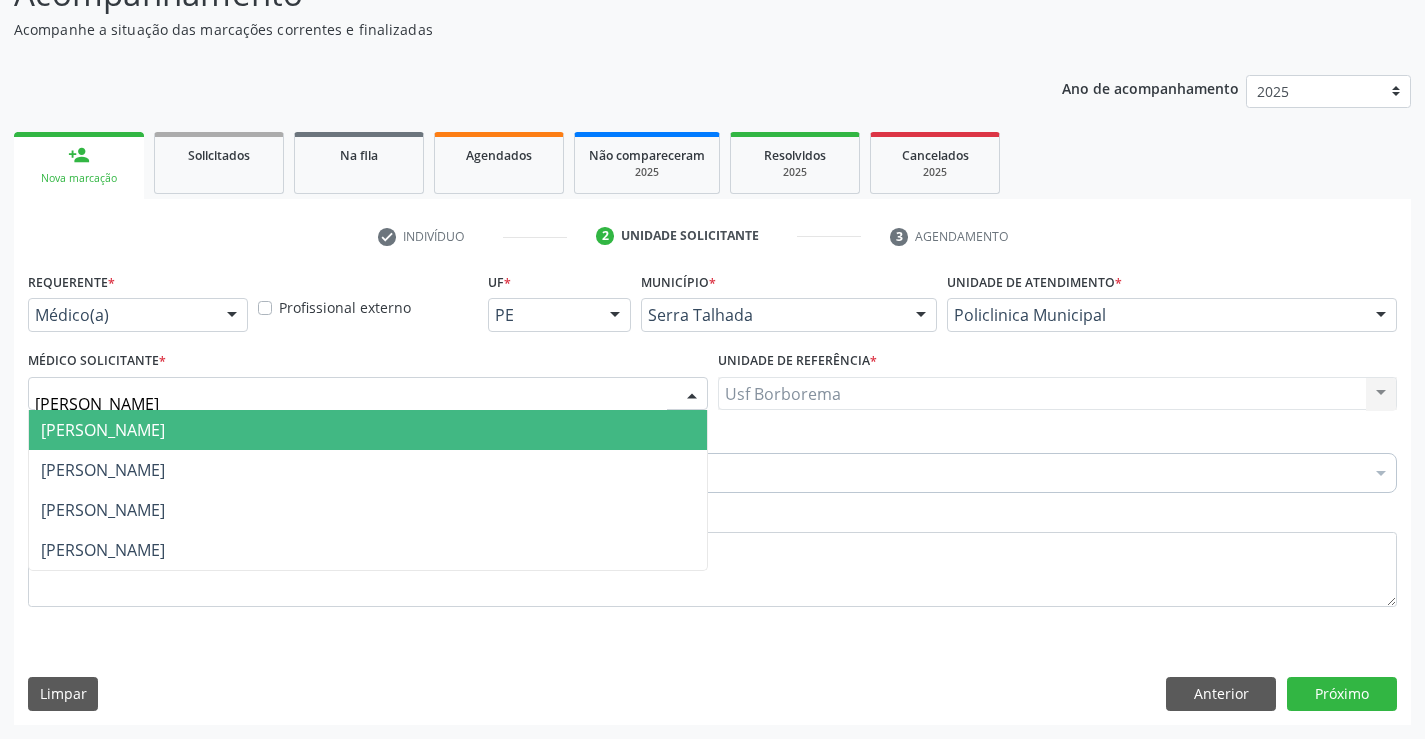 type on "[PERSON_NAME]" 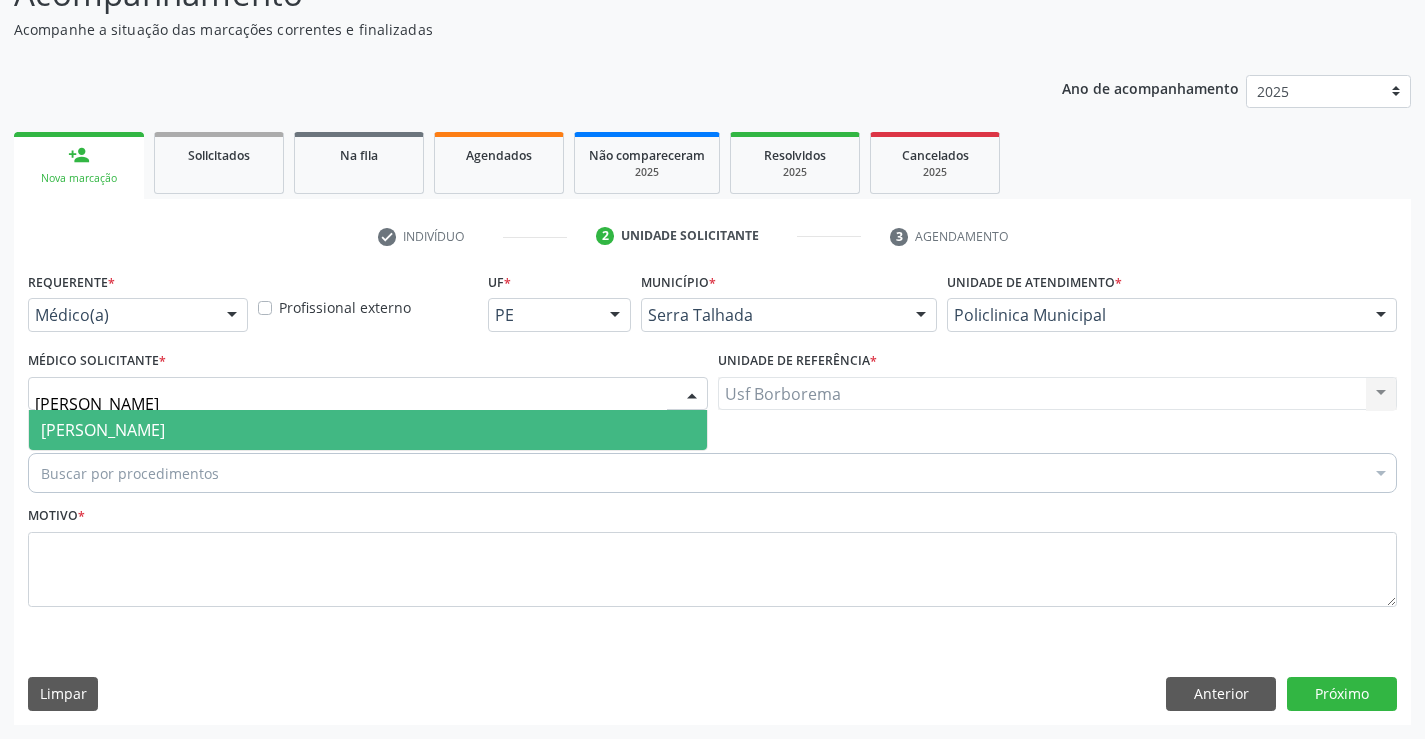 click on "[PERSON_NAME]" at bounding box center (103, 430) 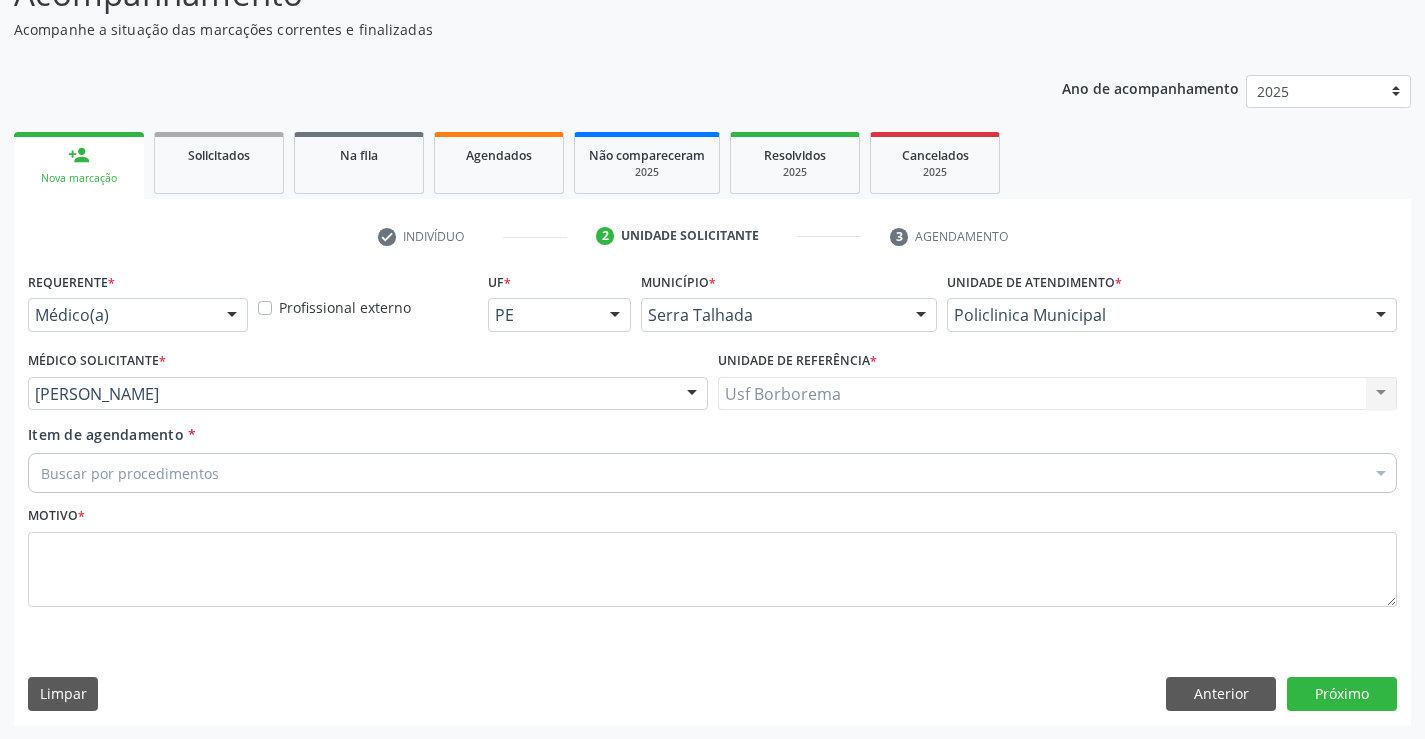 click on "Buscar por procedimentos" at bounding box center (712, 473) 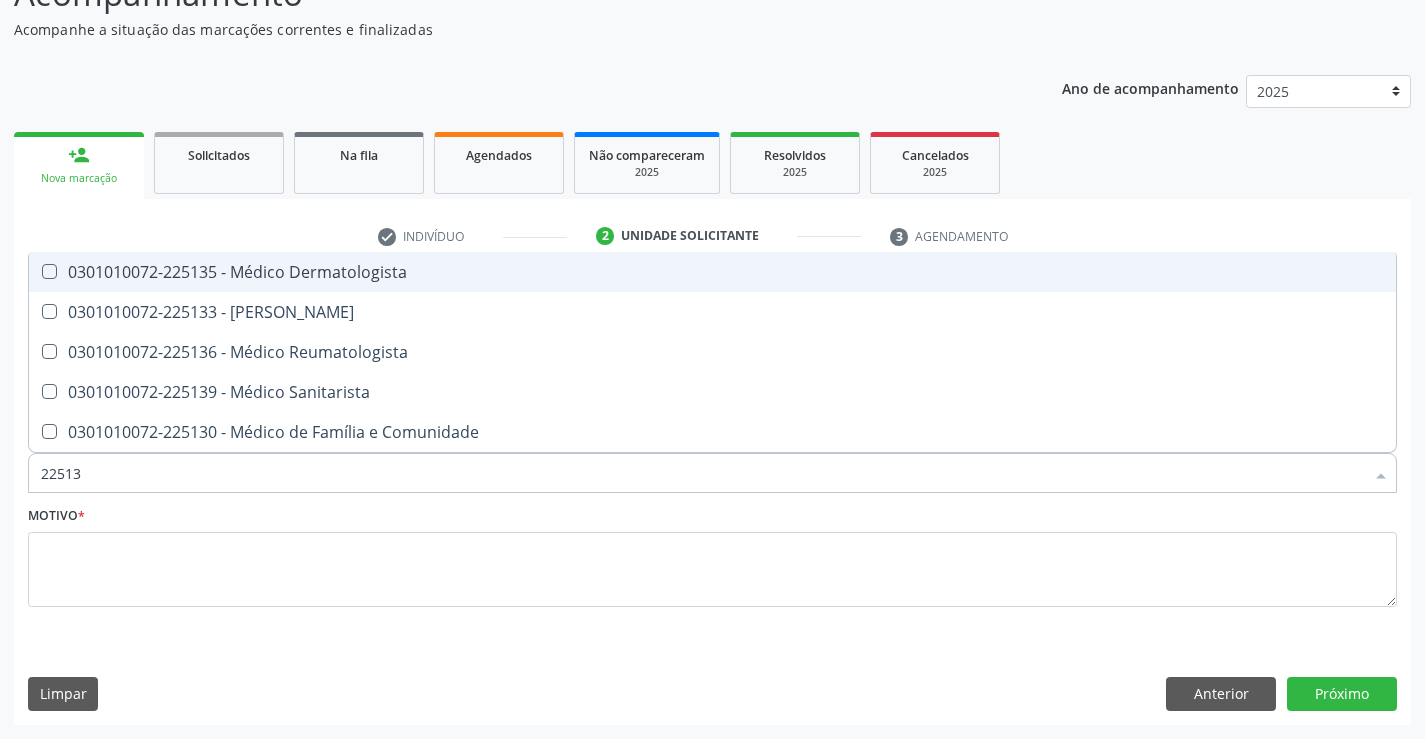 type on "225133" 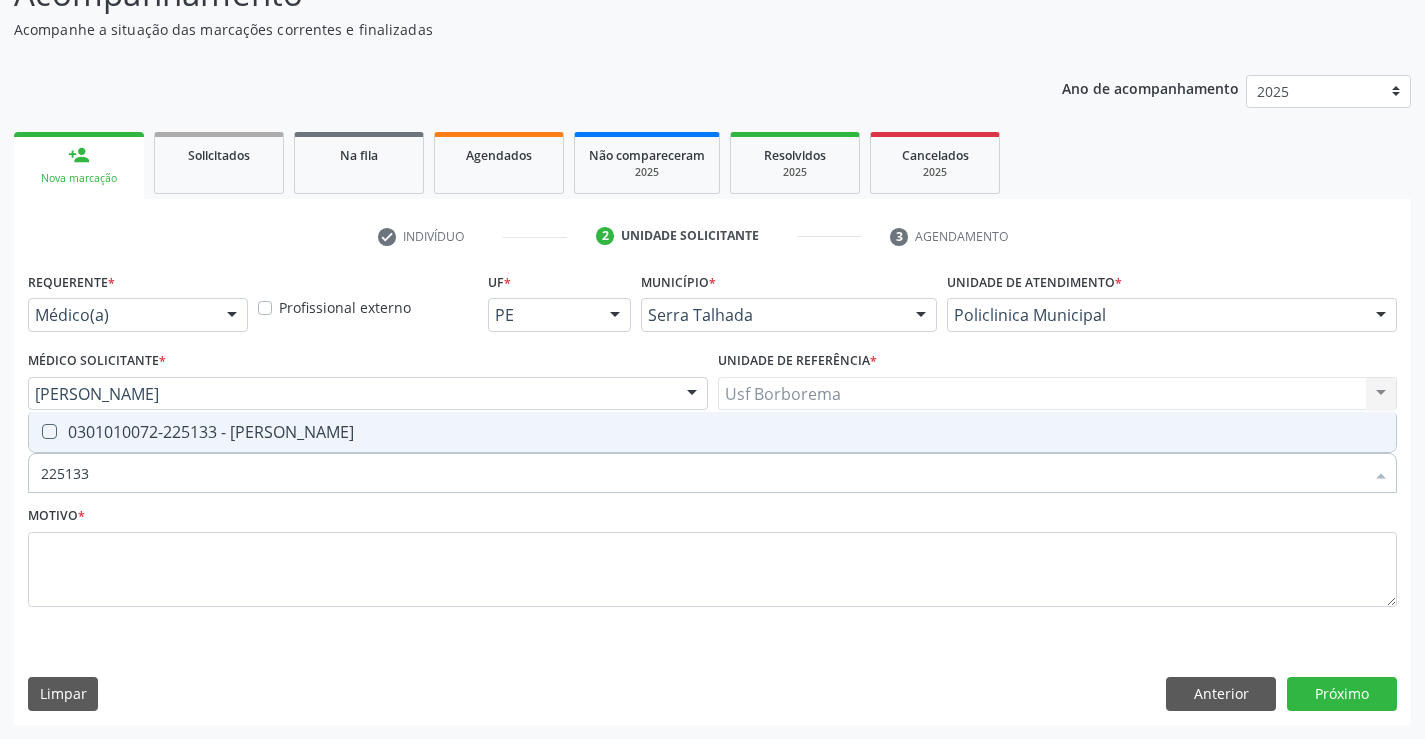 click at bounding box center [49, 431] 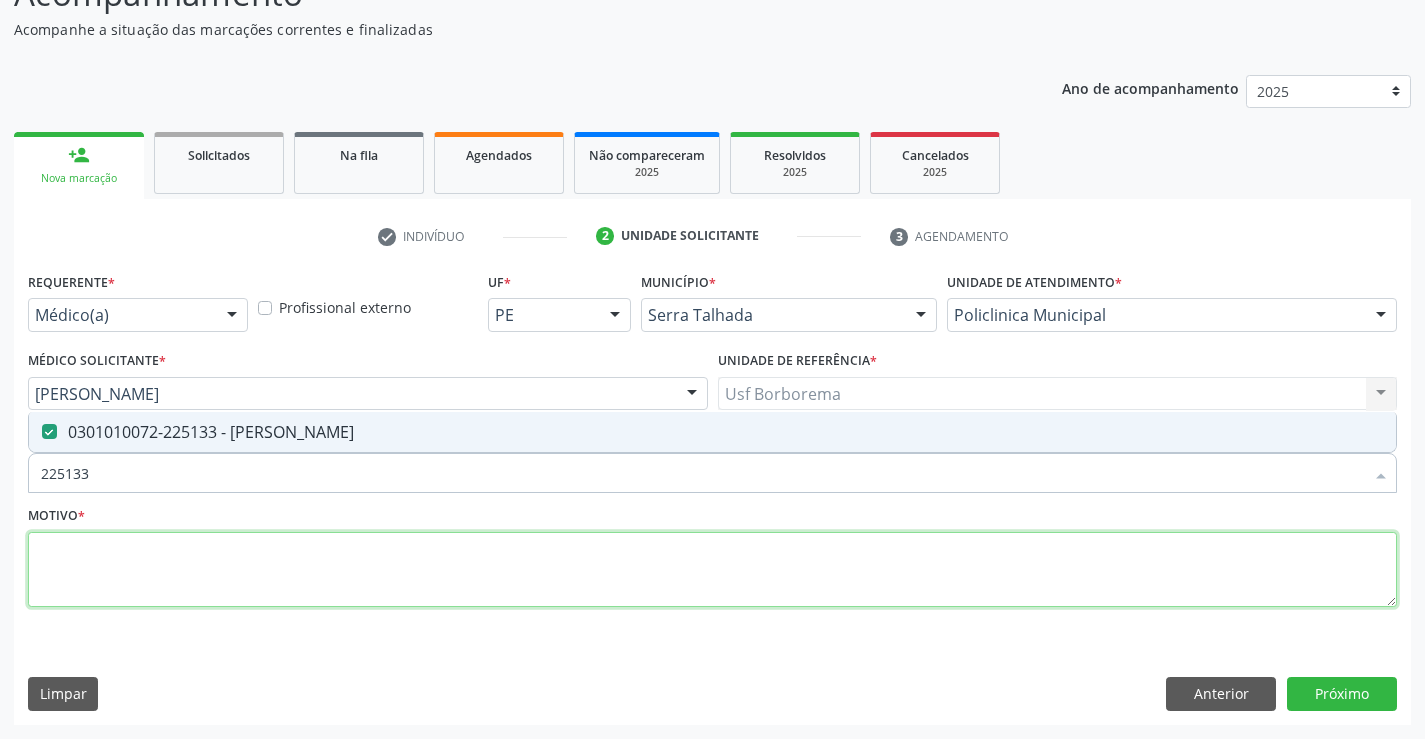 click at bounding box center (712, 570) 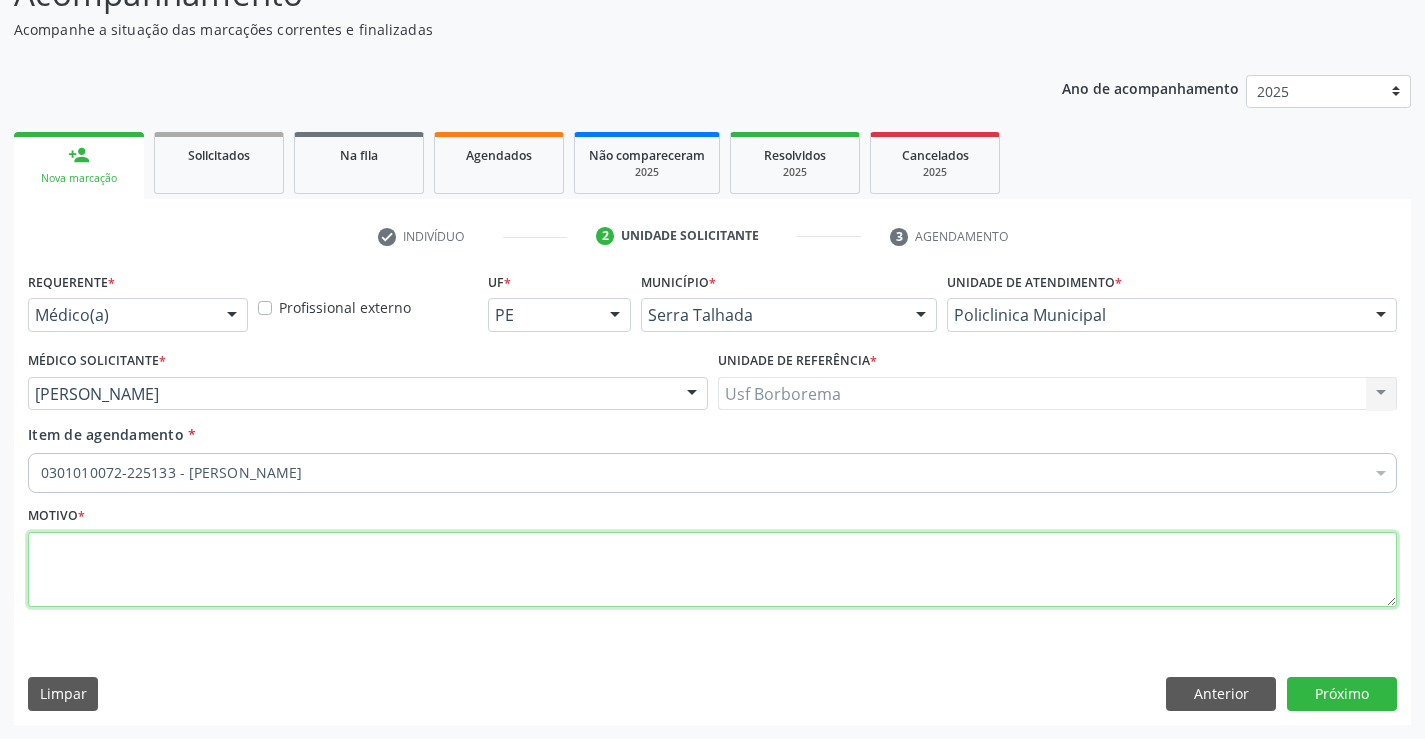 paste on "avaliação" 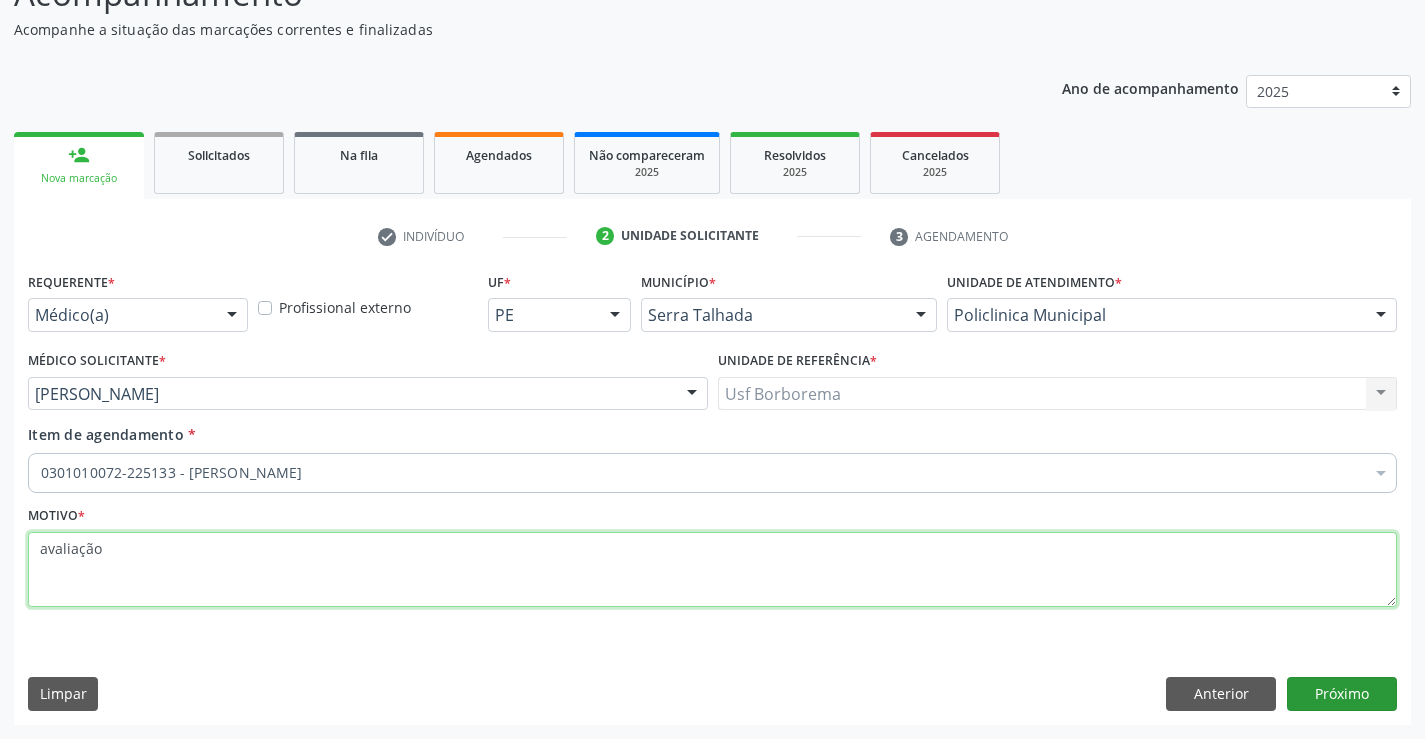 type on "avaliação" 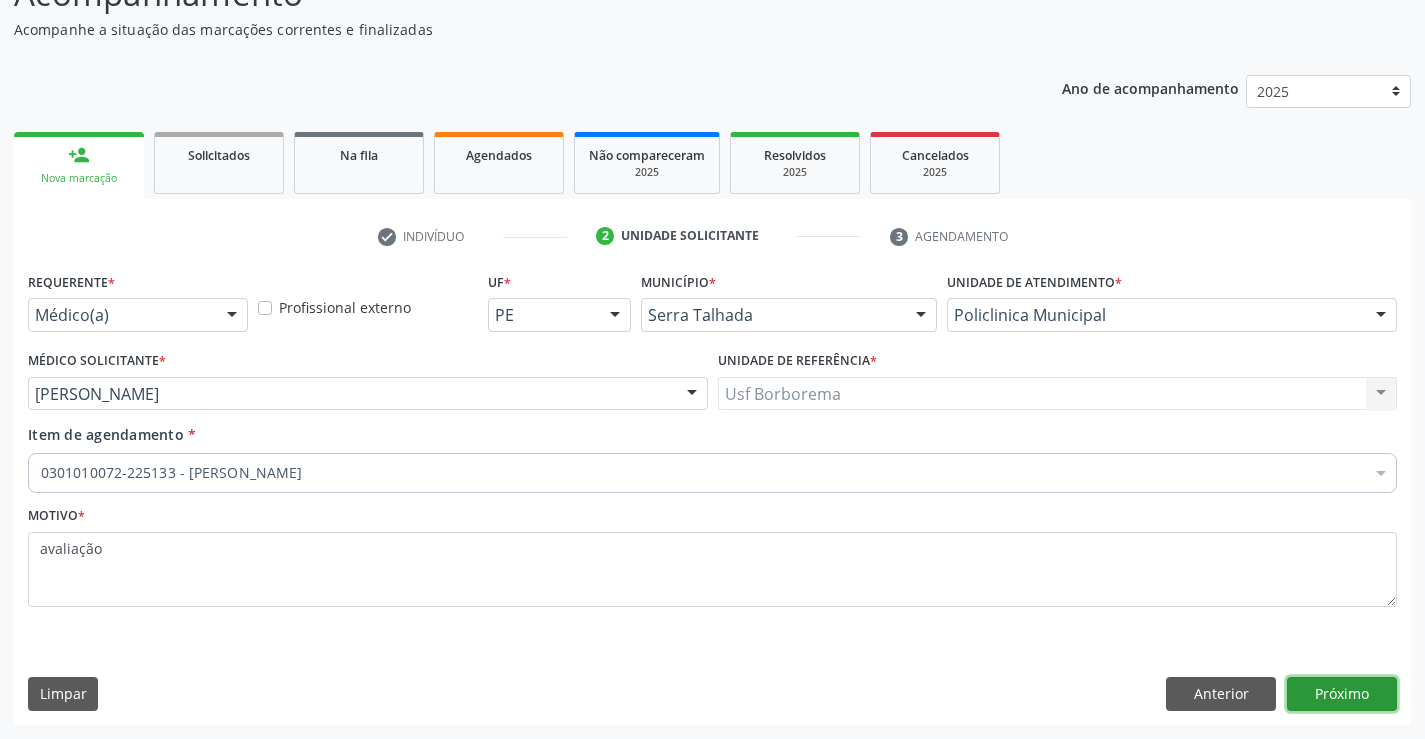 click on "Próximo" at bounding box center [1342, 694] 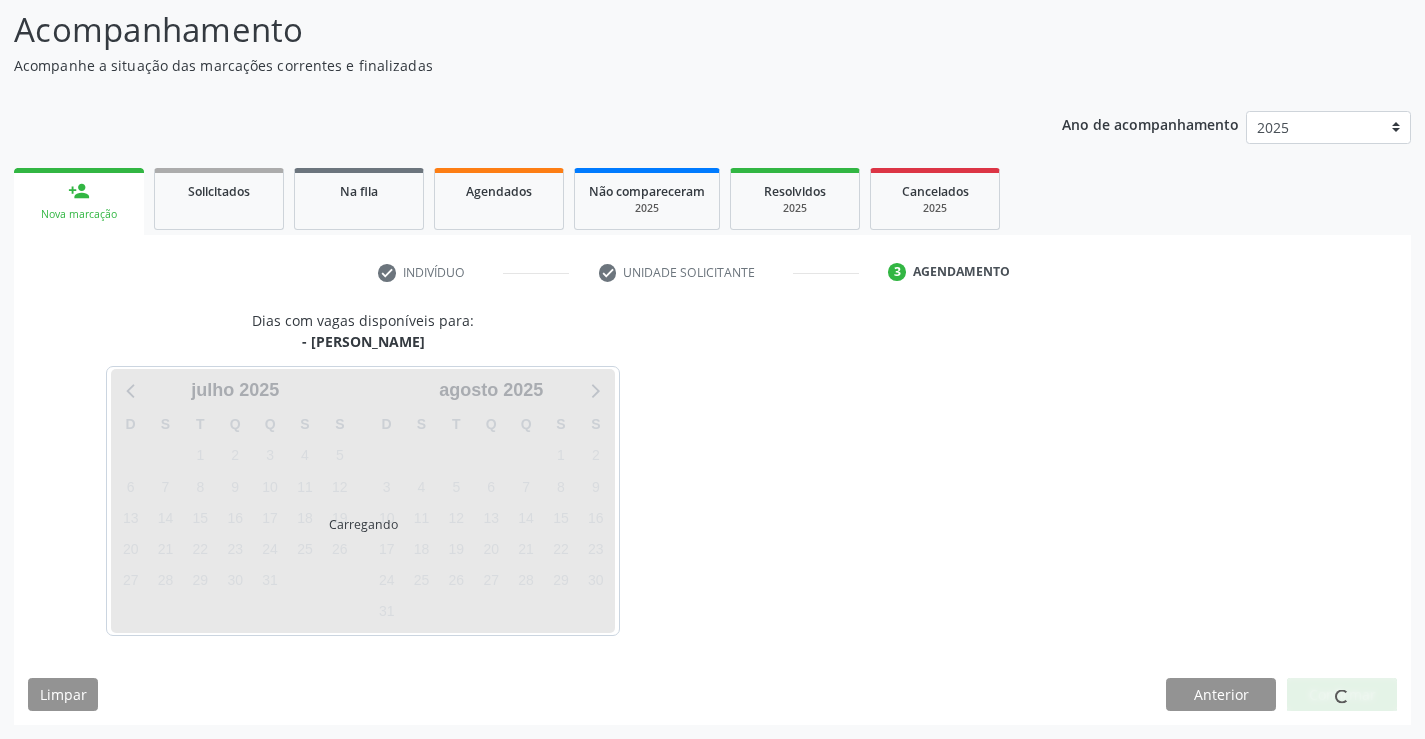 scroll, scrollTop: 131, scrollLeft: 0, axis: vertical 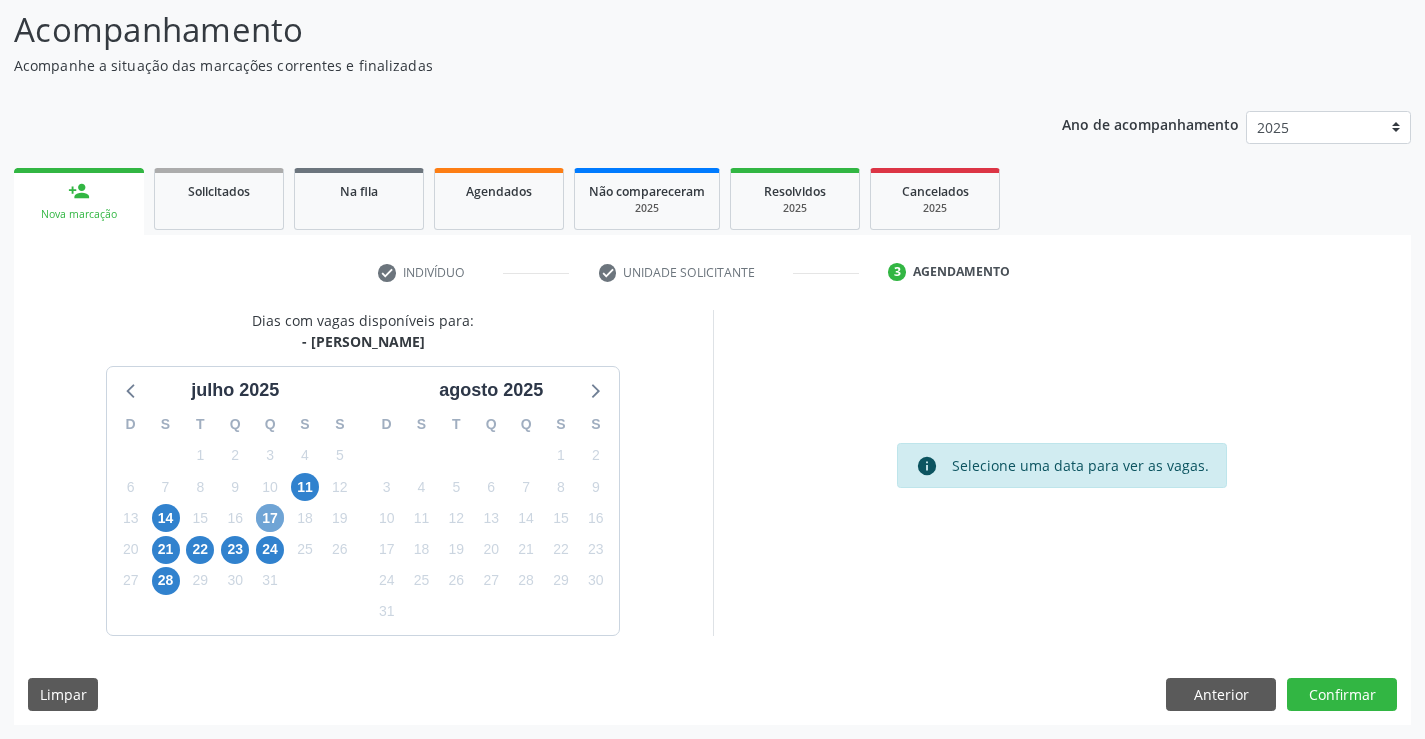 click on "17" at bounding box center (270, 518) 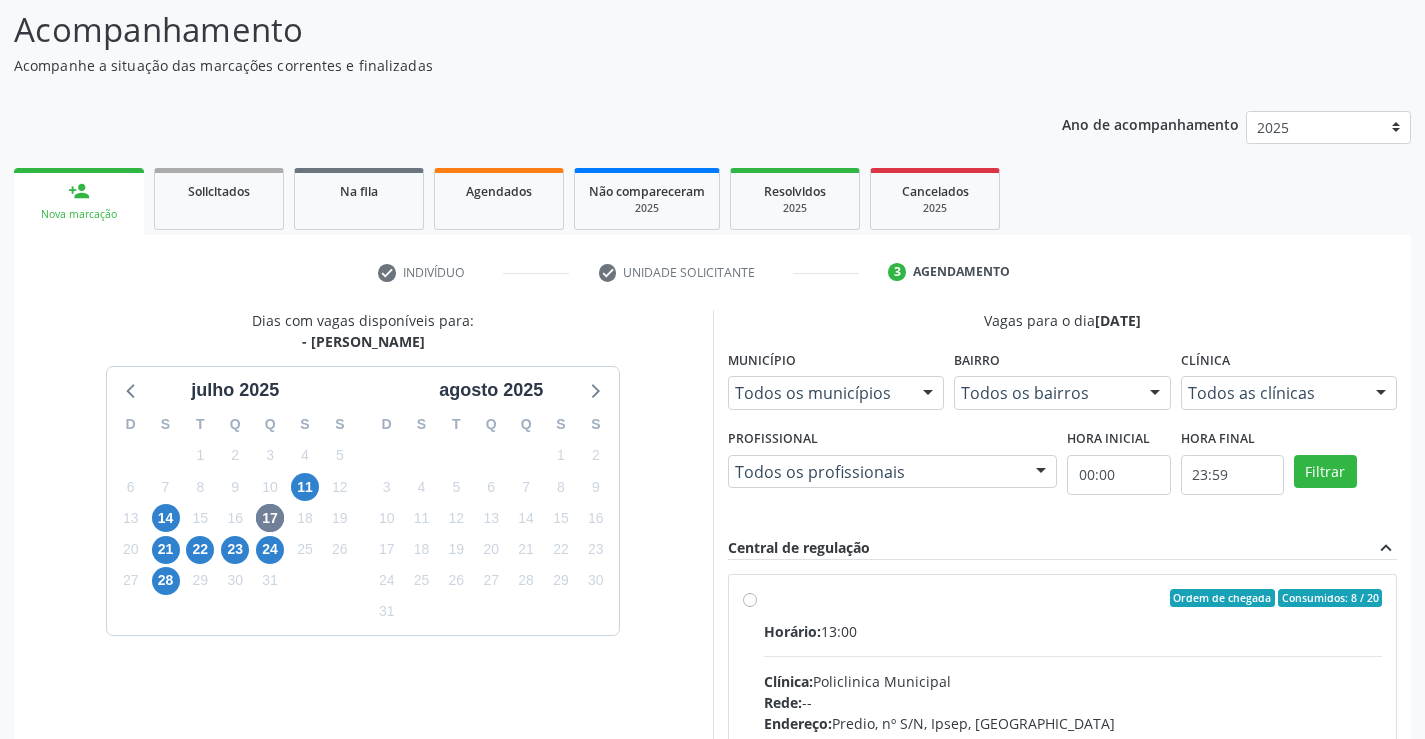 click on "Ordem de chegada
Consumidos: 8 / 20
Horário:   13:00
Clínica:  Policlinica Municipal
Rede:
--
Endereço:   Predio, nº S/N, Ipsep, [GEOGRAPHIC_DATA] - PE
Telefone:   --
Profissional:
[PERSON_NAME]
Informações adicionais sobre o atendimento
Idade de atendimento:
de 0 a 120 anos
Gênero(s) atendido(s):
Masculino e Feminino
Informações adicionais:
--" at bounding box center [1073, 742] 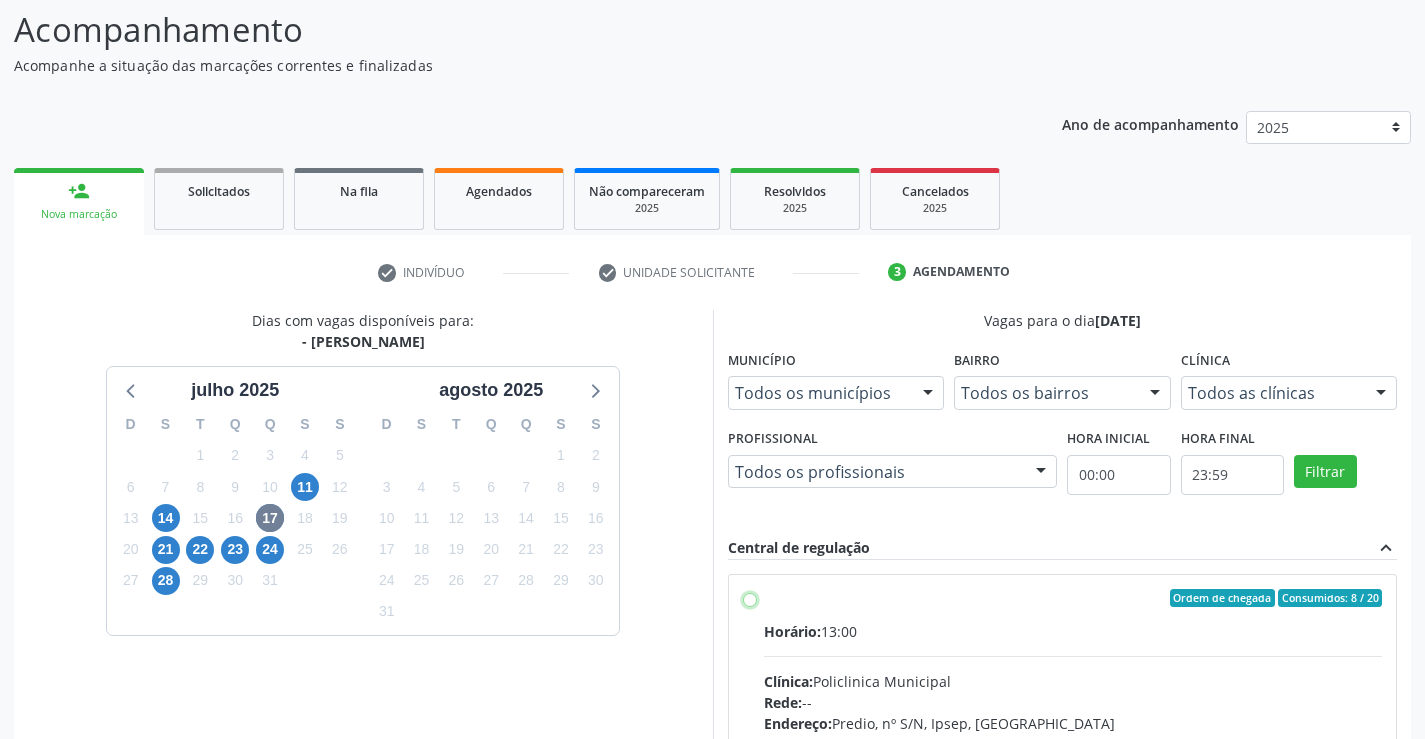click on "Ordem de chegada
Consumidos: 8 / 20
Horário:   13:00
Clínica:  Policlinica Municipal
Rede:
--
Endereço:   Predio, nº S/N, Ipsep, [GEOGRAPHIC_DATA] - PE
Telefone:   --
Profissional:
[PERSON_NAME]
Informações adicionais sobre o atendimento
Idade de atendimento:
de 0 a 120 anos
Gênero(s) atendido(s):
Masculino e Feminino
Informações adicionais:
--" at bounding box center (750, 598) 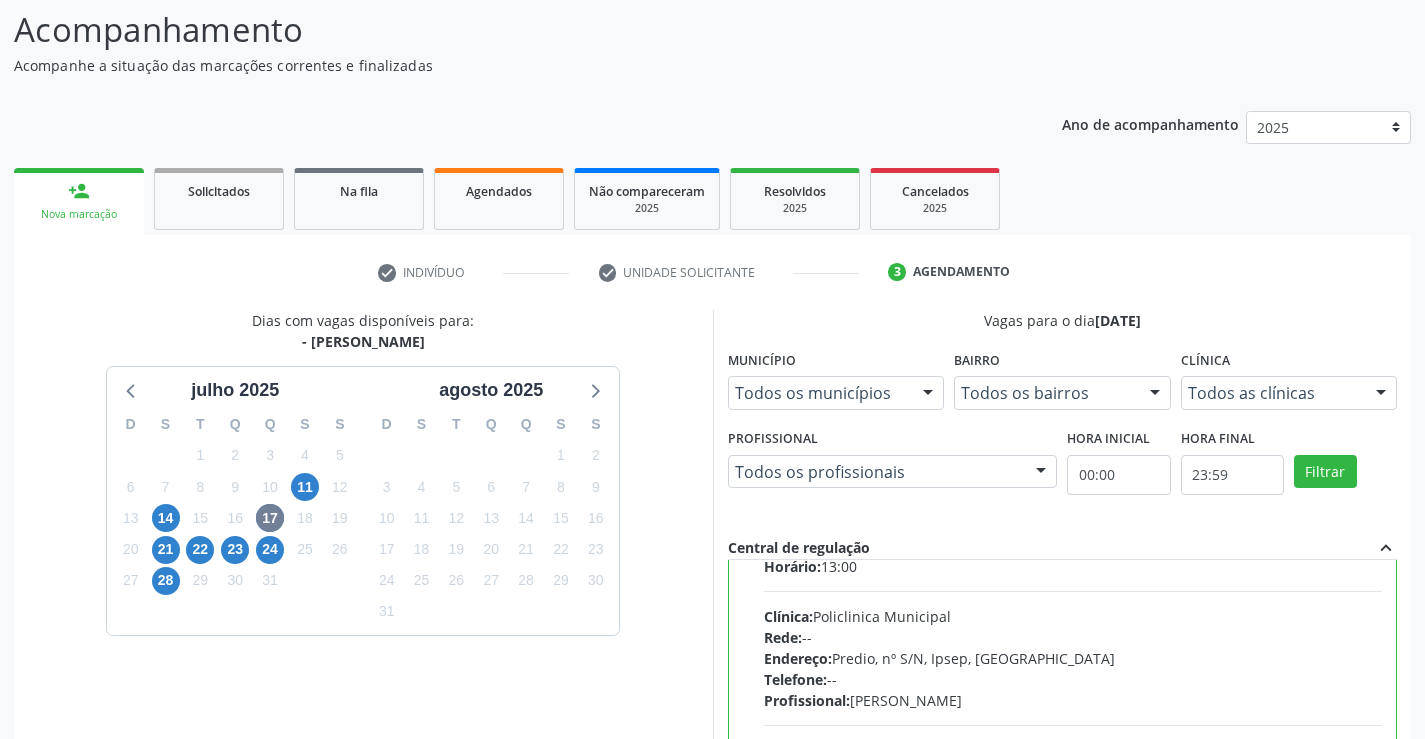 scroll, scrollTop: 99, scrollLeft: 0, axis: vertical 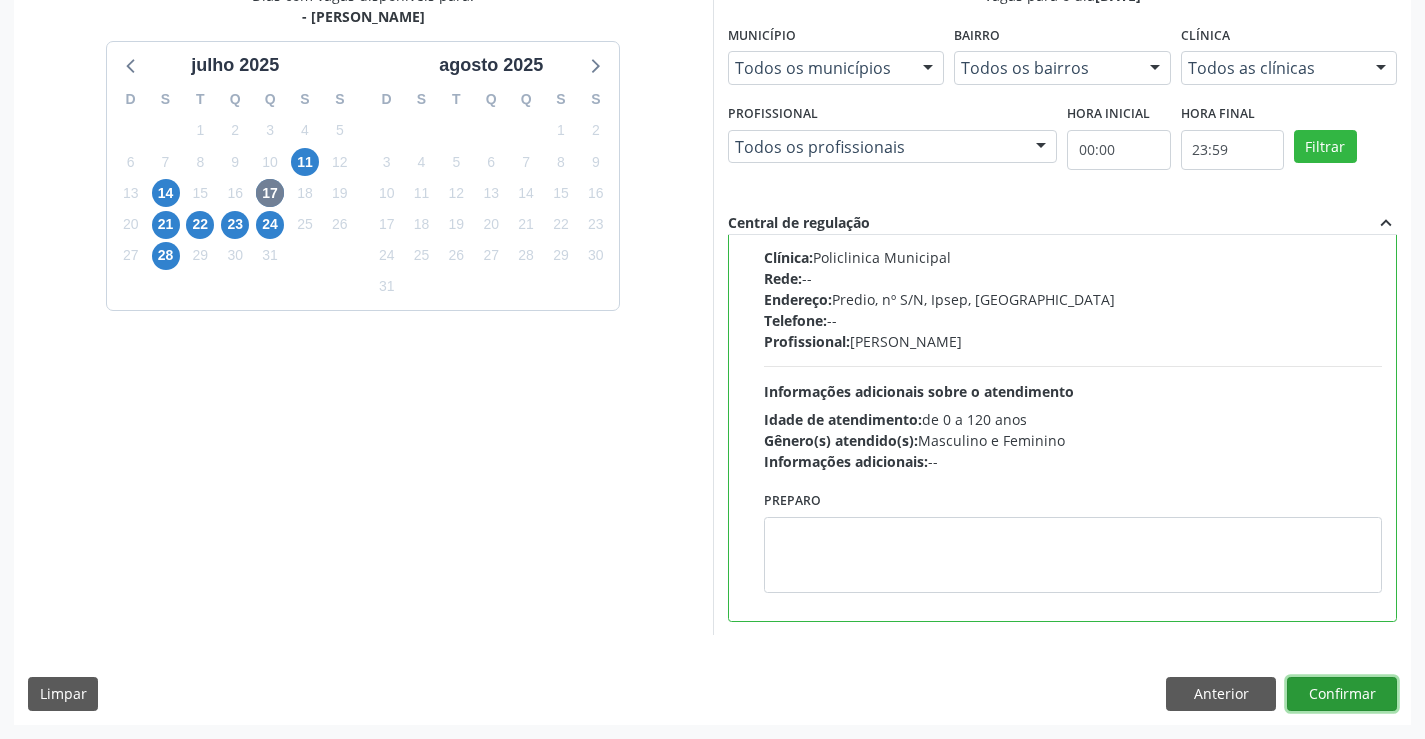 click on "Confirmar" at bounding box center (1342, 694) 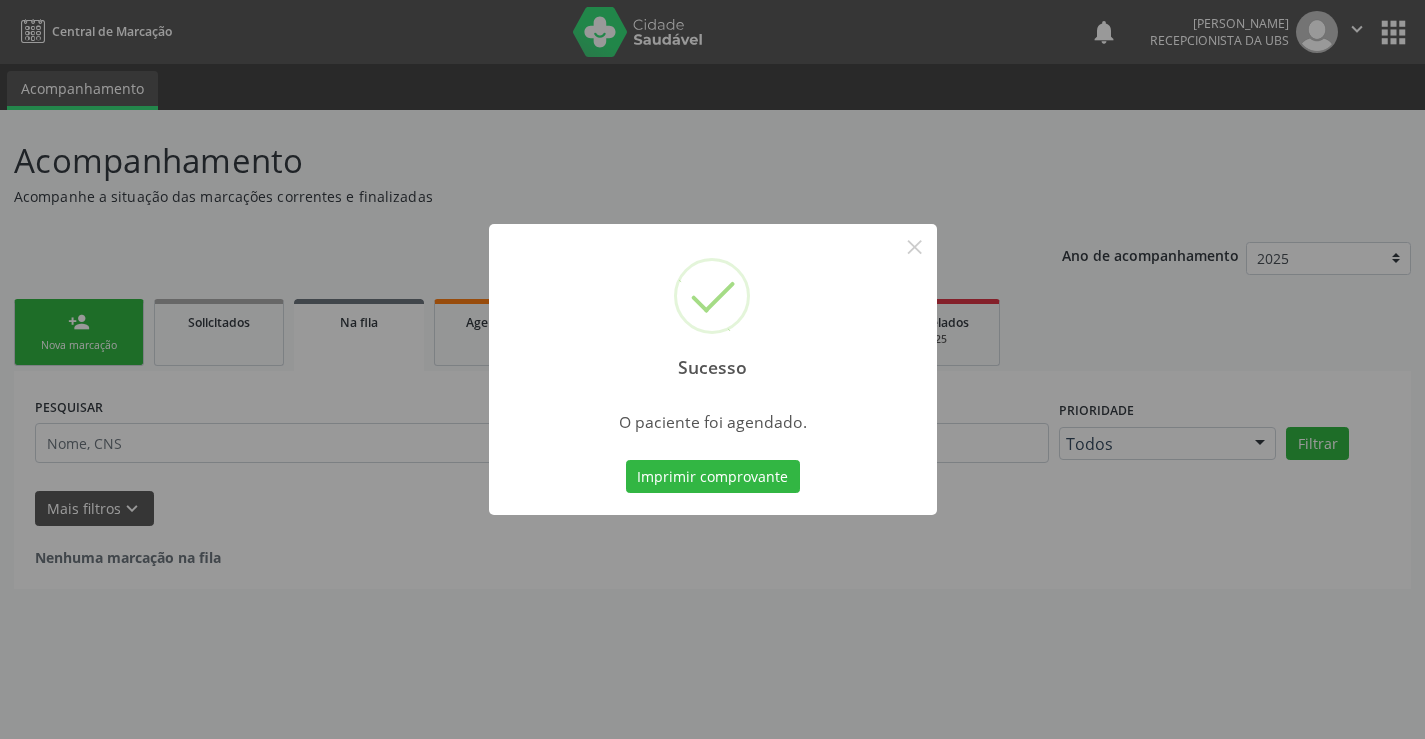 scroll, scrollTop: 0, scrollLeft: 0, axis: both 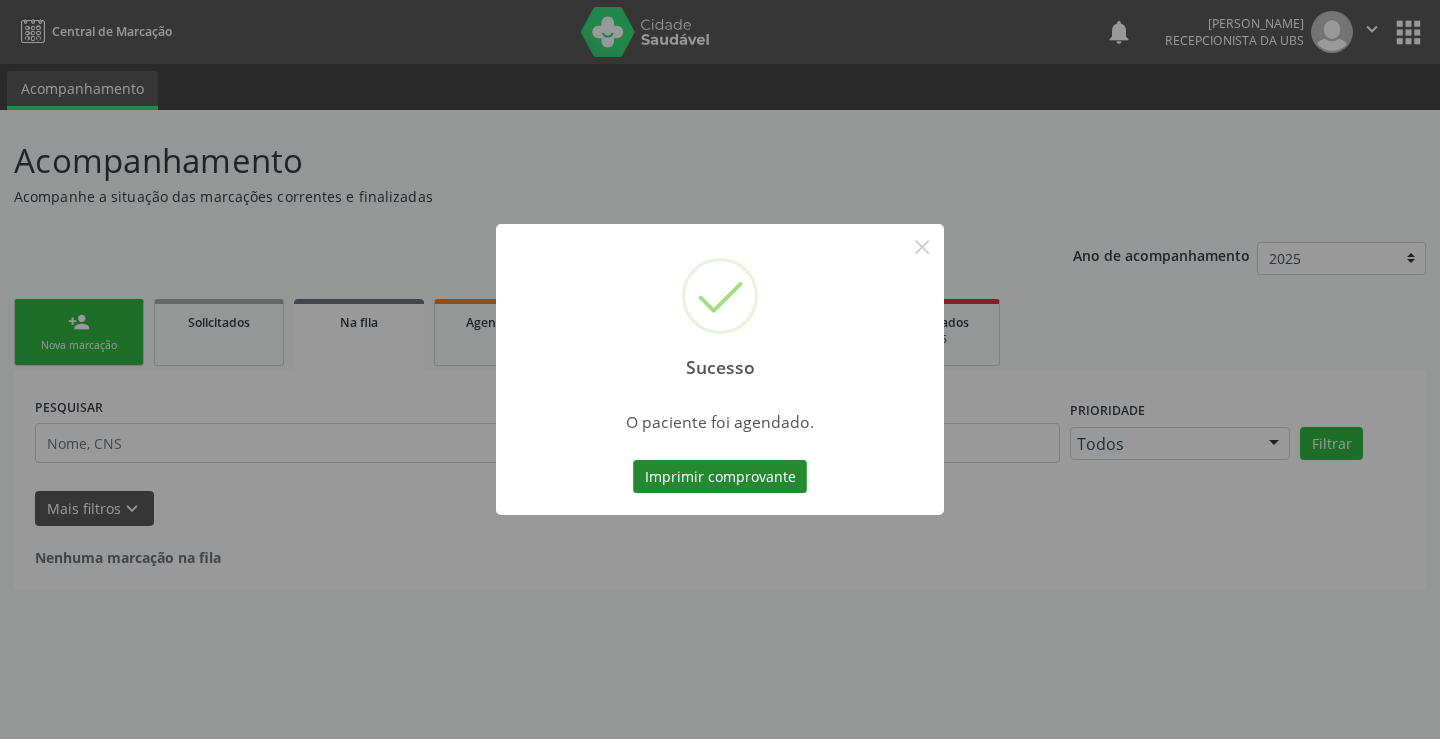 click on "Imprimir comprovante" at bounding box center (720, 477) 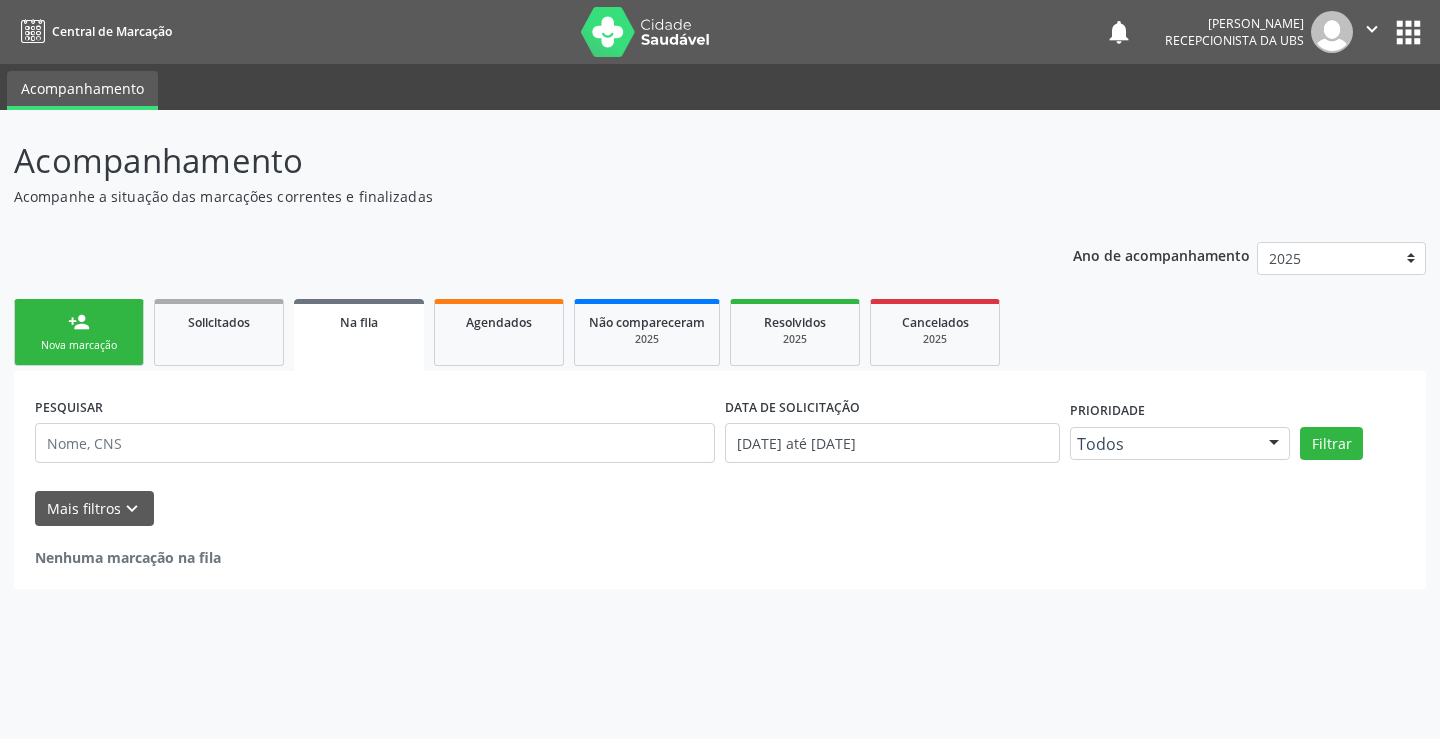 click on "person_add
Nova marcação" at bounding box center (79, 332) 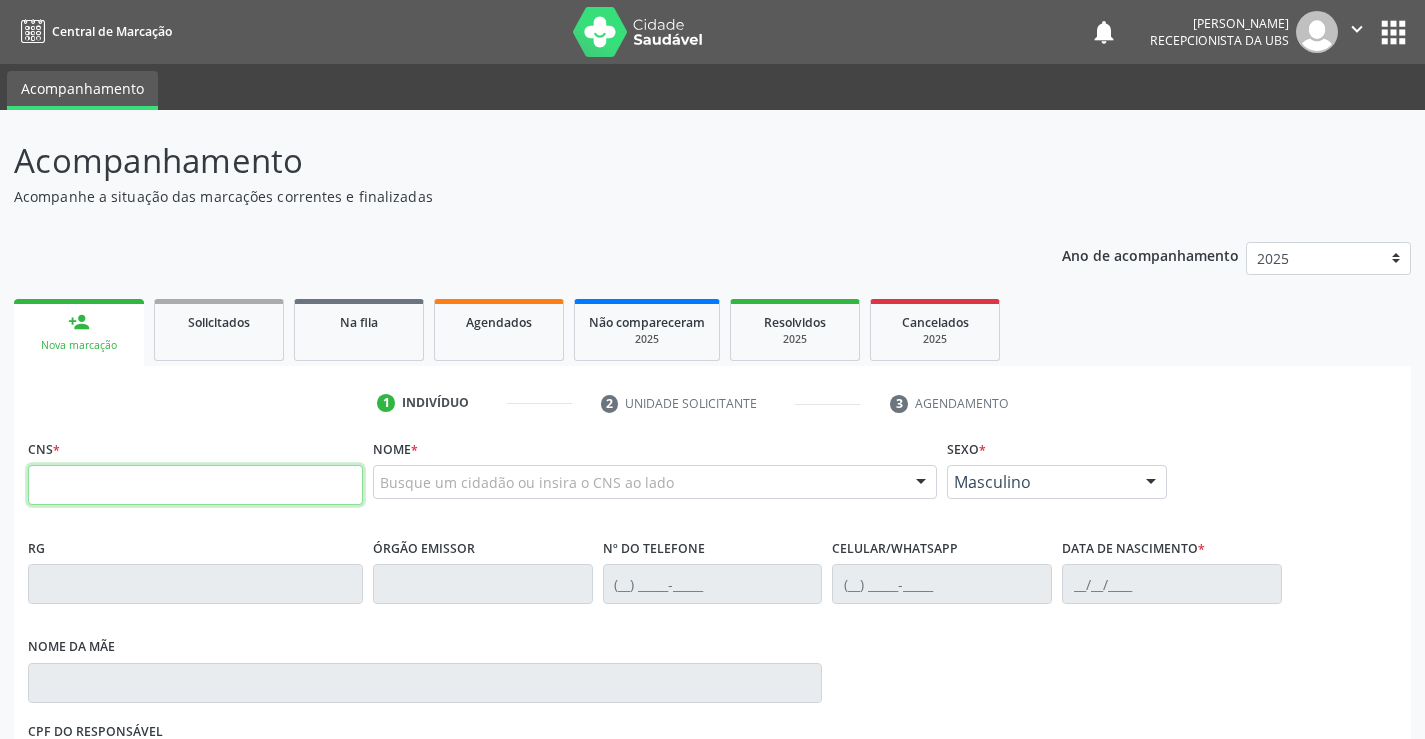 click at bounding box center (195, 485) 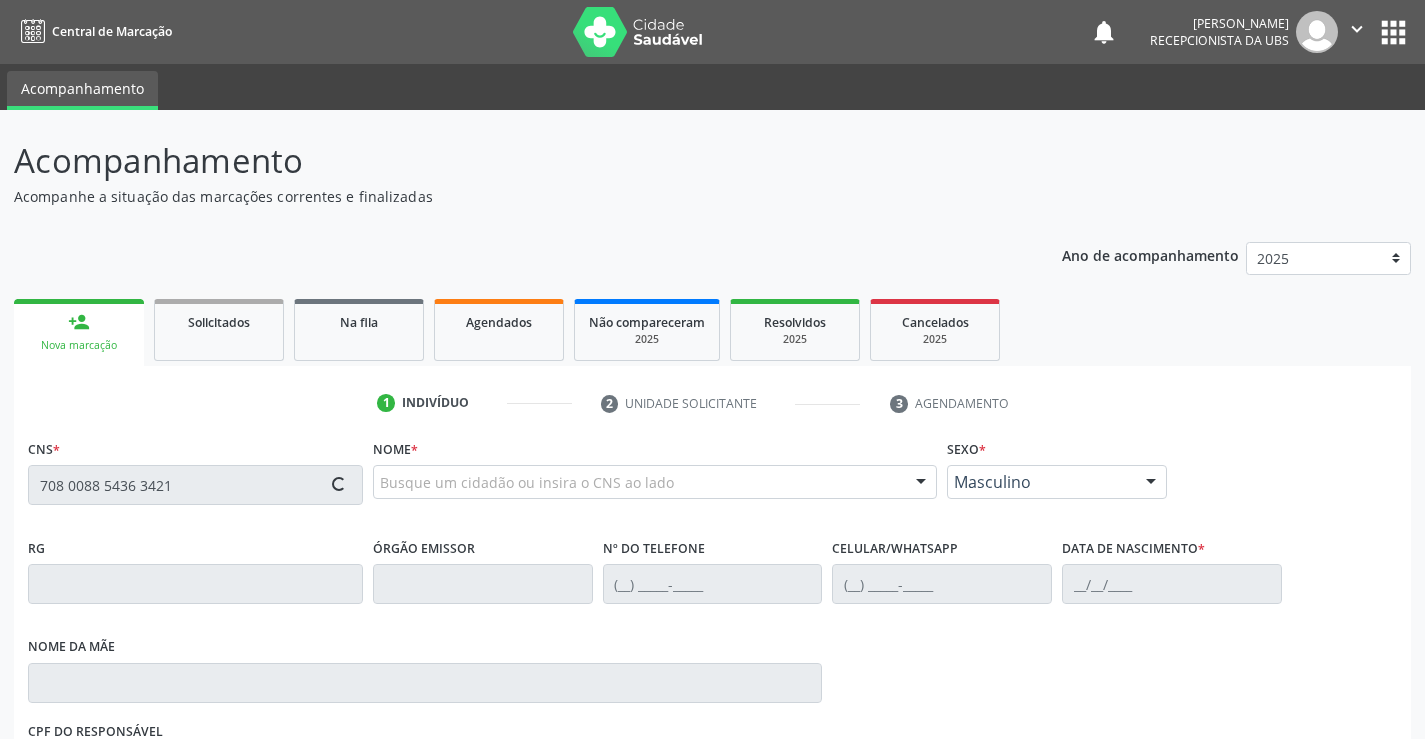 type on "708 0088 5436 3421" 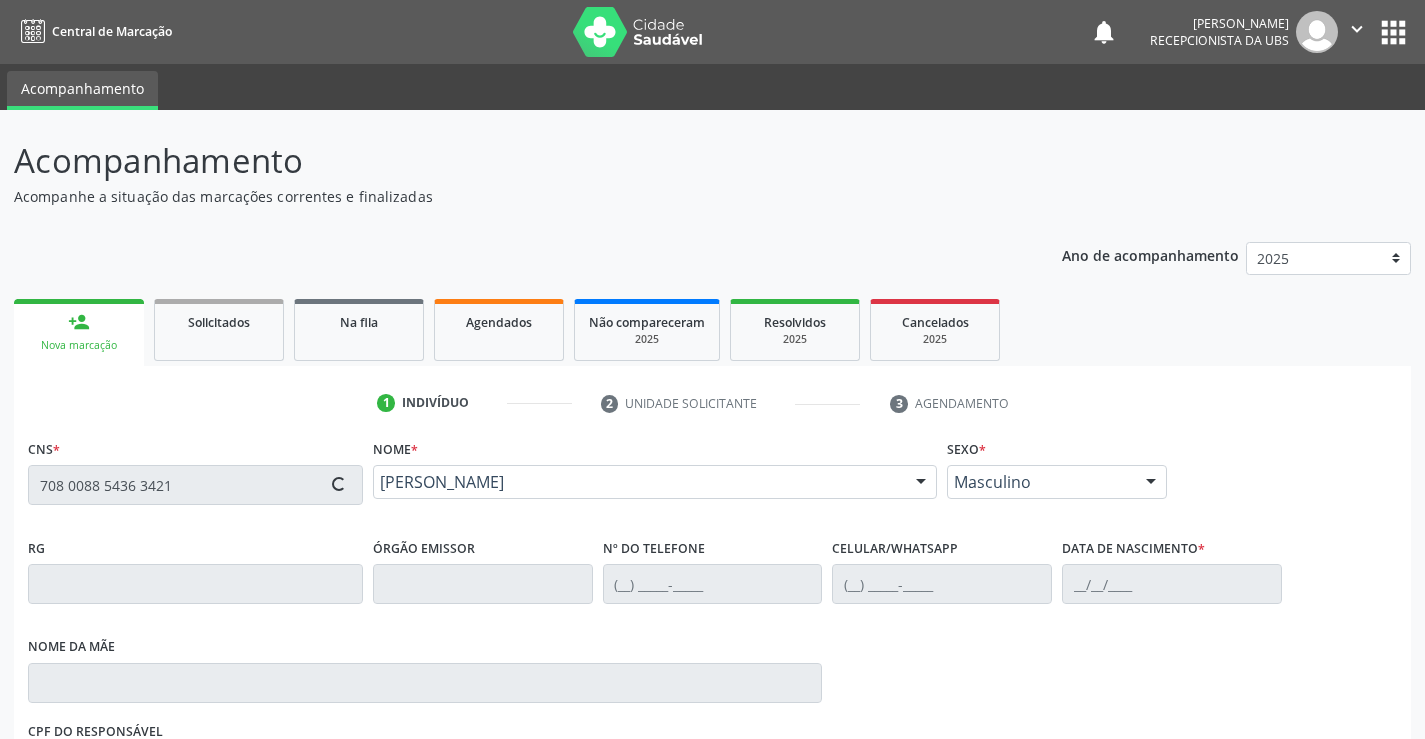 type on "[PHONE_NUMBER]" 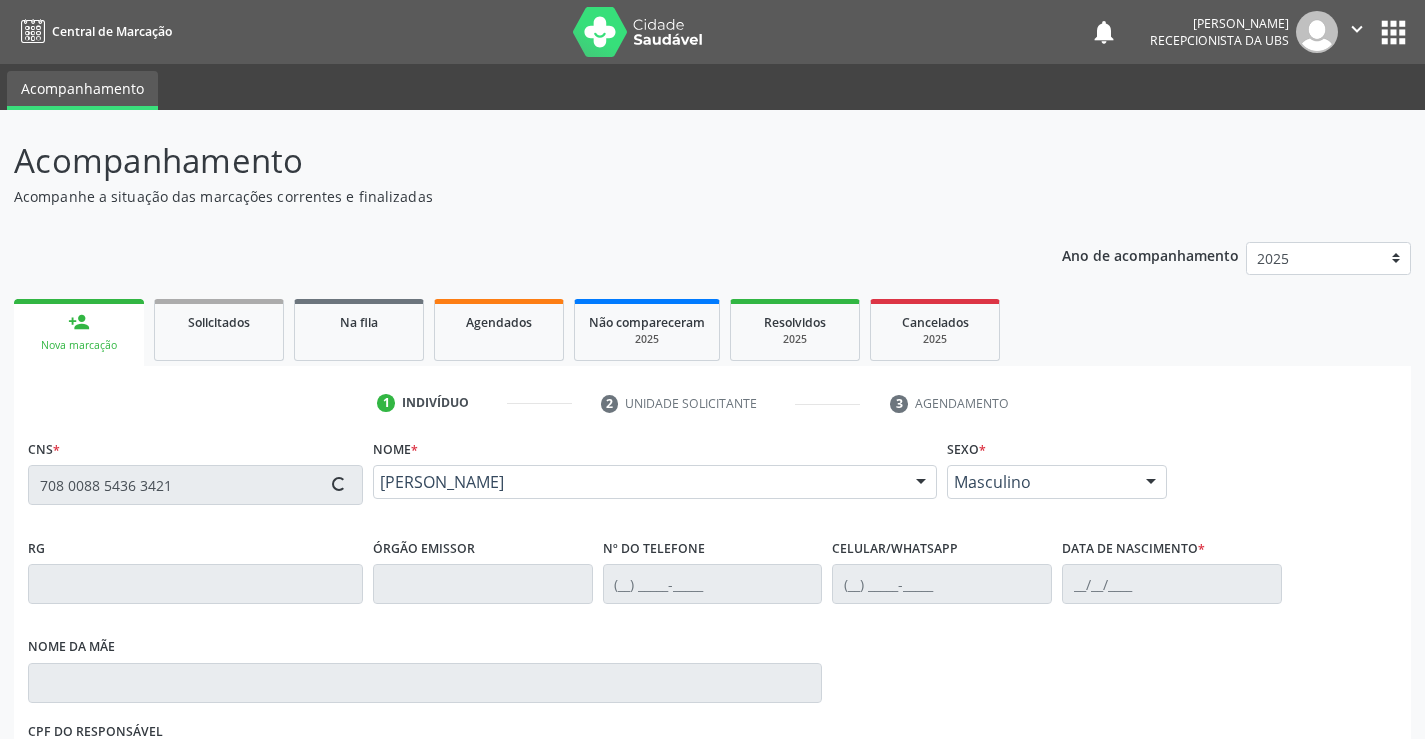 type on "[DATE]" 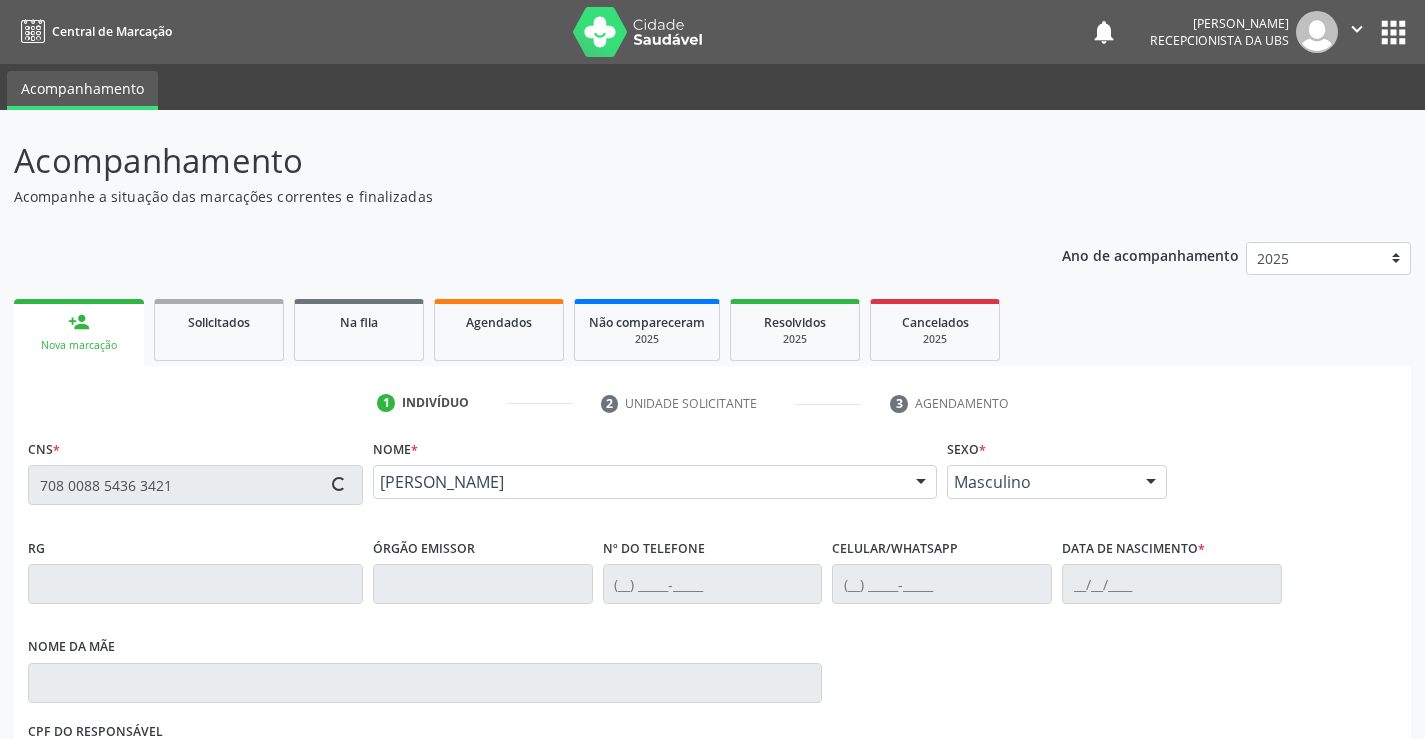 type on "631" 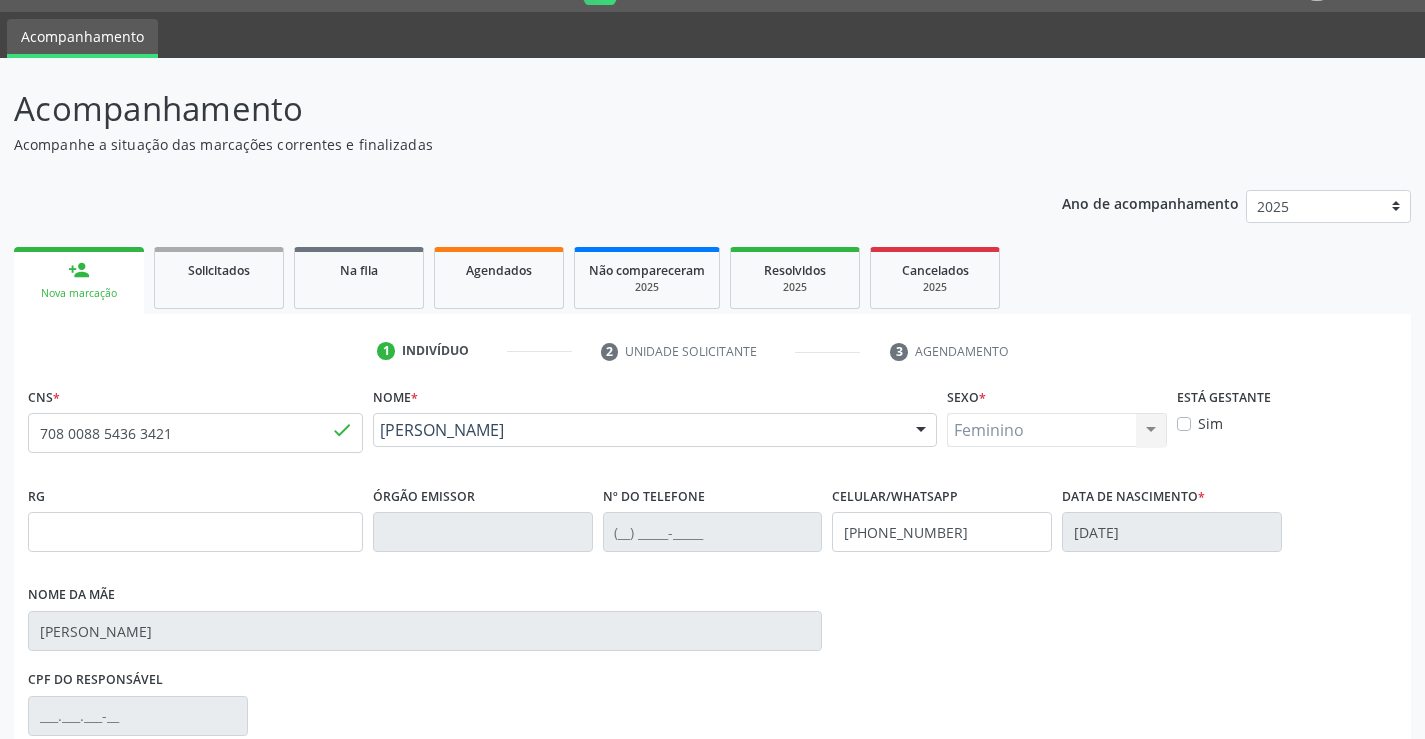 scroll, scrollTop: 100, scrollLeft: 0, axis: vertical 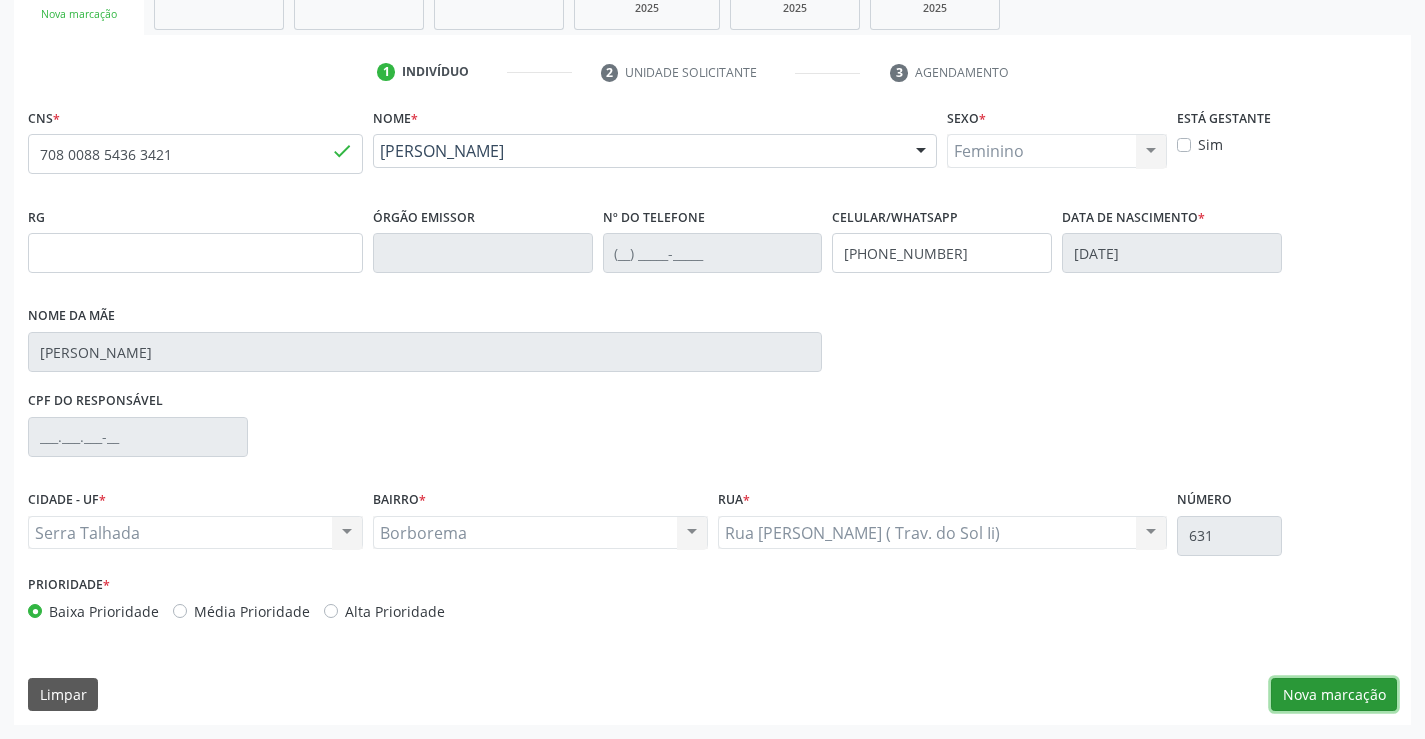 click on "Nova marcação" at bounding box center [1334, 695] 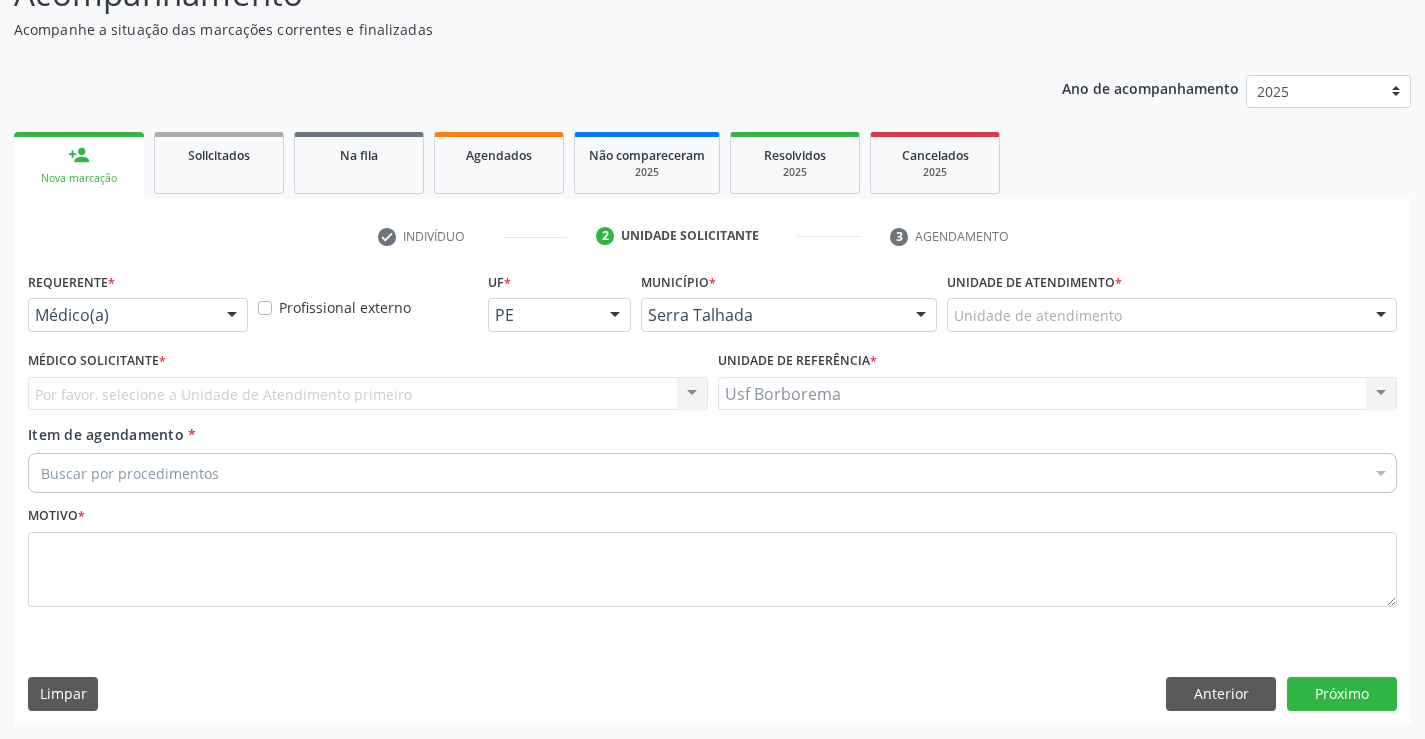 click on "Unidade de atendimento
*
Unidade de atendimento
3 Grupamento de Bombeiros   [PERSON_NAME] Dental   [GEOGRAPHIC_DATA]   [GEOGRAPHIC_DATA]   [GEOGRAPHIC_DATA] I   [GEOGRAPHIC_DATA] do Forro   [GEOGRAPHIC_DATA] da Cidade de [GEOGRAPHIC_DATA]   Academia da Cidade do Mutirao   Academia da Saude Cohab II   Alanalaiz [PERSON_NAME] Servicos de Medicina e Nutricao   Amor Saude   Anaclin   Analise Laboratorio Clinico   [PERSON_NAME] Cia Ltda   [PERSON_NAME] Diniz Ltda   [PERSON_NAME] Diniz Ltda   Apae   Asmij Ambulatorio de Saude Mental Infanto Juvenil   Atelier do Sorriso   Bellatrix Odontologia e Qualidade de Vida   Biofisio Clinica de Fisioterapia e Saude Integrativa   Biofisio Kids   Biomedic   [PERSON_NAME]   Caf   Canespe   Cantarelli Odontologia   Caps Ad III   Caps III   Caps Infantil   Cardiologia e Diagnosticos" at bounding box center [1172, 306] 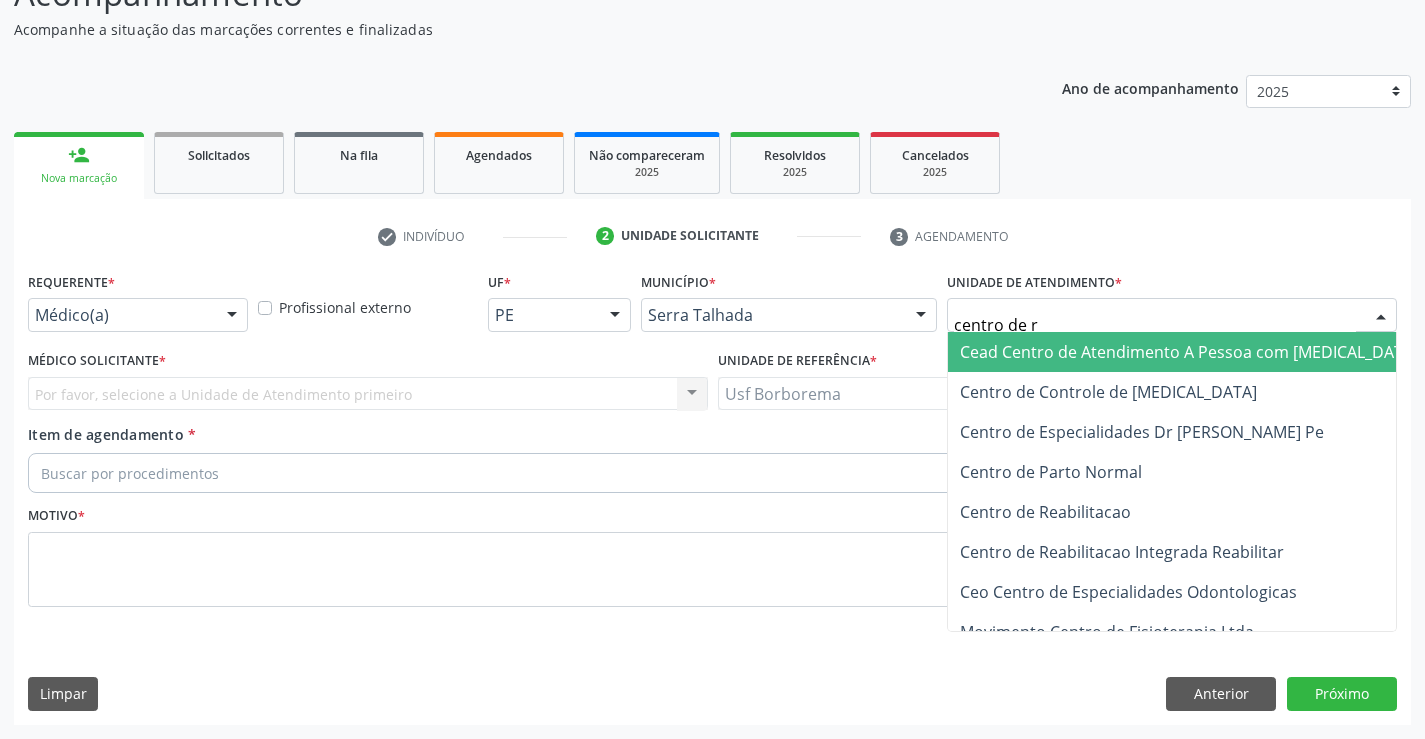 type on "centro de re" 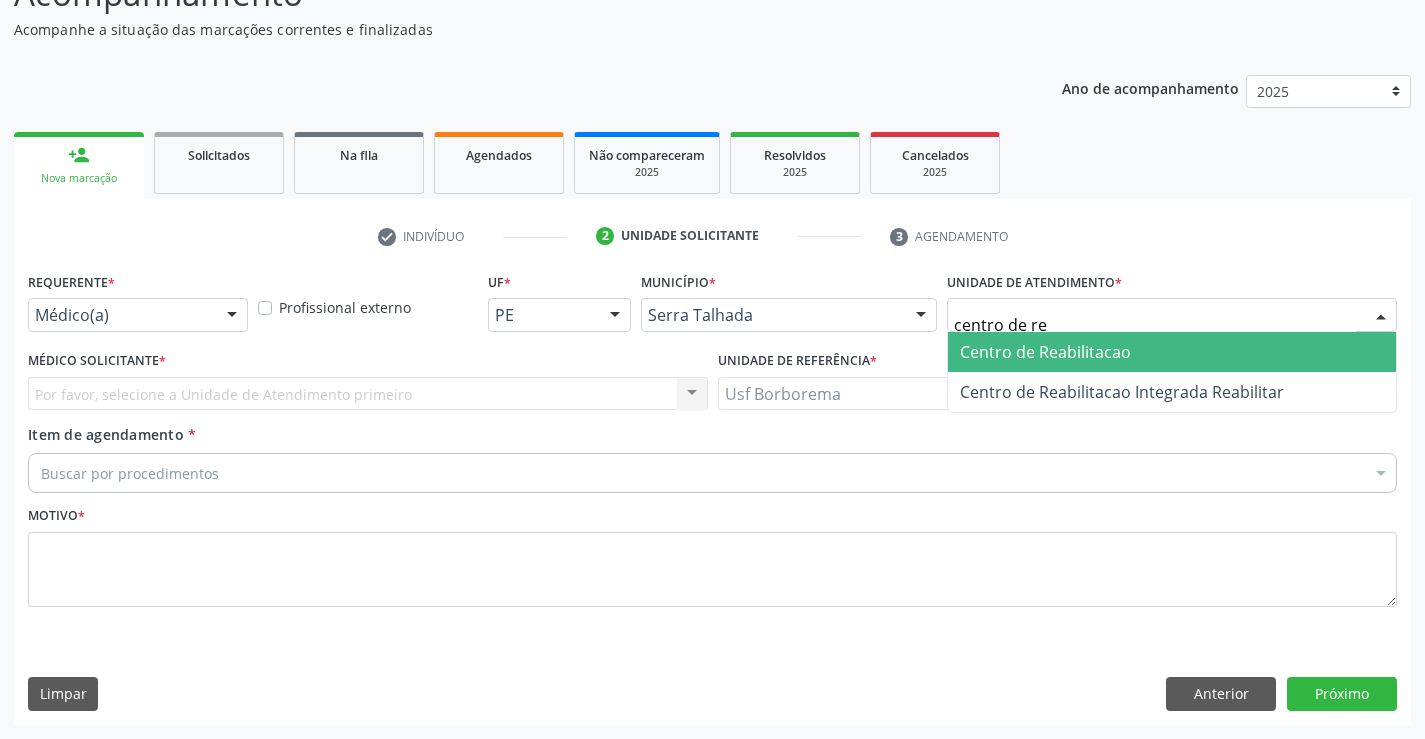 click on "Centro de Reabilitacao" at bounding box center [1045, 352] 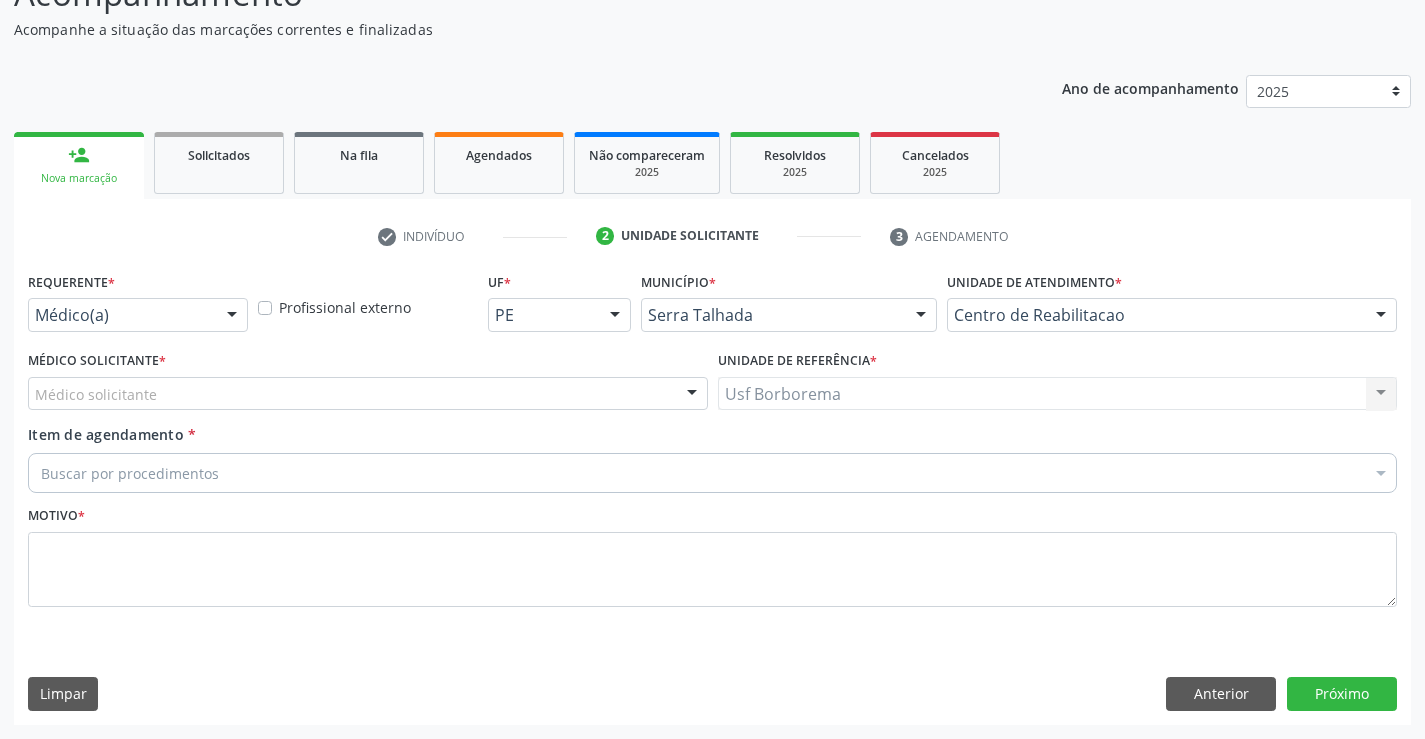 click on "Médico solicitante" at bounding box center [368, 394] 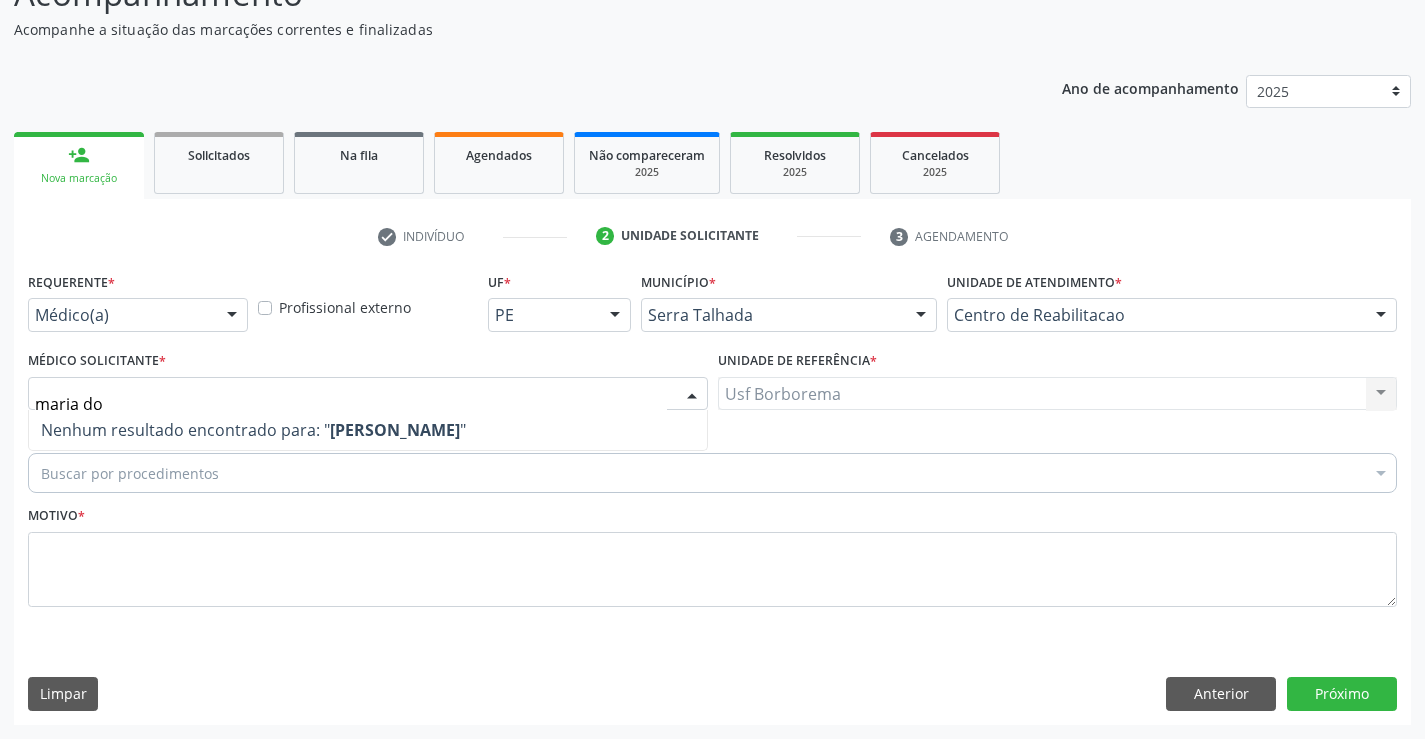 type on "maria do" 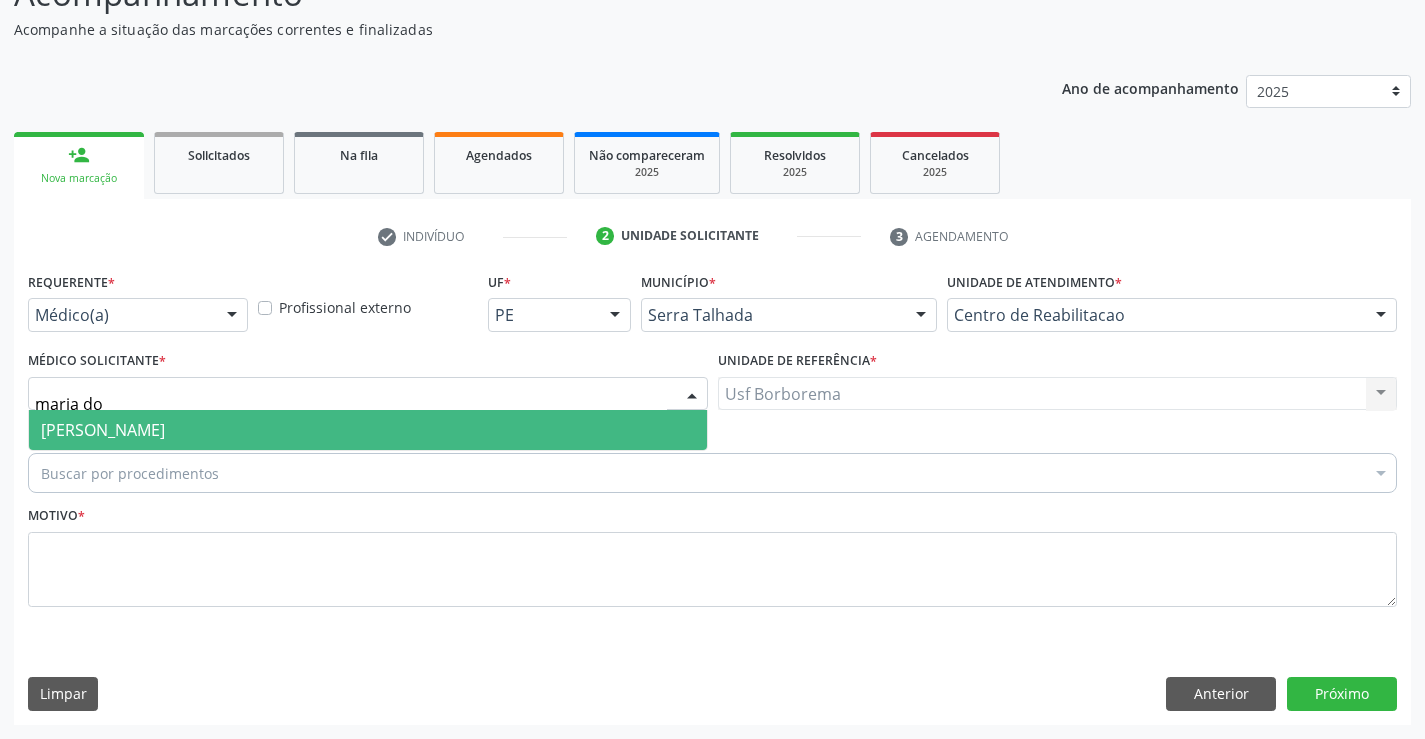 click on "[PERSON_NAME]" at bounding box center (368, 430) 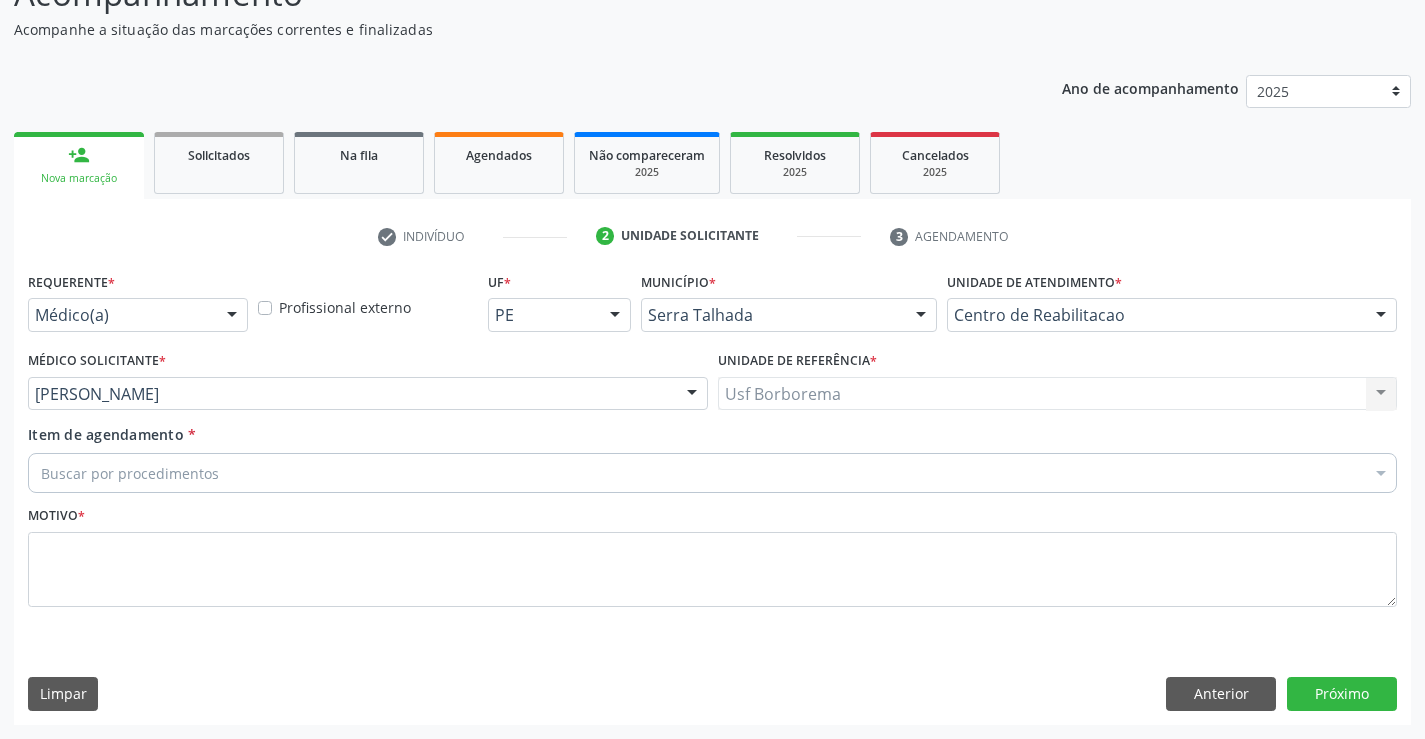 click on "Buscar por procedimentos" at bounding box center (712, 473) 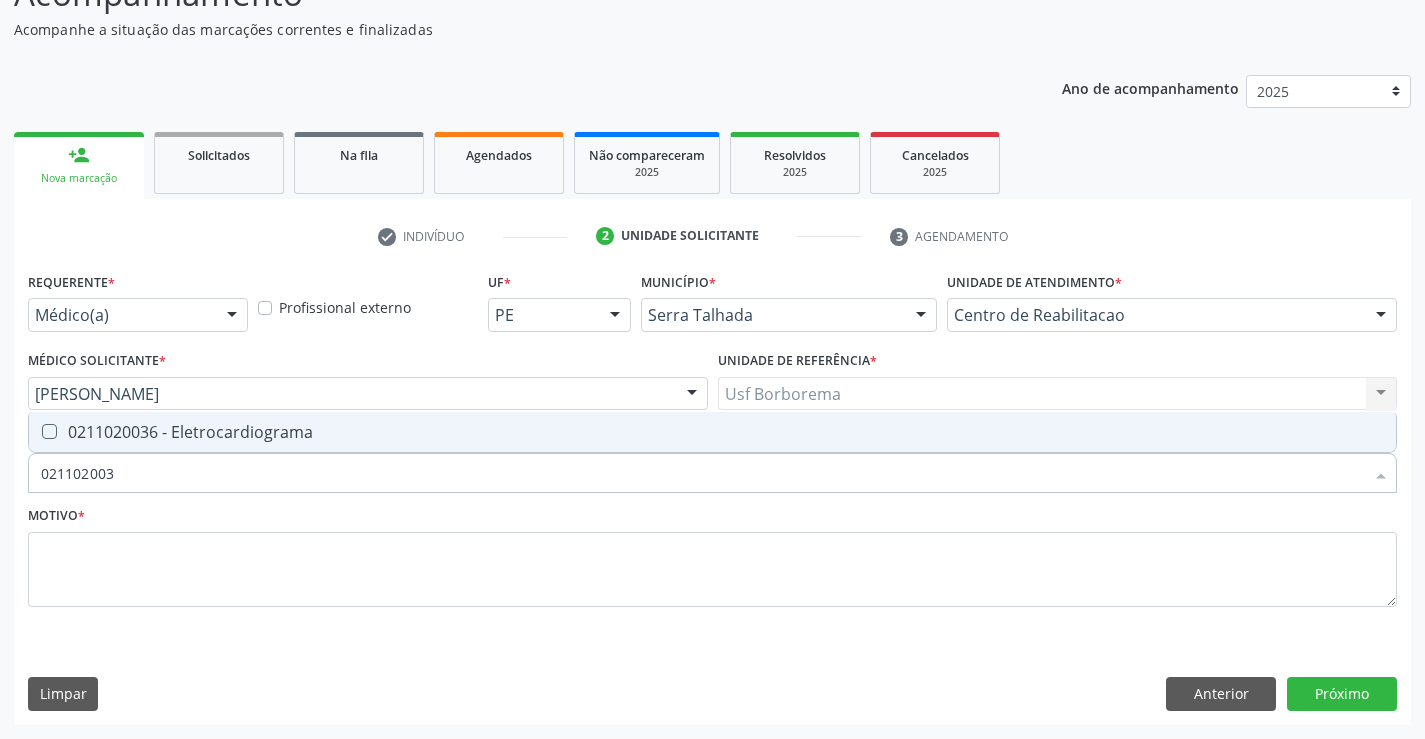 type on "0211020036" 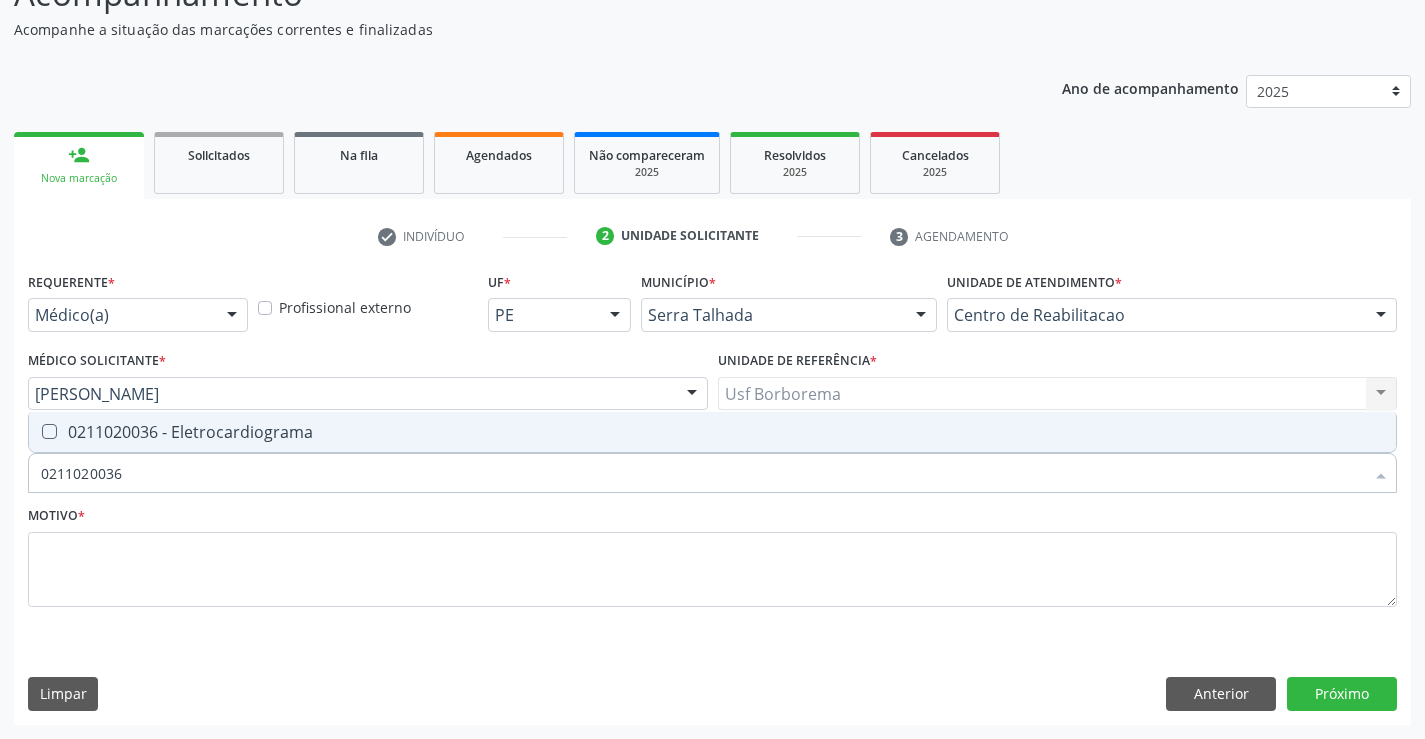 click at bounding box center [49, 431] 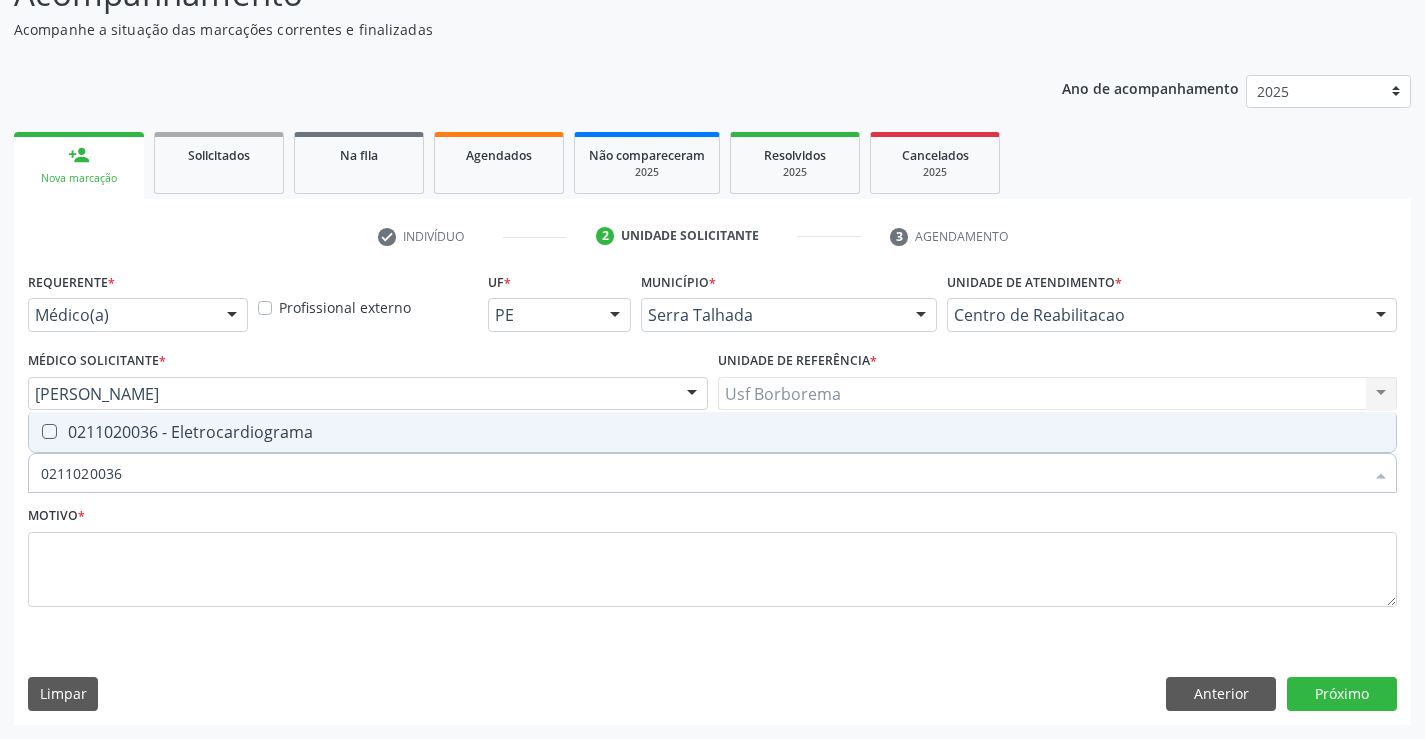 click at bounding box center (35, 431) 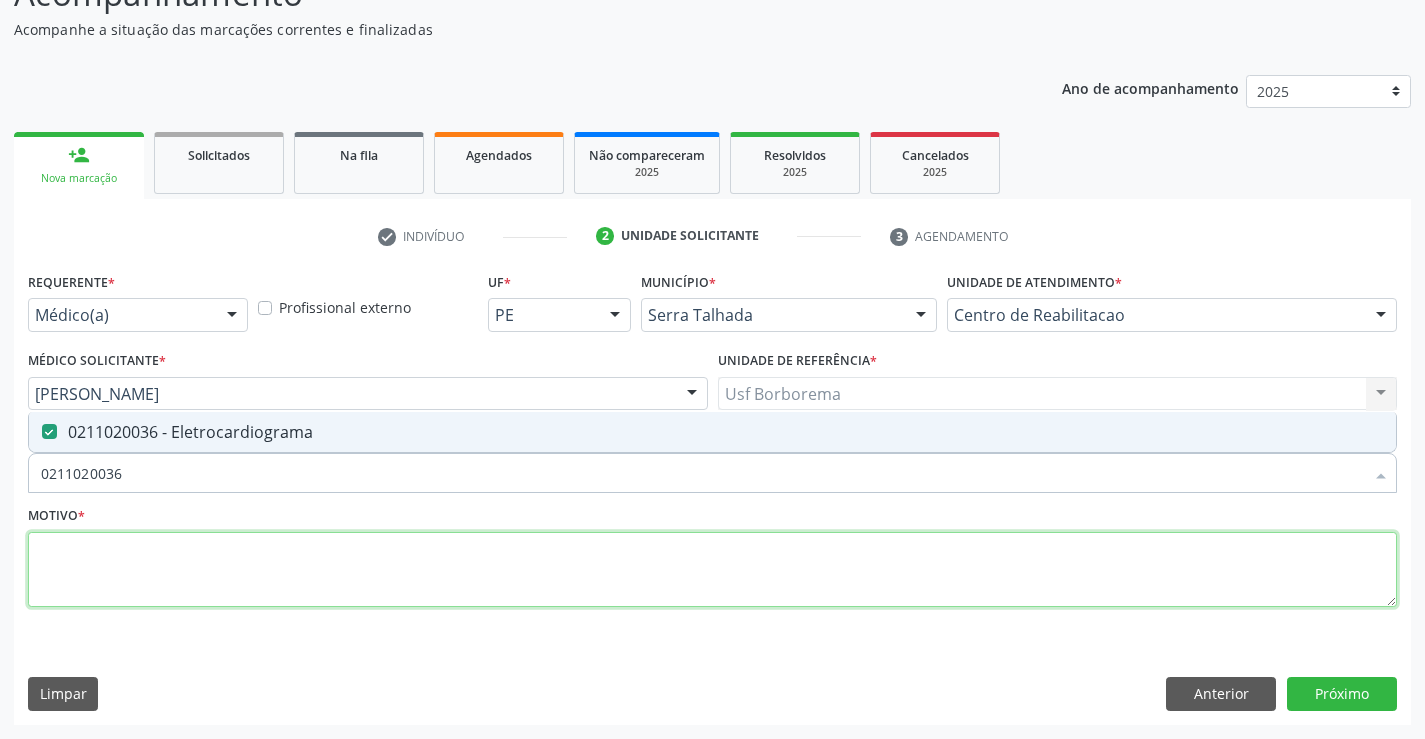 click at bounding box center [712, 570] 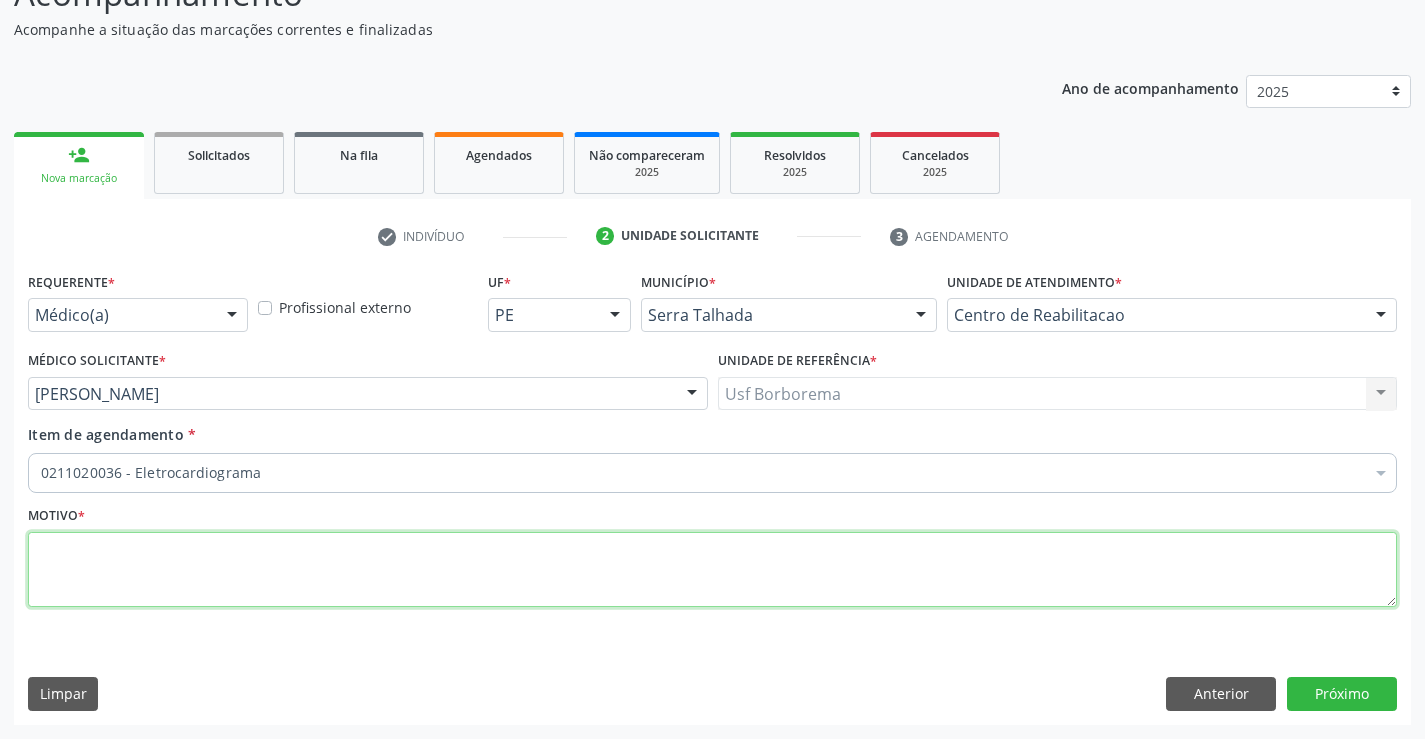 paste on "avaliação" 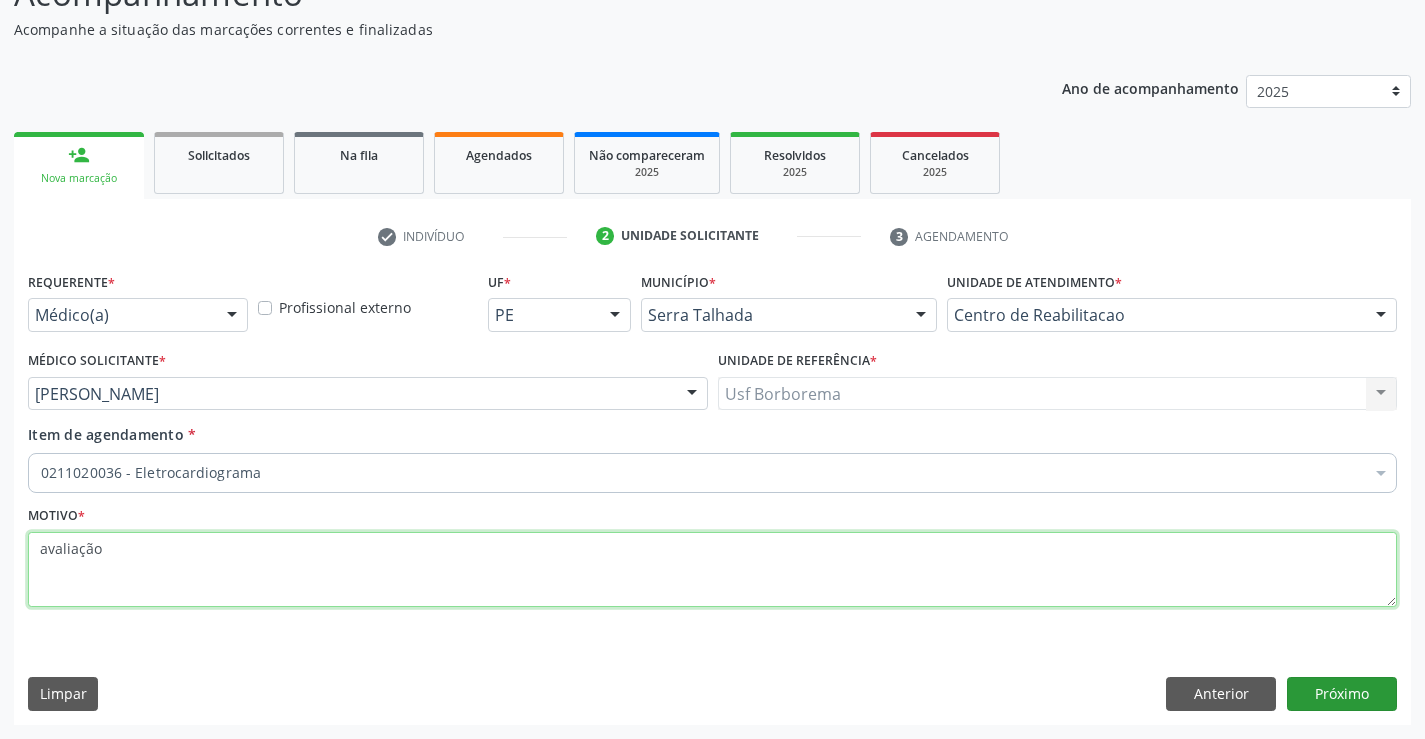 type on "avaliação" 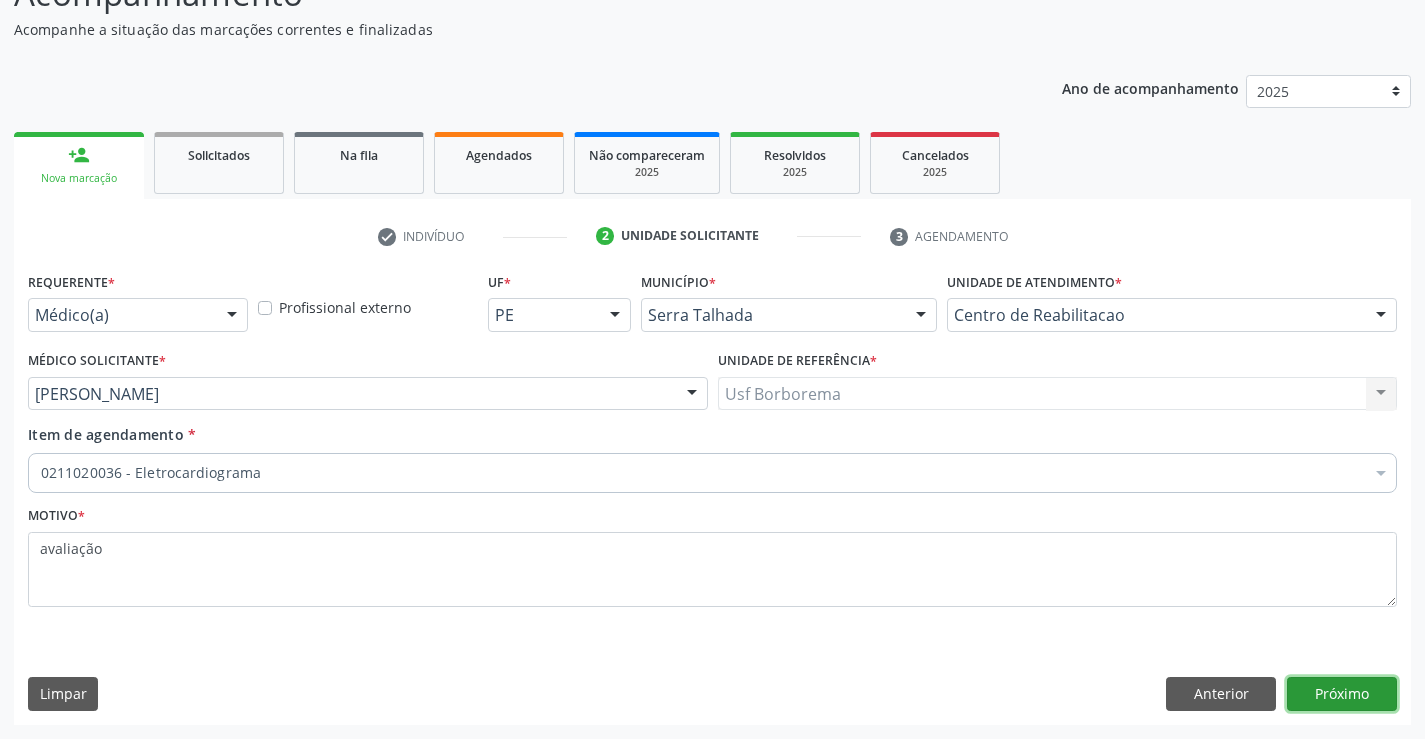click on "Próximo" at bounding box center (1342, 694) 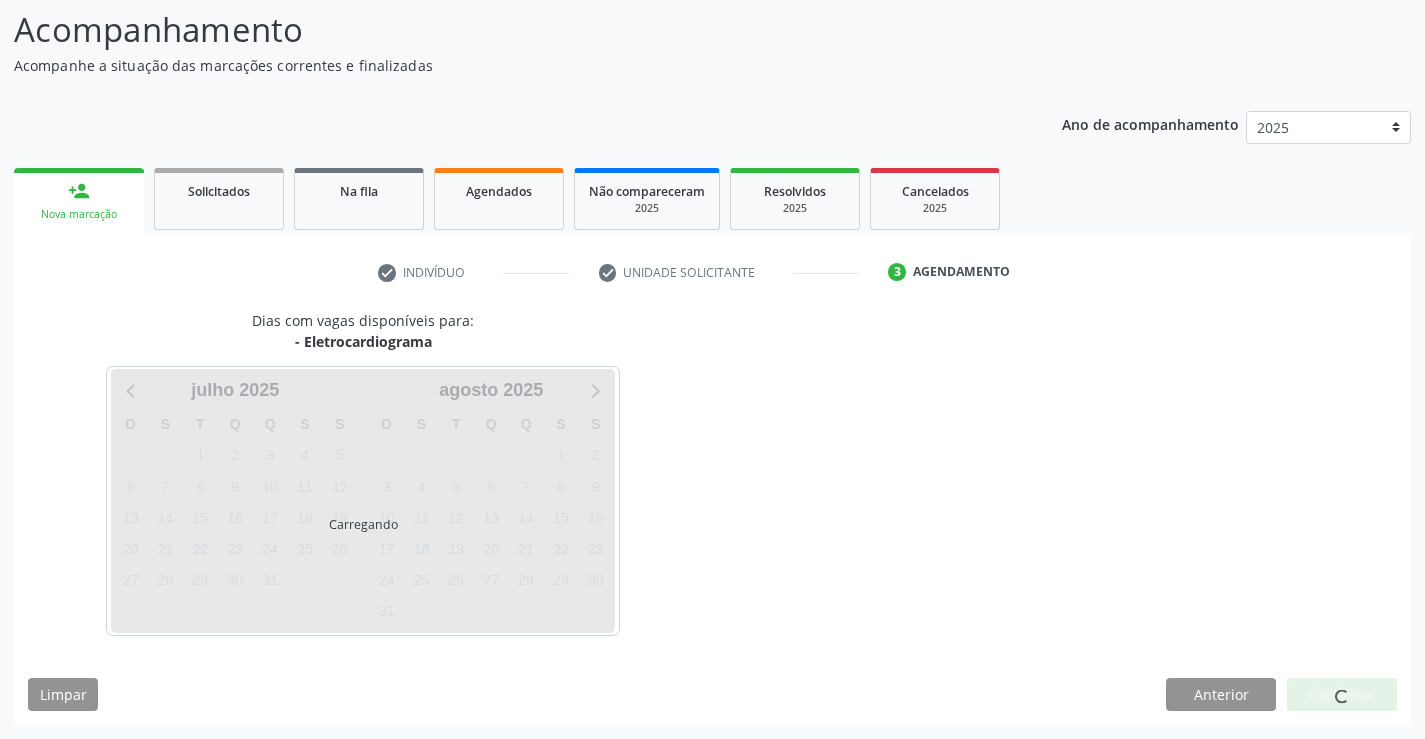scroll, scrollTop: 131, scrollLeft: 0, axis: vertical 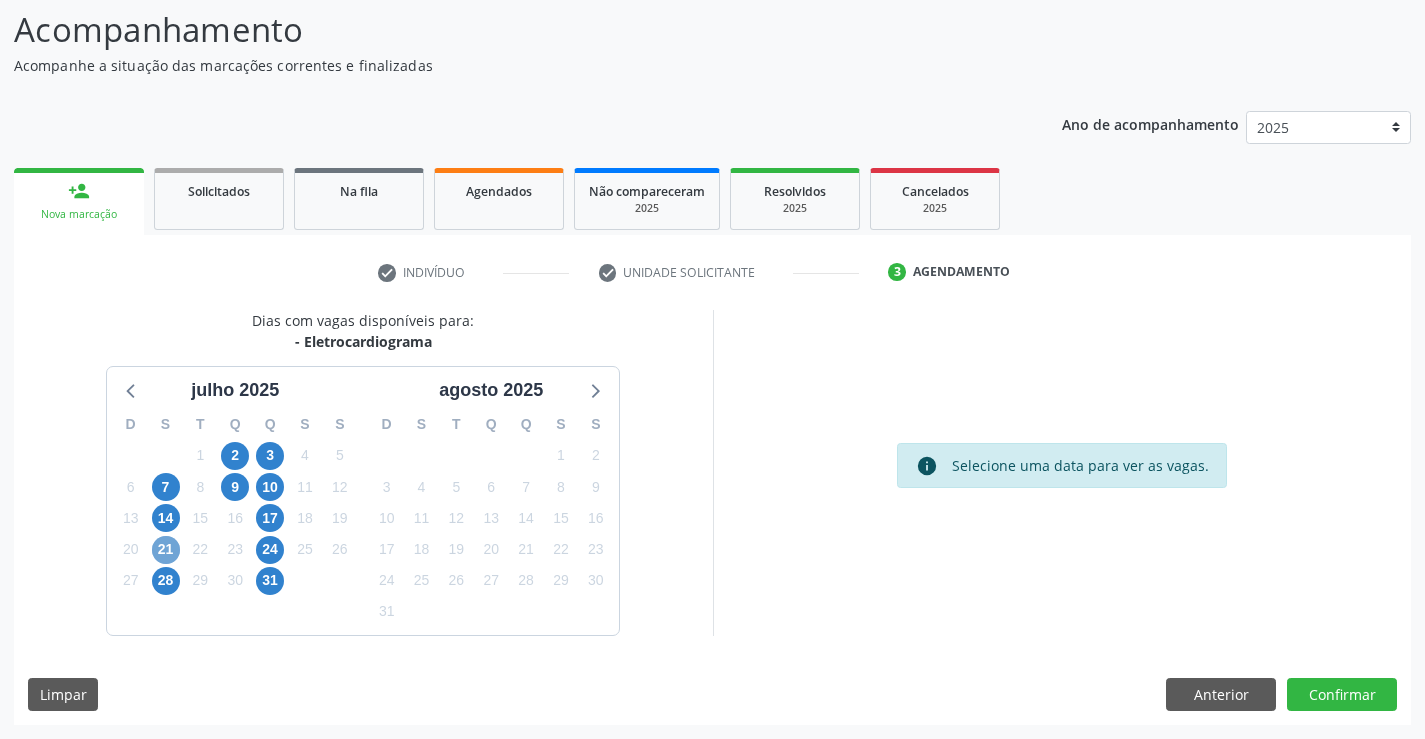 click on "21" at bounding box center [166, 550] 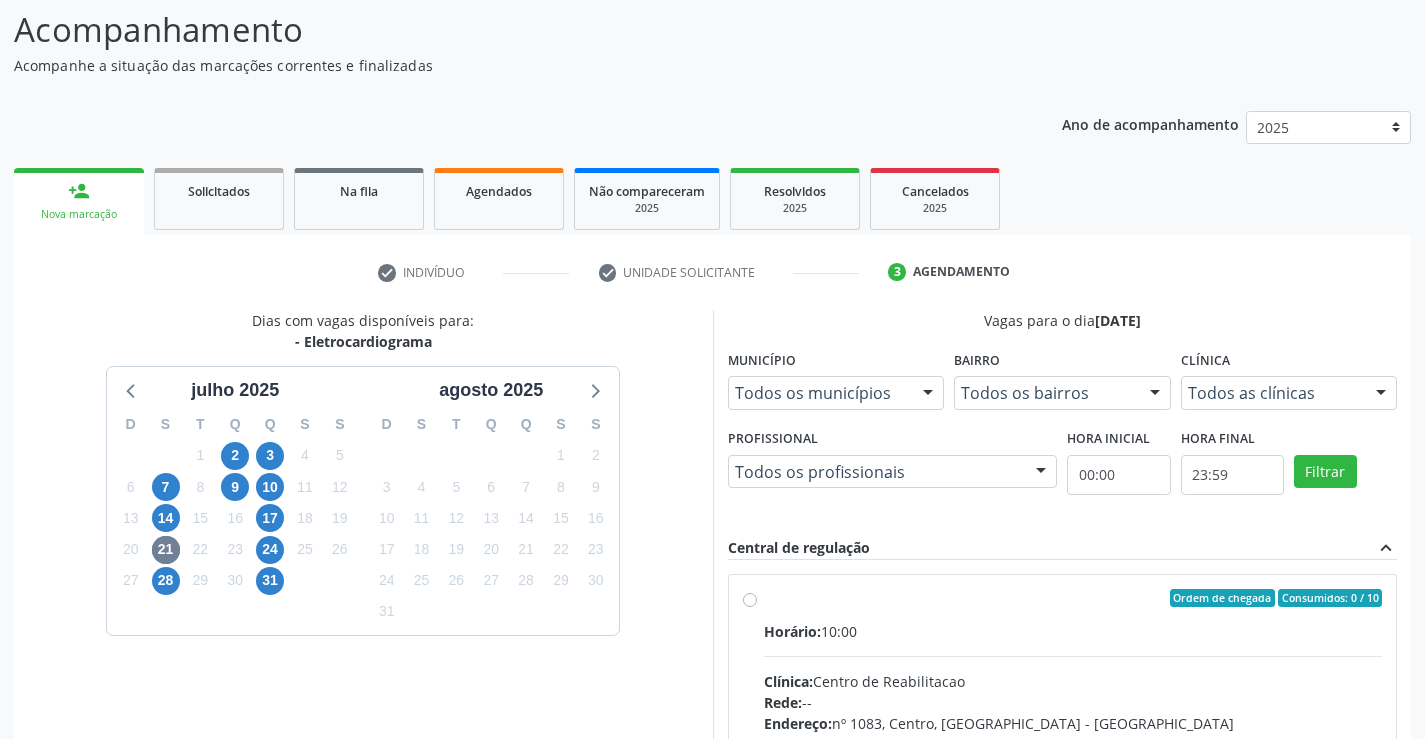 click on "Ordem de chegada
Consumidos: 0 / 10
Horário:   10:00
Clínica:  Centro de Reabilitacao
Rede:
--
Endereço:   [STREET_ADDRESS]
Telefone:   [PHONE_NUMBER]
Profissional:
[PERSON_NAME]
Informações adicionais sobre o atendimento
Idade de atendimento:
de 0 a 120 anos
Gênero(s) atendido(s):
Masculino e Feminino
Informações adicionais:
--" at bounding box center [1073, 742] 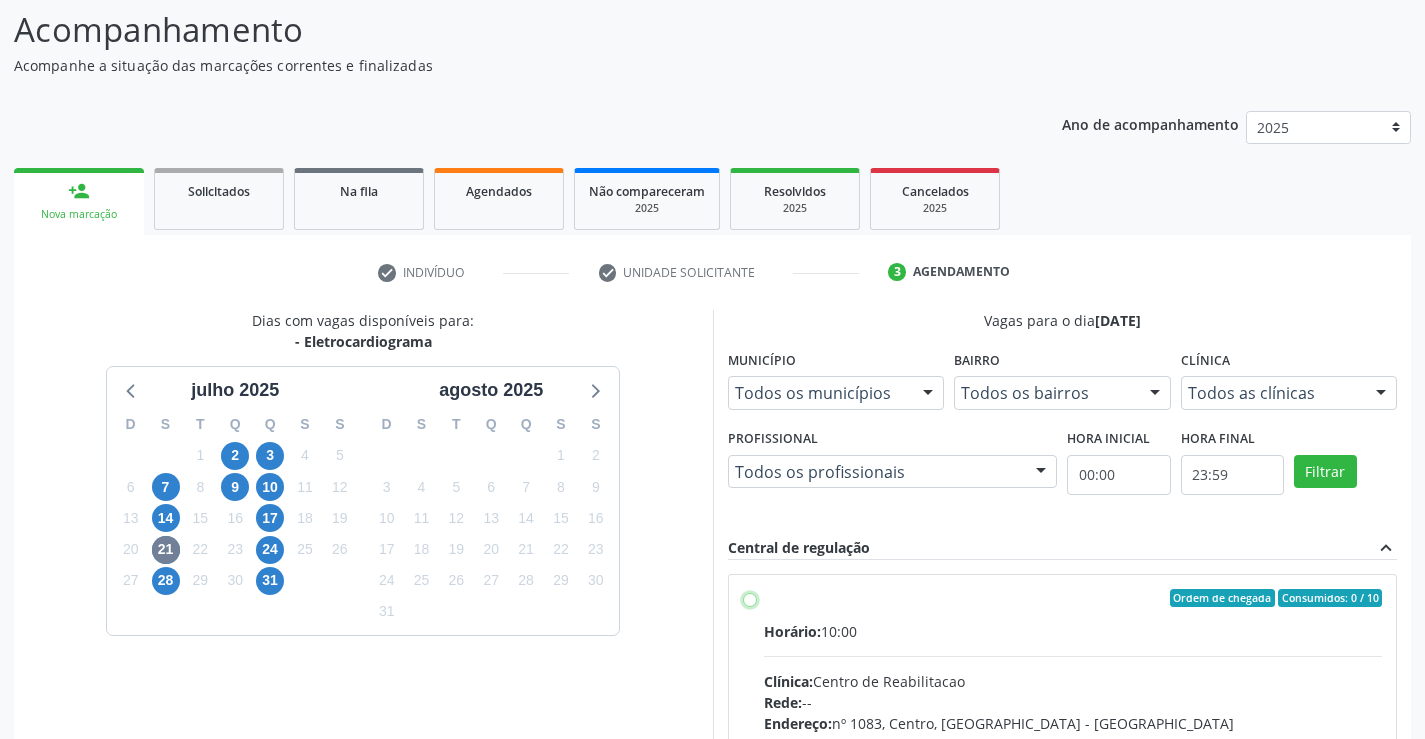 click on "Ordem de chegada
Consumidos: 0 / 10
Horário:   10:00
Clínica:  Centro de Reabilitacao
Rede:
--
Endereço:   [STREET_ADDRESS]
Telefone:   [PHONE_NUMBER]
Profissional:
[PERSON_NAME]
Informações adicionais sobre o atendimento
Idade de atendimento:
de 0 a 120 anos
Gênero(s) atendido(s):
Masculino e Feminino
Informações adicionais:
--" at bounding box center [750, 598] 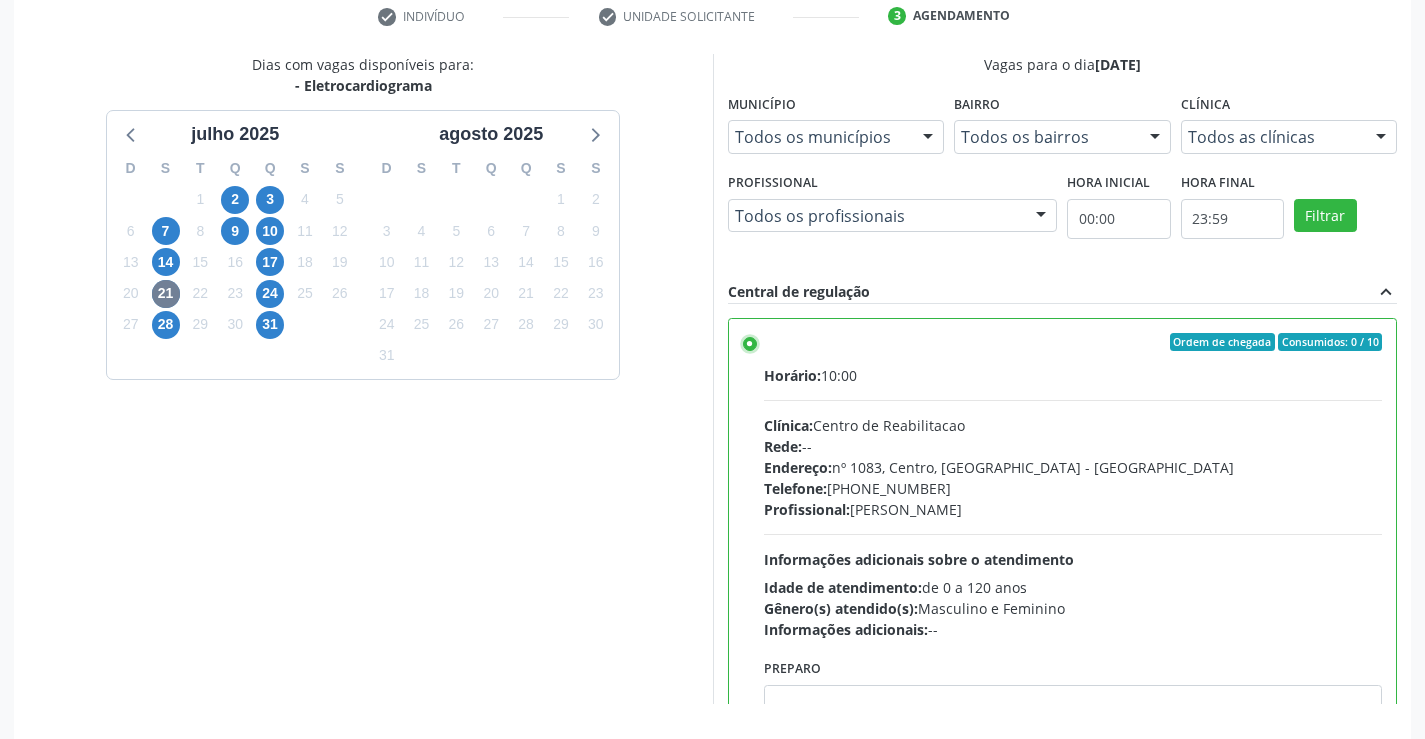 scroll, scrollTop: 456, scrollLeft: 0, axis: vertical 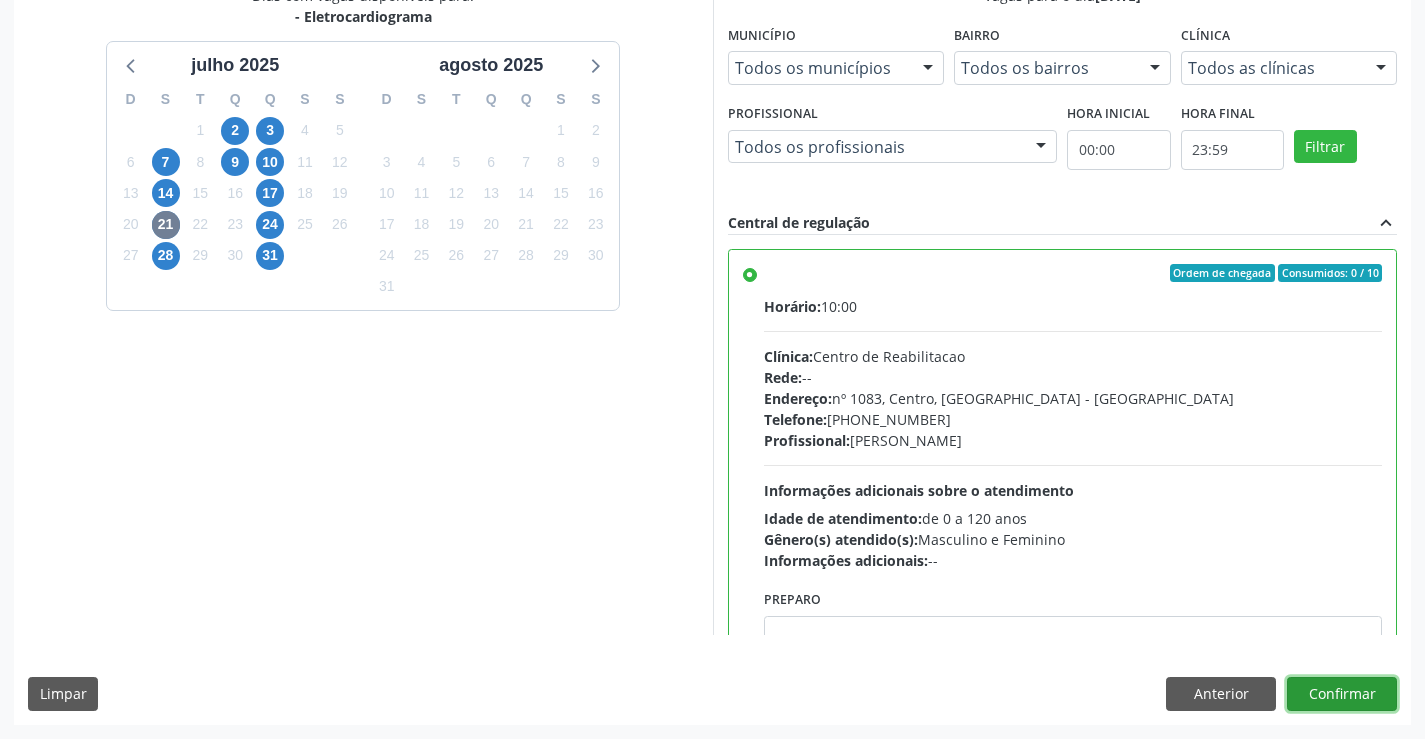 click on "Confirmar" at bounding box center [1342, 694] 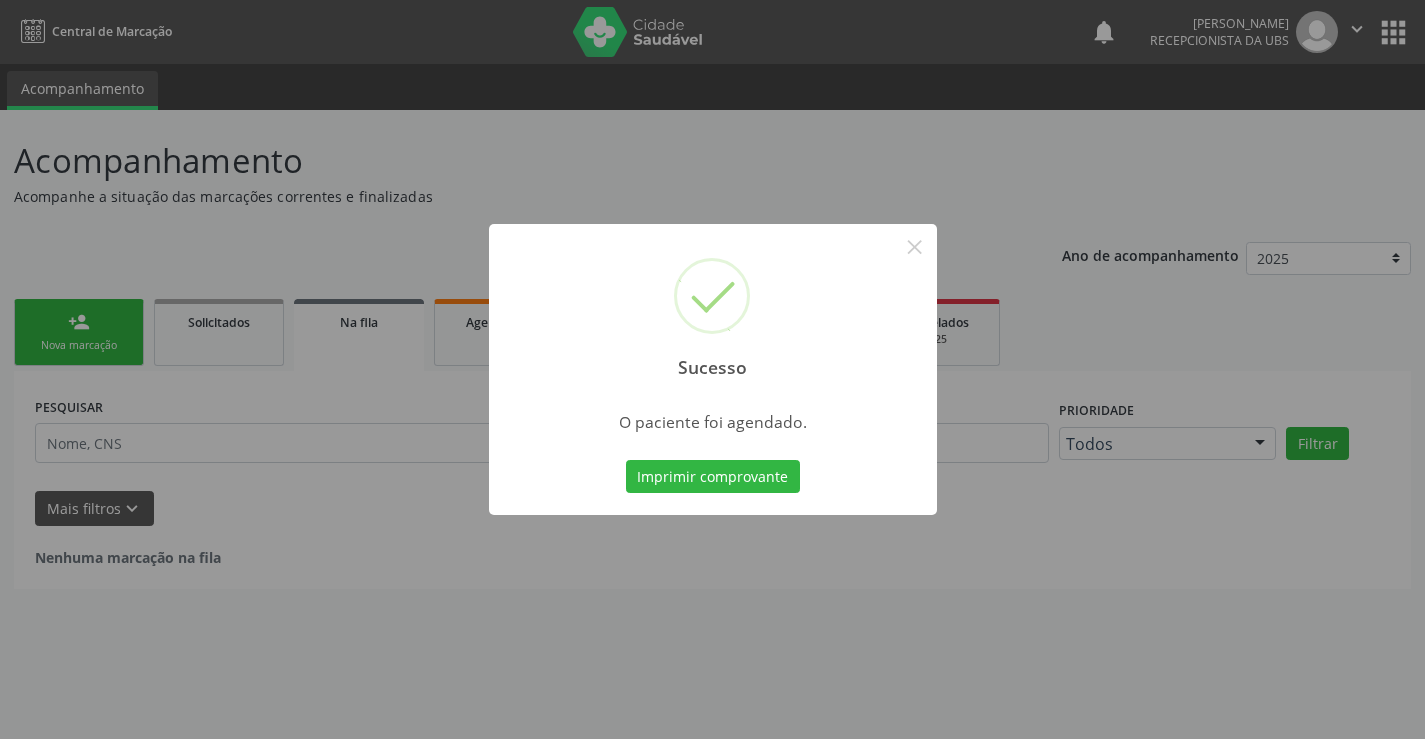 scroll, scrollTop: 0, scrollLeft: 0, axis: both 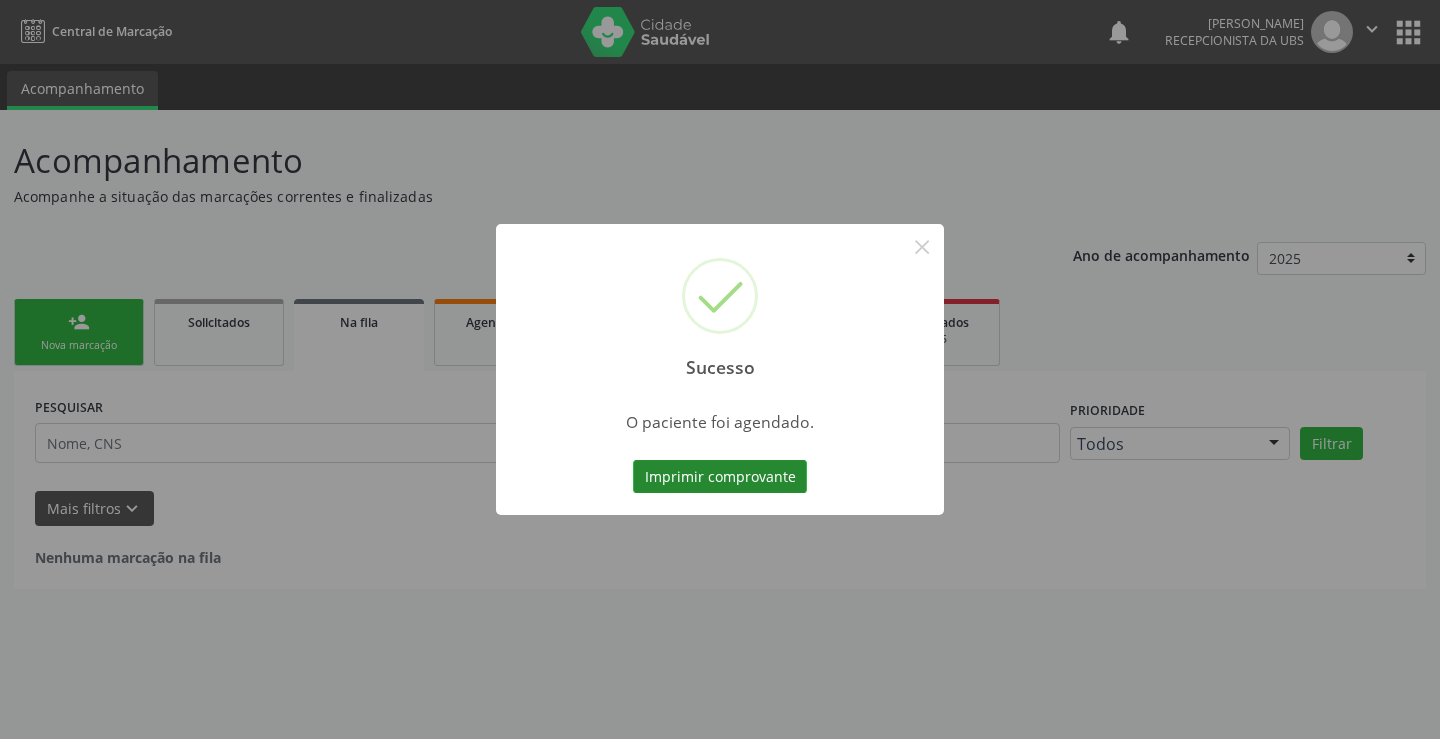 click on "Imprimir comprovante" at bounding box center [720, 477] 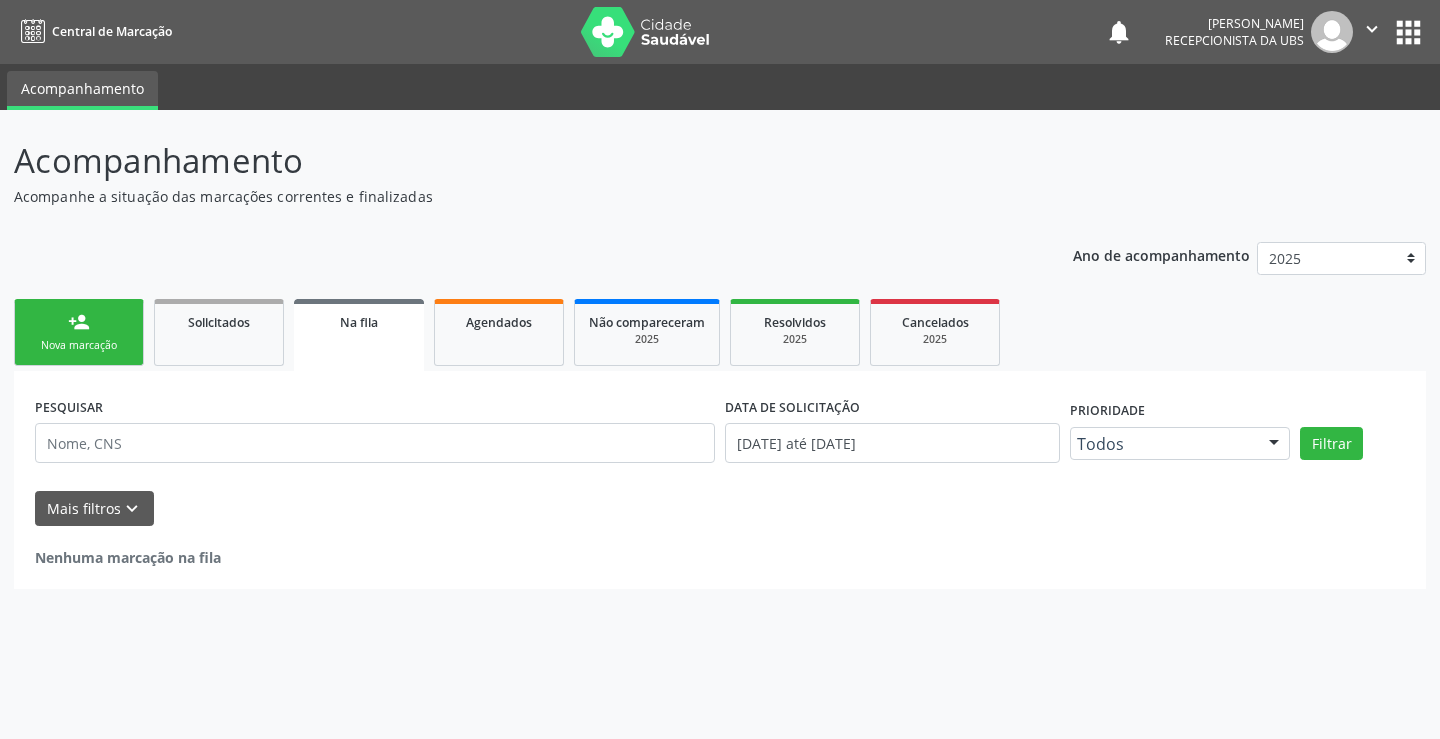 click on "person_add
Nova marcação" at bounding box center [79, 332] 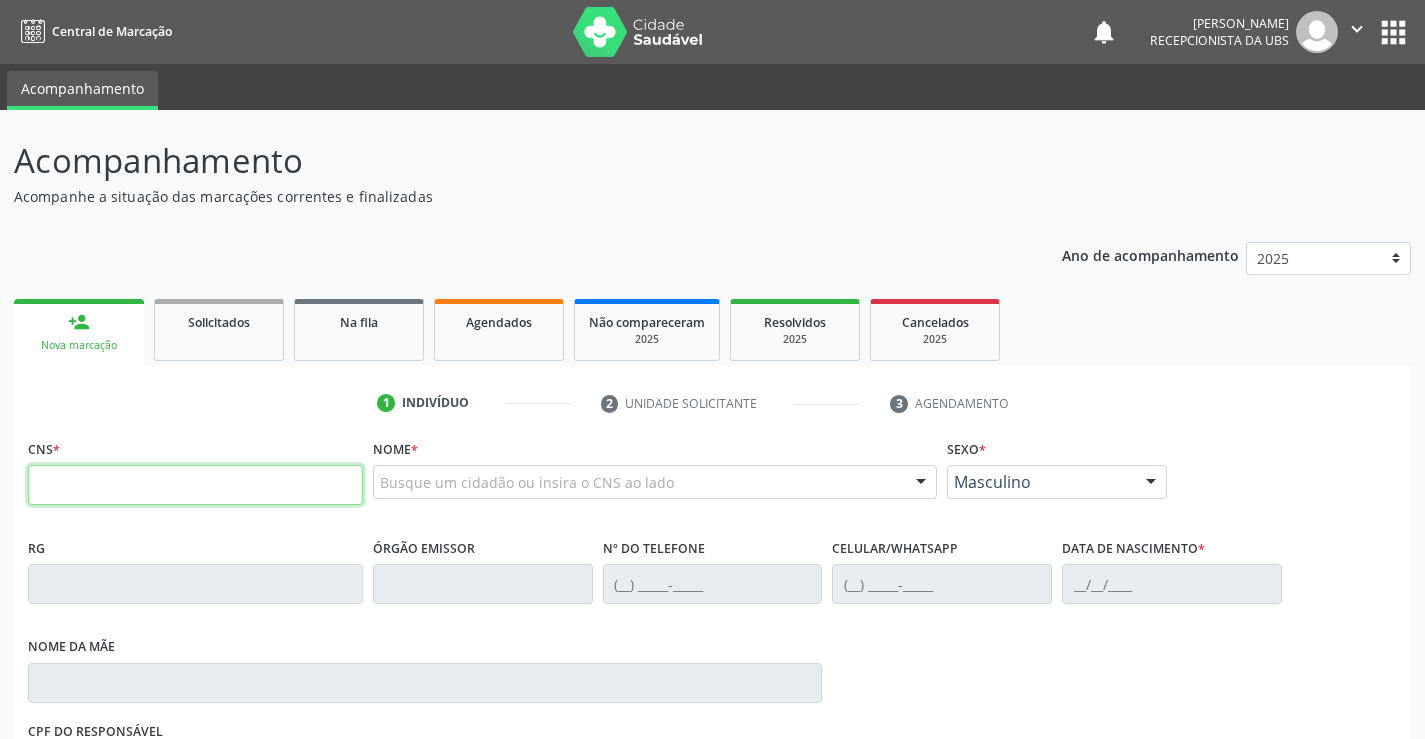 click at bounding box center (195, 485) 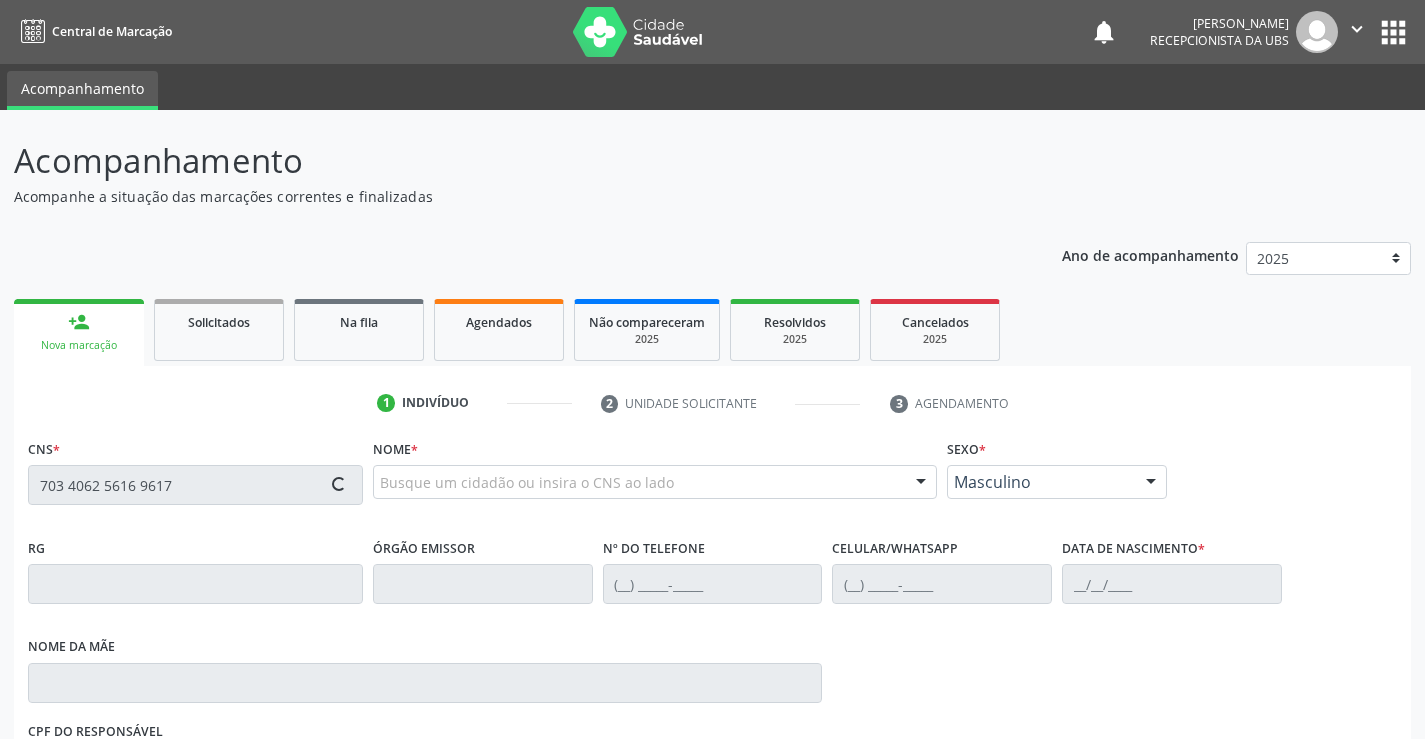 type on "703 4062 5616 9617" 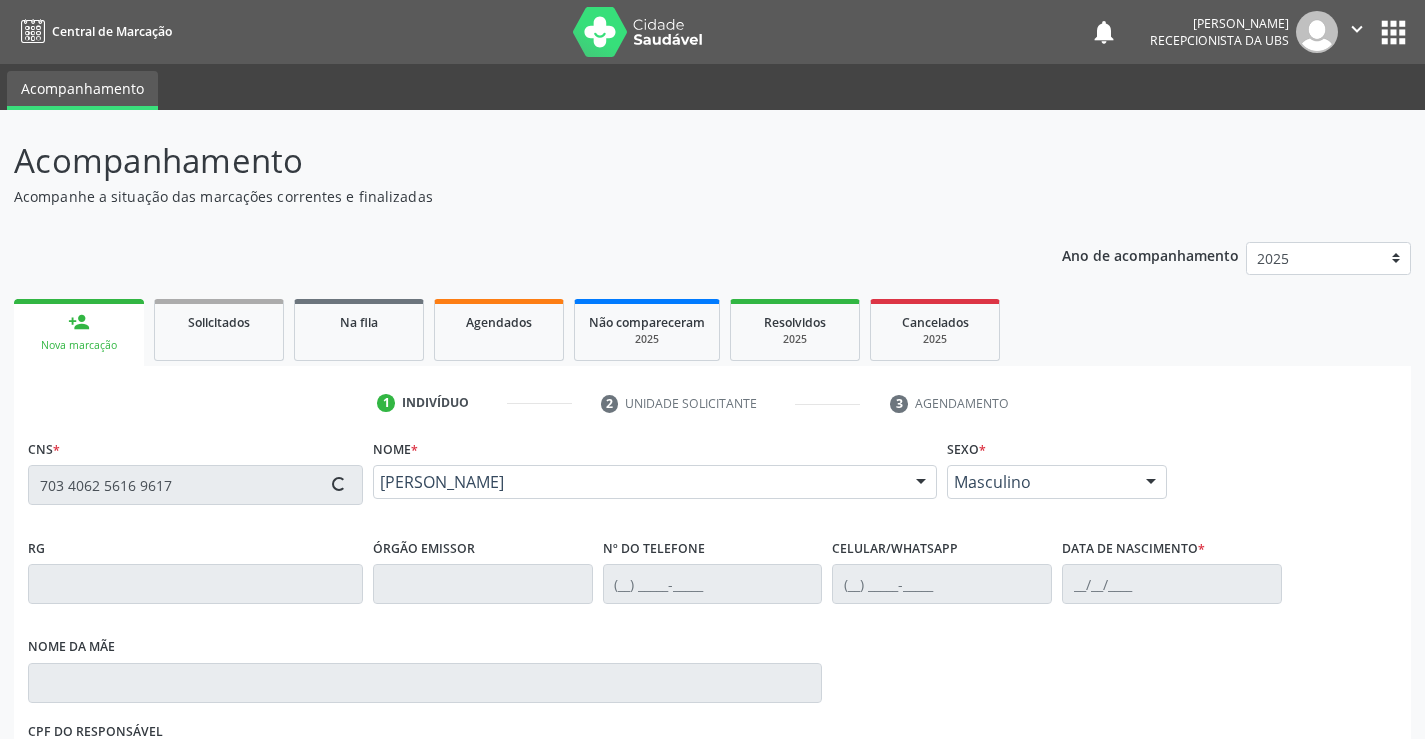 type on "[PHONE_NUMBER]" 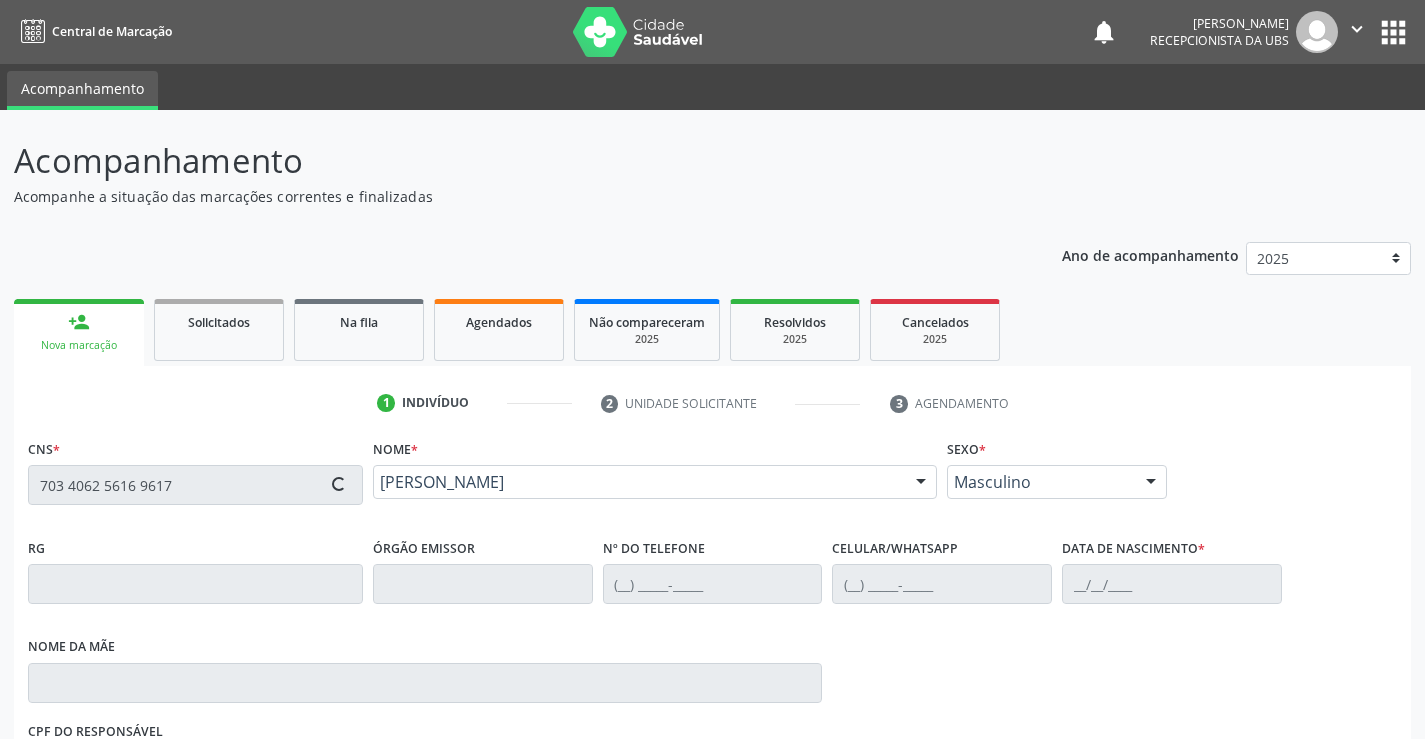 type on "903" 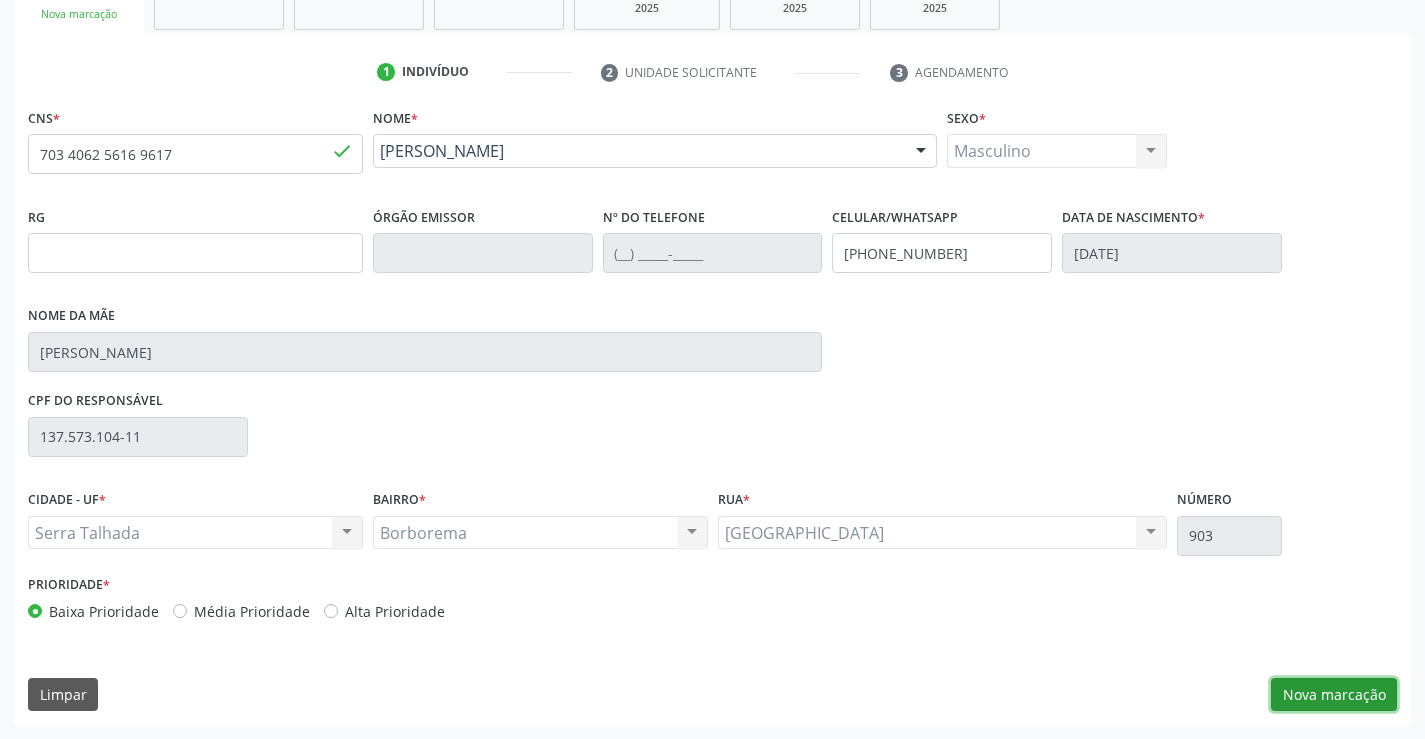 click on "Nova marcação" at bounding box center (1334, 695) 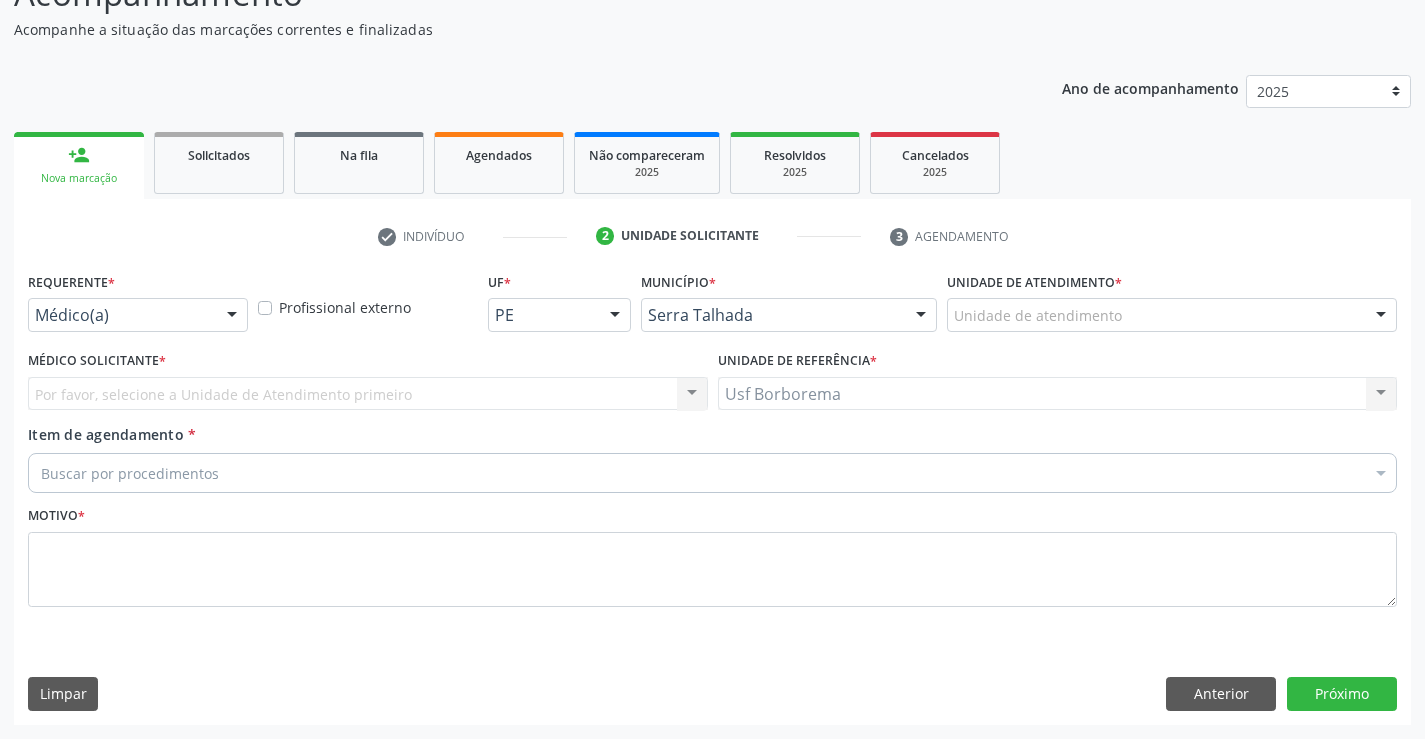scroll, scrollTop: 167, scrollLeft: 0, axis: vertical 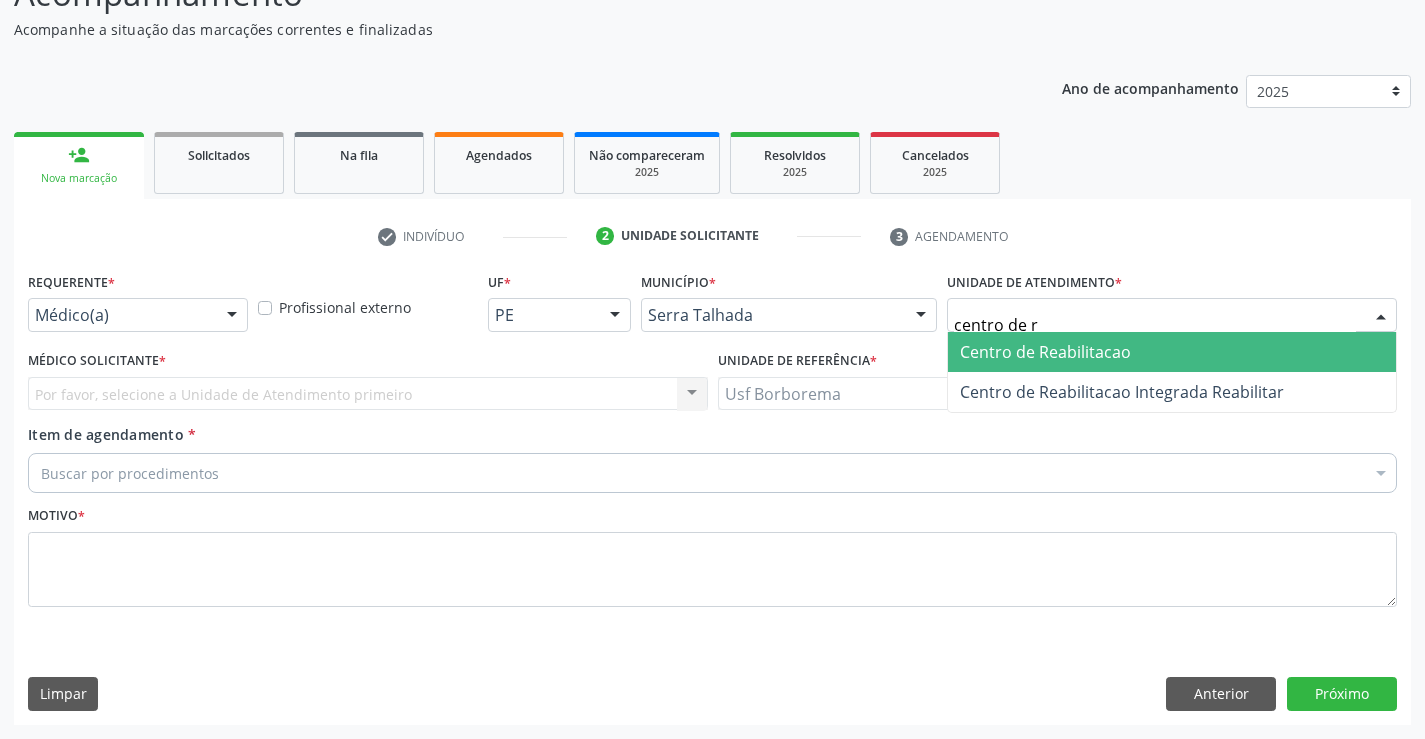 type on "centro de re" 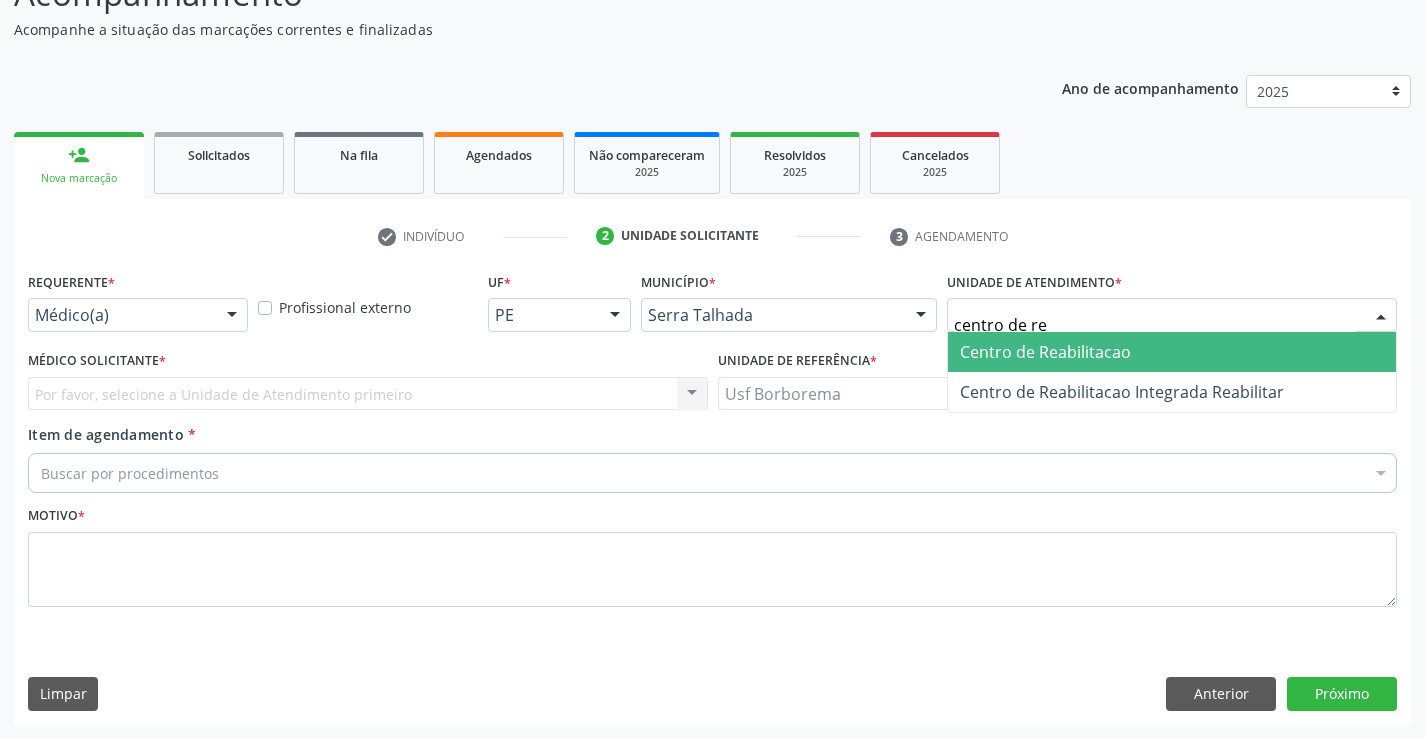click on "Centro de Reabilitacao" at bounding box center [1045, 352] 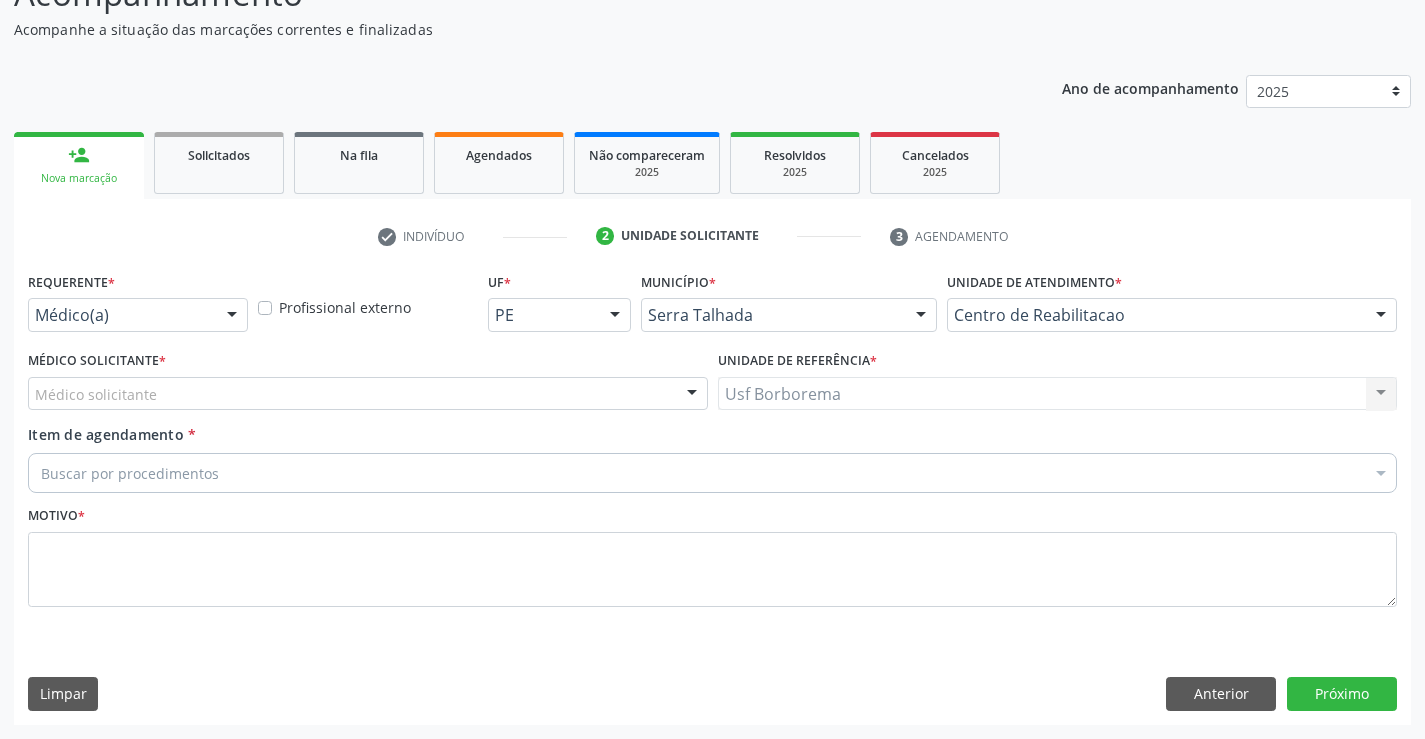 click on "Médico solicitante" at bounding box center (368, 394) 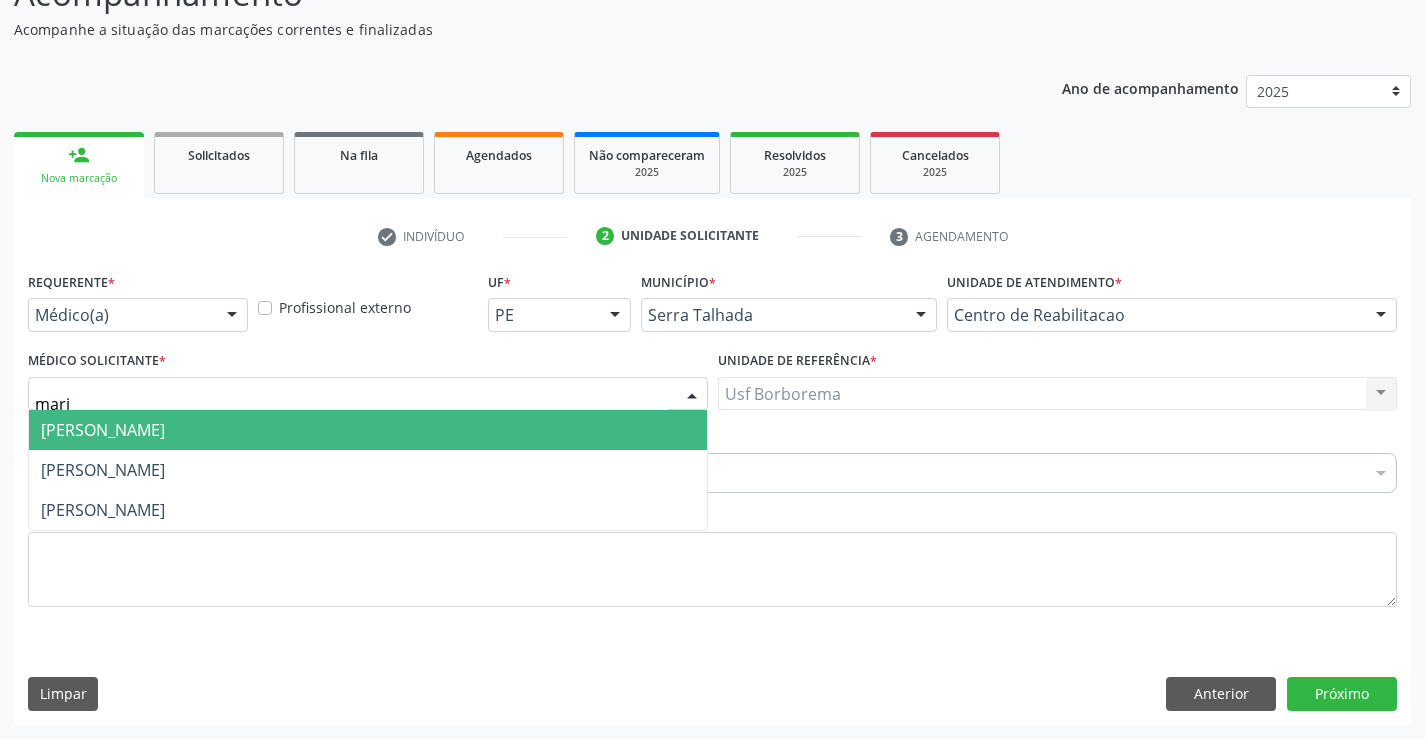 type on "maria" 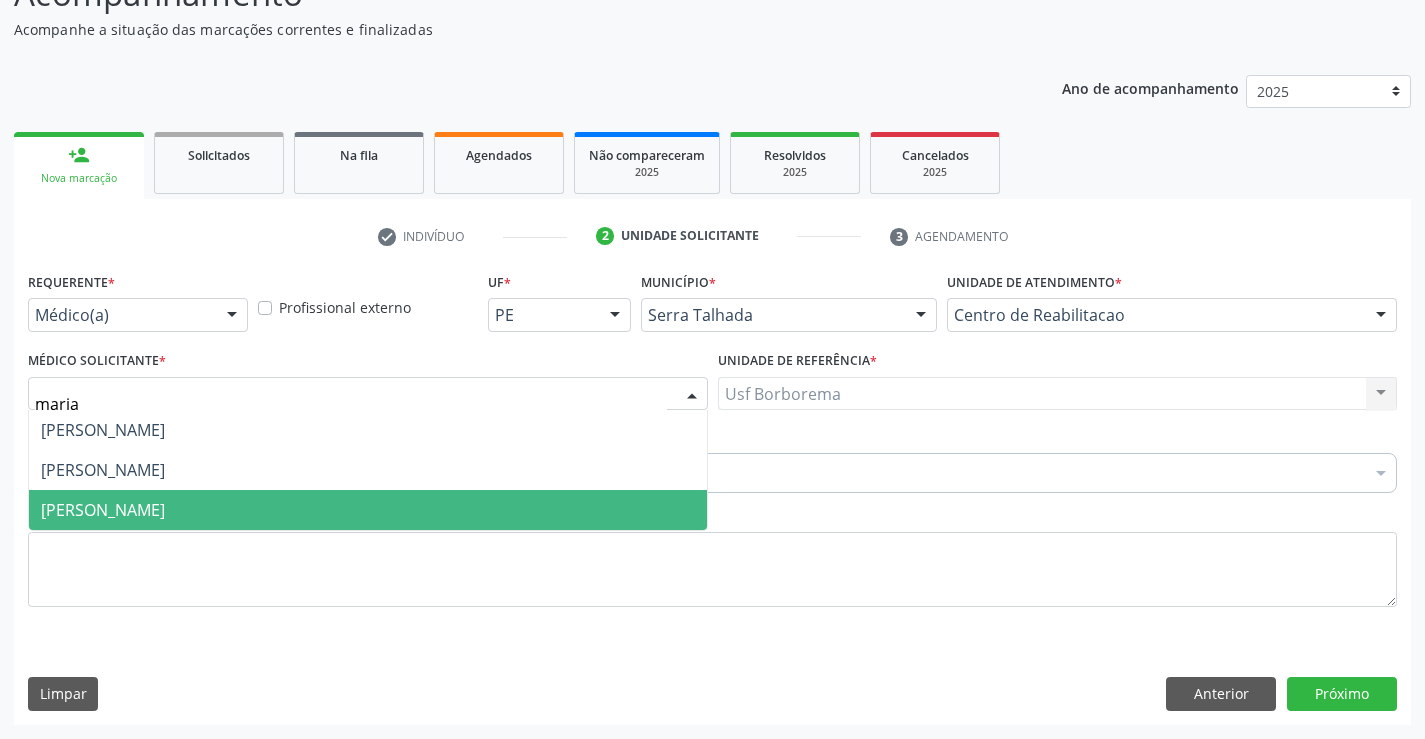 click on "[PERSON_NAME]" at bounding box center (103, 510) 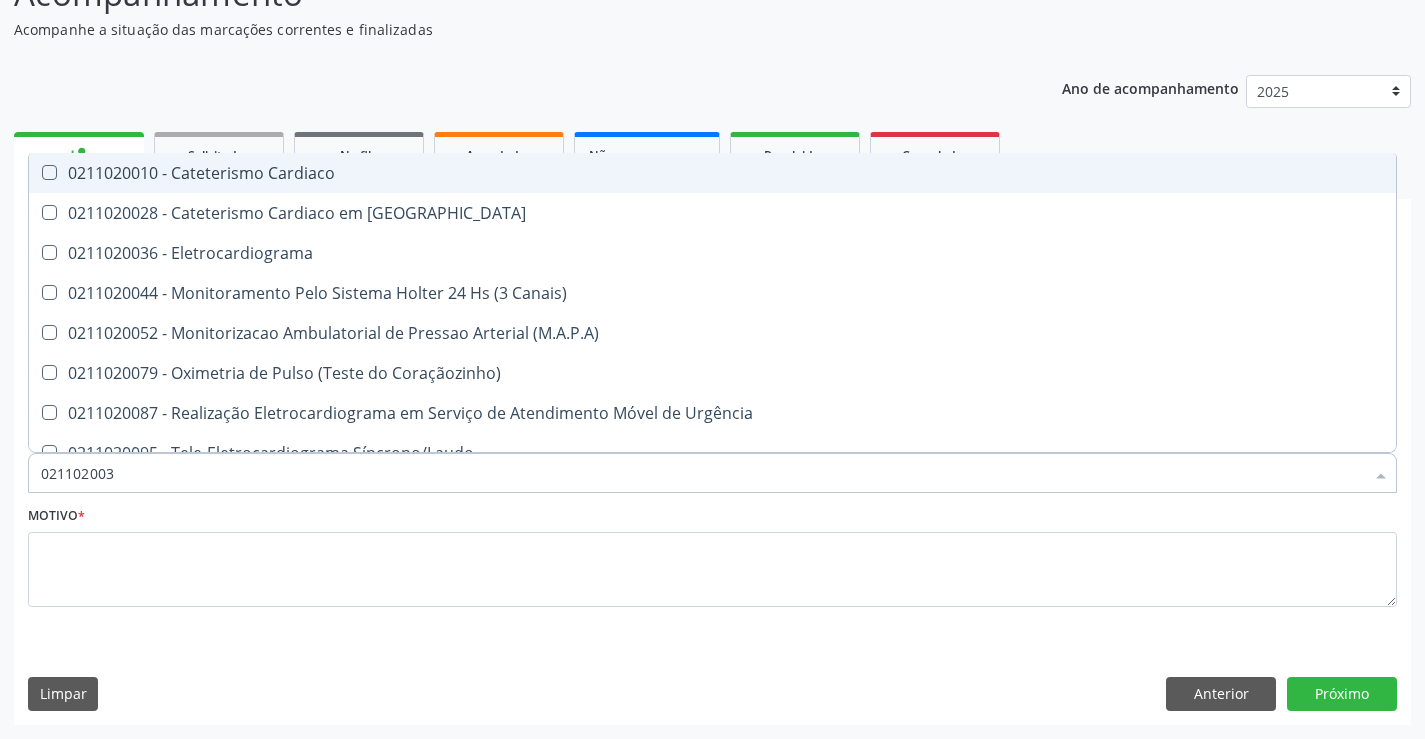 type on "0211020036" 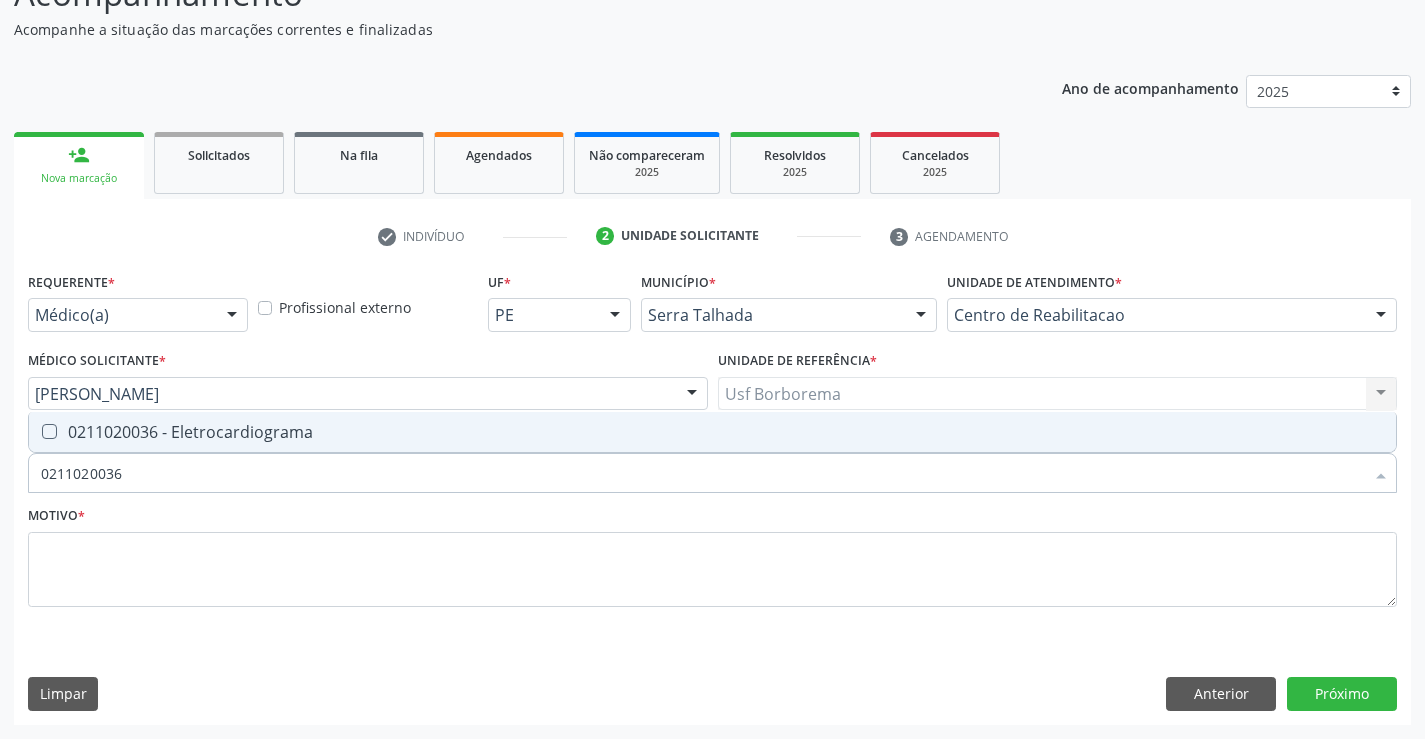 drag, startPoint x: 50, startPoint y: 434, endPoint x: 50, endPoint y: 419, distance: 15 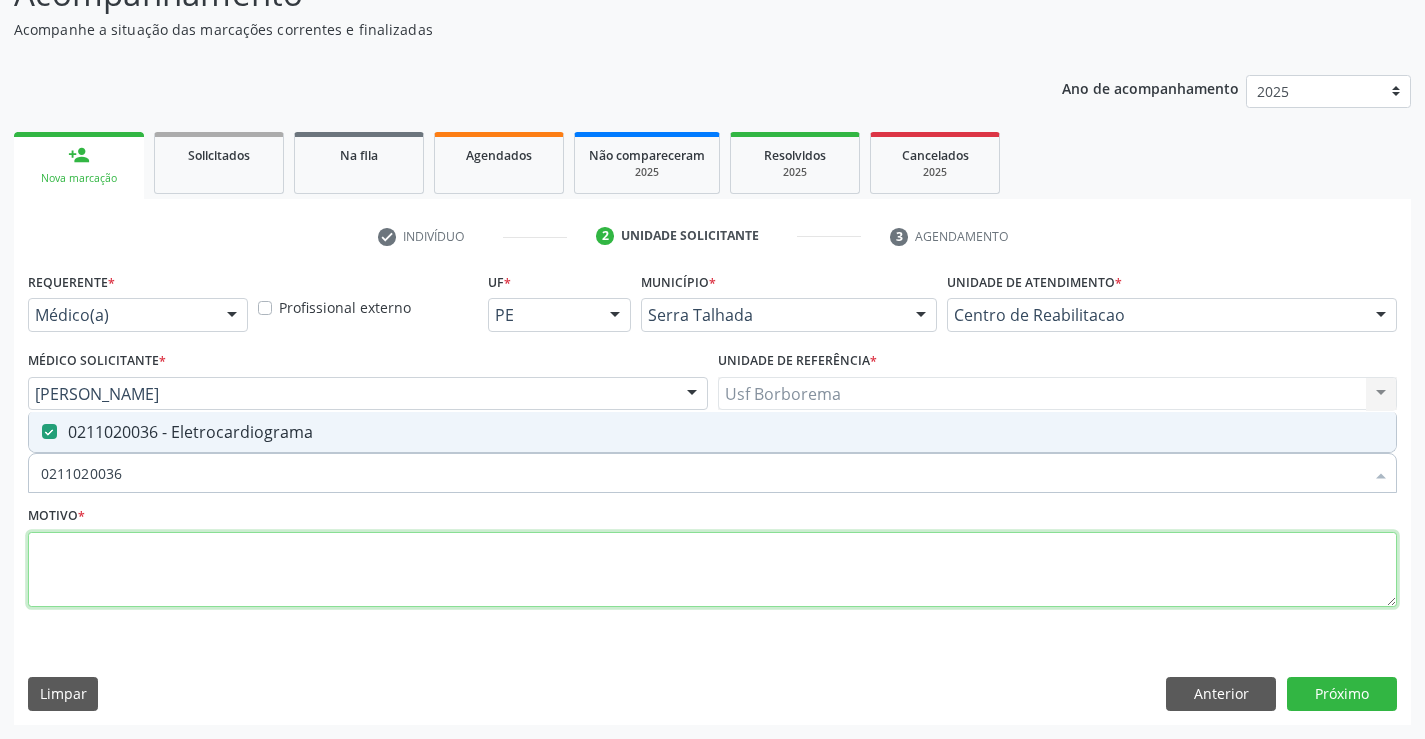 click at bounding box center [712, 570] 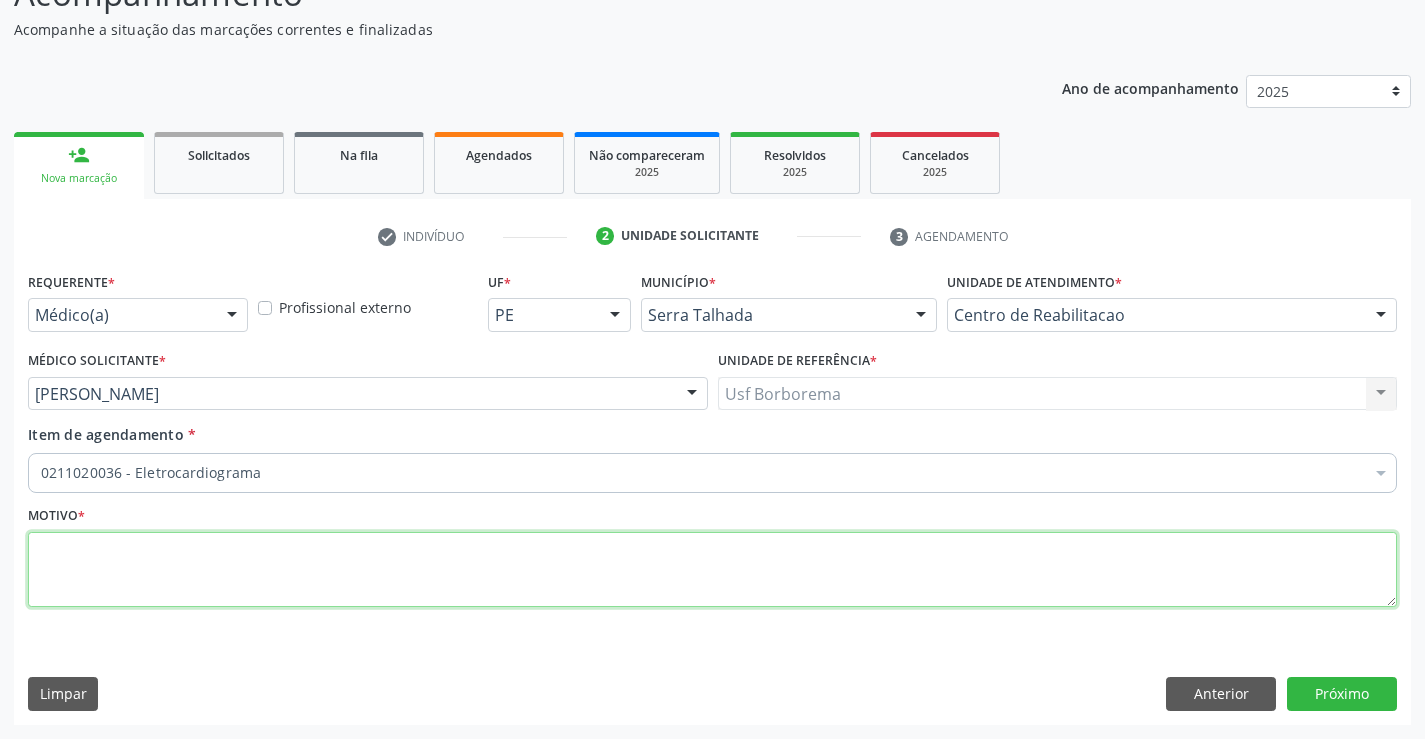 paste on "avaliação" 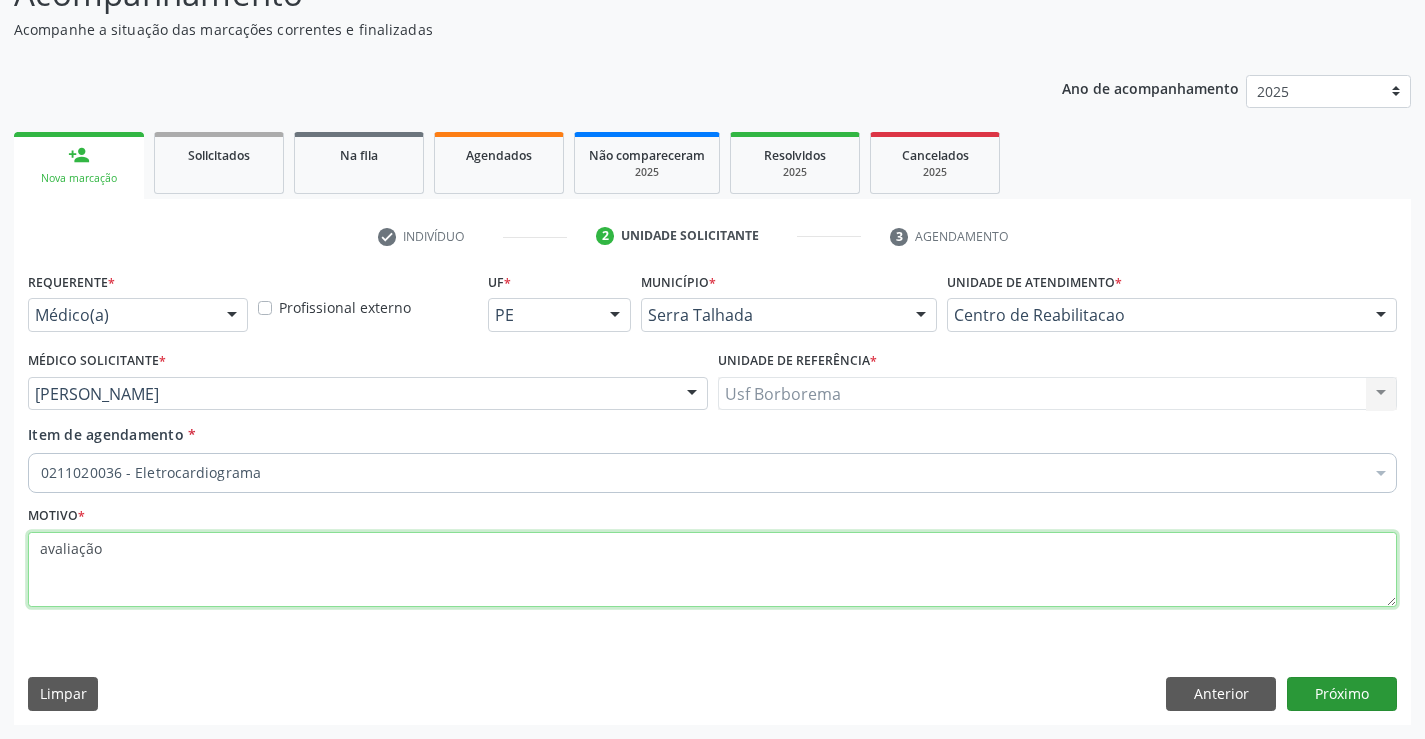 type on "avaliação" 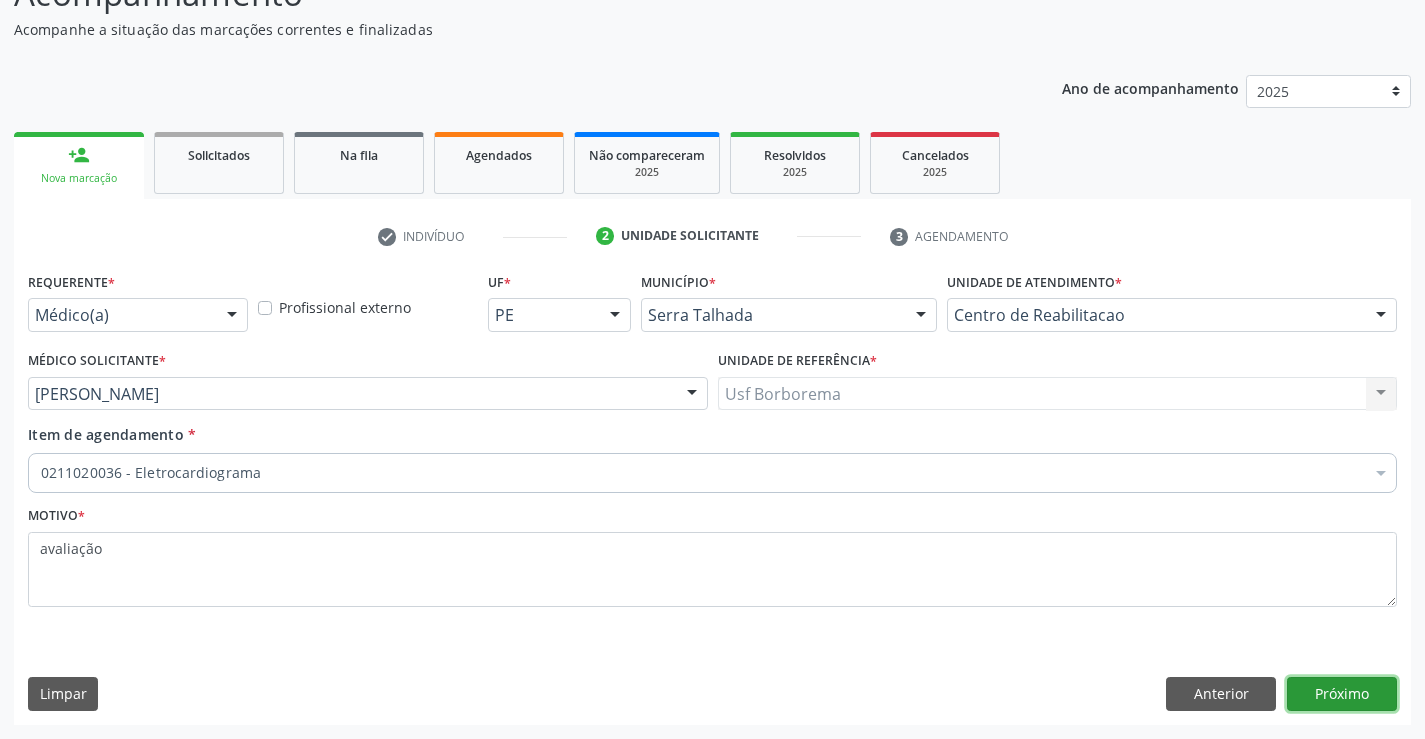 click on "Próximo" at bounding box center [1342, 694] 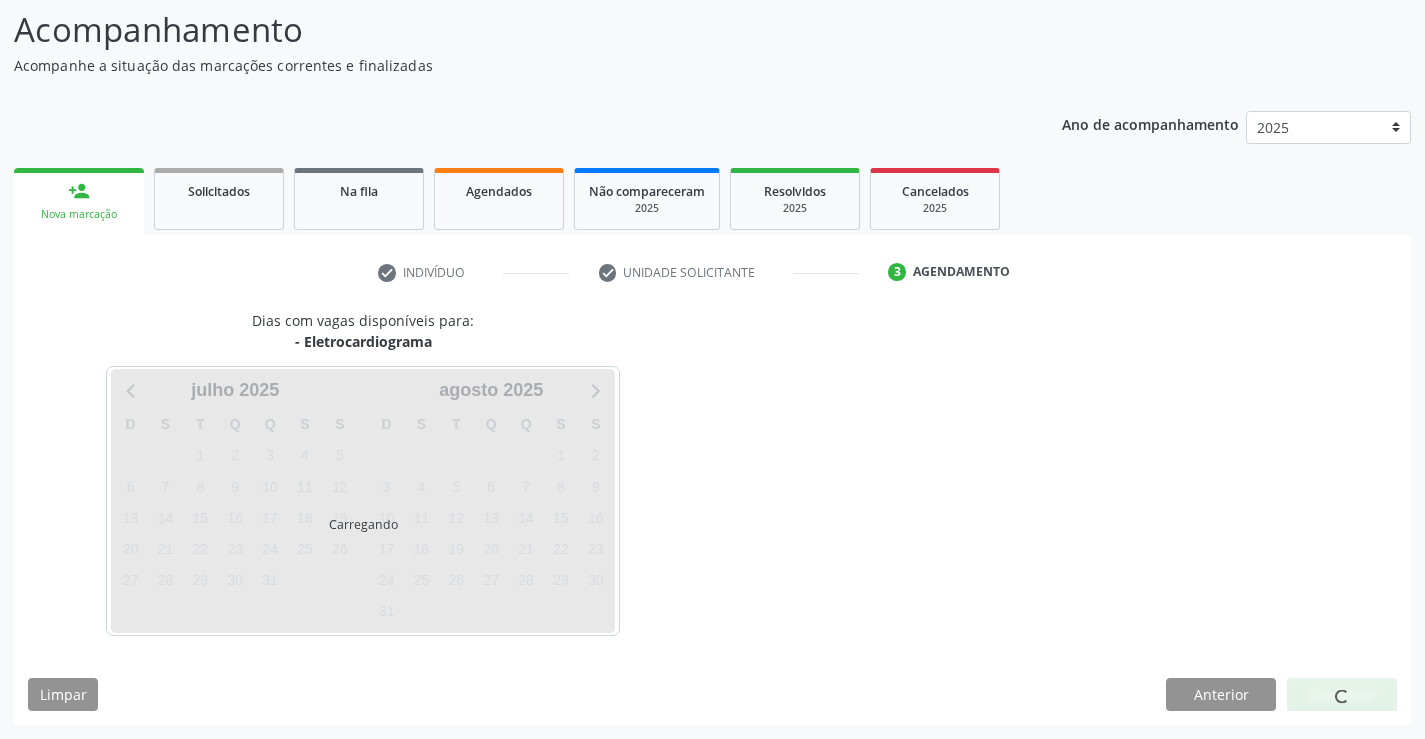 scroll, scrollTop: 131, scrollLeft: 0, axis: vertical 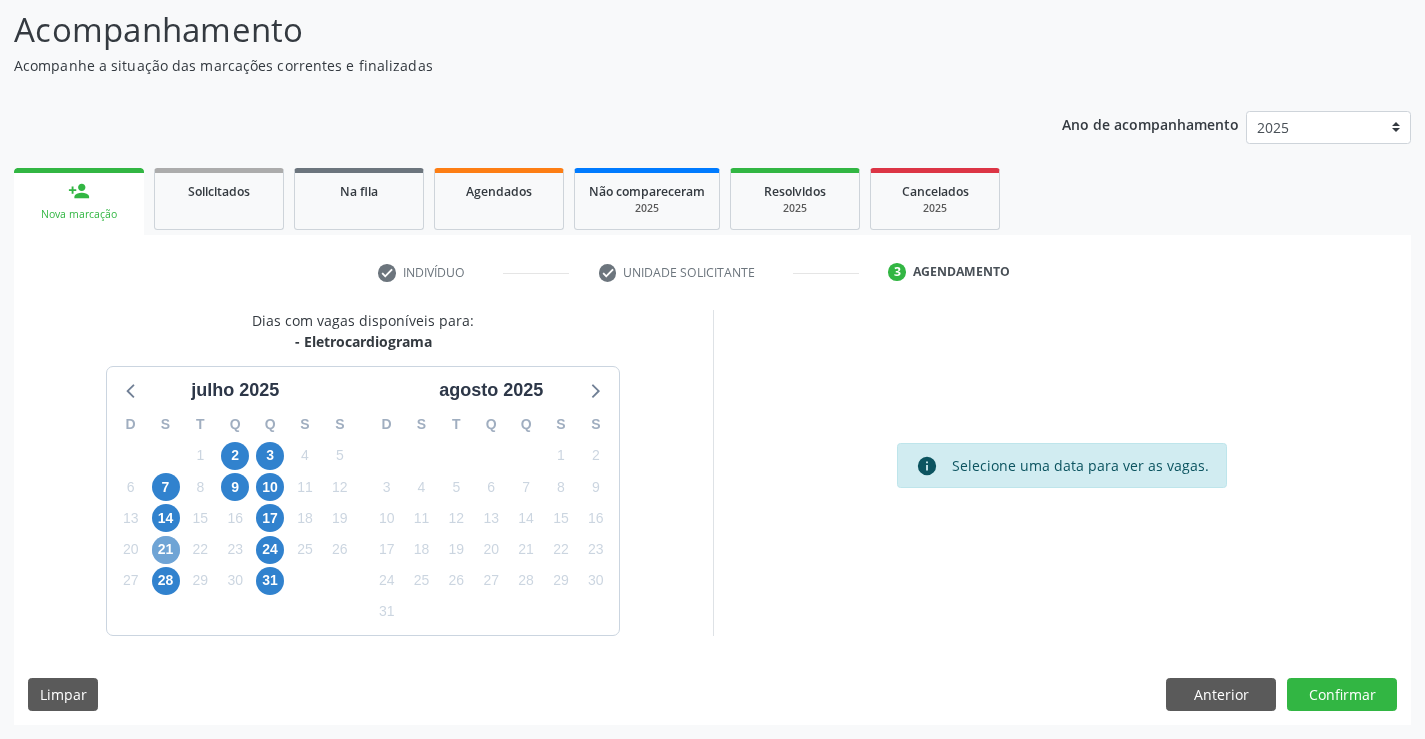 click on "21" at bounding box center [166, 550] 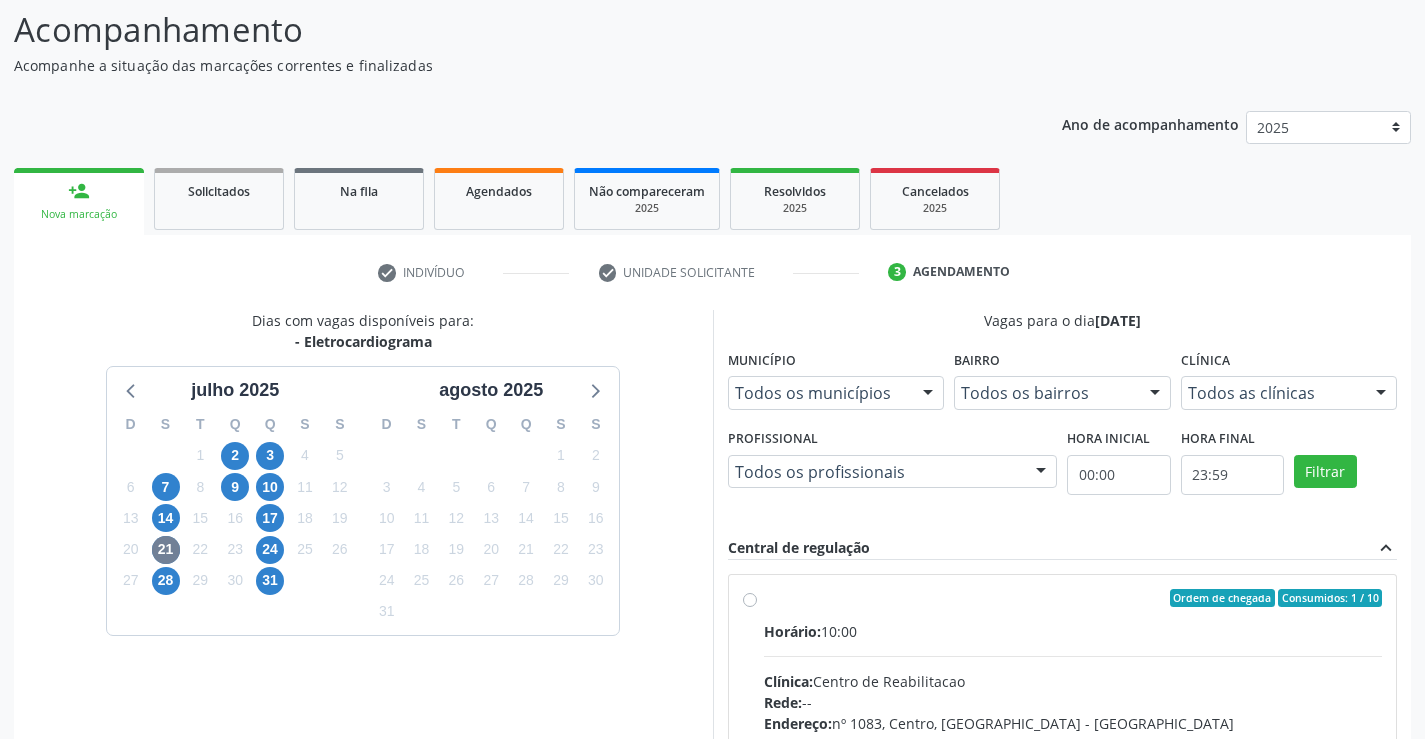 click on "Ordem de chegada
Consumidos: 1 / 10
Horário:   10:00
Clínica:  Centro de Reabilitacao
Rede:
--
Endereço:   [STREET_ADDRESS]
Telefone:   [PHONE_NUMBER]
Profissional:
[PERSON_NAME]
Informações adicionais sobre o atendimento
Idade de atendimento:
de 0 a 120 anos
Gênero(s) atendido(s):
Masculino e Feminino
Informações adicionais:
--" at bounding box center (1073, 742) 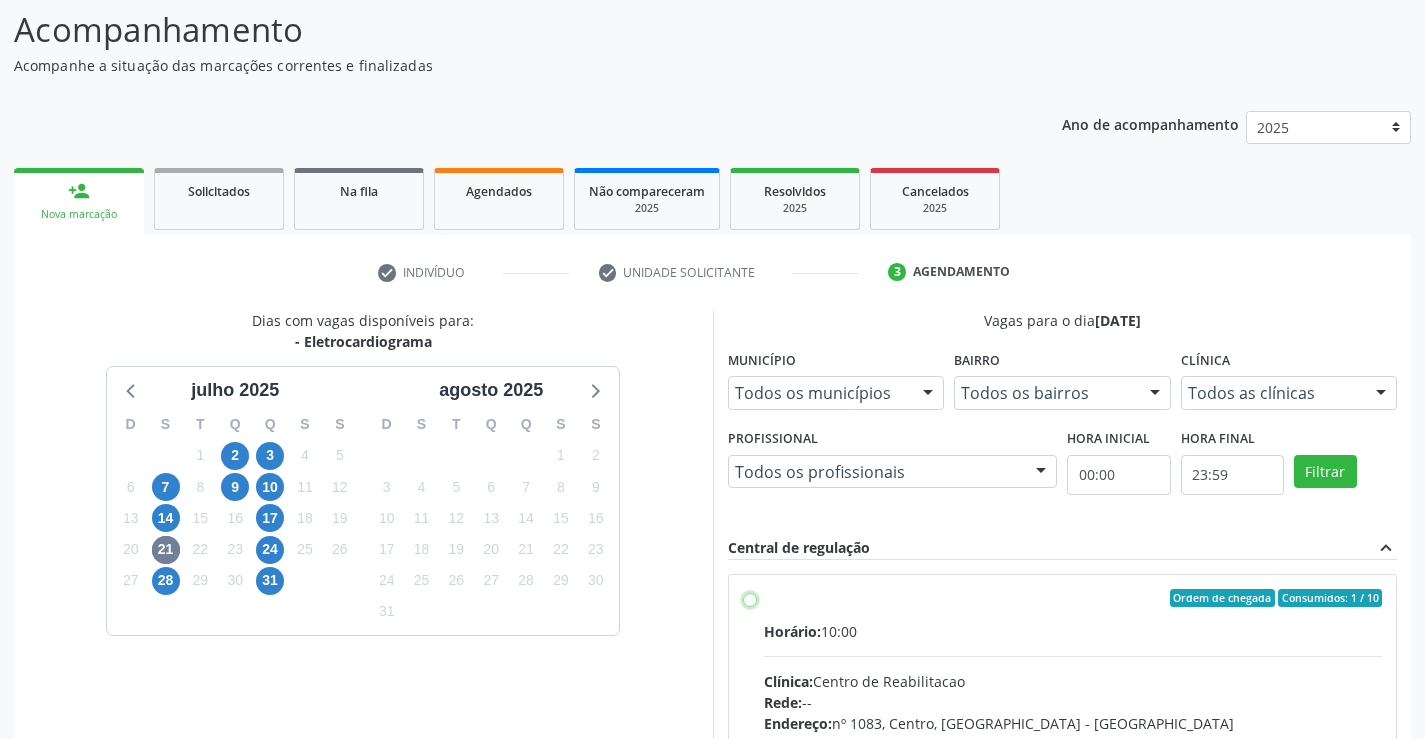 click on "Ordem de chegada
Consumidos: 1 / 10
Horário:   10:00
Clínica:  Centro de Reabilitacao
Rede:
--
Endereço:   [STREET_ADDRESS]
Telefone:   [PHONE_NUMBER]
Profissional:
[PERSON_NAME]
Informações adicionais sobre o atendimento
Idade de atendimento:
de 0 a 120 anos
Gênero(s) atendido(s):
Masculino e Feminino
Informações adicionais:
--" at bounding box center [750, 598] 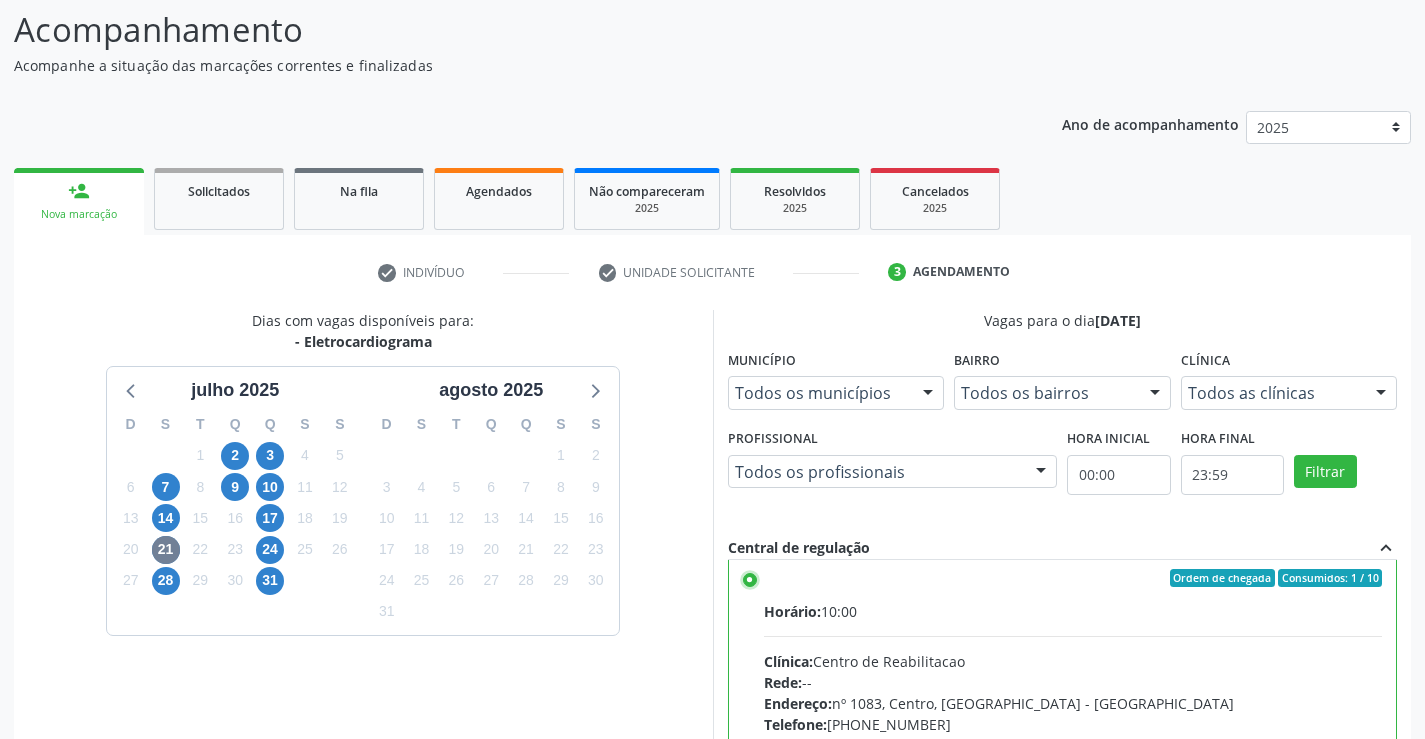 scroll, scrollTop: 0, scrollLeft: 0, axis: both 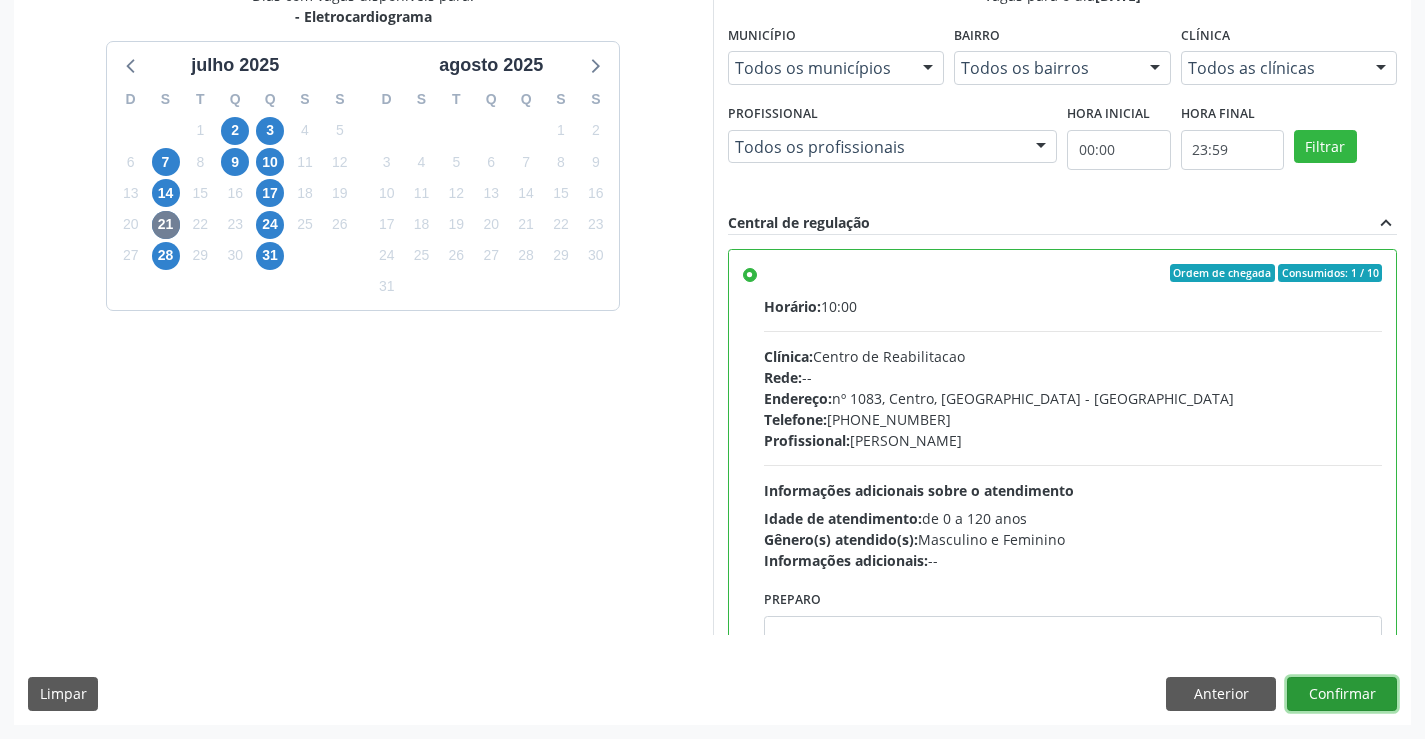click on "Confirmar" at bounding box center (1342, 694) 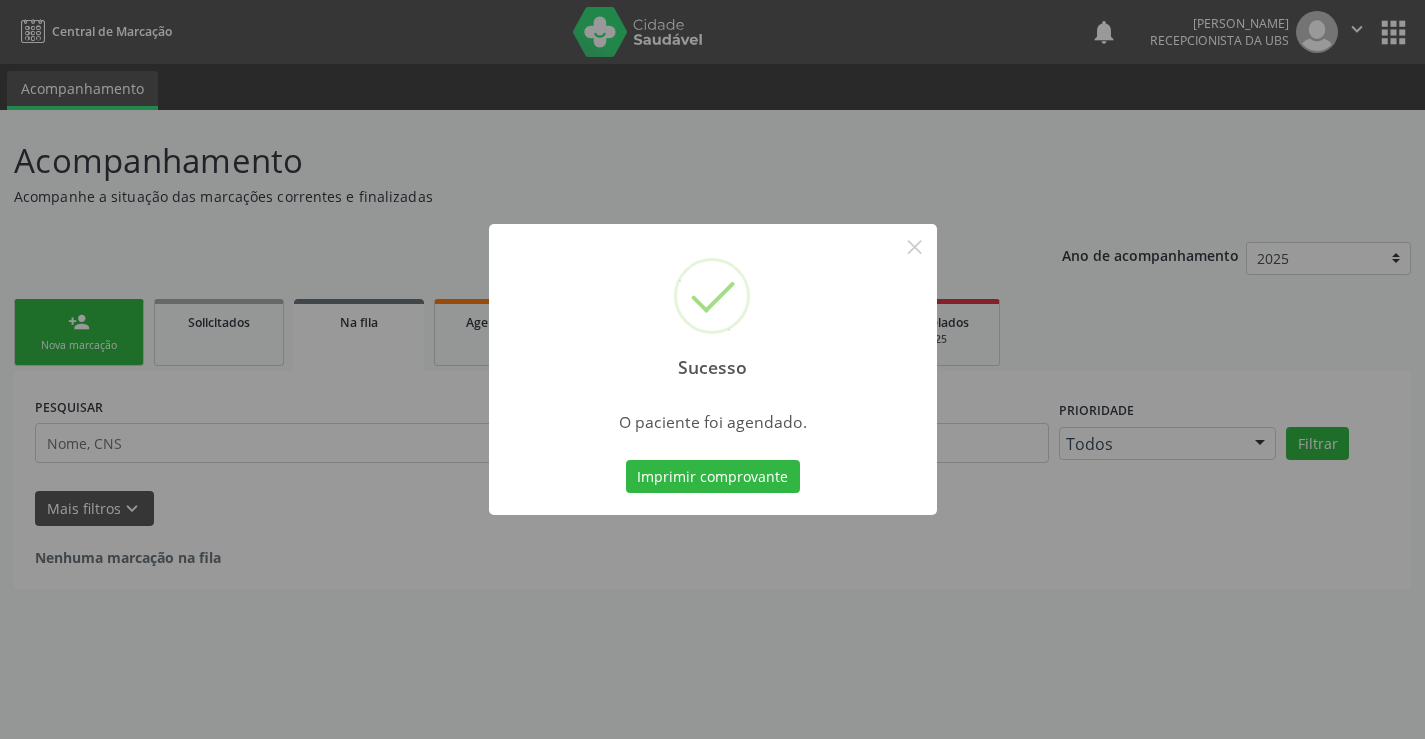 scroll, scrollTop: 0, scrollLeft: 0, axis: both 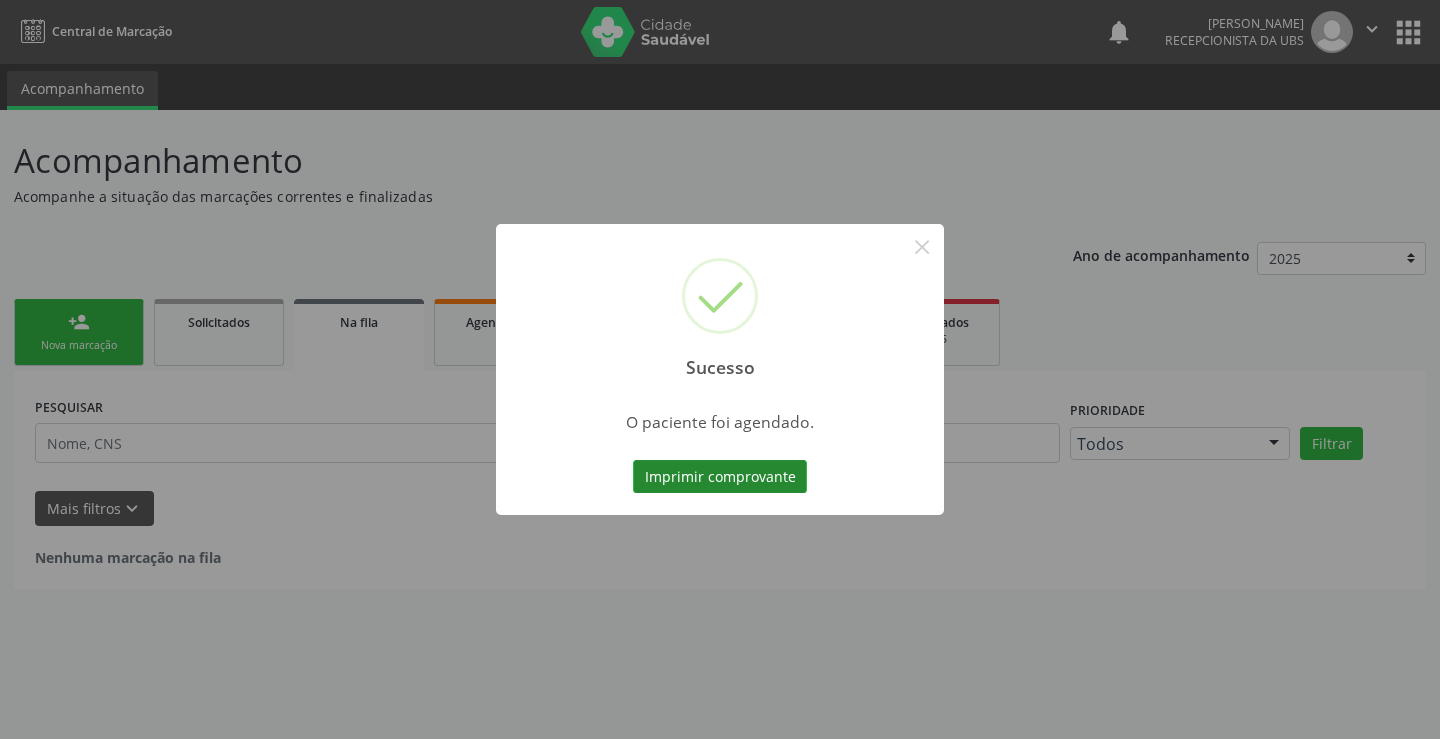 click on "Imprimir comprovante" at bounding box center [720, 477] 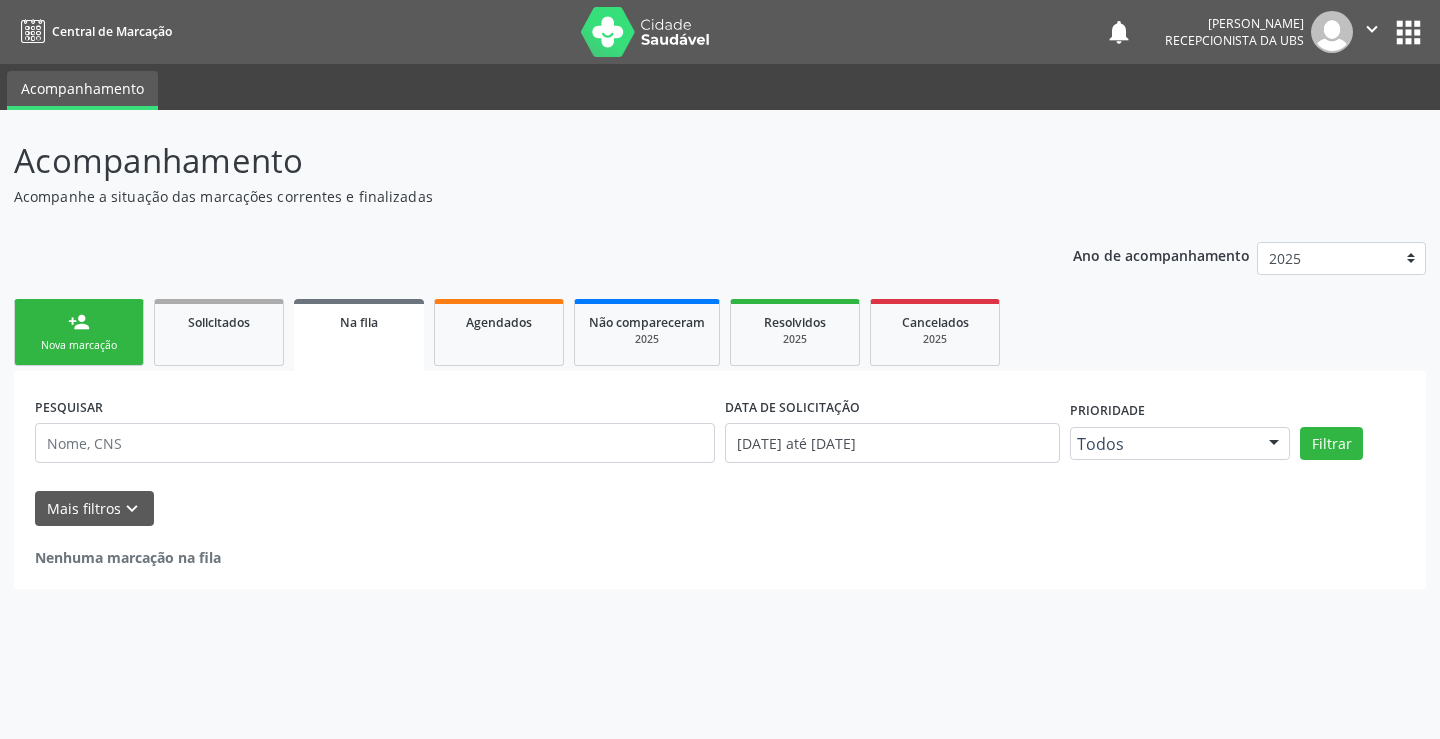 click on "Nova marcação" at bounding box center [79, 345] 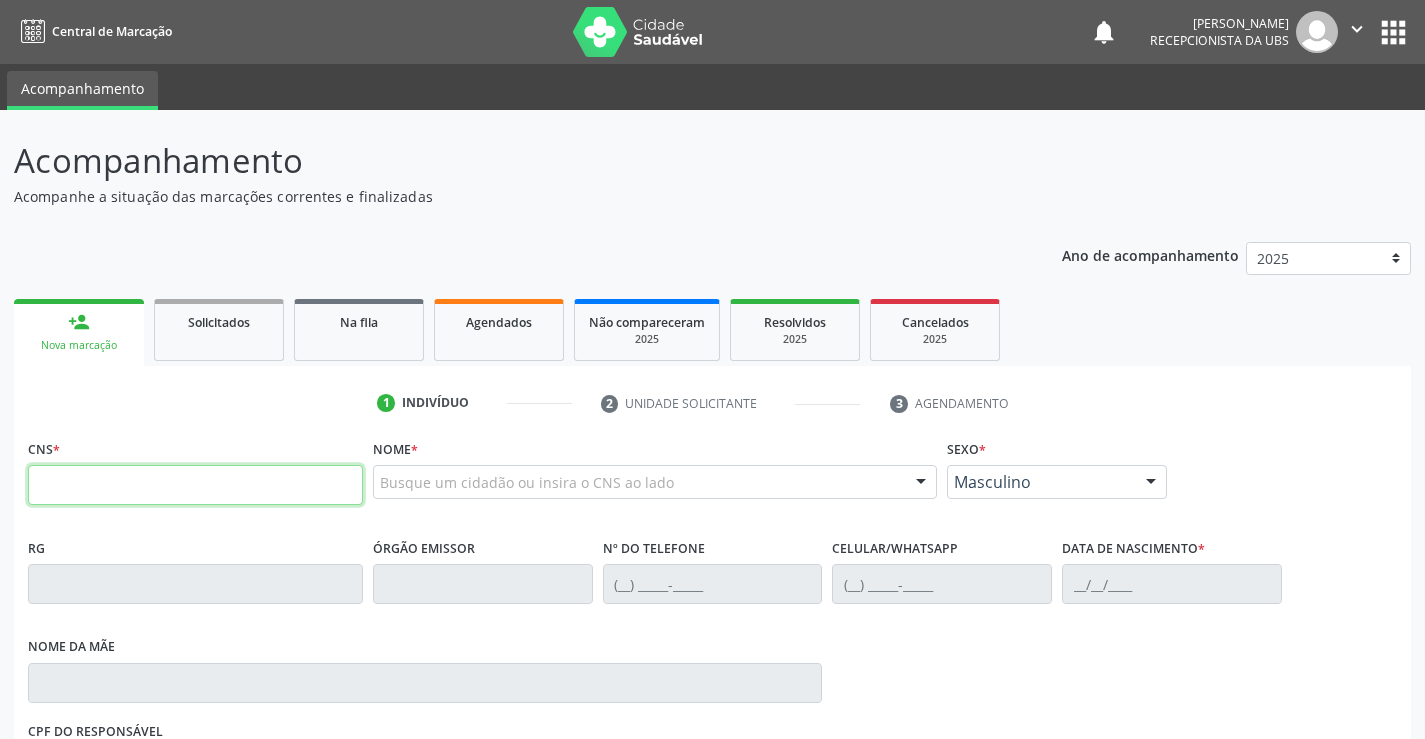 click at bounding box center [195, 485] 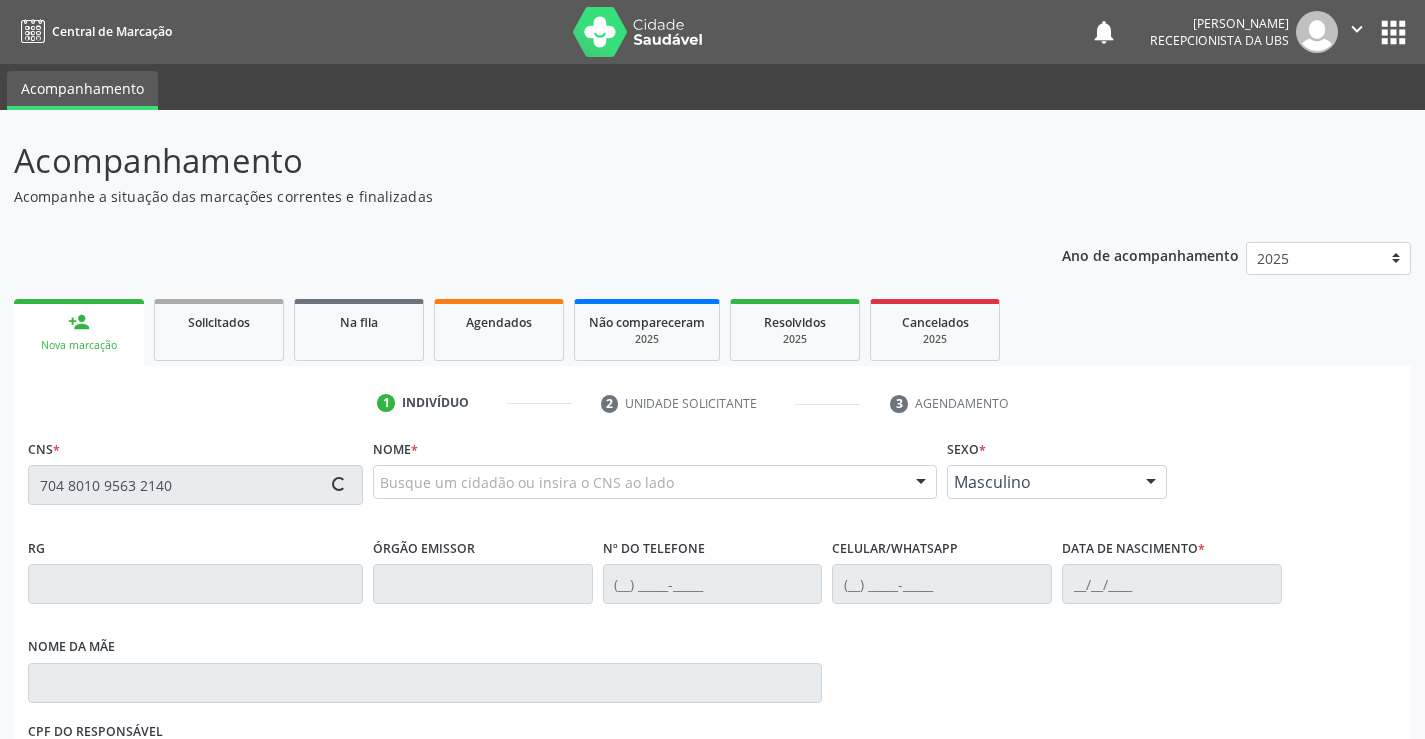 type on "704 8010 9563 2140" 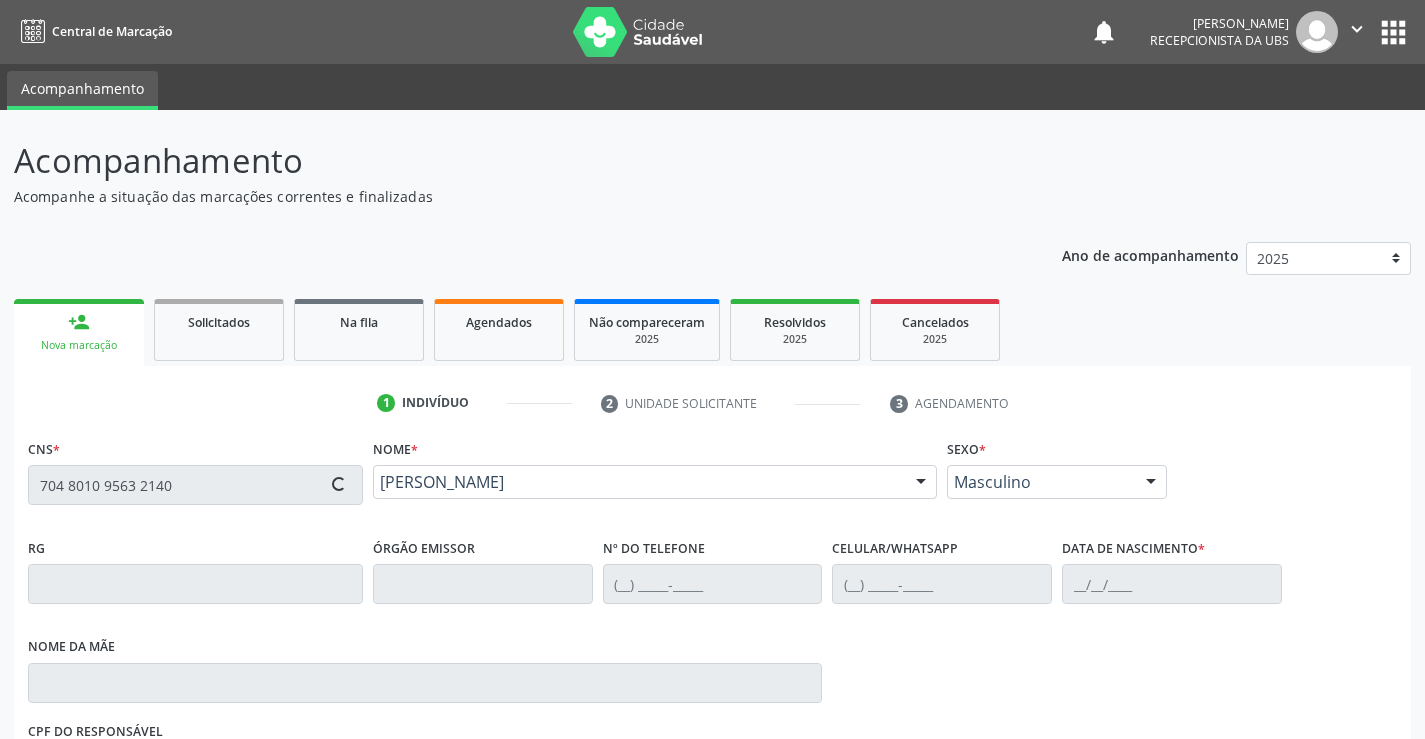 type on "[PHONE_NUMBER]" 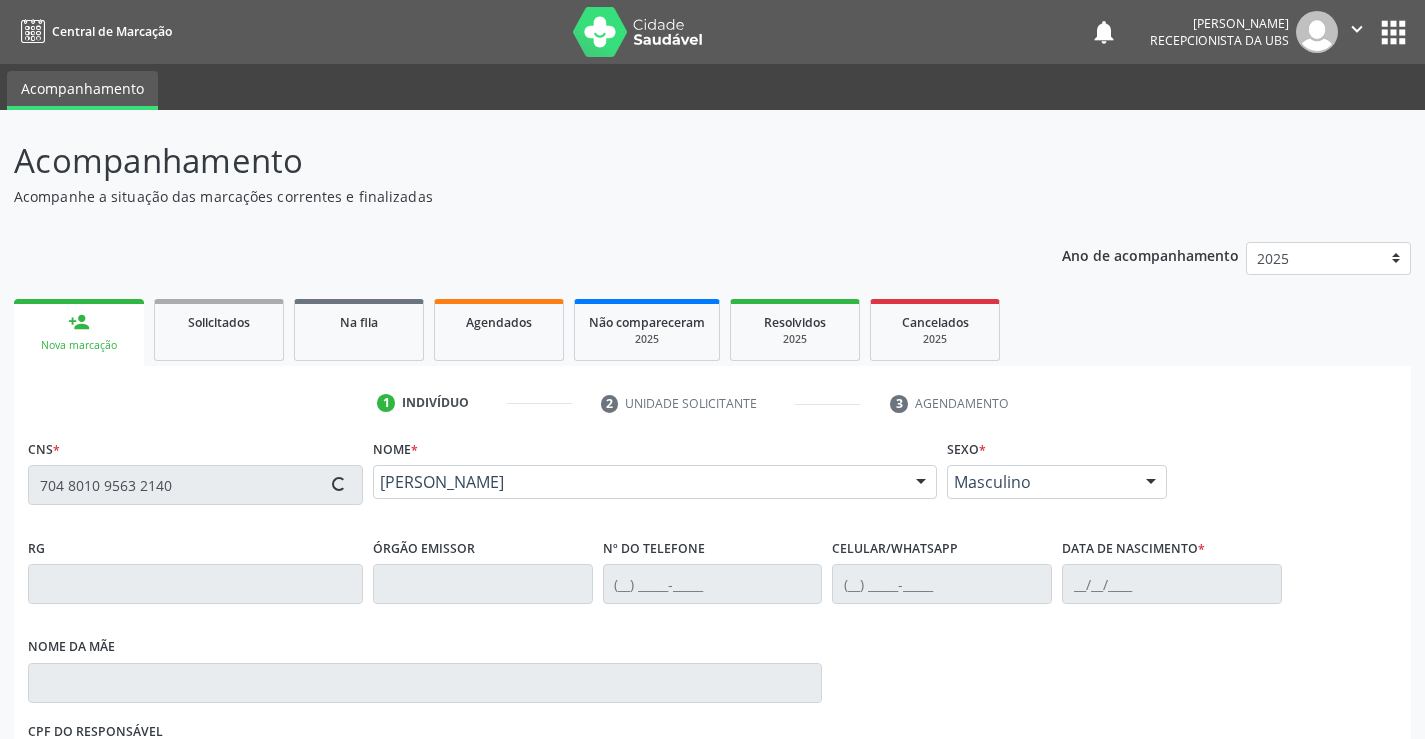 type on "[PERSON_NAME]" 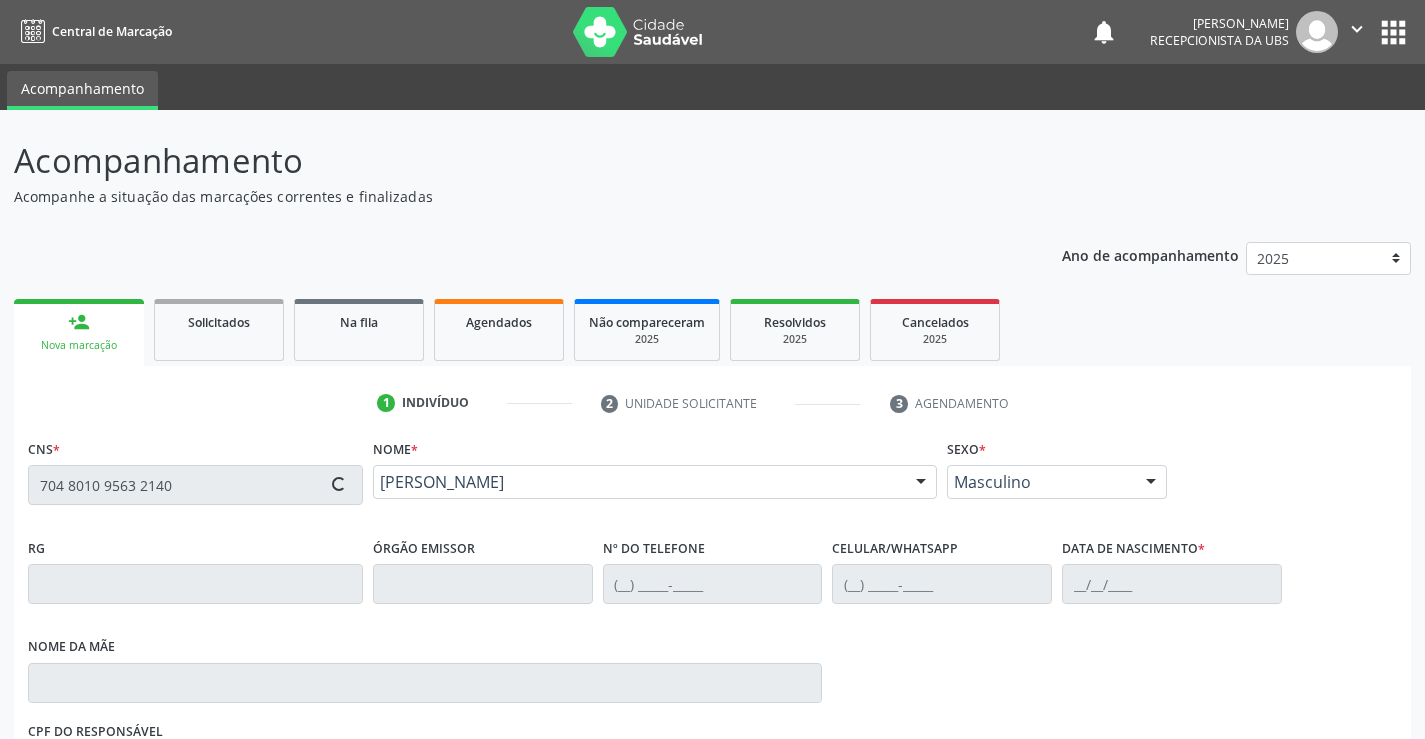 type on "164" 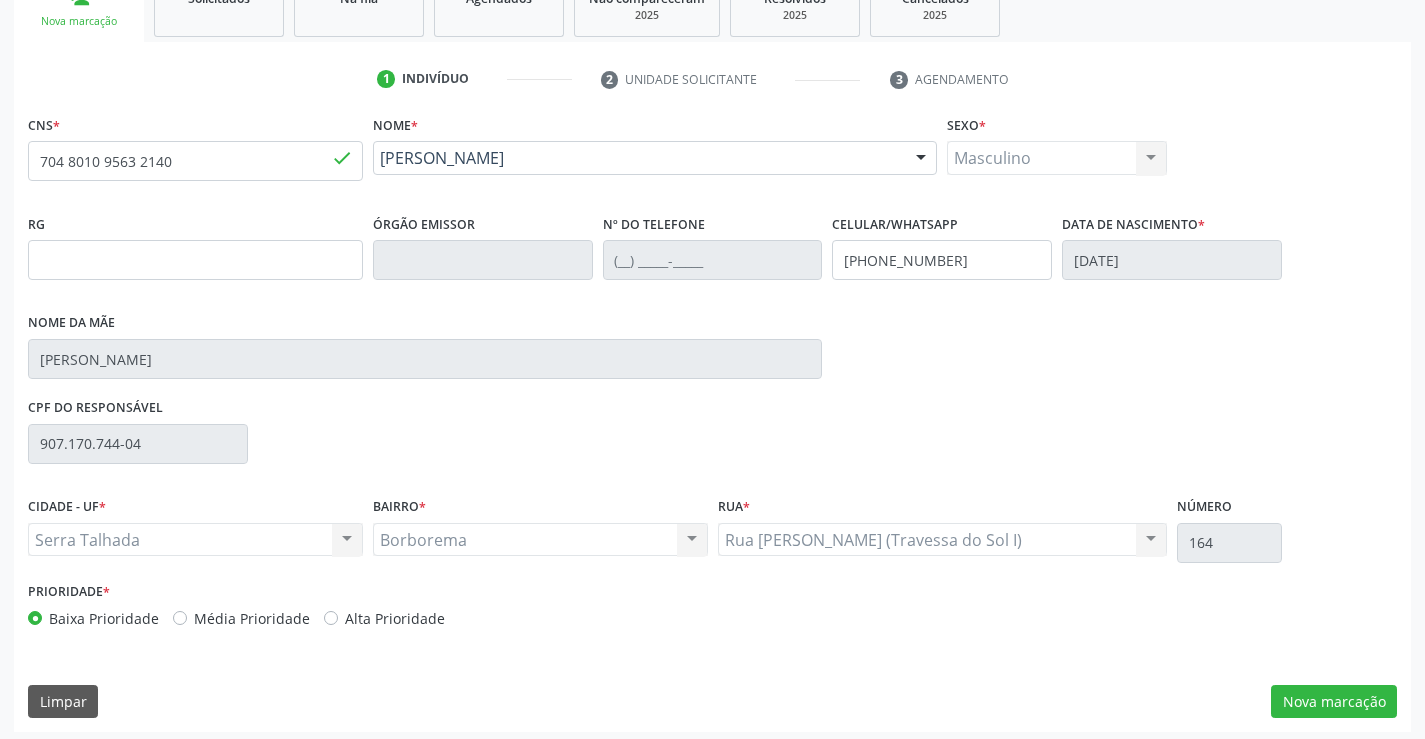 scroll, scrollTop: 331, scrollLeft: 0, axis: vertical 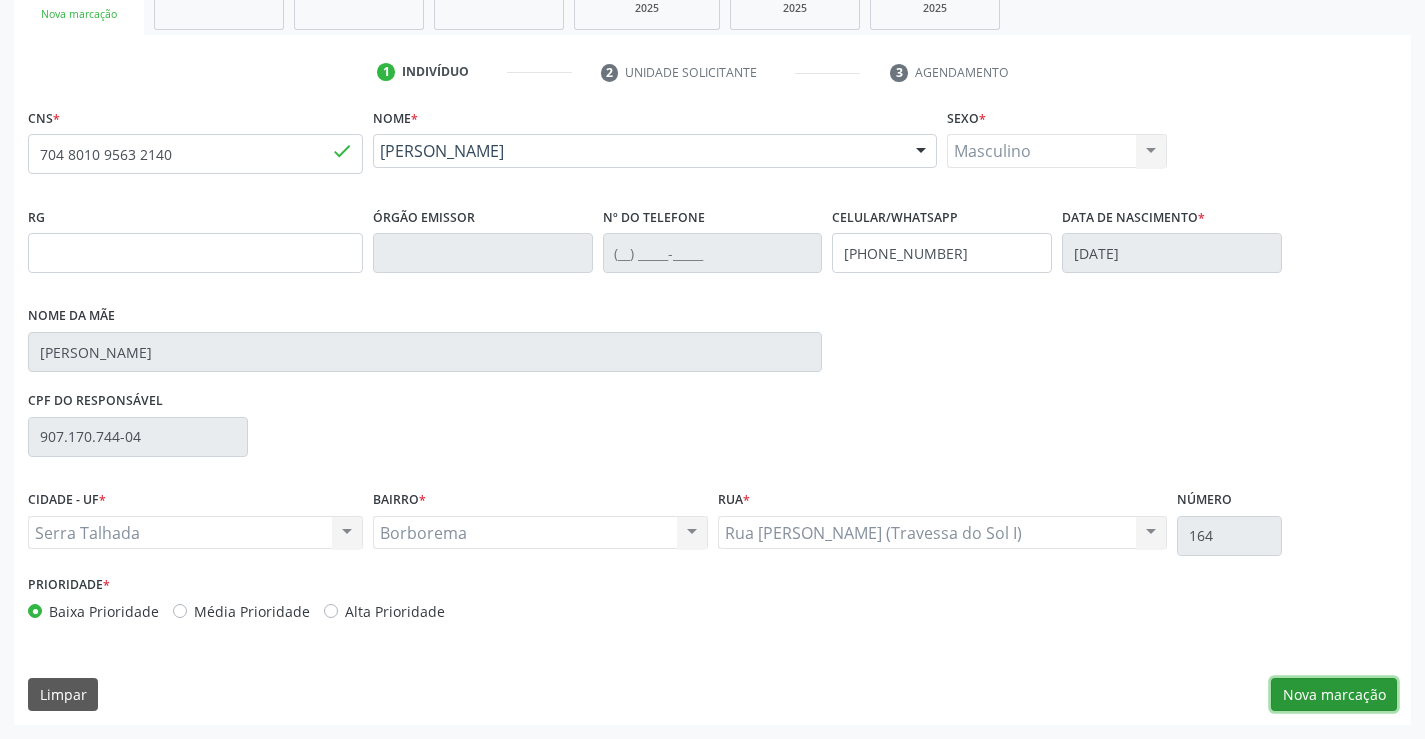 click on "Nova marcação" at bounding box center [1334, 695] 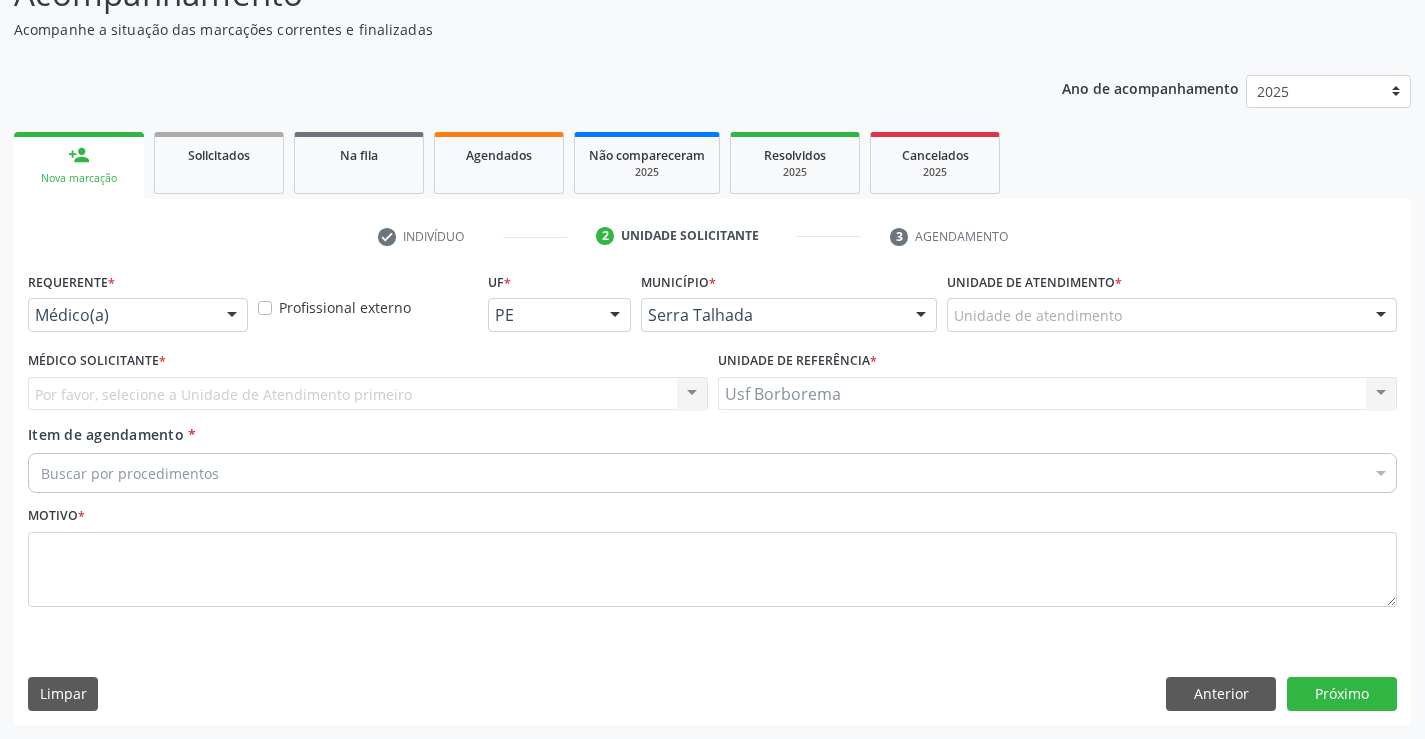 scroll, scrollTop: 167, scrollLeft: 0, axis: vertical 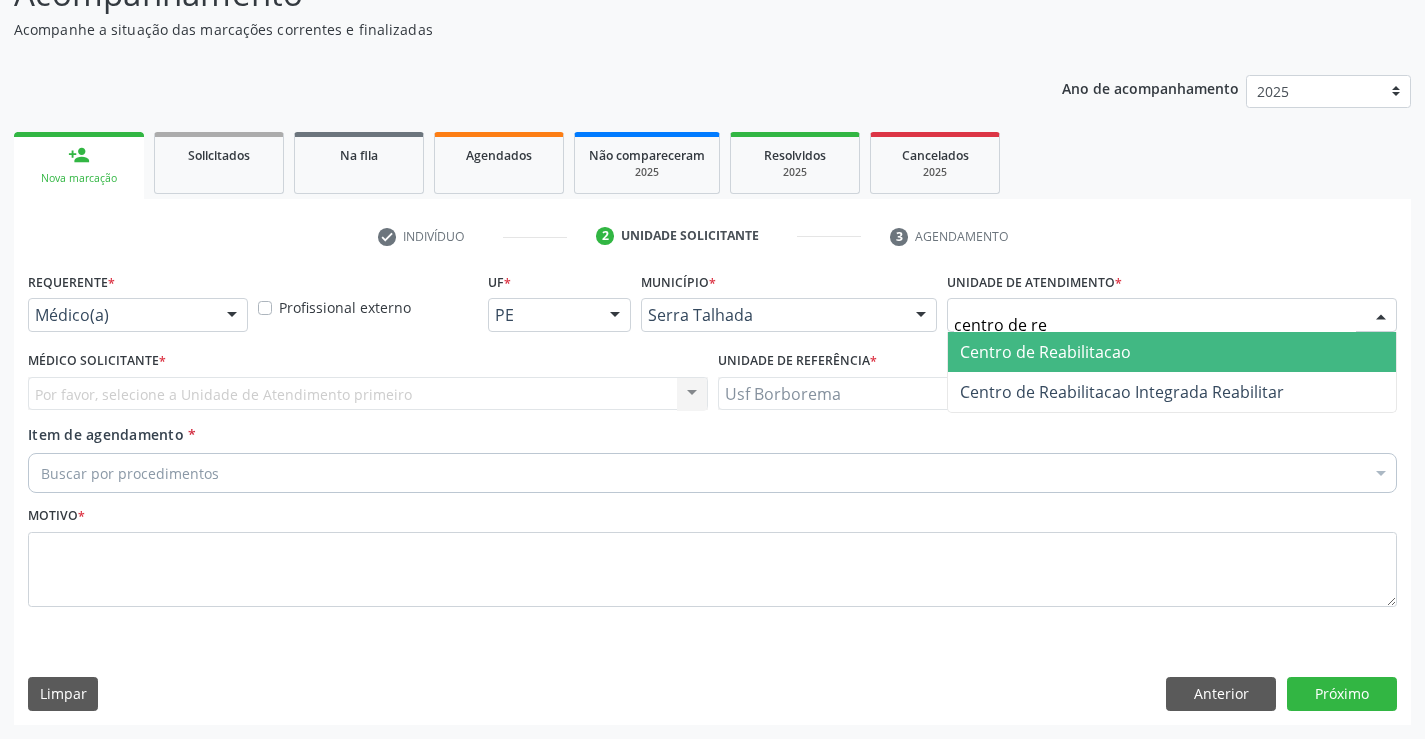 type on "centro de rea" 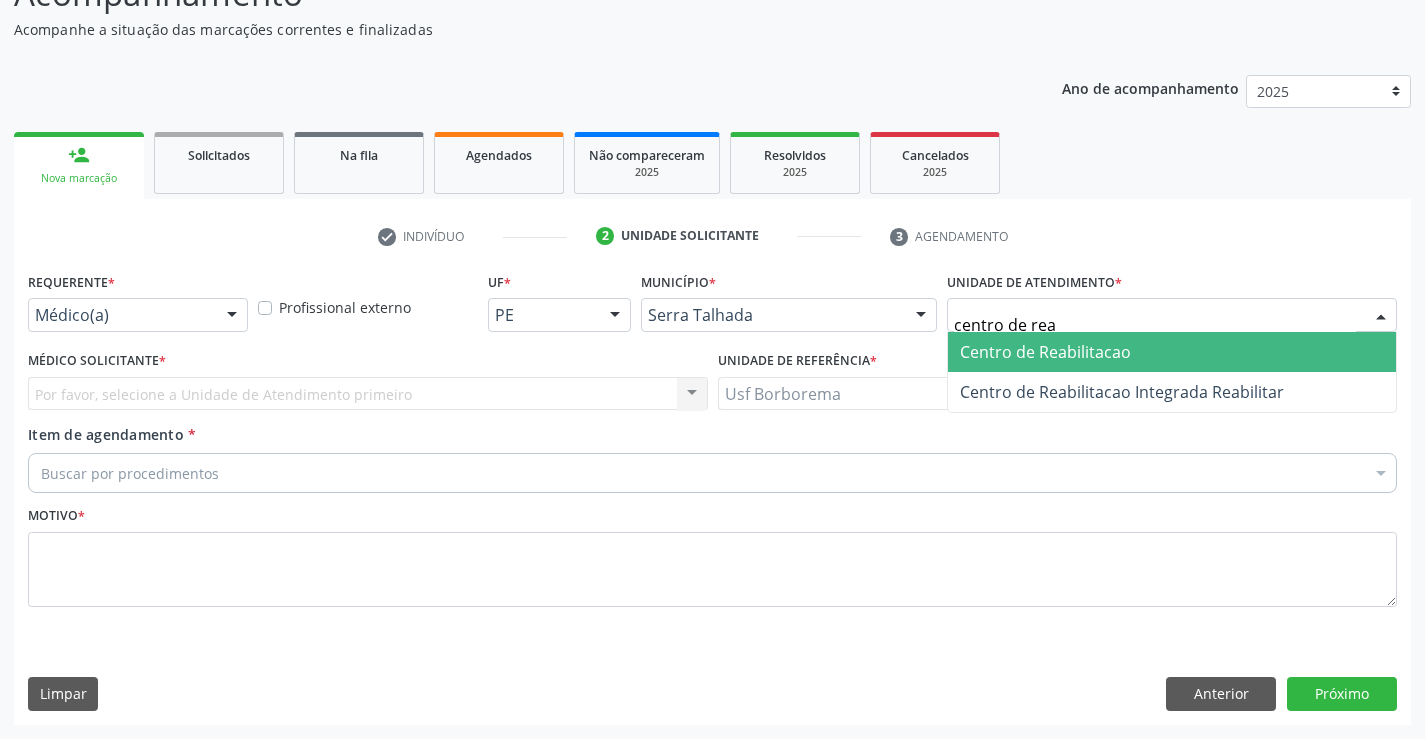 click on "Centro de Reabilitacao" at bounding box center (1045, 352) 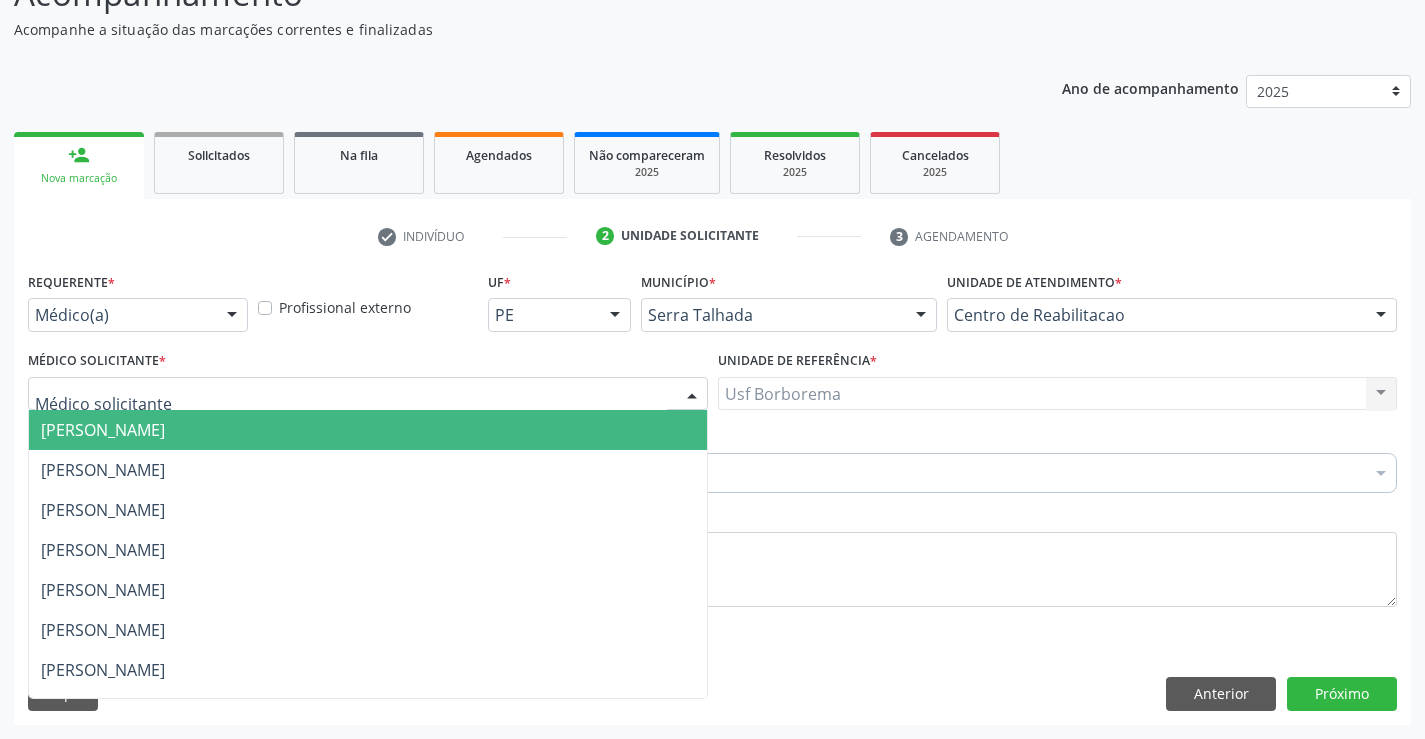 click at bounding box center [368, 394] 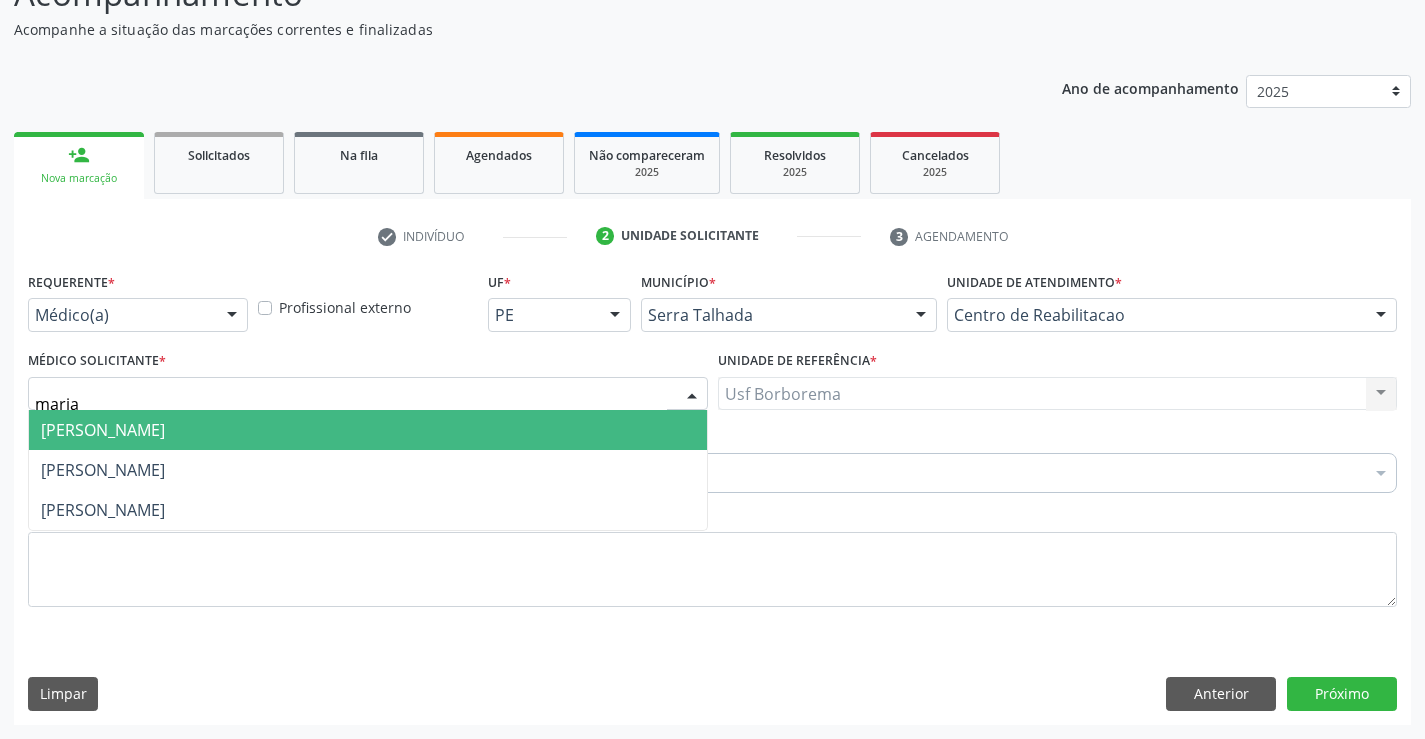 type on "maria" 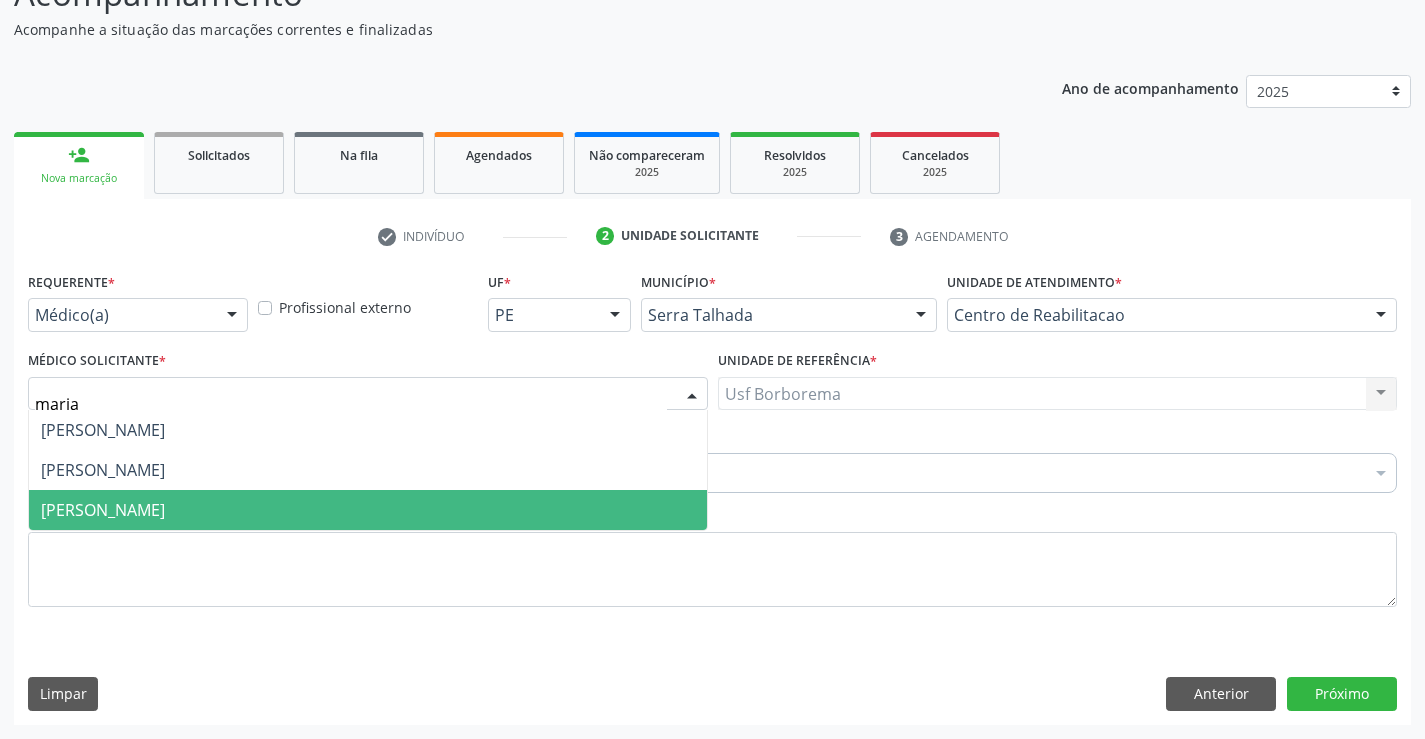 click on "[PERSON_NAME]" at bounding box center (103, 510) 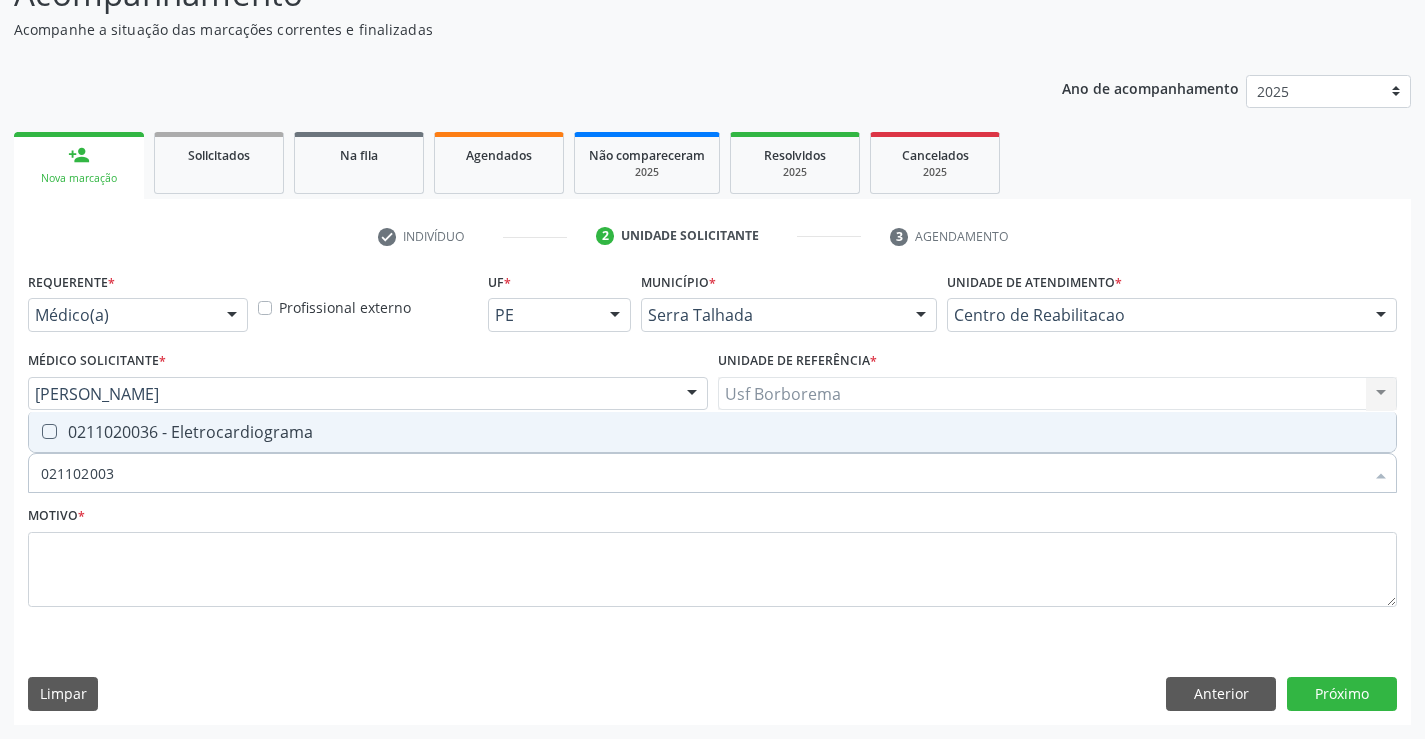 type on "0211020036" 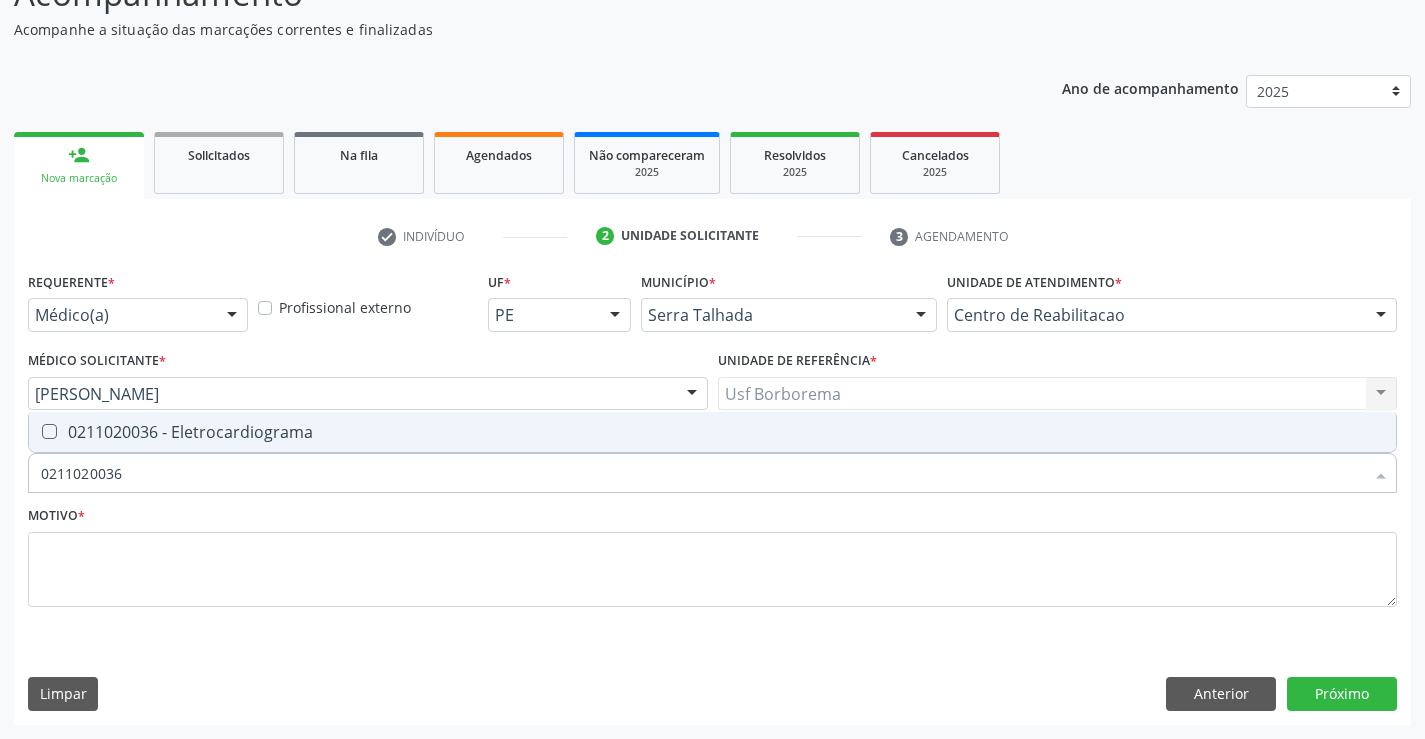 click at bounding box center [49, 431] 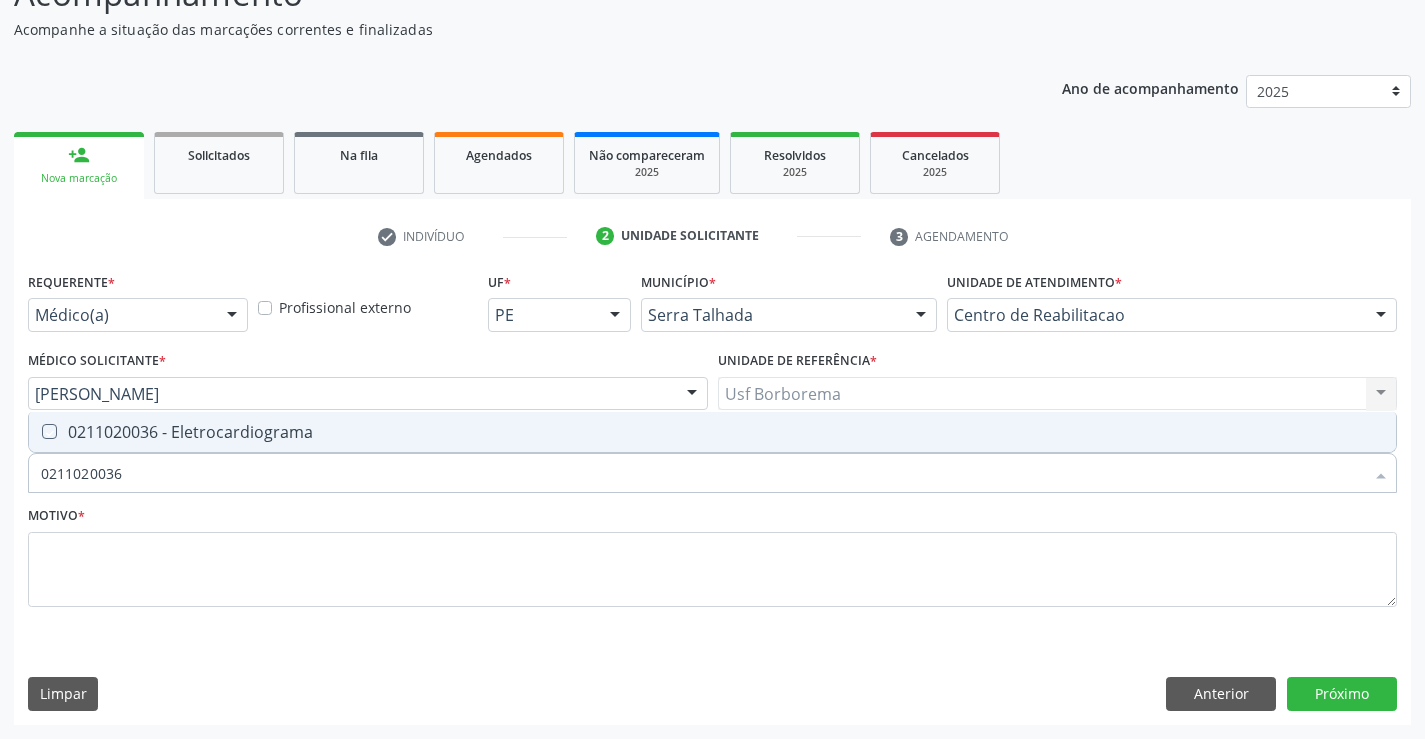 click at bounding box center (35, 431) 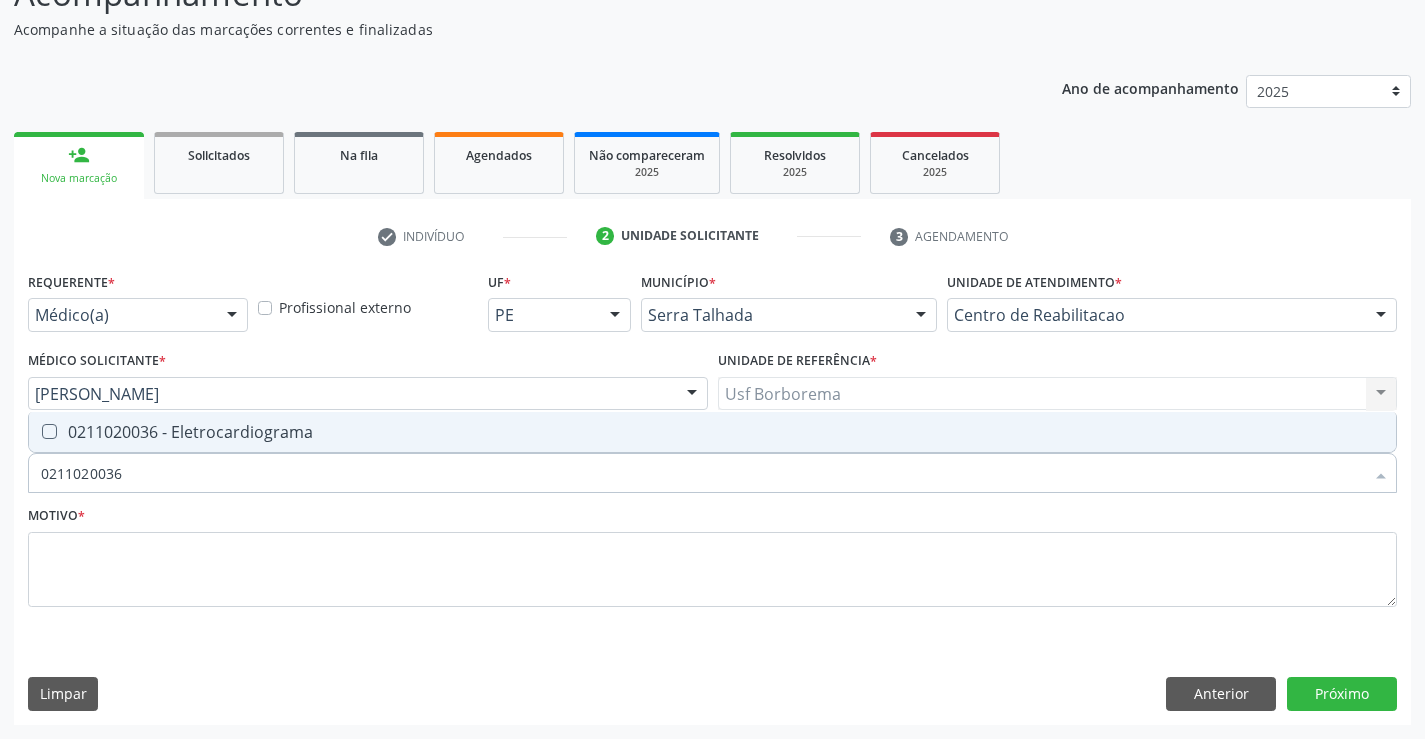 checkbox on "true" 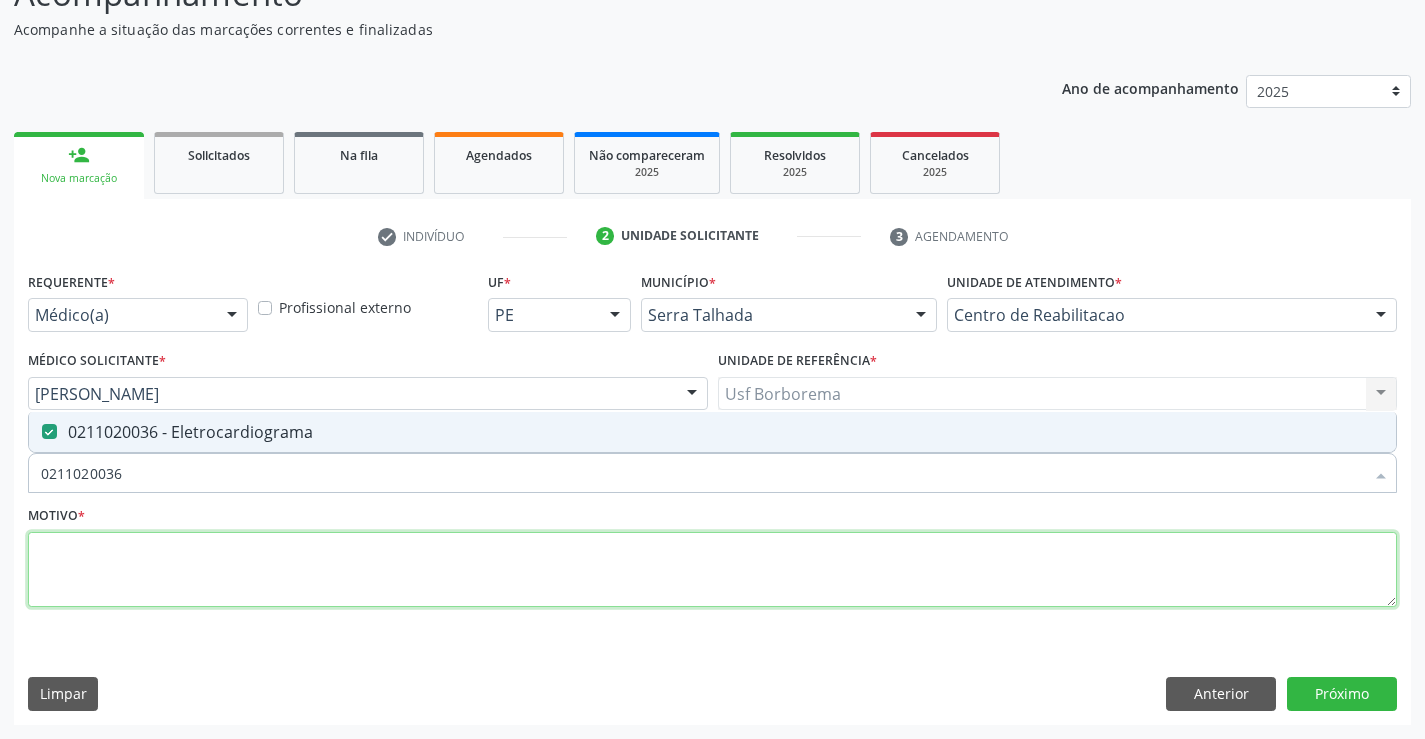 click at bounding box center (712, 570) 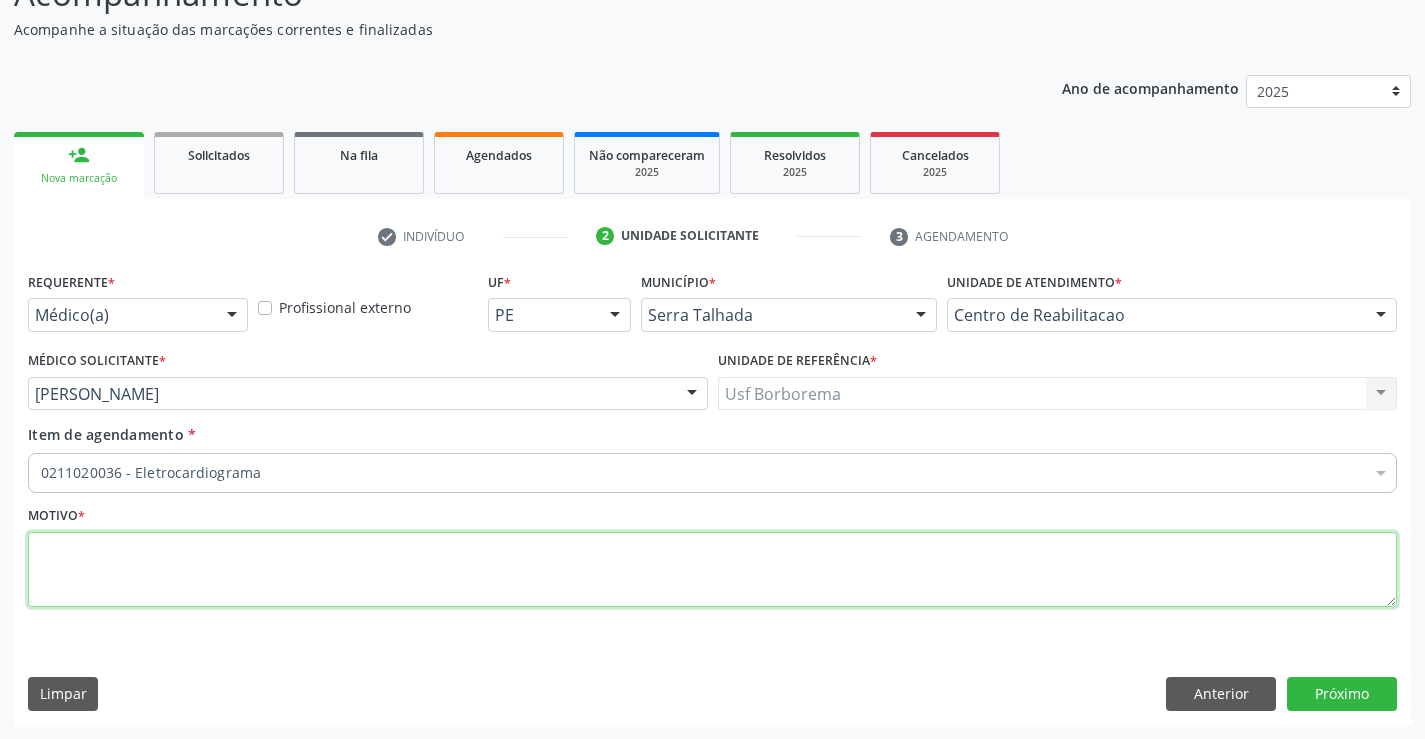 paste on "avaliação" 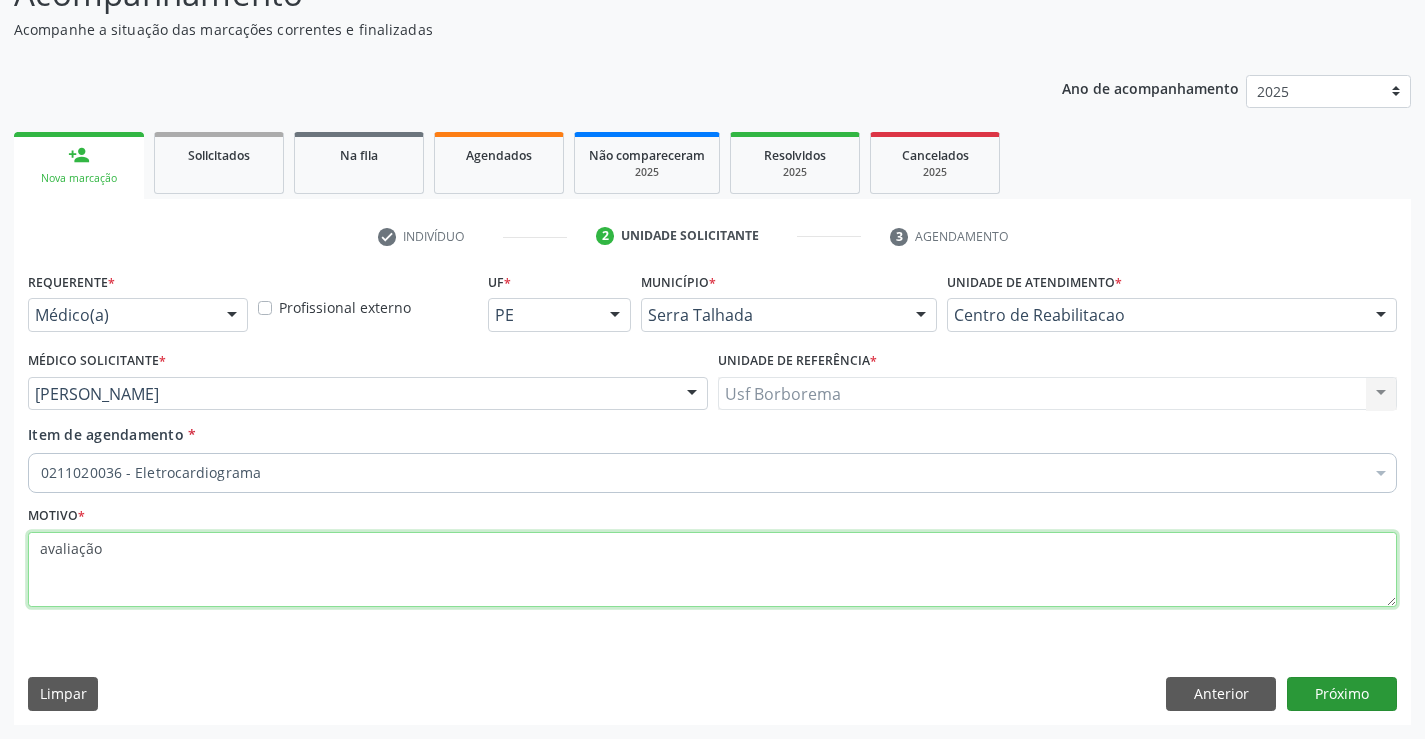 type on "avaliação" 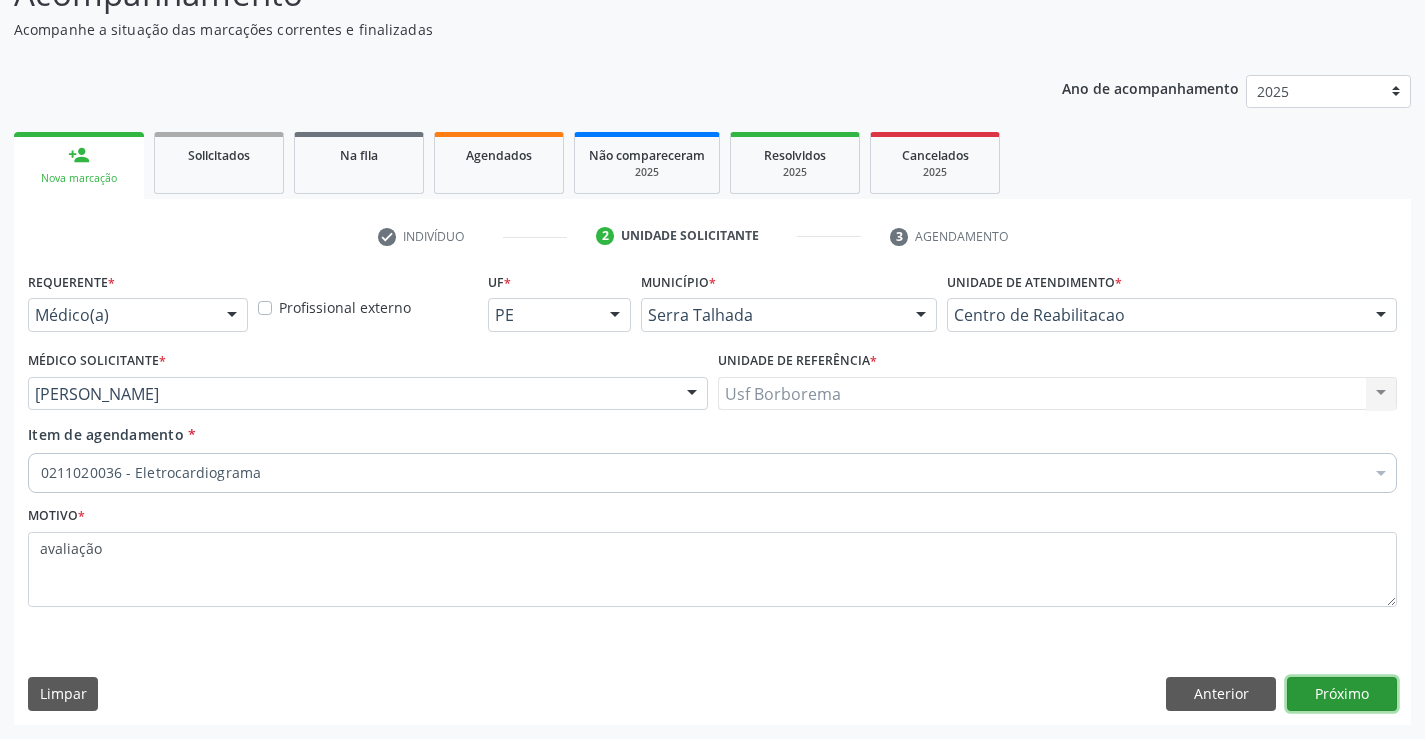 click on "Próximo" at bounding box center [1342, 694] 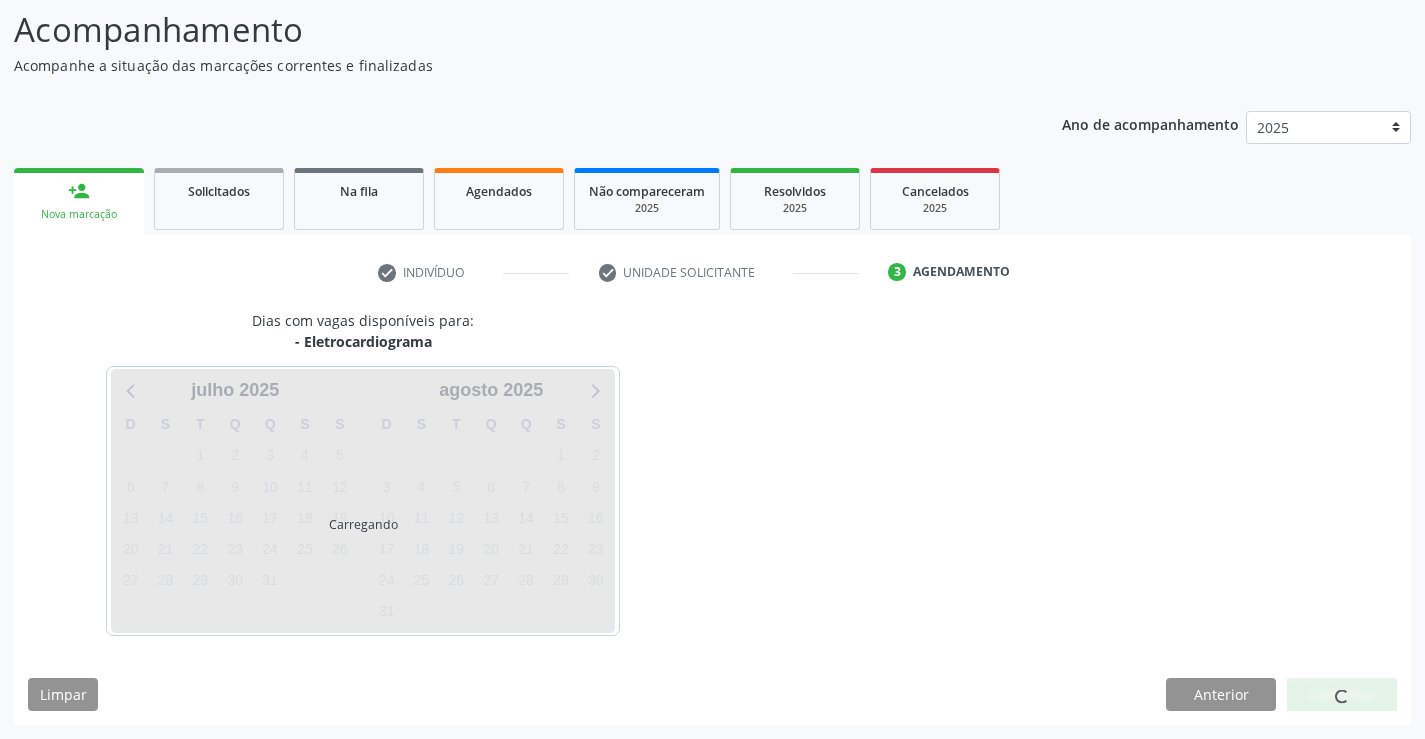 scroll, scrollTop: 131, scrollLeft: 0, axis: vertical 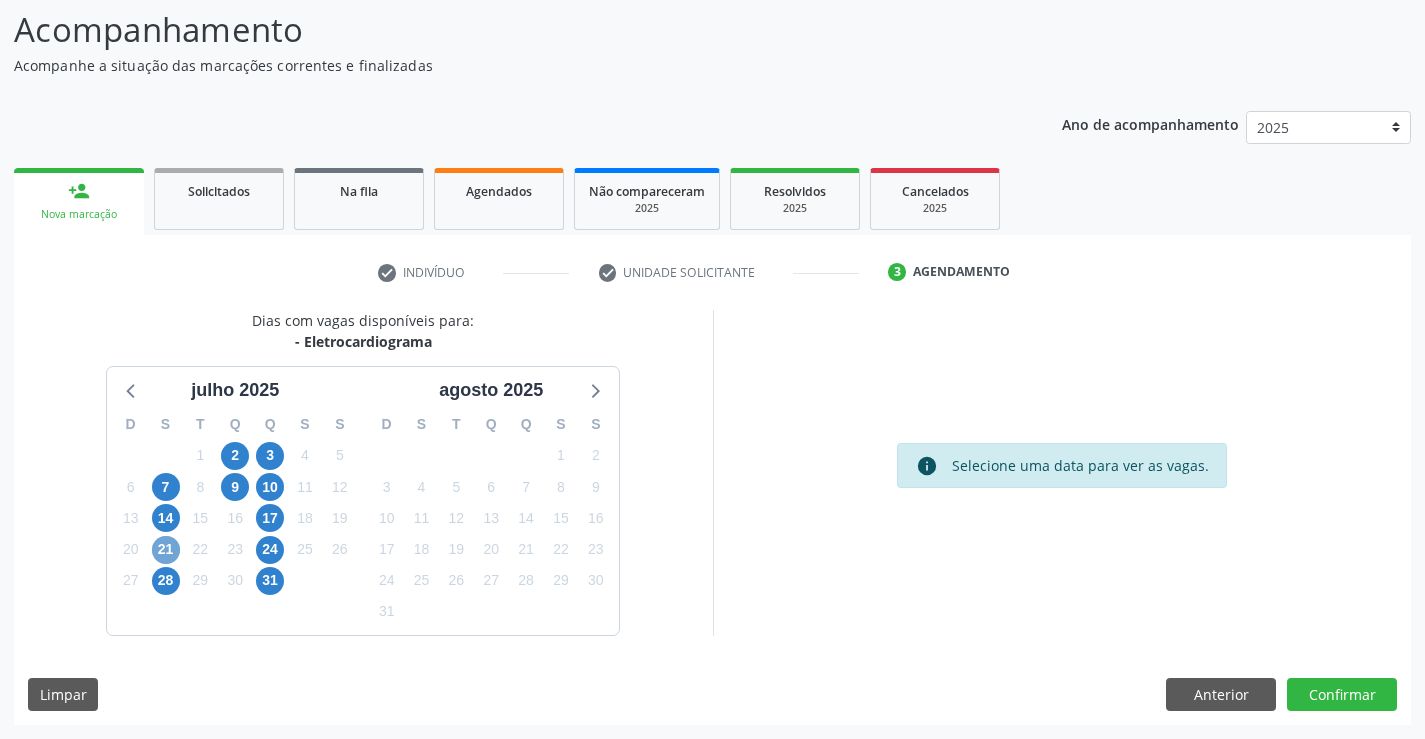 click on "21" at bounding box center (166, 550) 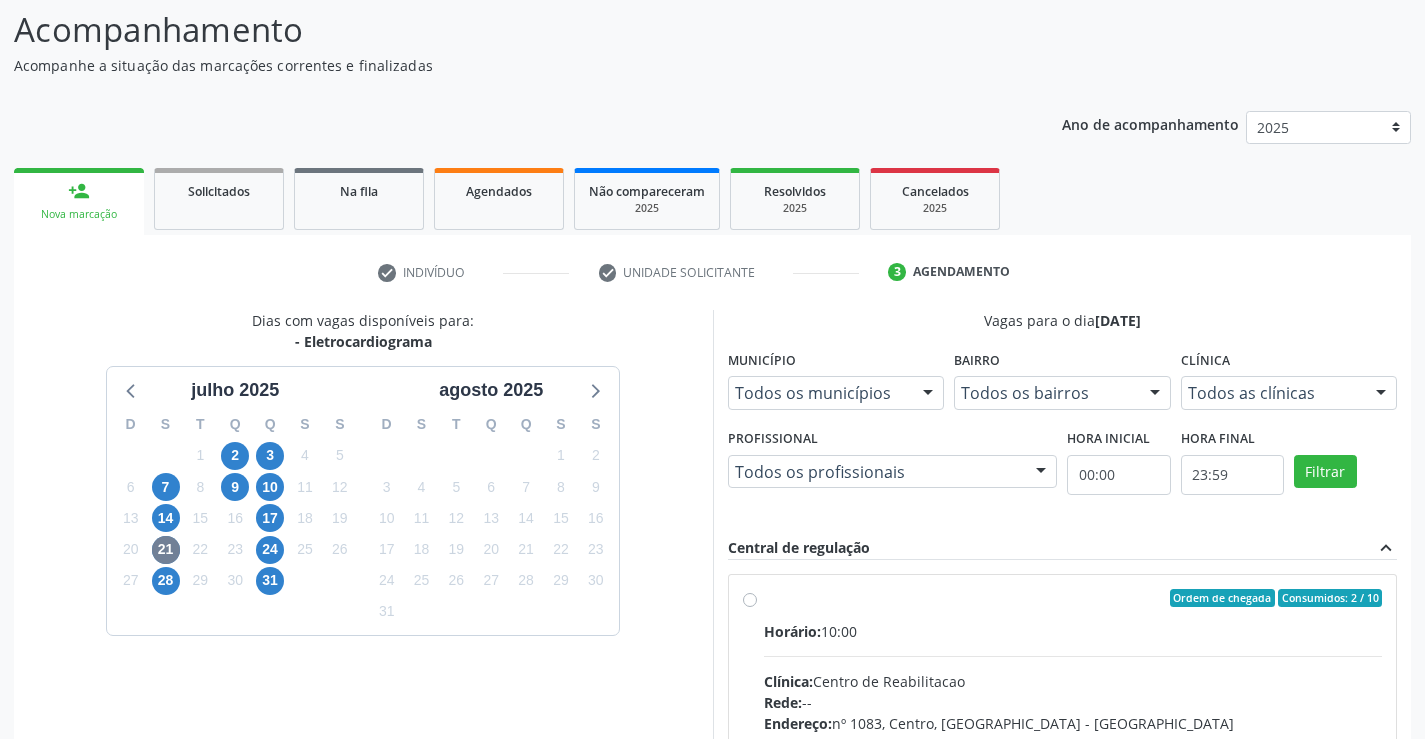 click on "Ordem de chegada
Consumidos: 2 / 10
Horário:   10:00
Clínica:  Centro de Reabilitacao
Rede:
--
Endereço:   [STREET_ADDRESS]
Telefone:   [PHONE_NUMBER]
Profissional:
[PERSON_NAME]
Informações adicionais sobre o atendimento
Idade de atendimento:
de 0 a 120 anos
Gênero(s) atendido(s):
Masculino e Feminino
Informações adicionais:
--" at bounding box center (1073, 742) 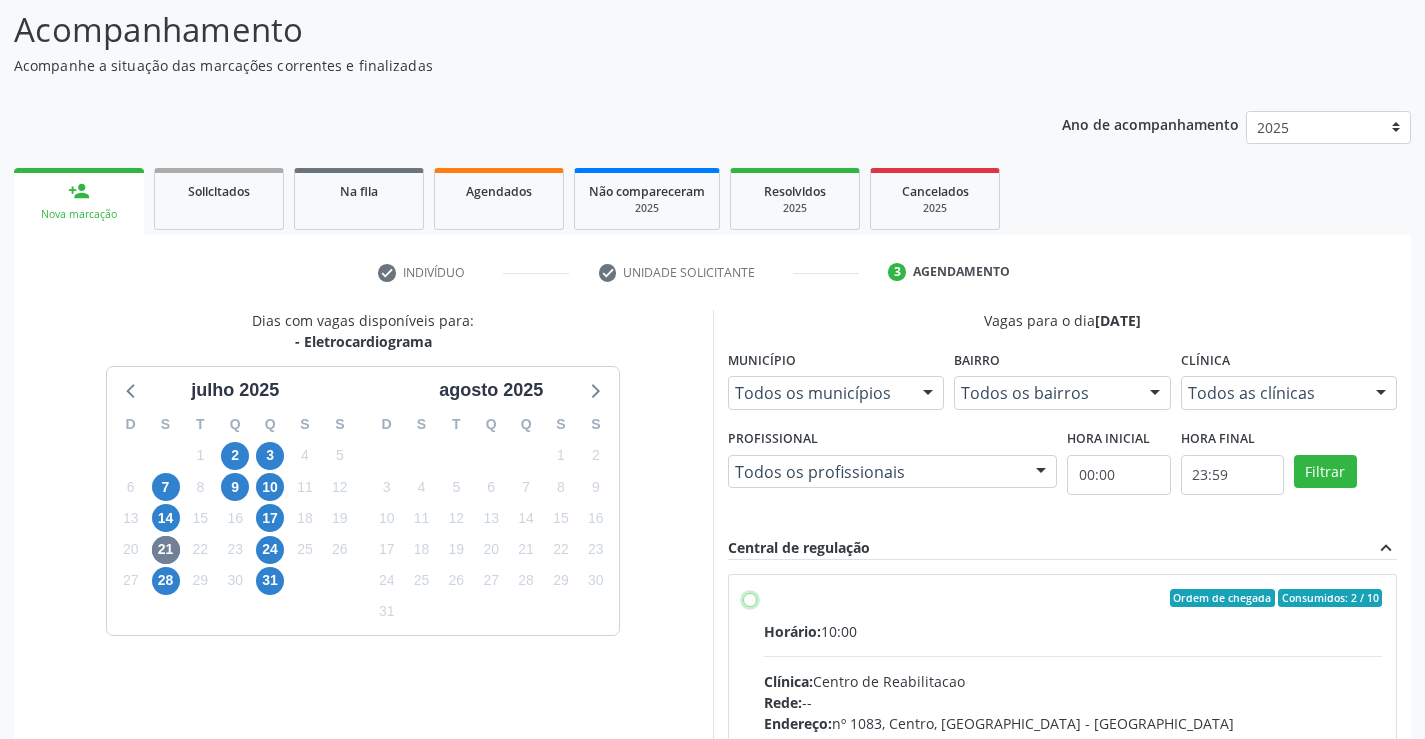 click on "Ordem de chegada
Consumidos: 2 / 10
Horário:   10:00
Clínica:  Centro de Reabilitacao
Rede:
--
Endereço:   [STREET_ADDRESS]
Telefone:   [PHONE_NUMBER]
Profissional:
[PERSON_NAME]
Informações adicionais sobre o atendimento
Idade de atendimento:
de 0 a 120 anos
Gênero(s) atendido(s):
Masculino e Feminino
Informações adicionais:
--" at bounding box center (750, 598) 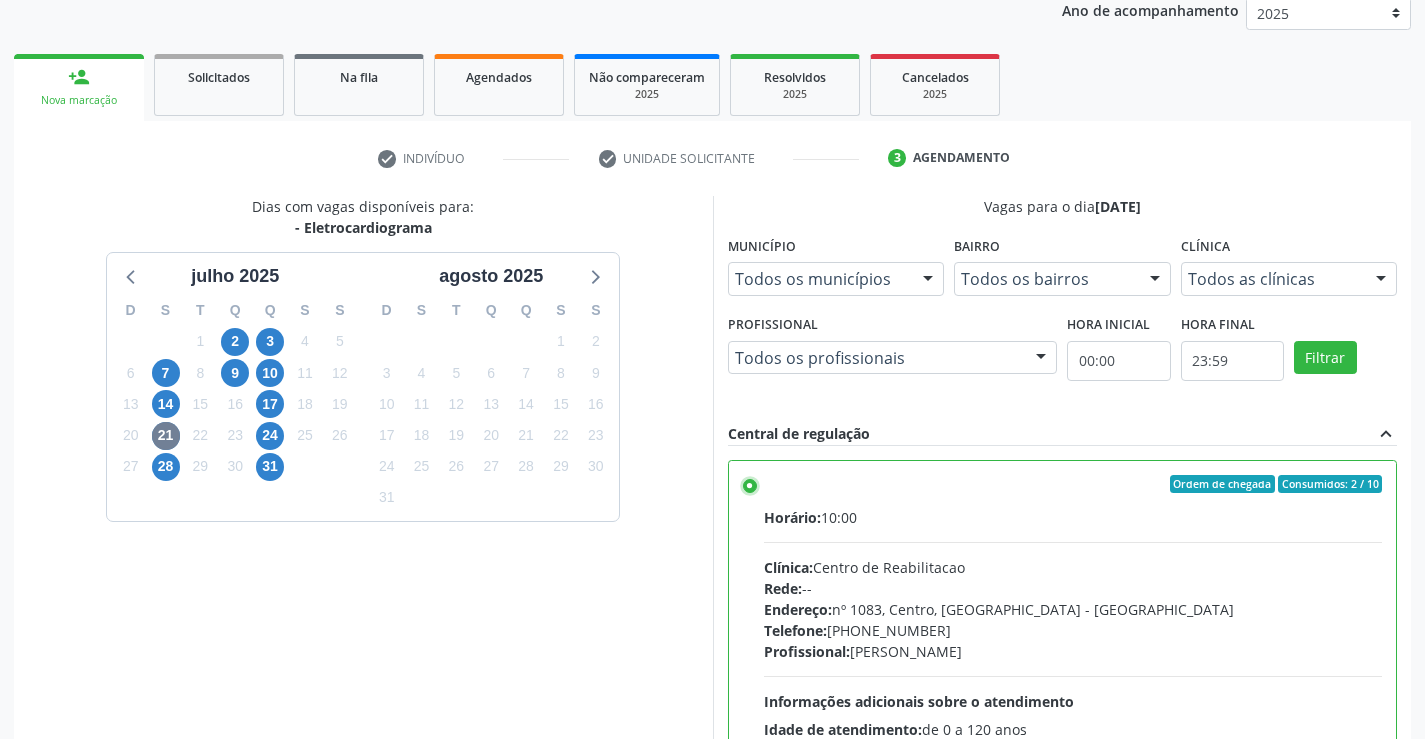 scroll, scrollTop: 456, scrollLeft: 0, axis: vertical 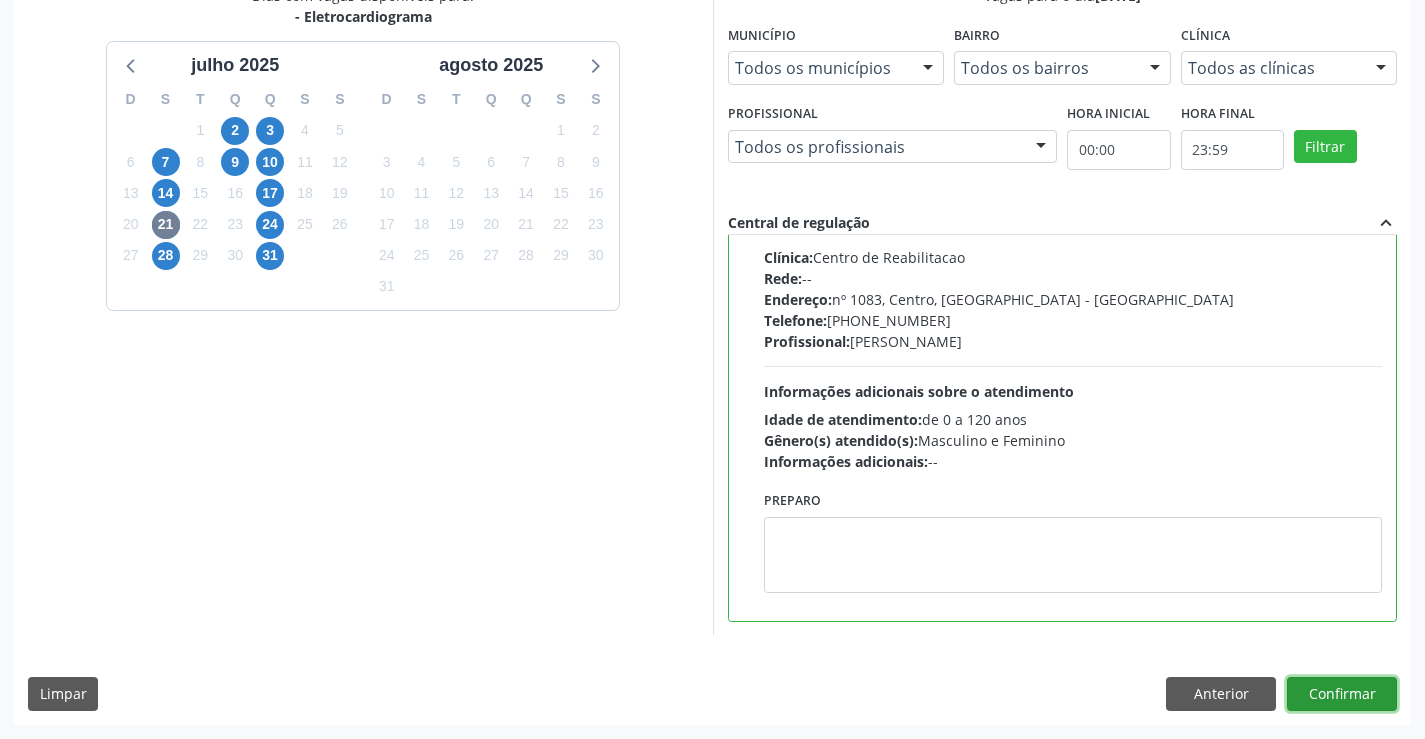 click on "Confirmar" at bounding box center (1342, 694) 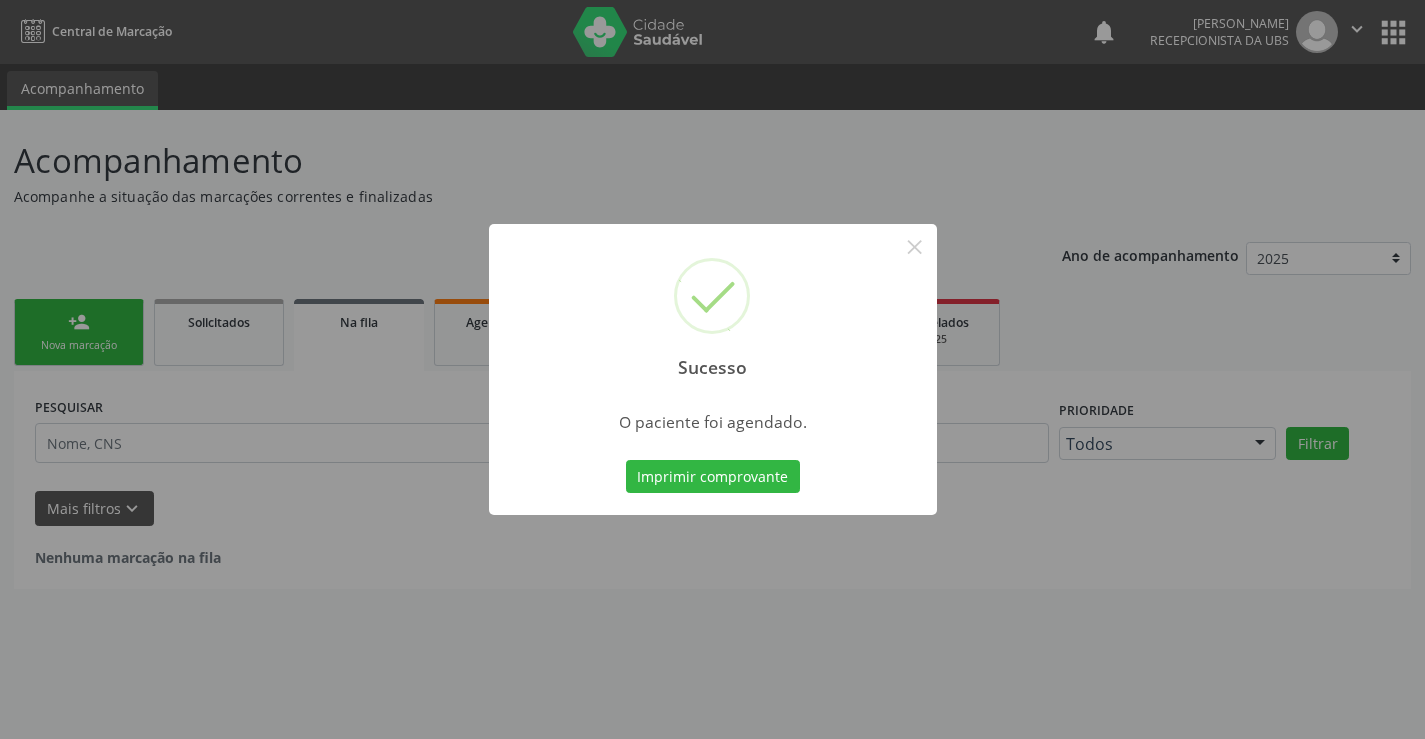 scroll, scrollTop: 0, scrollLeft: 0, axis: both 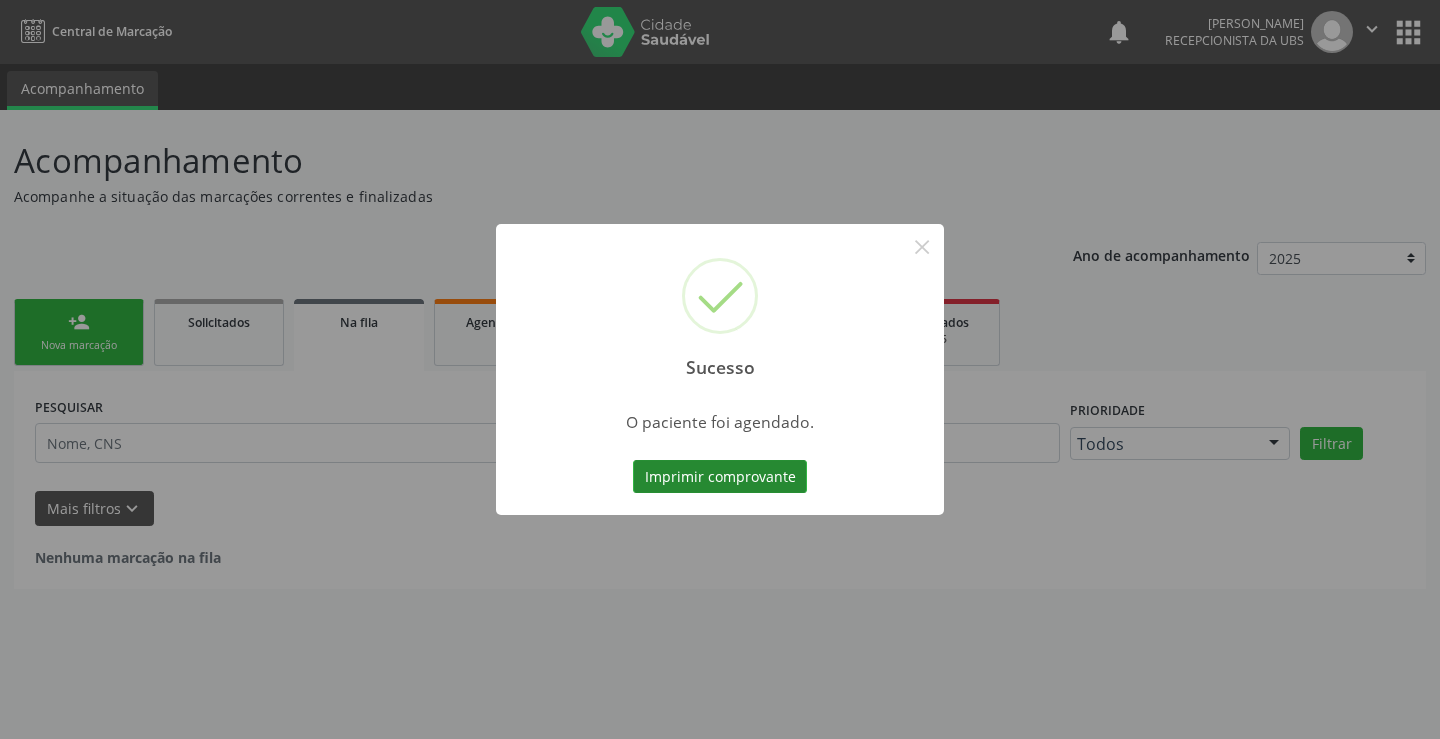 click on "Imprimir comprovante" at bounding box center [720, 477] 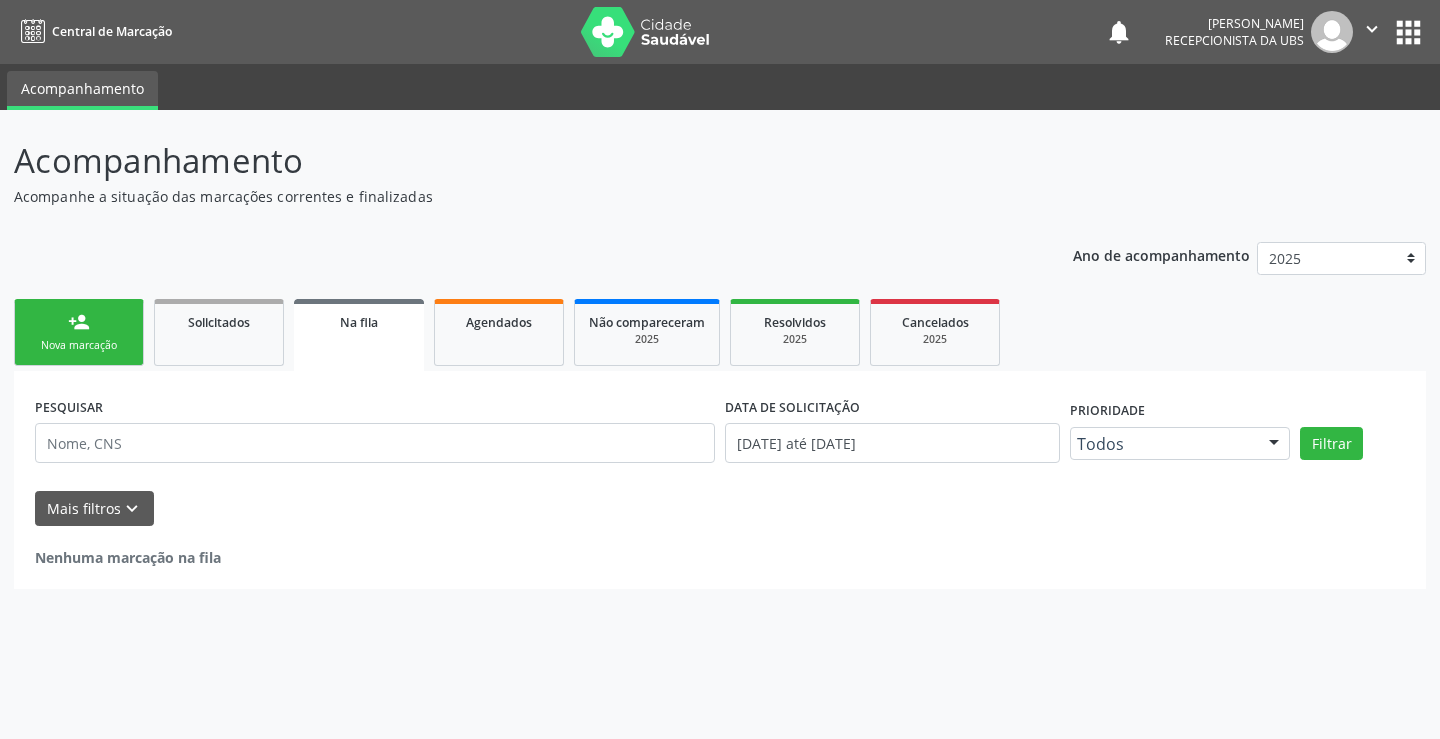 click on "person_add
Nova marcação" at bounding box center (79, 332) 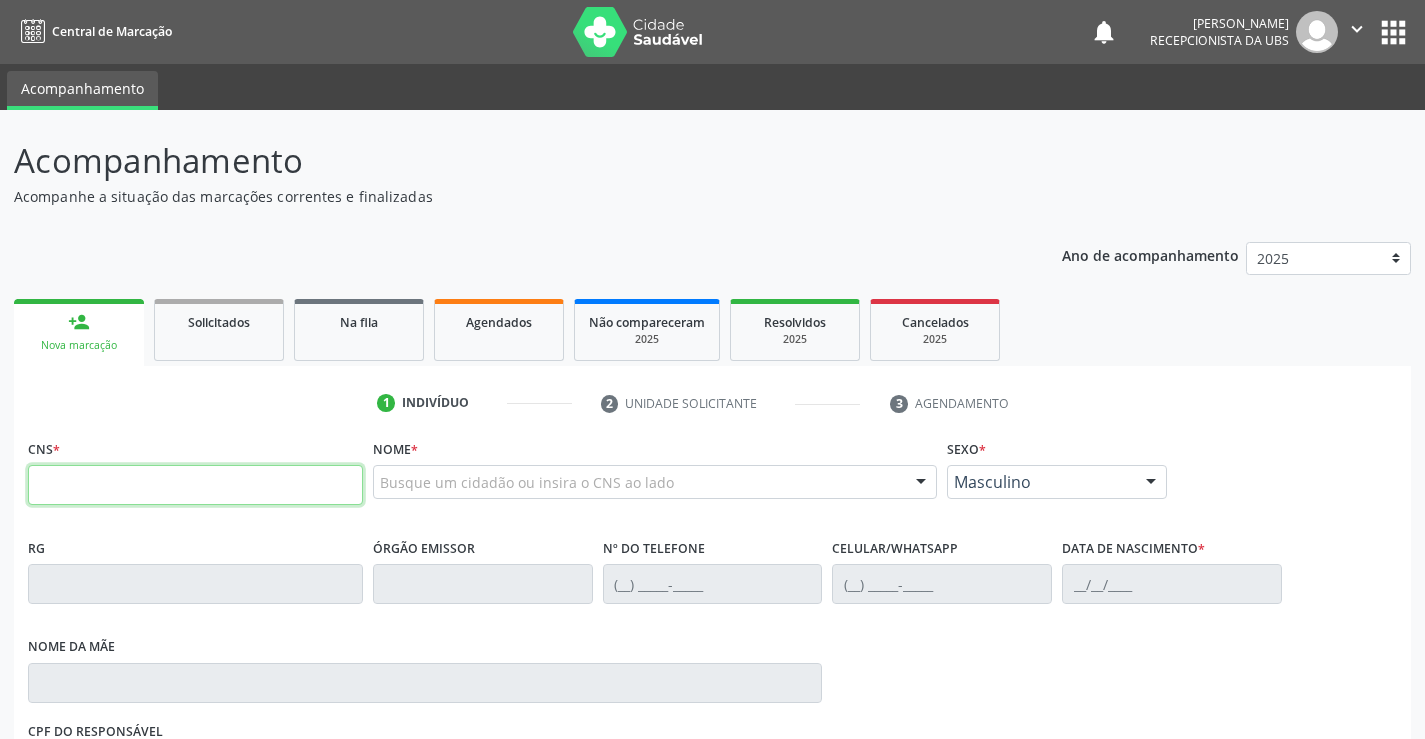click at bounding box center [195, 485] 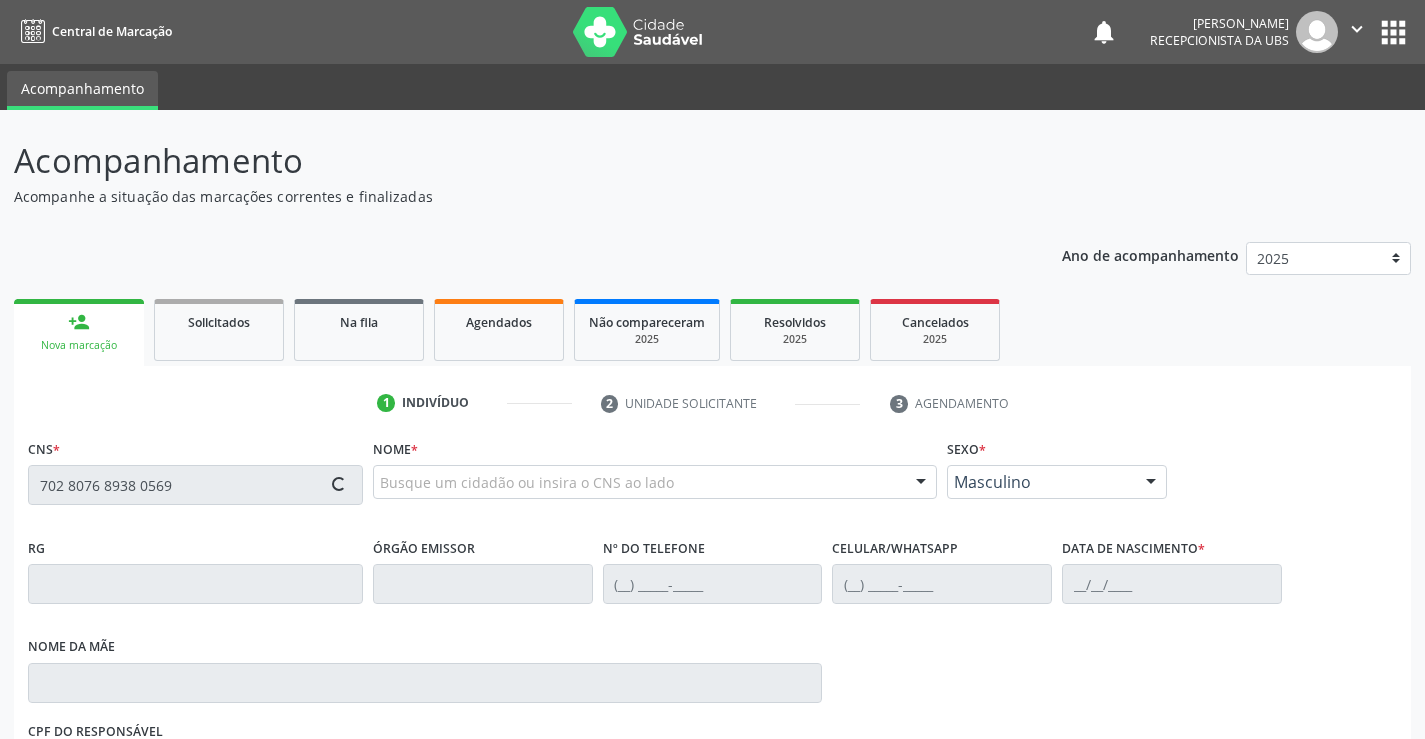 type on "702 8076 8938 0569" 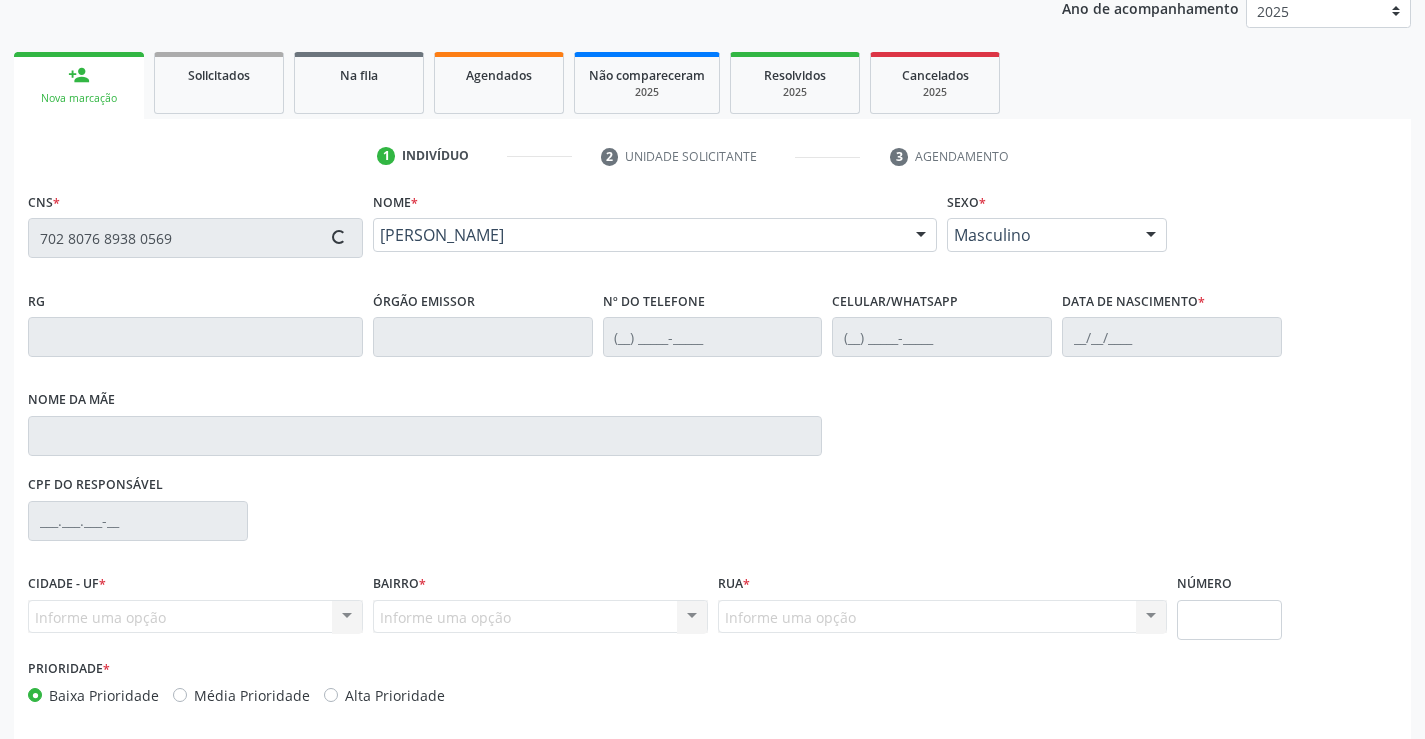 type on "[PHONE_NUMBER]" 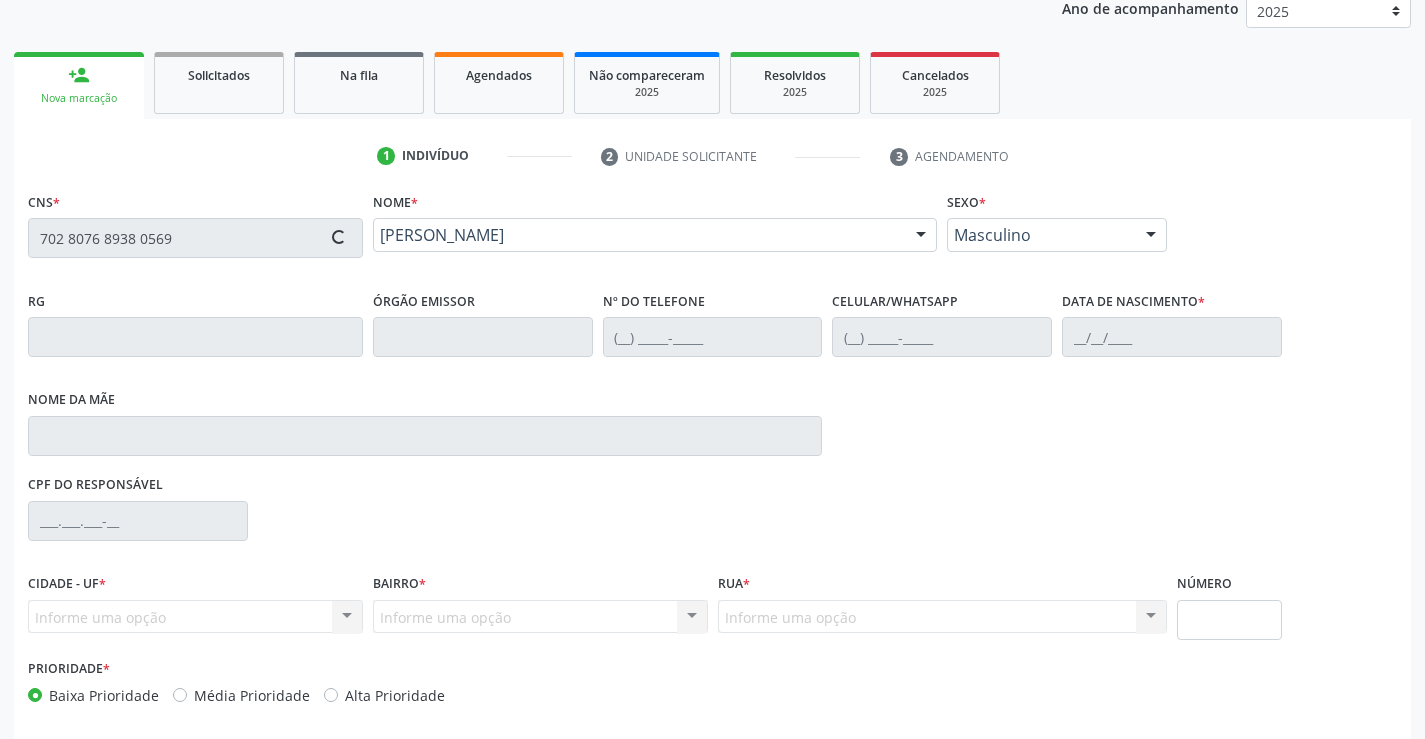 type on "[DATE]" 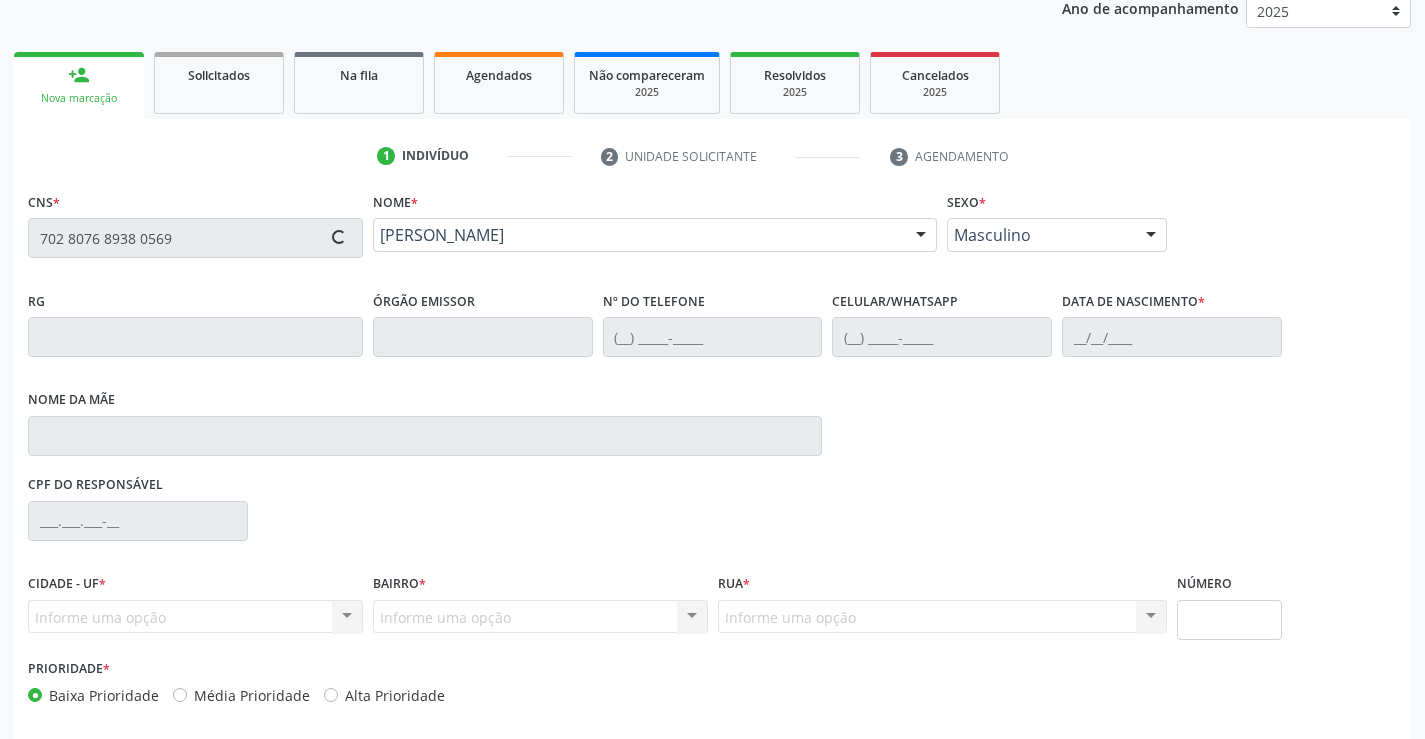 type on "[PERSON_NAME]" 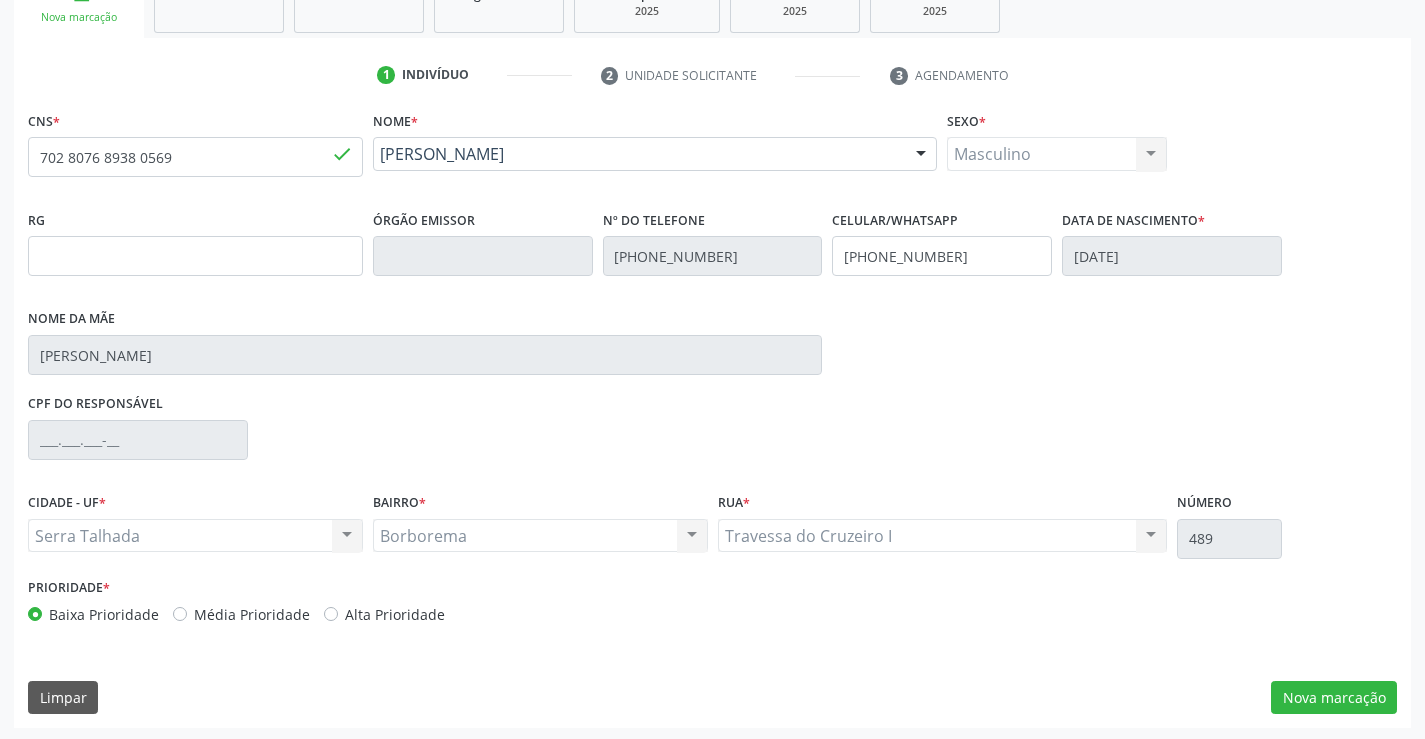 scroll, scrollTop: 331, scrollLeft: 0, axis: vertical 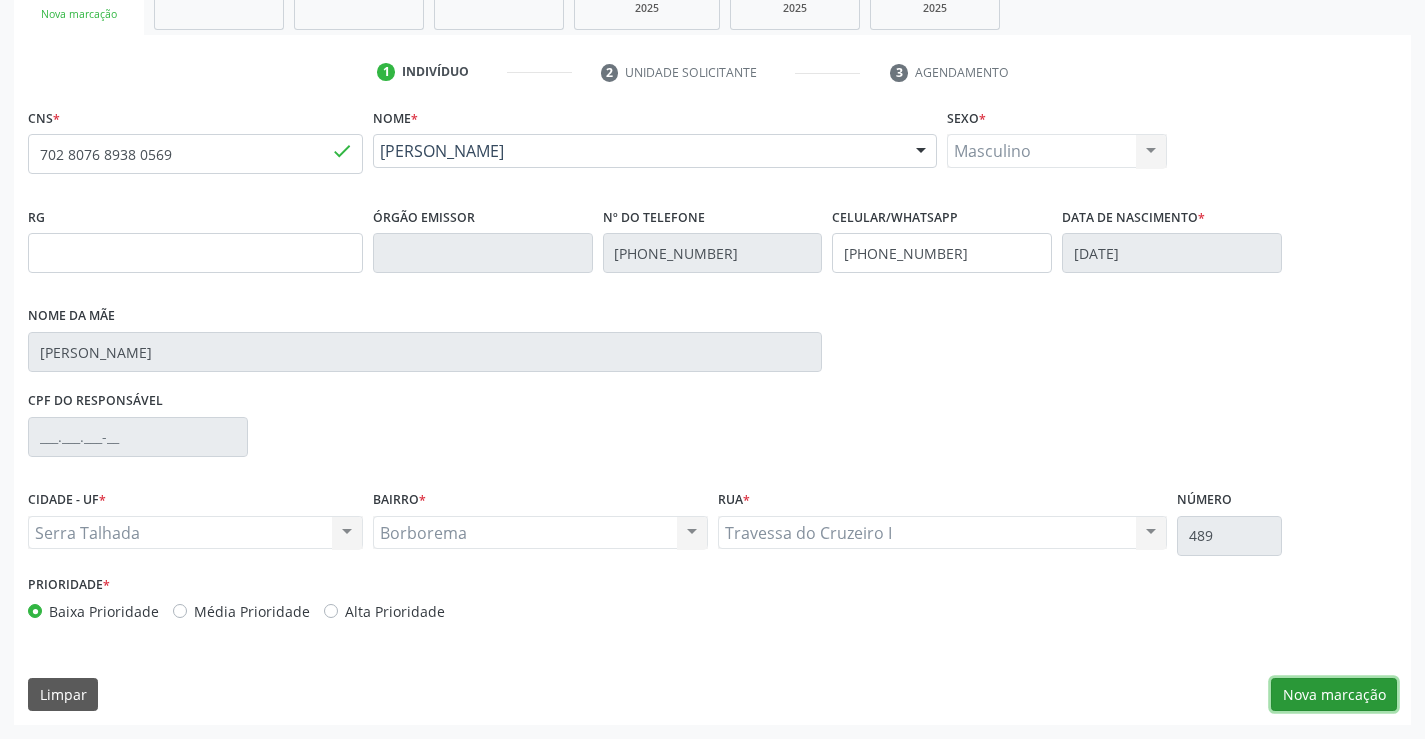 click on "Nova marcação" at bounding box center [1334, 695] 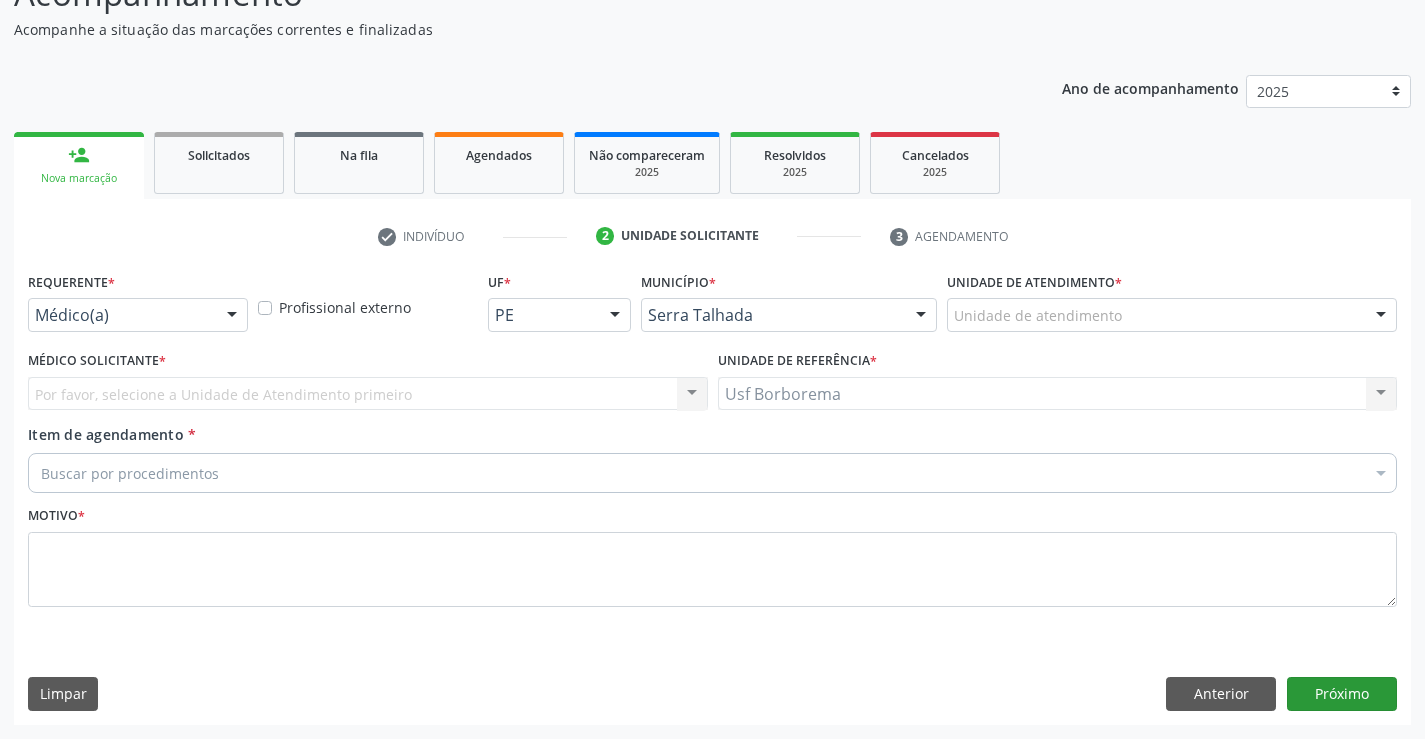 scroll, scrollTop: 167, scrollLeft: 0, axis: vertical 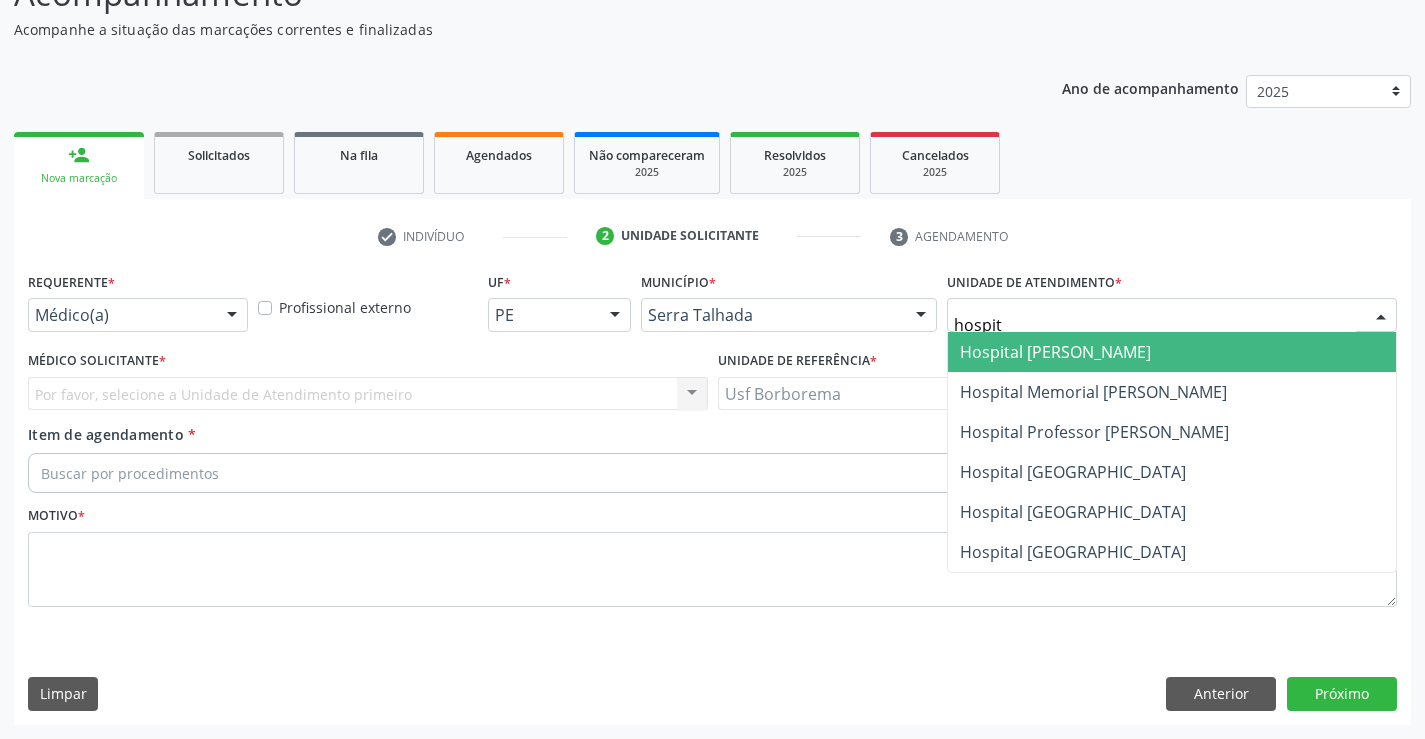 type on "hospita" 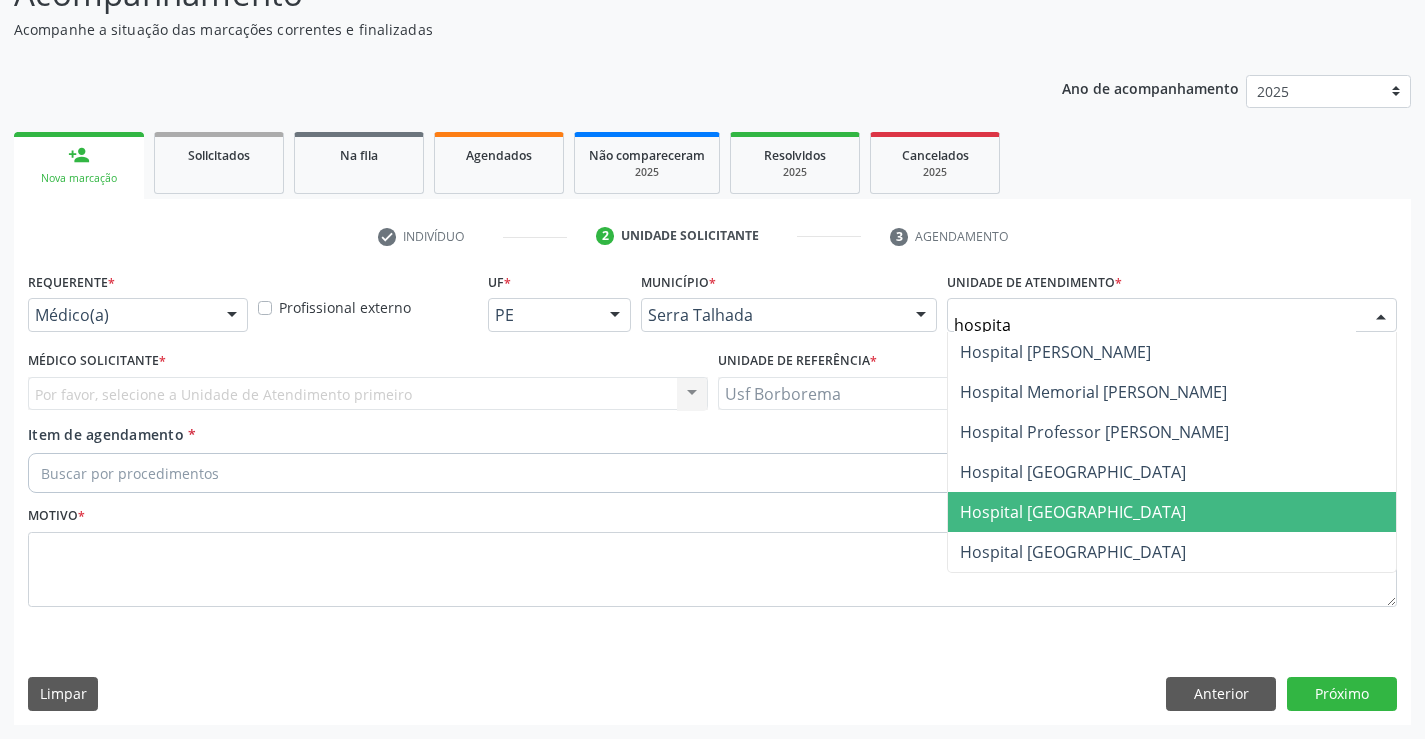 click on "Hospital [GEOGRAPHIC_DATA]" at bounding box center [1073, 512] 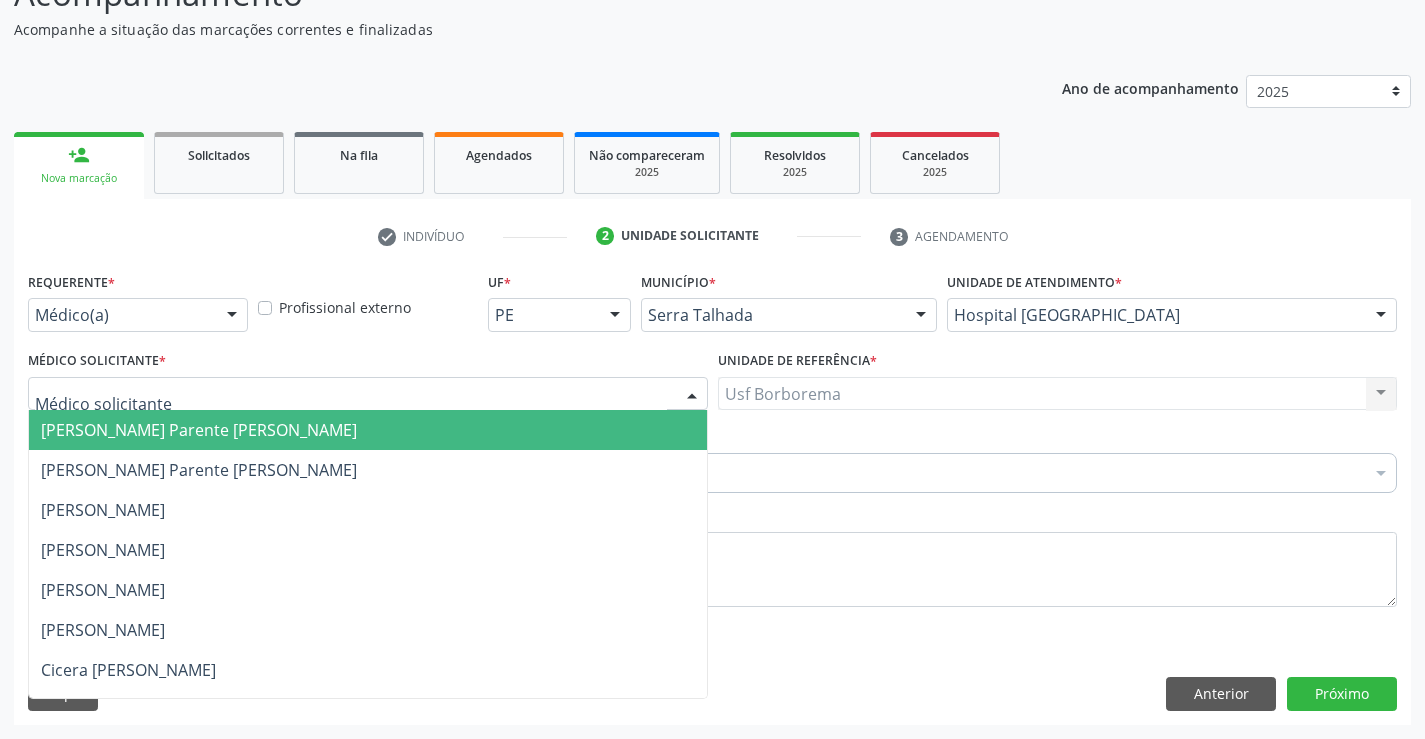 click at bounding box center [368, 394] 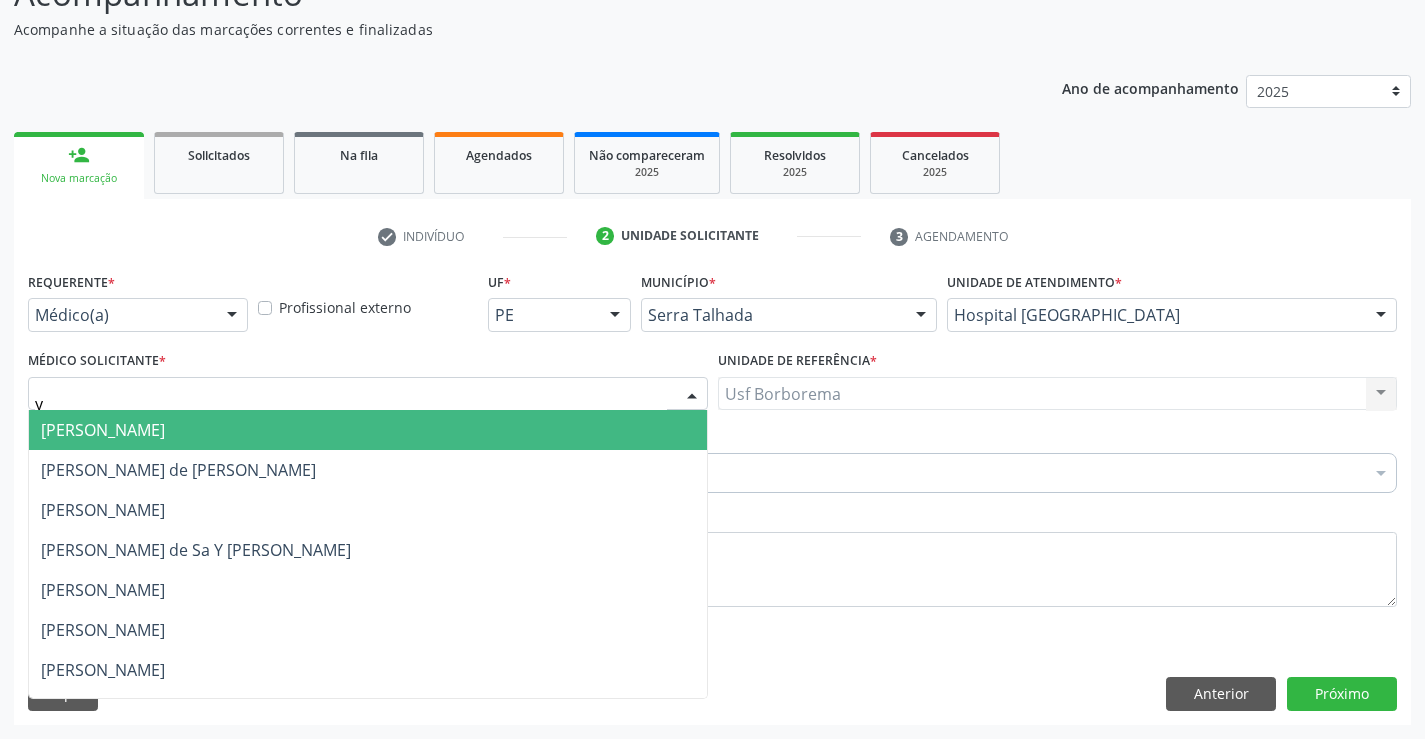type on "yu" 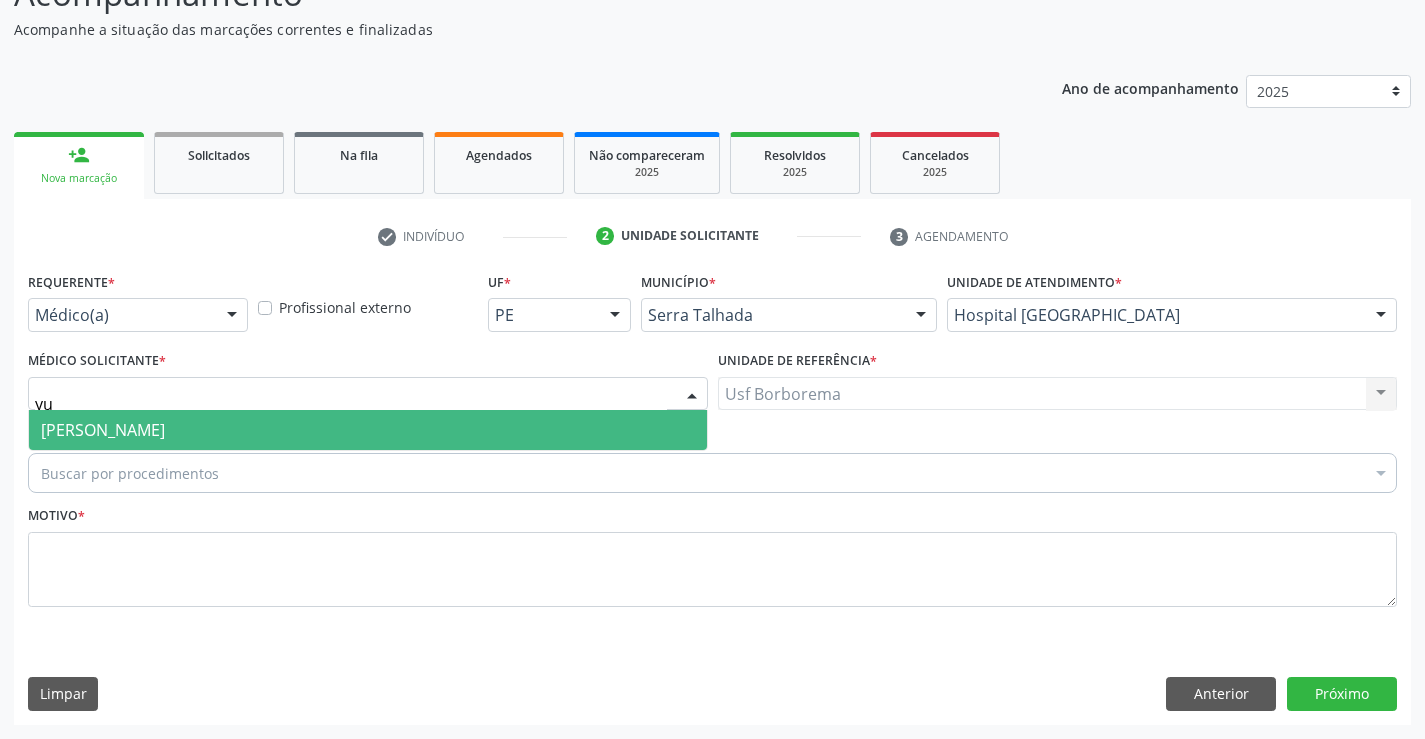 click on "[PERSON_NAME]" at bounding box center [103, 430] 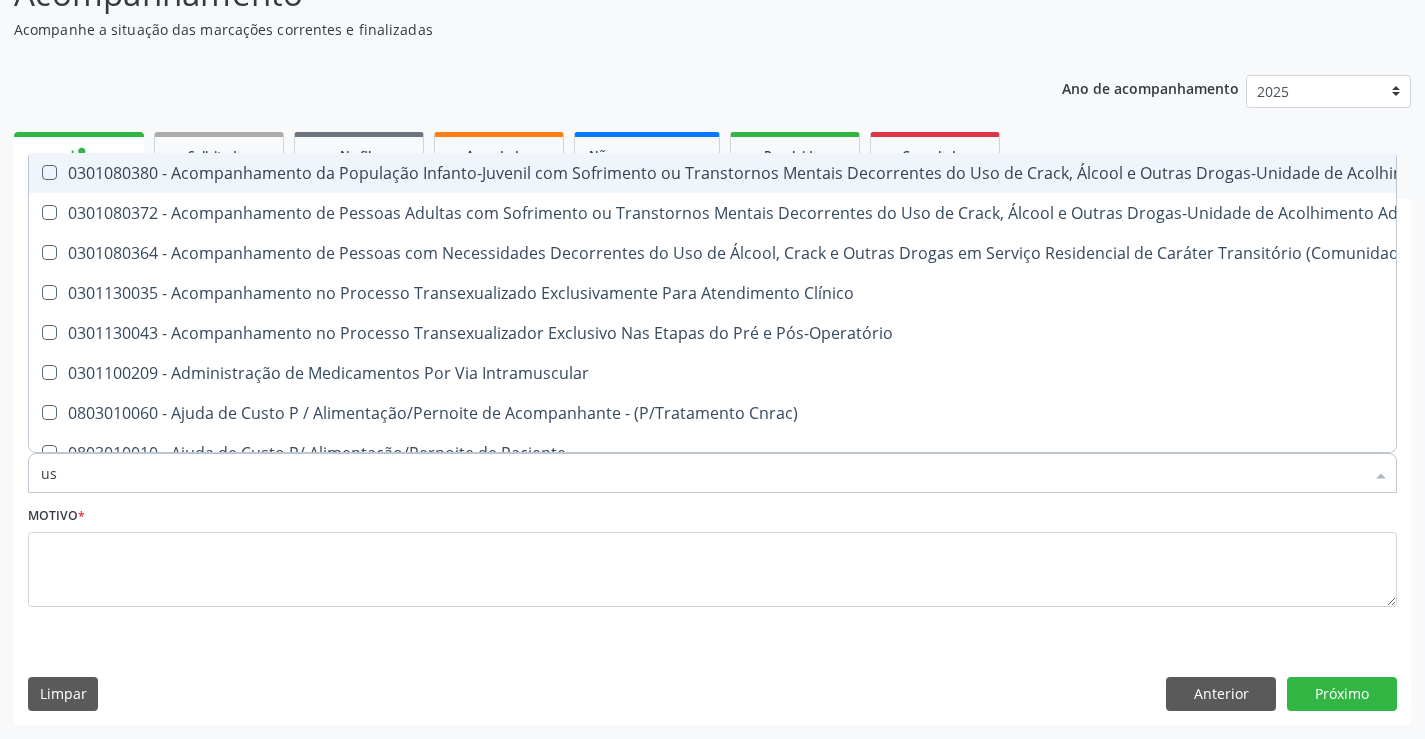 type on "u" 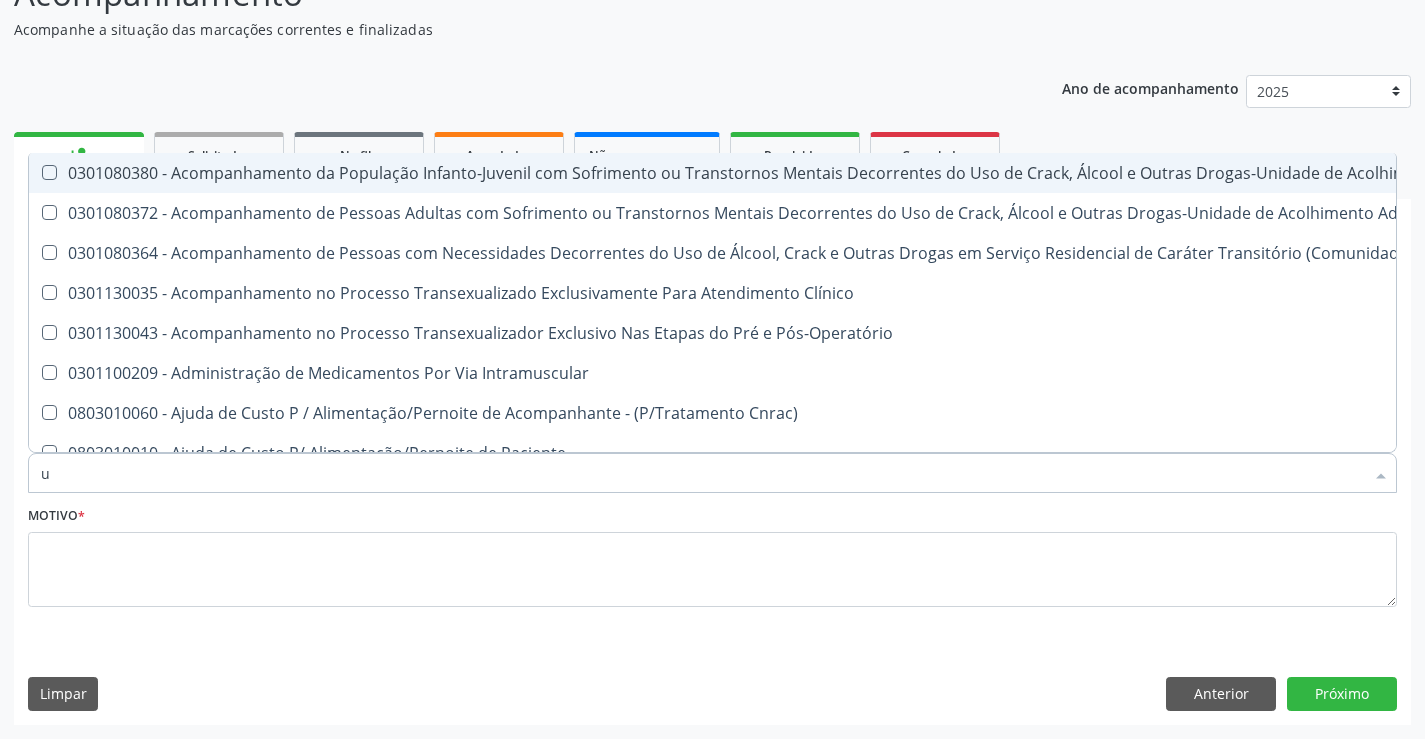 type 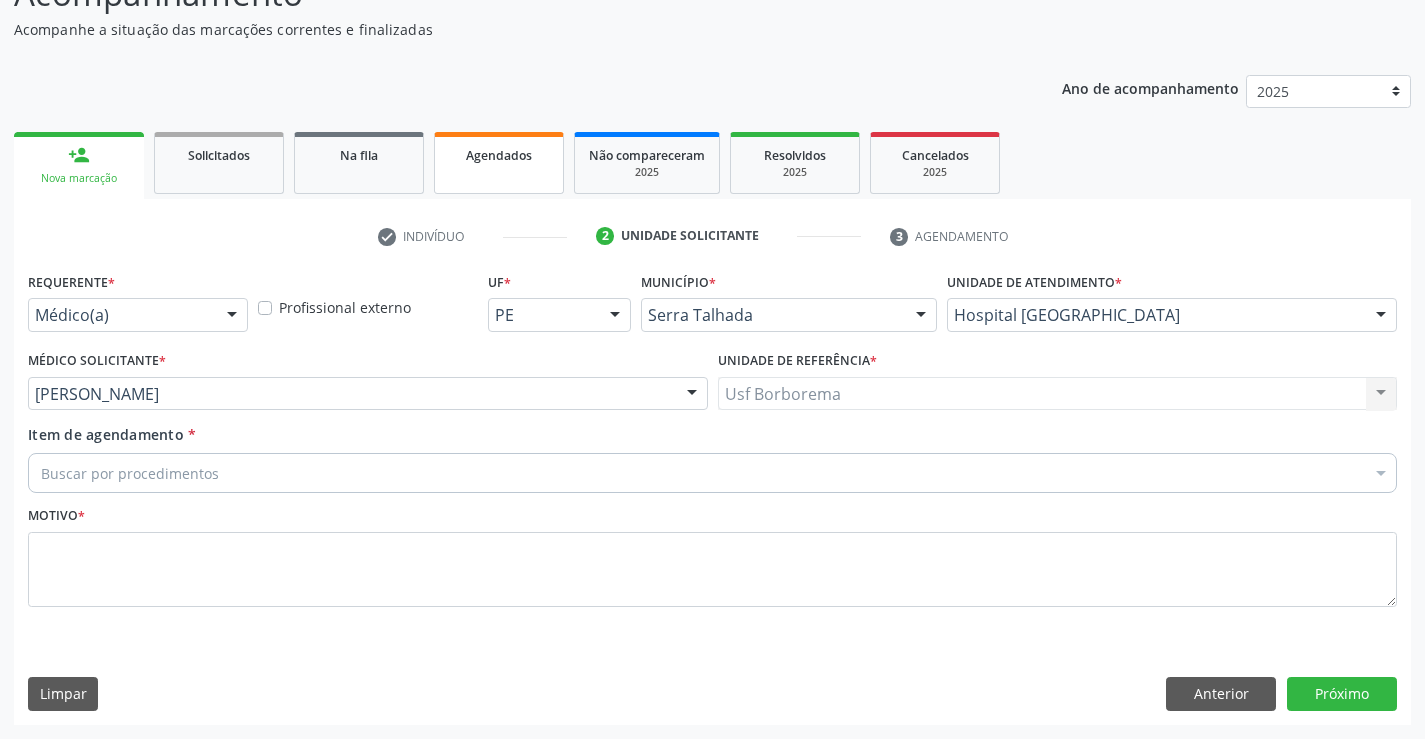 click on "Agendados" at bounding box center [499, 155] 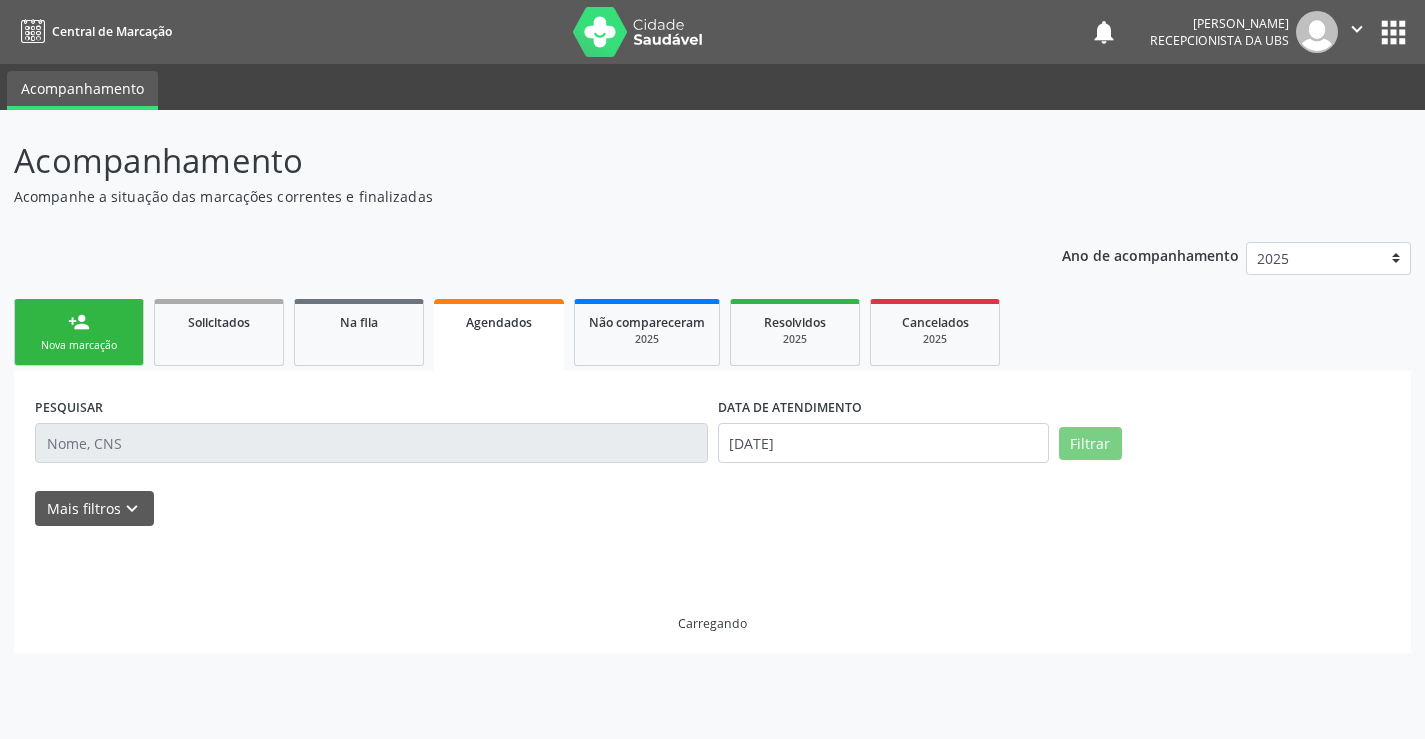 scroll, scrollTop: 0, scrollLeft: 0, axis: both 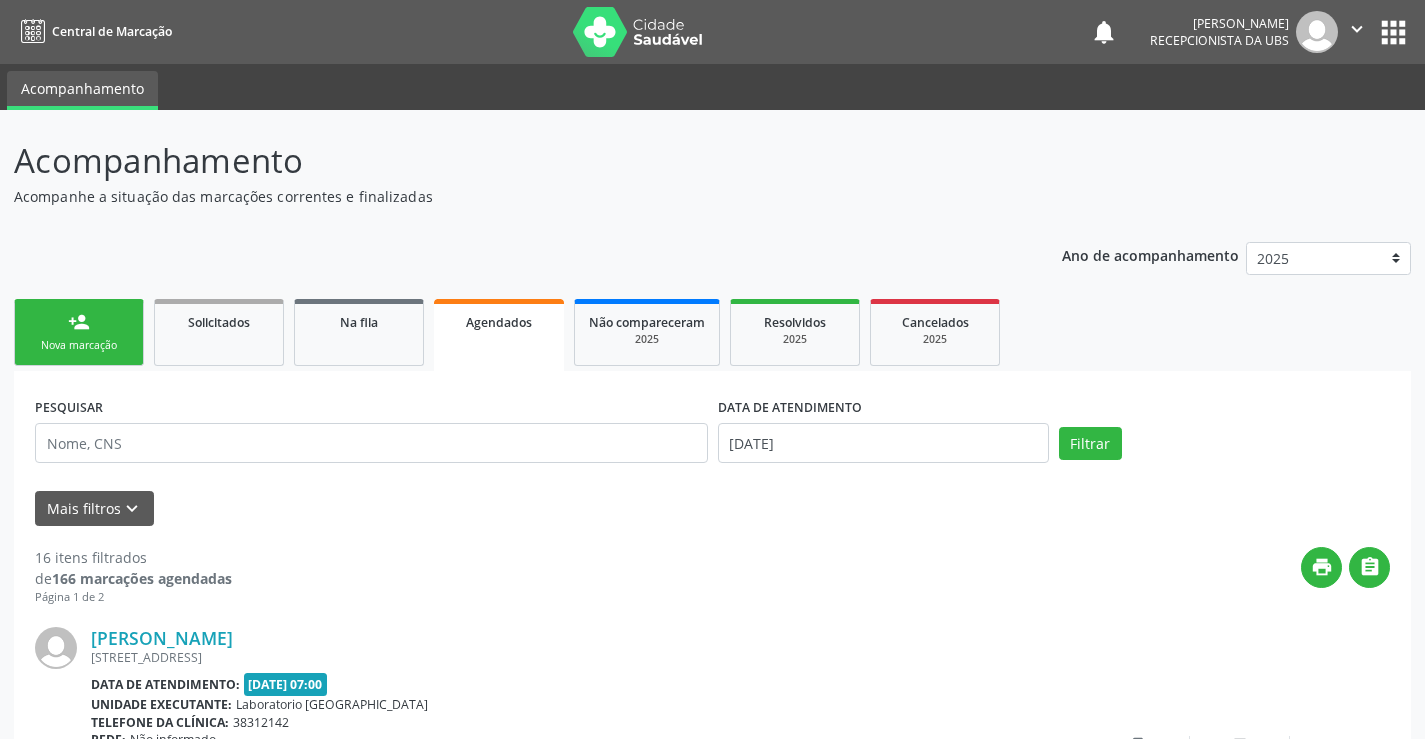 click on "person_add
Nova marcação" at bounding box center (79, 332) 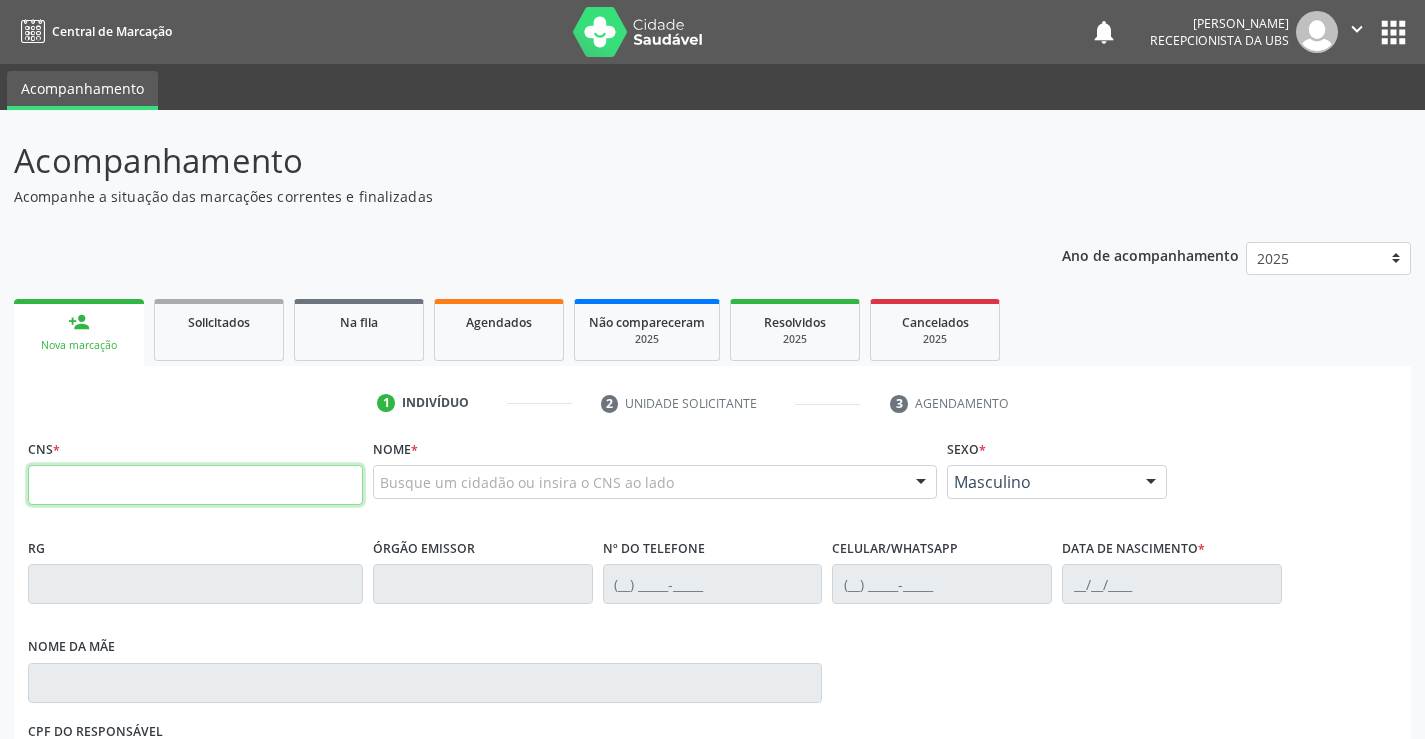 click at bounding box center [195, 485] 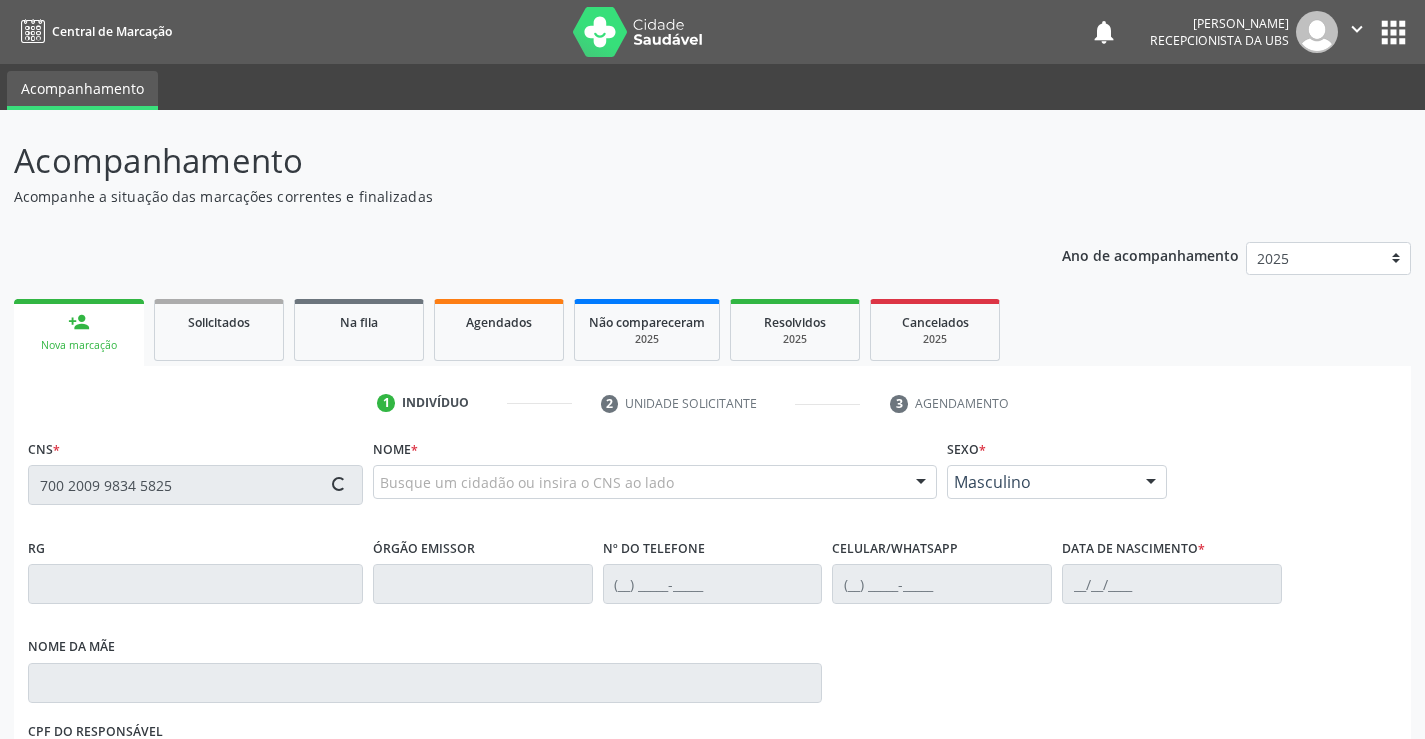 type on "700 2009 9834 5825" 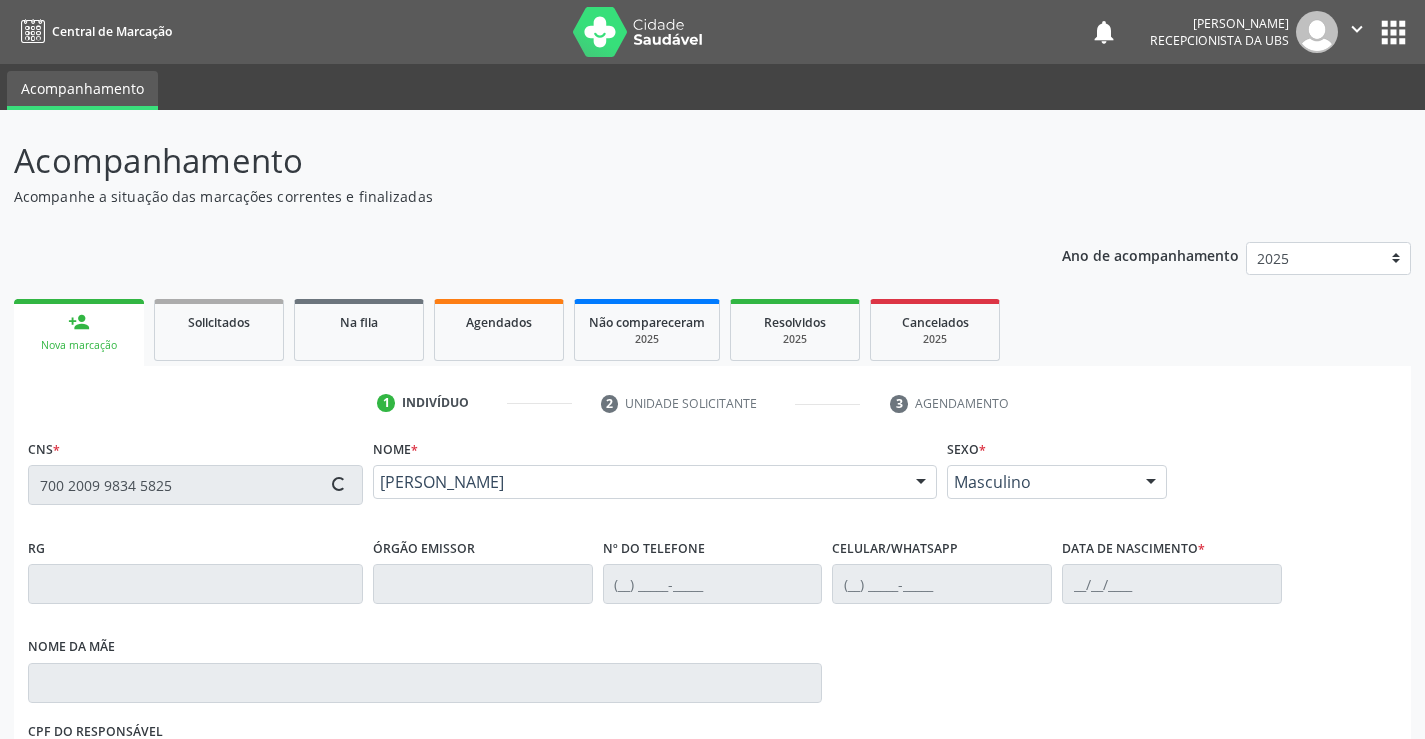 type on "[PHONE_NUMBER]" 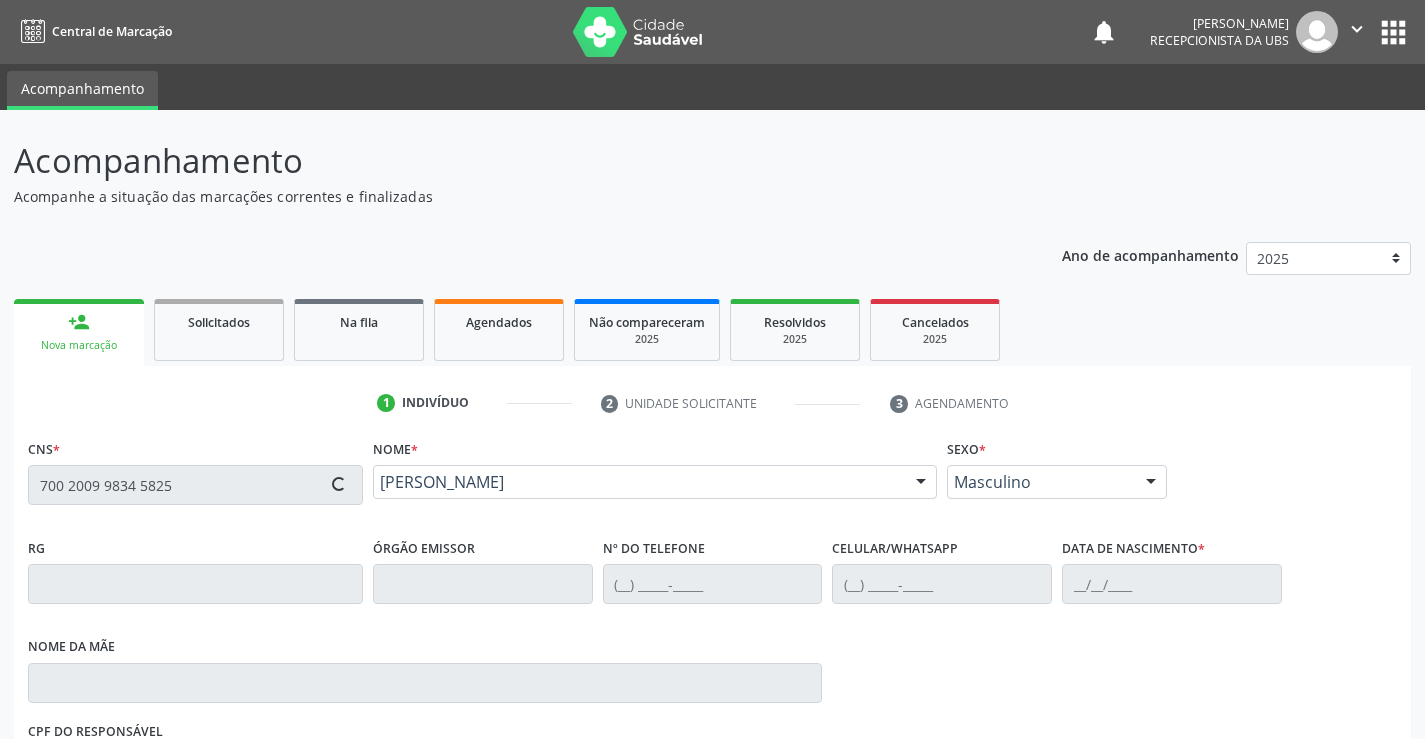 type on "[DATE]" 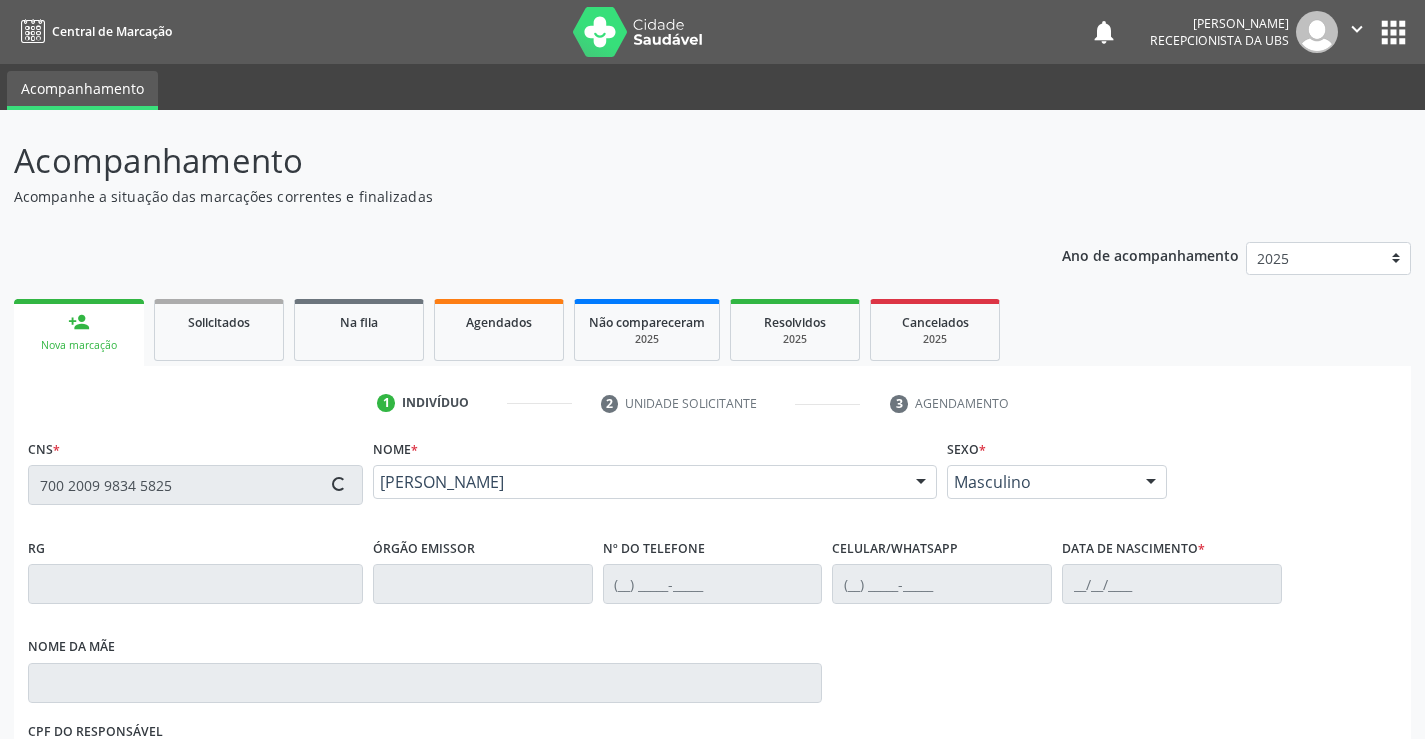 type on "412" 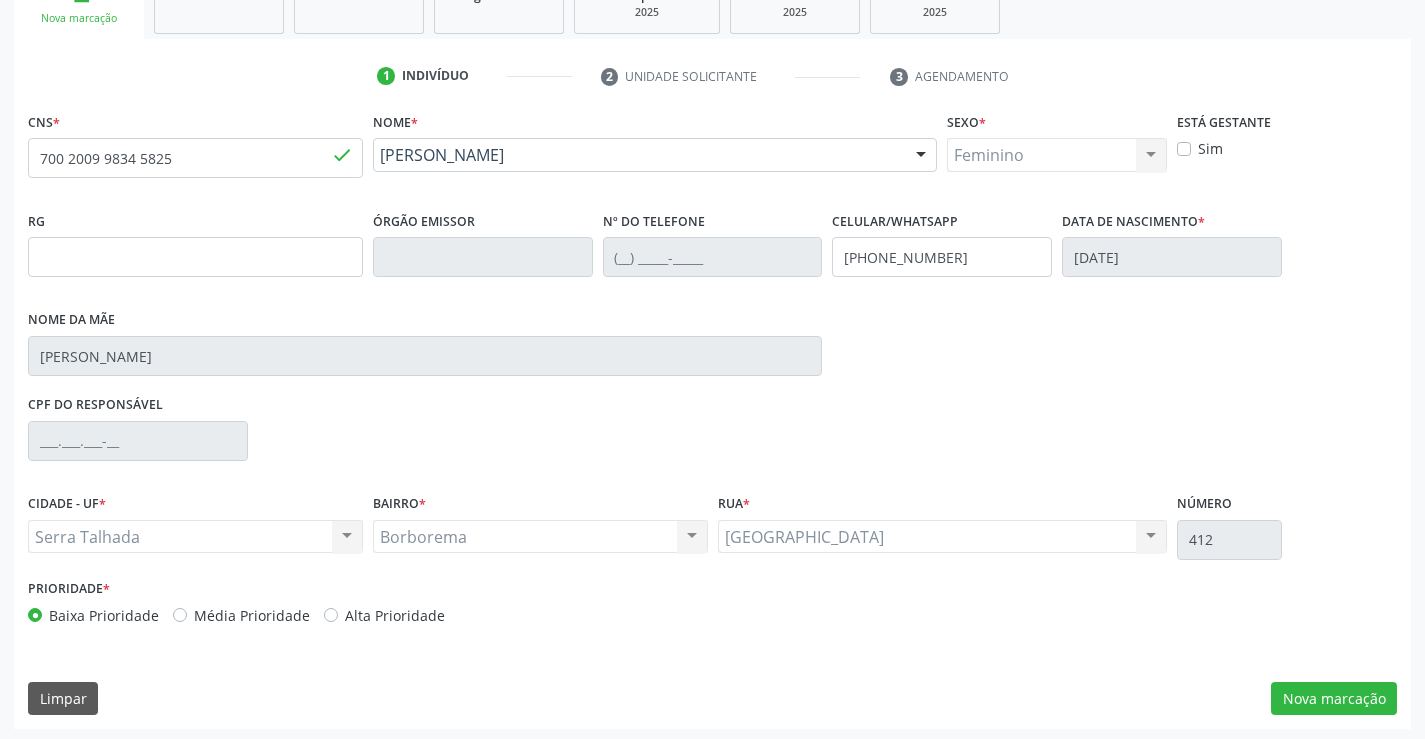 scroll, scrollTop: 331, scrollLeft: 0, axis: vertical 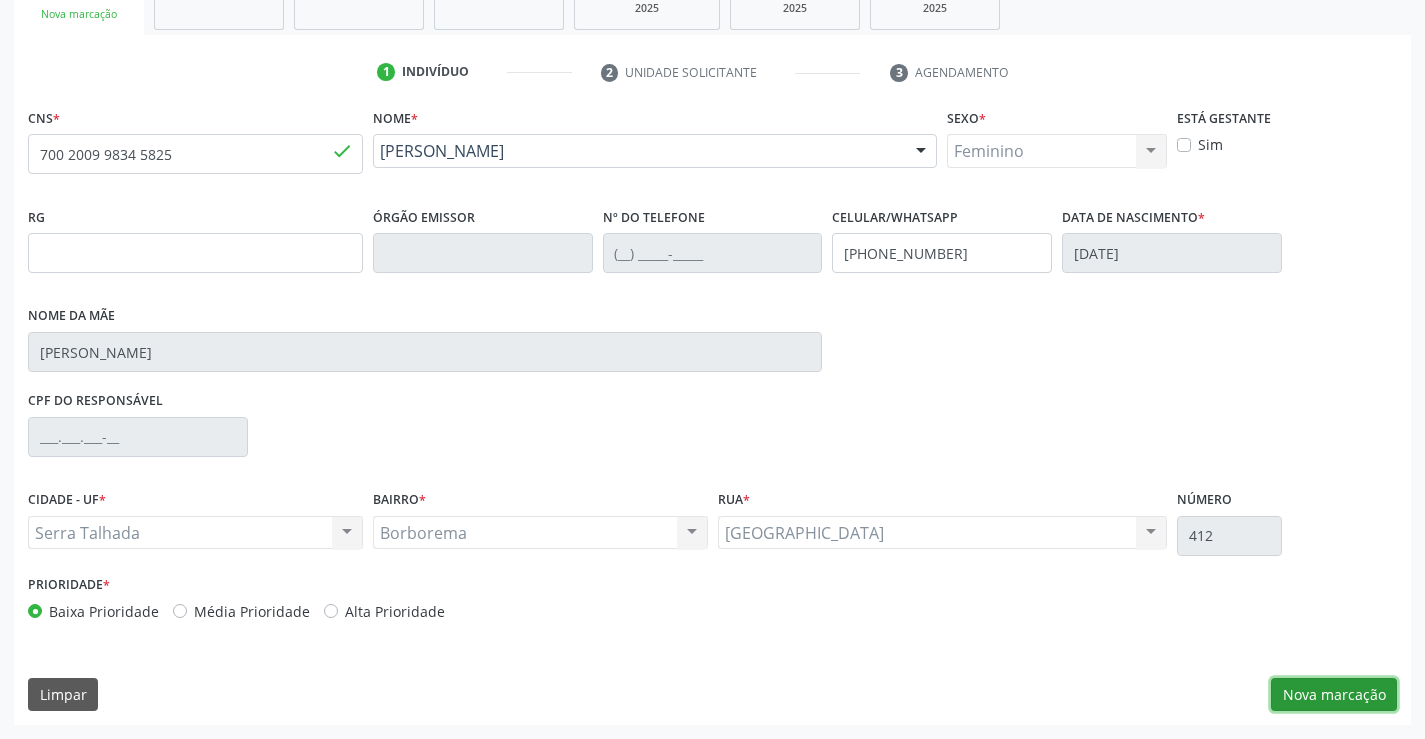 click on "Nova marcação" at bounding box center (1334, 695) 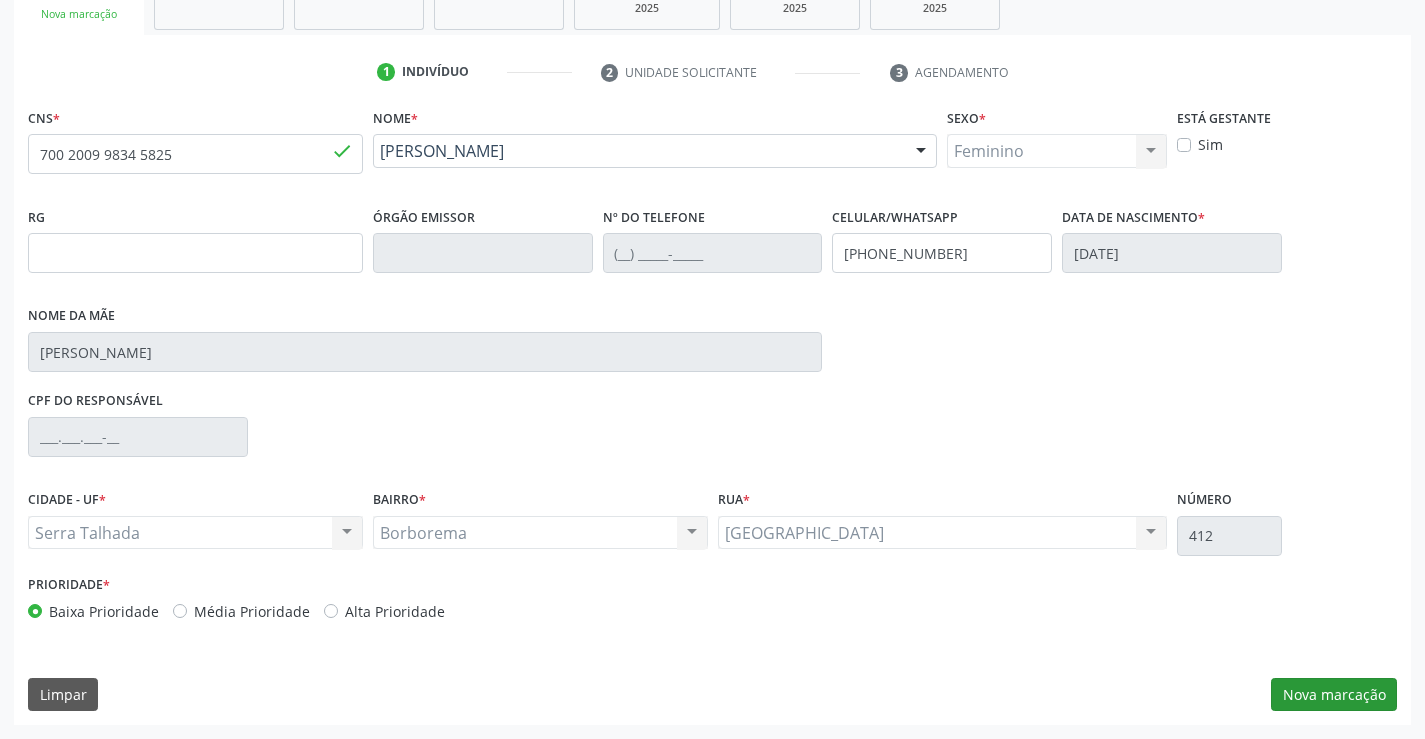scroll, scrollTop: 167, scrollLeft: 0, axis: vertical 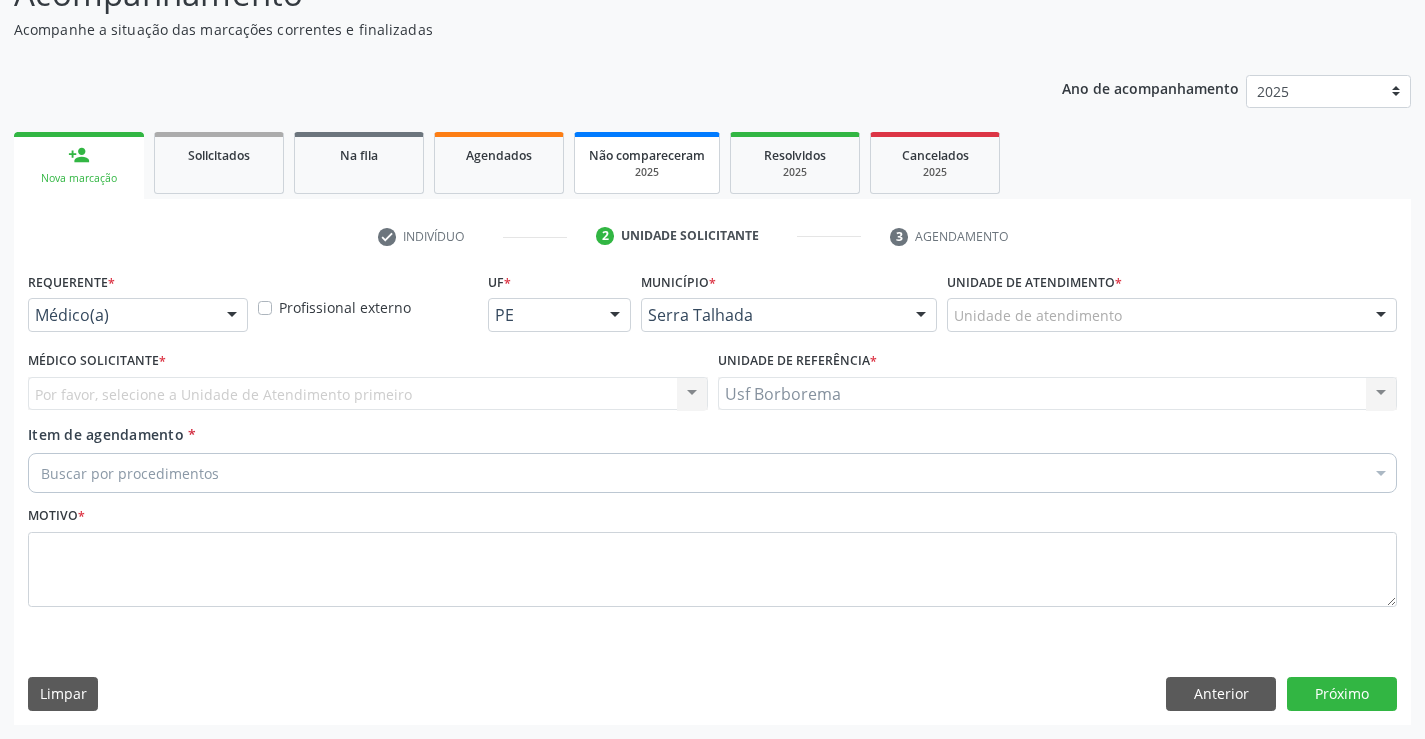 click on "2025" at bounding box center [647, 172] 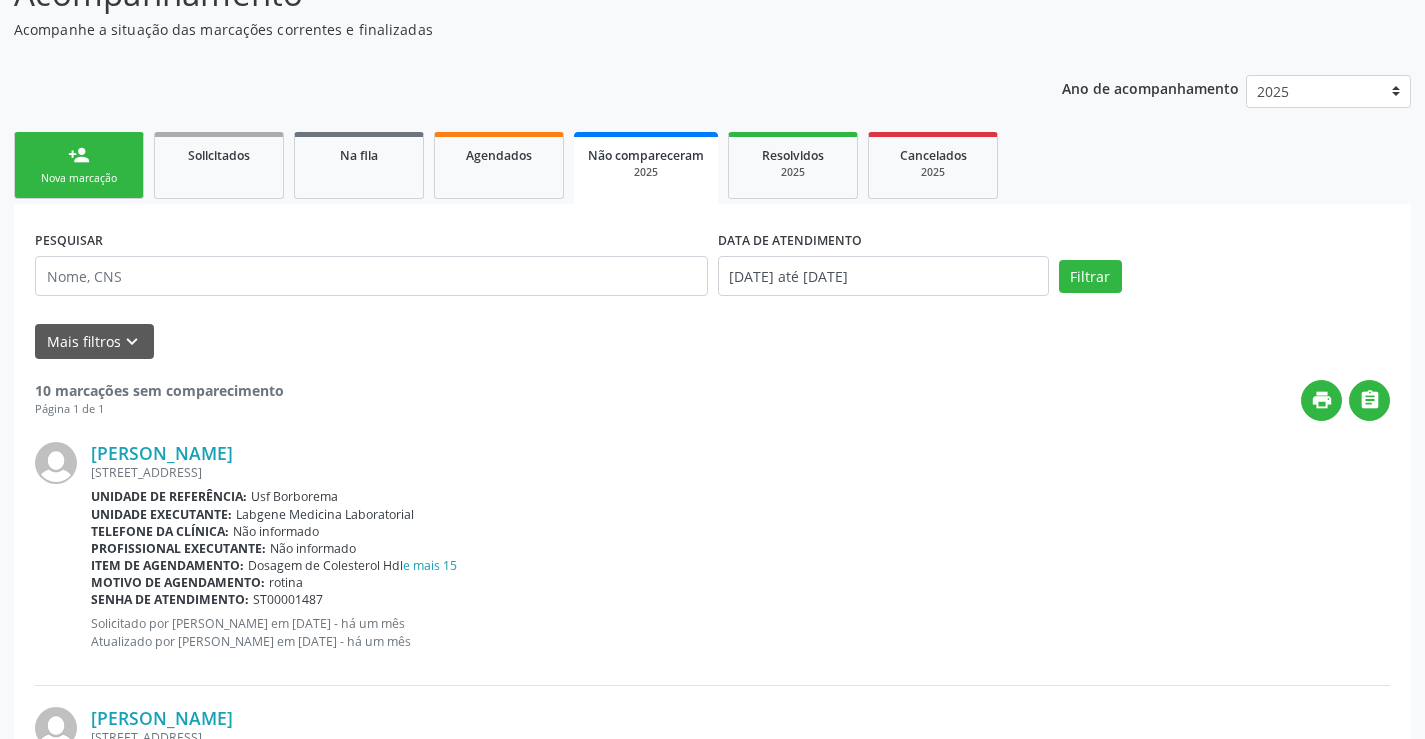 scroll, scrollTop: 0, scrollLeft: 0, axis: both 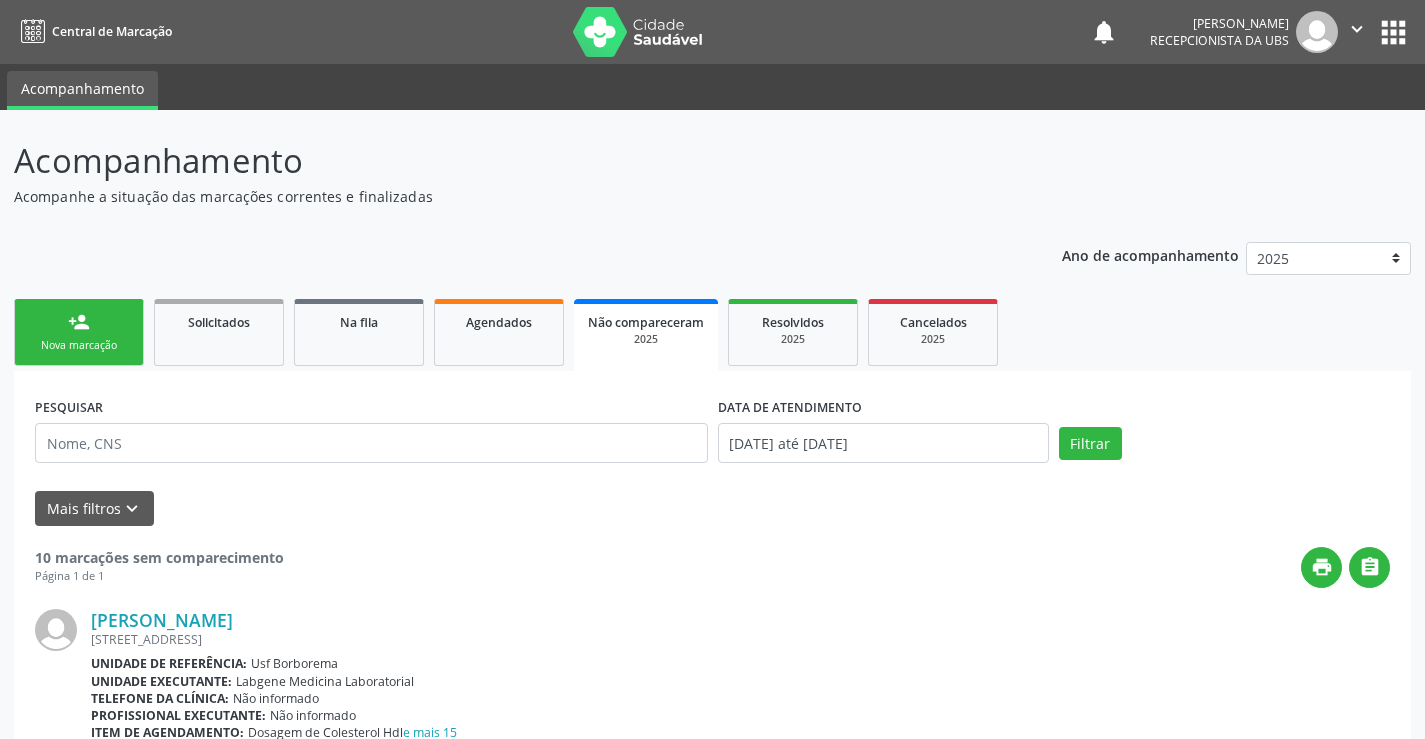 click on "Nova marcação" at bounding box center (79, 345) 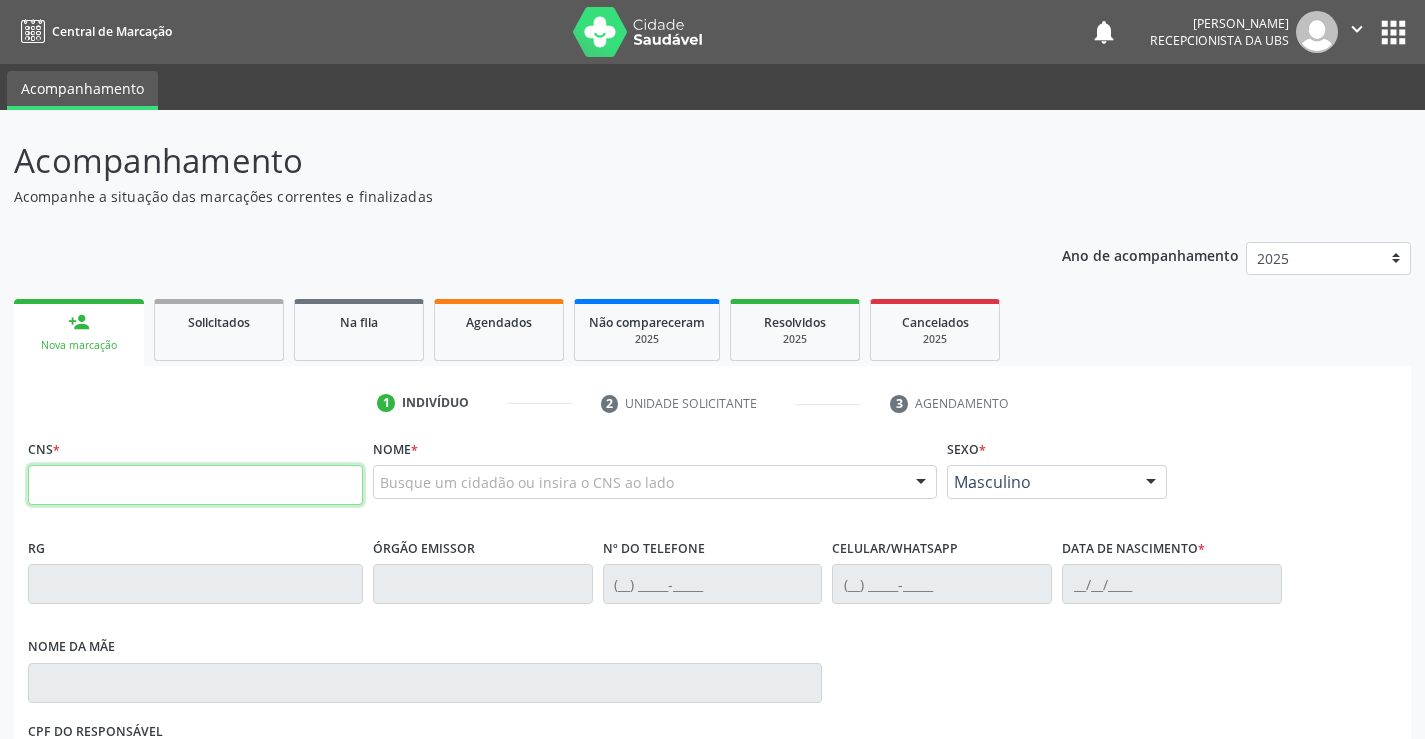 click at bounding box center (195, 485) 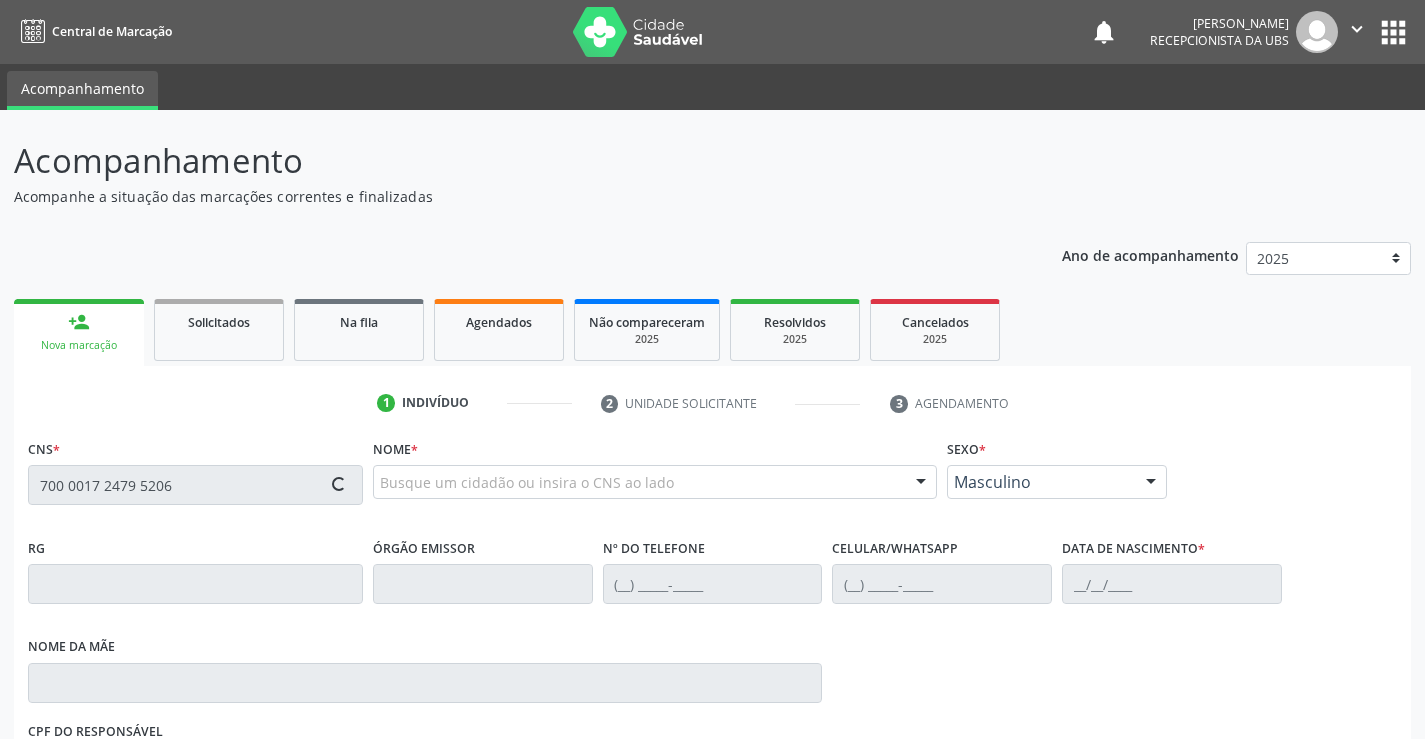 type on "700 0017 2479 5206" 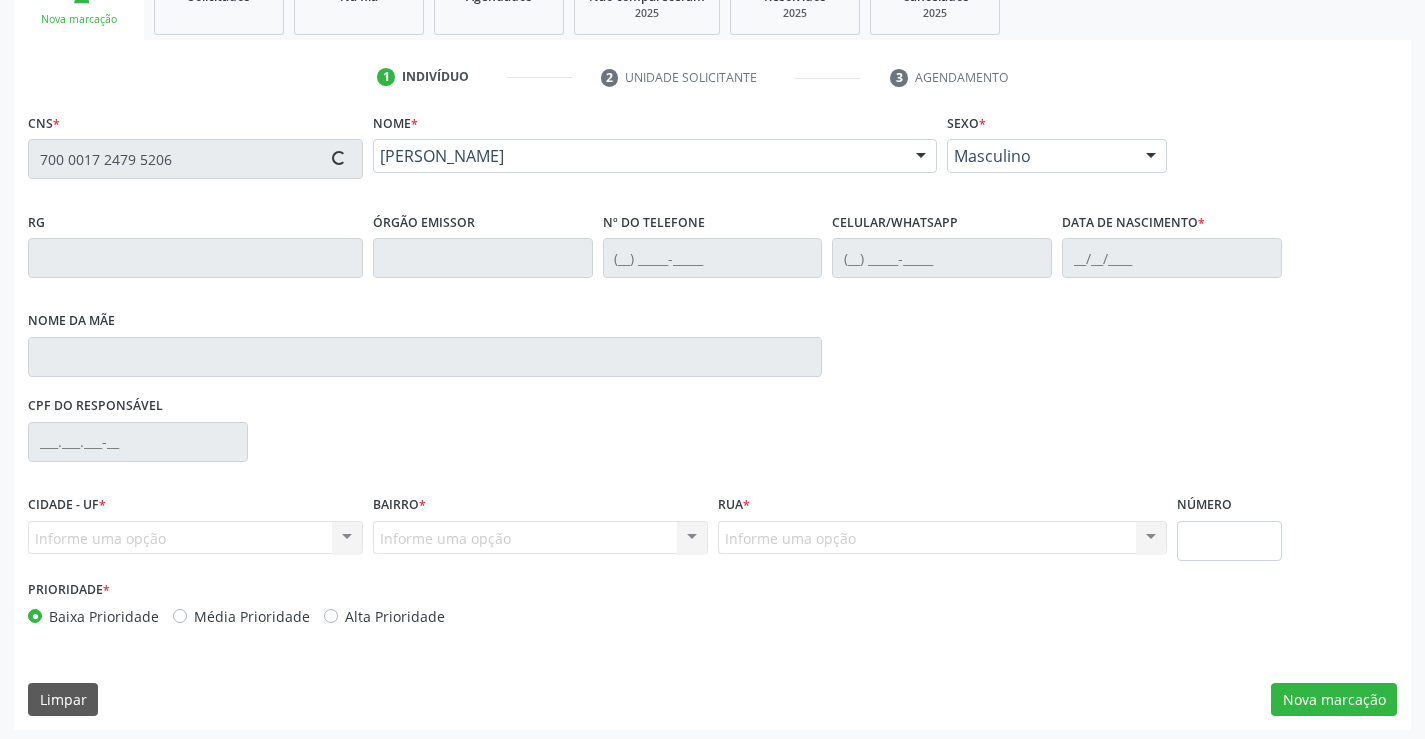 scroll, scrollTop: 331, scrollLeft: 0, axis: vertical 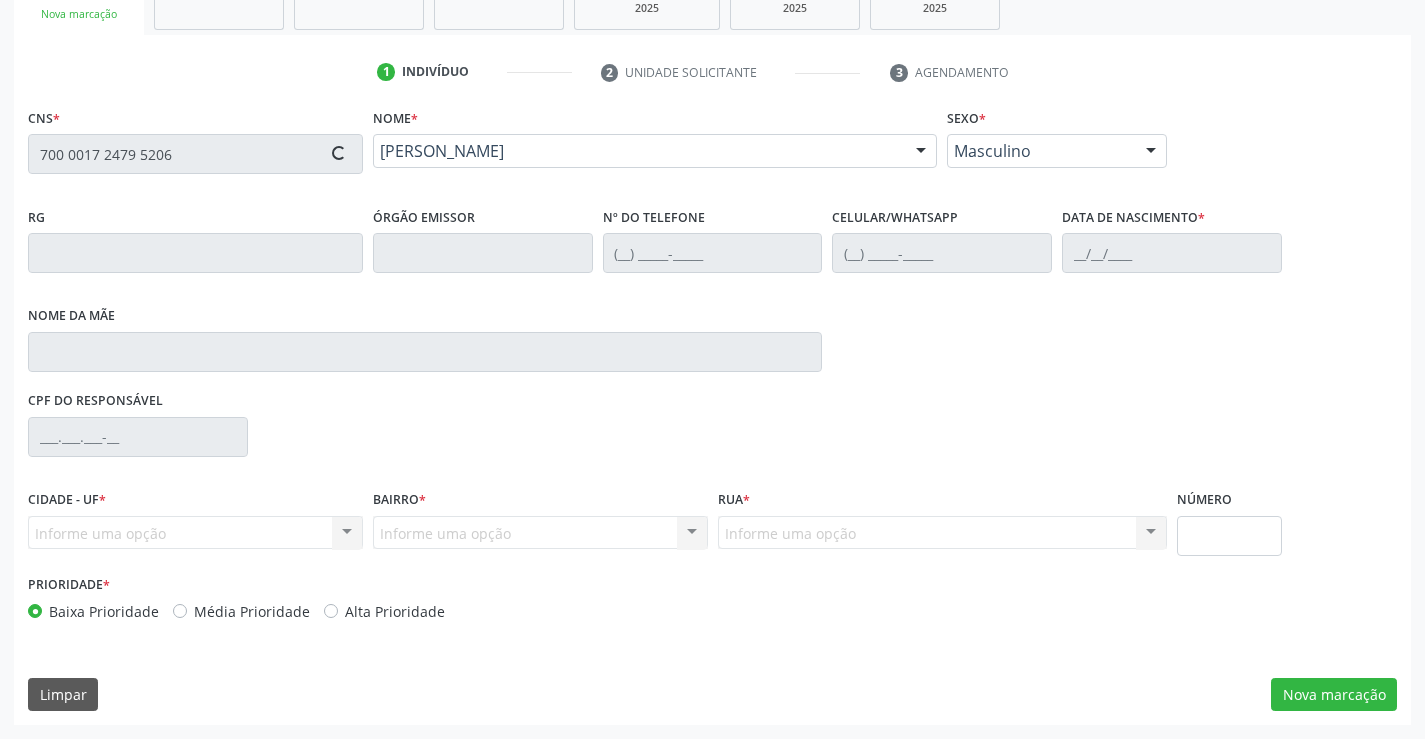 type on "[PHONE_NUMBER]" 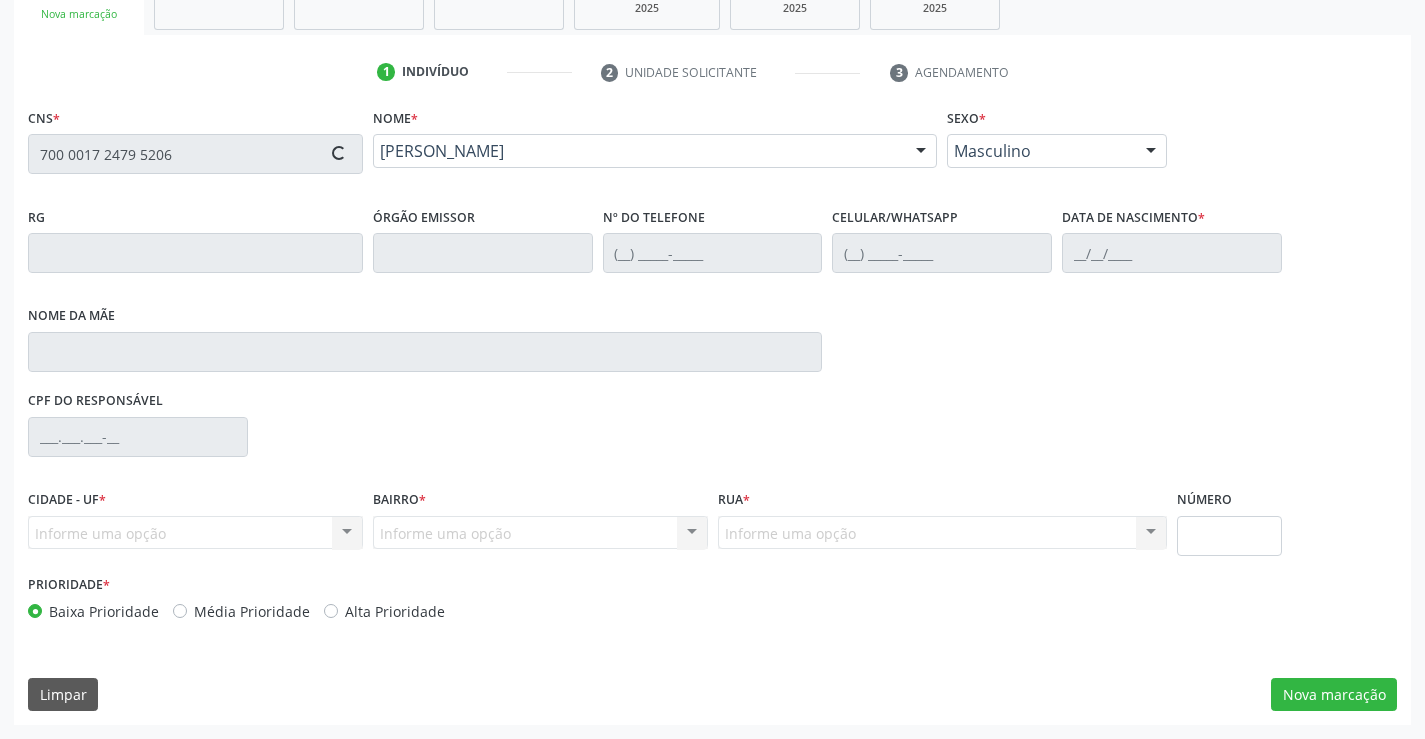 type on "[PHONE_NUMBER]" 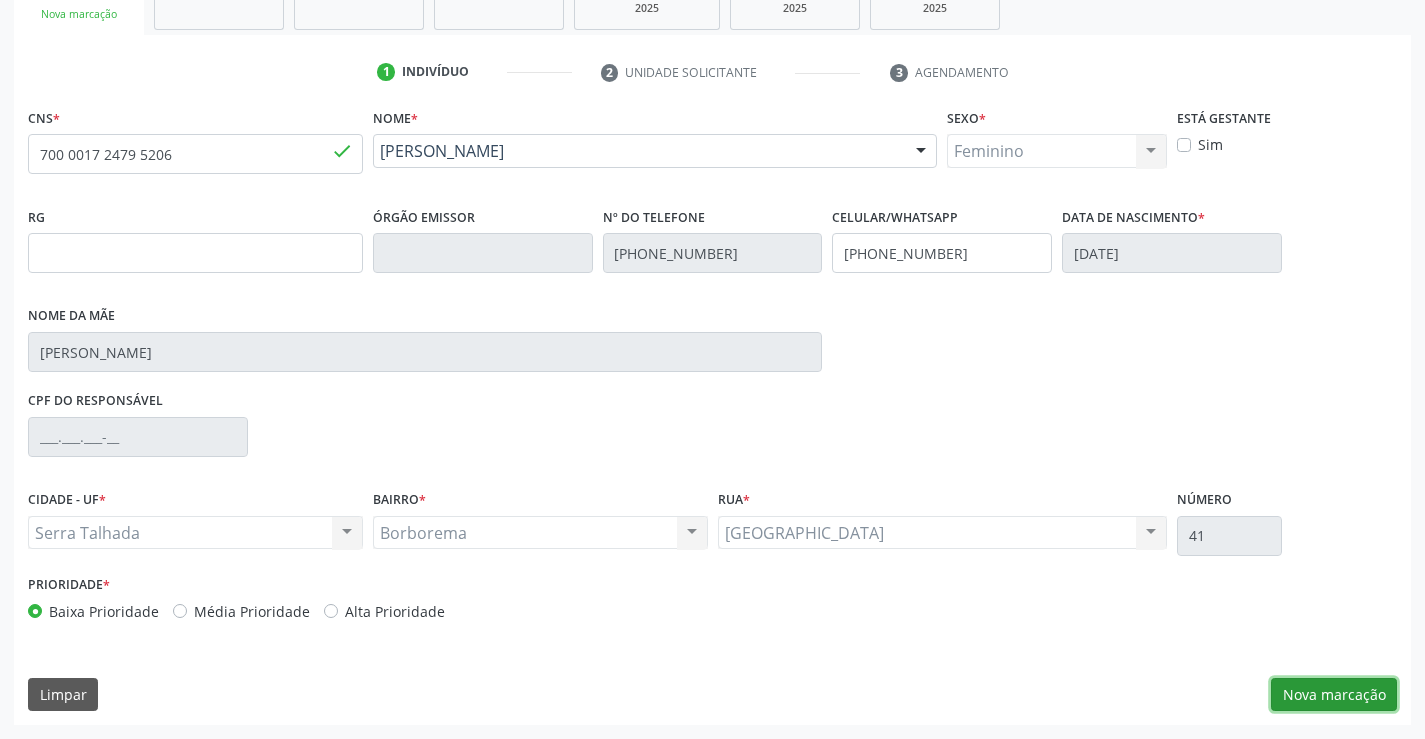 click on "Nova marcação" at bounding box center [1334, 695] 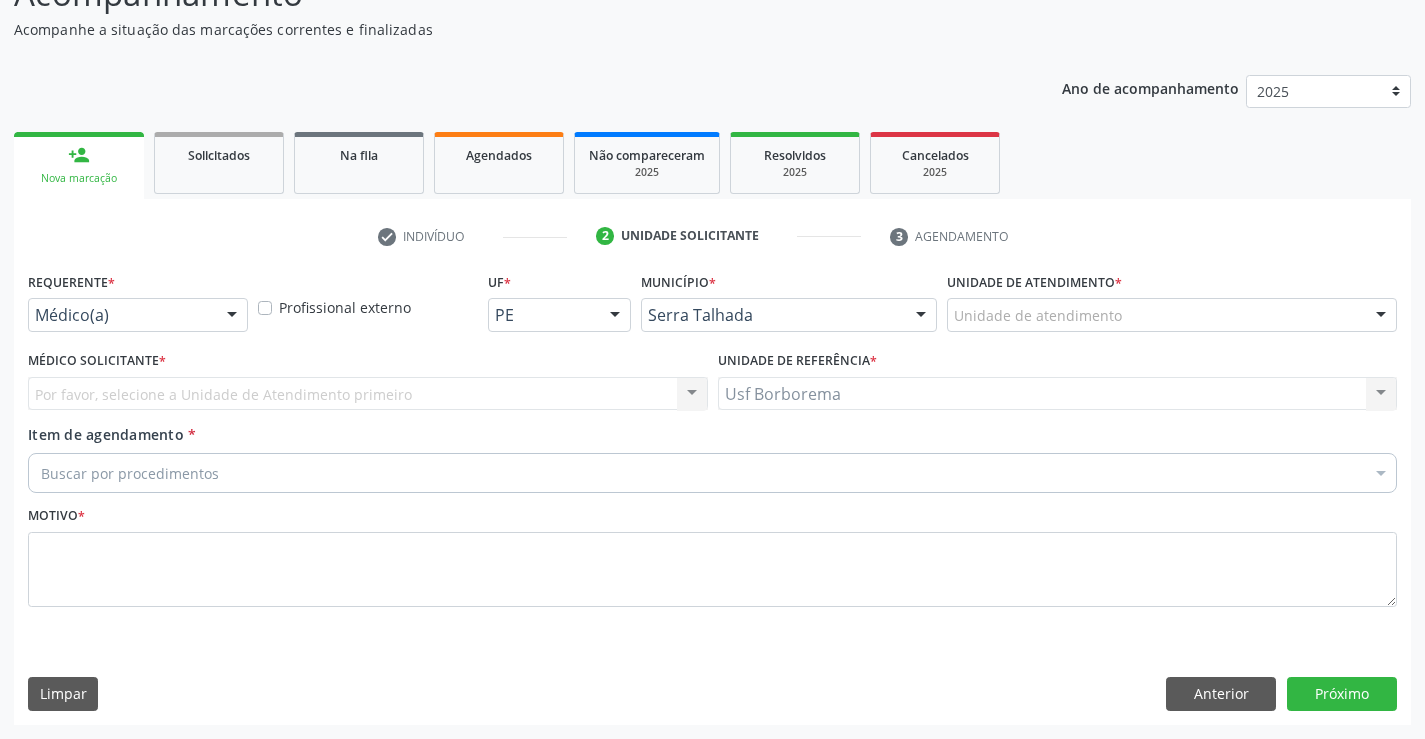scroll, scrollTop: 167, scrollLeft: 0, axis: vertical 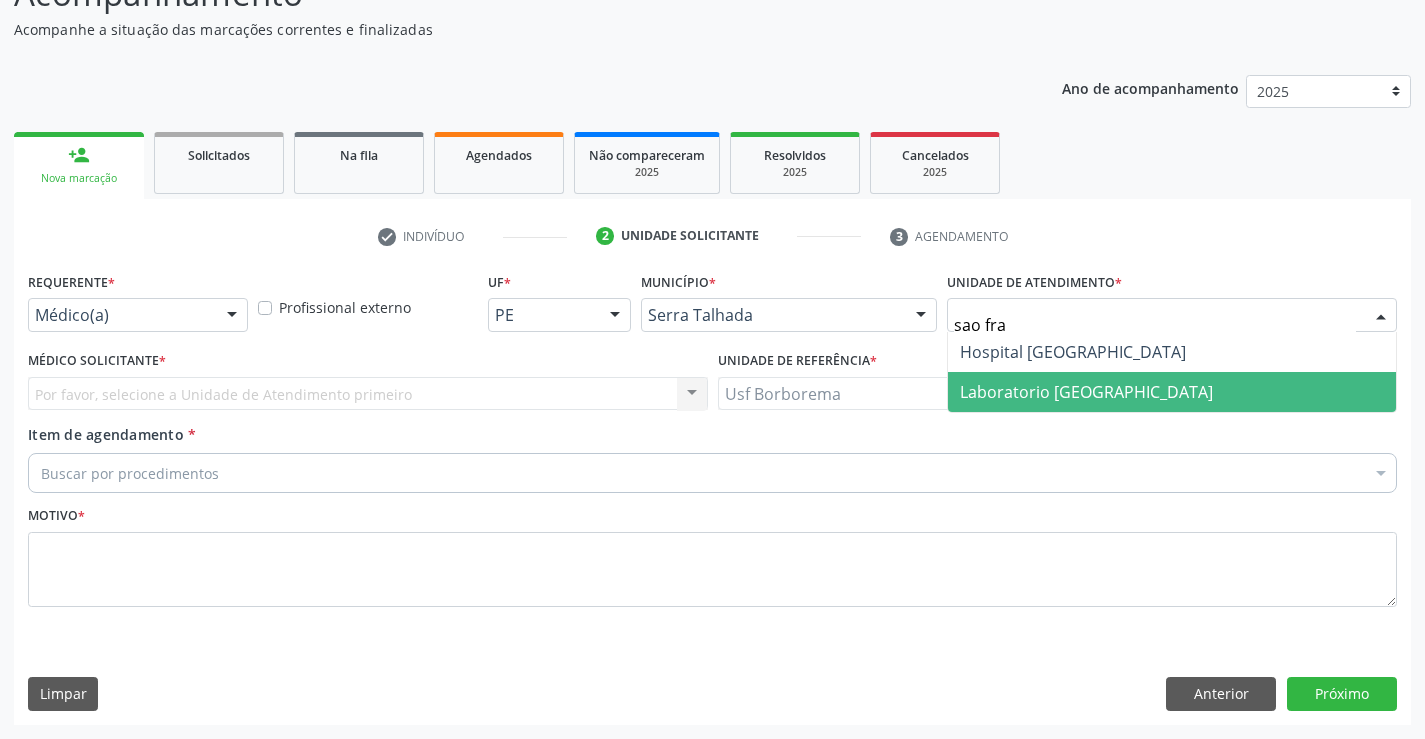click on "Laboratorio [GEOGRAPHIC_DATA]" at bounding box center [1086, 392] 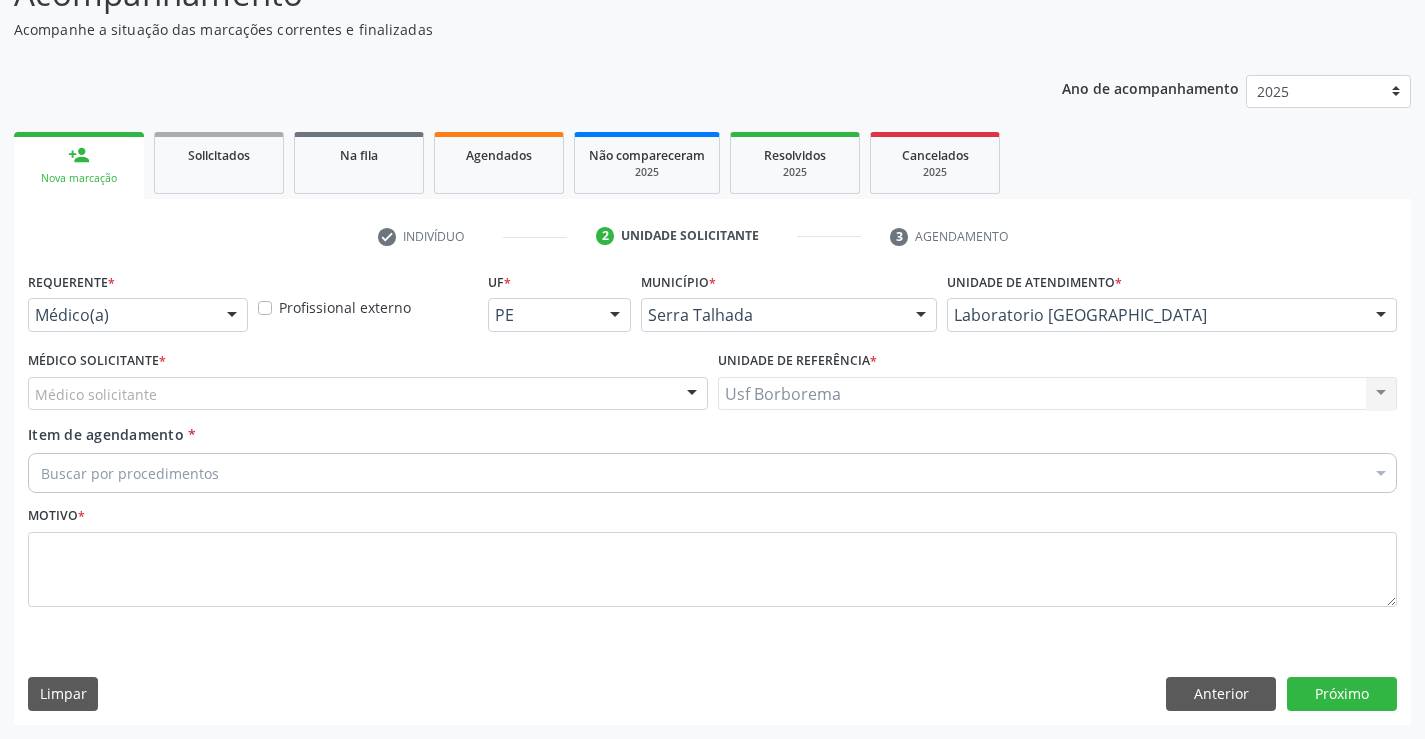 click at bounding box center [1381, 316] 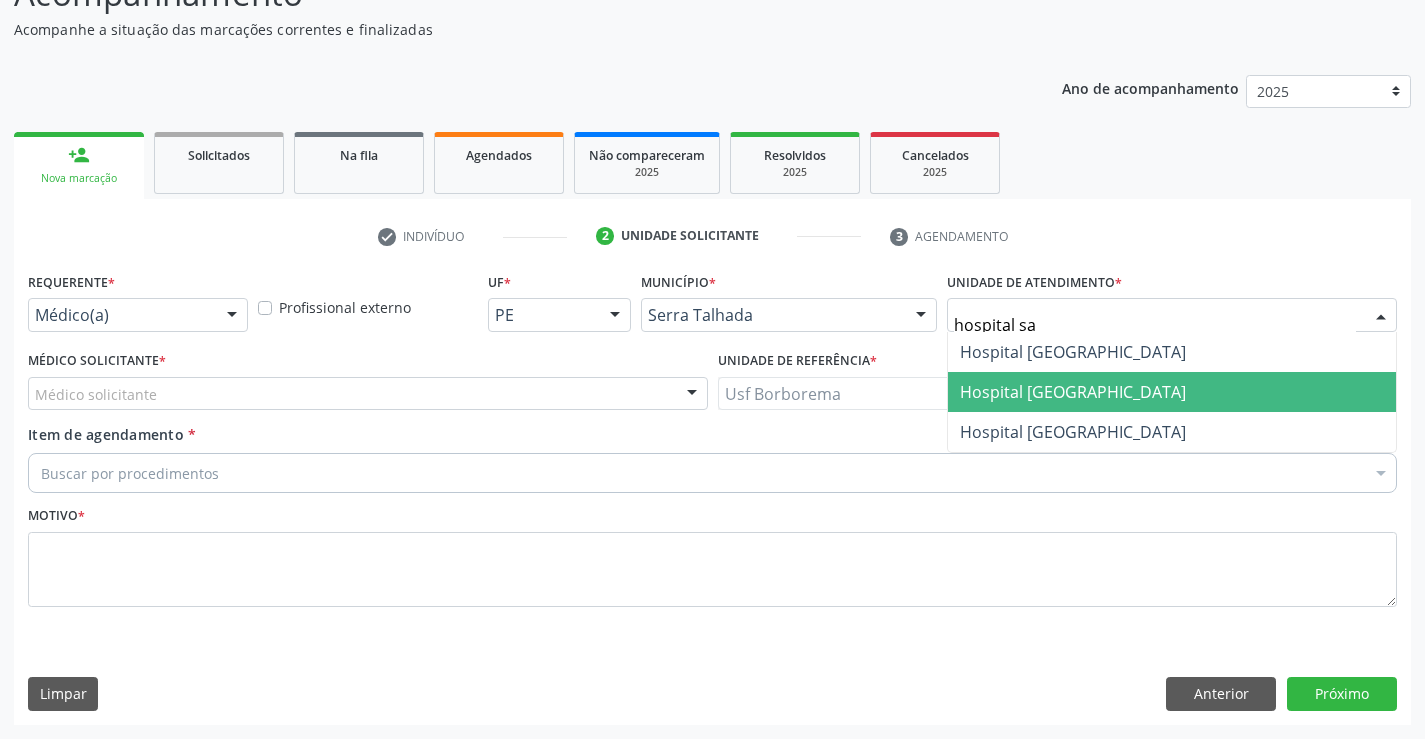 type on "hospital sao" 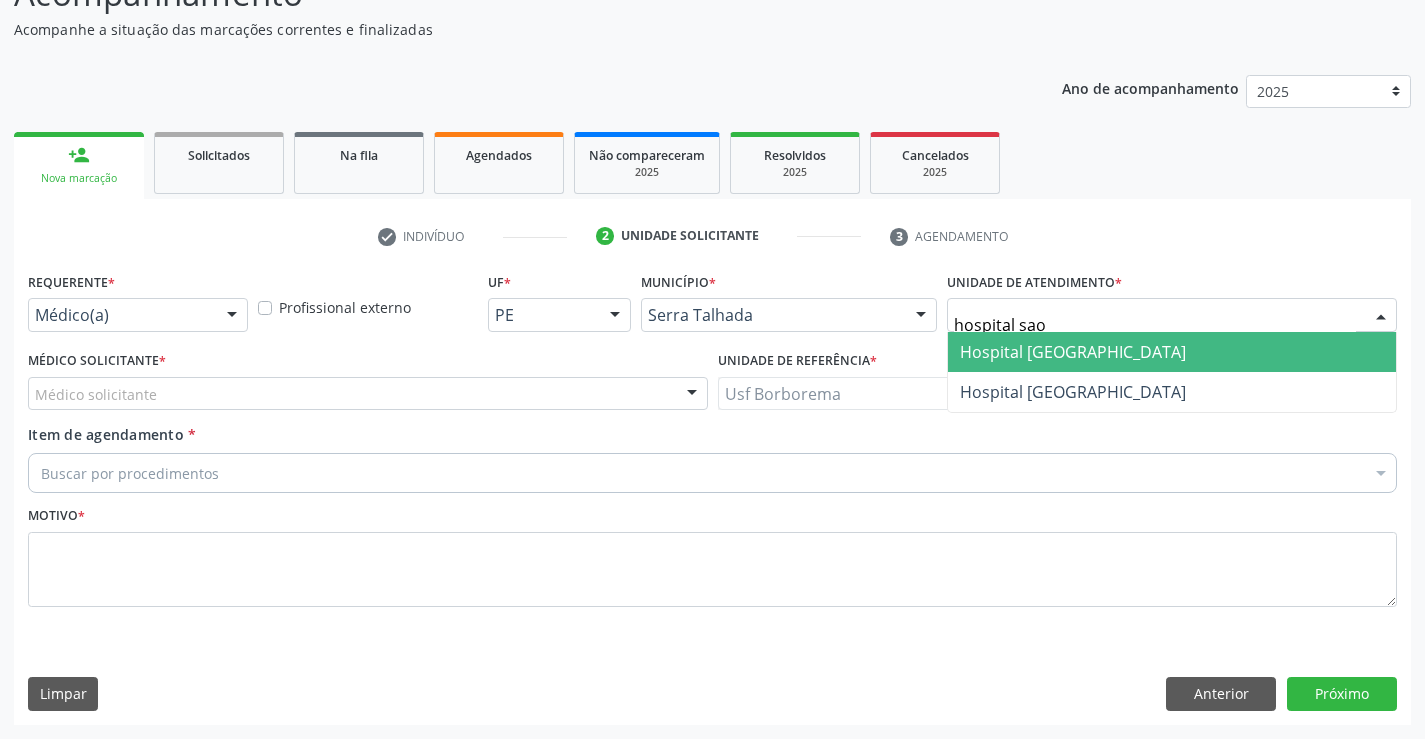 click on "Hospital [GEOGRAPHIC_DATA]" at bounding box center [1172, 352] 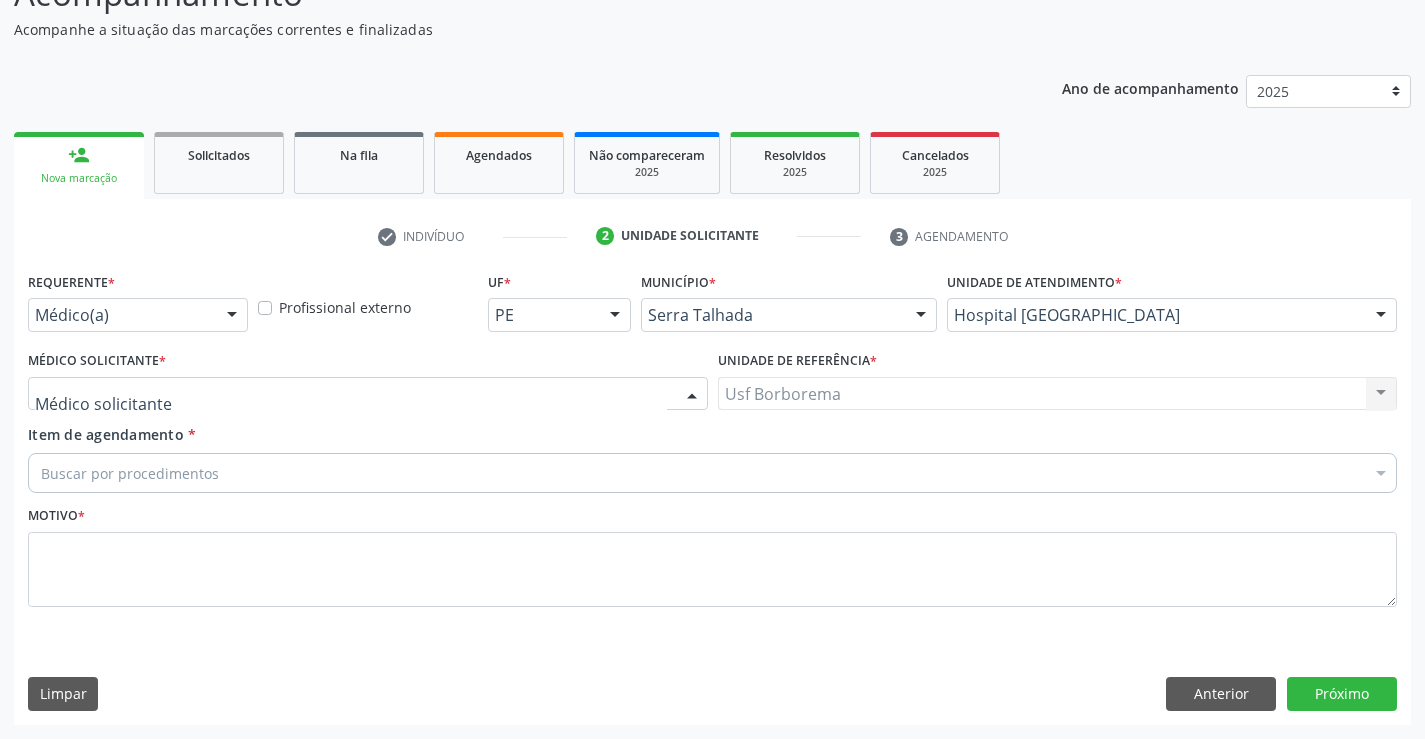 click at bounding box center [368, 394] 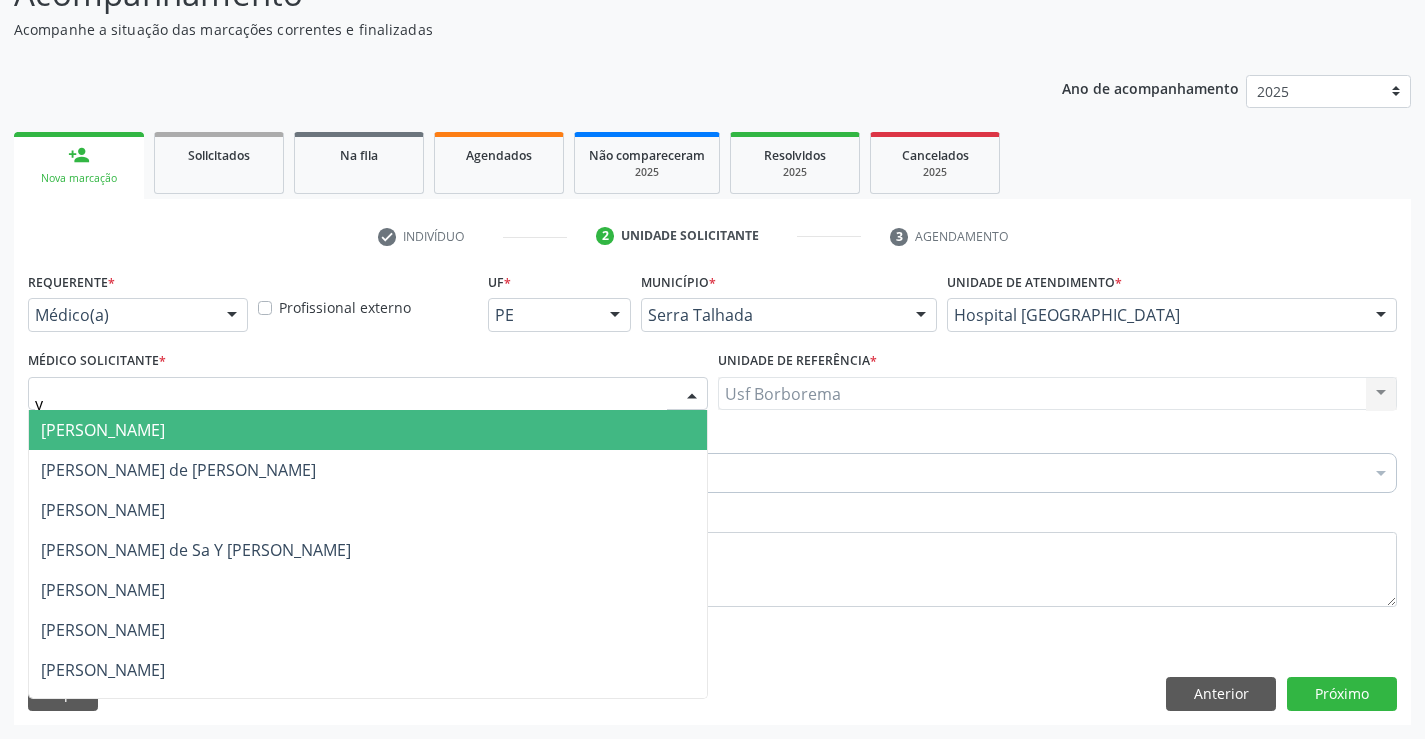 type on "yu" 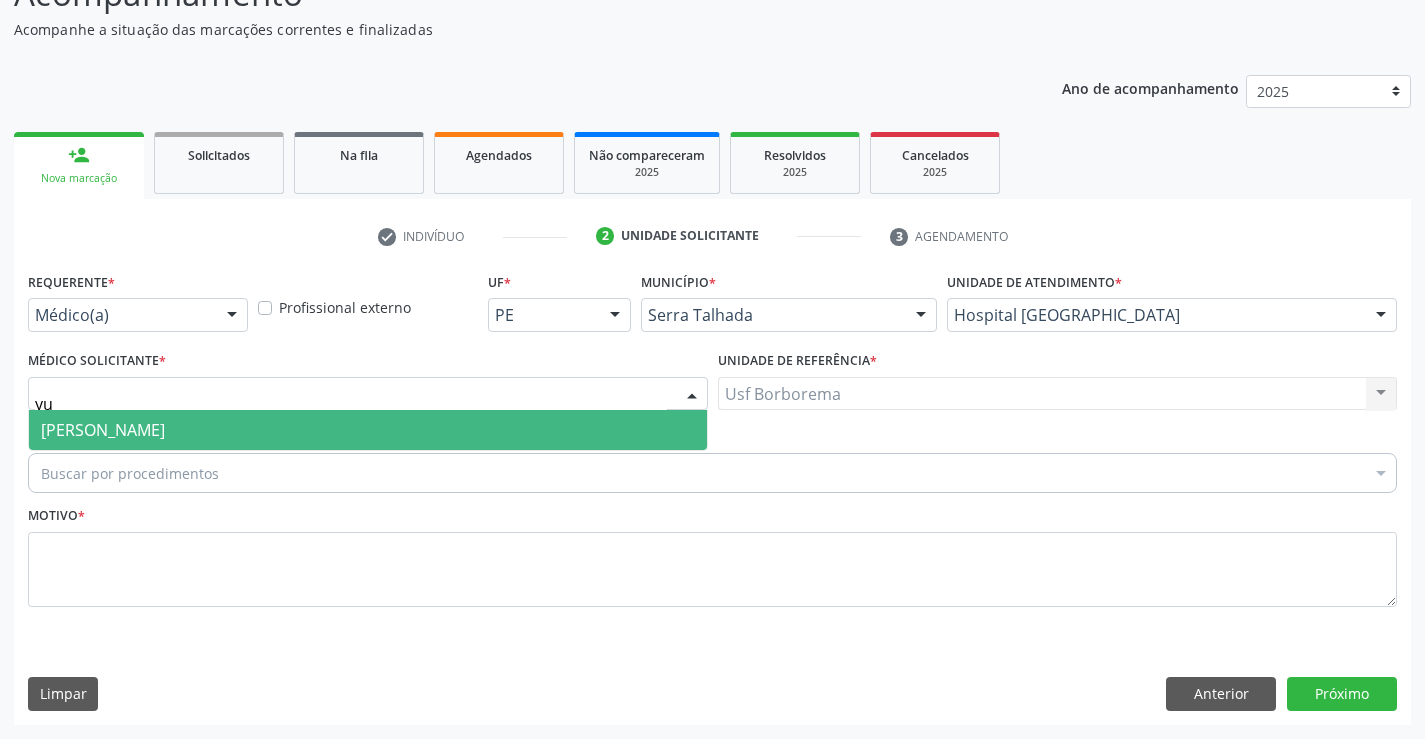 click on "[PERSON_NAME]" at bounding box center (103, 430) 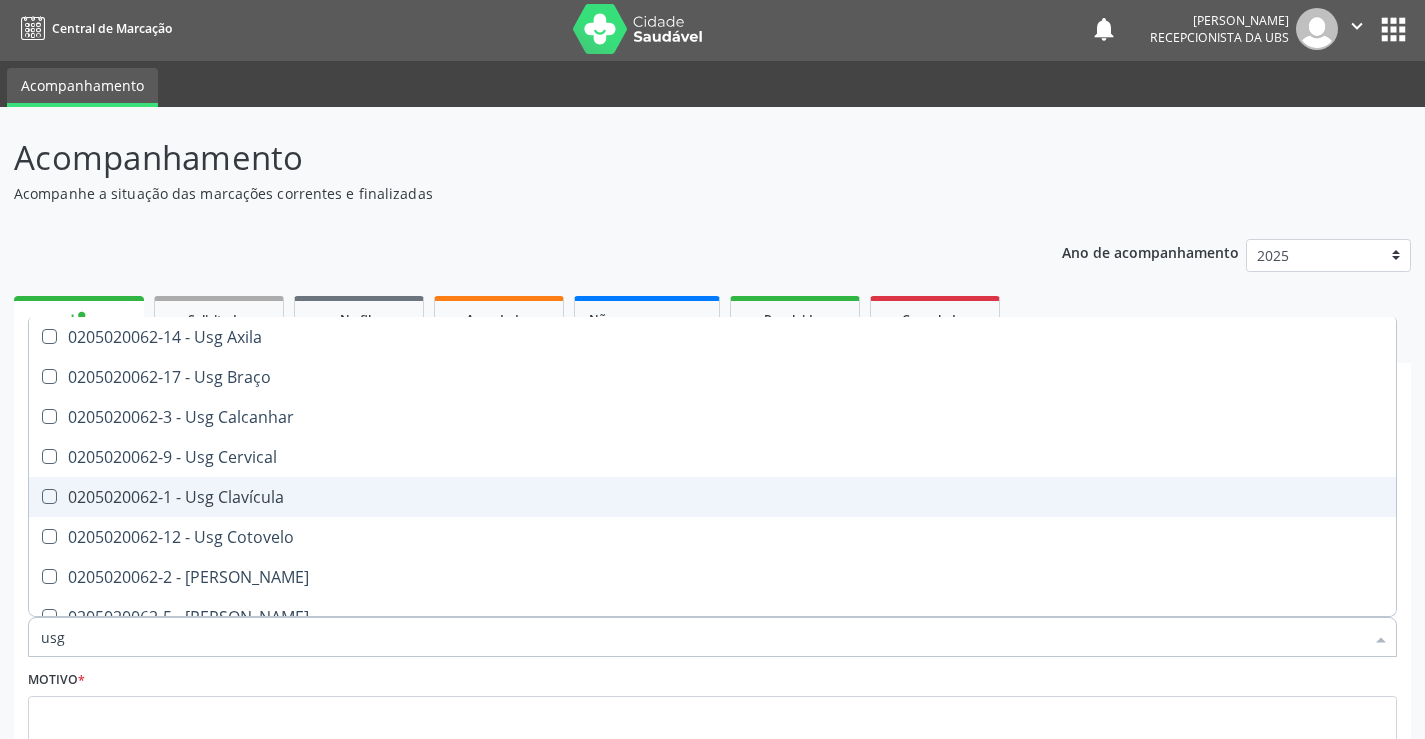 scroll, scrollTop: 0, scrollLeft: 0, axis: both 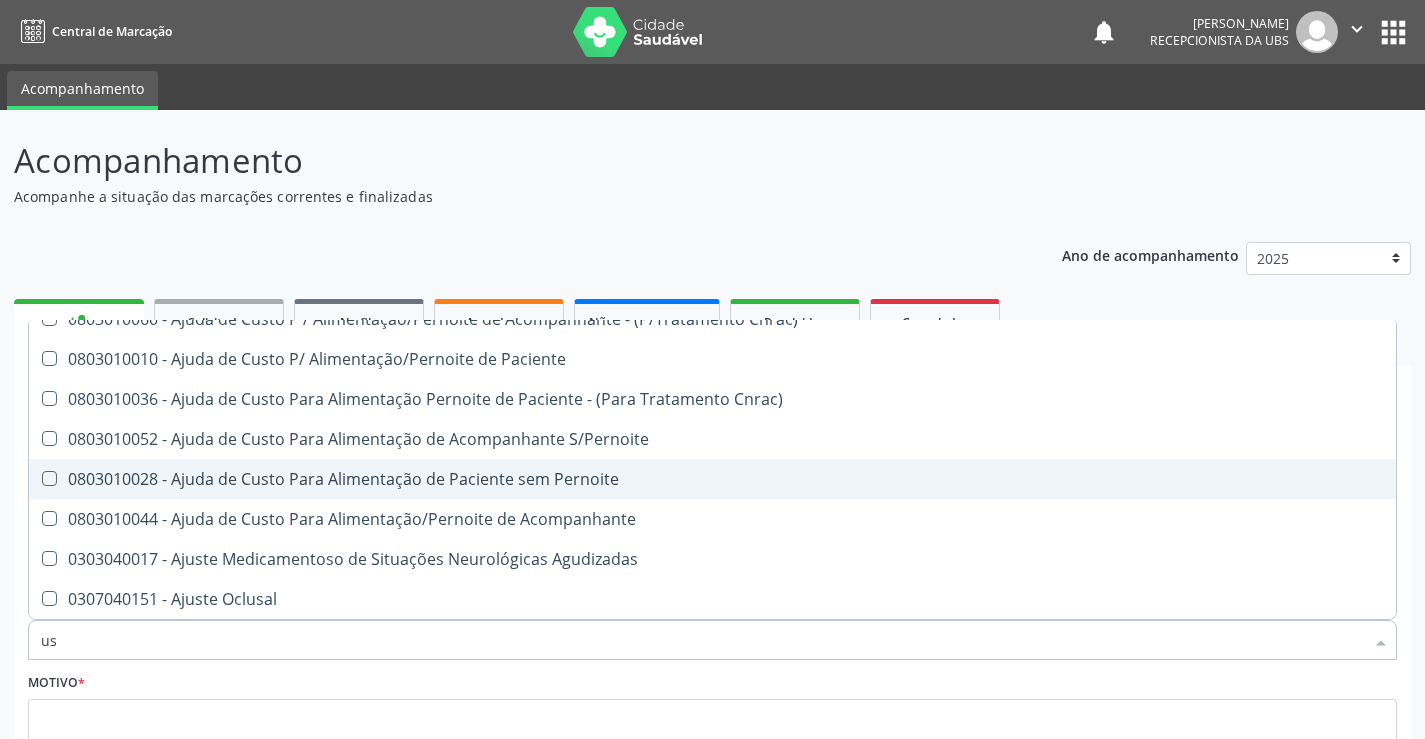 type on "u" 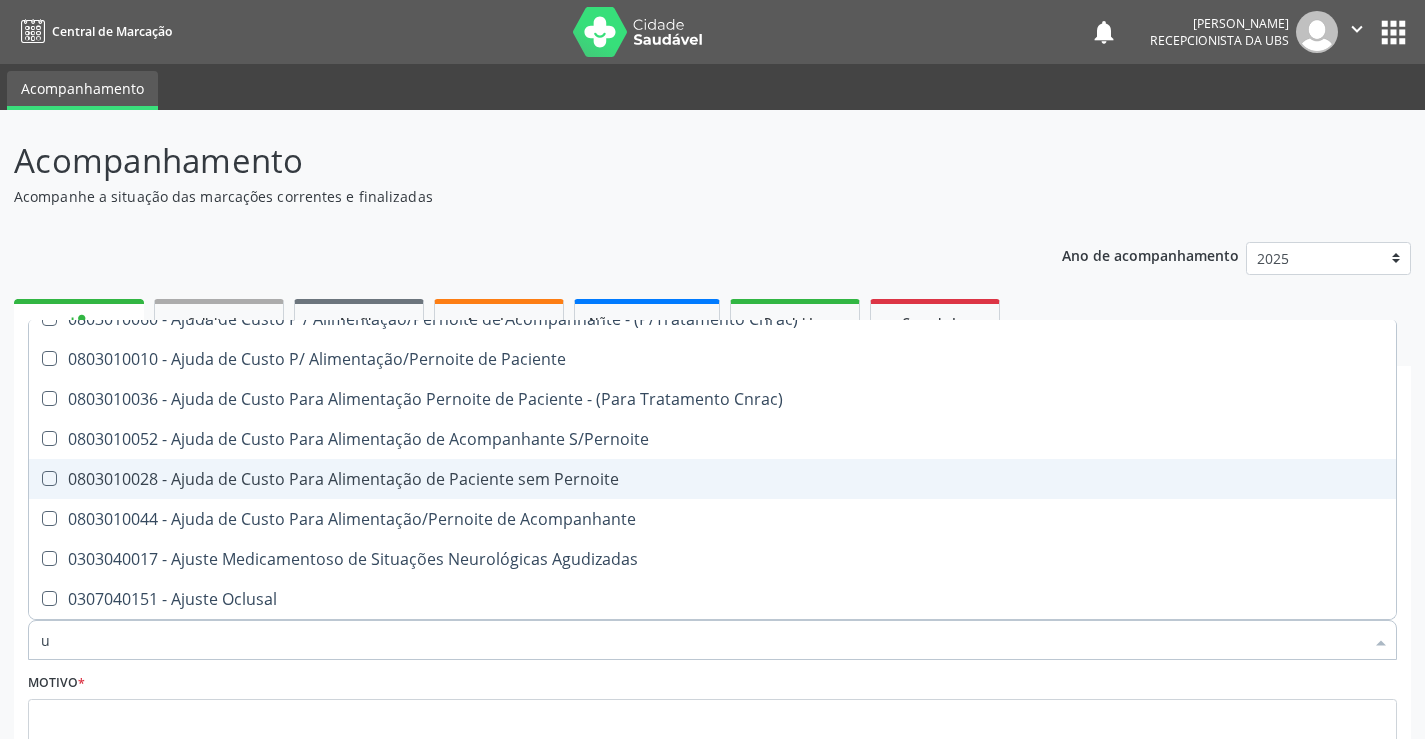 type 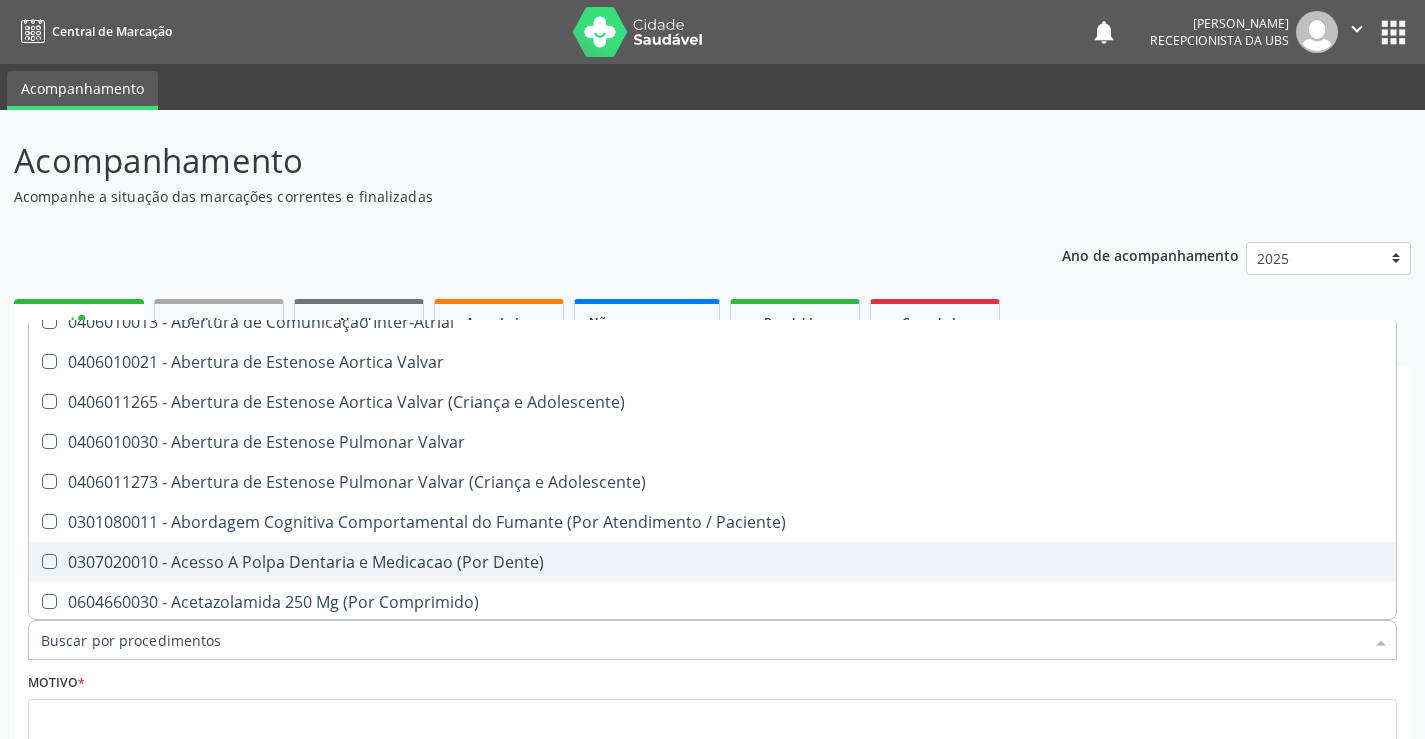 scroll, scrollTop: 344, scrollLeft: 0, axis: vertical 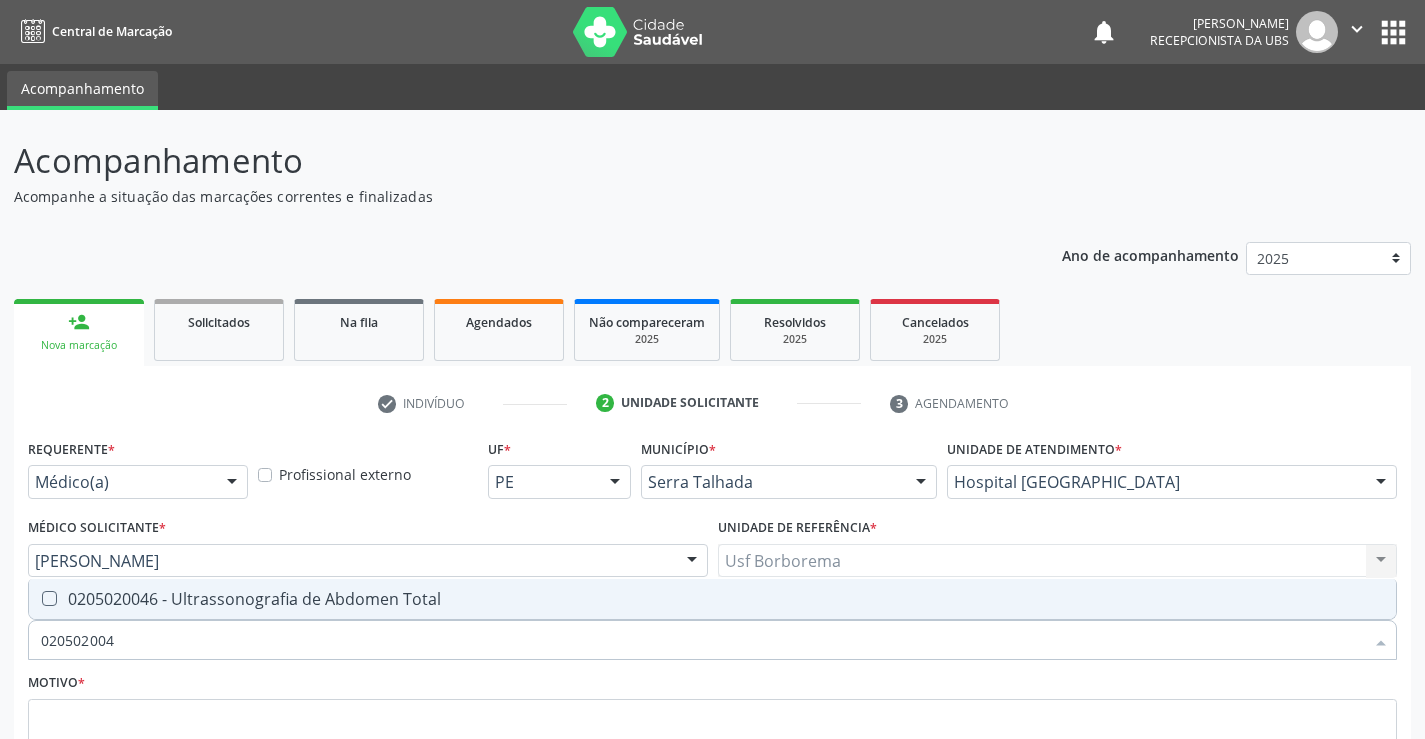 type on "0205020046" 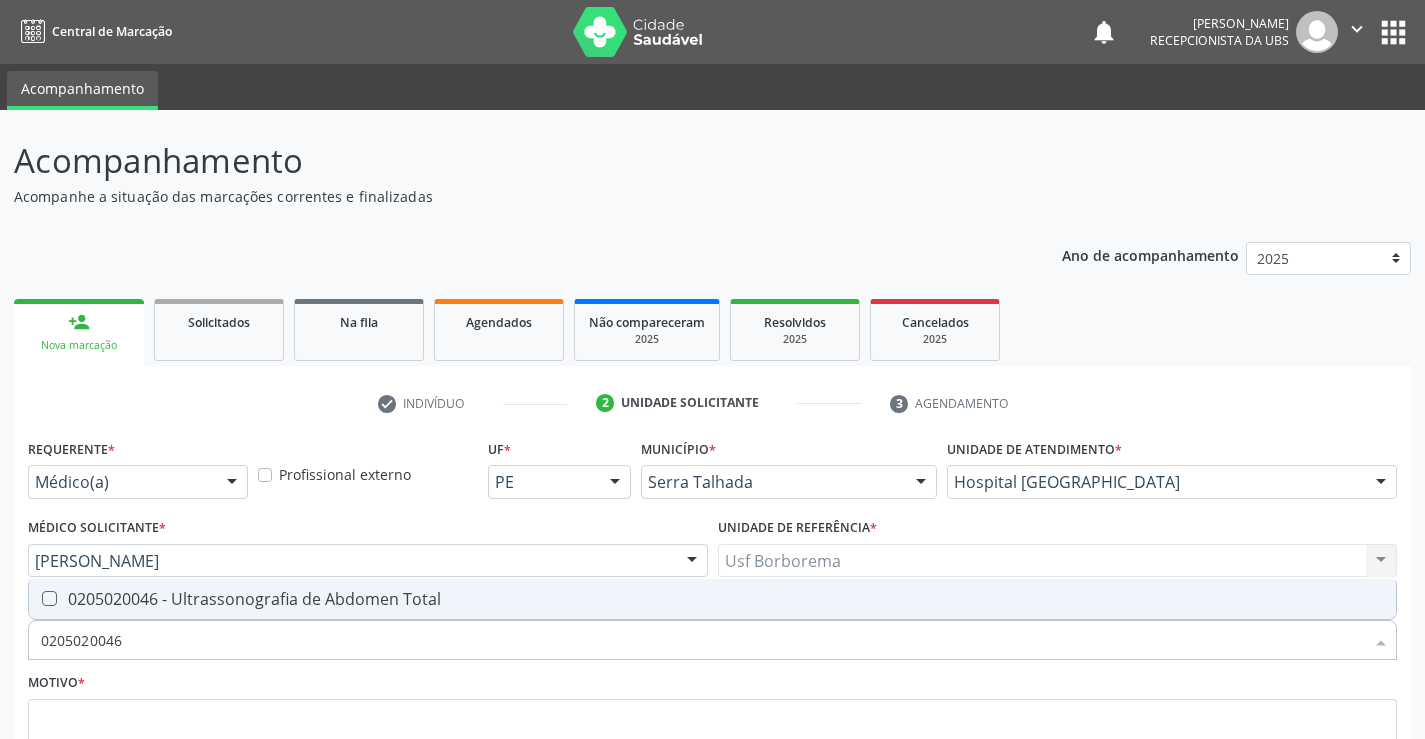 click at bounding box center [49, 598] 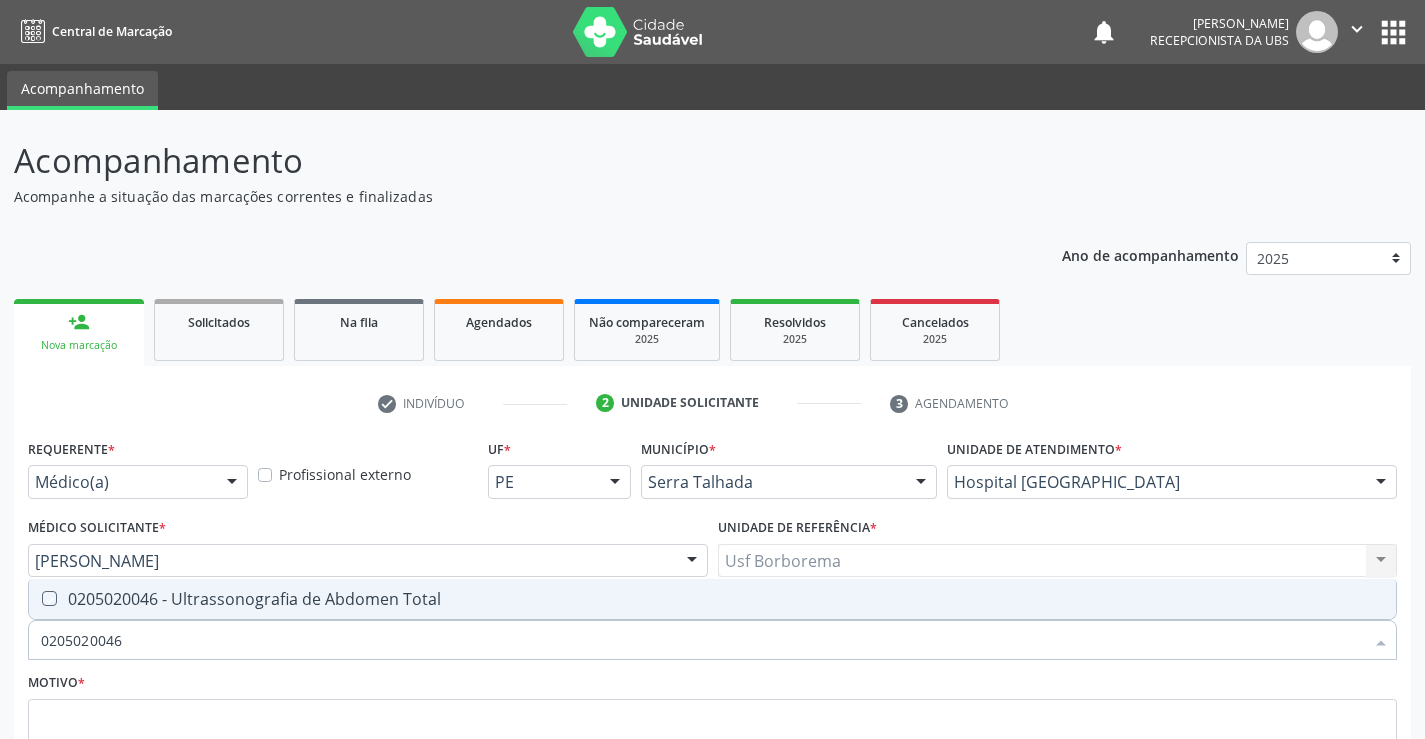 checkbox on "true" 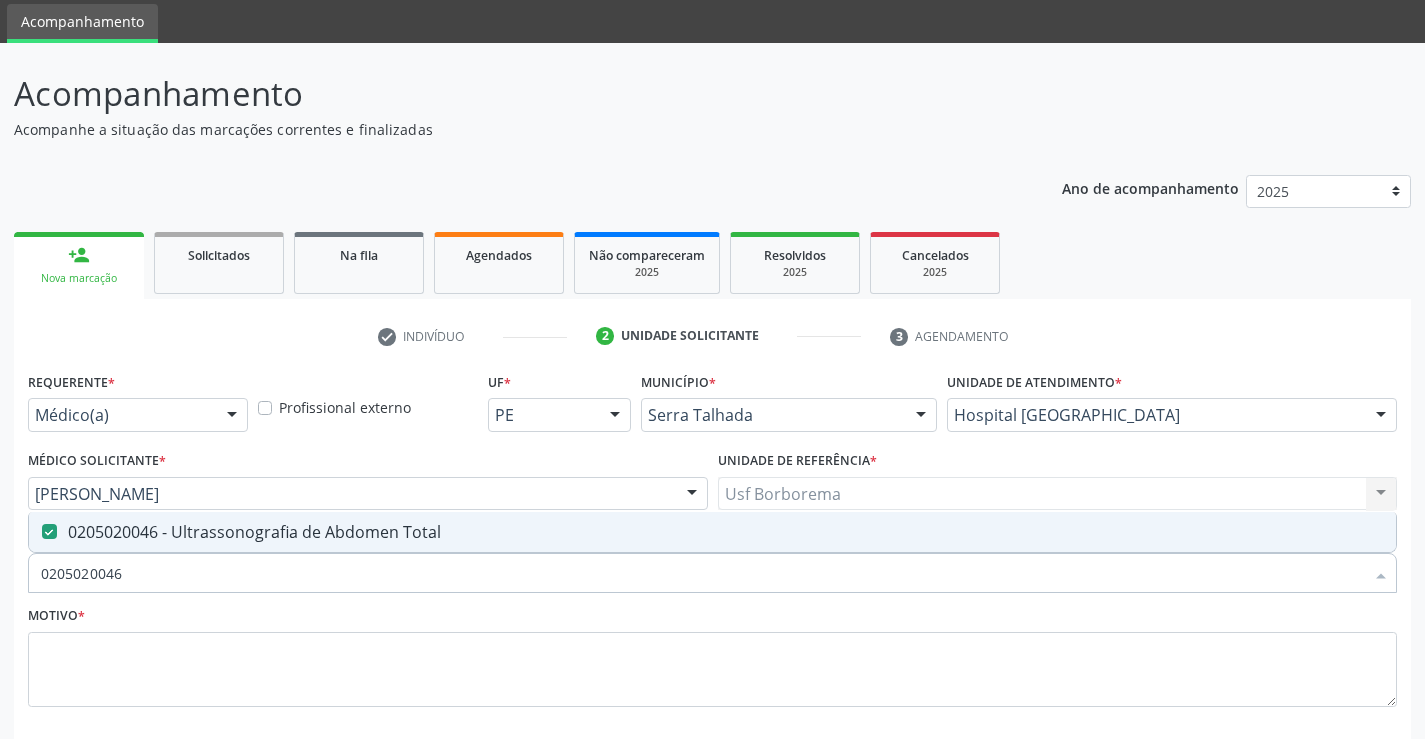 scroll, scrollTop: 100, scrollLeft: 0, axis: vertical 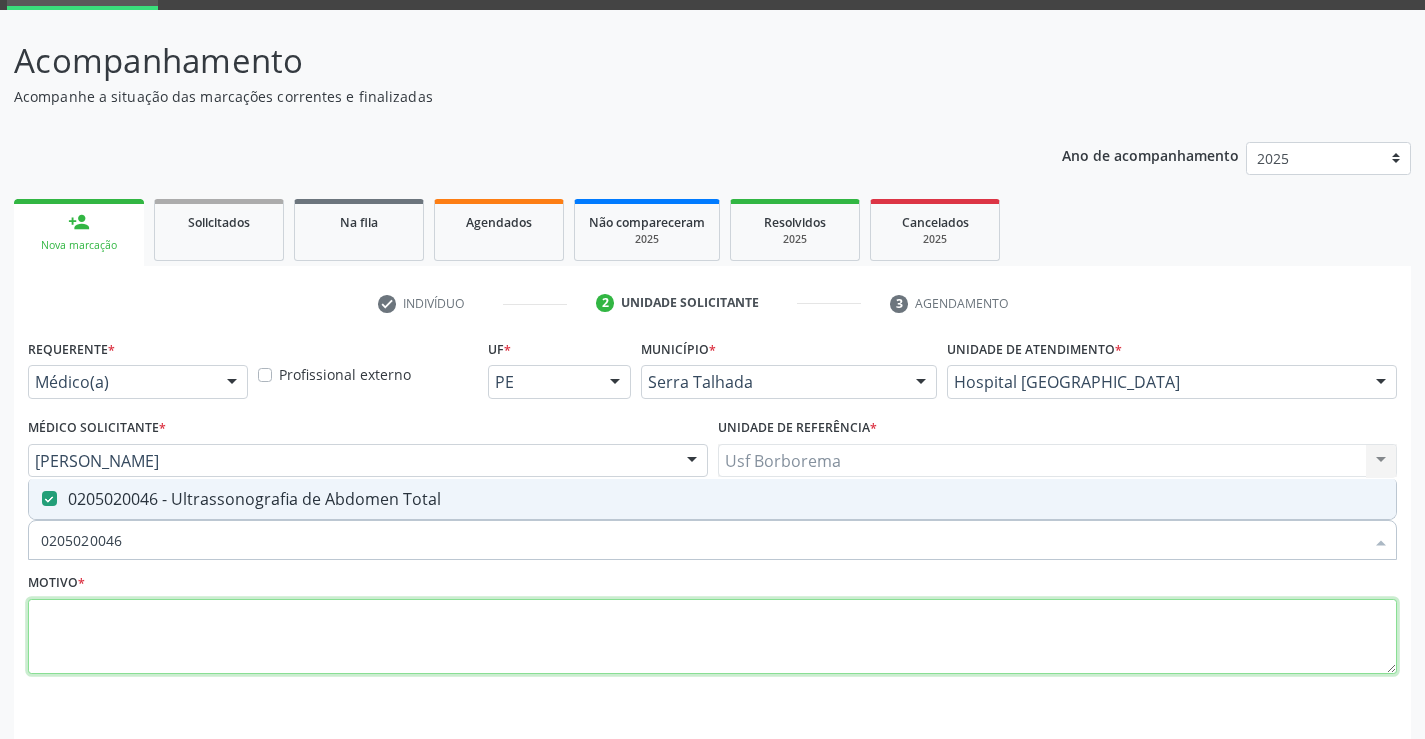 click at bounding box center [712, 637] 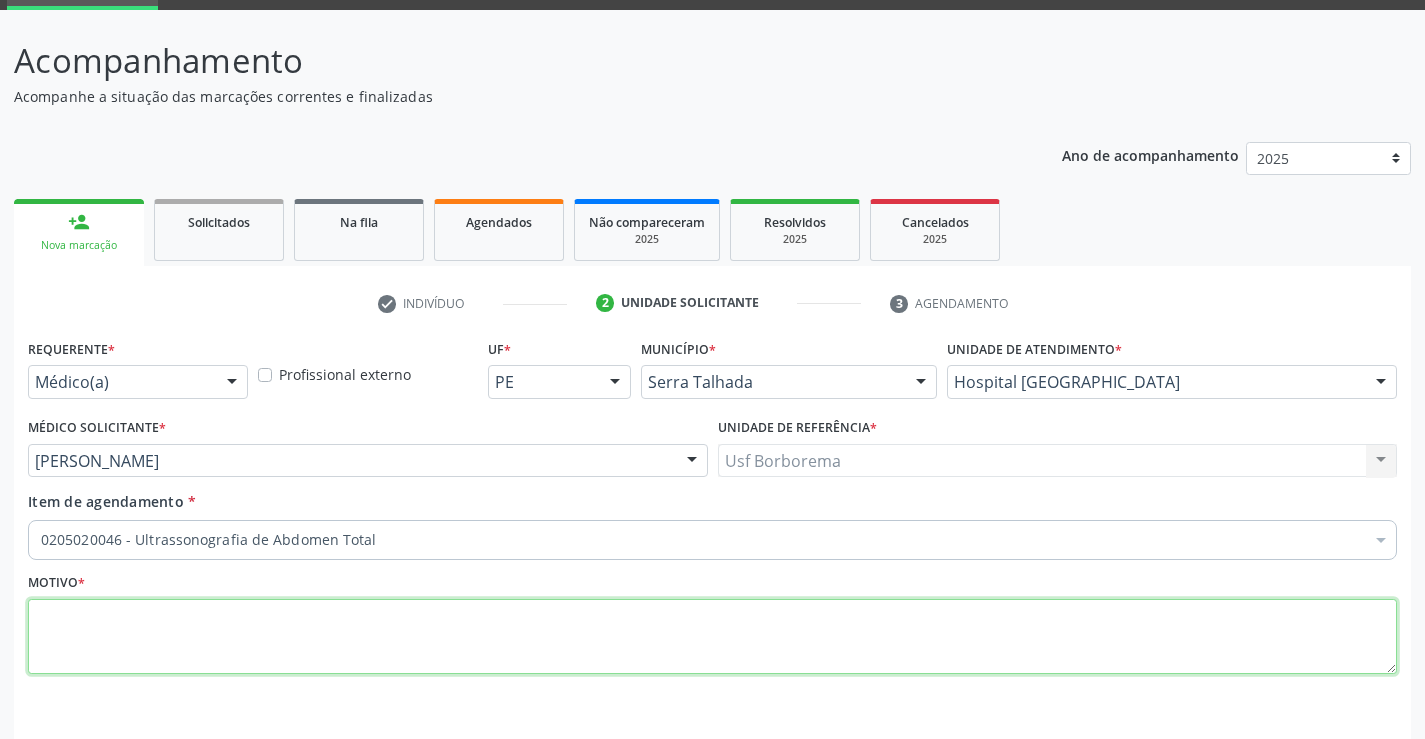 paste on "avaliação" 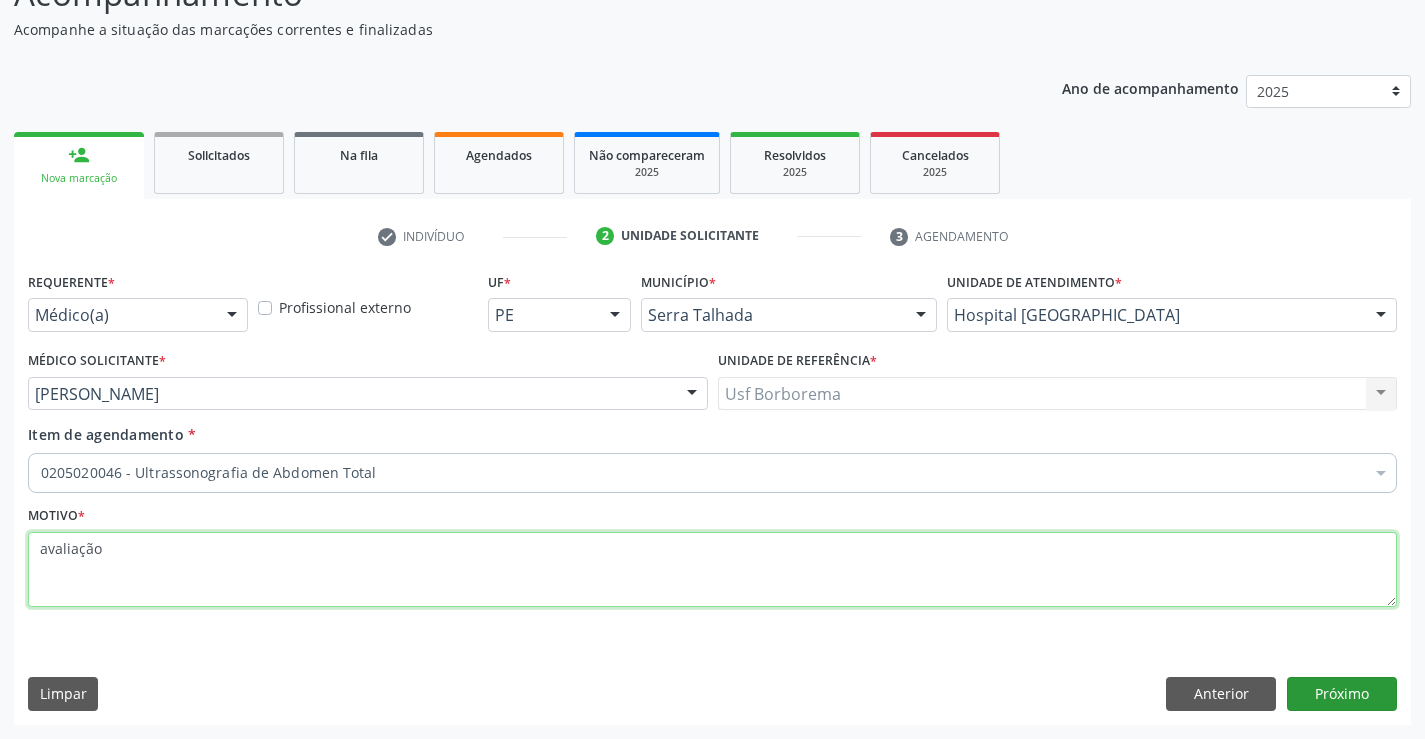 type on "avaliação" 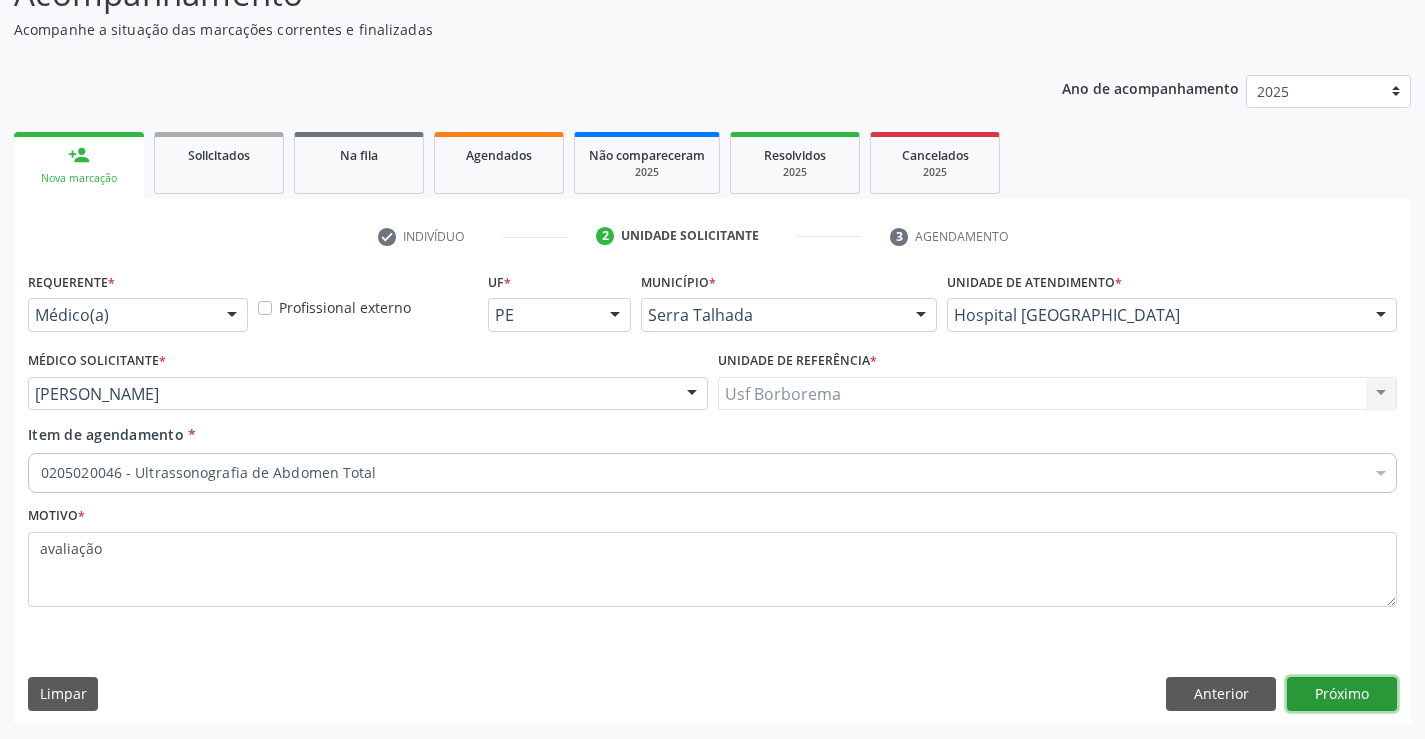 click on "Próximo" at bounding box center [1342, 694] 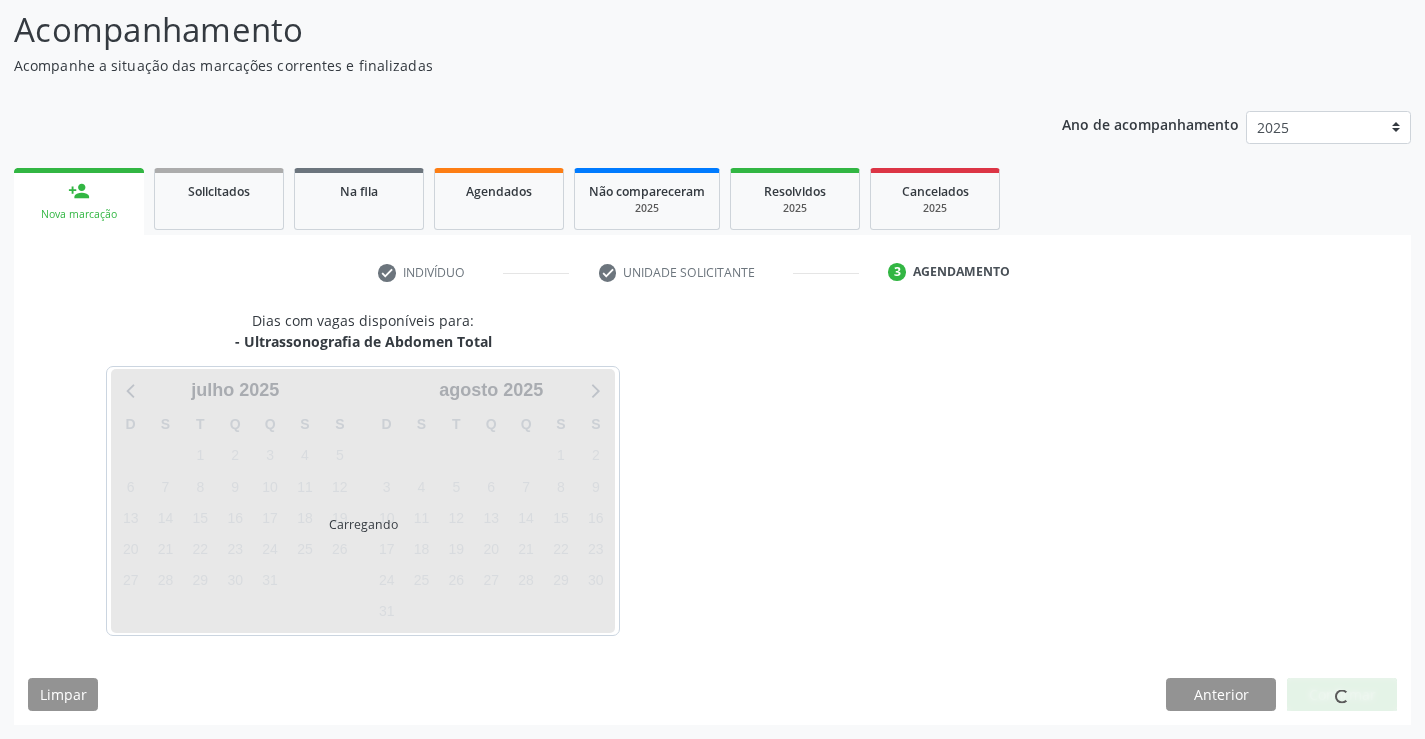 scroll, scrollTop: 131, scrollLeft: 0, axis: vertical 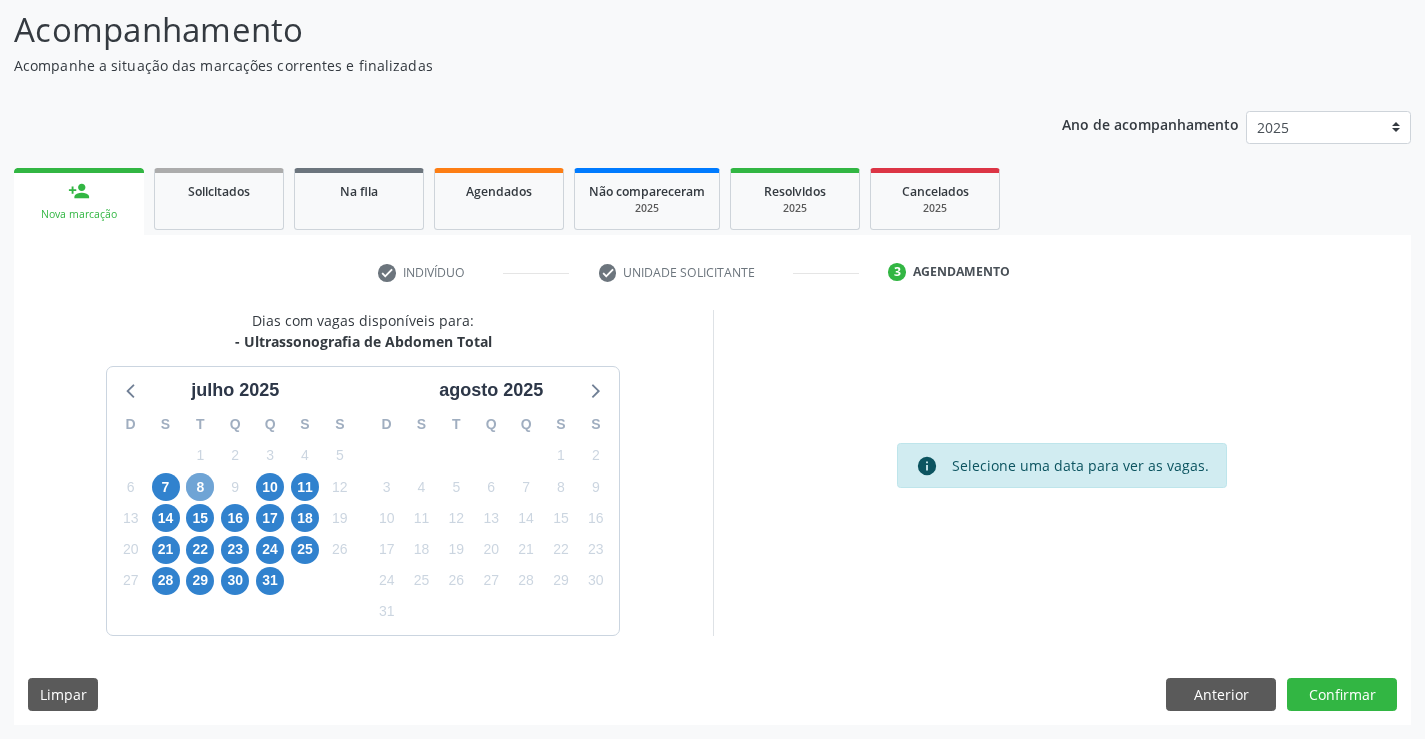 click on "8" at bounding box center [200, 487] 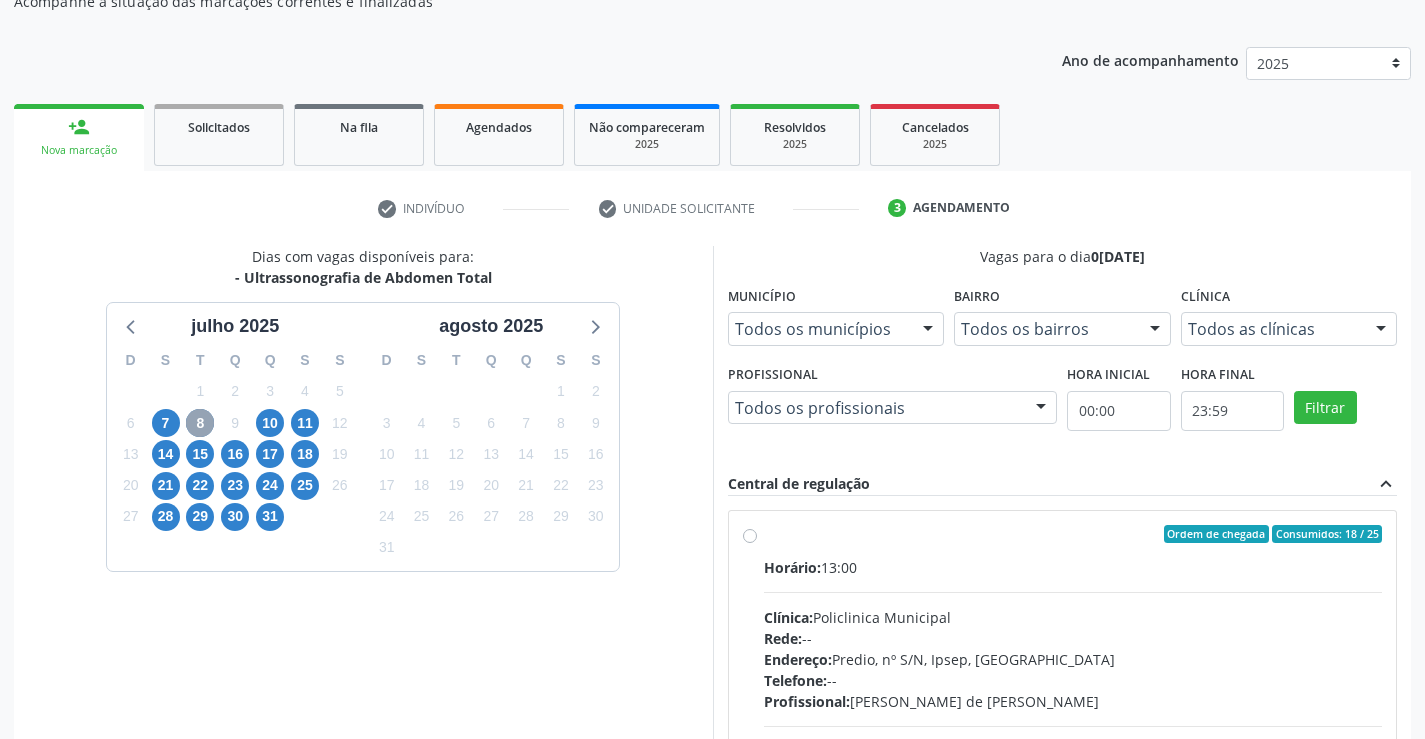 scroll, scrollTop: 231, scrollLeft: 0, axis: vertical 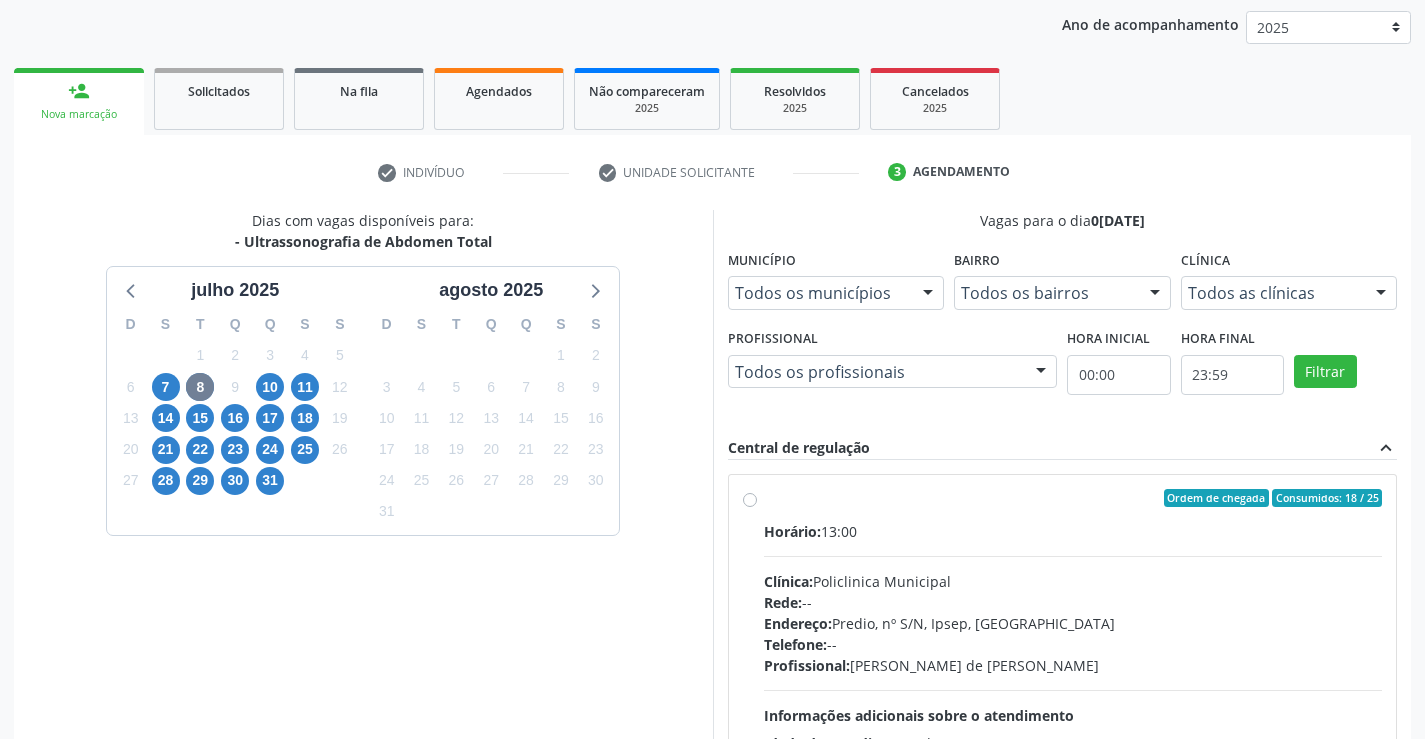 click on "Ordem de chegada
Consumidos: 18 / 25
Horário:   13:00
Clínica:  Policlinica Municipal
Rede:
--
Endereço:   Predio, nº S/N, Ipsep, Serra Talhada - PE
Telefone:   --
Profissional:
Ana Carolina Barboza de Andrada Melo Lyra
Informações adicionais sobre o atendimento
Idade de atendimento:
de 0 a 120 anos
Gênero(s) atendido(s):
Masculino e Feminino
Informações adicionais:
--" at bounding box center (1073, 642) 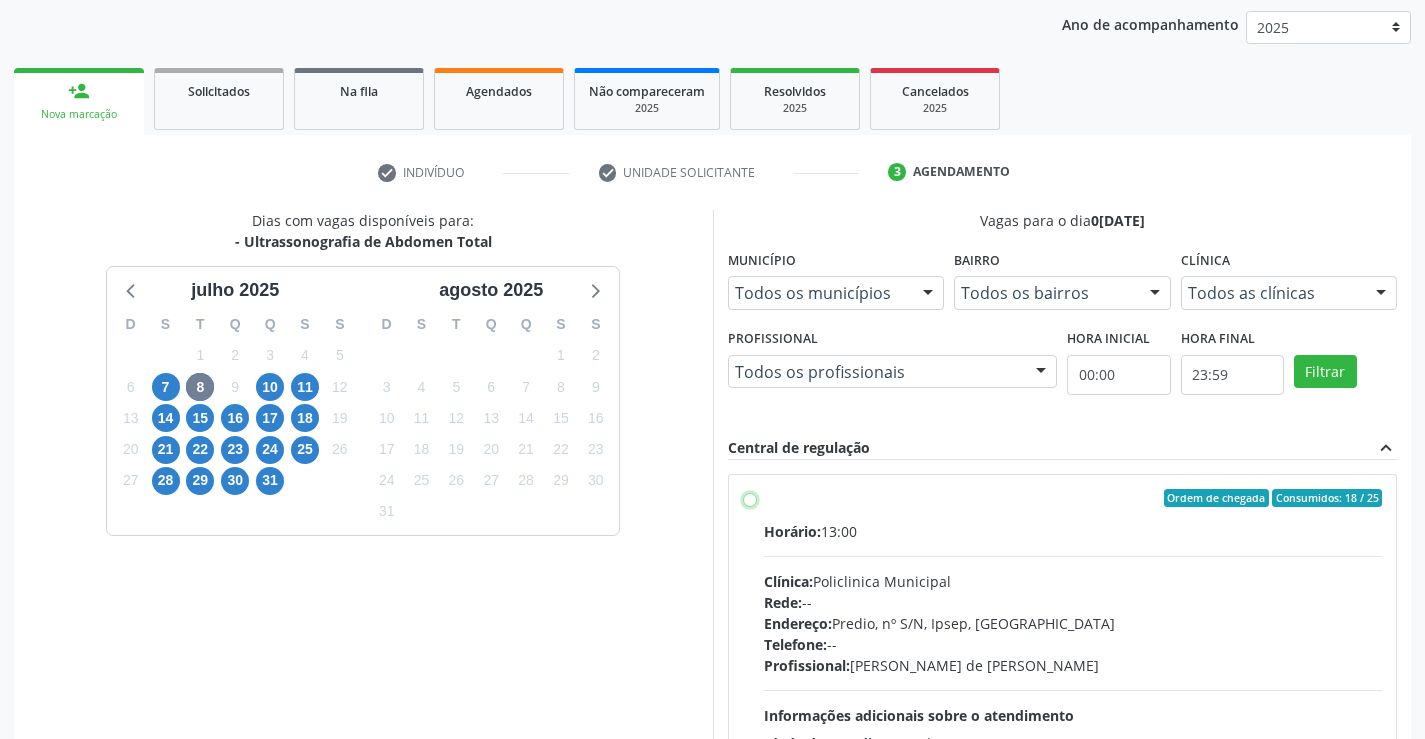 click on "Ordem de chegada
Consumidos: 18 / 25
Horário:   13:00
Clínica:  Policlinica Municipal
Rede:
--
Endereço:   Predio, nº S/N, Ipsep, Serra Talhada - PE
Telefone:   --
Profissional:
Ana Carolina Barboza de Andrada Melo Lyra
Informações adicionais sobre o atendimento
Idade de atendimento:
de 0 a 120 anos
Gênero(s) atendido(s):
Masculino e Feminino
Informações adicionais:
--" at bounding box center [750, 498] 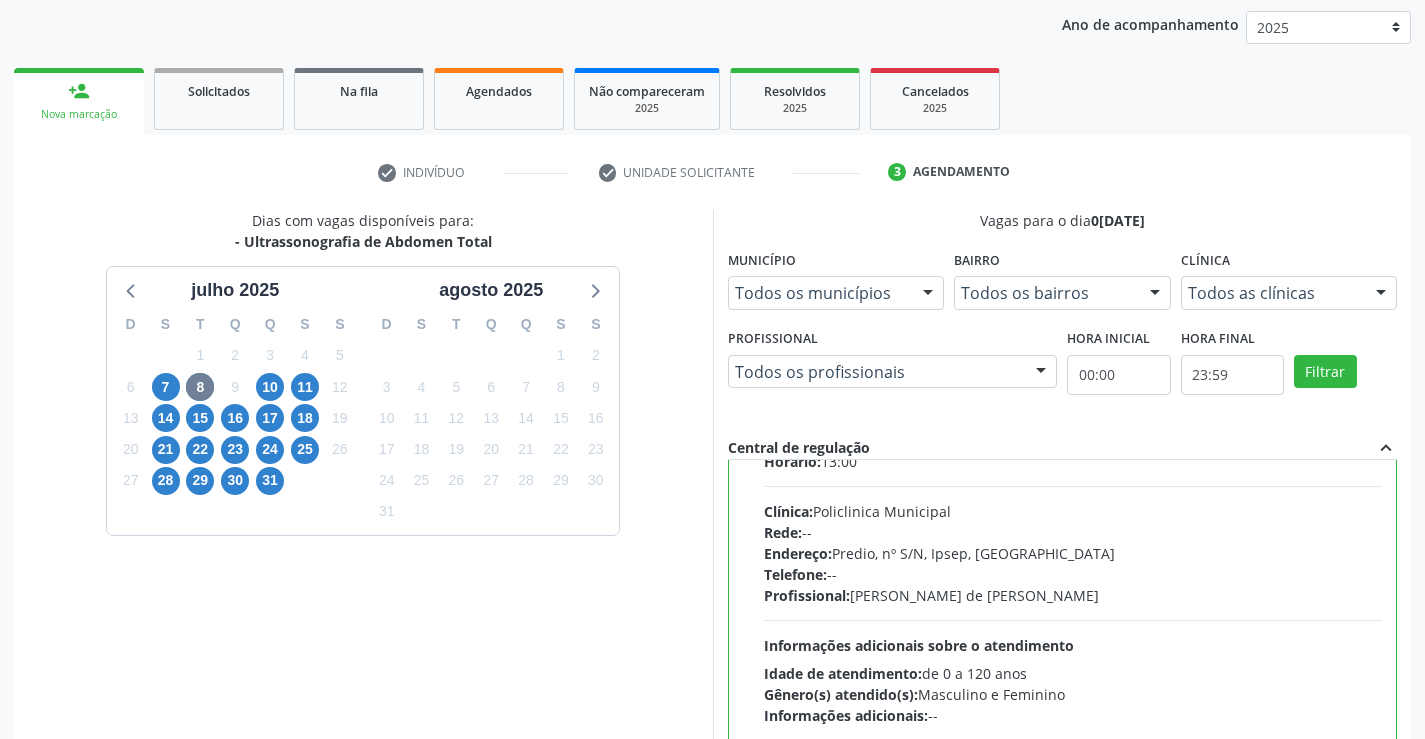 scroll, scrollTop: 99, scrollLeft: 0, axis: vertical 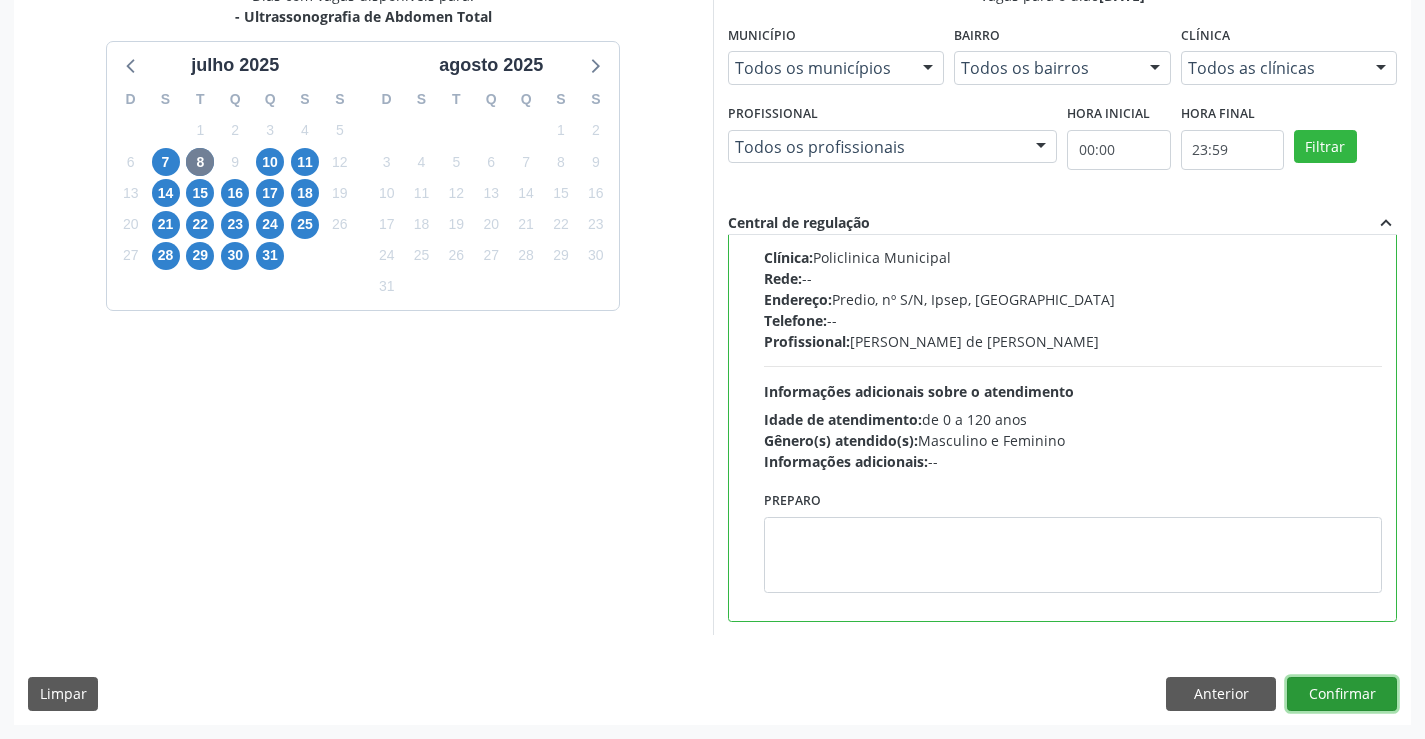 click on "Confirmar" at bounding box center (1342, 694) 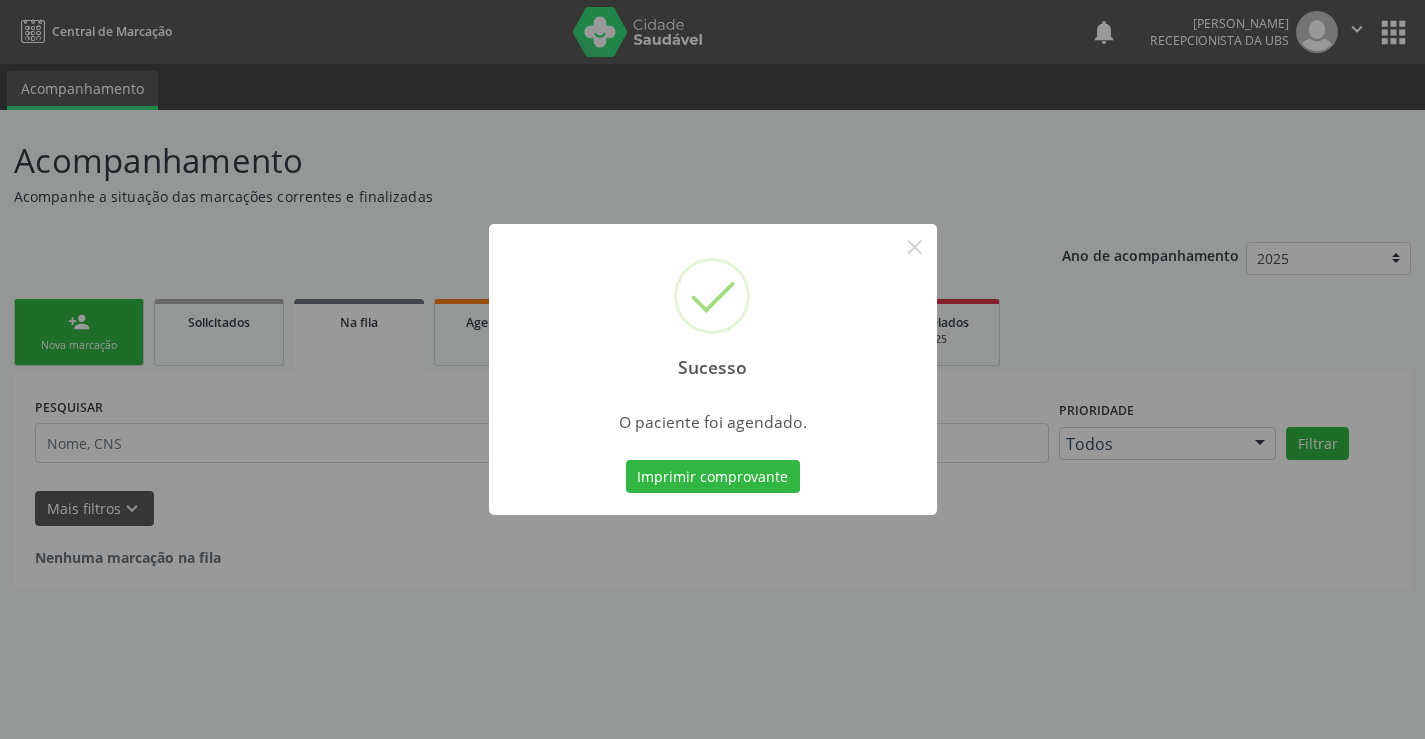 scroll, scrollTop: 0, scrollLeft: 0, axis: both 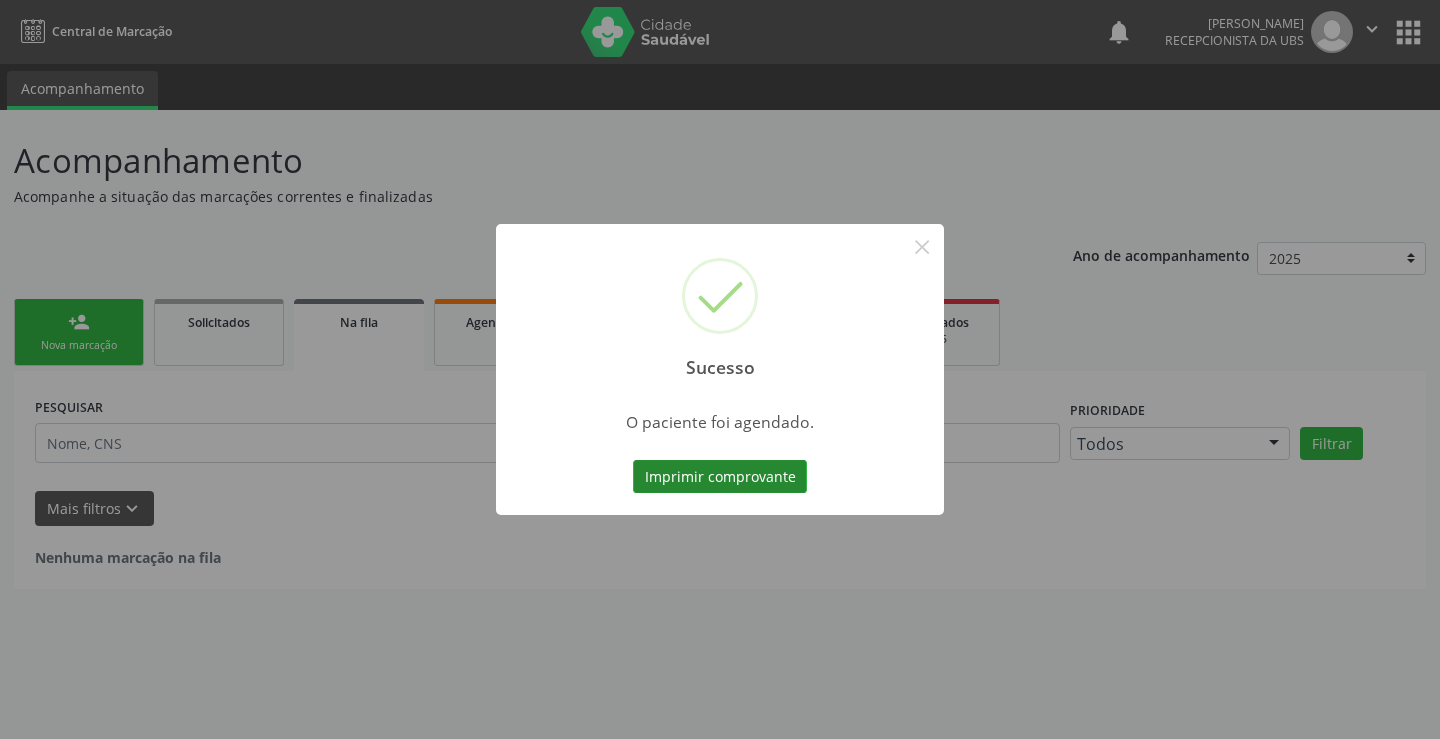 click on "Imprimir comprovante" at bounding box center [720, 477] 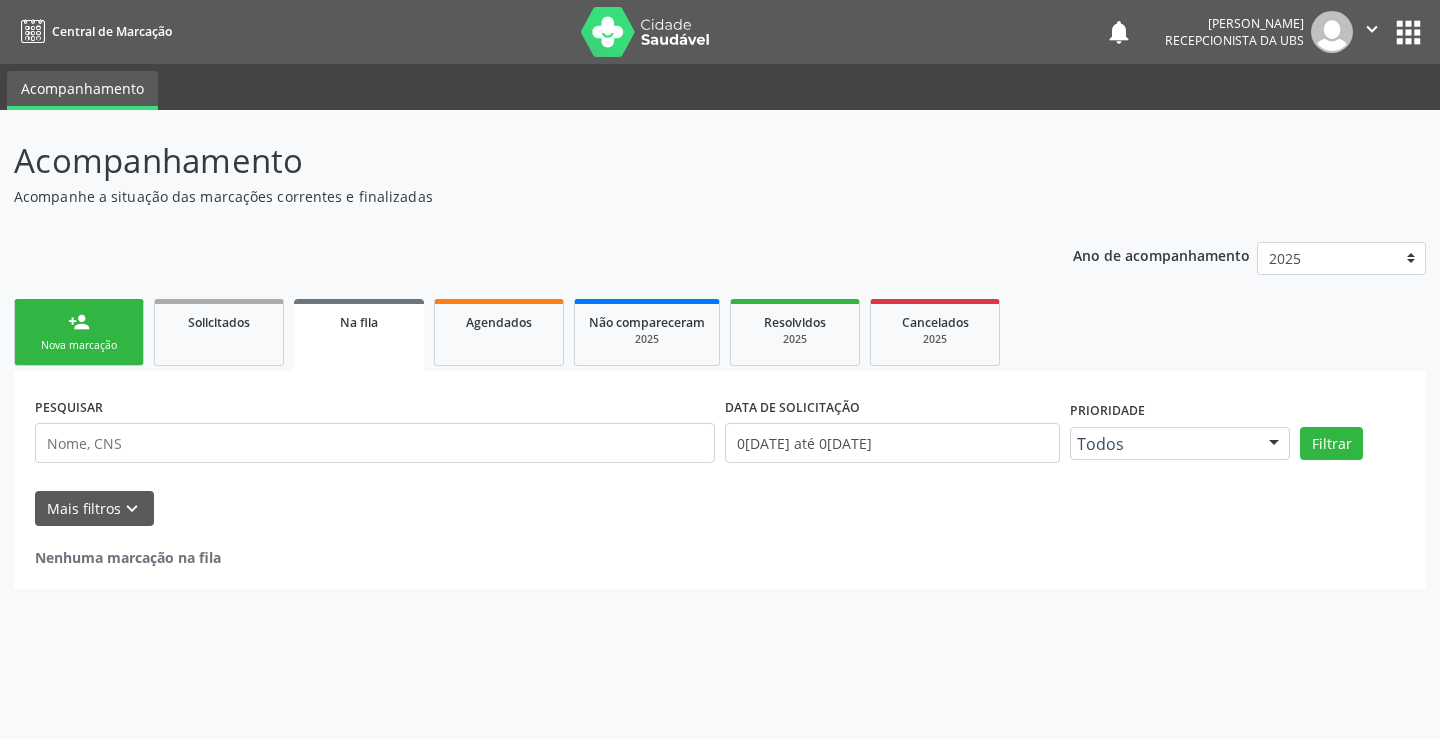 click on "person_add
Nova marcação" at bounding box center (79, 332) 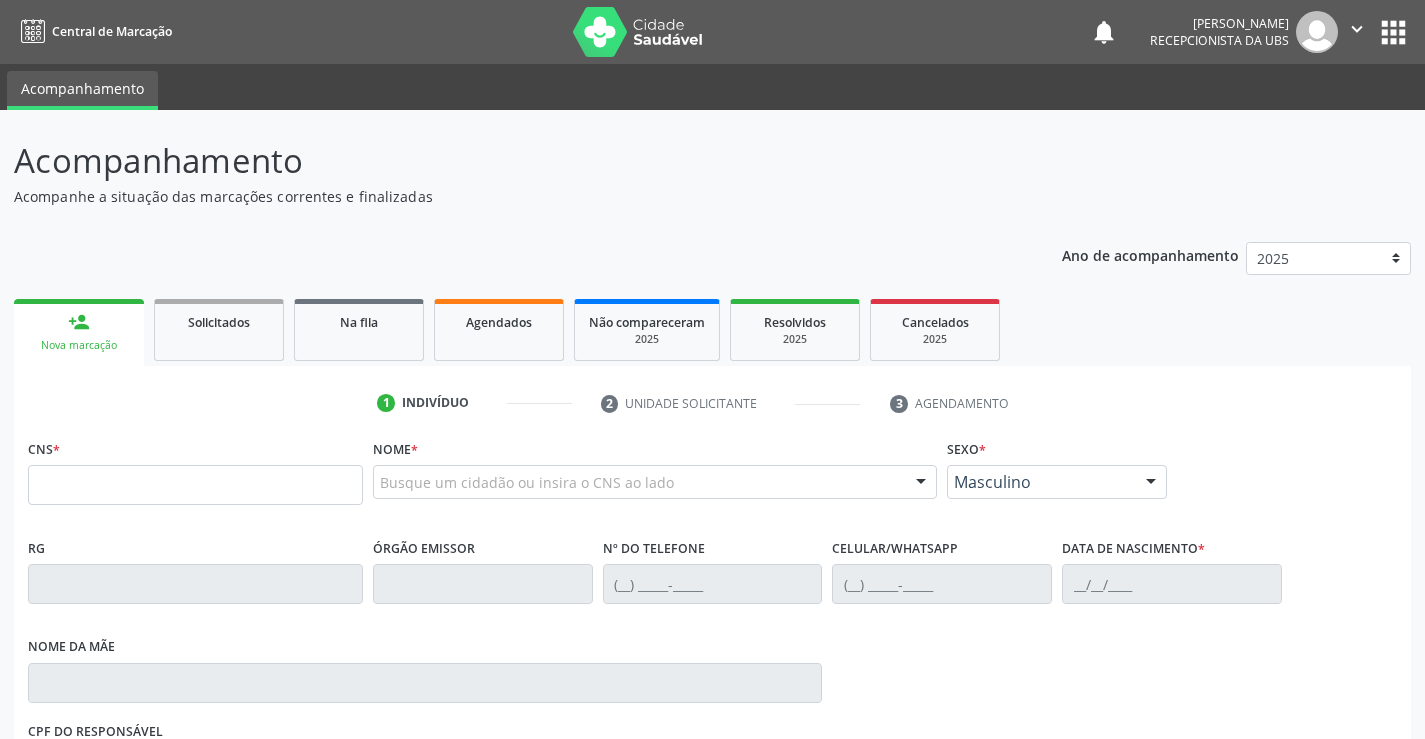 click on "person_add" at bounding box center [79, 322] 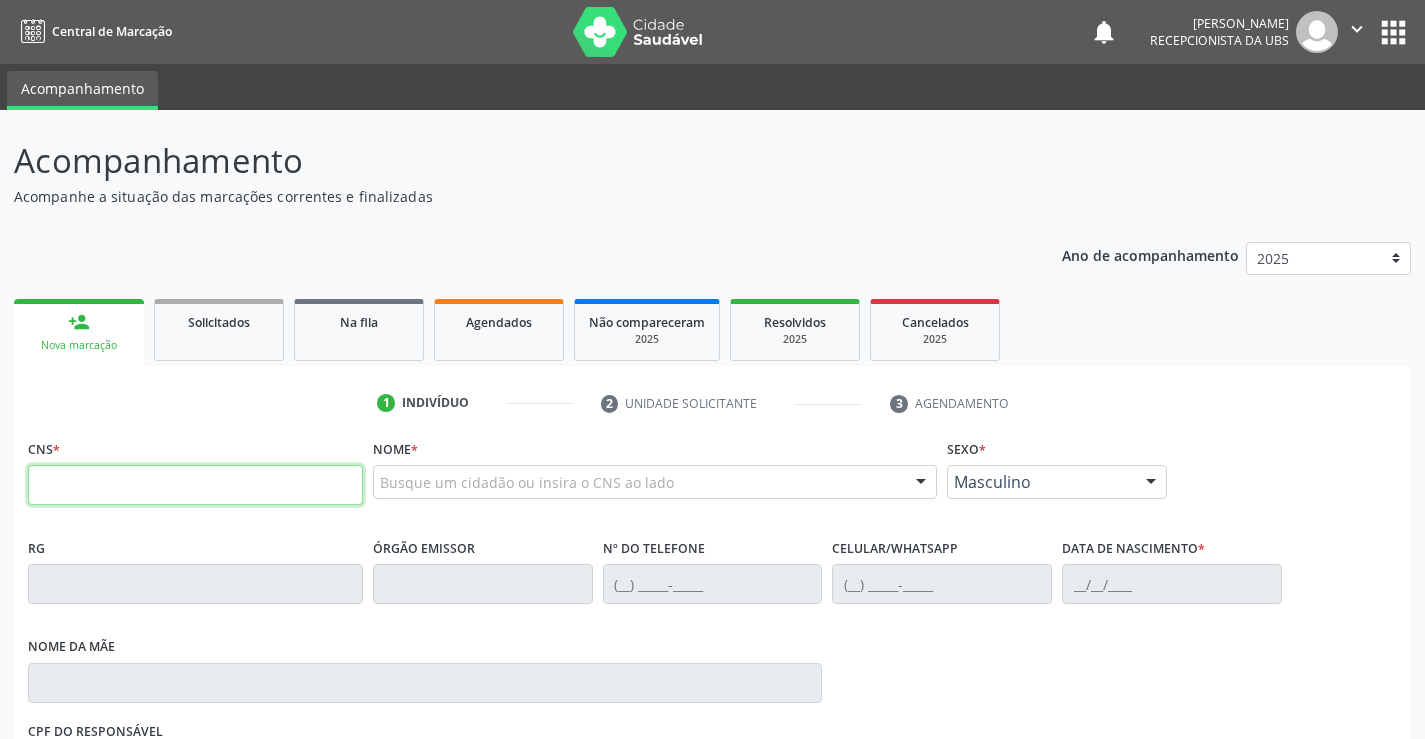 click at bounding box center [195, 485] 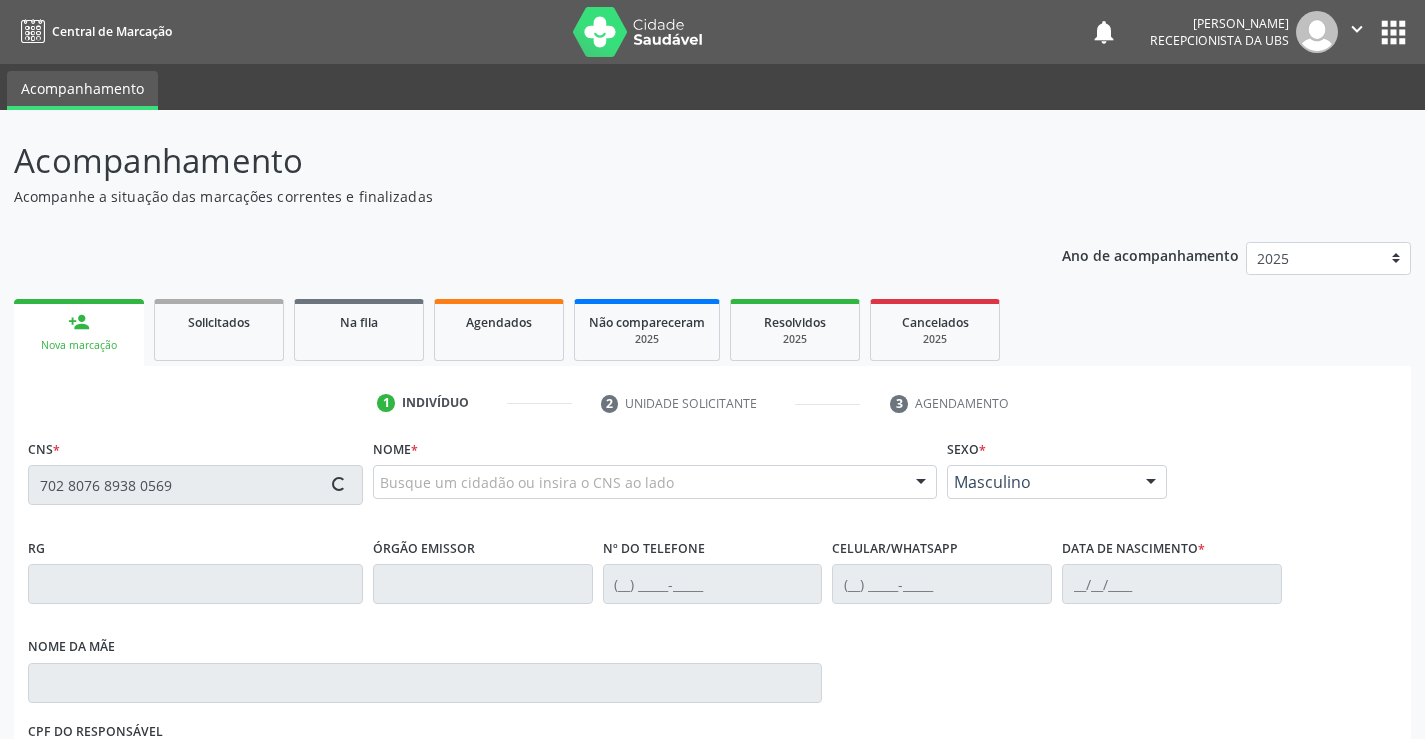 type on "702 8076 8938 0569" 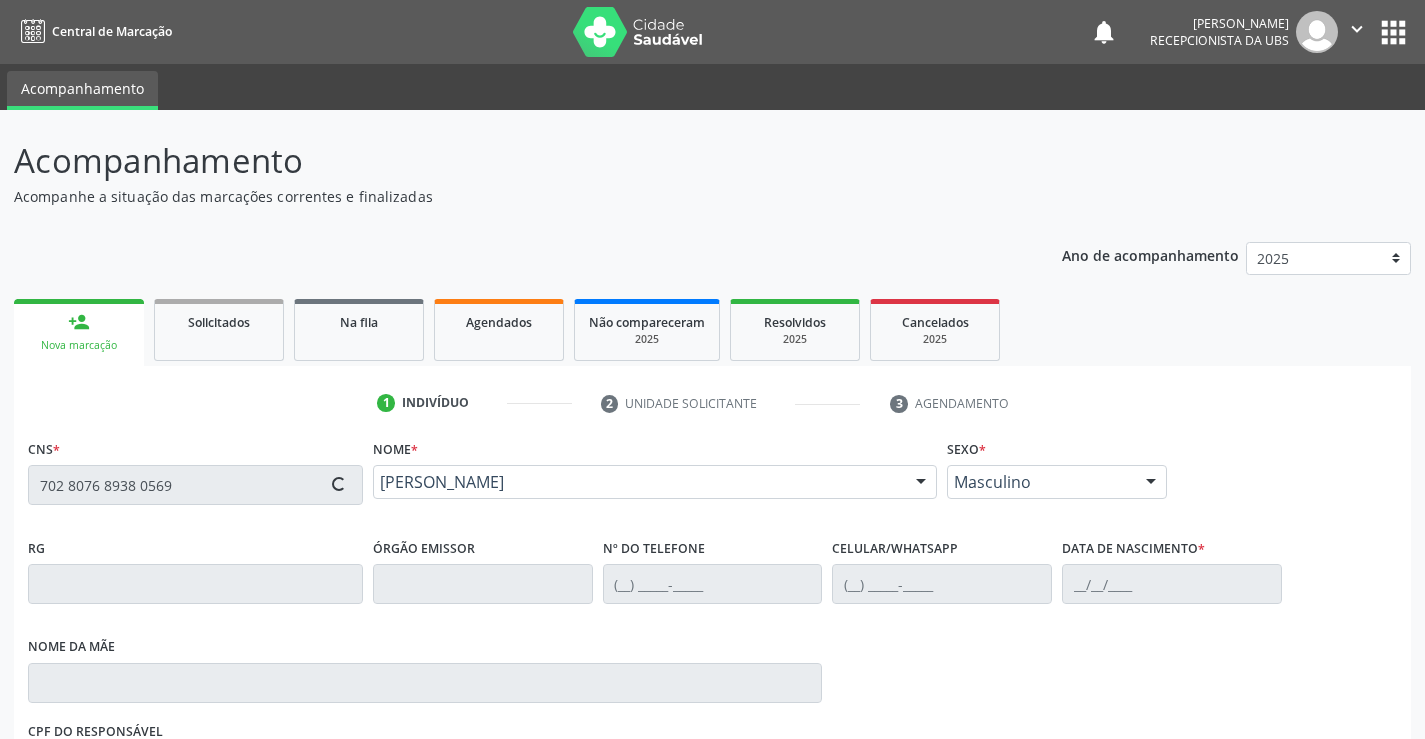 scroll, scrollTop: 331, scrollLeft: 0, axis: vertical 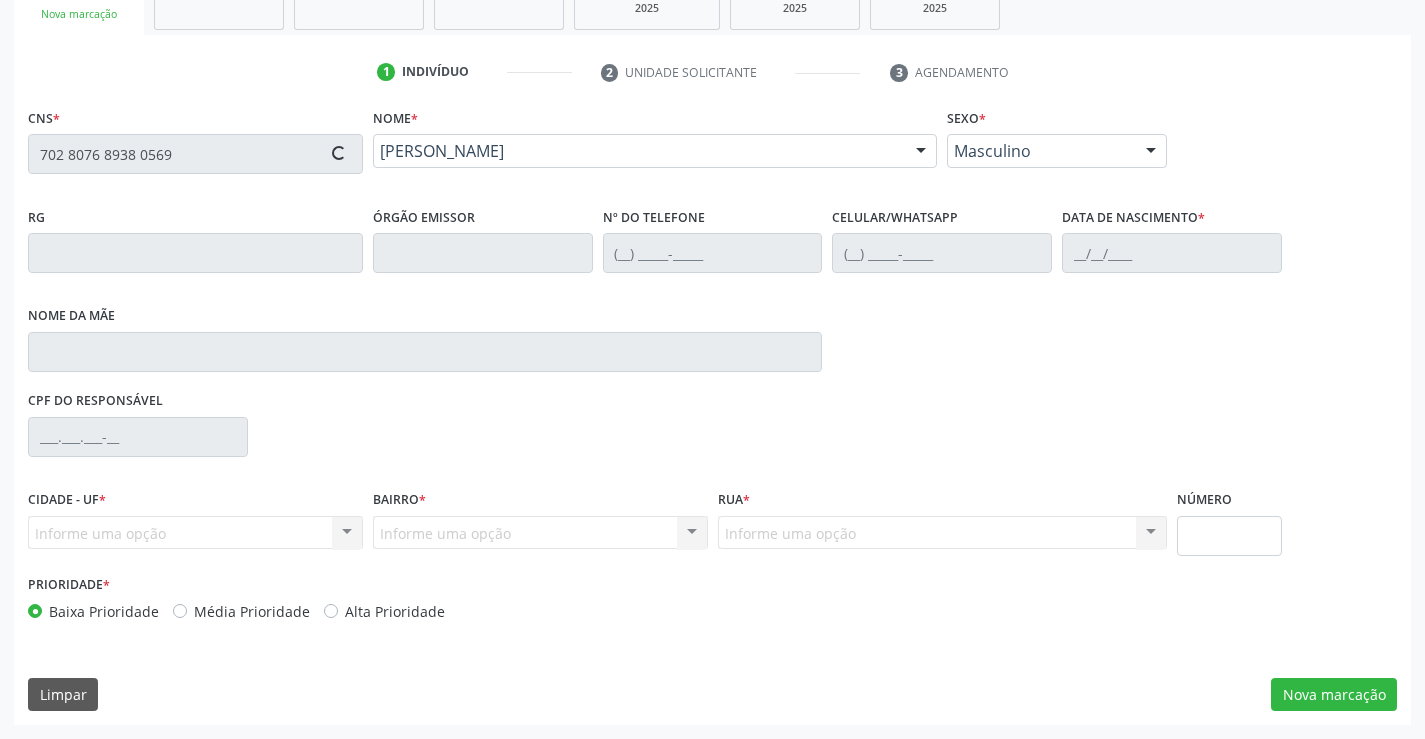 type on "[PHONE_NUMBER]" 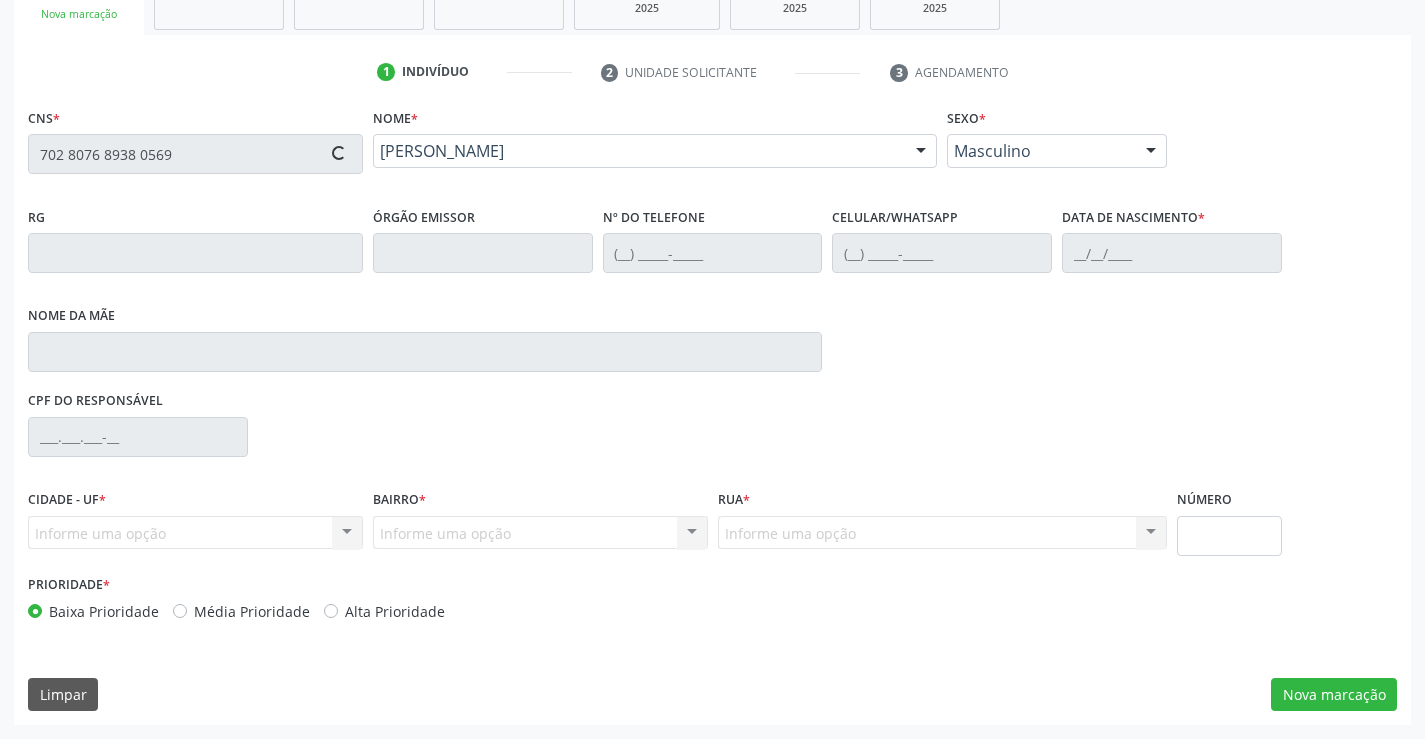 type on "[PHONE_NUMBER]" 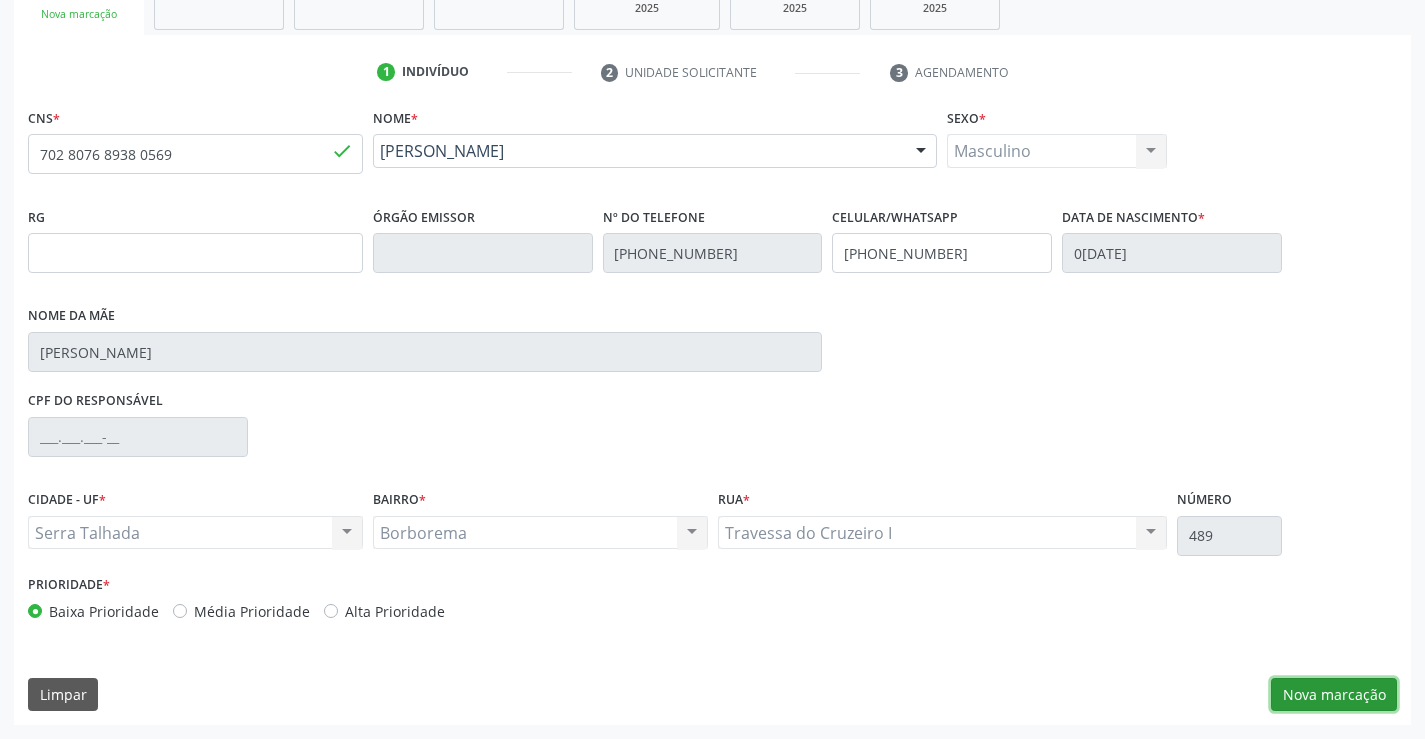 click on "Nova marcação" at bounding box center [1334, 695] 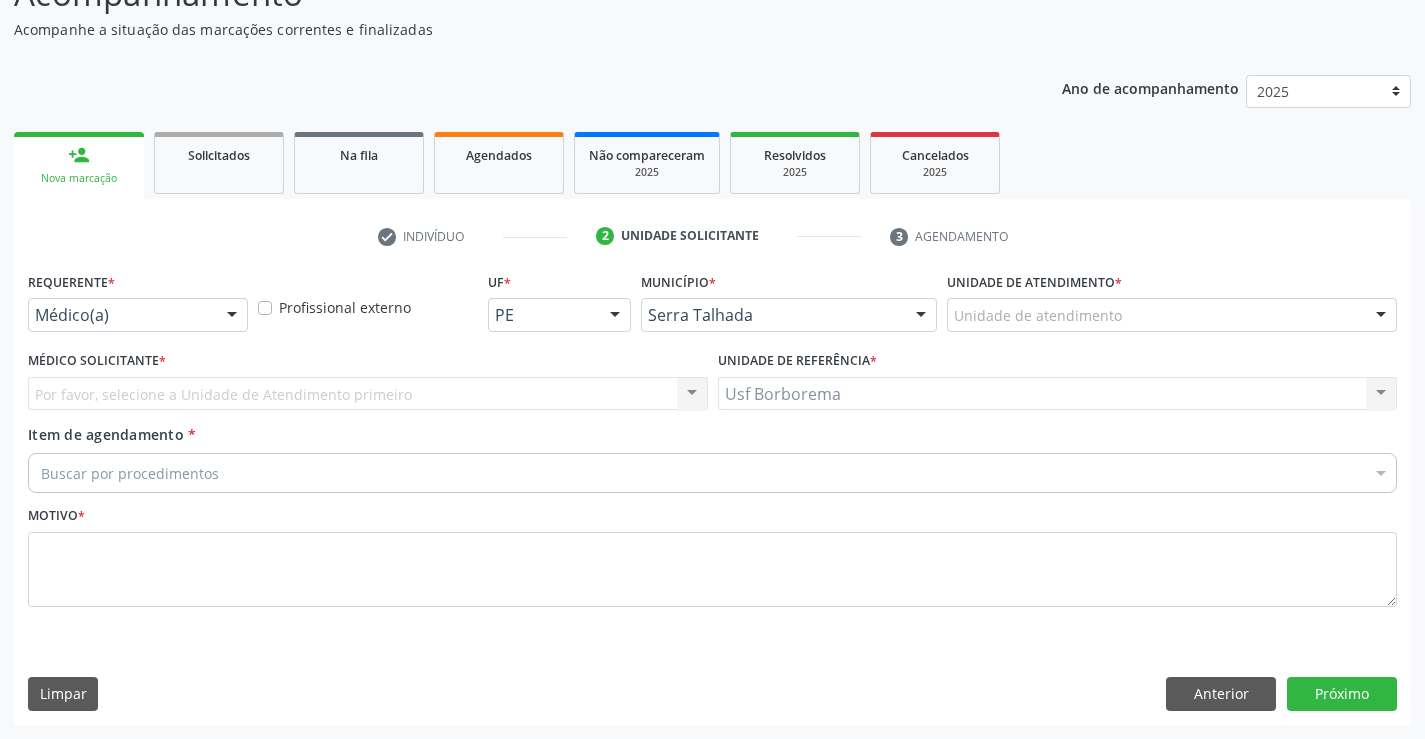 scroll, scrollTop: 167, scrollLeft: 0, axis: vertical 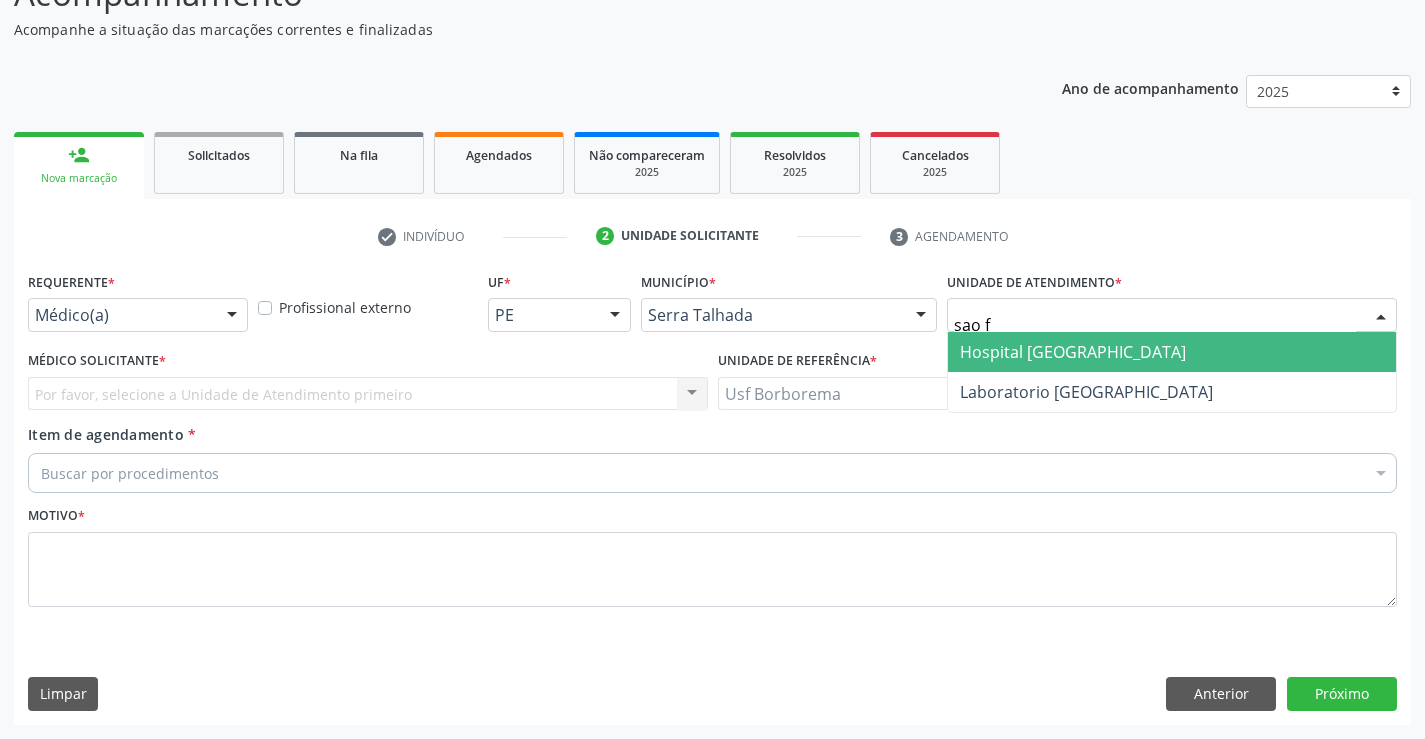 type on "sao fr" 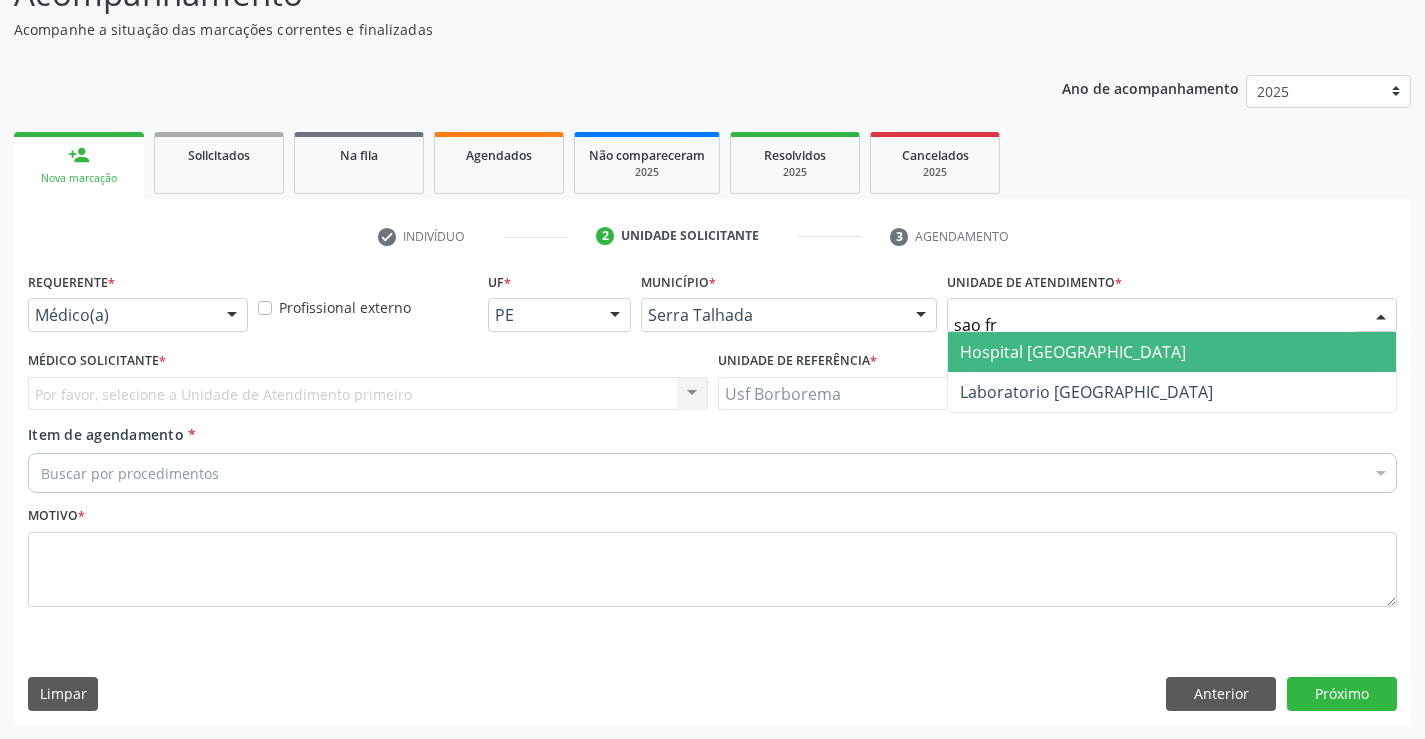 click on "Hospital [GEOGRAPHIC_DATA]" at bounding box center [1073, 352] 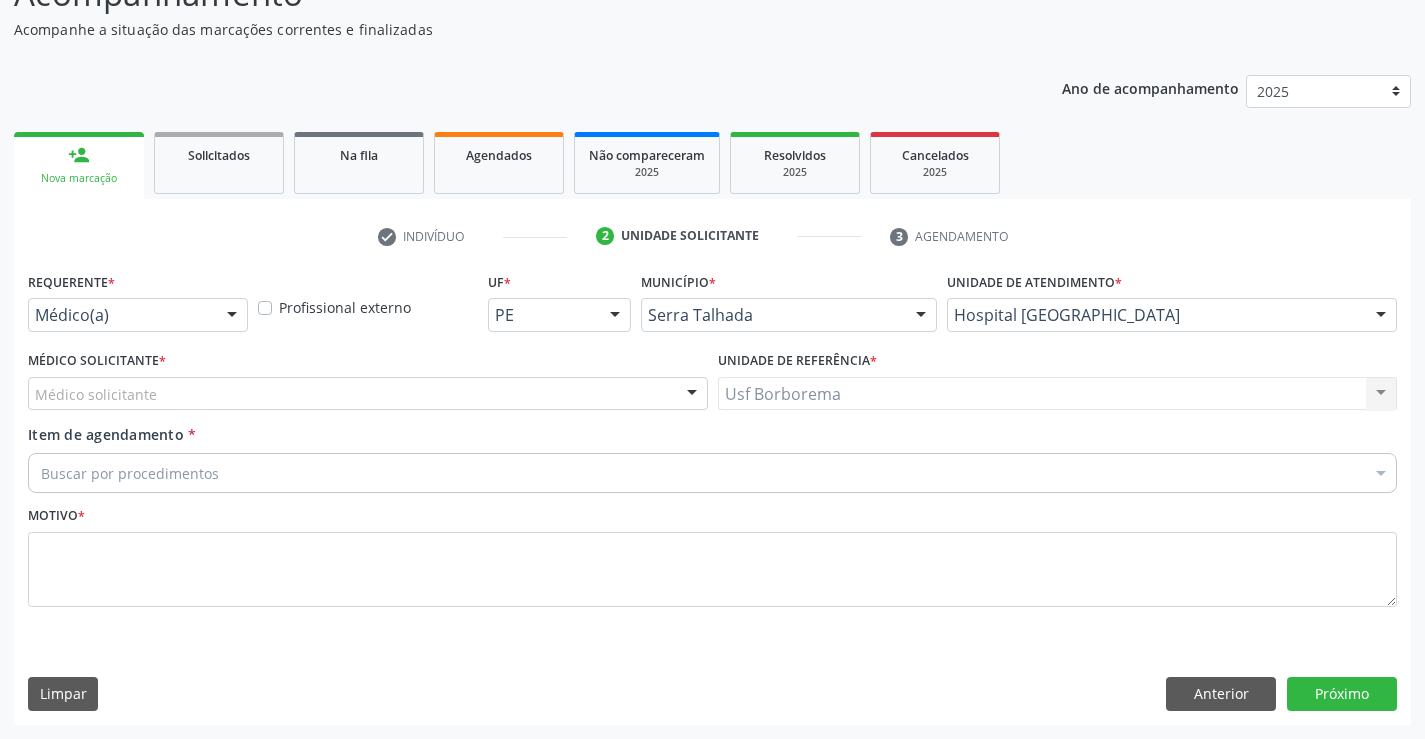 click on "Médico solicitante" at bounding box center [368, 394] 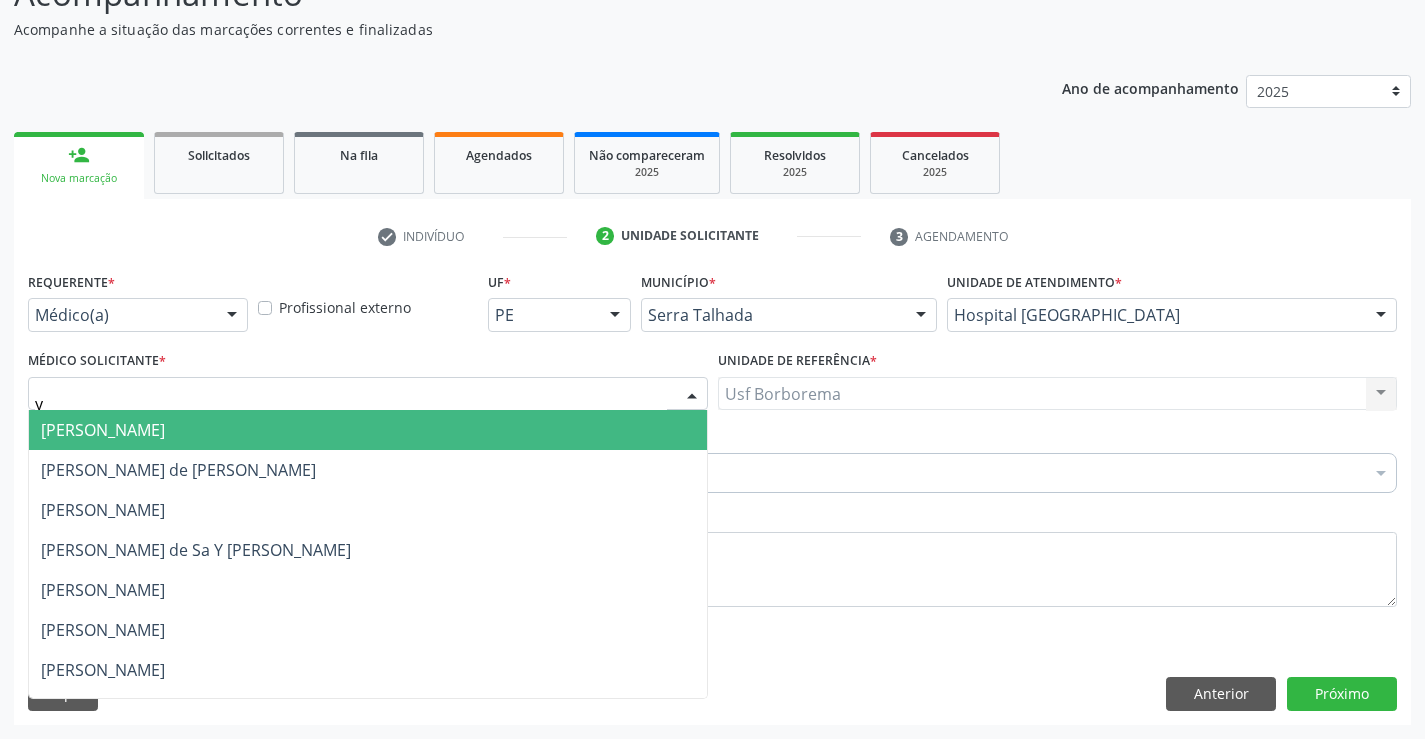 type on "yu" 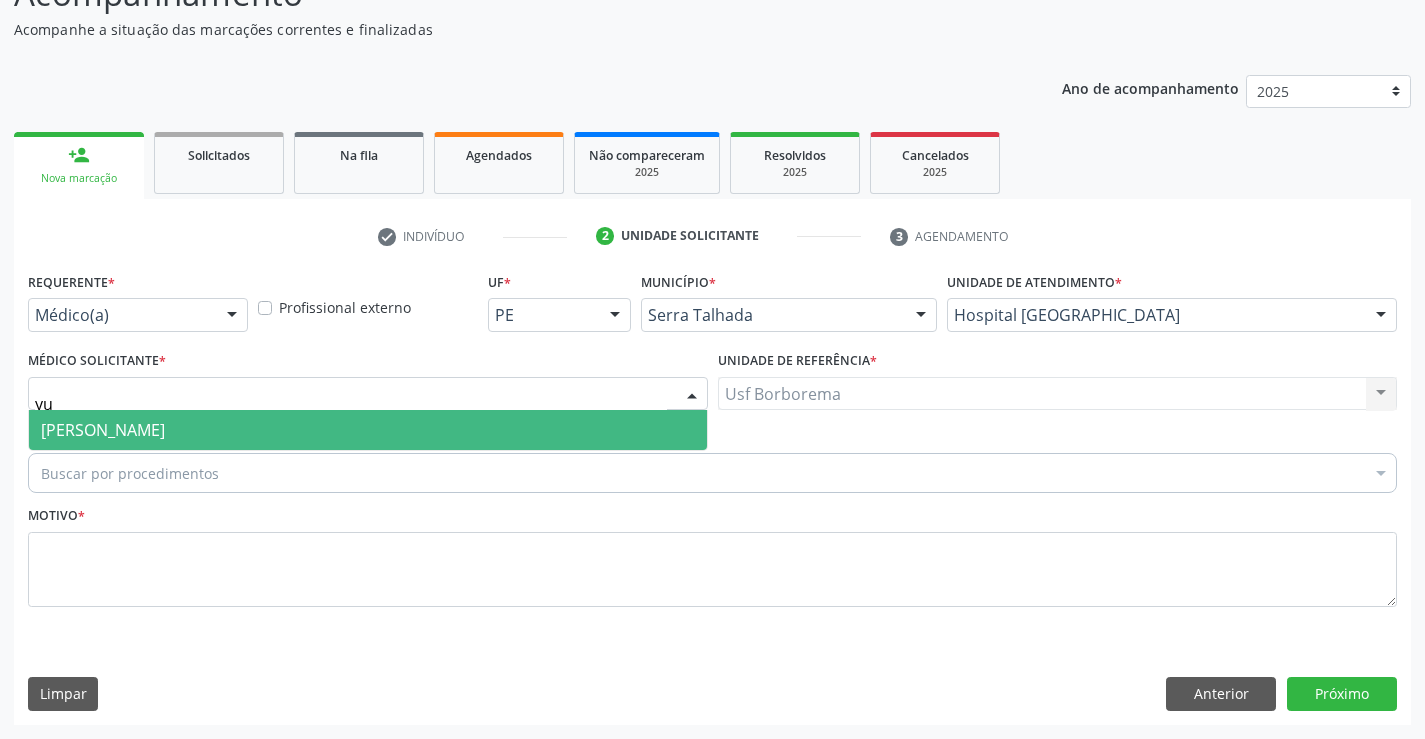 click on "[PERSON_NAME]" at bounding box center [368, 430] 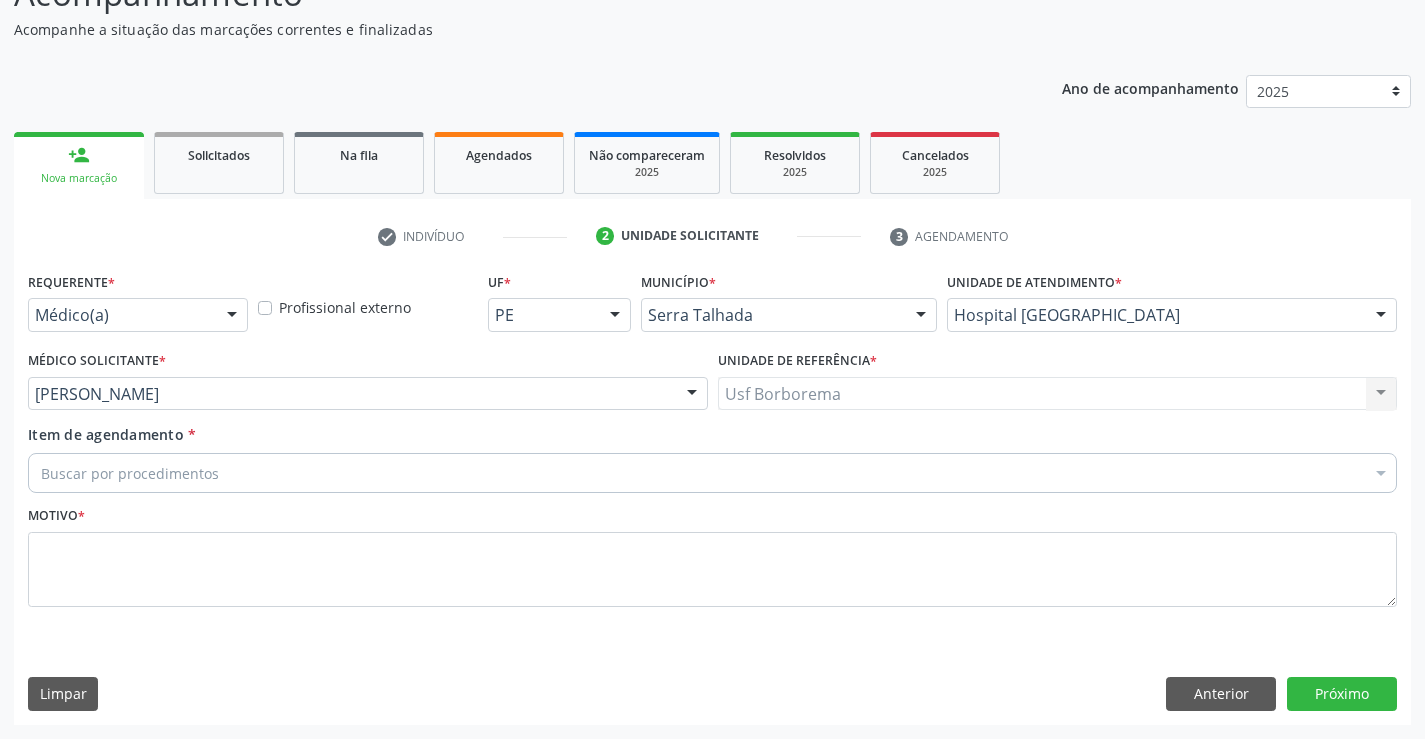 click on "Buscar por procedimentos" at bounding box center (712, 473) 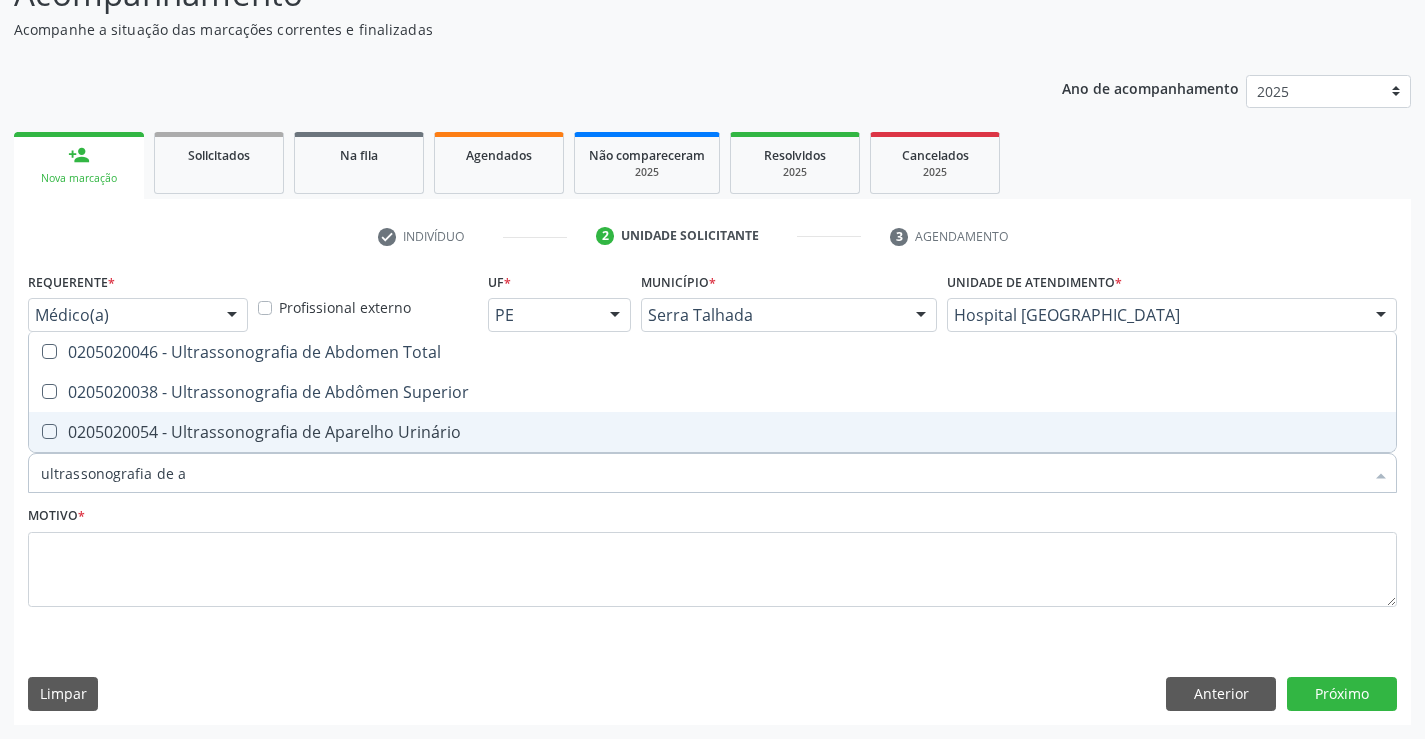 type on "ultrassonografia de ab" 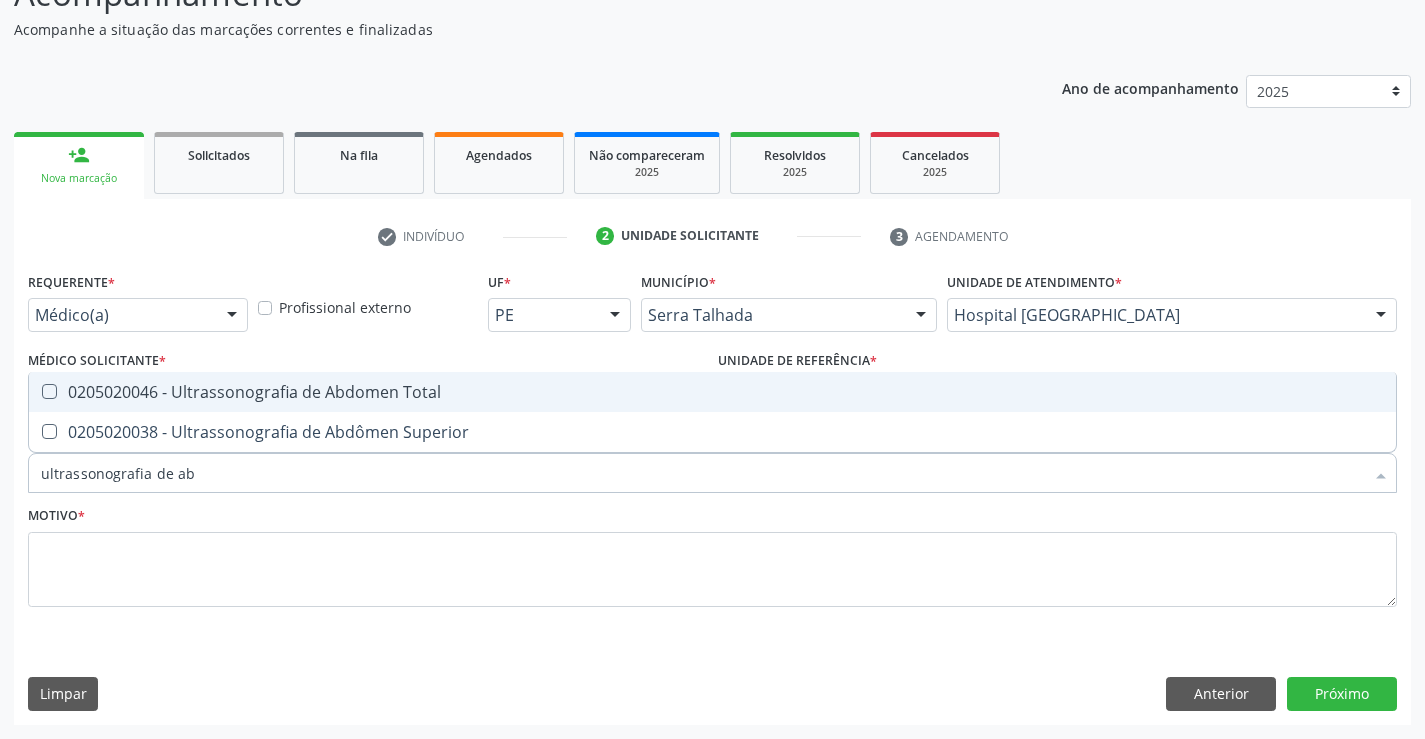 click at bounding box center (49, 391) 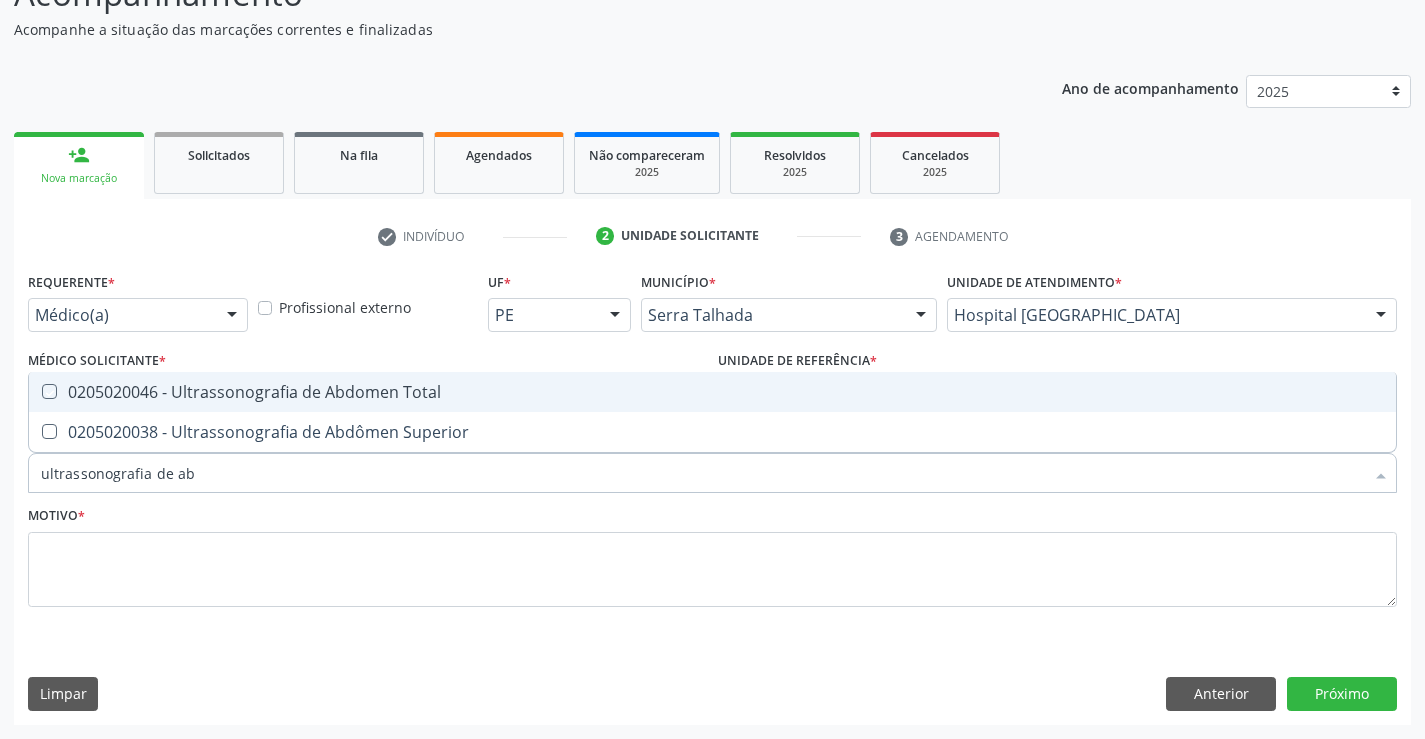 click at bounding box center (35, 391) 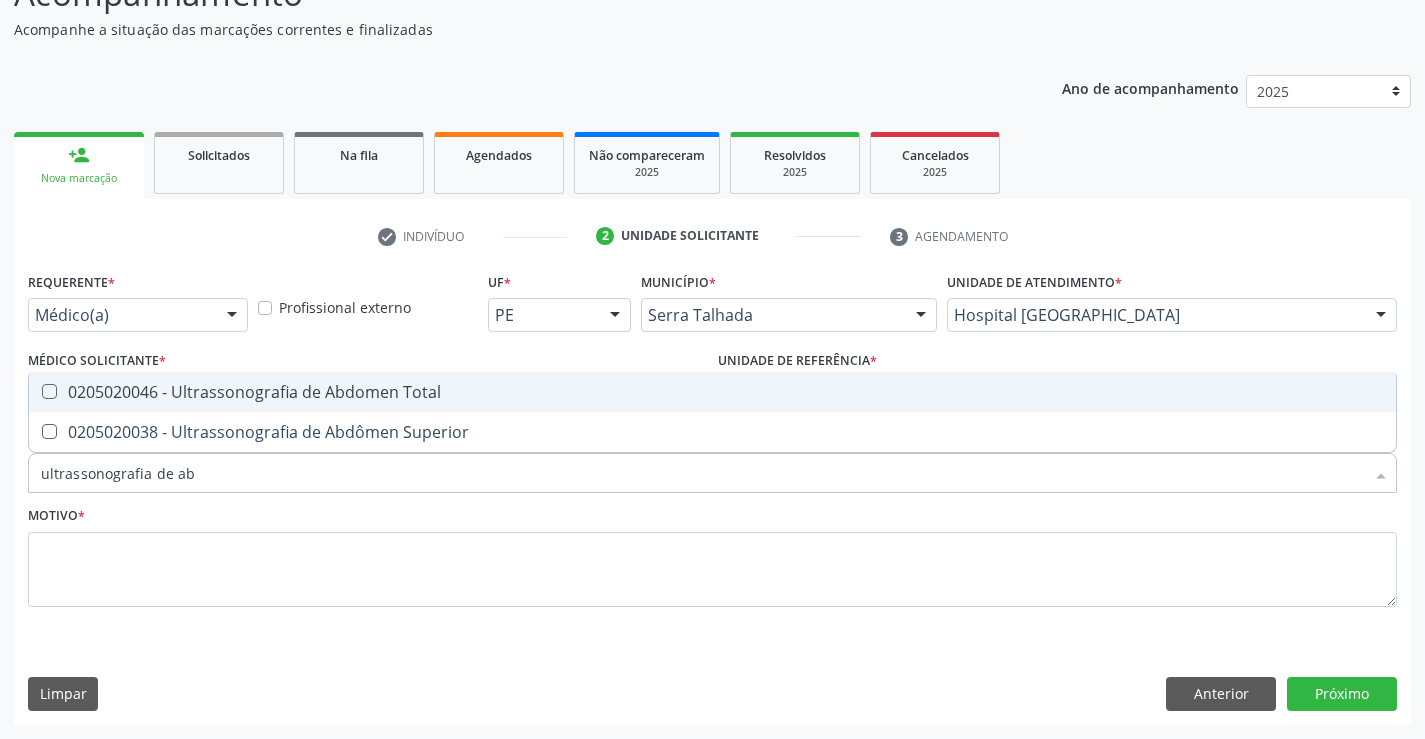 checkbox on "true" 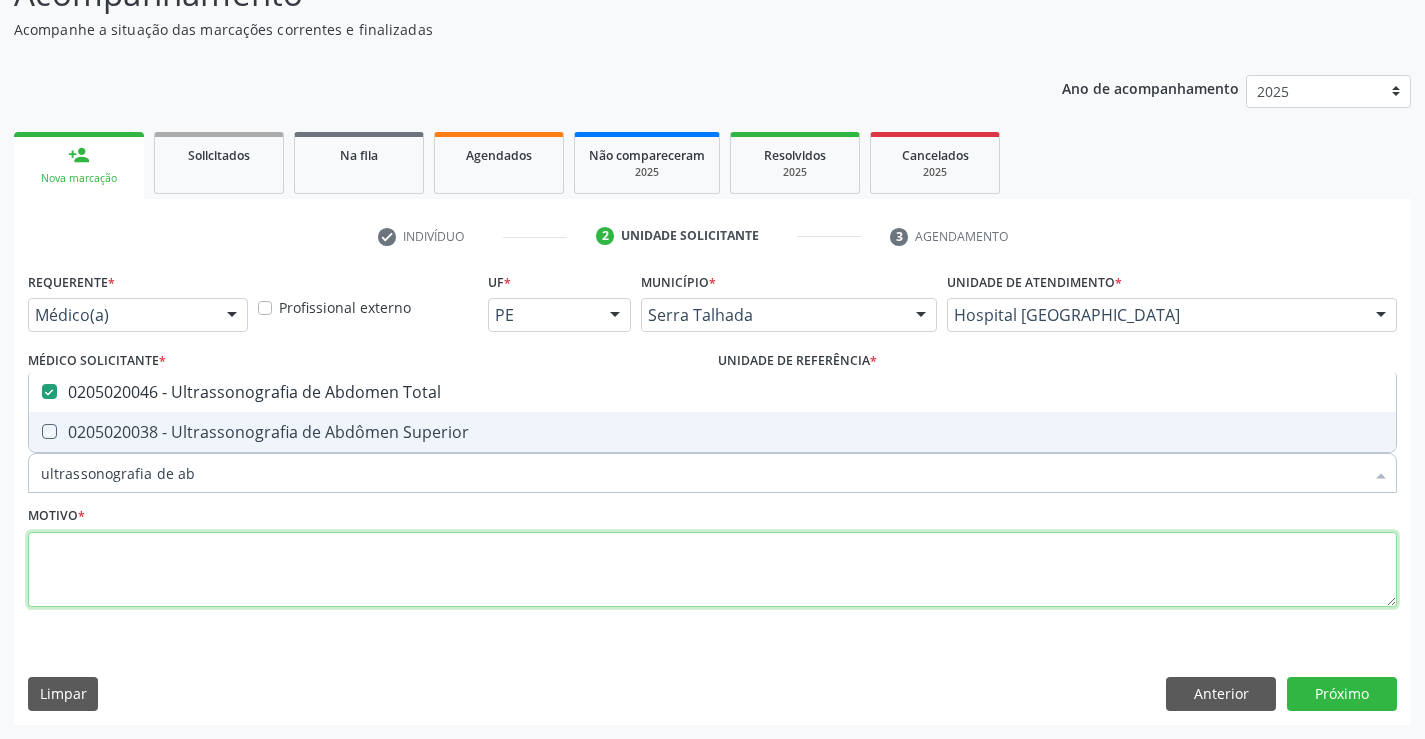 click at bounding box center (712, 570) 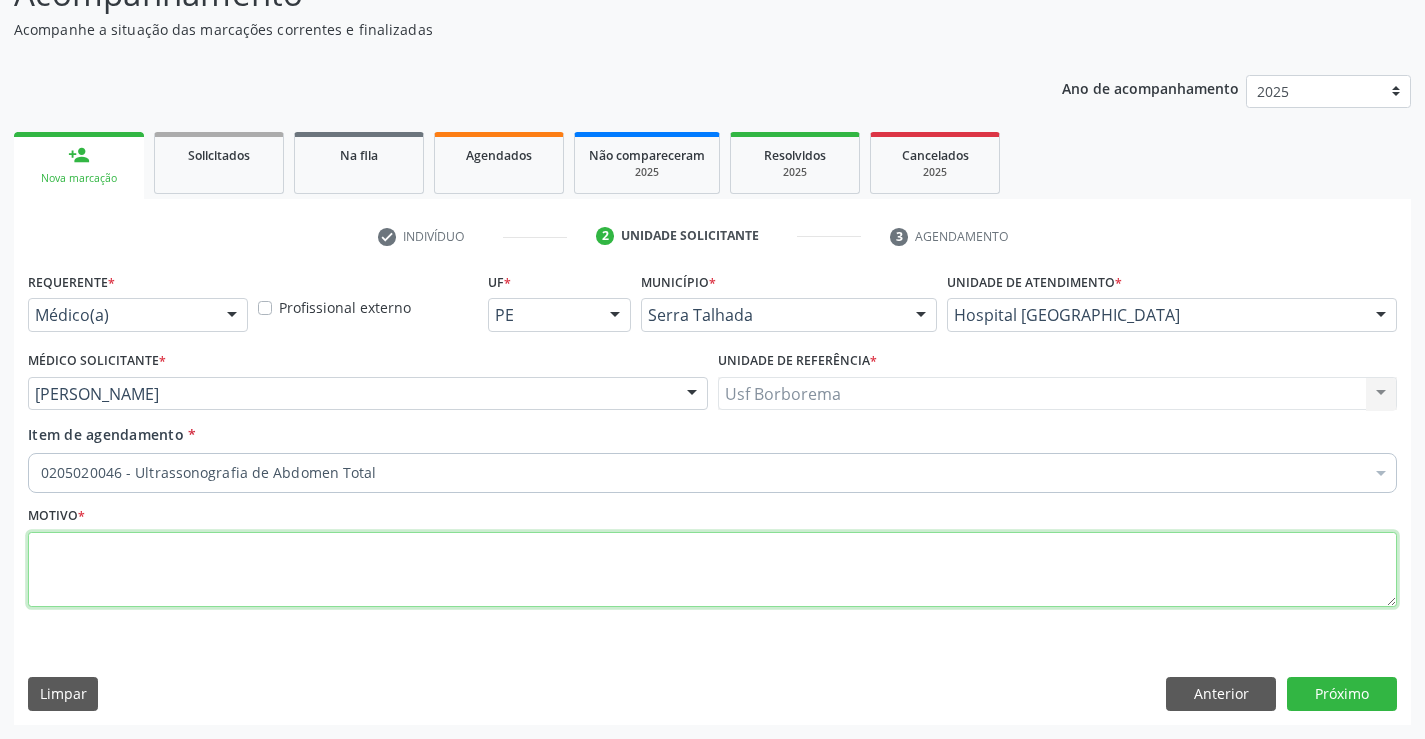 paste on "avaliação" 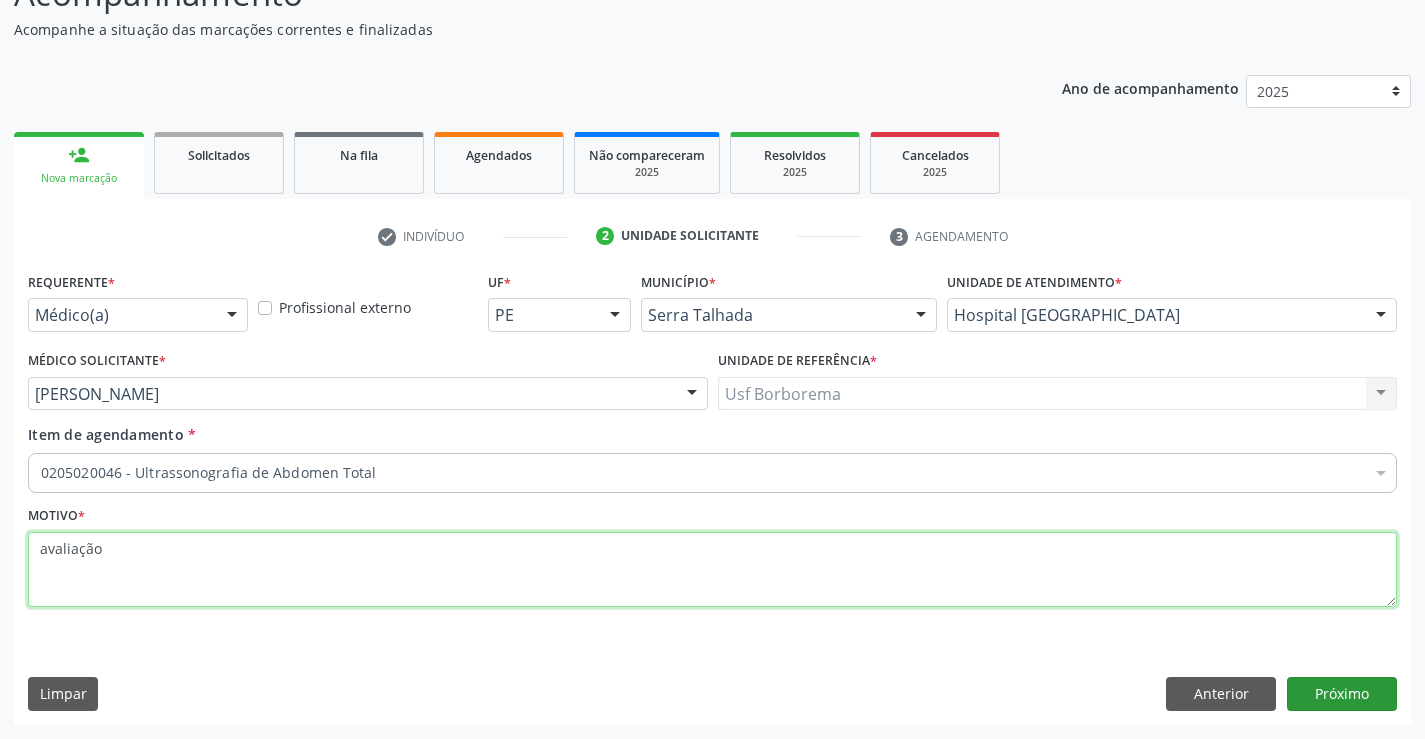 type on "avaliação" 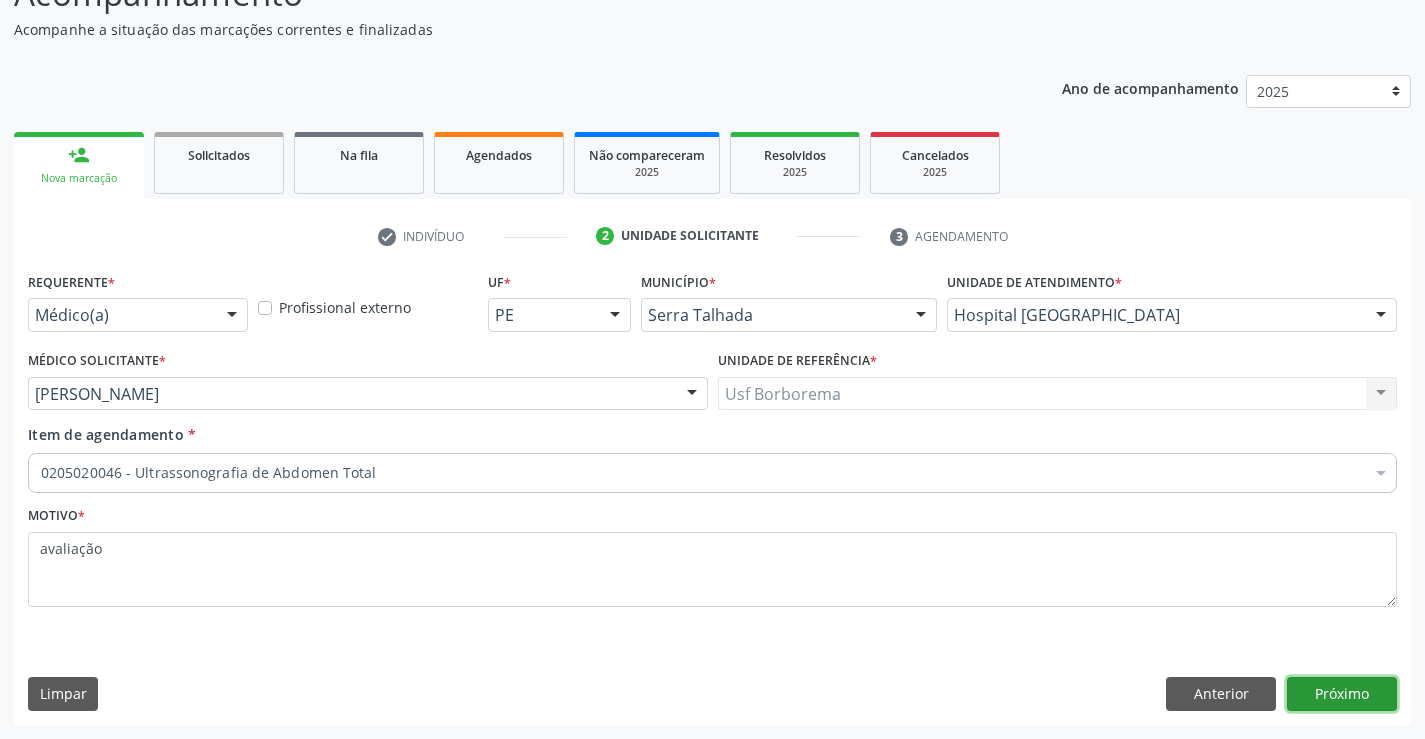 click on "Próximo" at bounding box center (1342, 694) 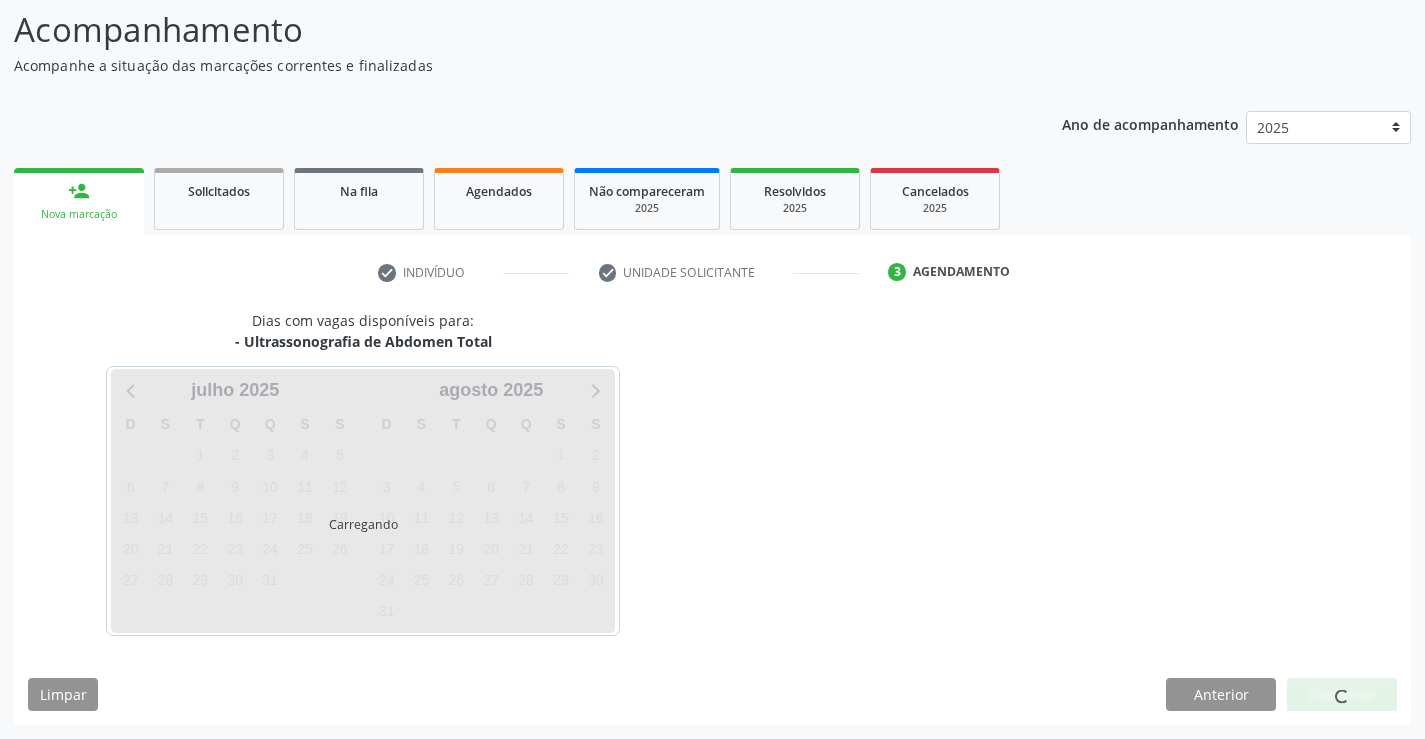 scroll, scrollTop: 131, scrollLeft: 0, axis: vertical 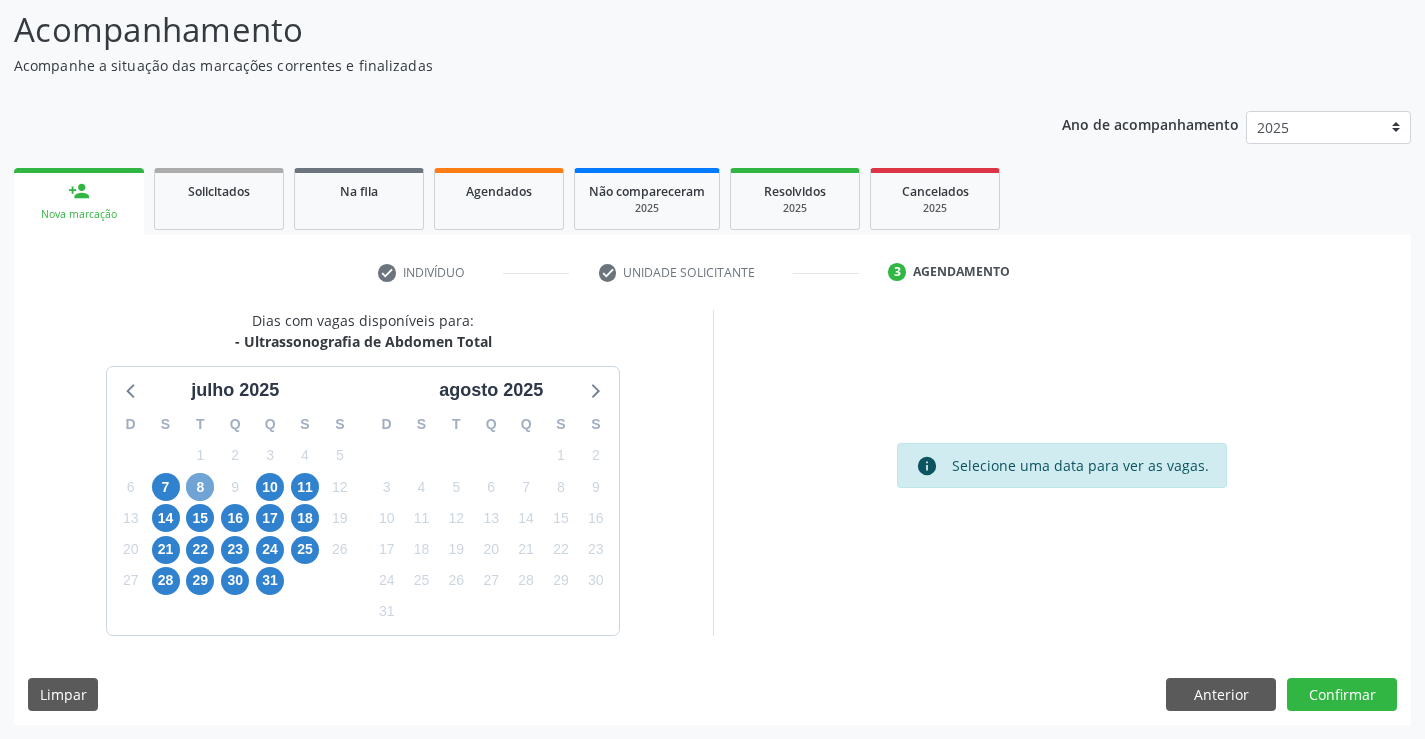 click on "8" at bounding box center [200, 487] 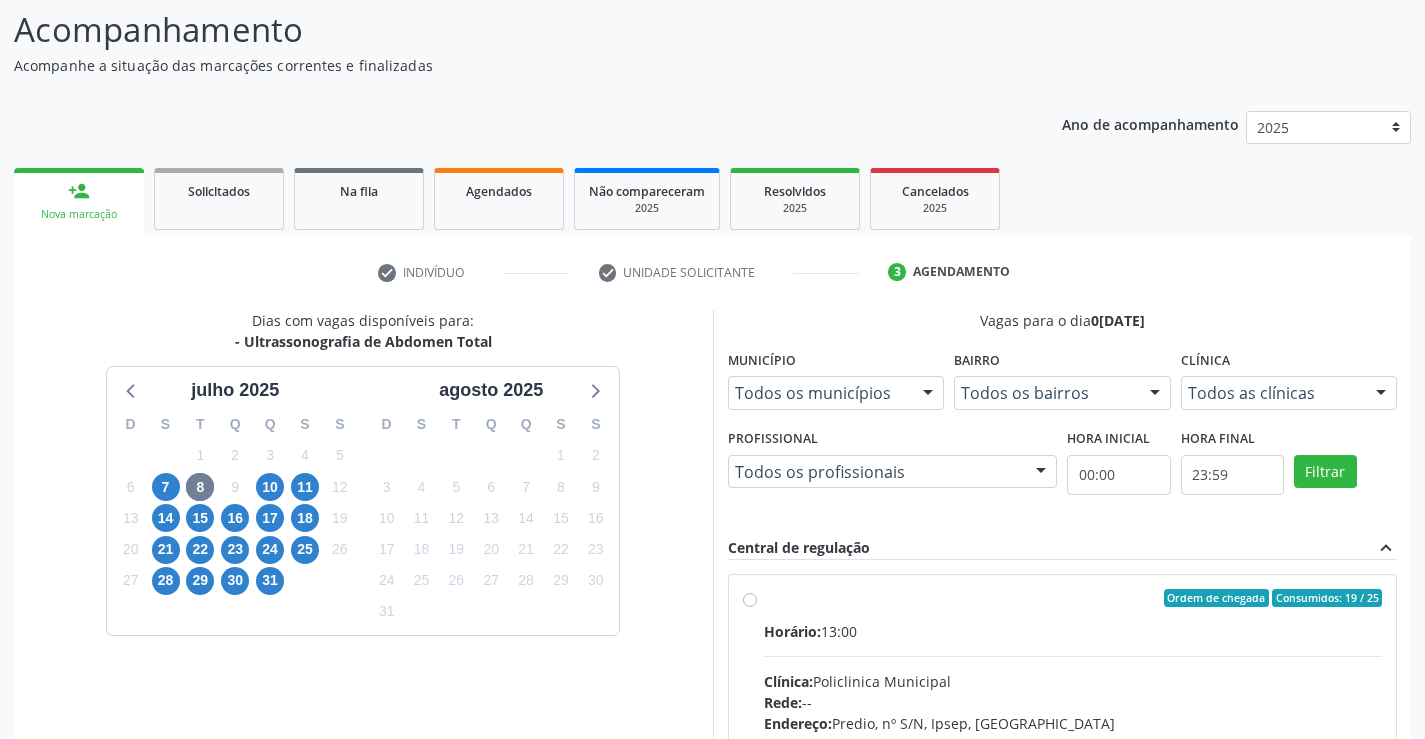 click on "Ordem de chegada
Consumidos: 19 / 25
Horário:   13:00
Clínica:  Policlinica Municipal
Rede:
--
Endereço:   Predio, nº S/N, Ipsep, Serra Talhada - PE
Telefone:   --
Profissional:
Ana Carolina Barboza de Andrada Melo Lyra
Informações adicionais sobre o atendimento
Idade de atendimento:
de 0 a 120 anos
Gênero(s) atendido(s):
Masculino e Feminino
Informações adicionais:
--" at bounding box center (1063, 742) 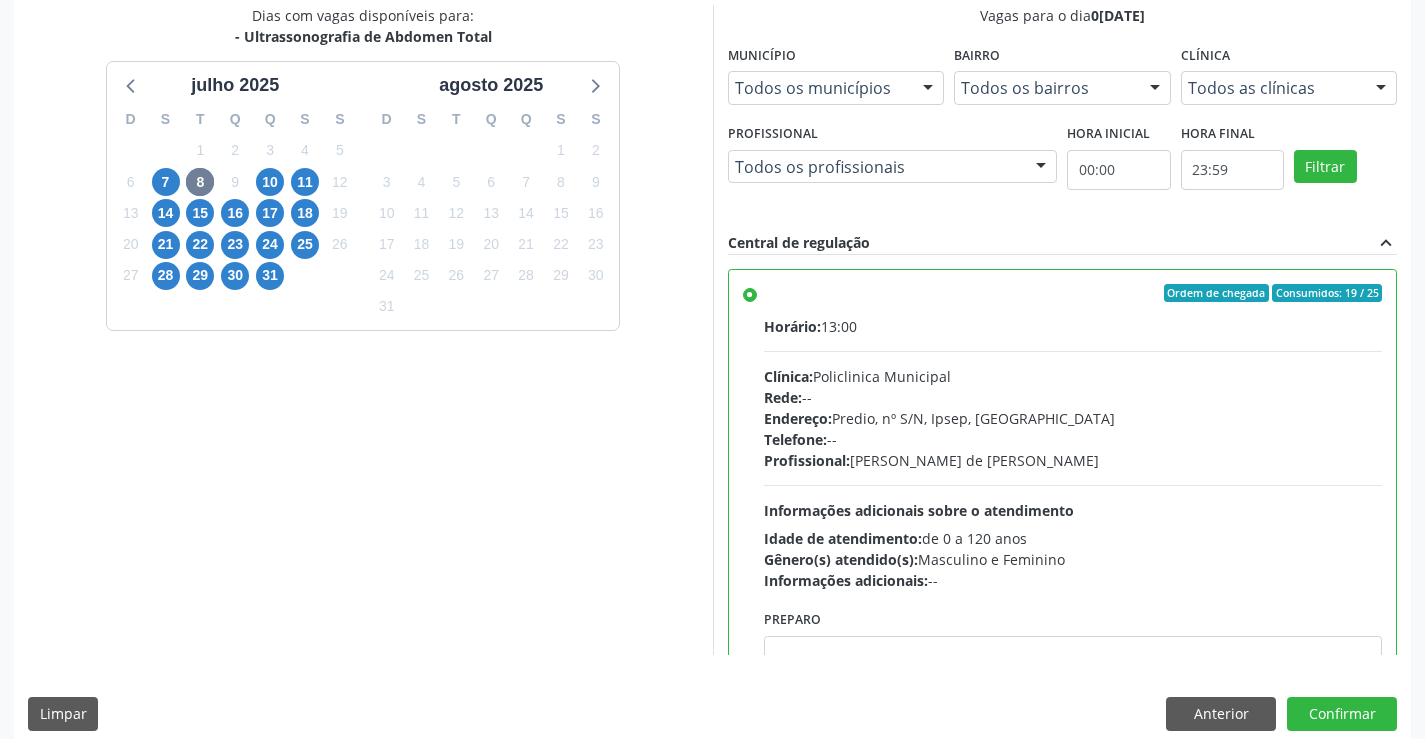 scroll, scrollTop: 456, scrollLeft: 0, axis: vertical 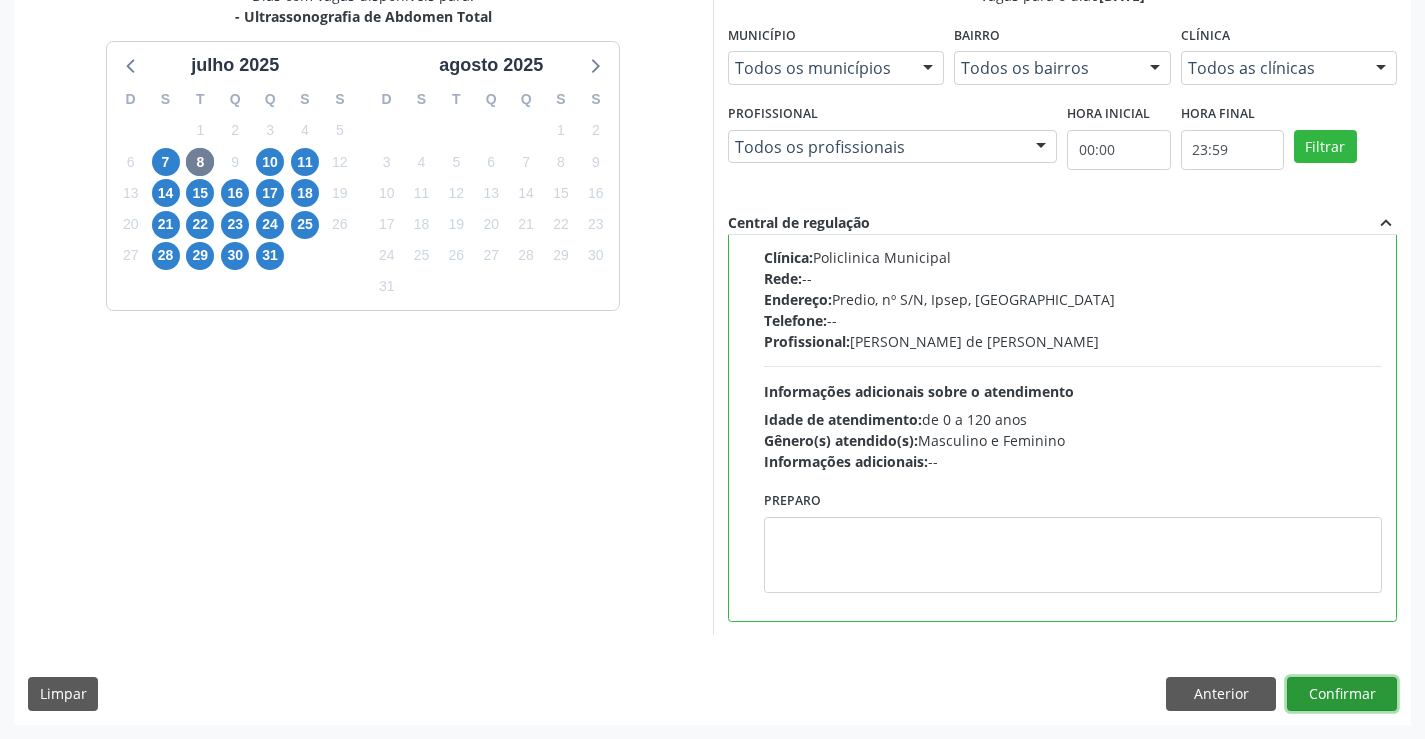 click on "Confirmar" at bounding box center (1342, 694) 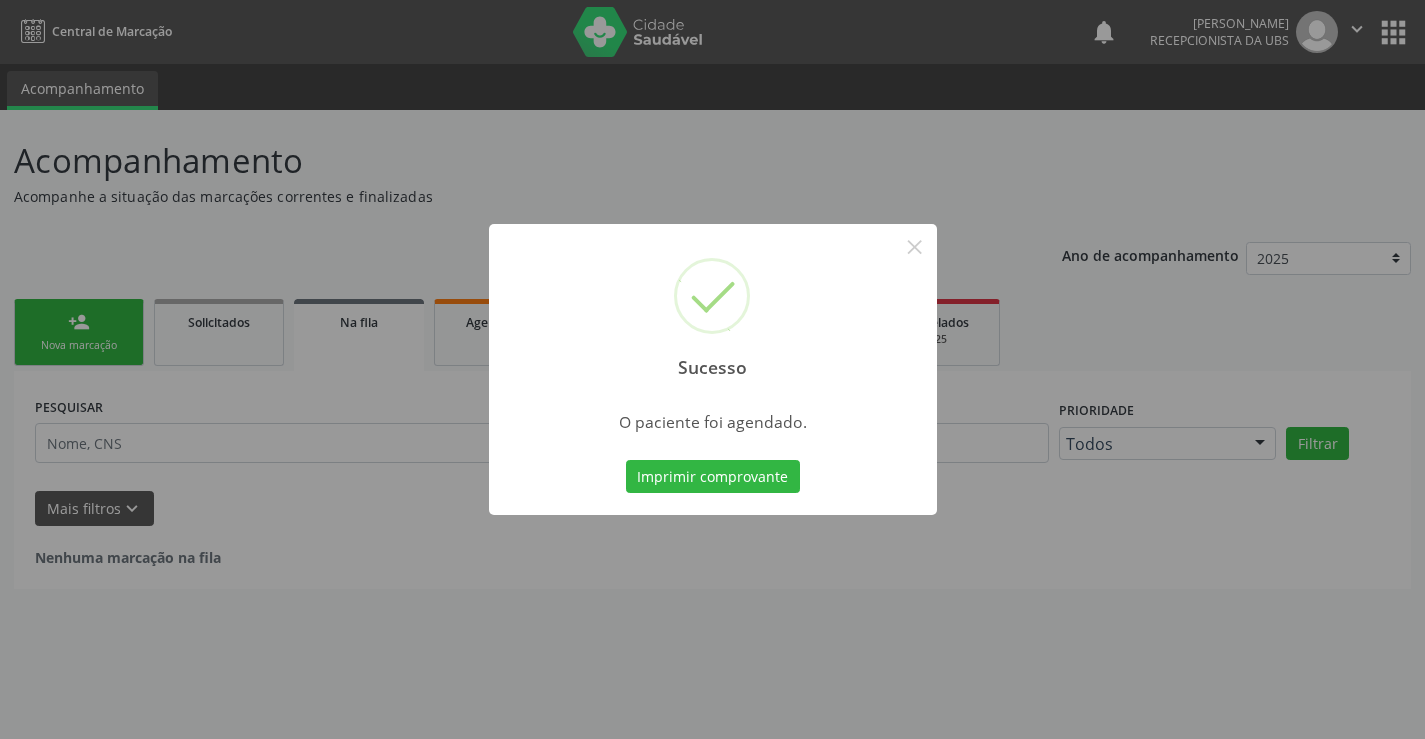 scroll, scrollTop: 0, scrollLeft: 0, axis: both 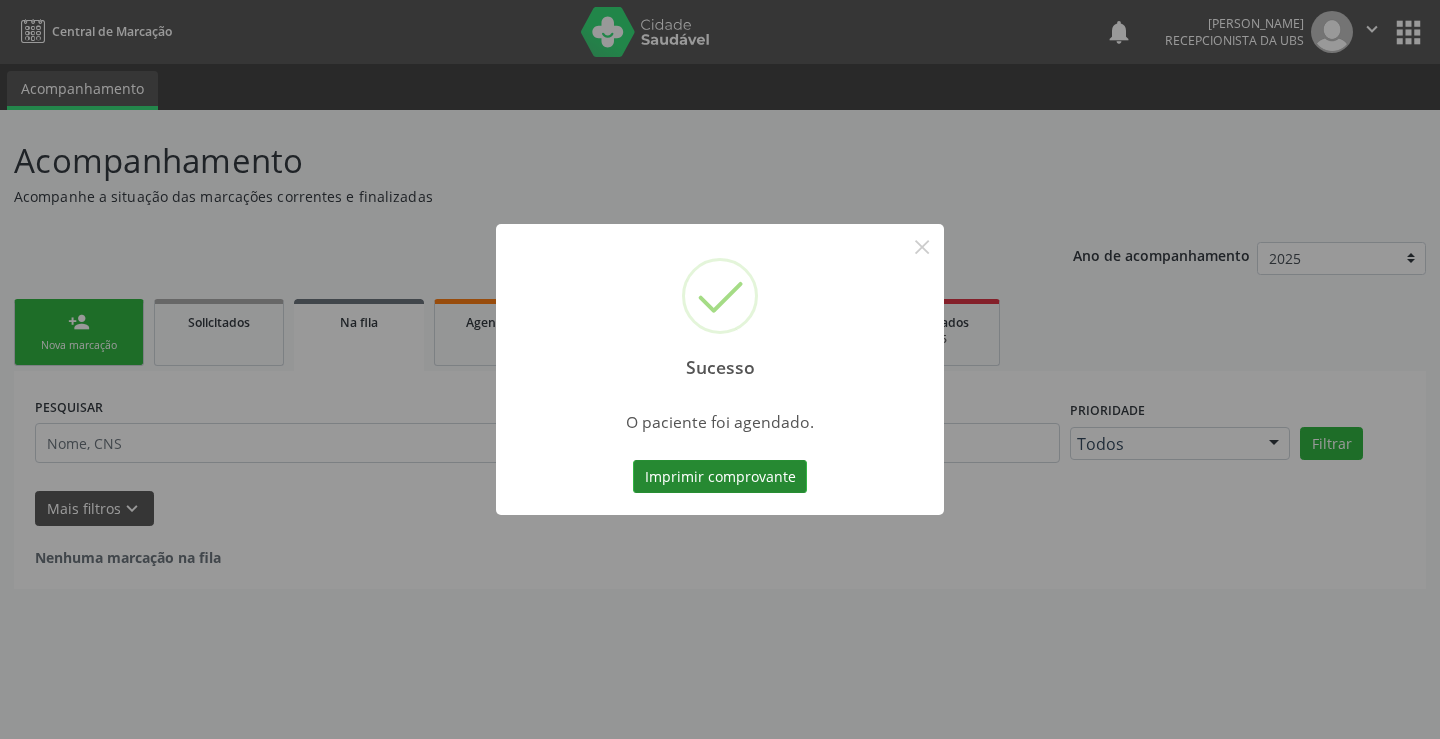 click on "Imprimir comprovante" at bounding box center [720, 477] 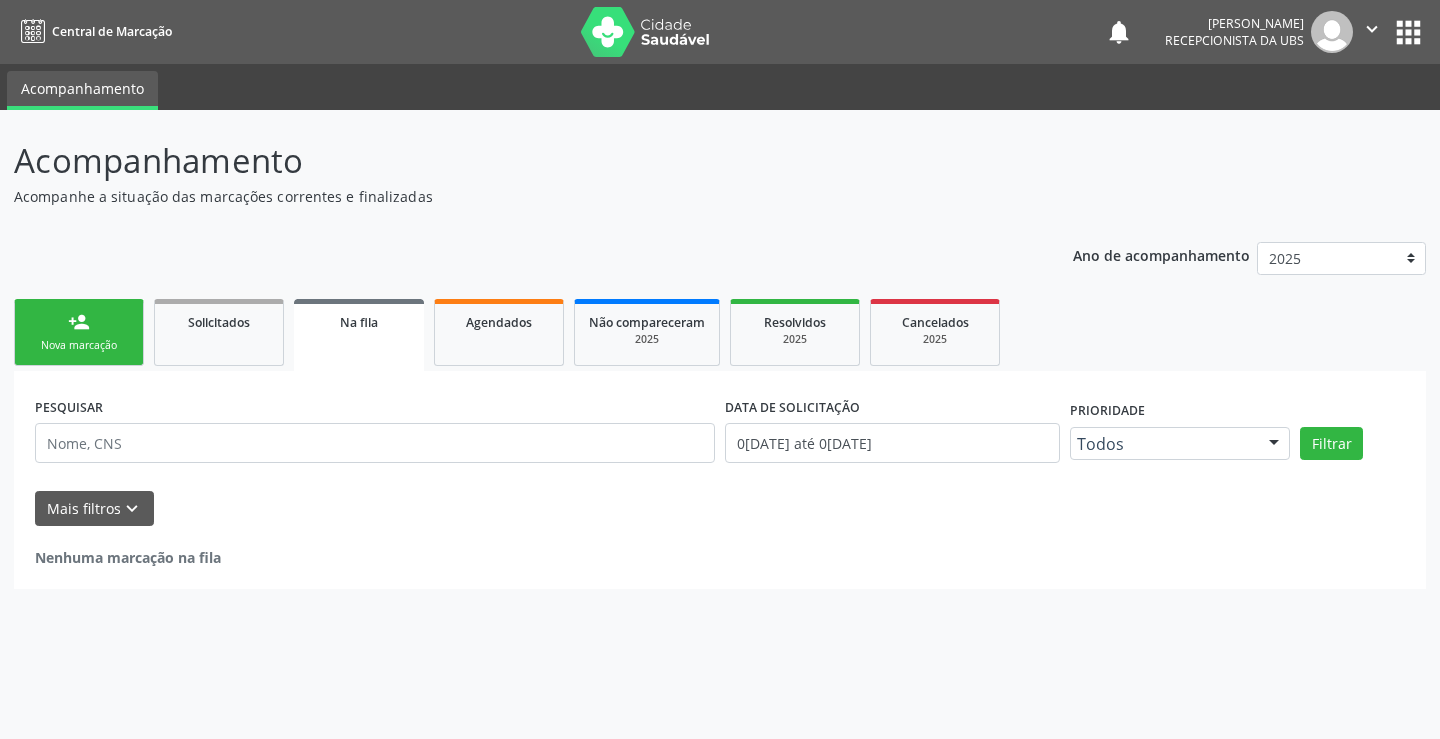 click on "Nova marcação" at bounding box center [79, 345] 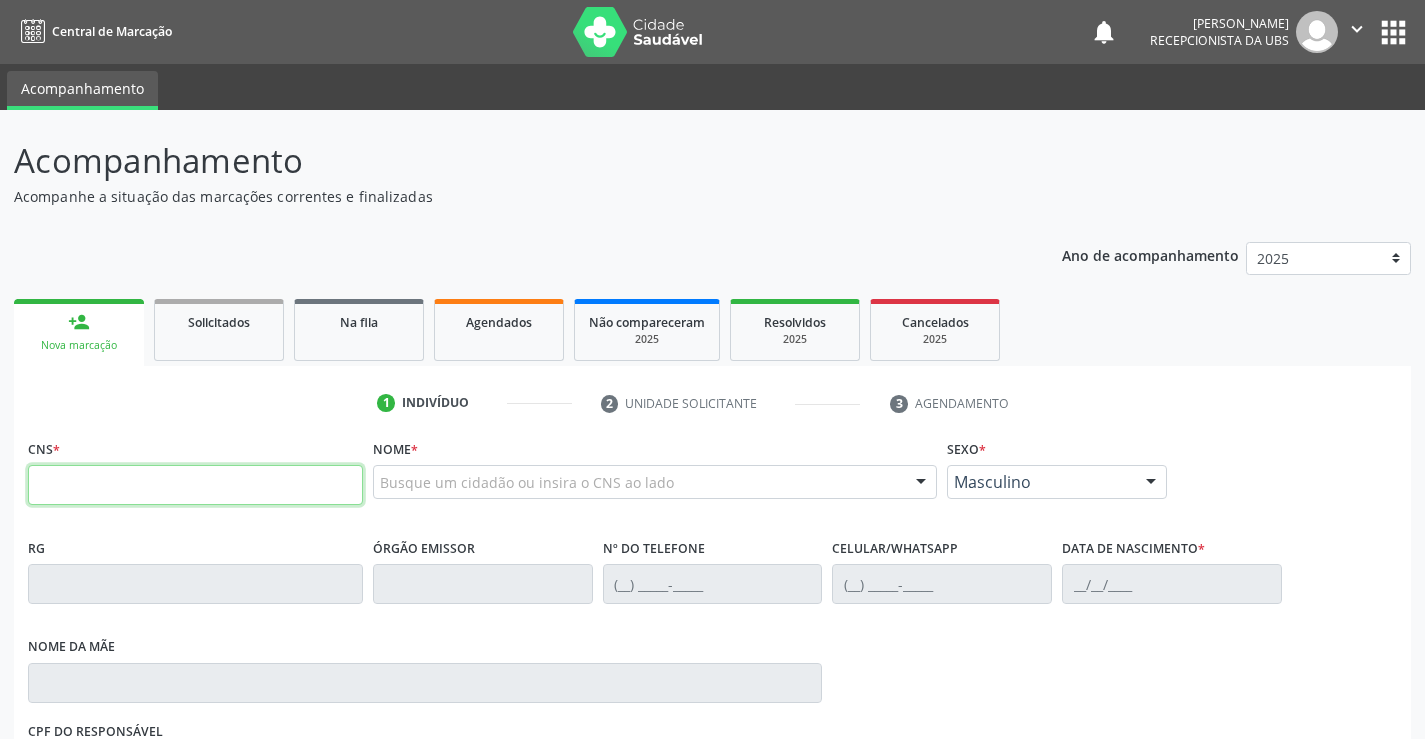 click at bounding box center (195, 485) 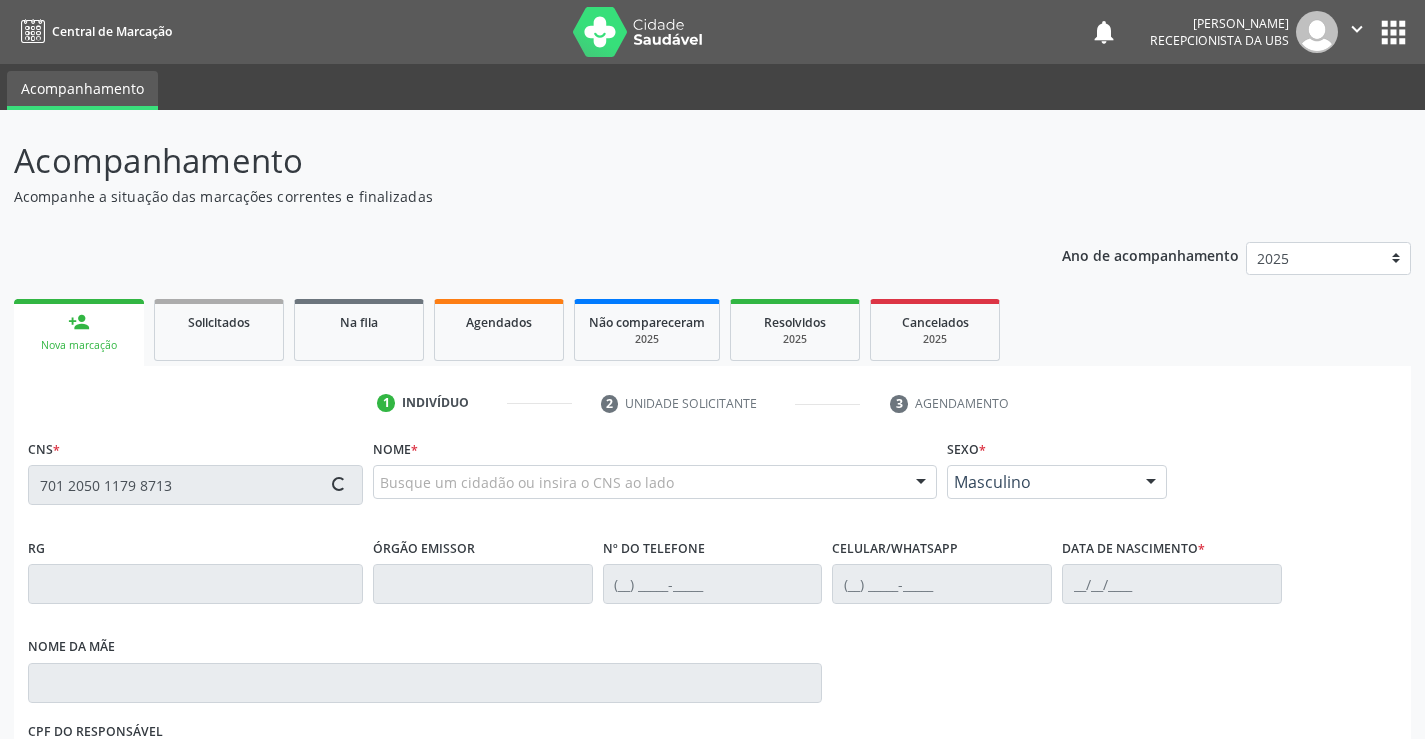 type on "701 2050 1179 8713" 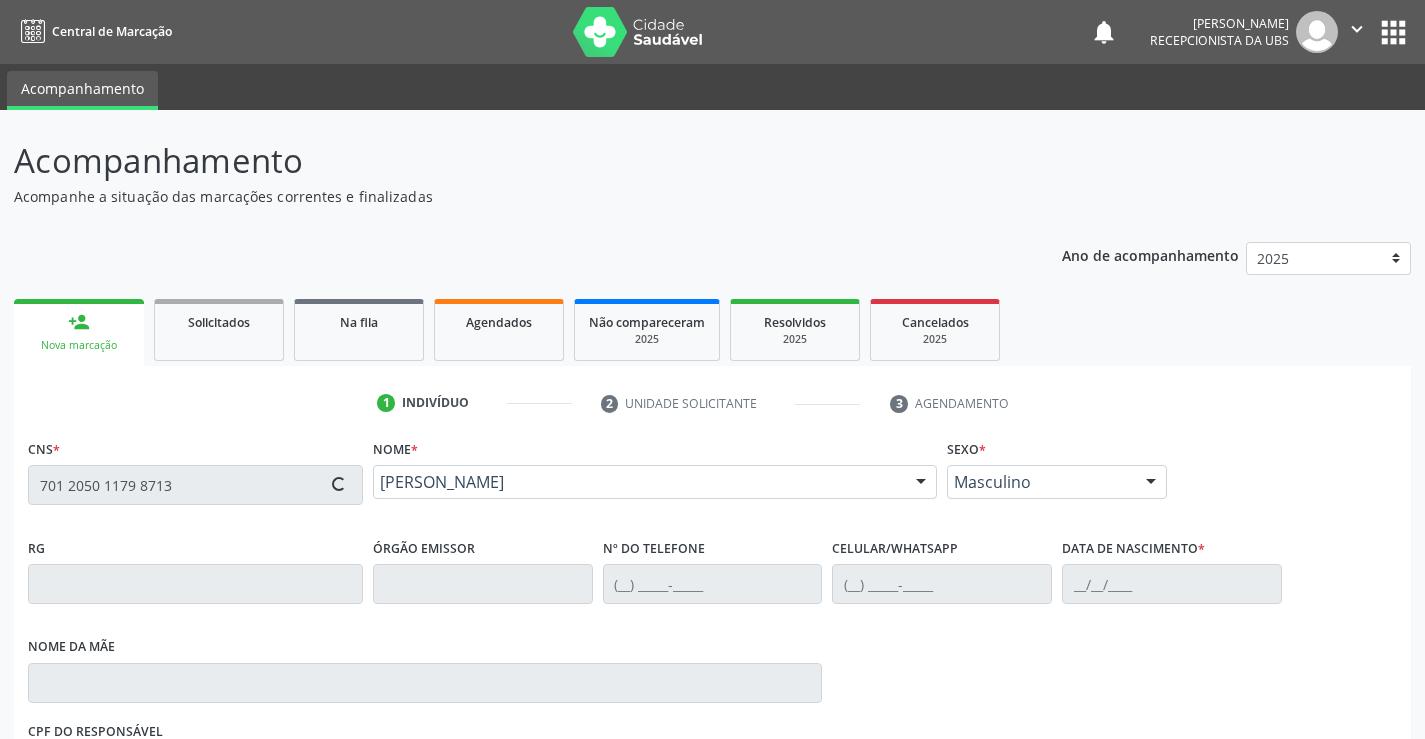 type on "(87) 99926-3693" 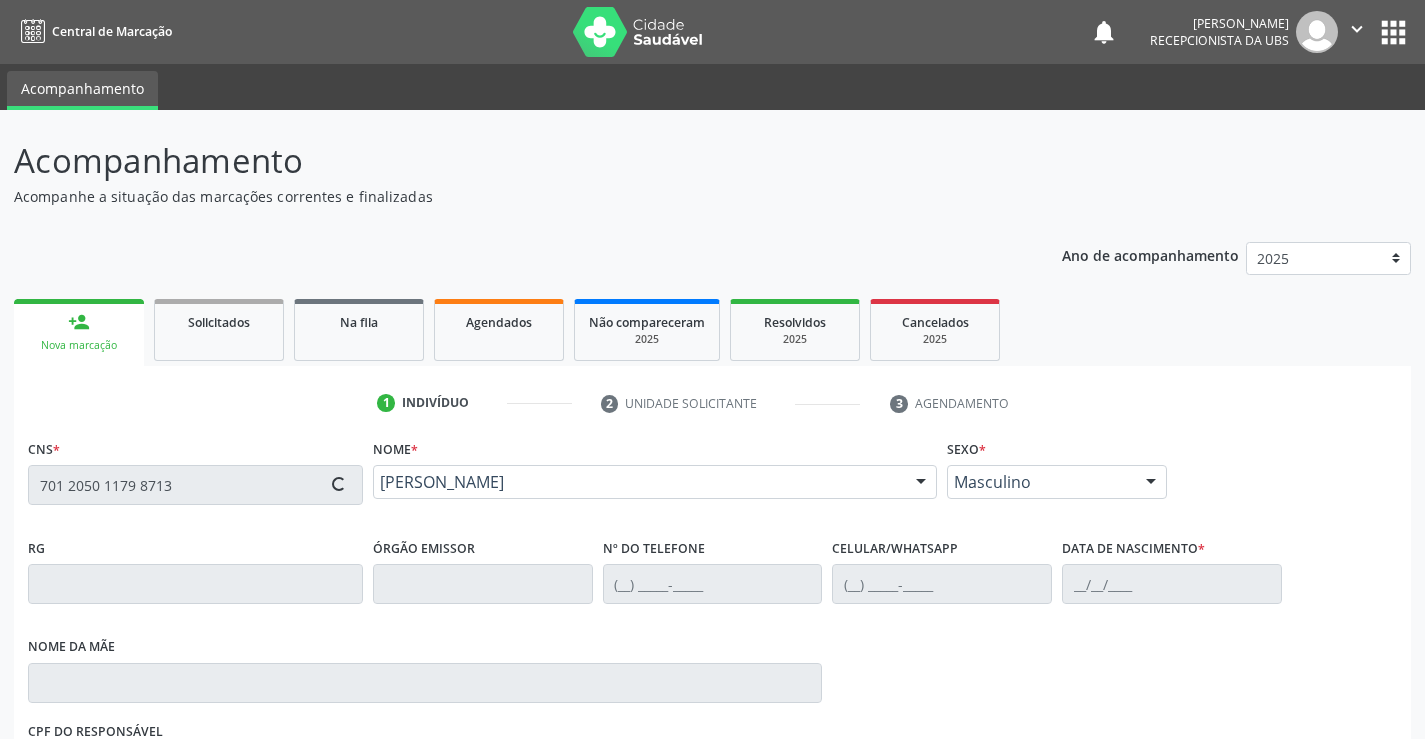 type on "31/10/2002" 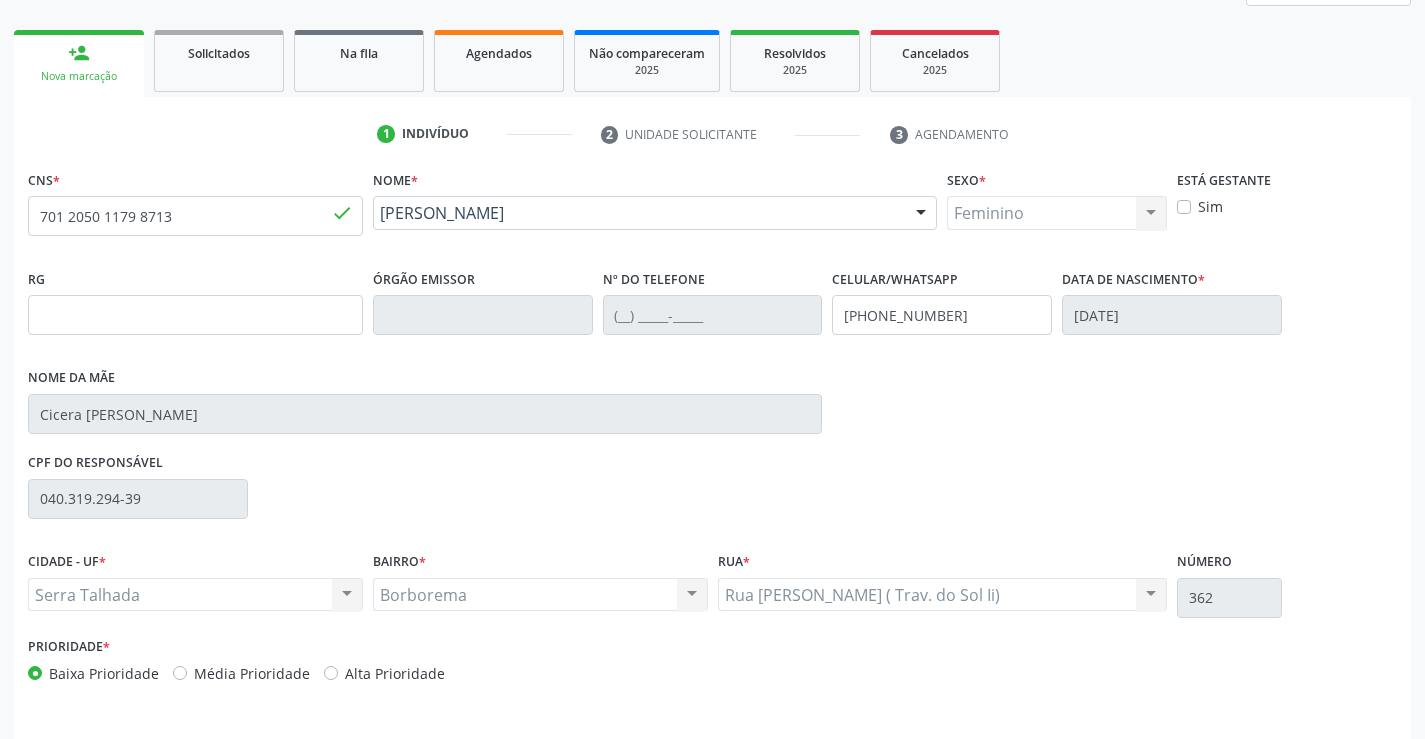 scroll, scrollTop: 331, scrollLeft: 0, axis: vertical 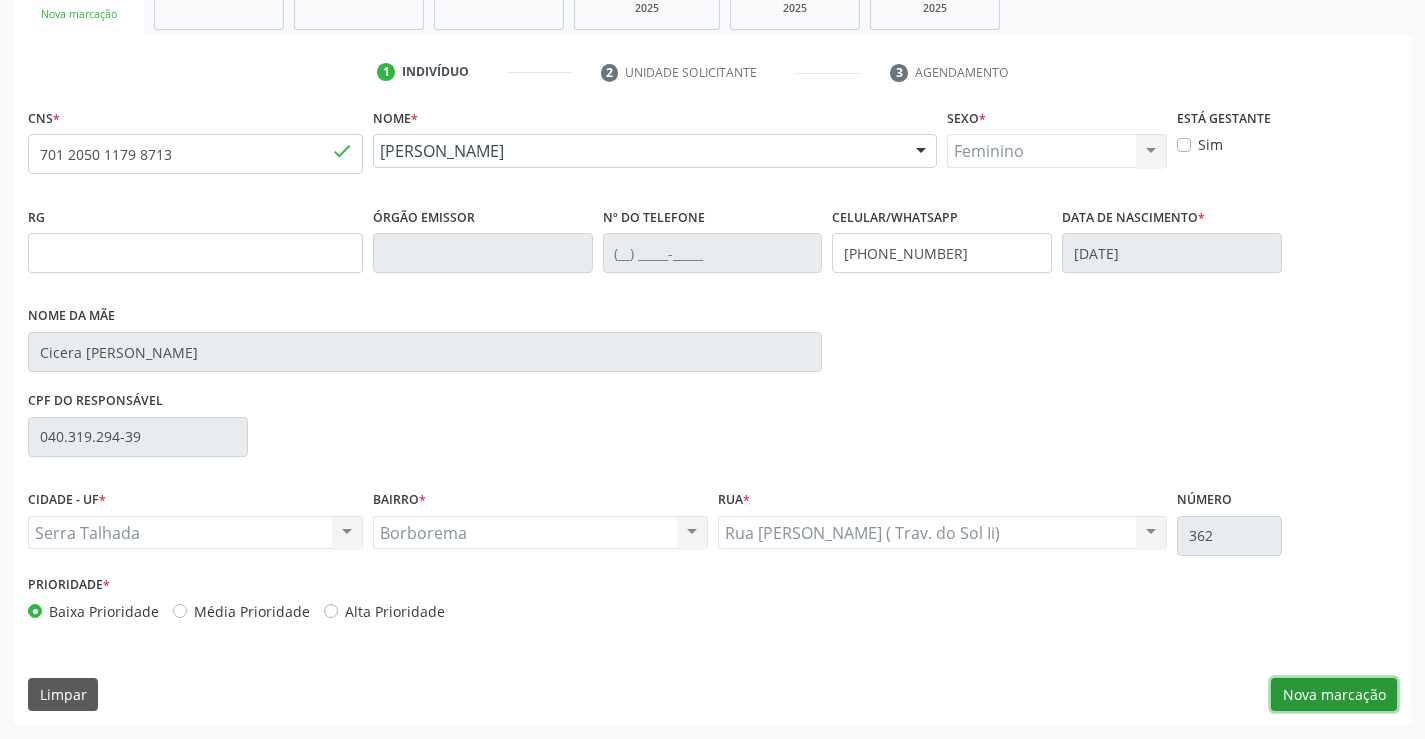 click on "Nova marcação" at bounding box center [1334, 695] 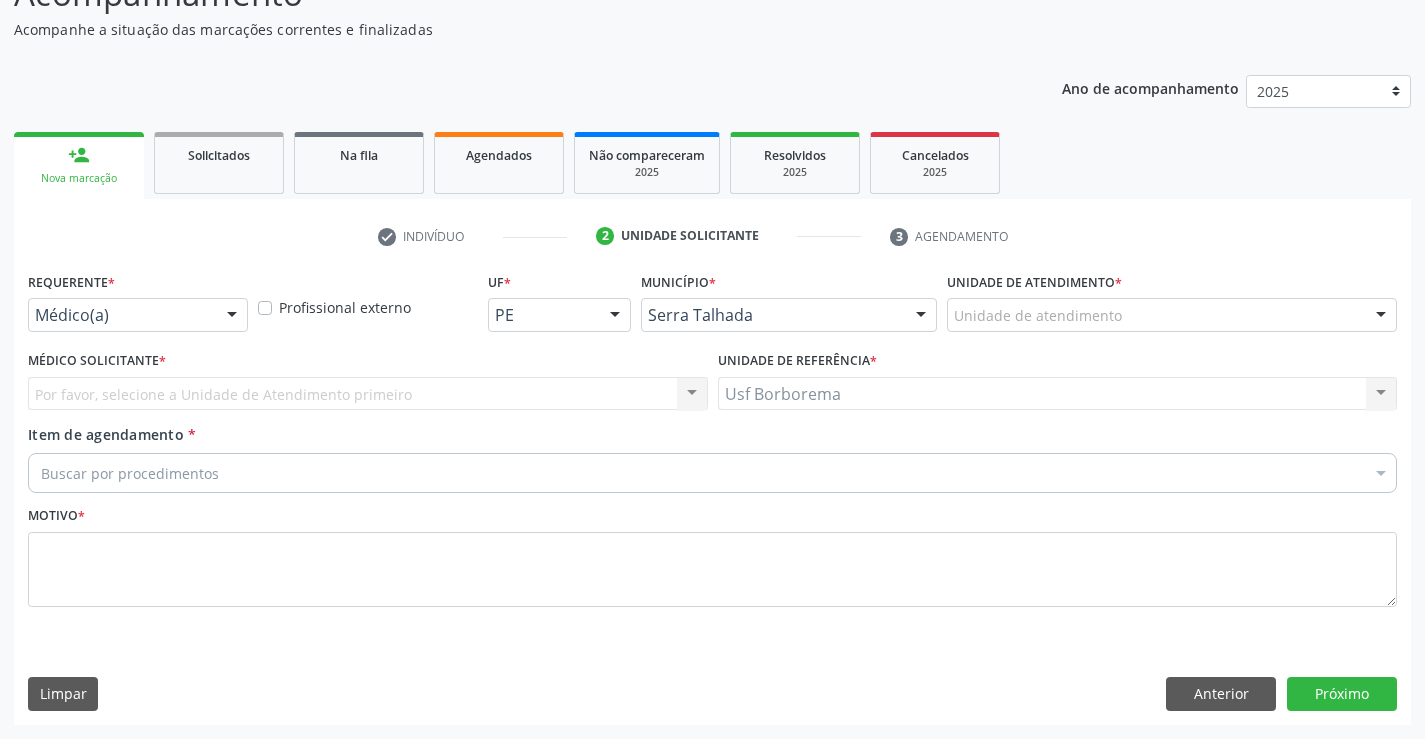 scroll, scrollTop: 167, scrollLeft: 0, axis: vertical 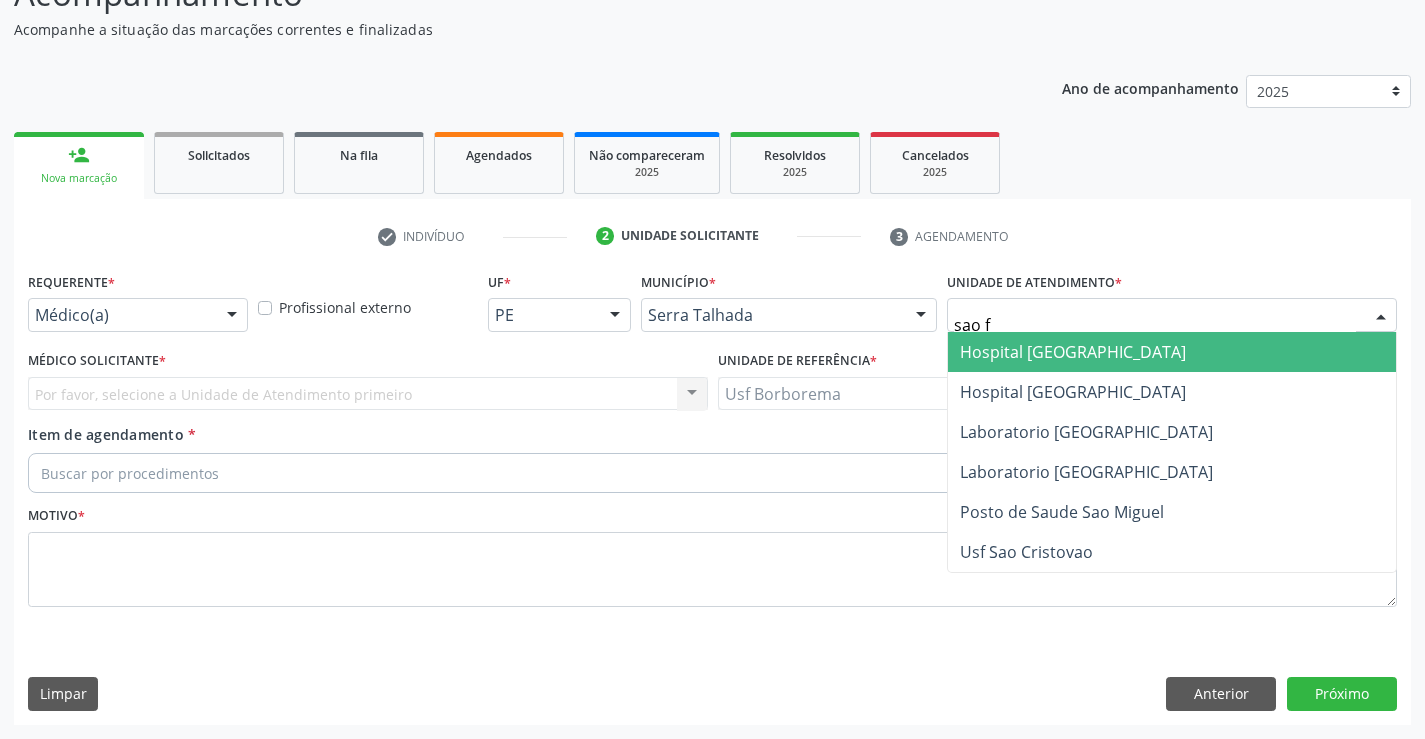 type on "sao fr" 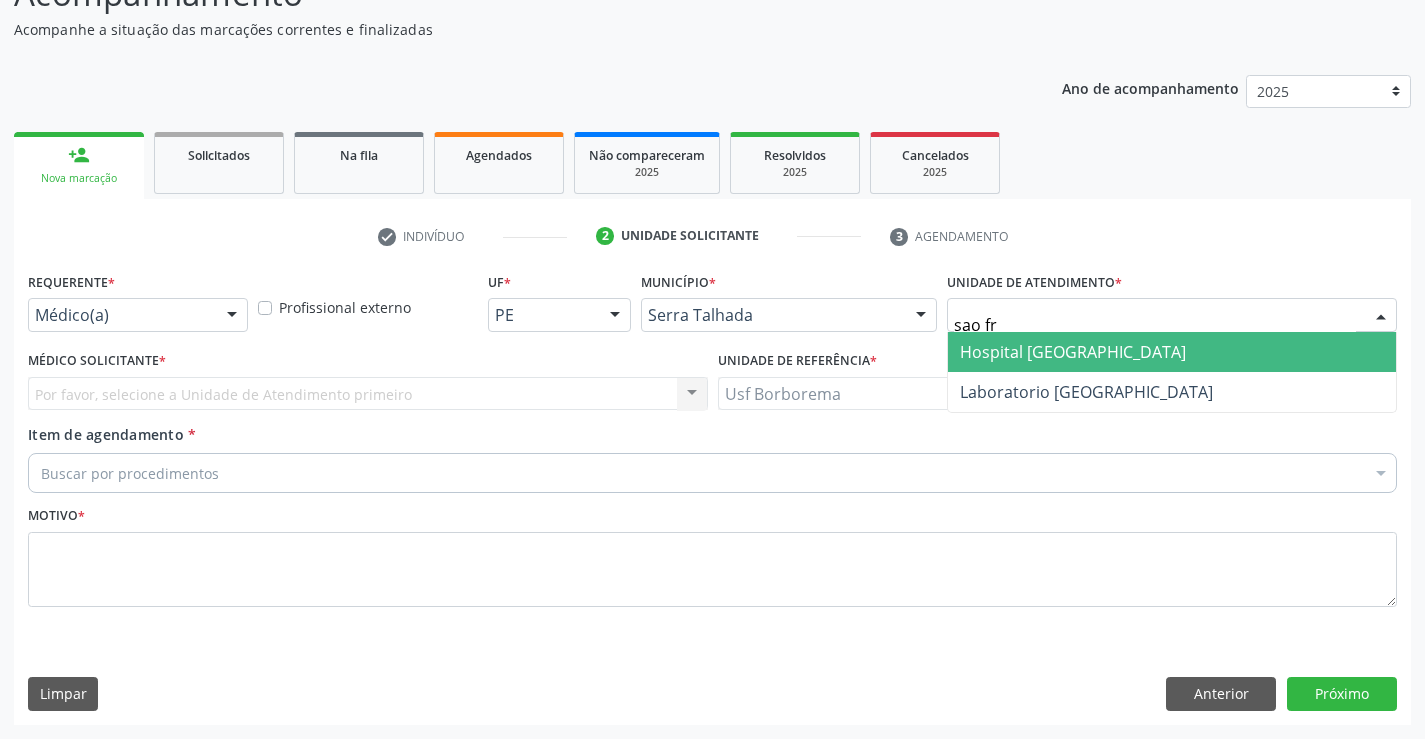 click on "Hospital [GEOGRAPHIC_DATA]" at bounding box center (1073, 352) 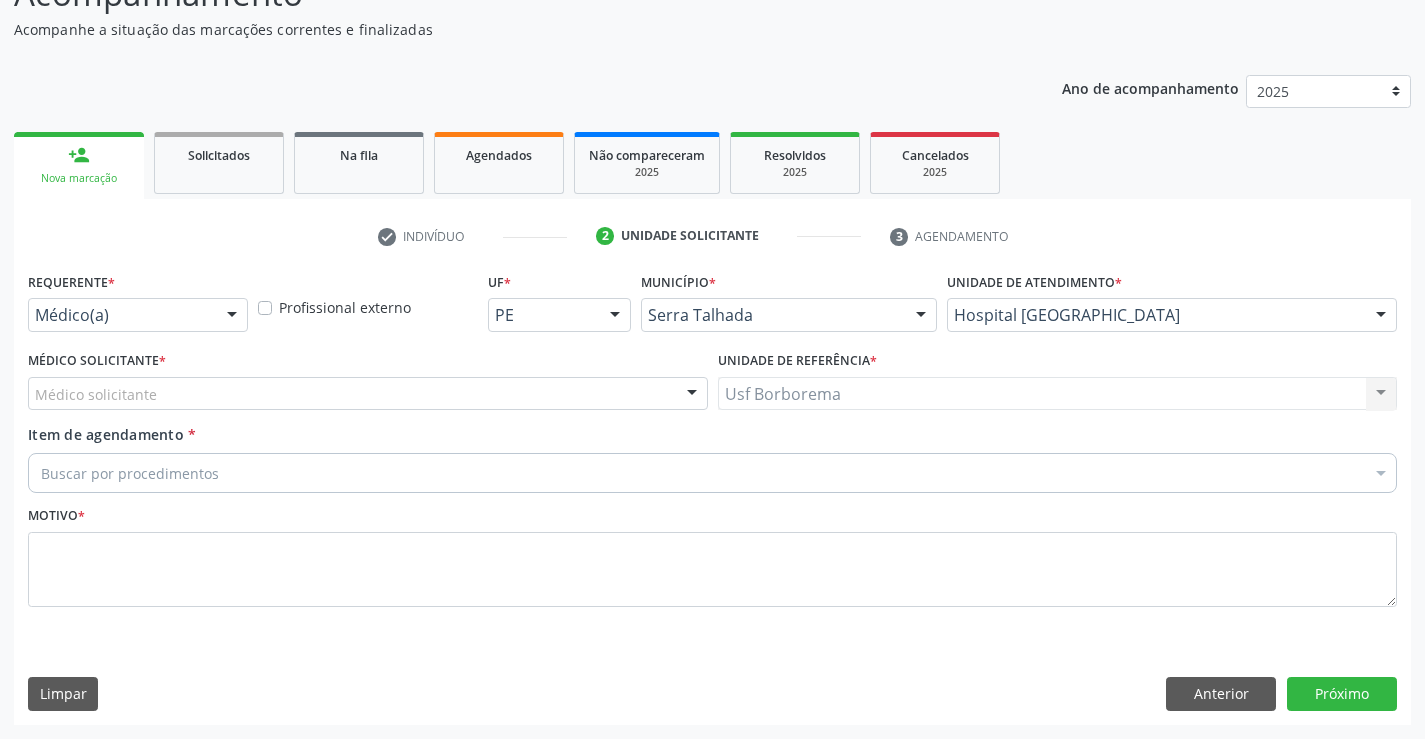 click on "Médico solicitante" at bounding box center (368, 394) 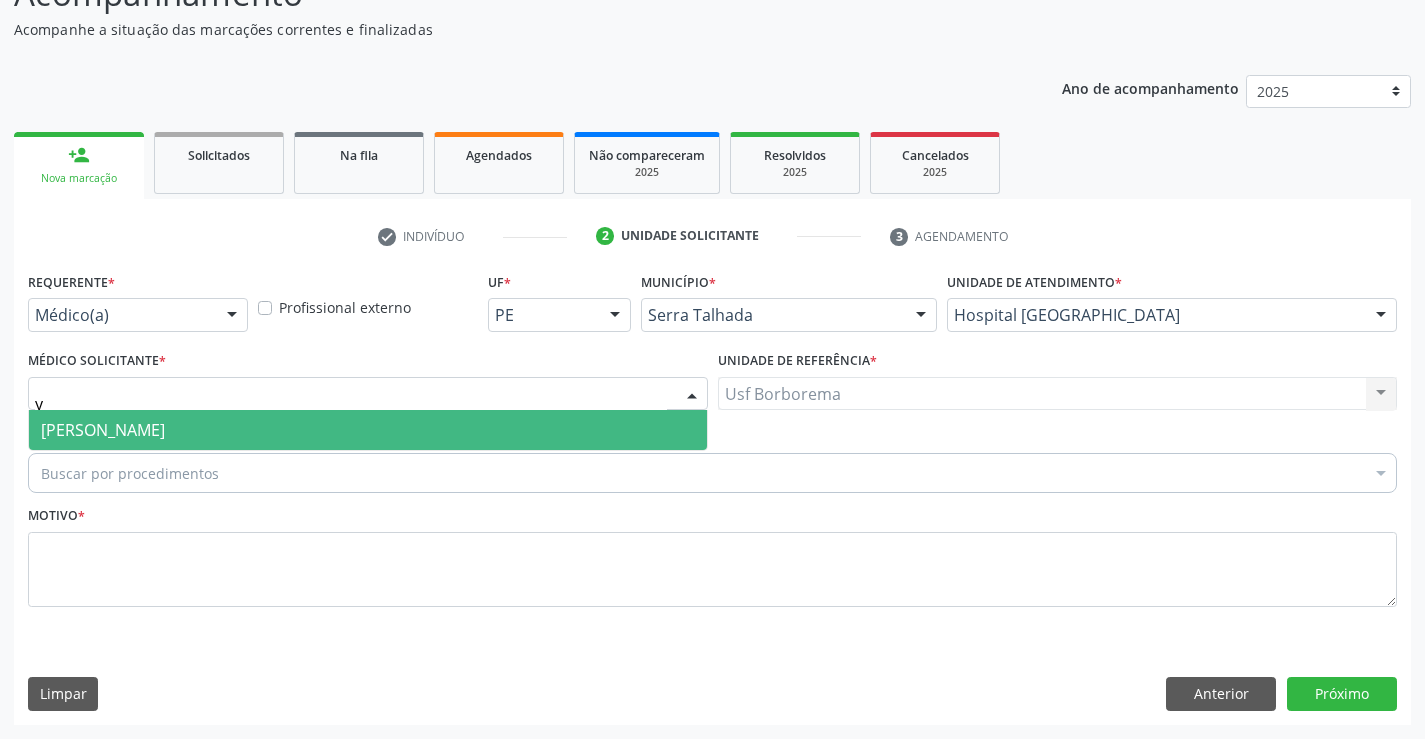 type on "yu" 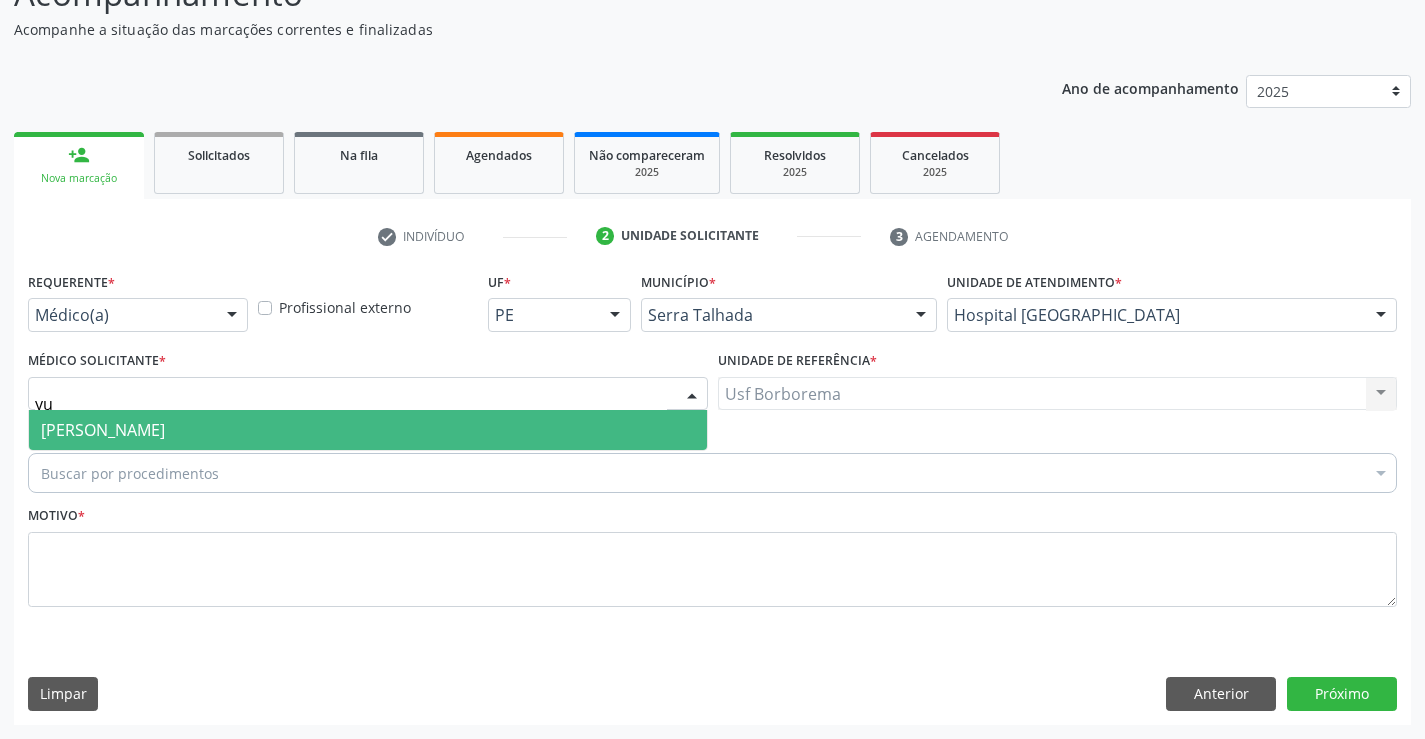 click on "[PERSON_NAME]" at bounding box center [368, 430] 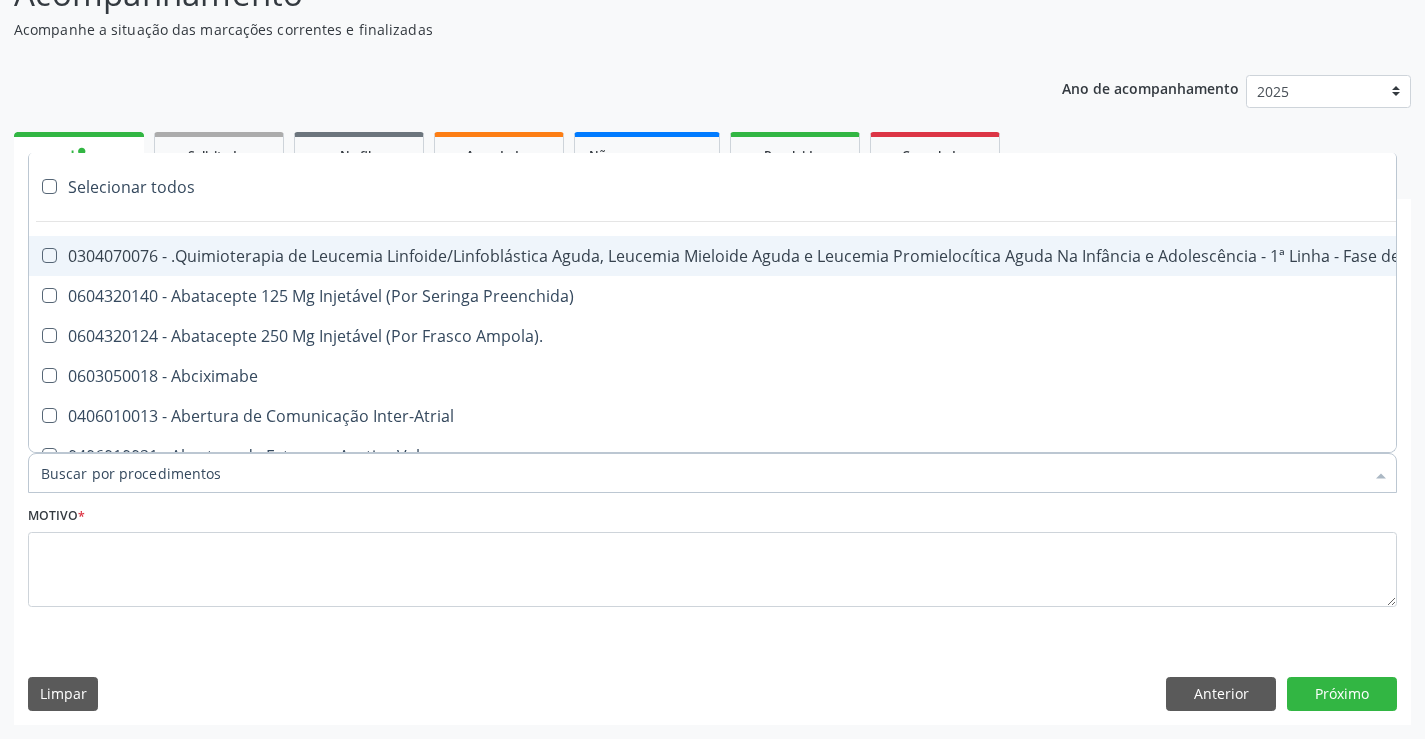 type on "u" 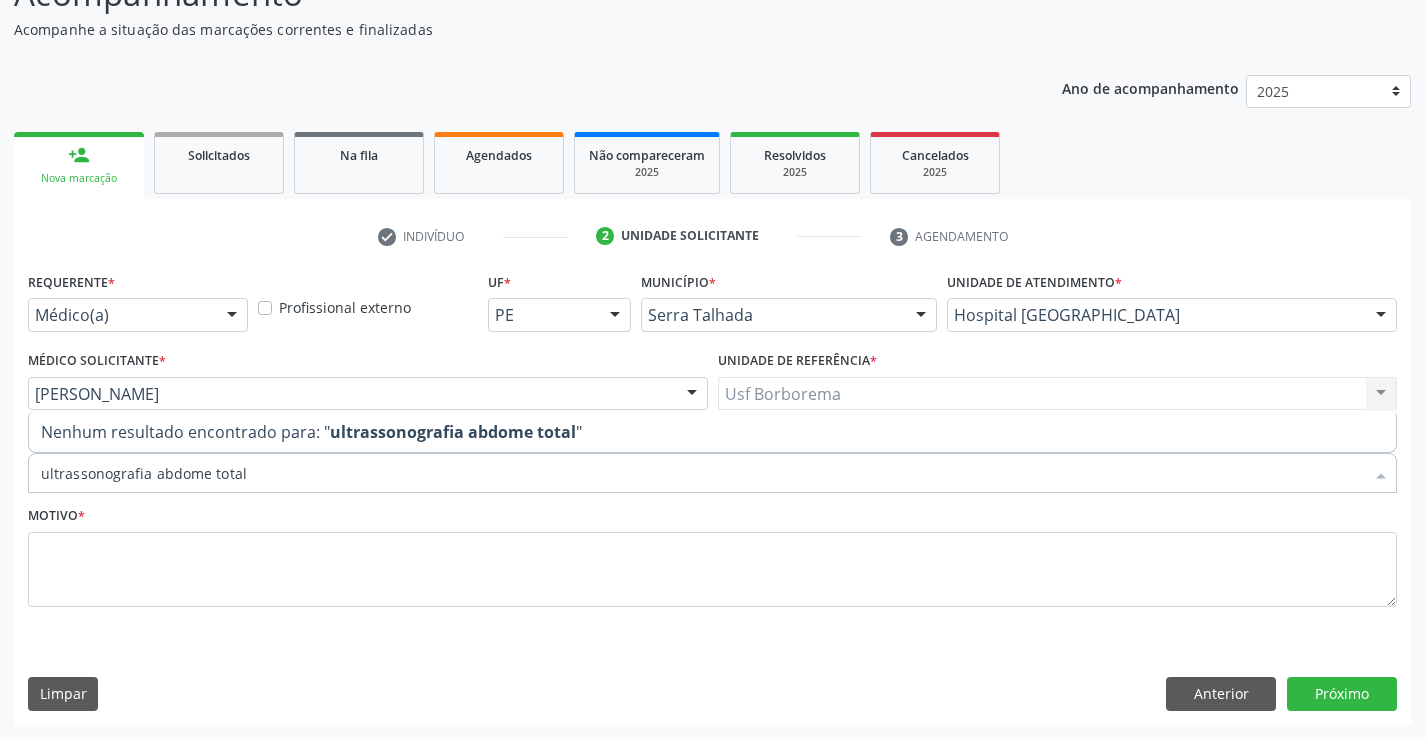 click on "ultrassonografia abdome total" at bounding box center [702, 473] 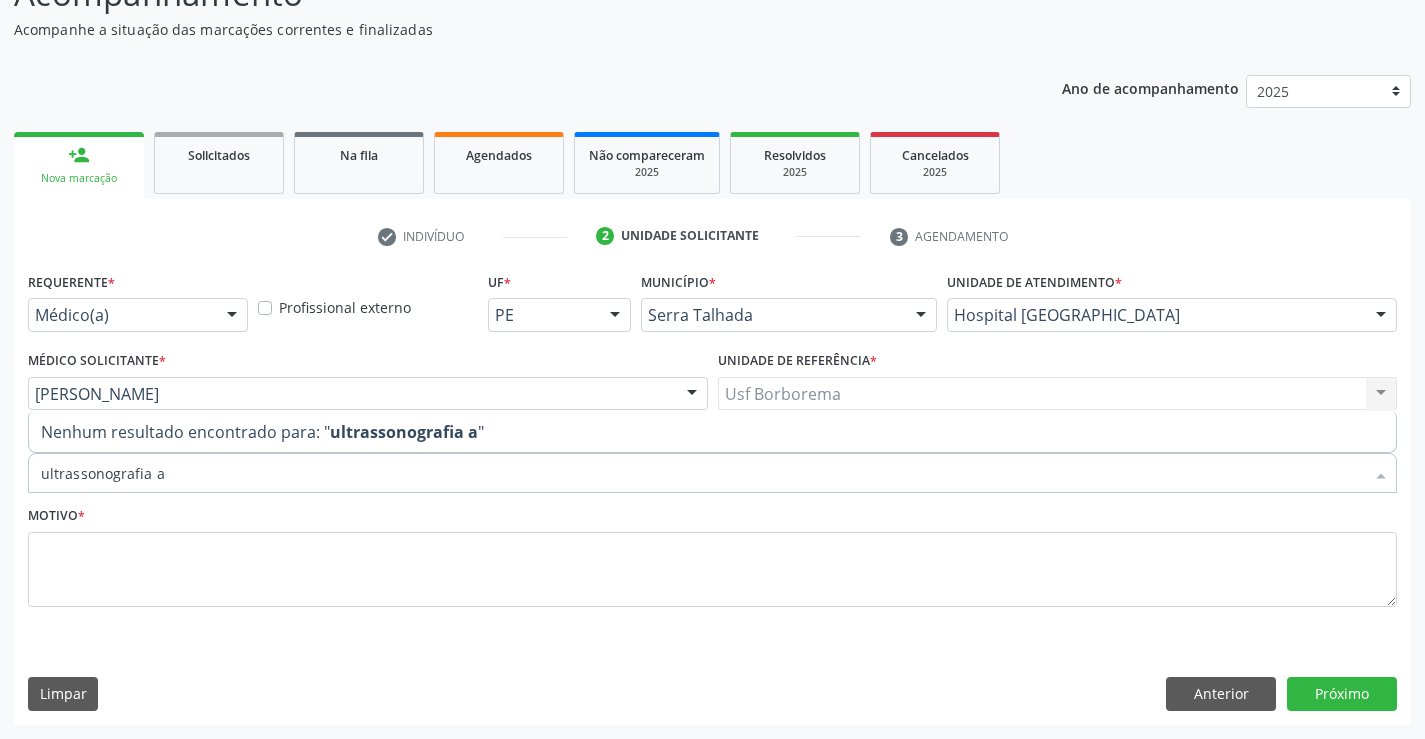 type on "ultrassonografia" 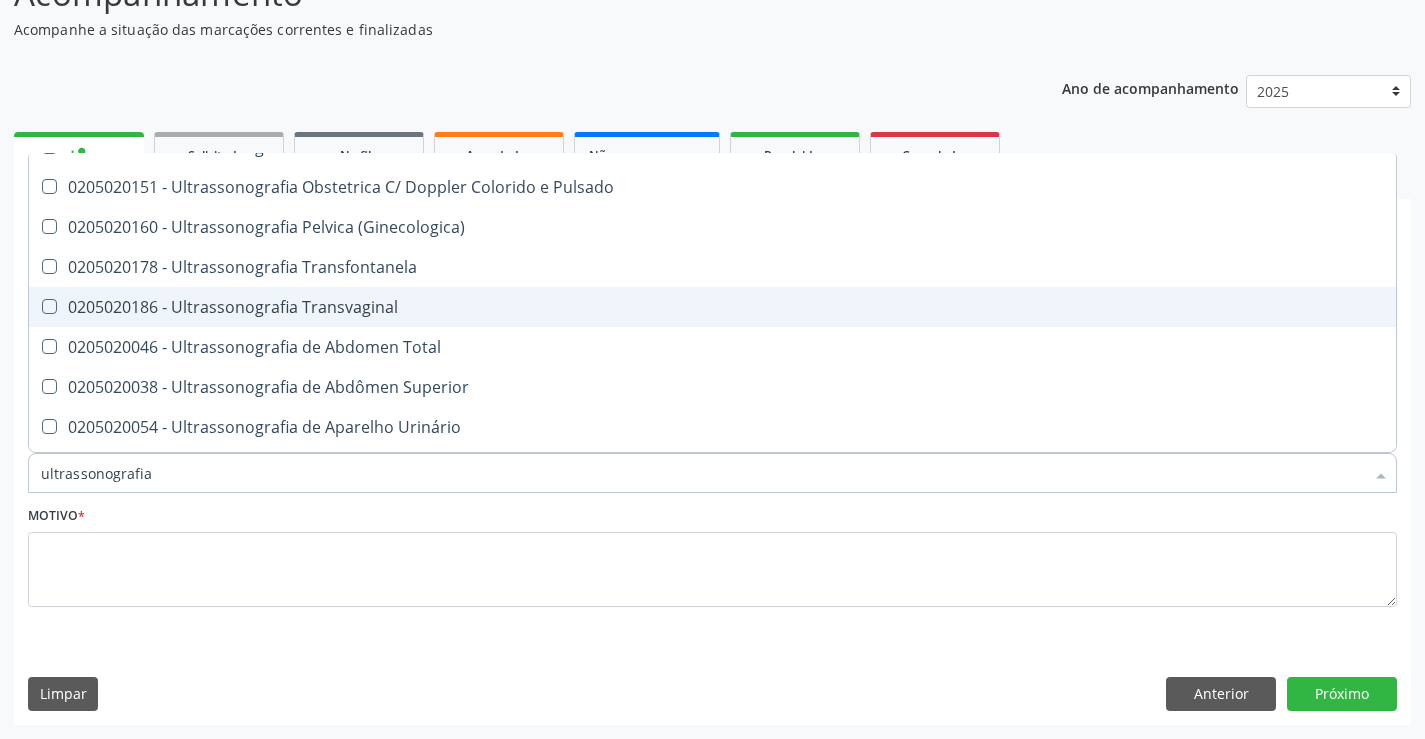 scroll, scrollTop: 300, scrollLeft: 0, axis: vertical 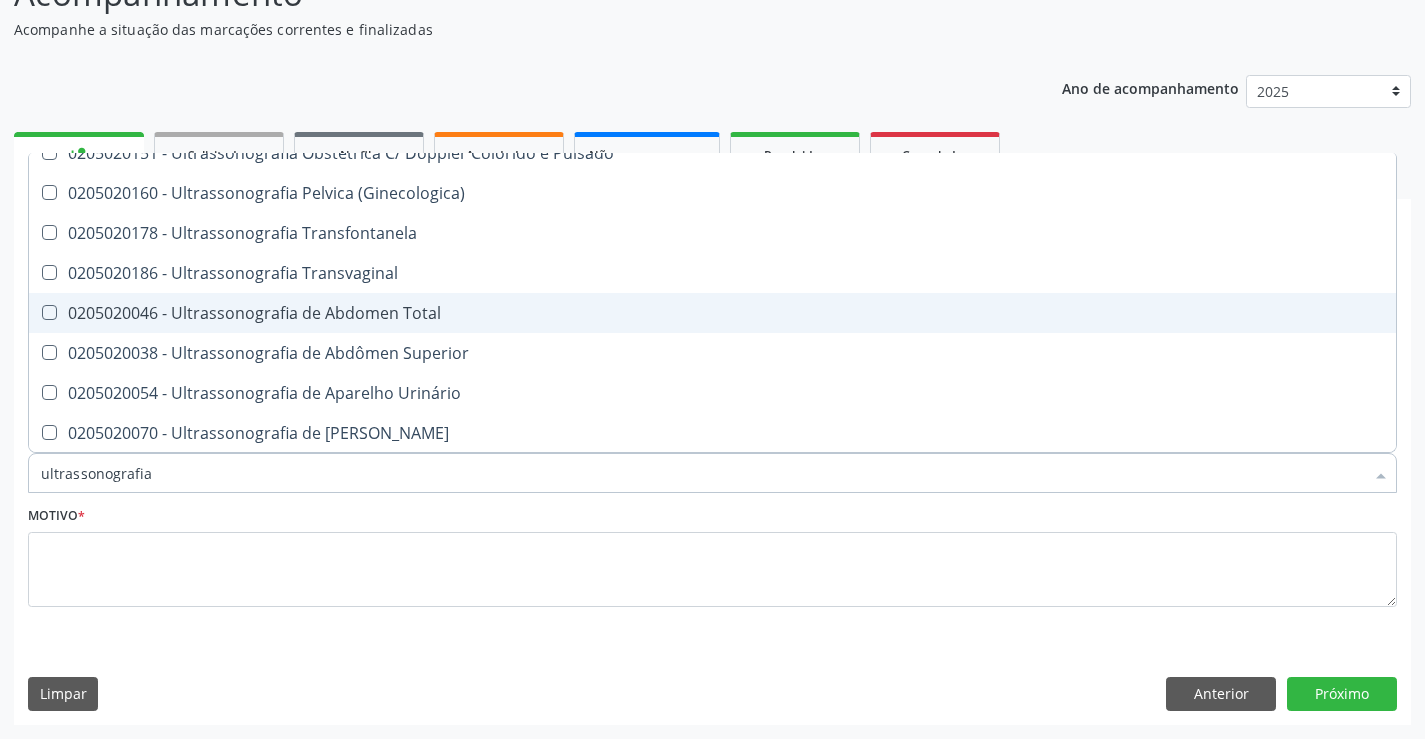 click at bounding box center (49, 312) 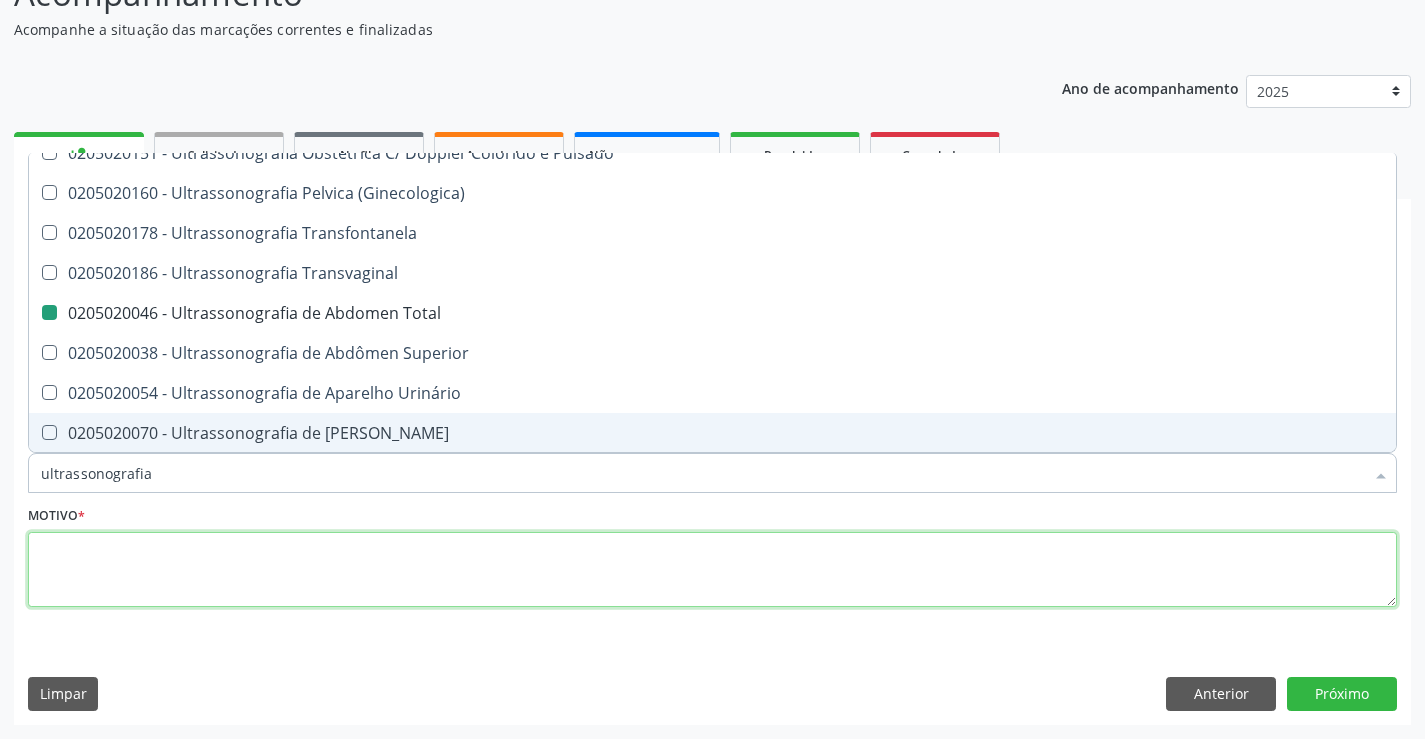 click at bounding box center [712, 570] 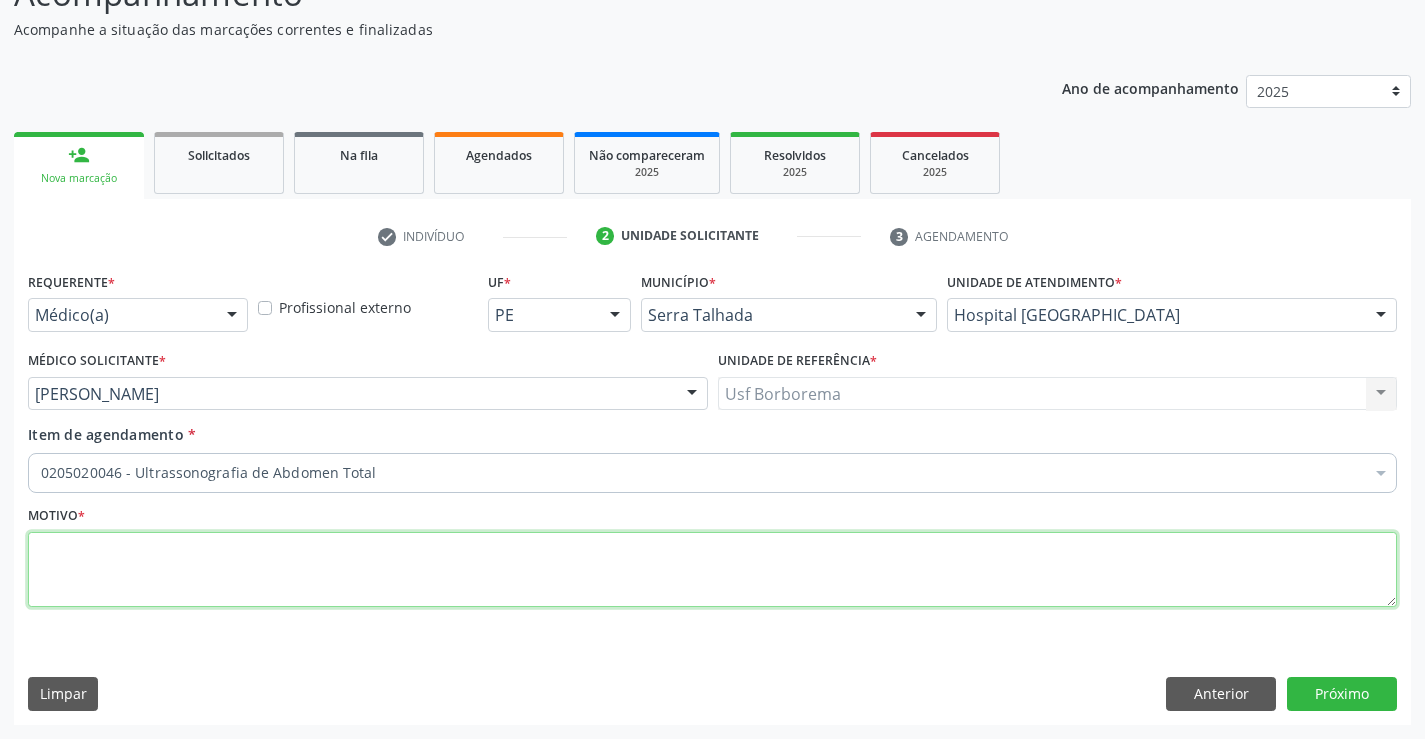 scroll, scrollTop: 0, scrollLeft: 0, axis: both 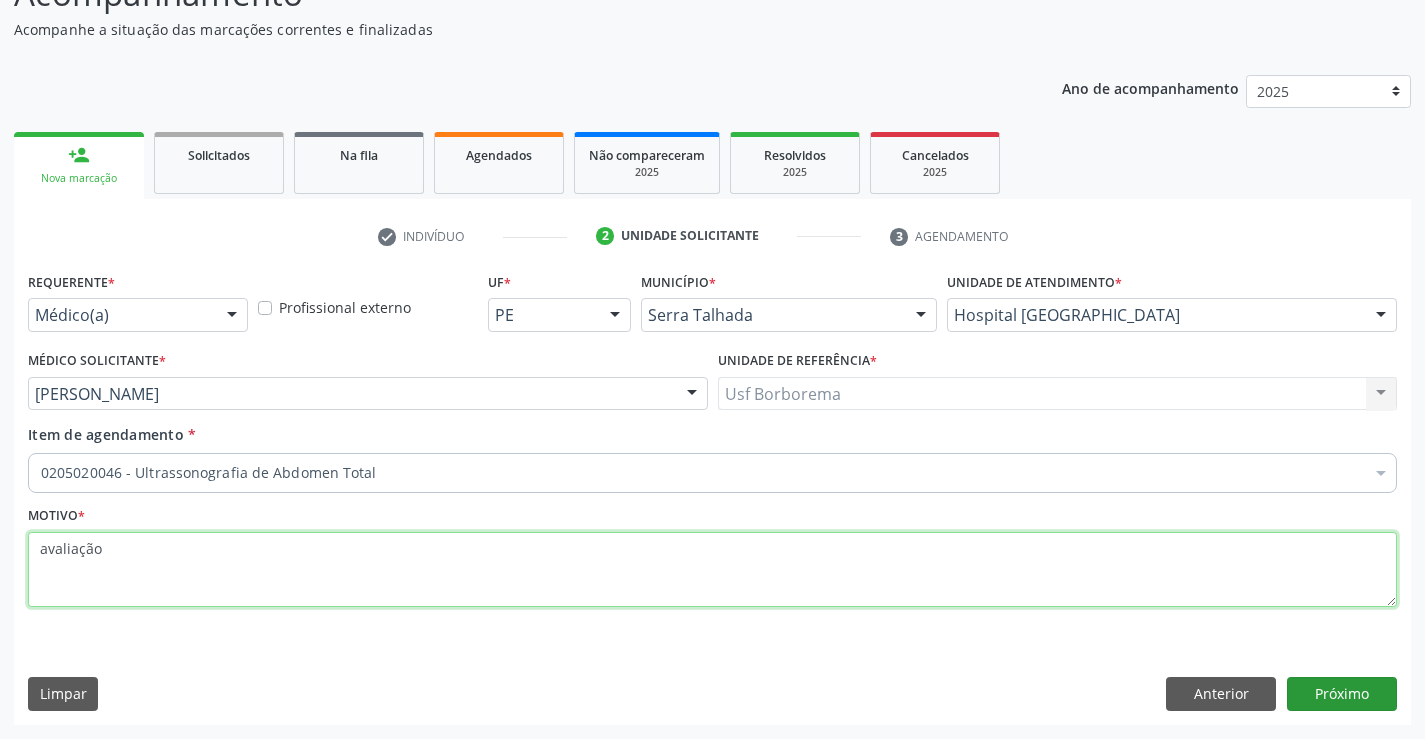 type on "avaliação" 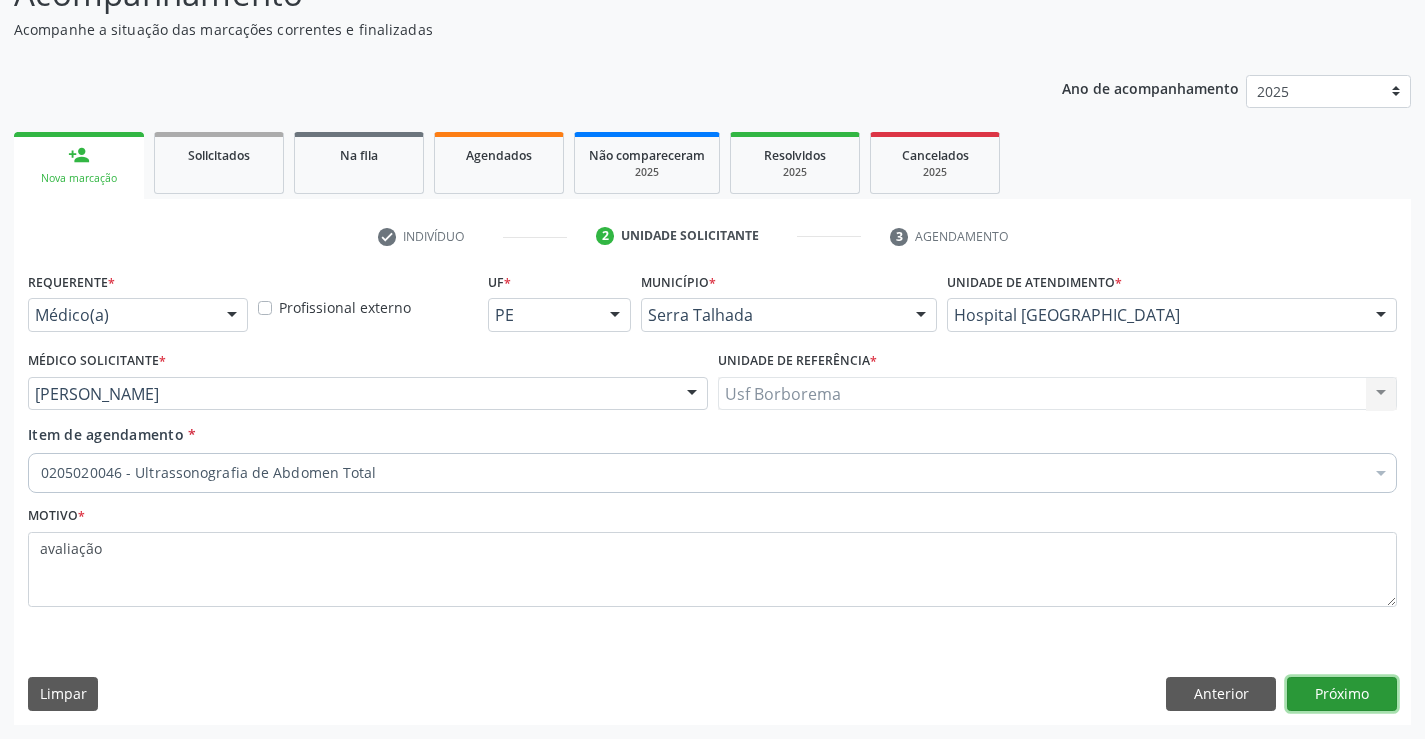 click on "Próximo" at bounding box center (1342, 694) 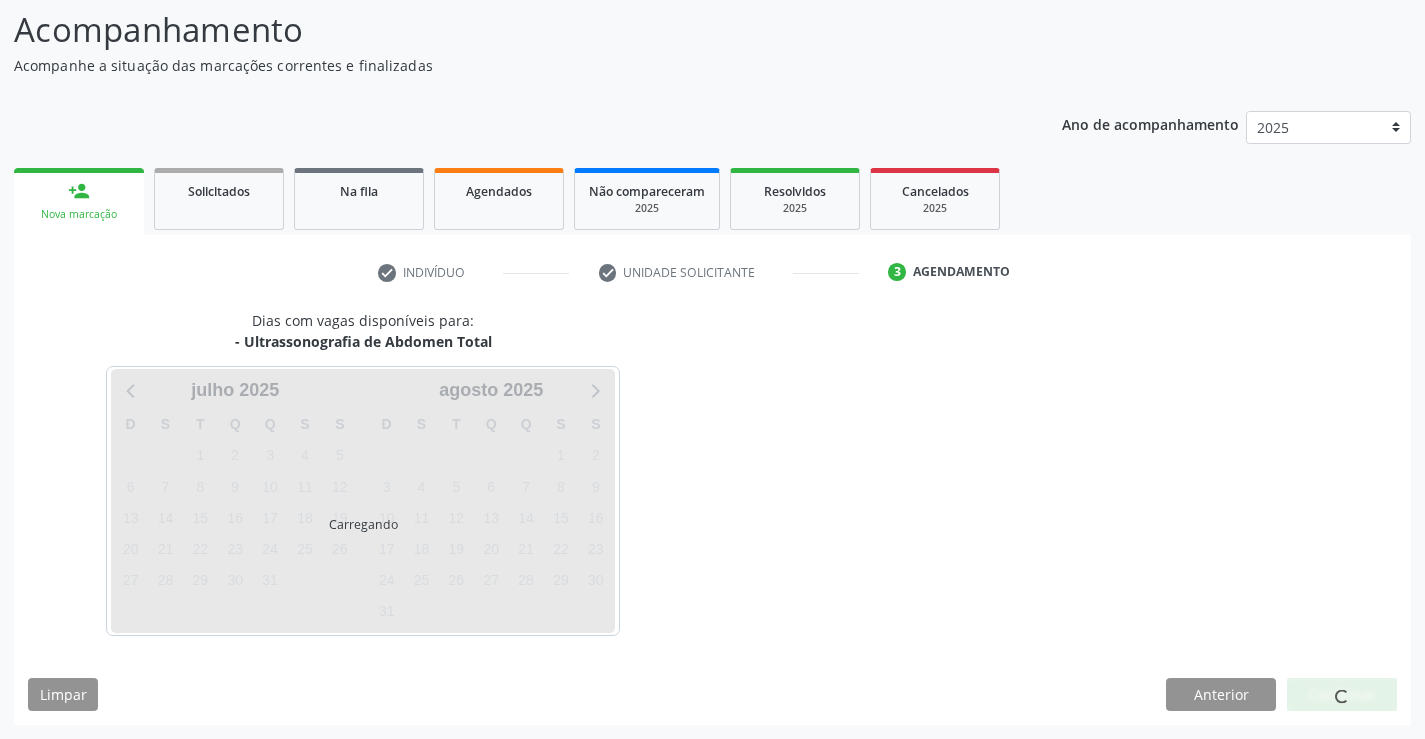 scroll, scrollTop: 131, scrollLeft: 0, axis: vertical 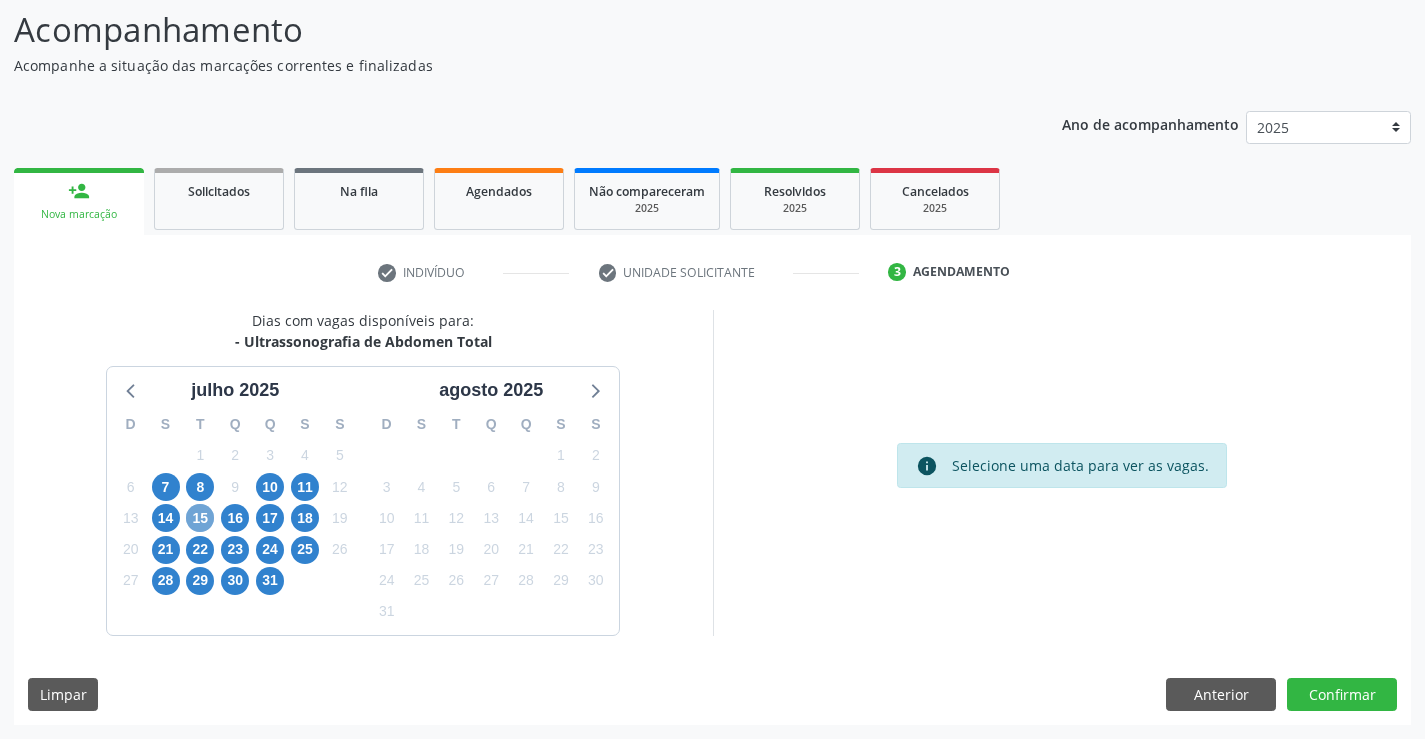 click on "15" at bounding box center (200, 518) 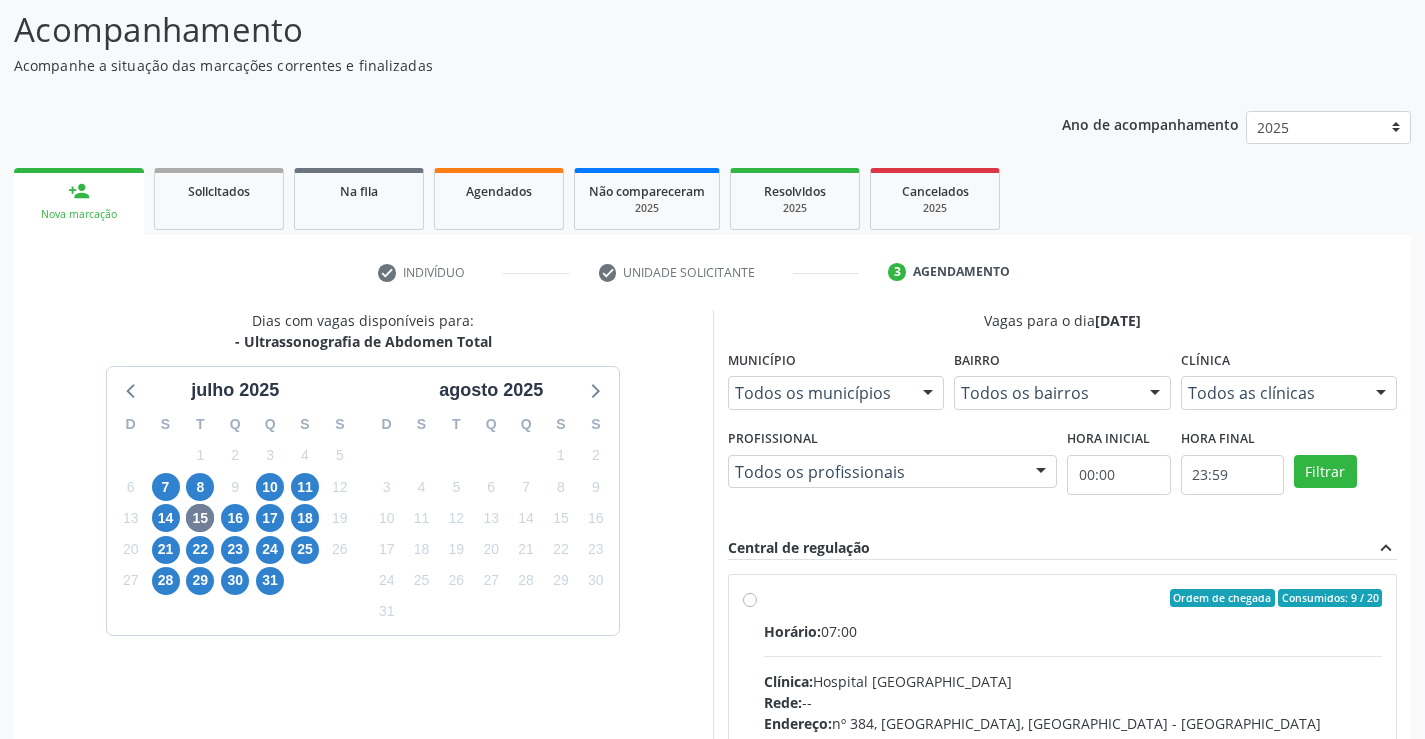 click on "Ordem de chegada
Consumidos: 9 / 20
Horário:   07:00
Clínica:  Hospital Sao Francisco
Rede:
--
Endereço:   nº 384, Varzea, Serra Talhada - PE
Telefone:   (81) 38312142
Profissional:
Yuri Araujo Magalhaes
Informações adicionais sobre o atendimento
Idade de atendimento:
de 0 a 120 anos
Gênero(s) atendido(s):
Masculino e Feminino
Informações adicionais:
--" at bounding box center (1073, 742) 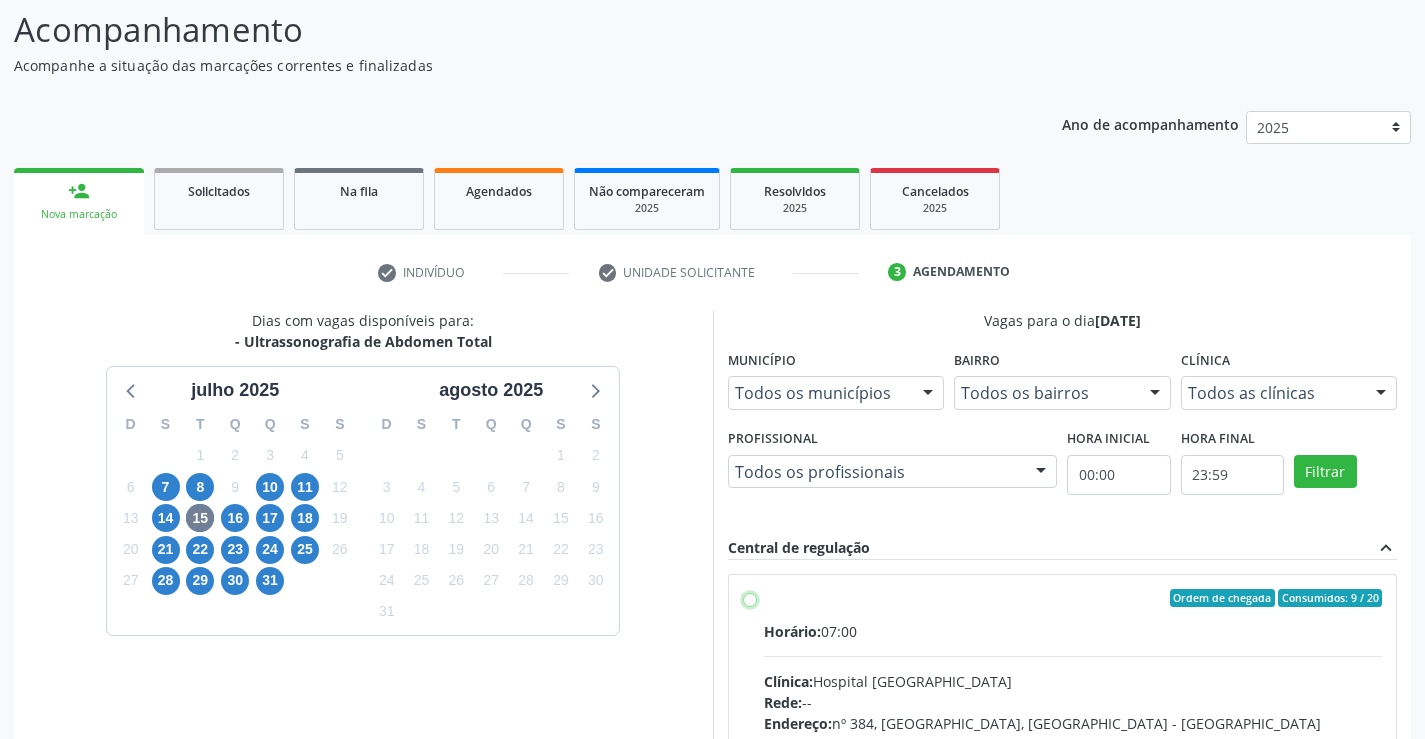 click on "Ordem de chegada
Consumidos: 9 / 20
Horário:   07:00
Clínica:  Hospital Sao Francisco
Rede:
--
Endereço:   nº 384, Varzea, Serra Talhada - PE
Telefone:   (81) 38312142
Profissional:
Yuri Araujo Magalhaes
Informações adicionais sobre o atendimento
Idade de atendimento:
de 0 a 120 anos
Gênero(s) atendido(s):
Masculino e Feminino
Informações adicionais:
--" at bounding box center (750, 598) 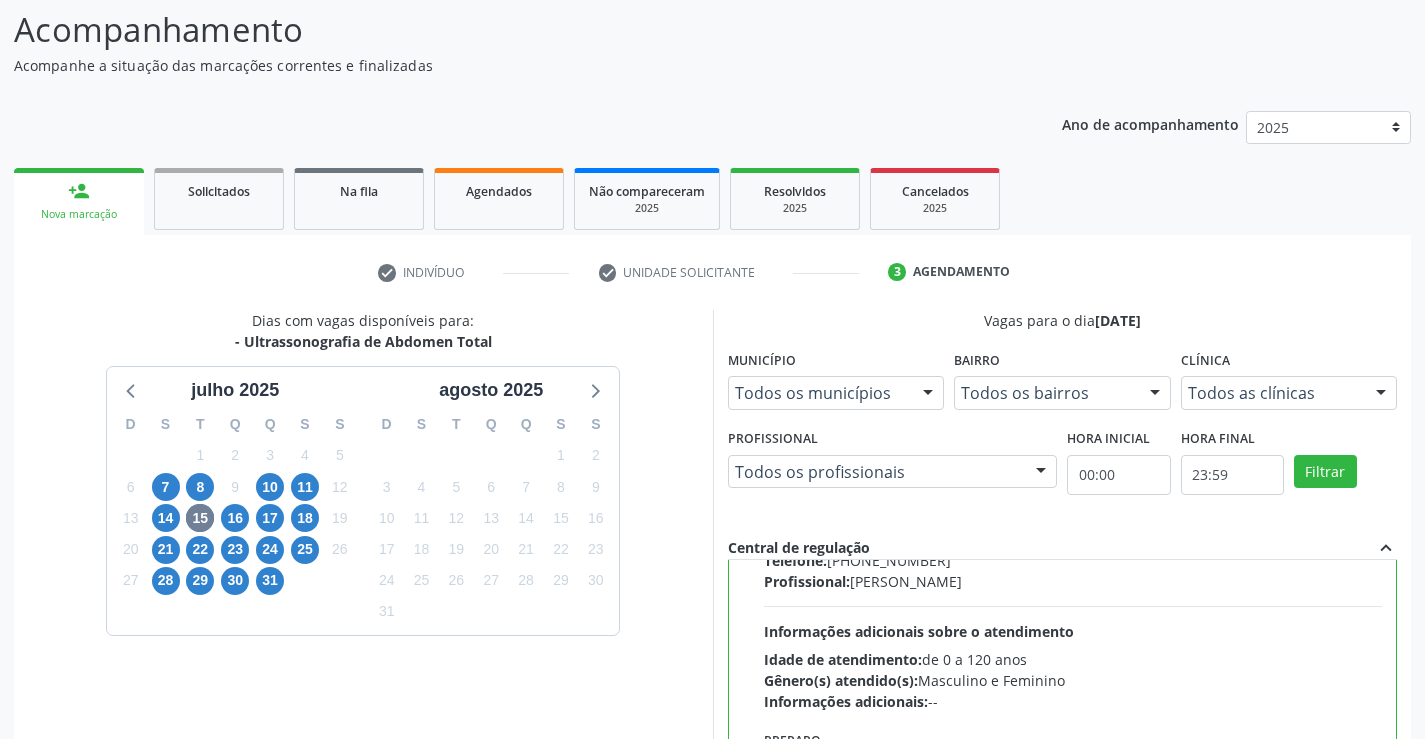 scroll, scrollTop: 450, scrollLeft: 0, axis: vertical 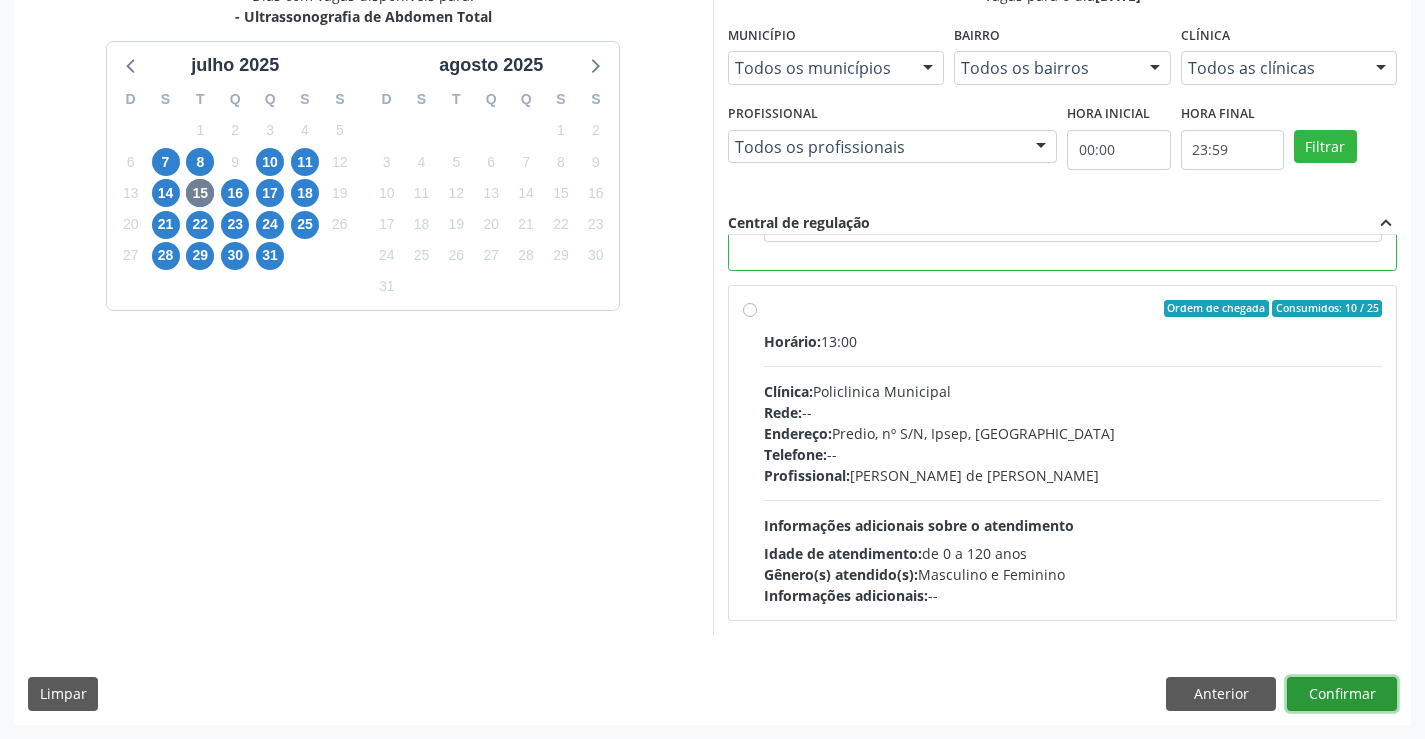 click on "Confirmar" at bounding box center (1342, 694) 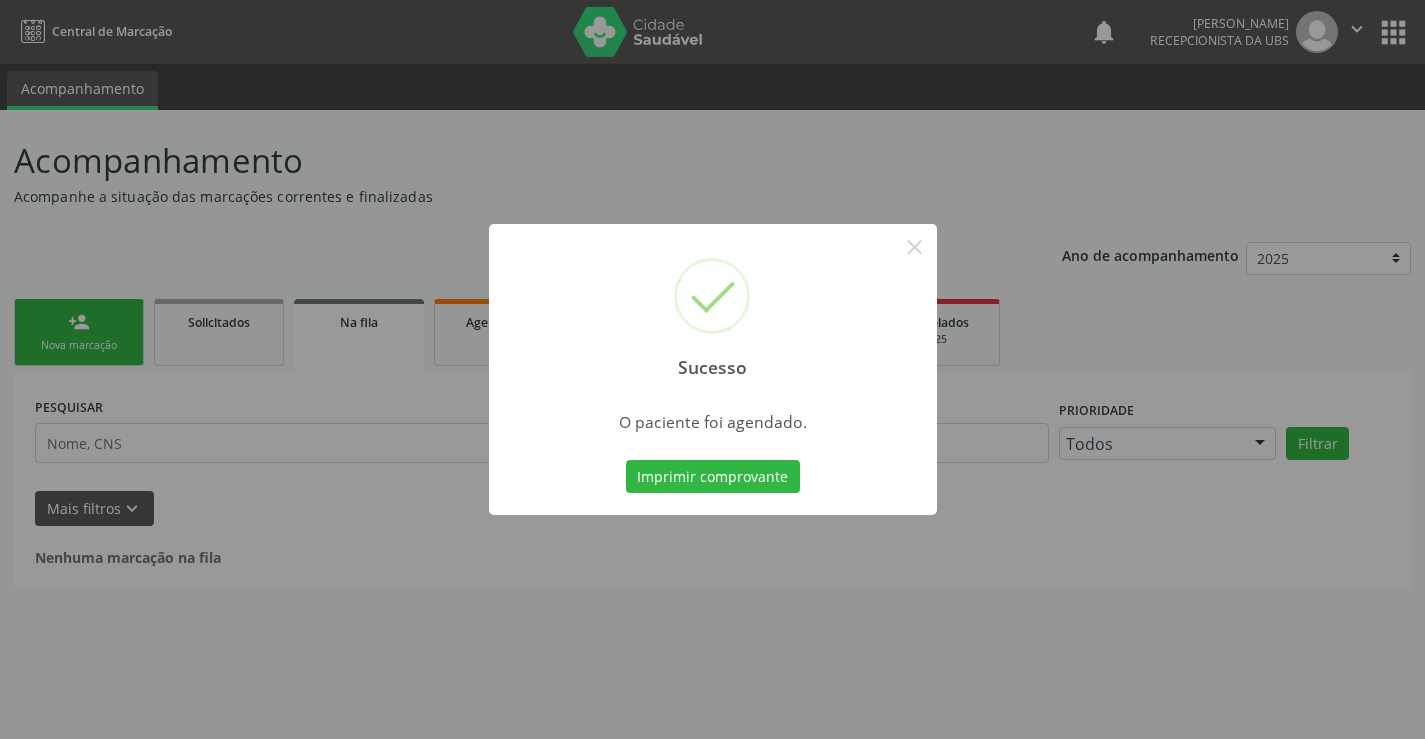 scroll, scrollTop: 0, scrollLeft: 0, axis: both 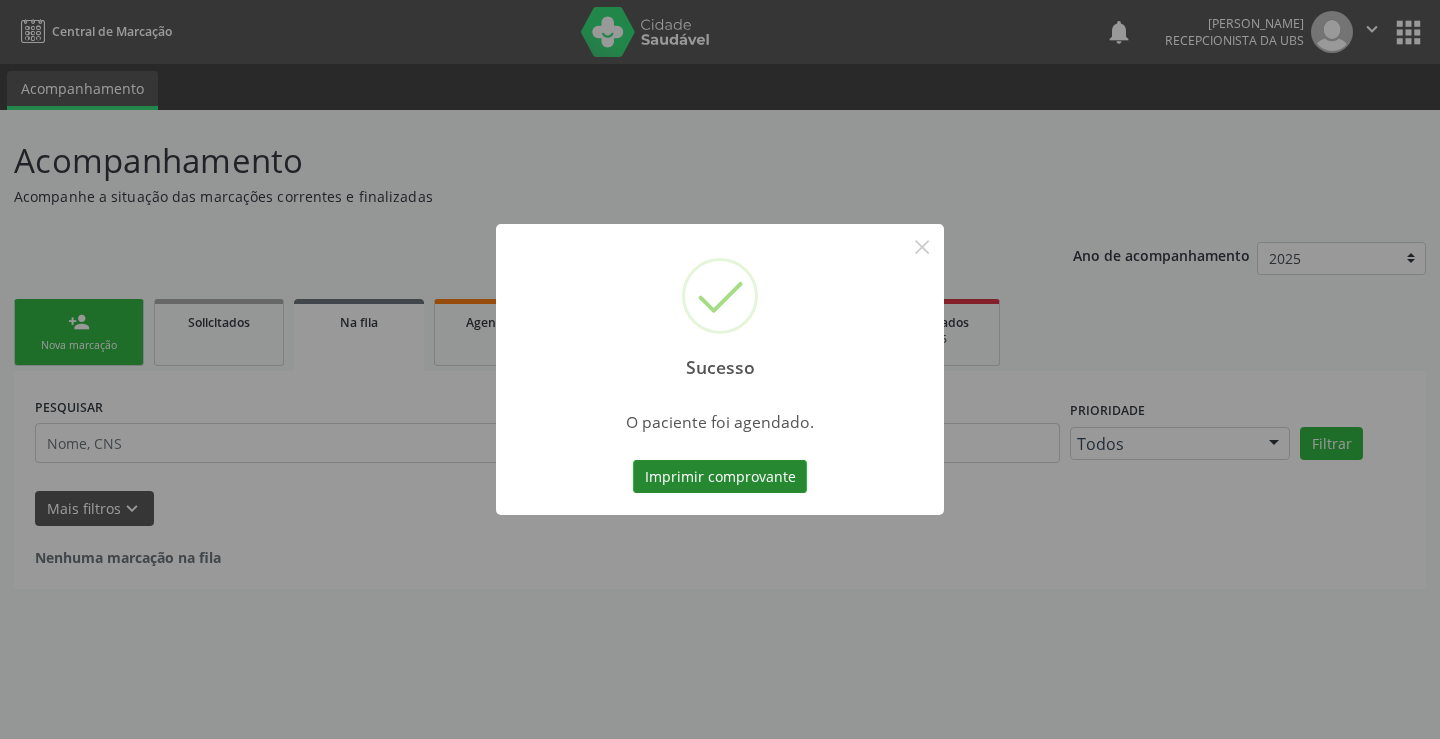 click on "Imprimir comprovante" at bounding box center [720, 477] 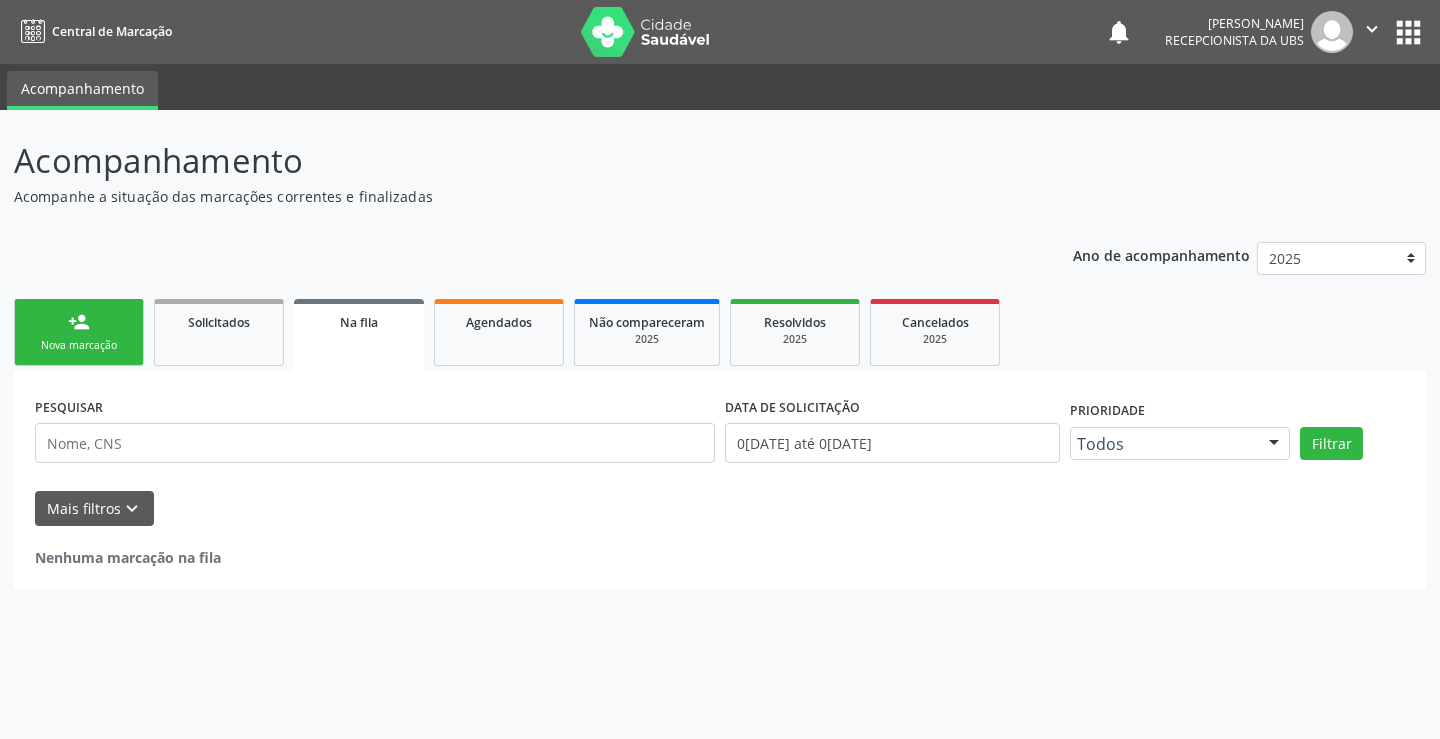 click on "person_add
Nova marcação" at bounding box center (79, 332) 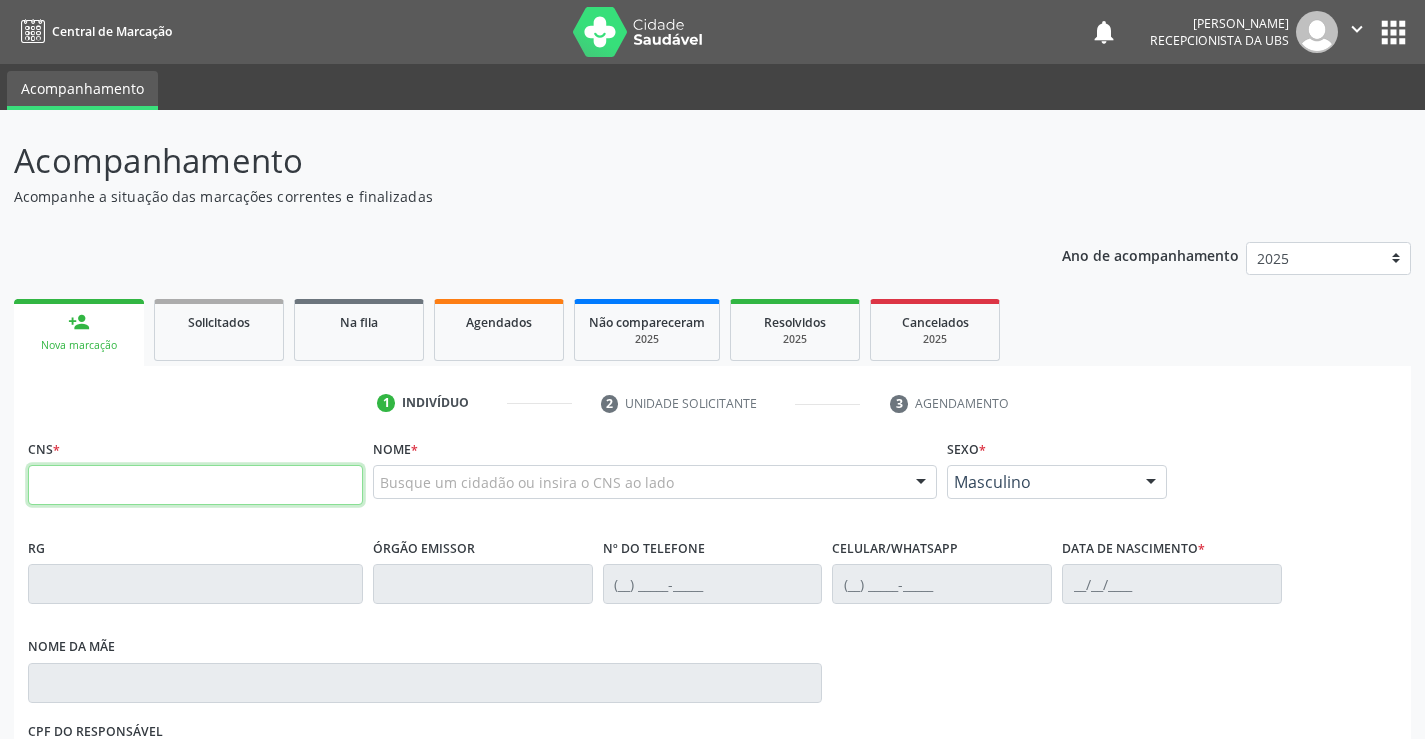 click at bounding box center [195, 485] 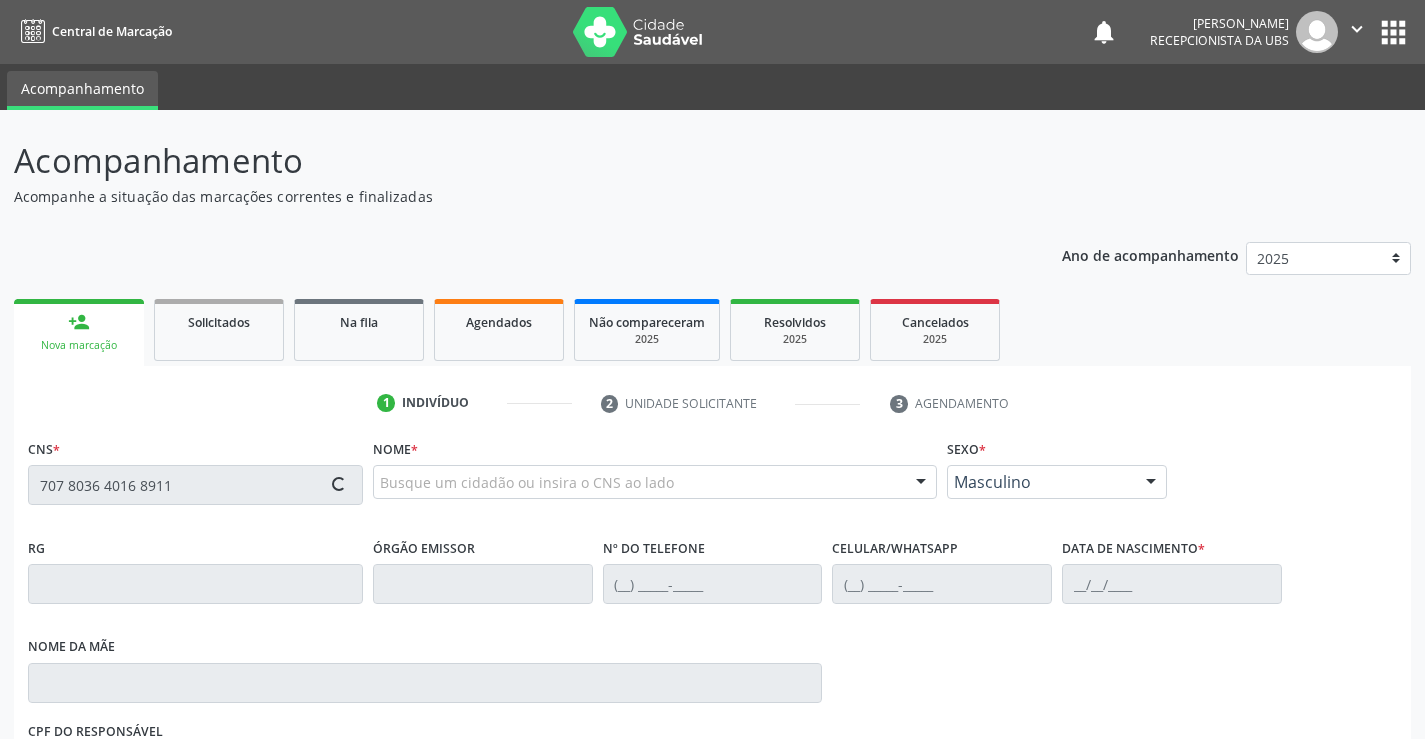 type on "707 8036 4016 8911" 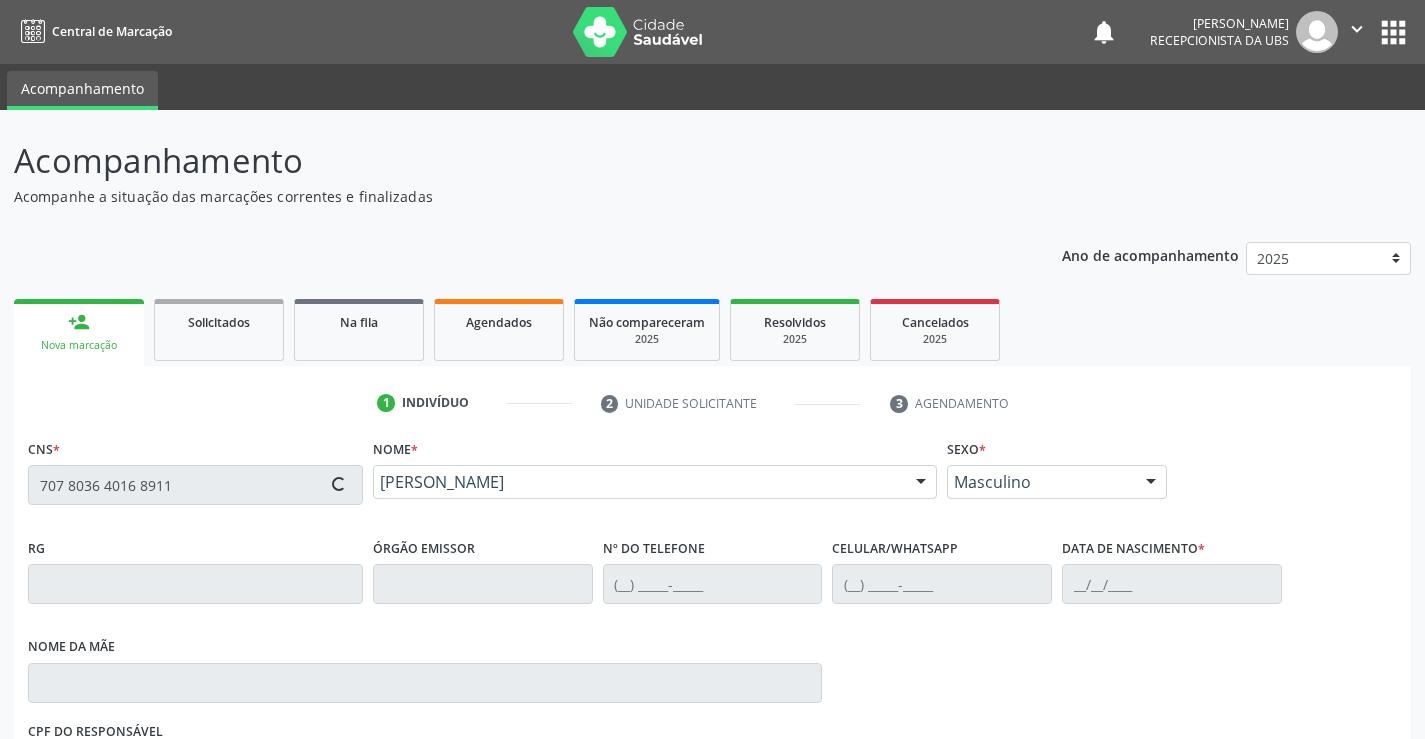 type on "(87) 99802-6653" 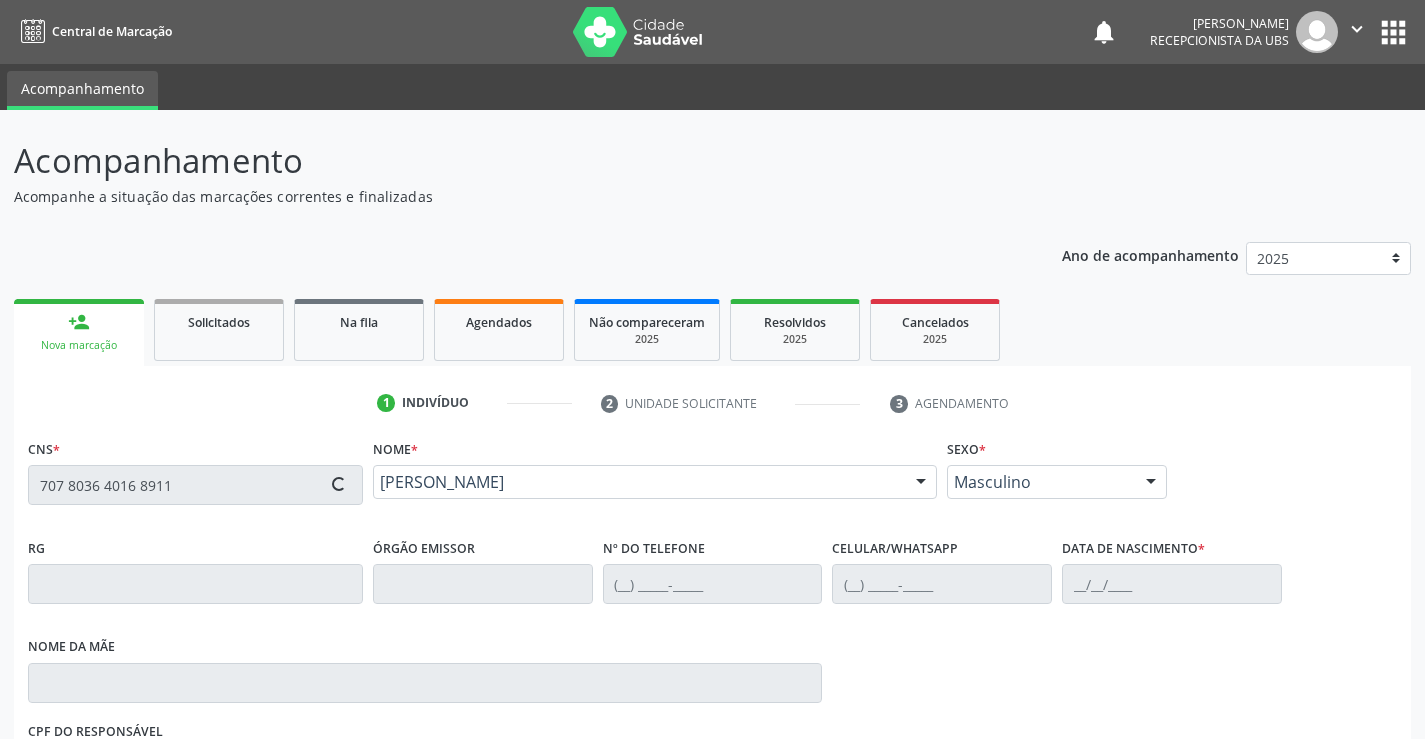 type on "09/06/1972" 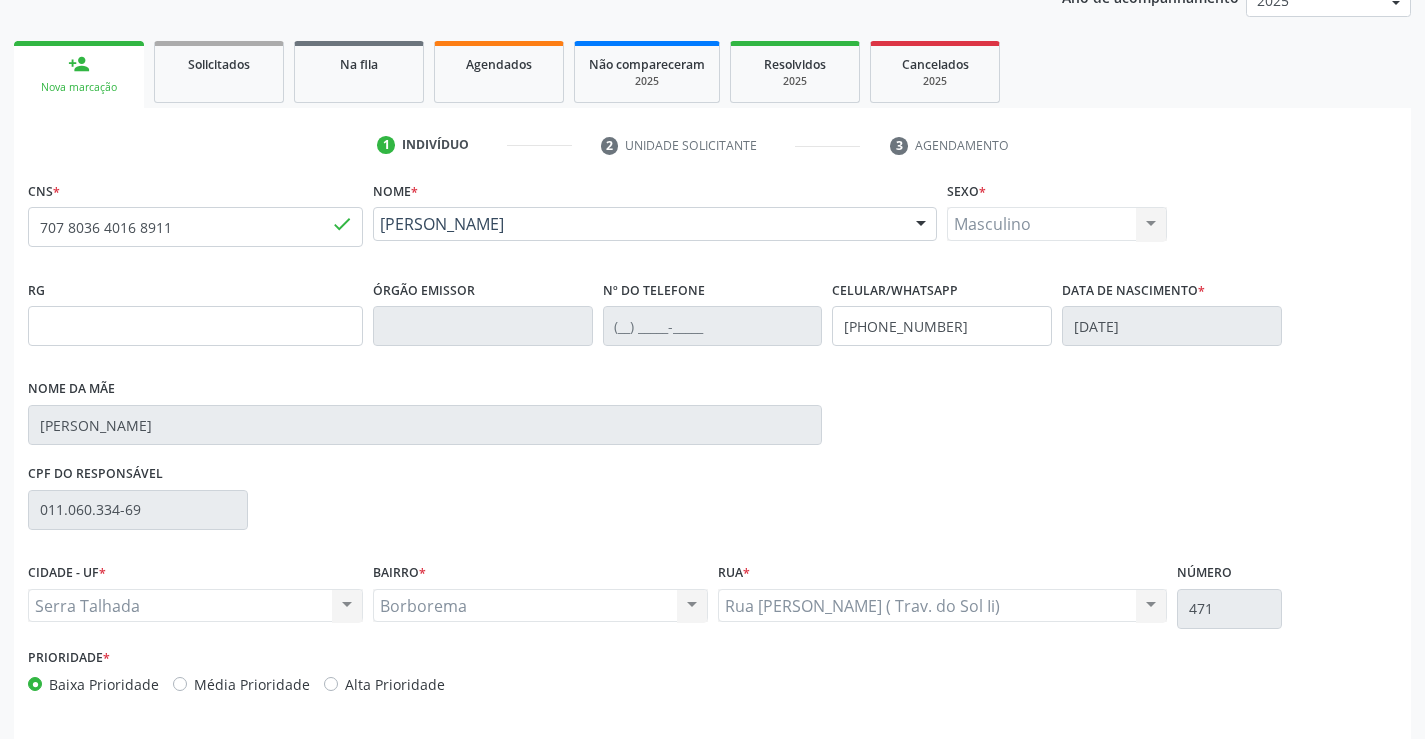 scroll, scrollTop: 331, scrollLeft: 0, axis: vertical 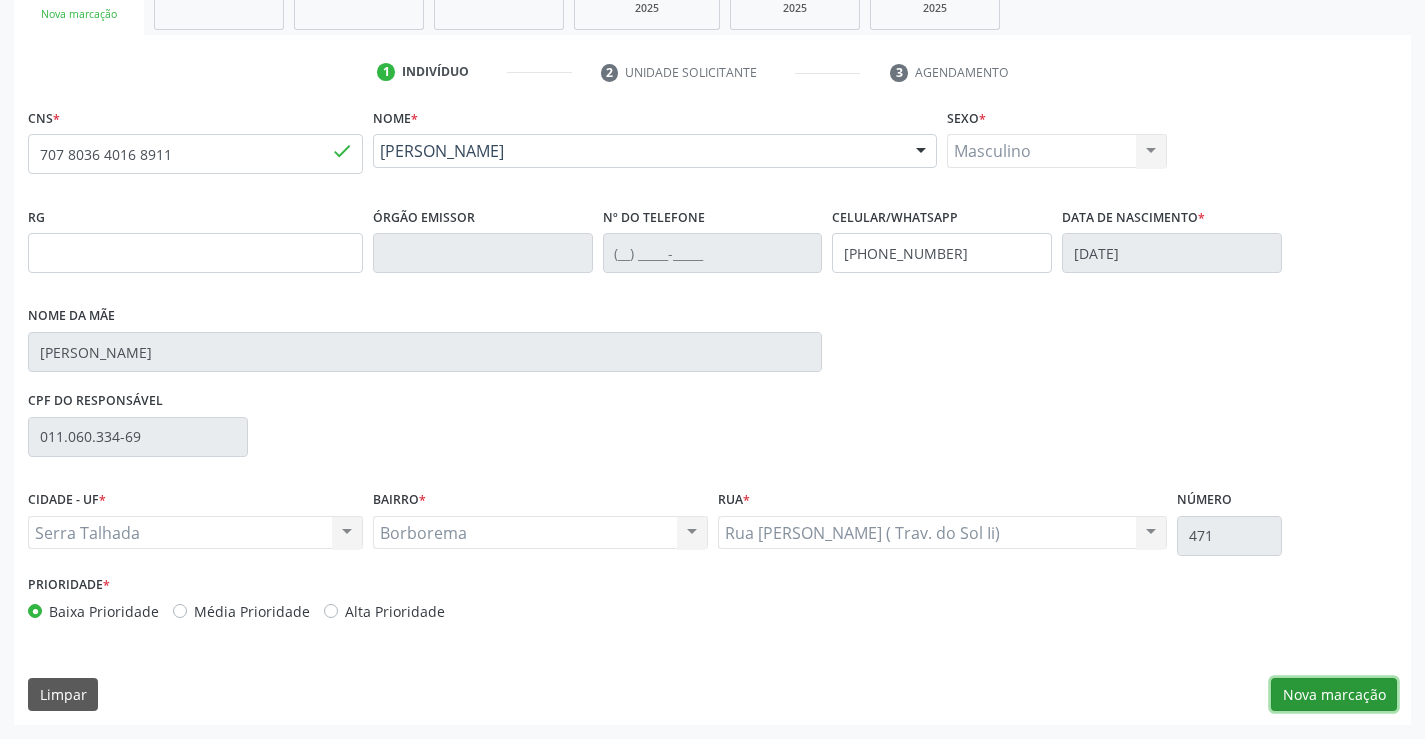 click on "Nova marcação" at bounding box center [1334, 695] 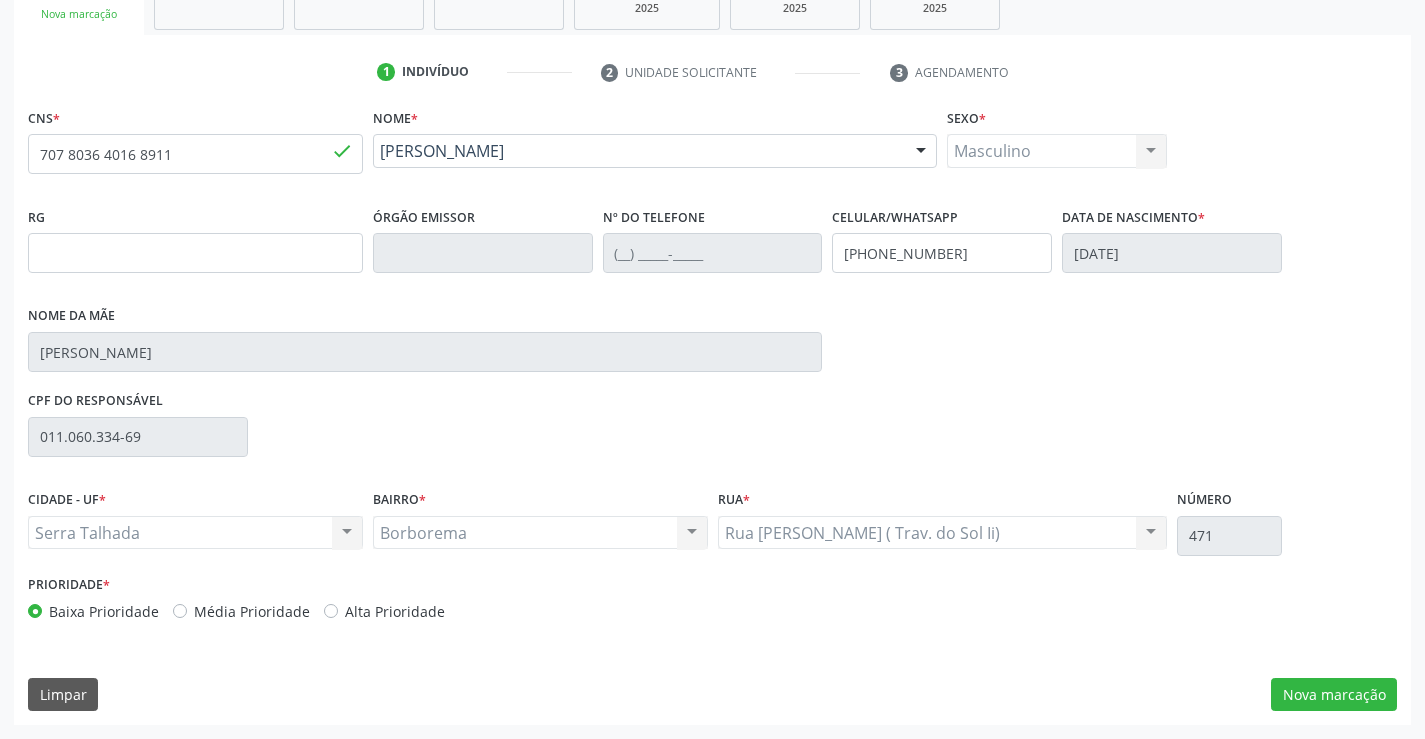 scroll, scrollTop: 167, scrollLeft: 0, axis: vertical 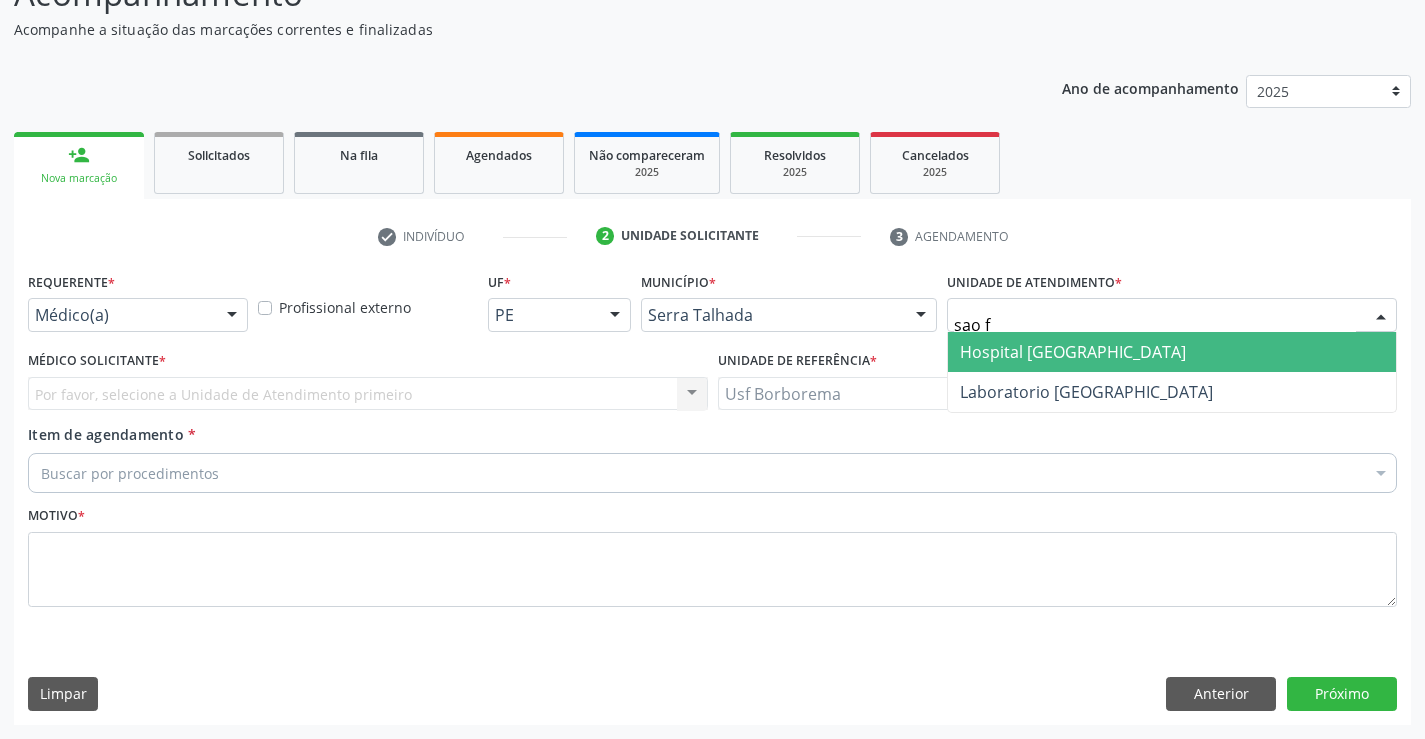 type on "sao fr" 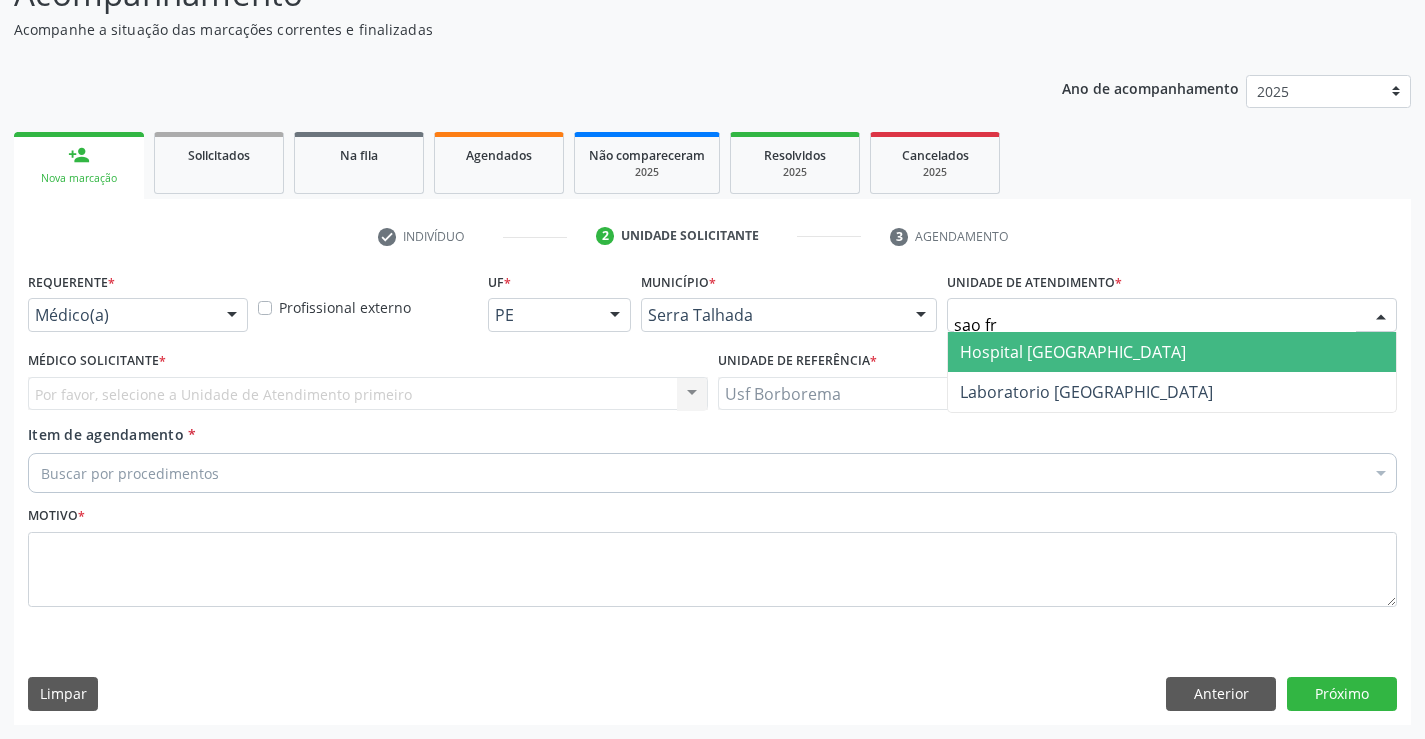 click on "Hospital [GEOGRAPHIC_DATA]" at bounding box center [1073, 352] 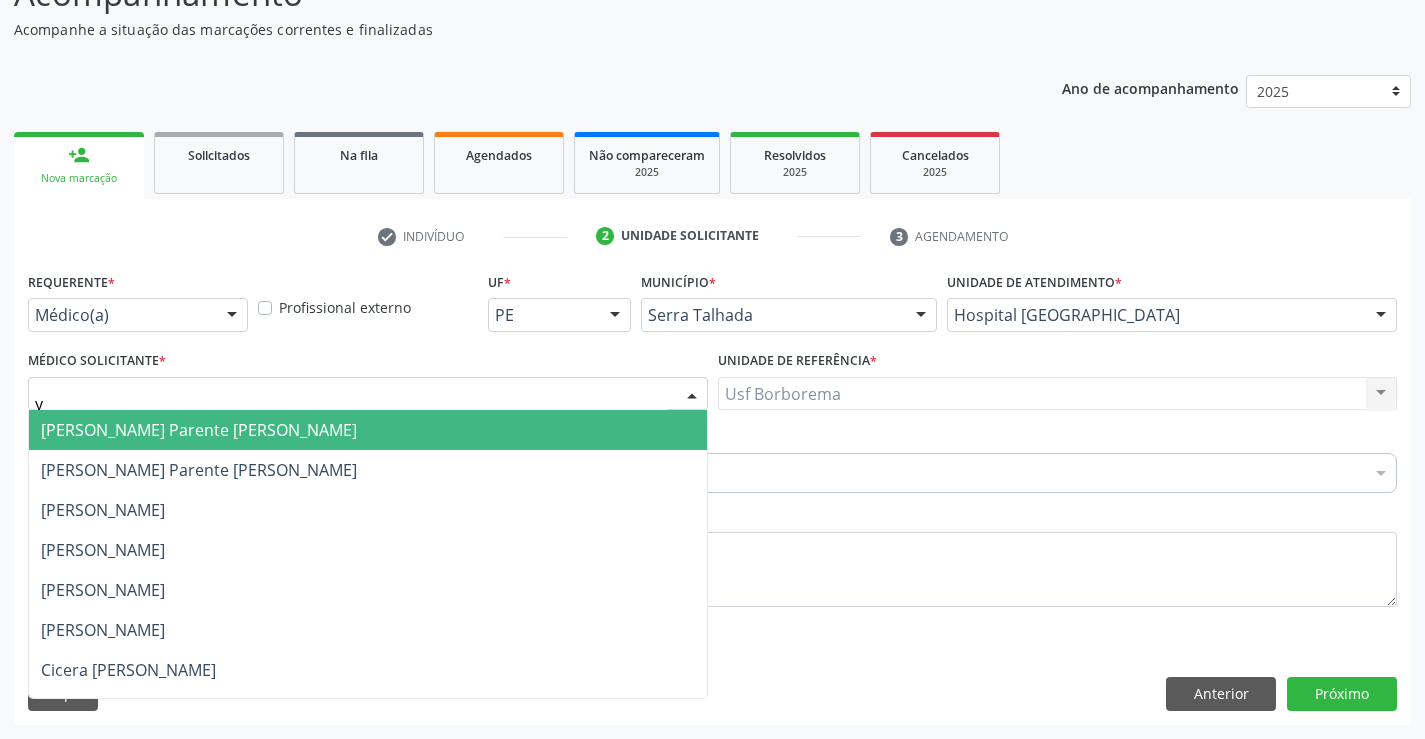 type on "yu" 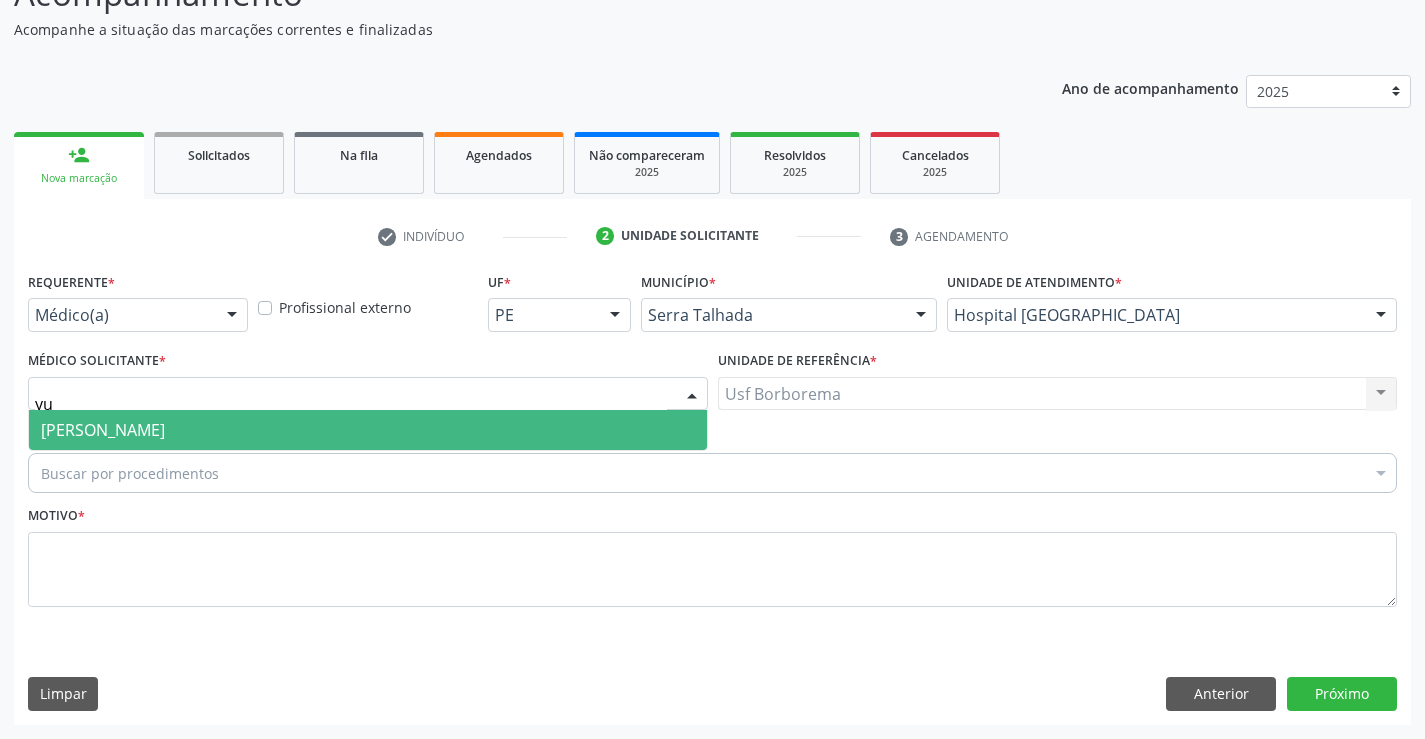click on "[PERSON_NAME]" at bounding box center (103, 430) 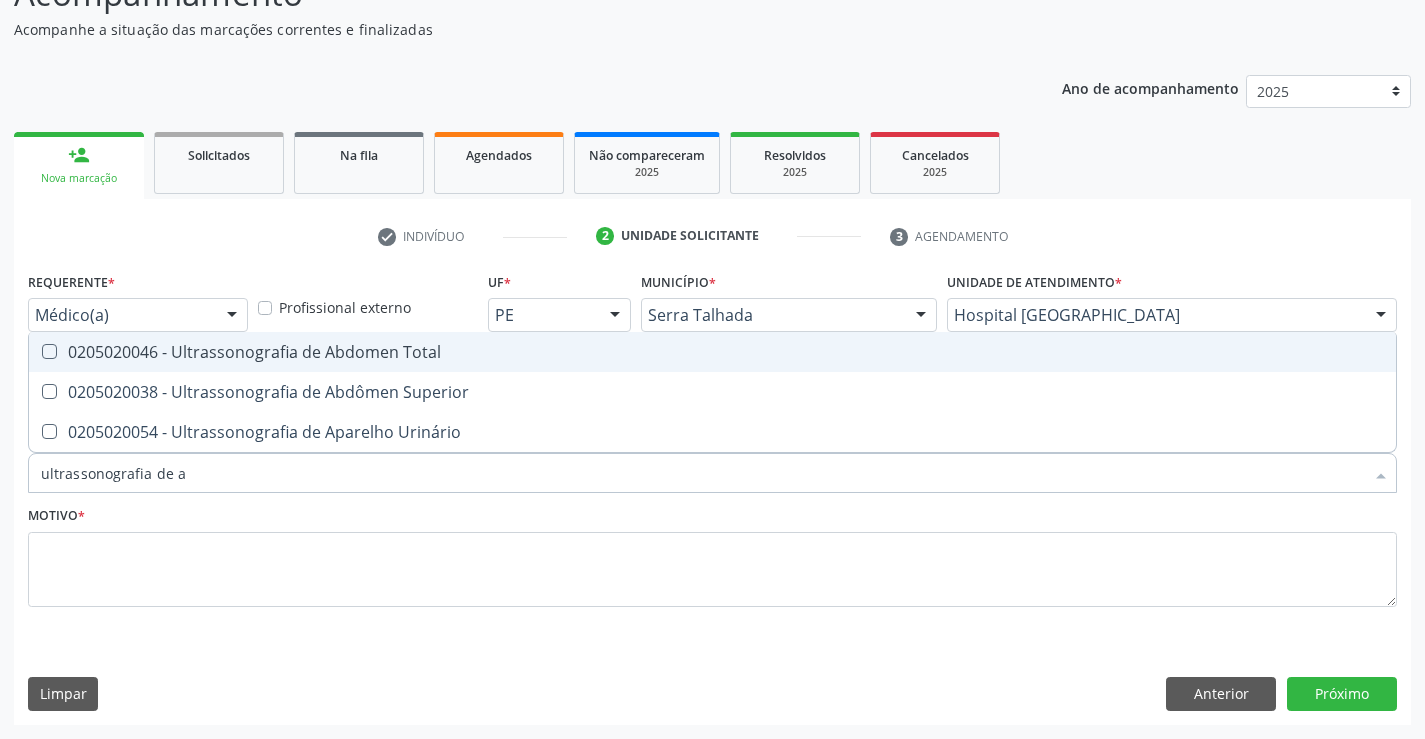 type on "ultrassonografia de ab" 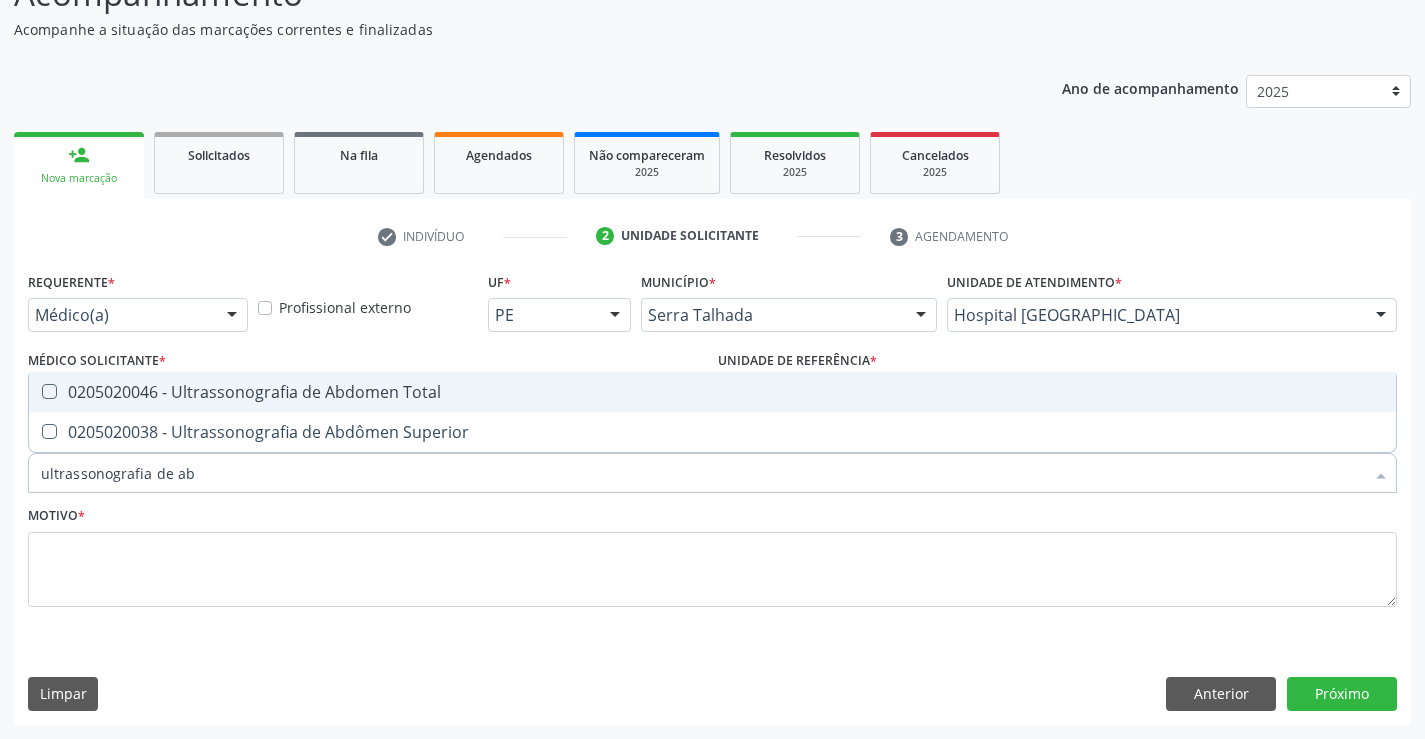 click at bounding box center (49, 391) 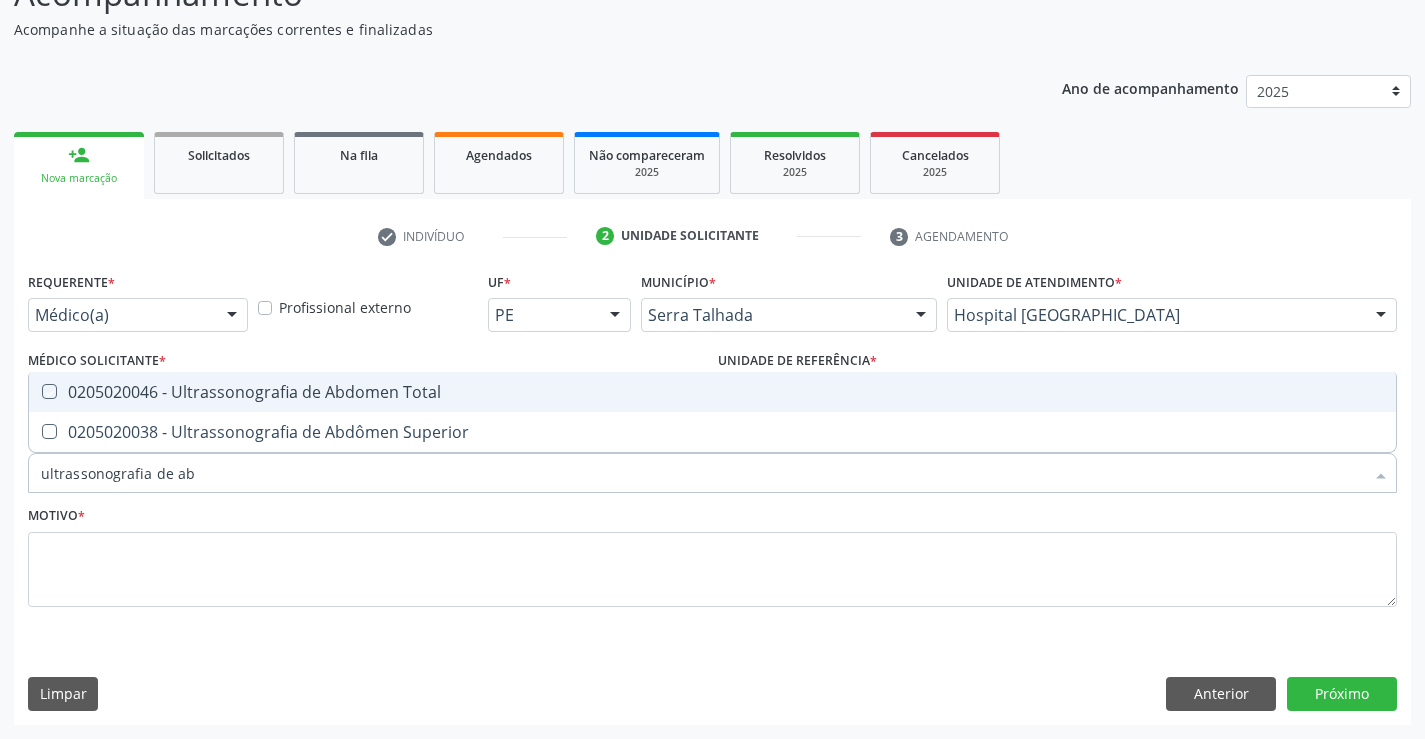 click at bounding box center [35, 391] 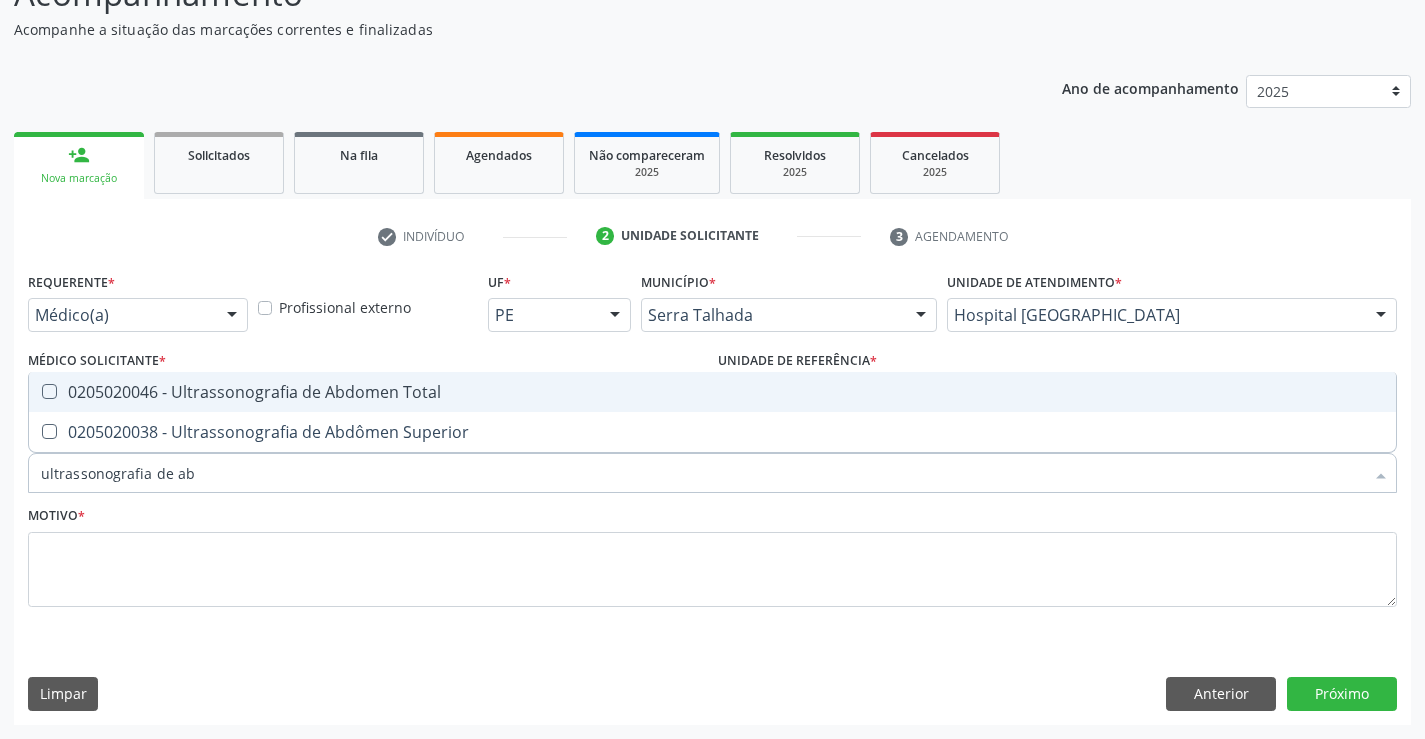 checkbox on "true" 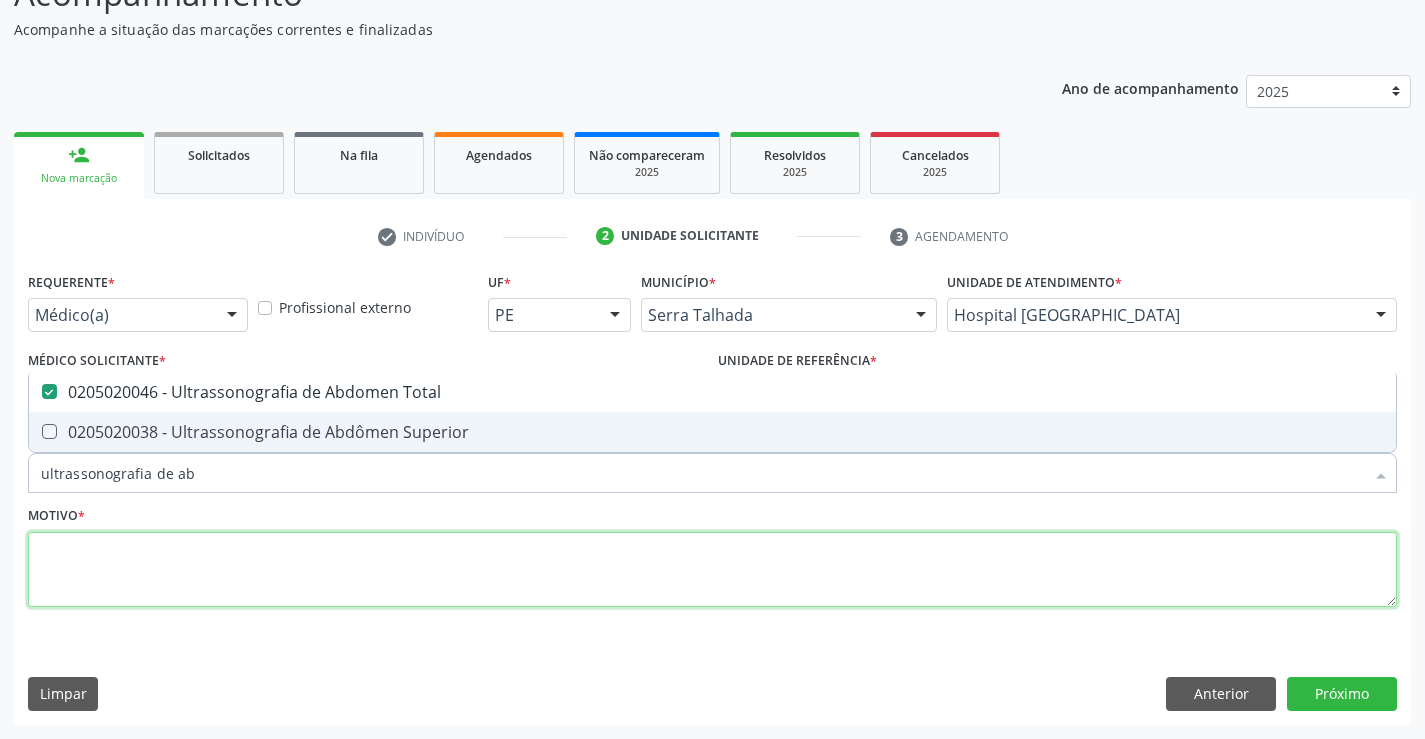 click at bounding box center [712, 570] 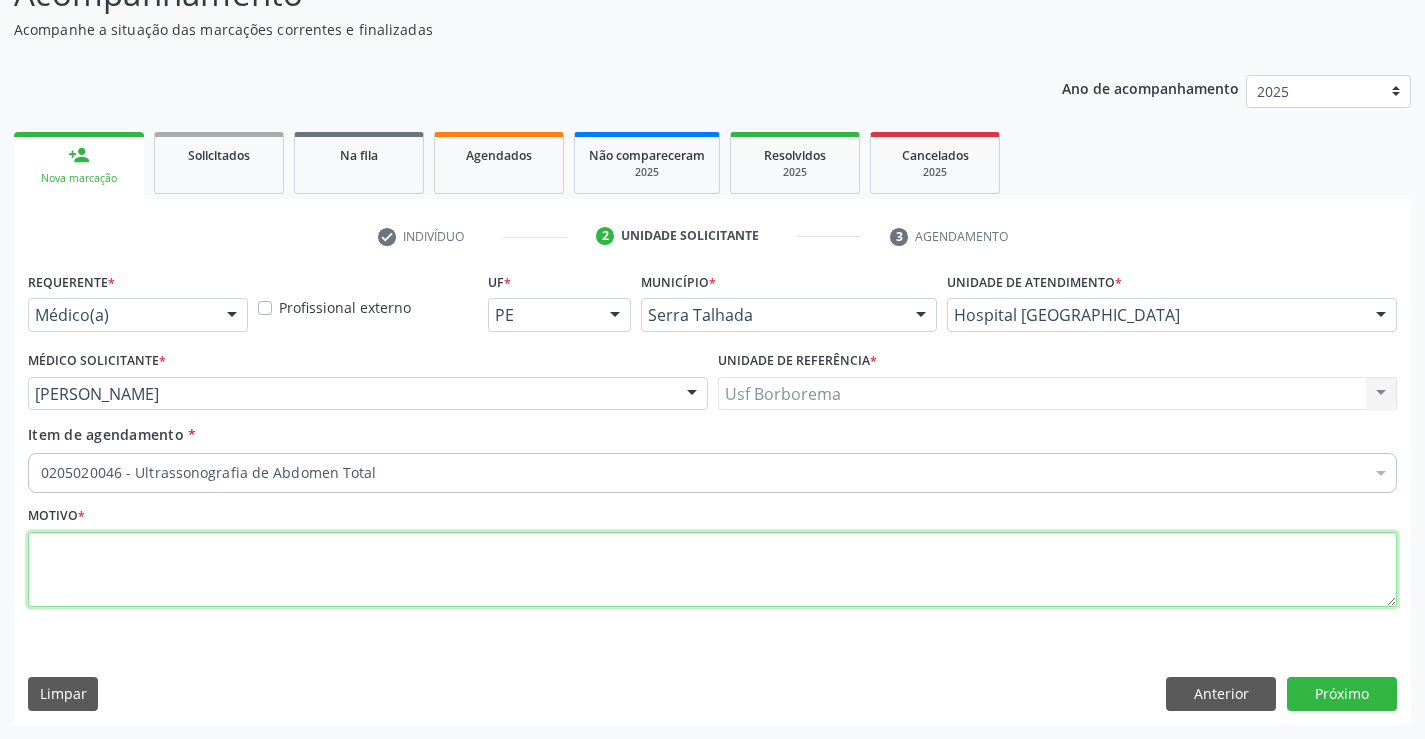 paste on "avaliação" 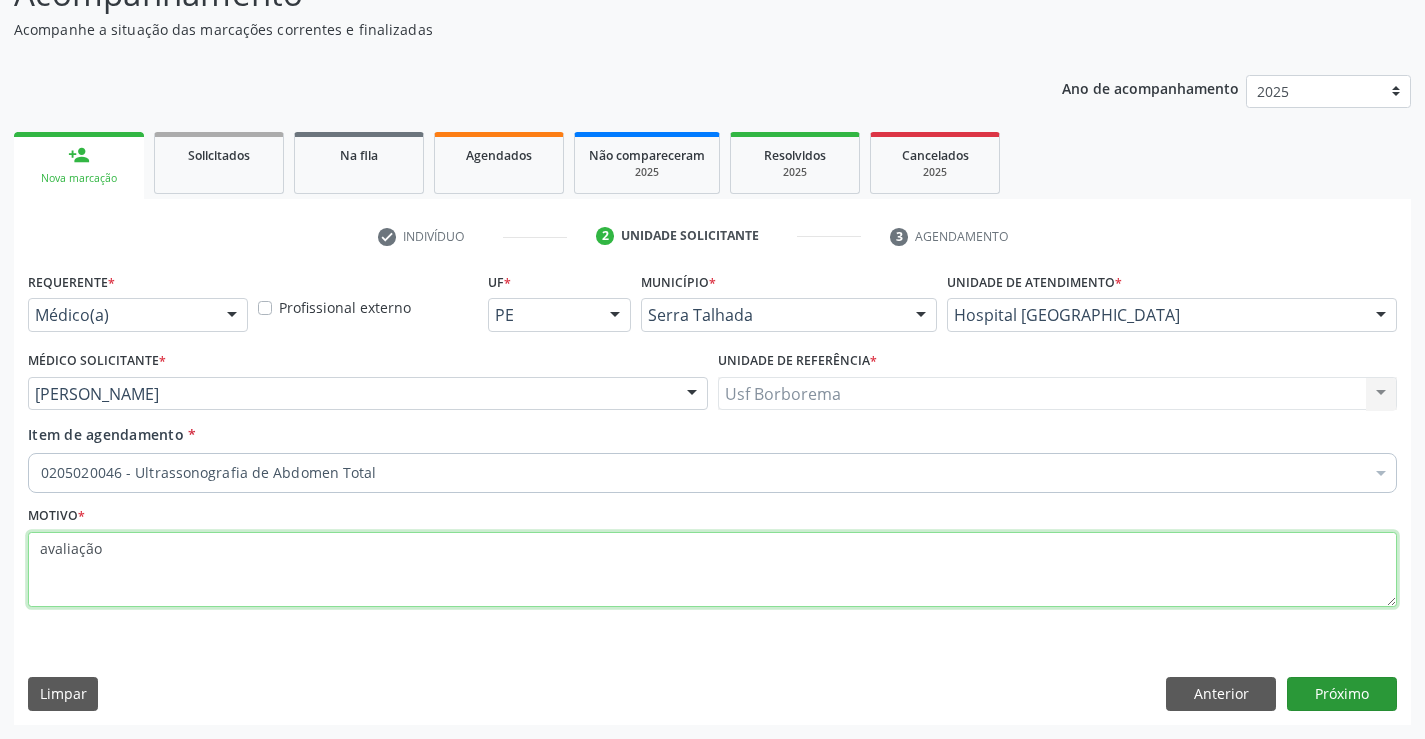 type on "avaliação" 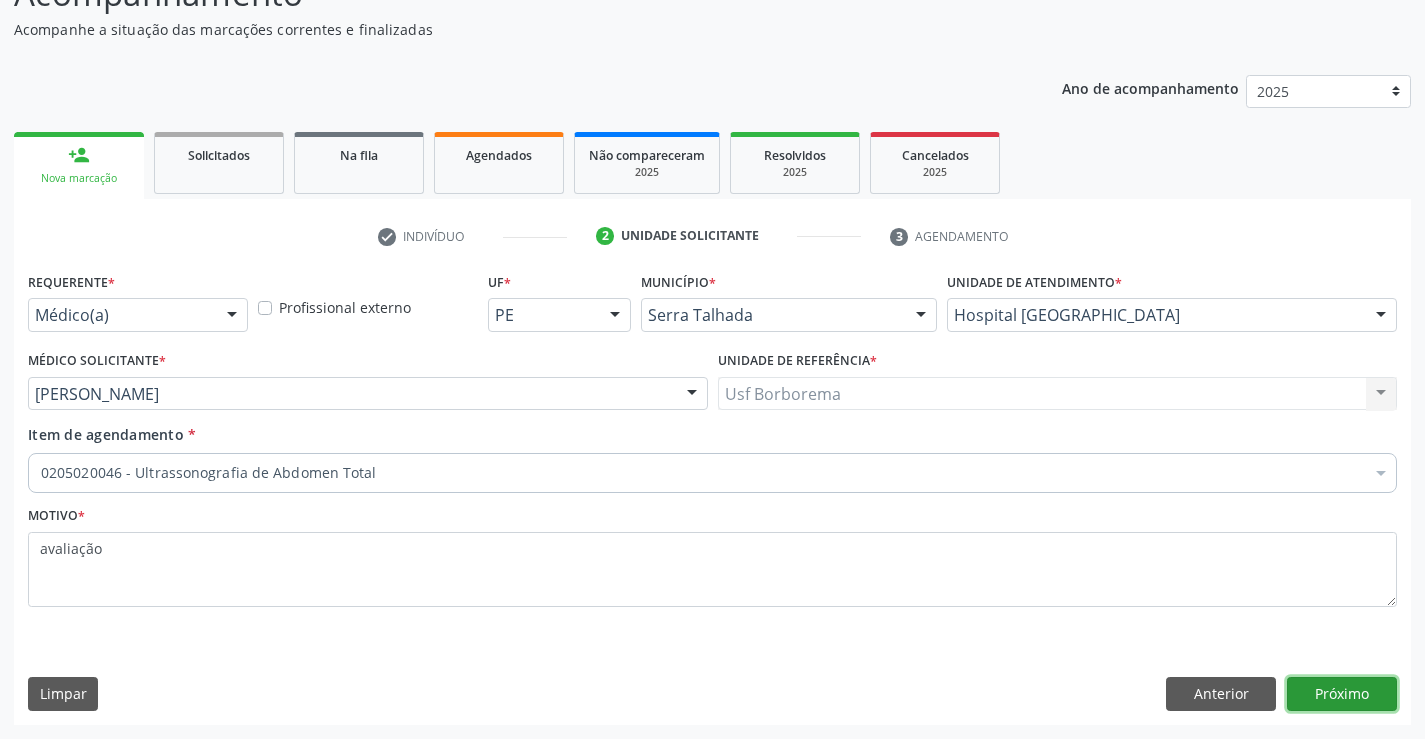 click on "Próximo" at bounding box center [1342, 694] 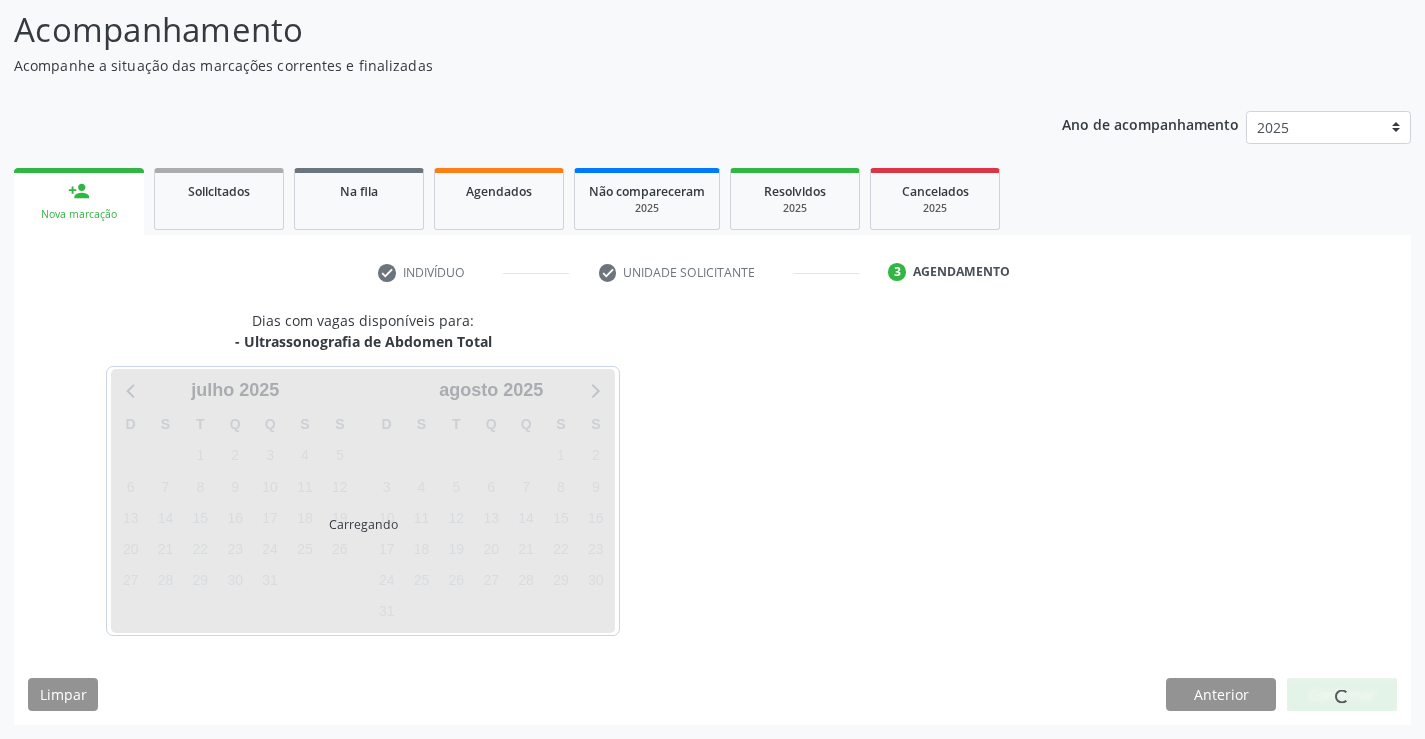 scroll, scrollTop: 131, scrollLeft: 0, axis: vertical 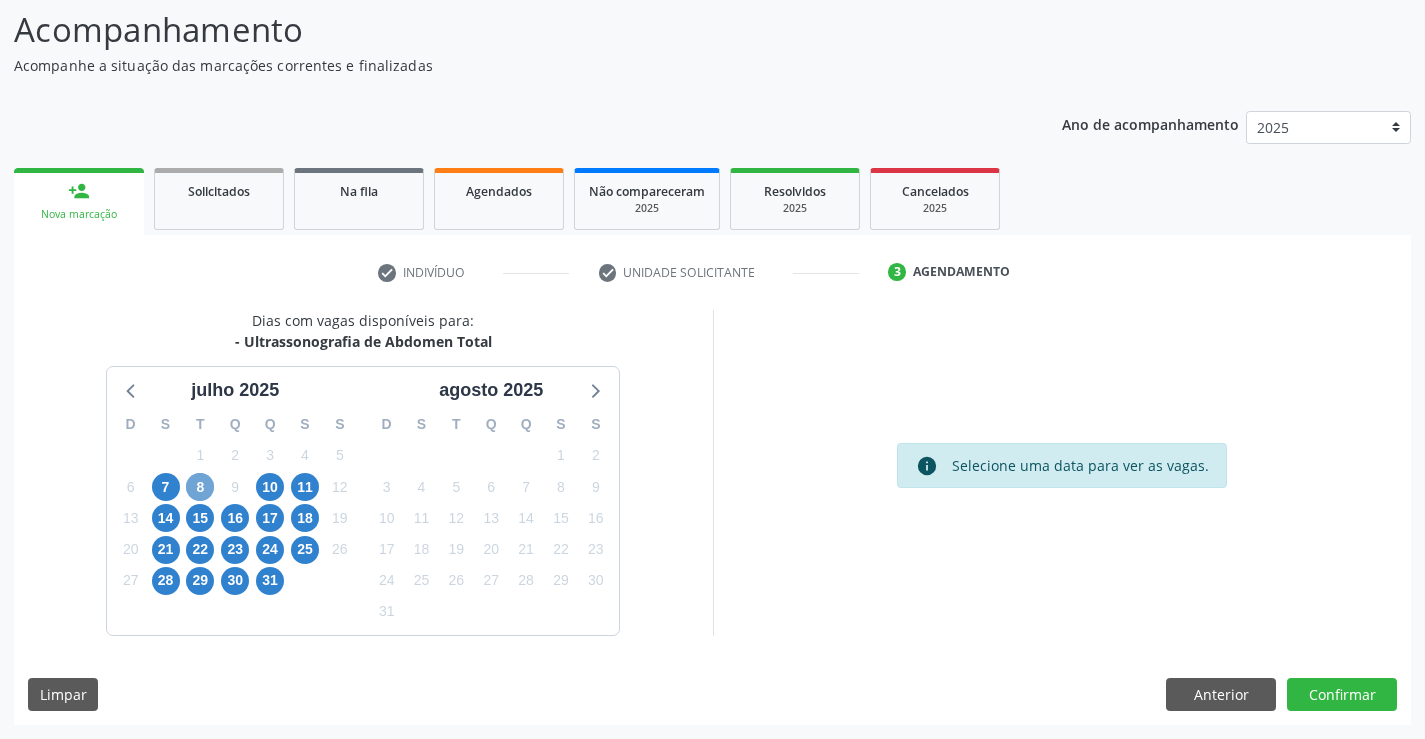 click on "8" at bounding box center (200, 487) 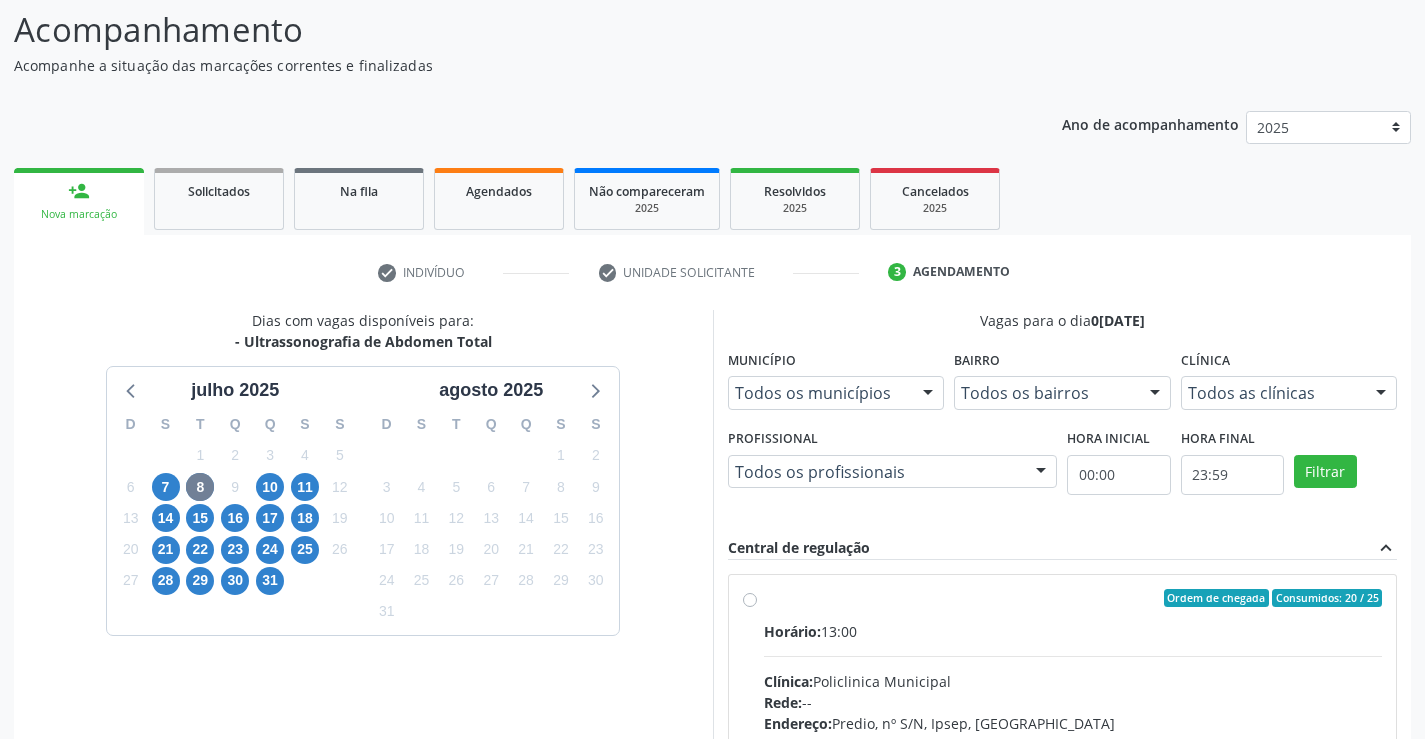 click on "Ordem de chegada
Consumidos: 20 / 25
Horário:   13:00
Clínica:  Policlinica Municipal
Rede:
--
Endereço:   Predio, nº S/N, Ipsep, Serra Talhada - PE
Telefone:   --
Profissional:
Ana Carolina Barboza de Andrada Melo Lyra
Informações adicionais sobre o atendimento
Idade de atendimento:
de 0 a 120 anos
Gênero(s) atendido(s):
Masculino e Feminino
Informações adicionais:
--" at bounding box center [1073, 742] 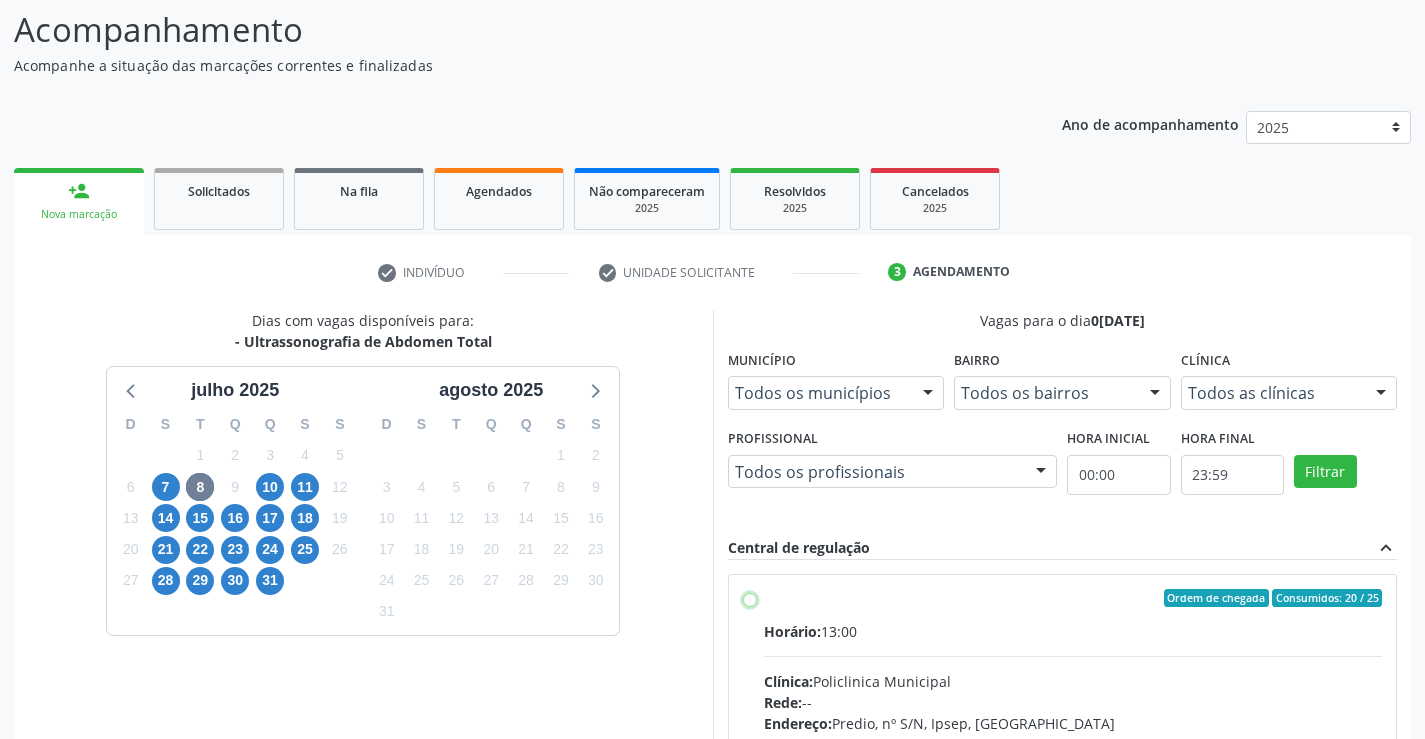 click on "Ordem de chegada
Consumidos: 20 / 25
Horário:   13:00
Clínica:  Policlinica Municipal
Rede:
--
Endereço:   Predio, nº S/N, Ipsep, Serra Talhada - PE
Telefone:   --
Profissional:
Ana Carolina Barboza de Andrada Melo Lyra
Informações adicionais sobre o atendimento
Idade de atendimento:
de 0 a 120 anos
Gênero(s) atendido(s):
Masculino e Feminino
Informações adicionais:
--" at bounding box center (750, 598) 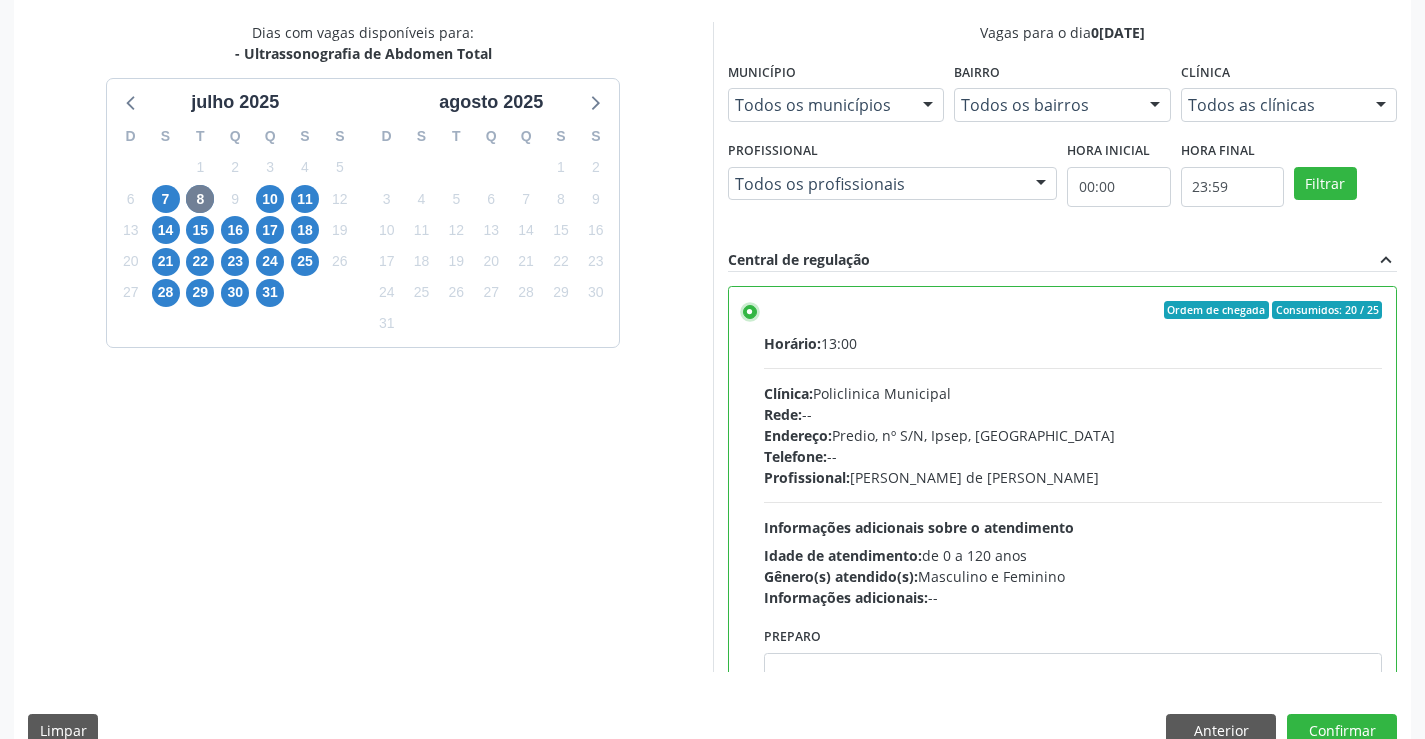 scroll, scrollTop: 456, scrollLeft: 0, axis: vertical 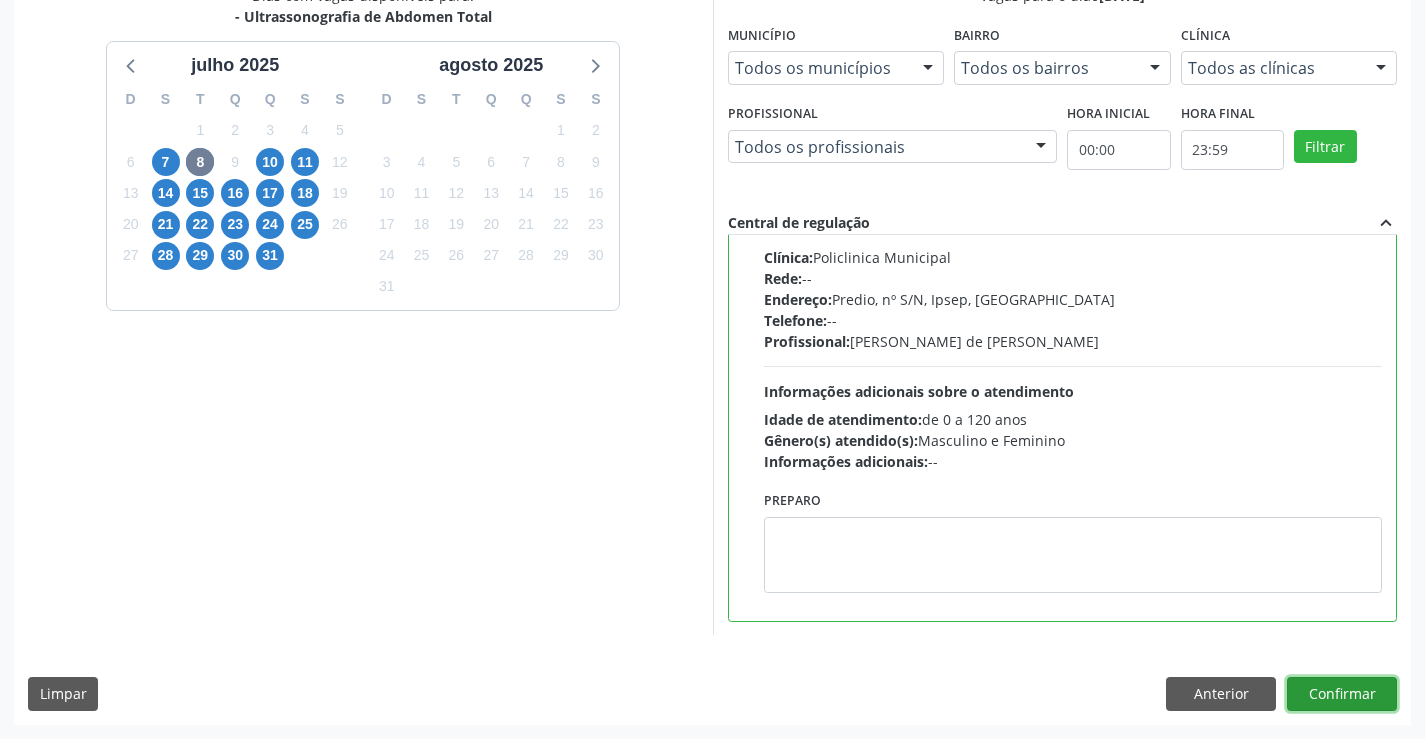 click on "Confirmar" at bounding box center (1342, 694) 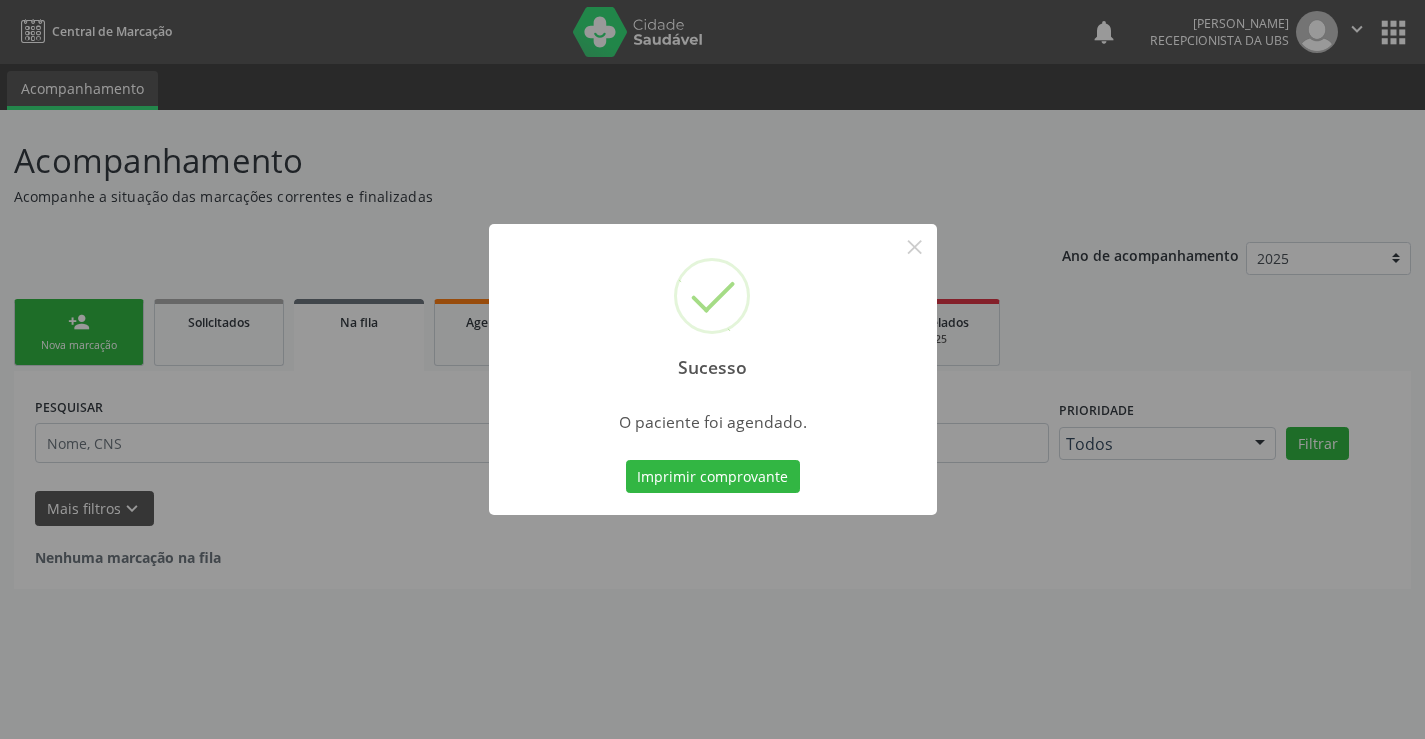scroll, scrollTop: 0, scrollLeft: 0, axis: both 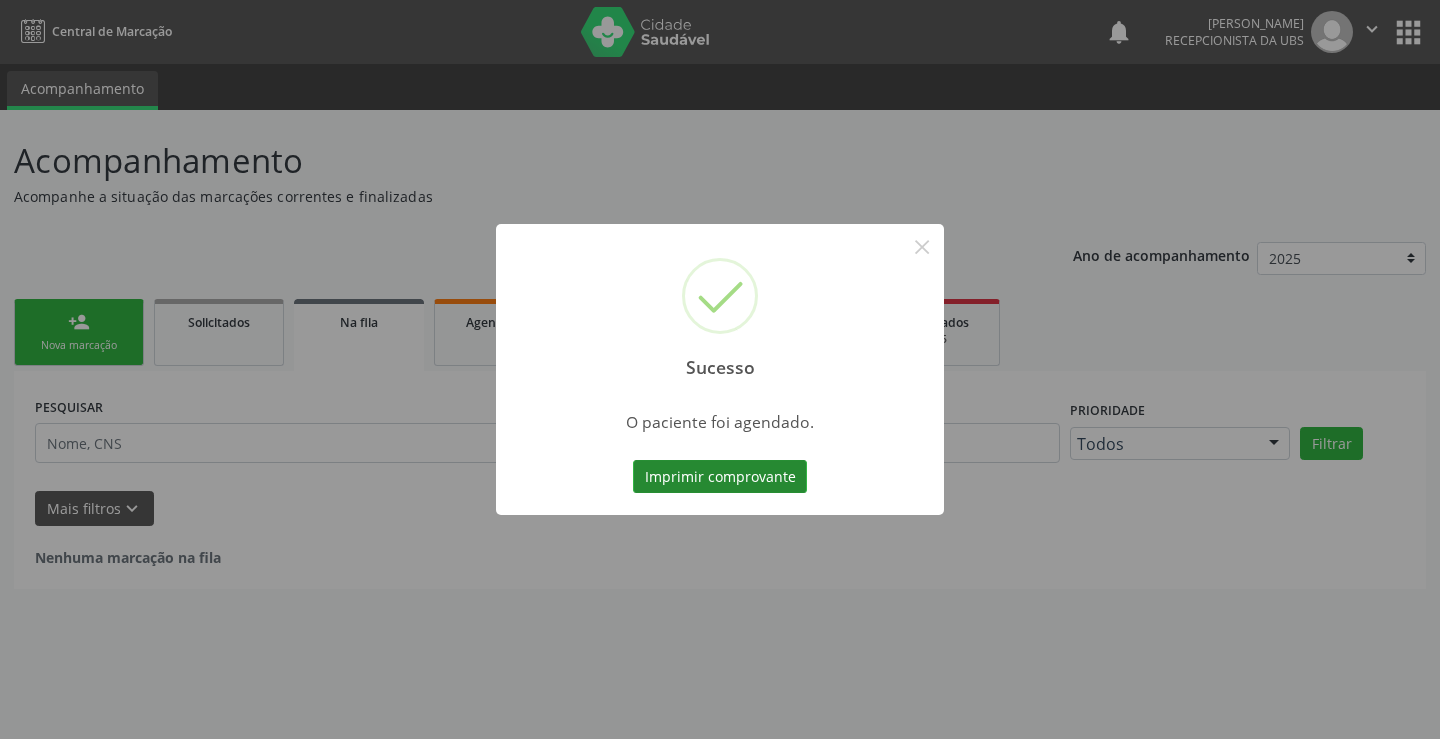 click on "Imprimir comprovante" at bounding box center [720, 477] 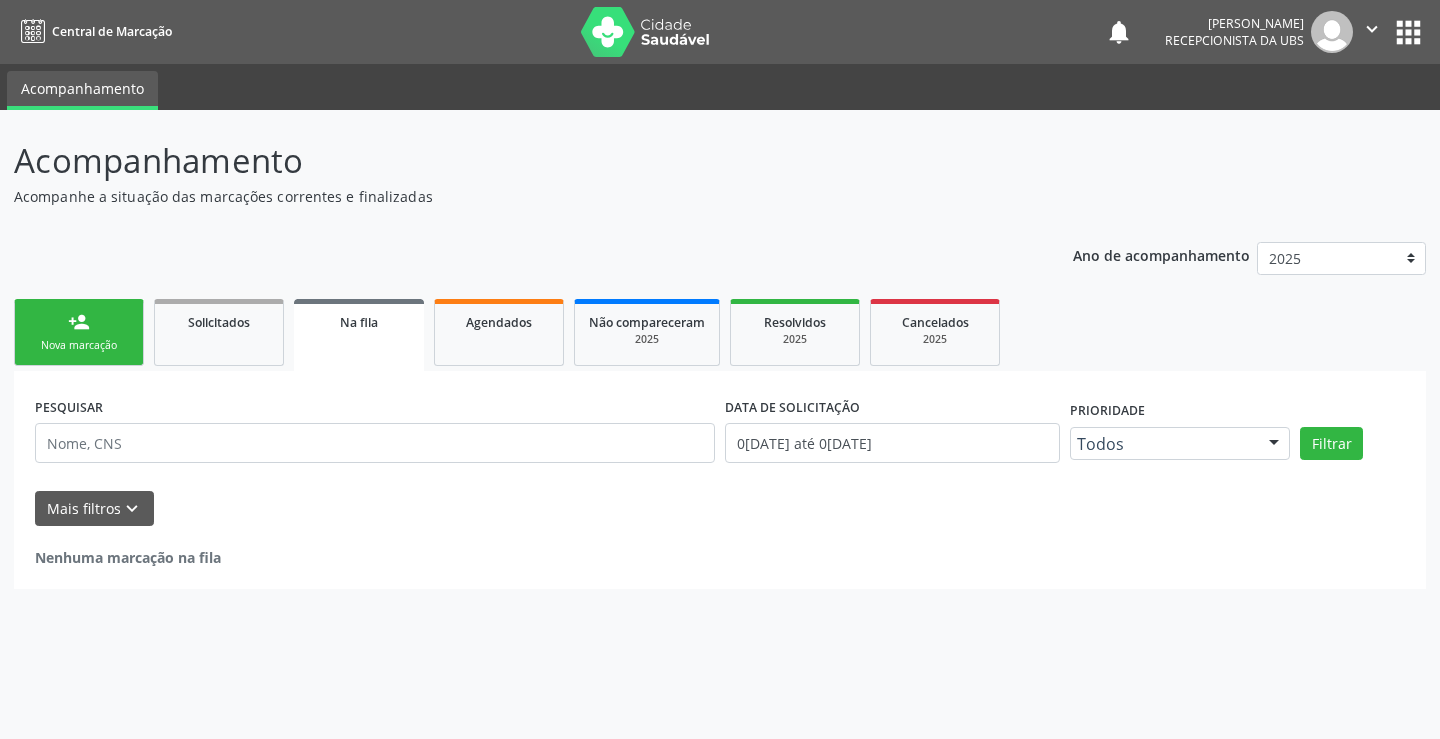click on "person_add" at bounding box center (79, 322) 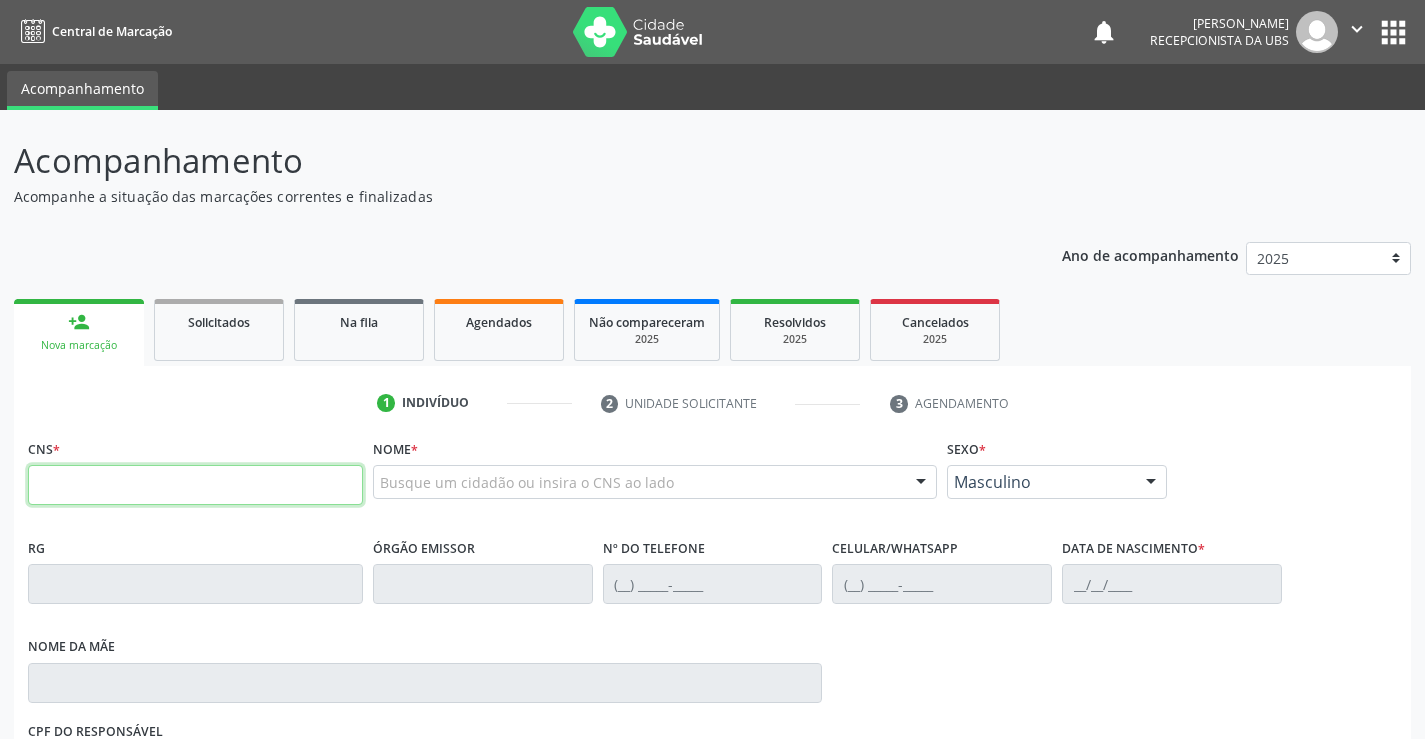 click at bounding box center [195, 485] 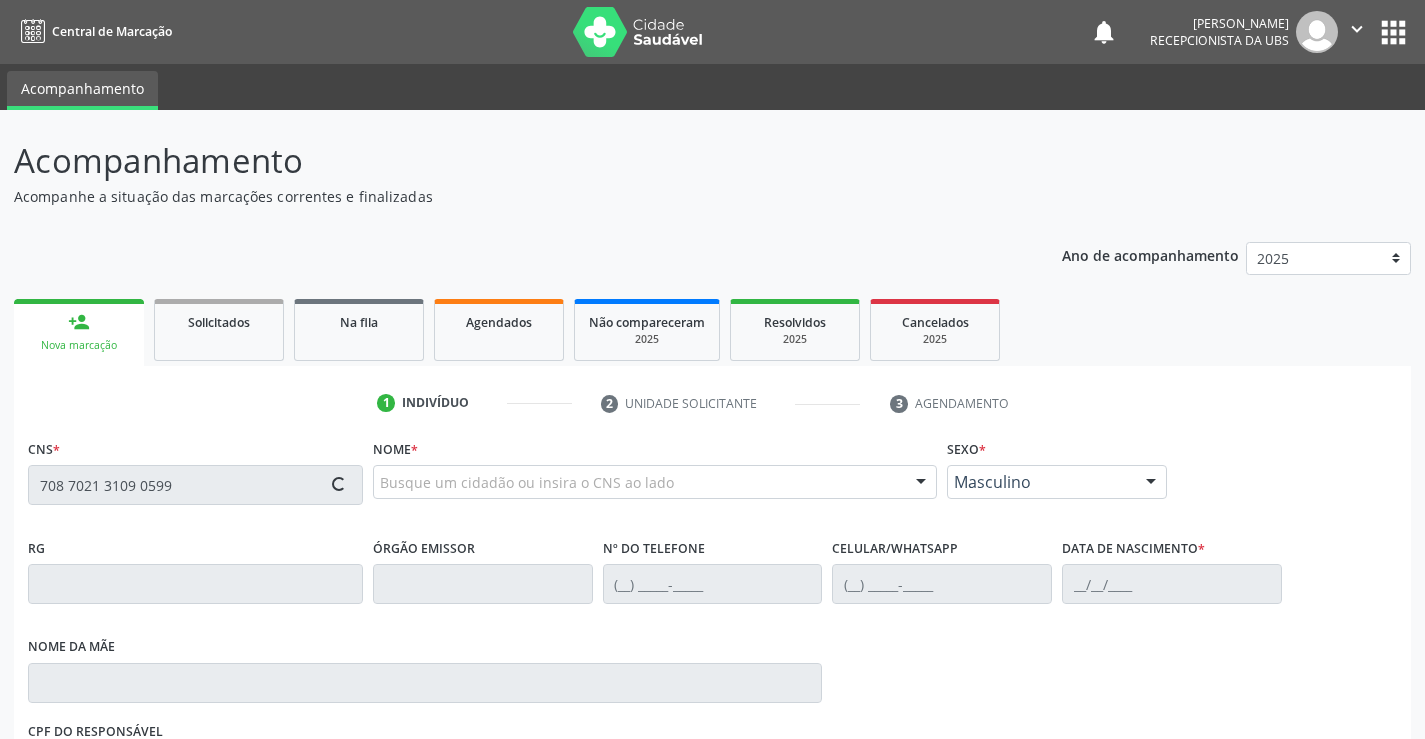 type on "708 7021 3109 0599" 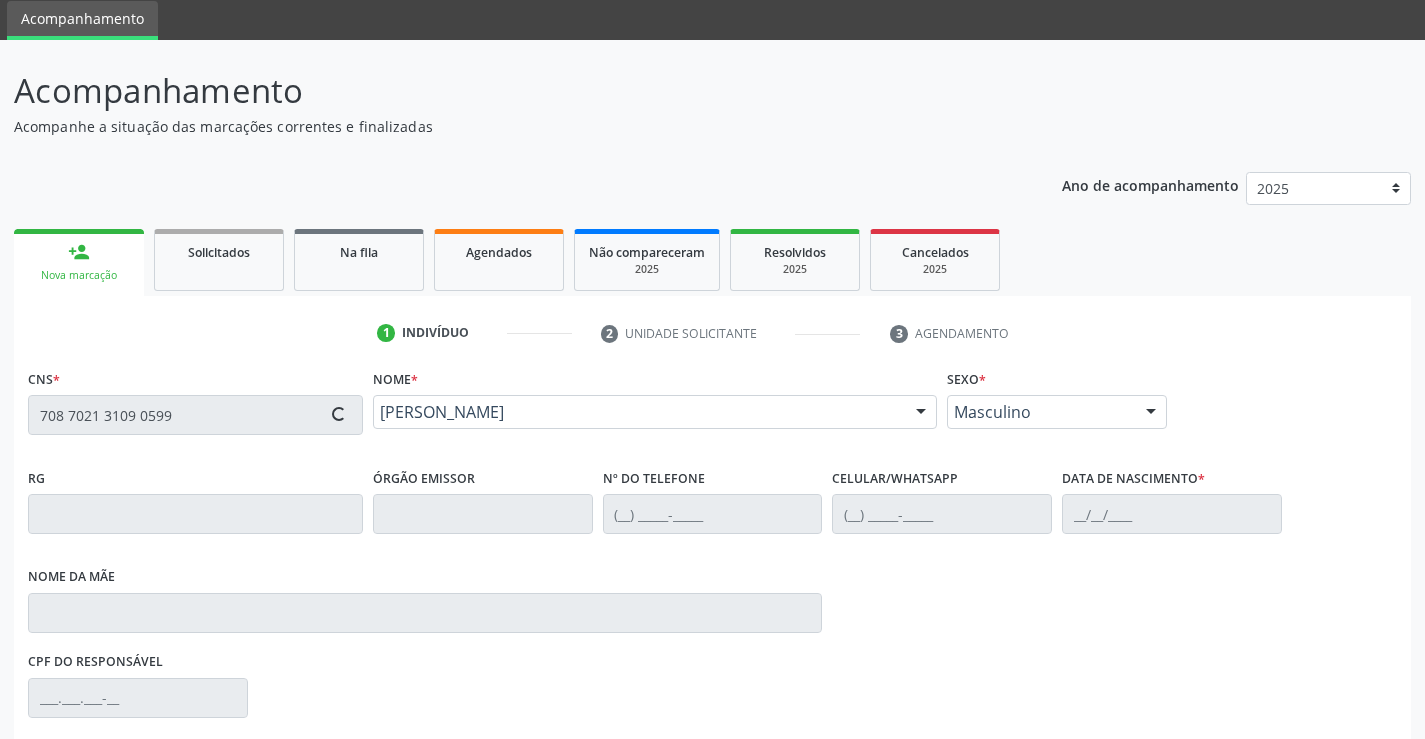 type on "(87) 99953-6235" 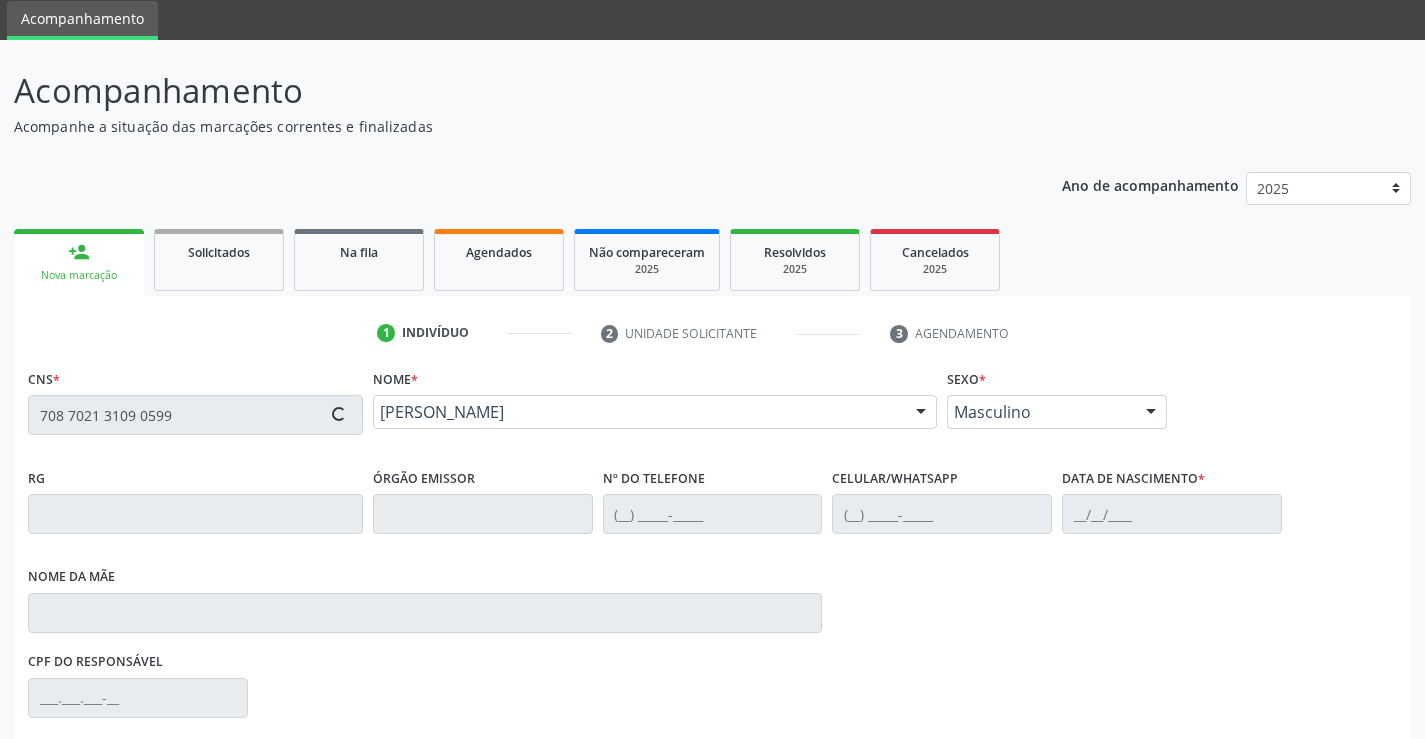 type on "25/07/1991" 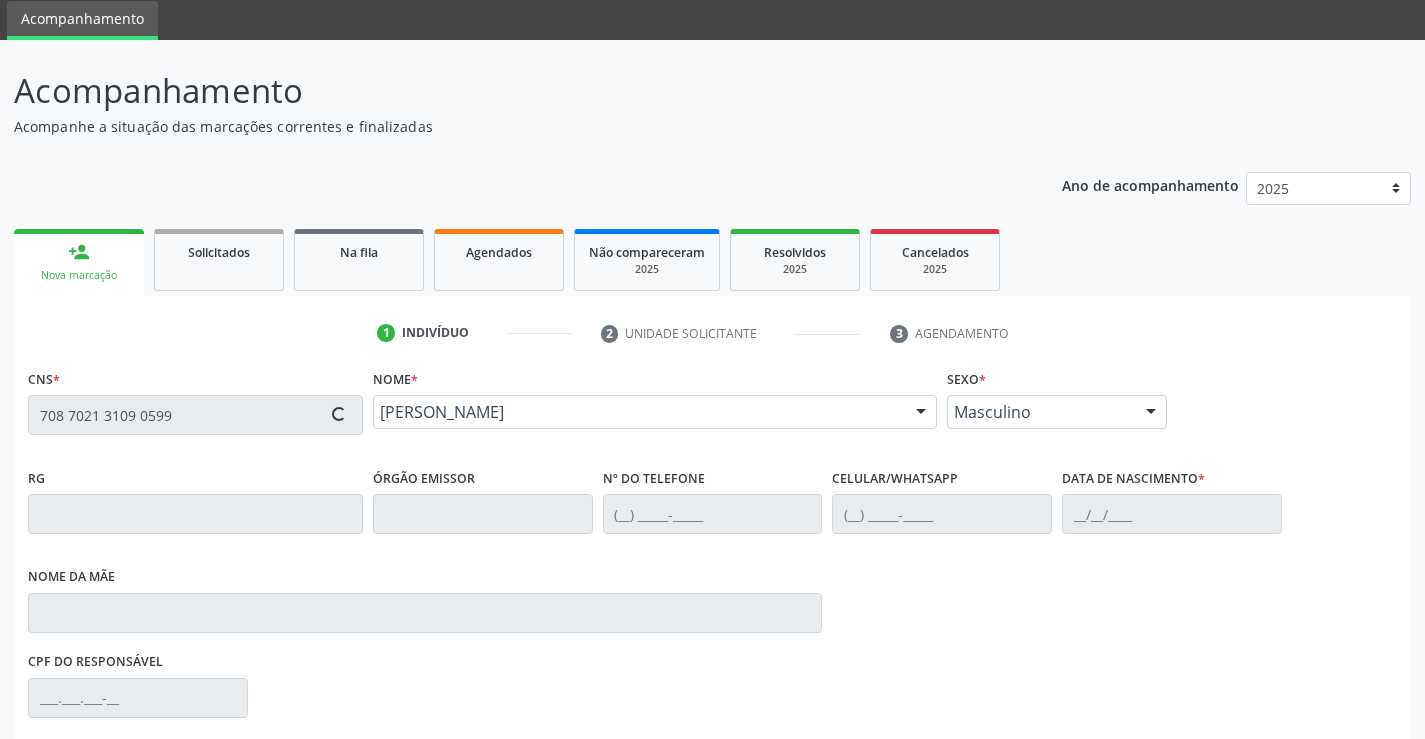 type on "708.729.754-60" 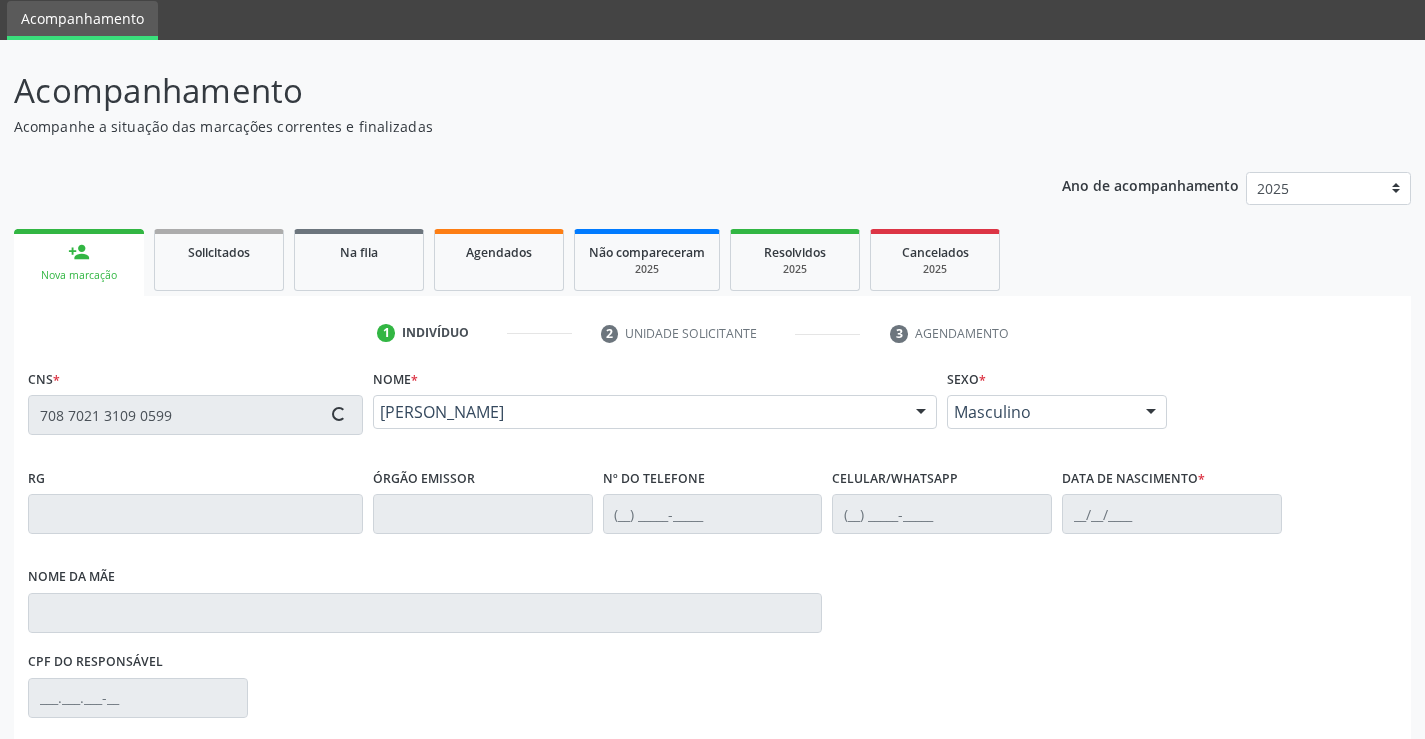 type on "399" 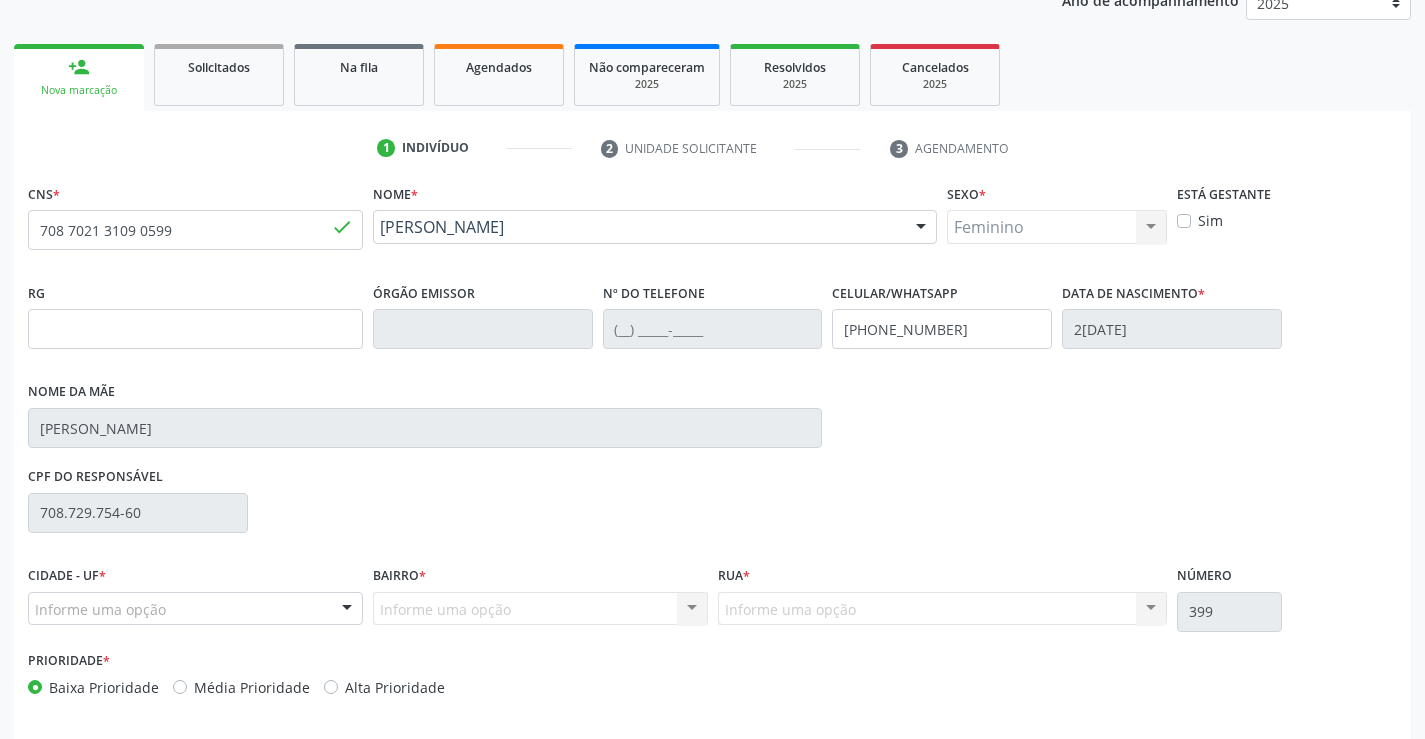 scroll, scrollTop: 331, scrollLeft: 0, axis: vertical 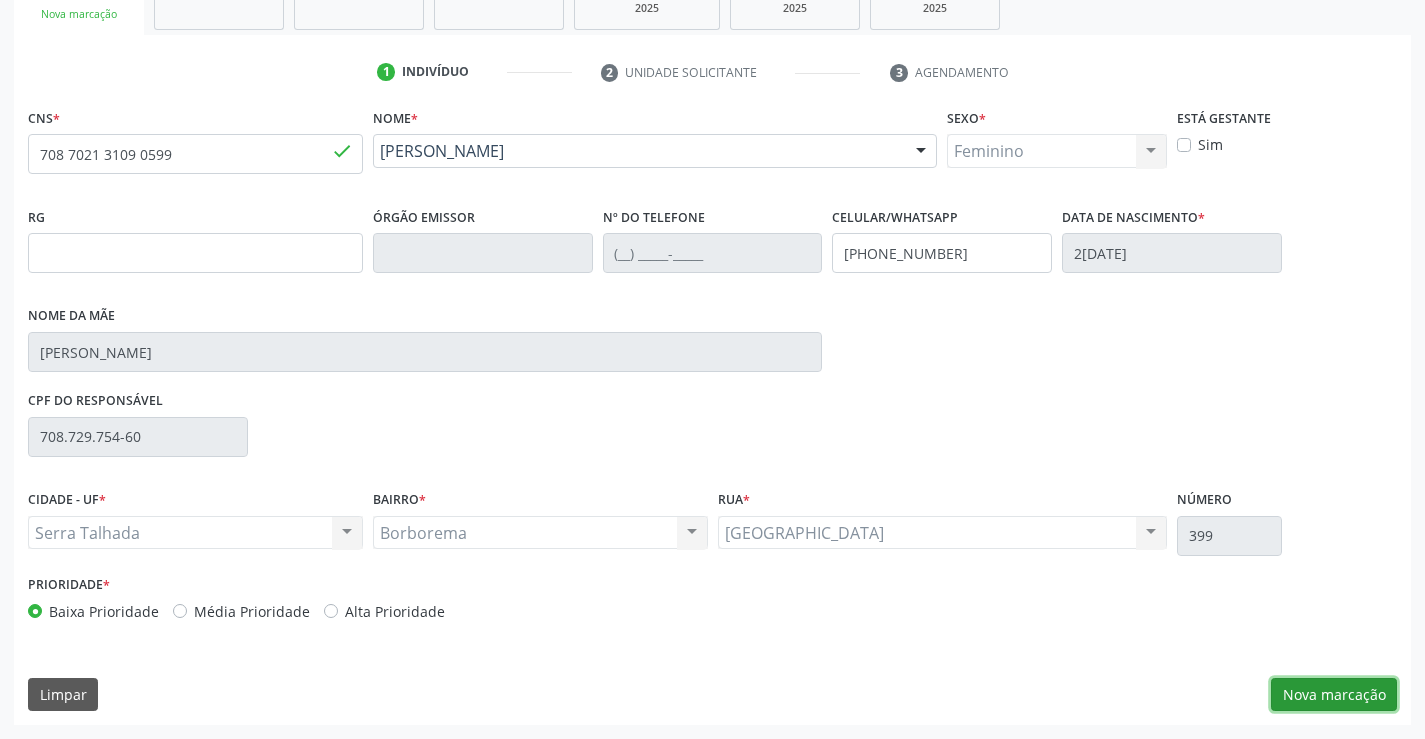 click on "Nova marcação" at bounding box center (1334, 695) 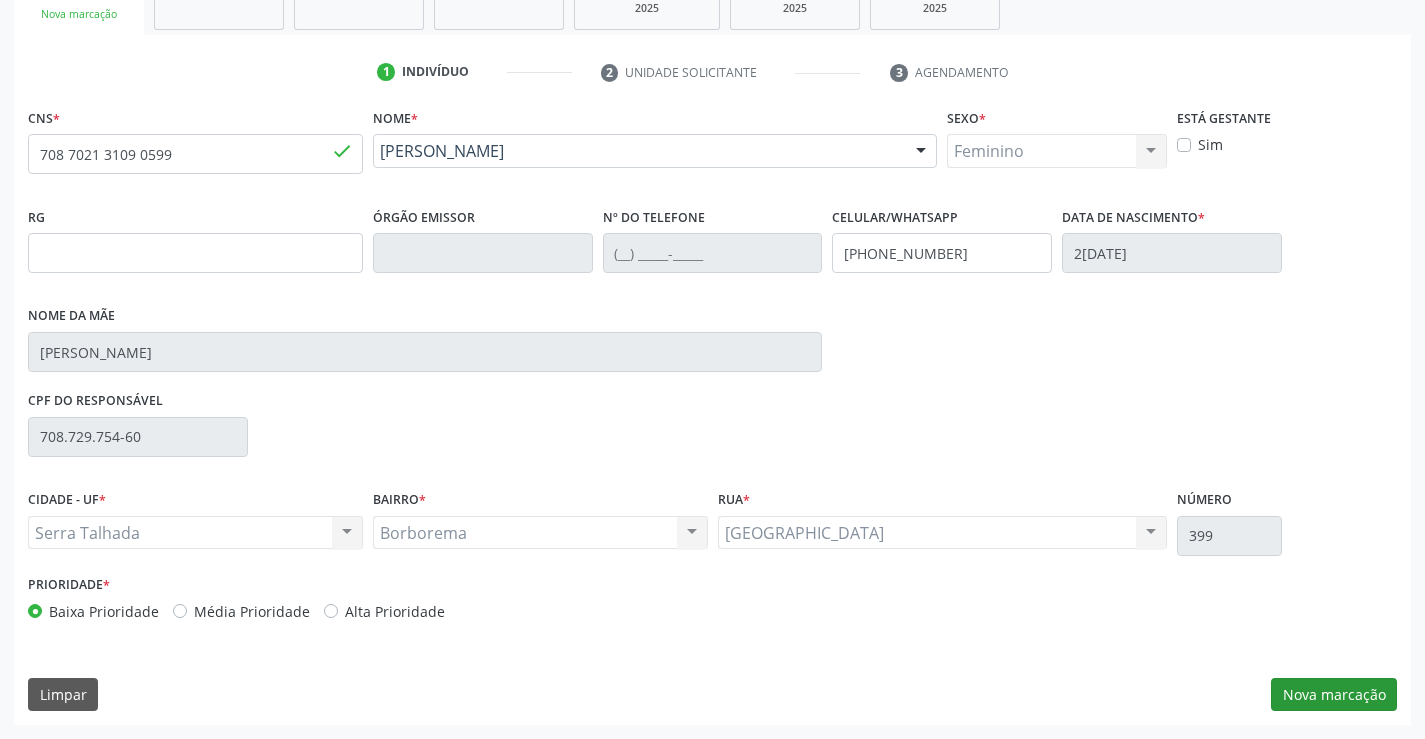 scroll, scrollTop: 167, scrollLeft: 0, axis: vertical 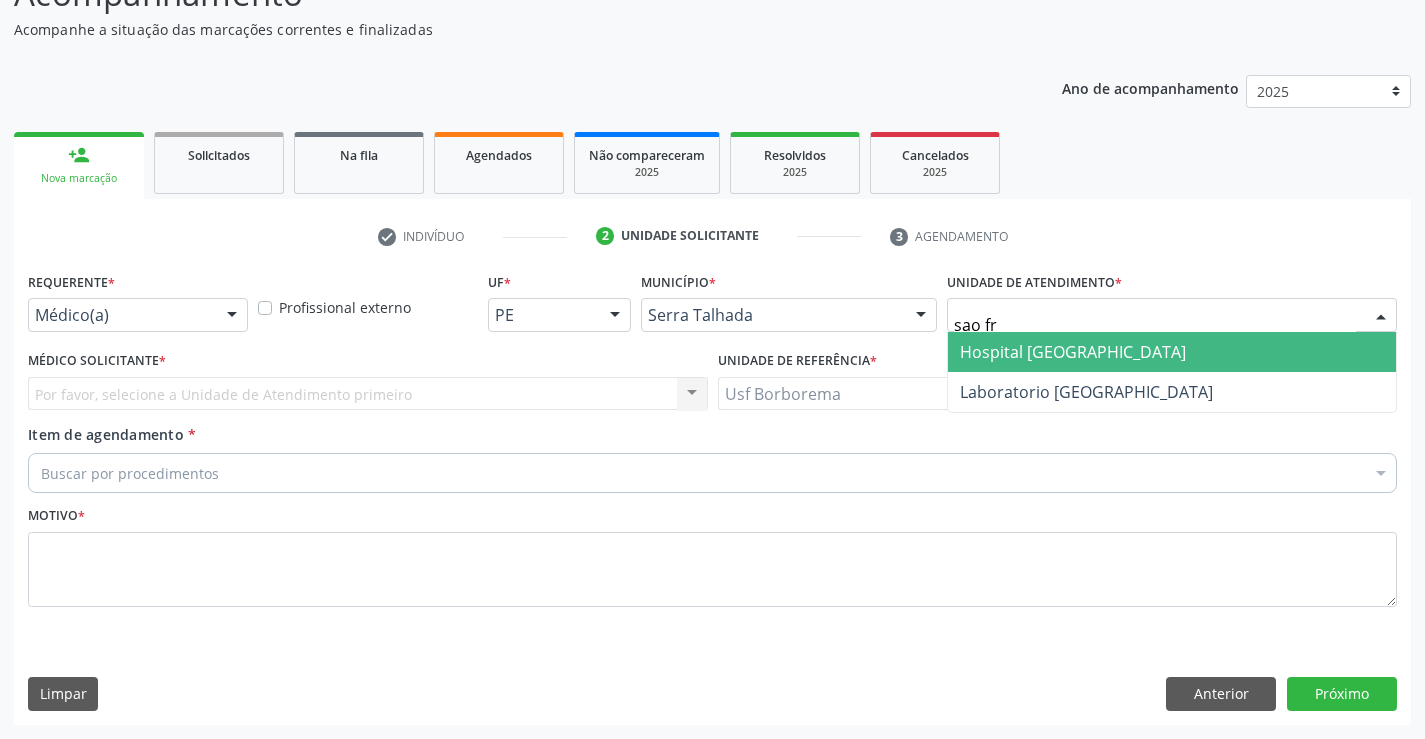 type on "sao fra" 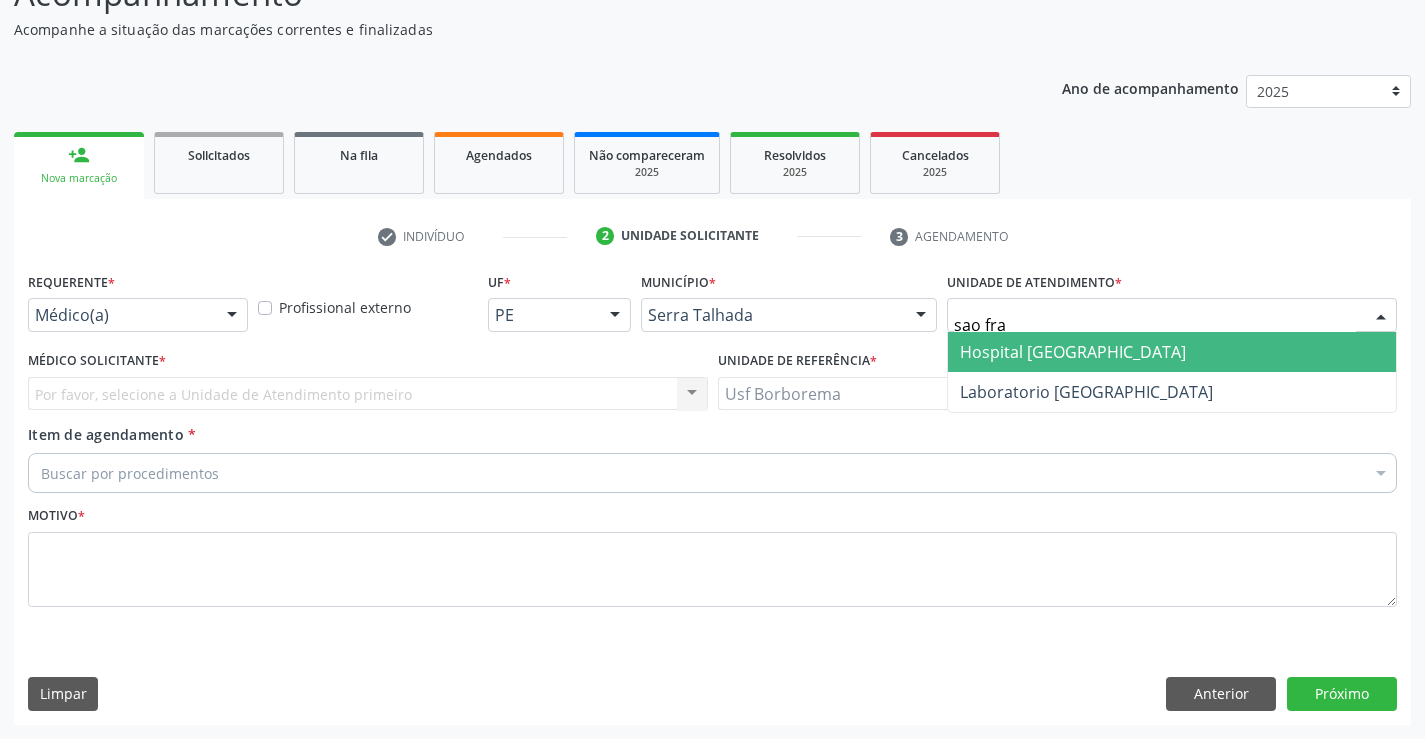 click on "Hospital [GEOGRAPHIC_DATA]" at bounding box center [1073, 352] 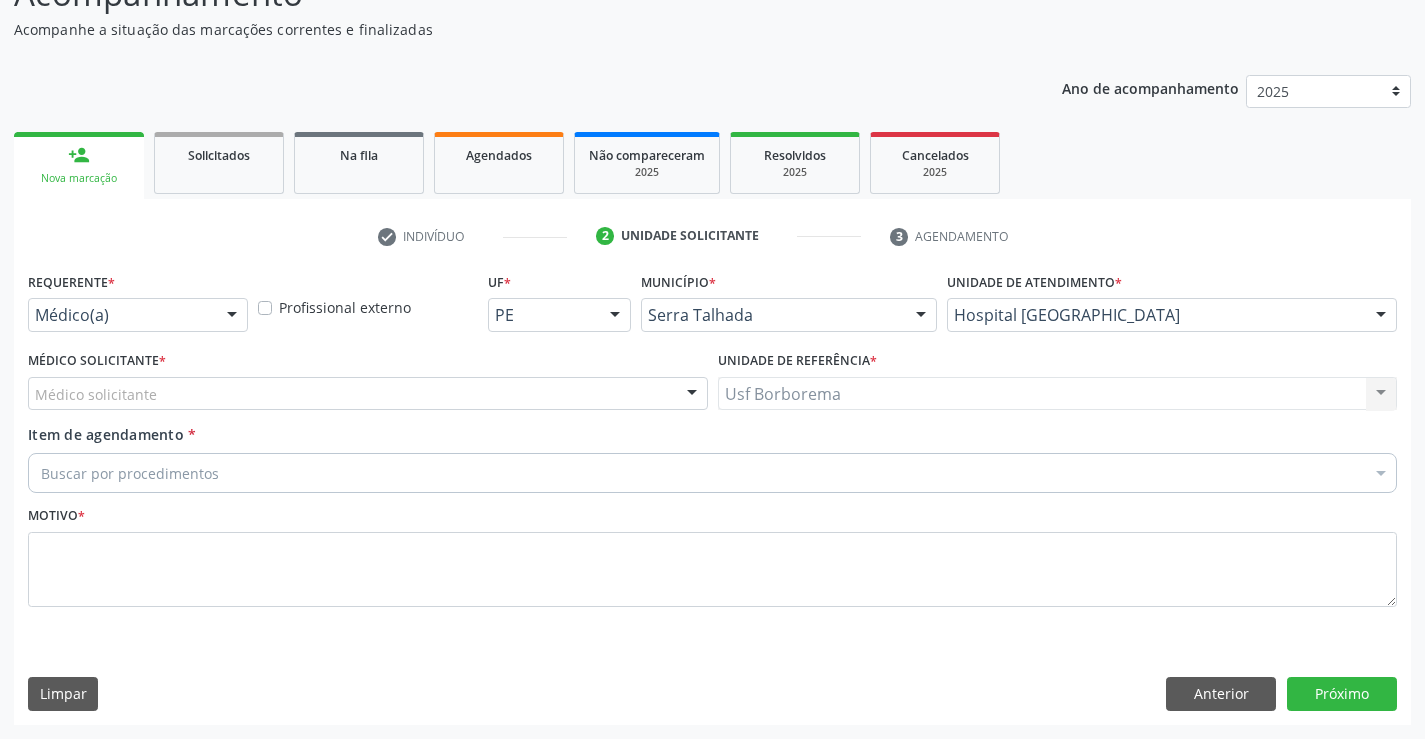click on "Médico solicitante" at bounding box center [368, 394] 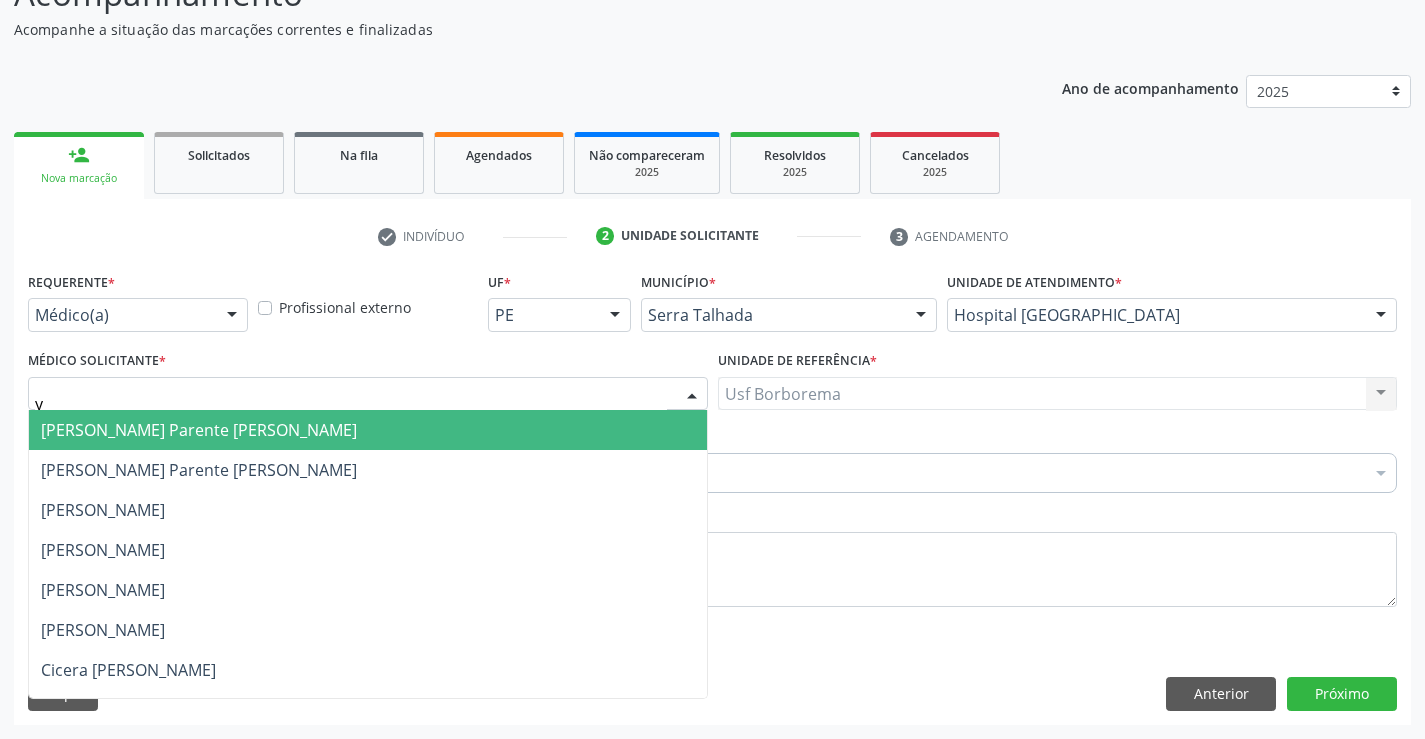 type on "yu" 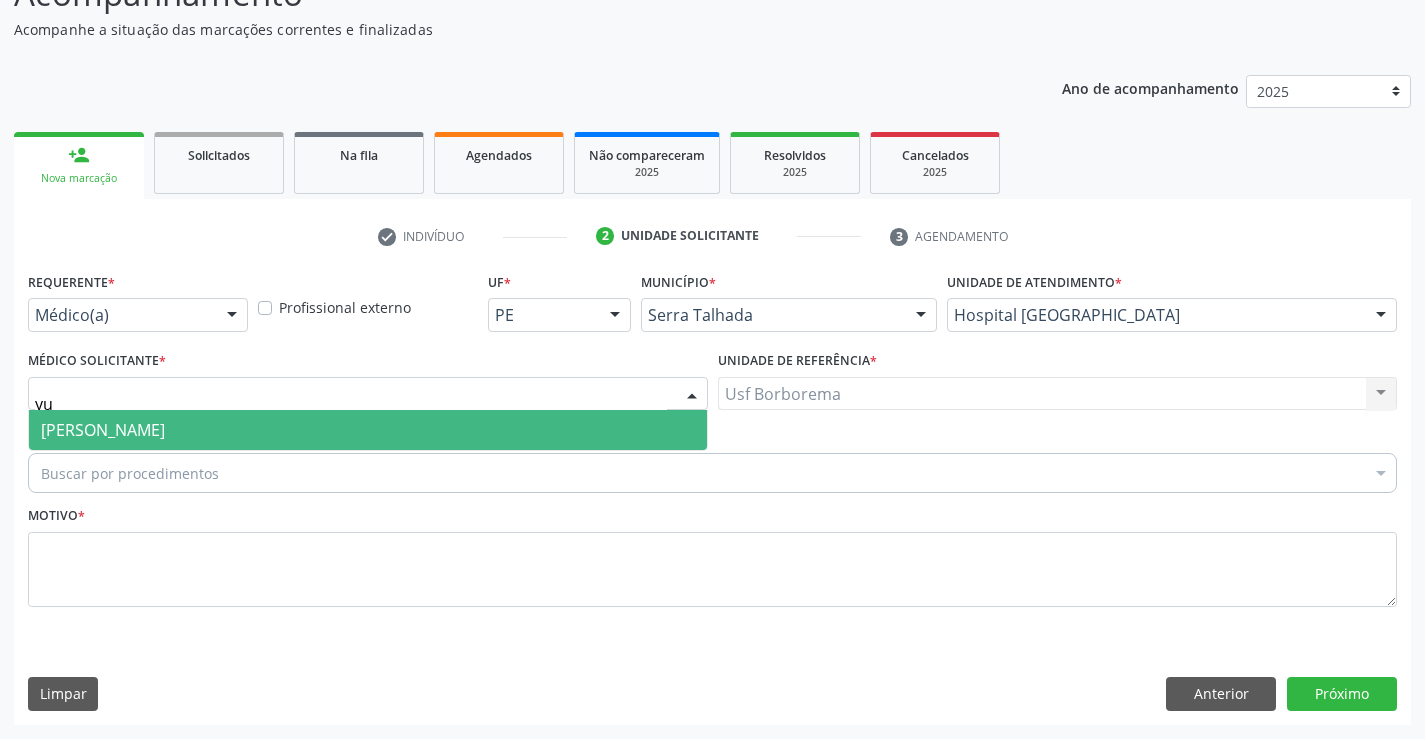 click on "[PERSON_NAME]" at bounding box center (103, 430) 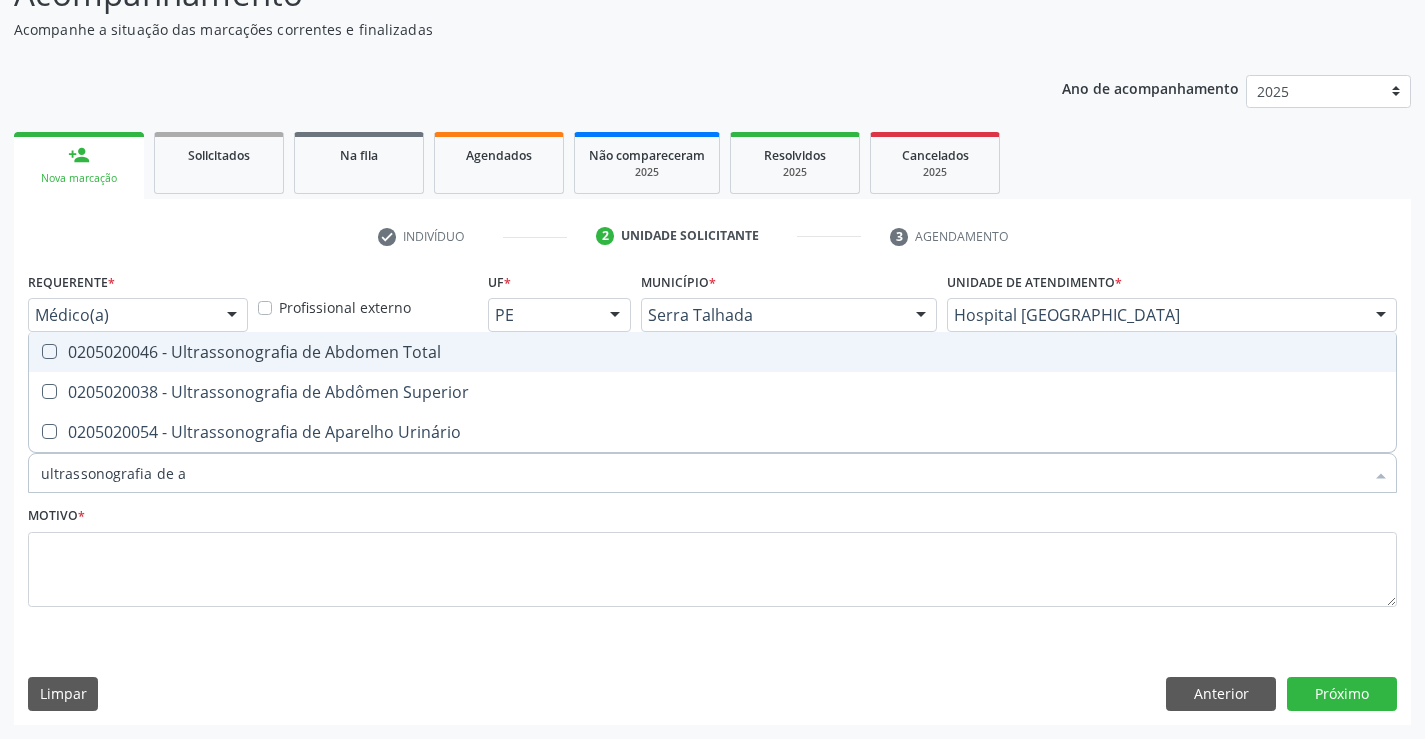type on "ultrassonografia de ab" 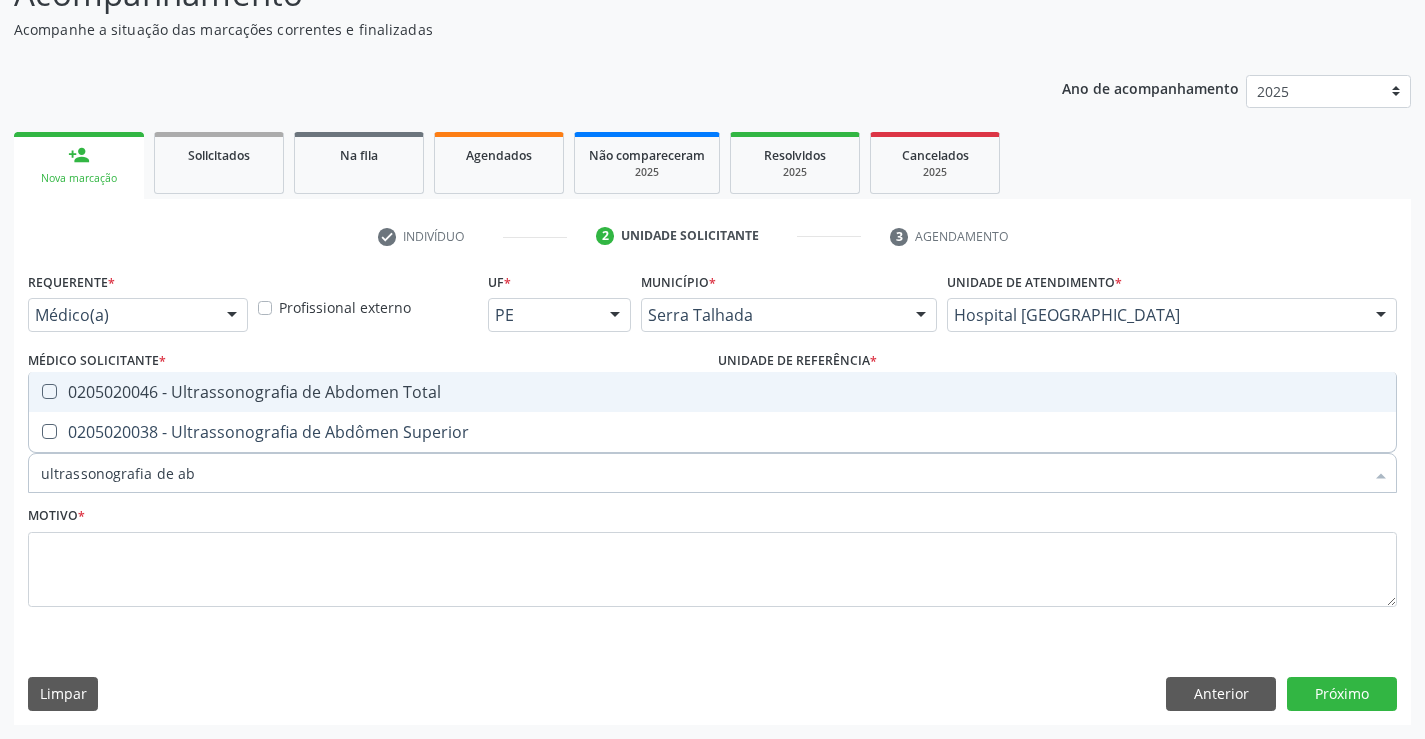 click at bounding box center (49, 391) 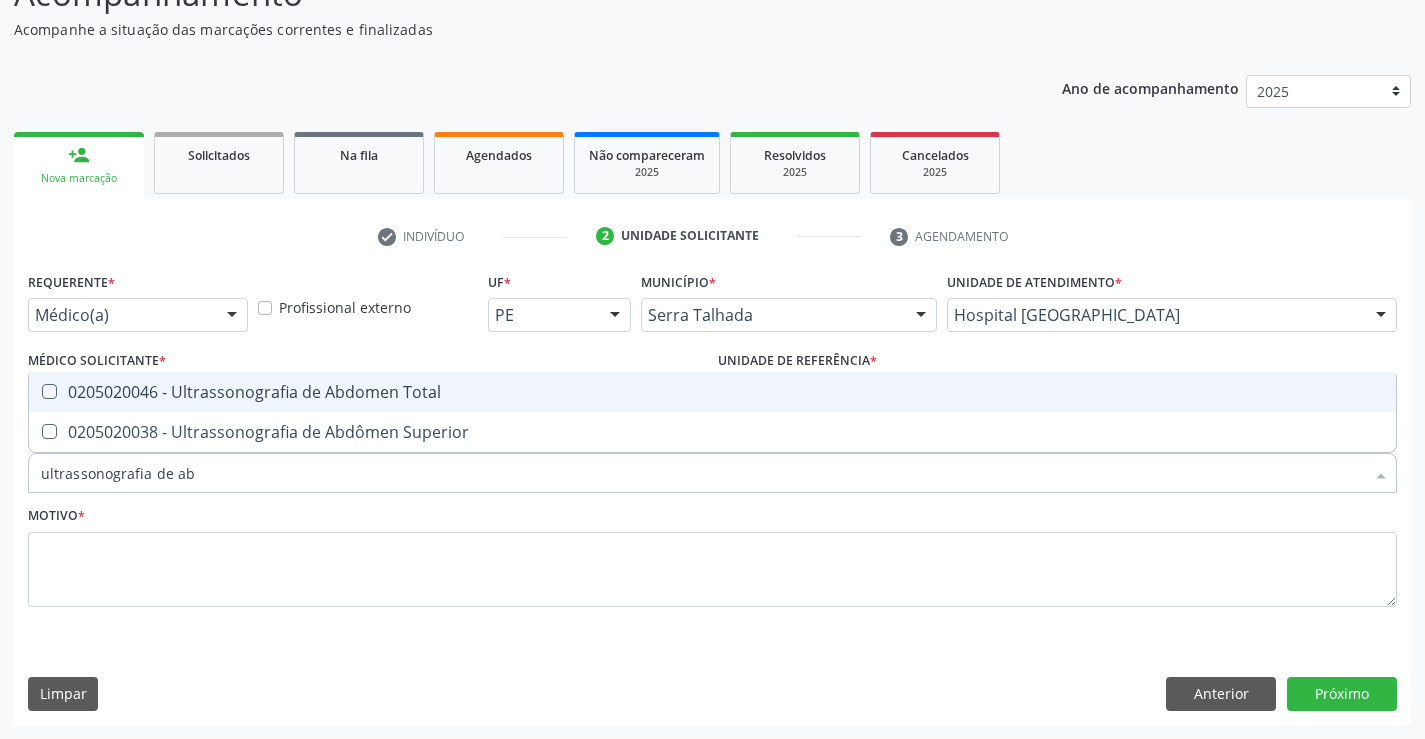checkbox on "true" 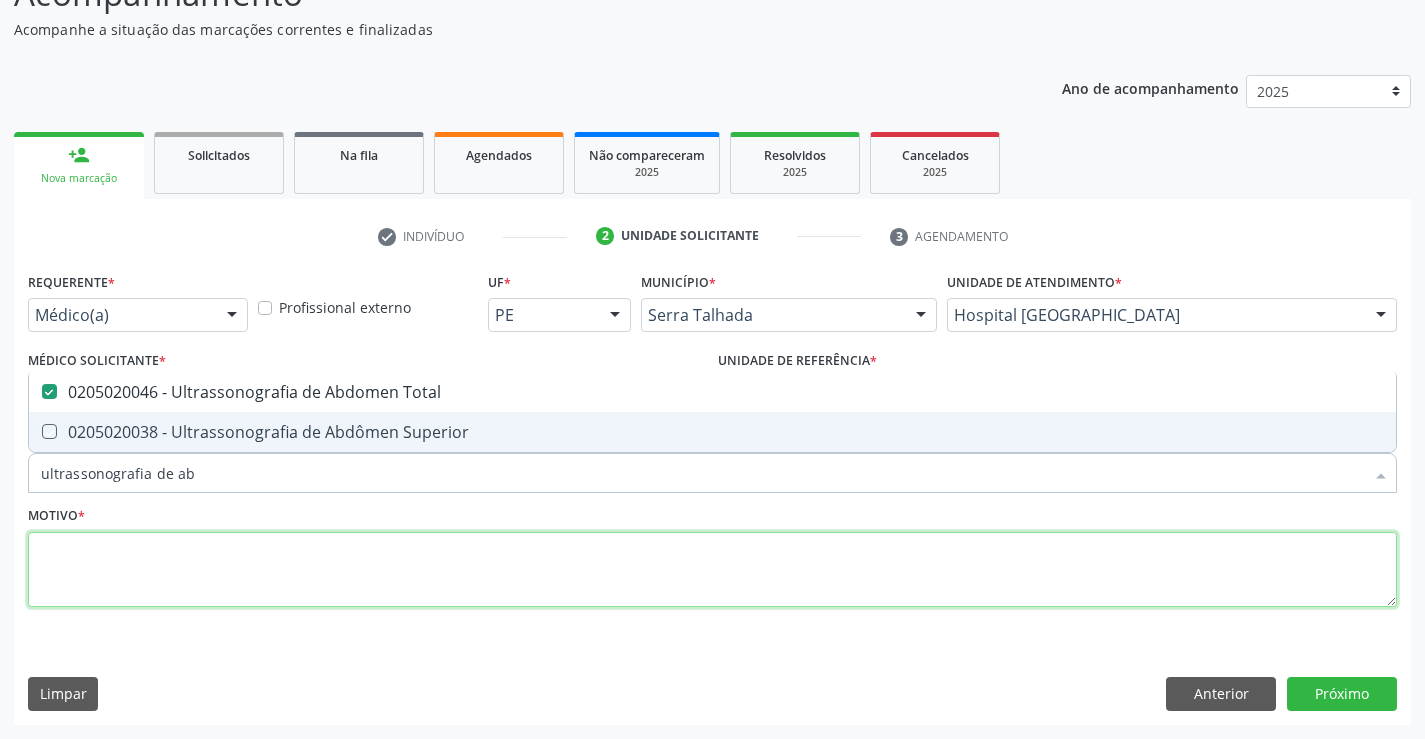 click at bounding box center [712, 570] 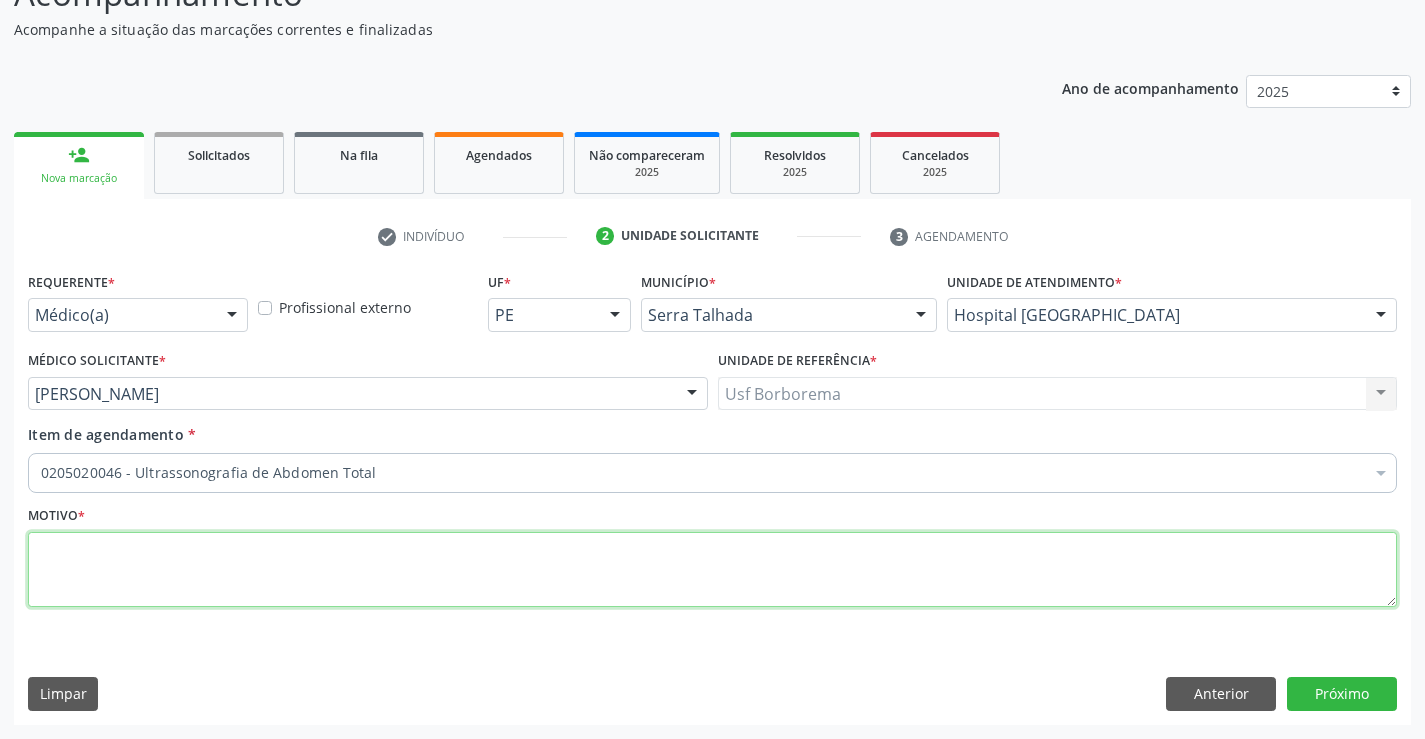 paste on "avaliação" 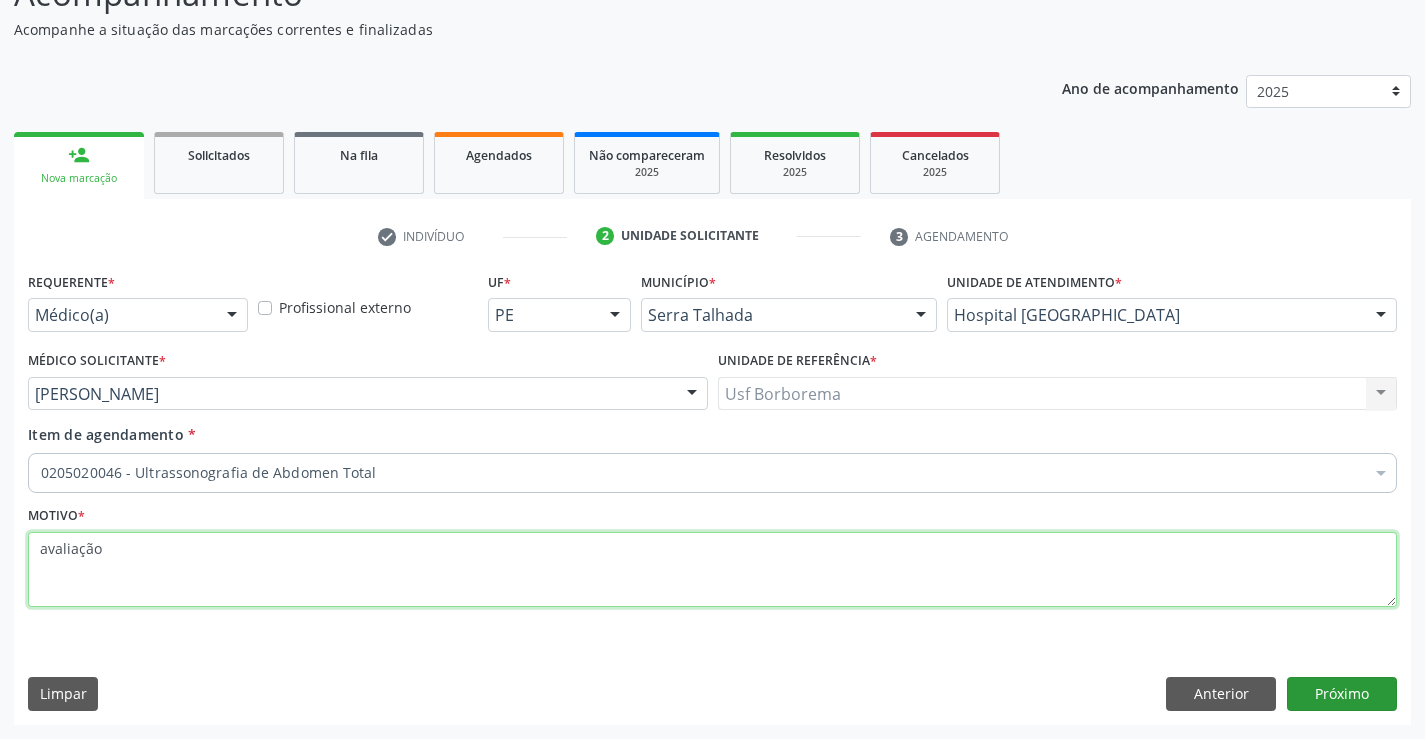 type on "avaliação" 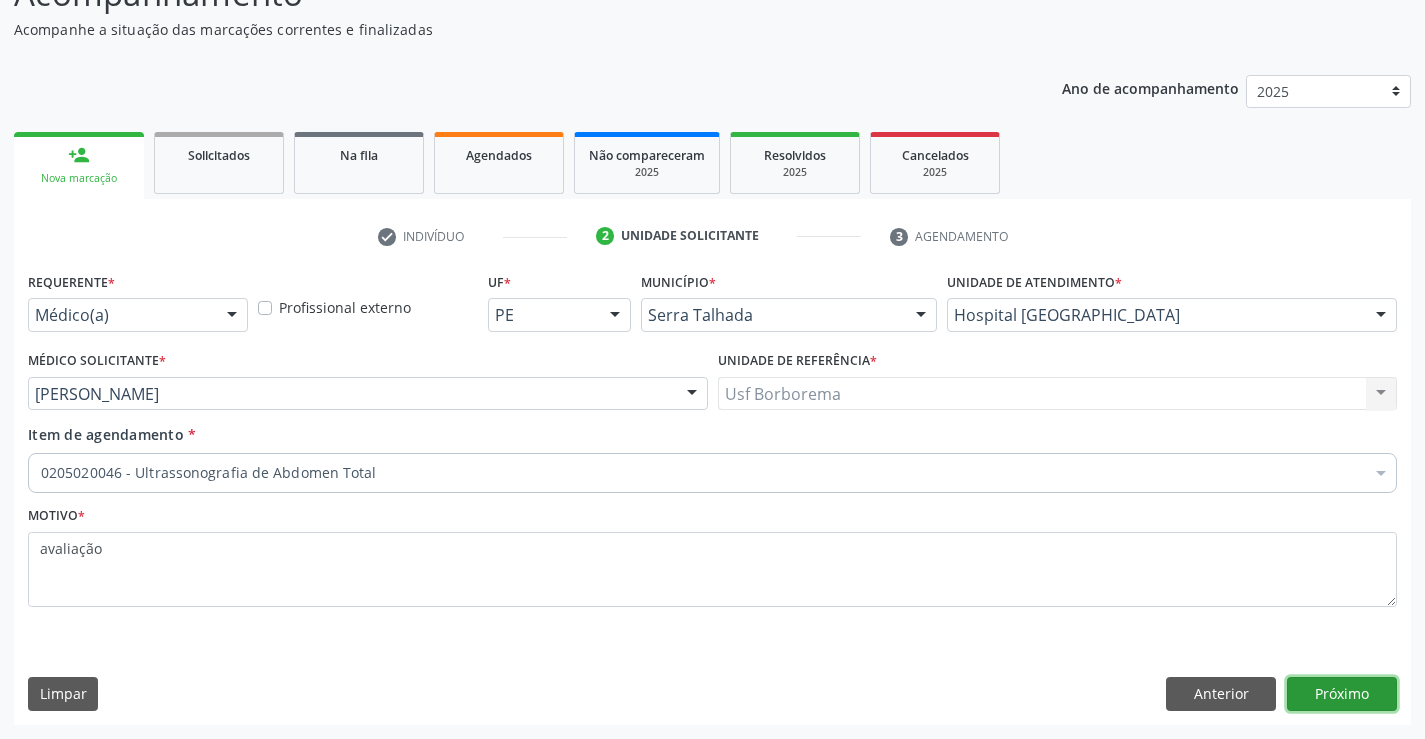 click on "Próximo" at bounding box center (1342, 694) 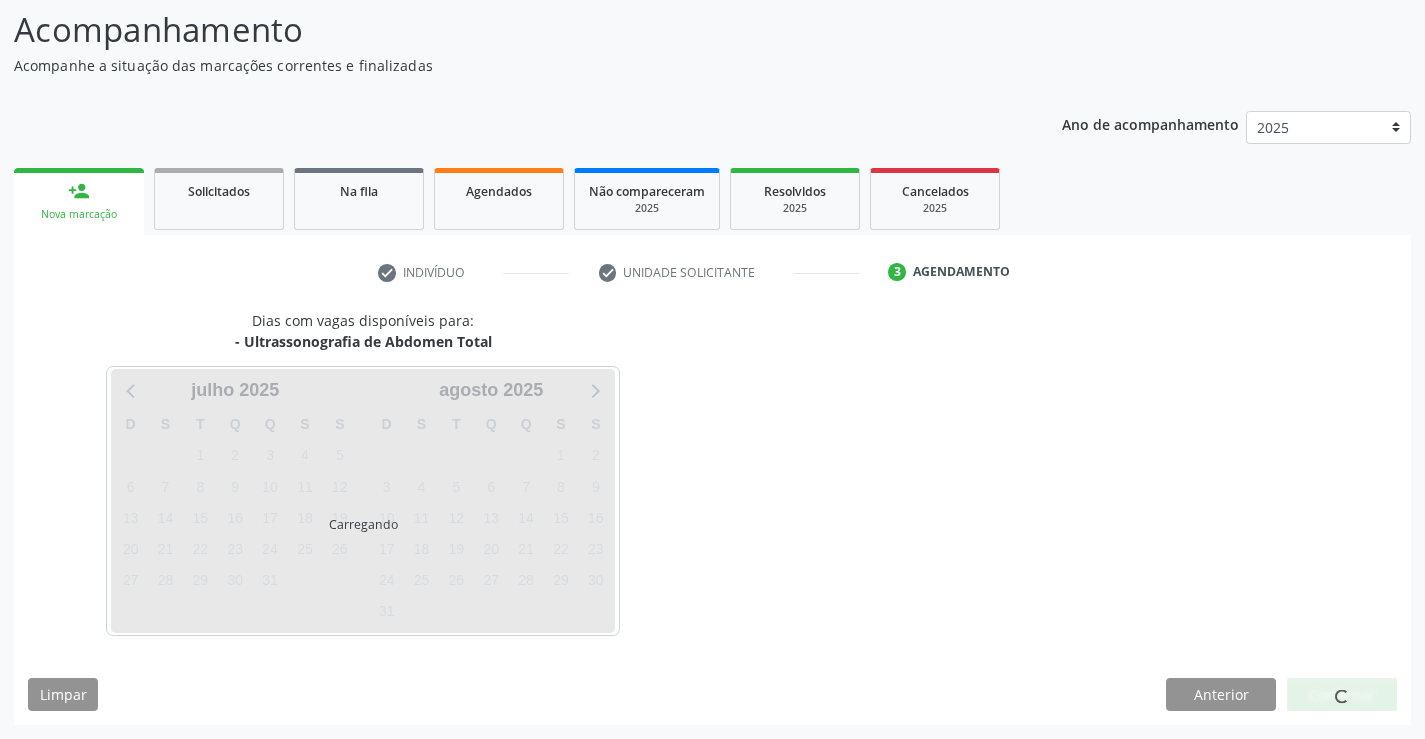scroll, scrollTop: 131, scrollLeft: 0, axis: vertical 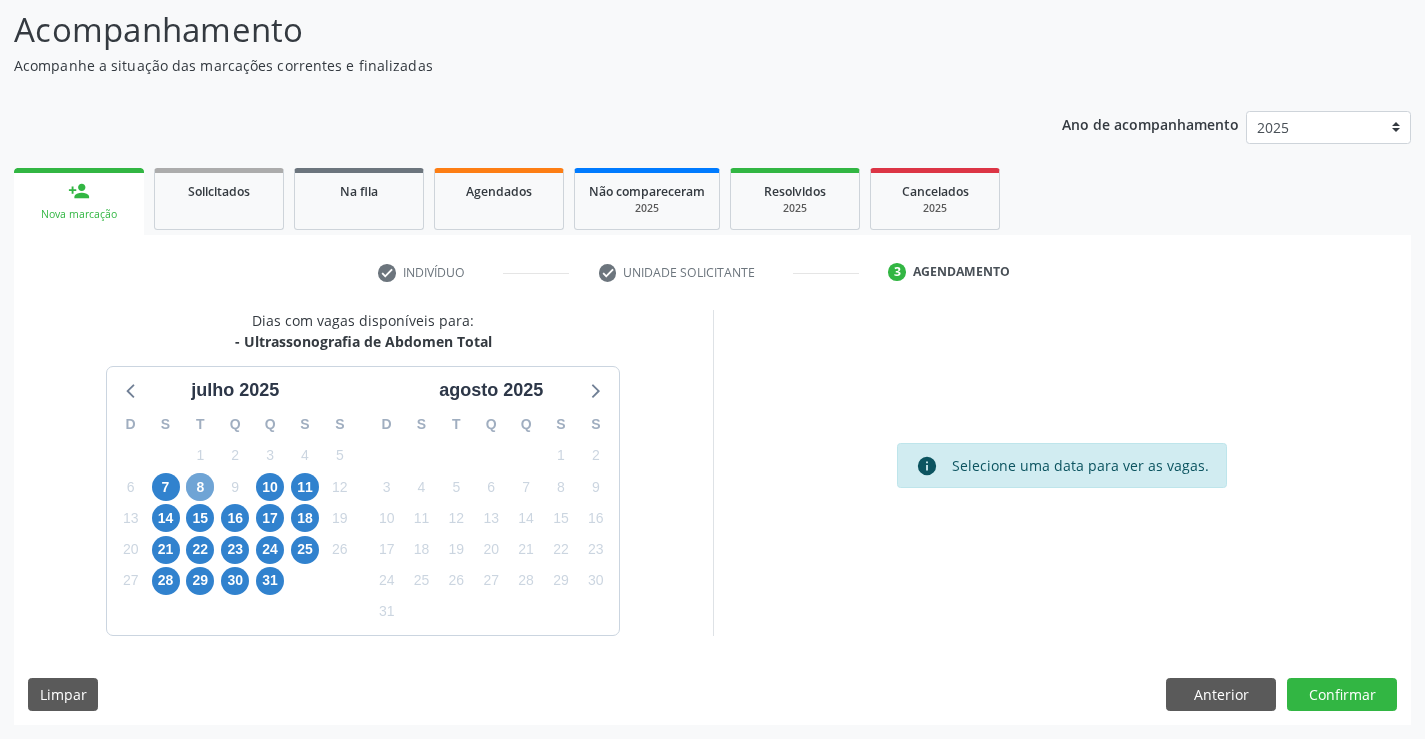 click on "8" at bounding box center [200, 487] 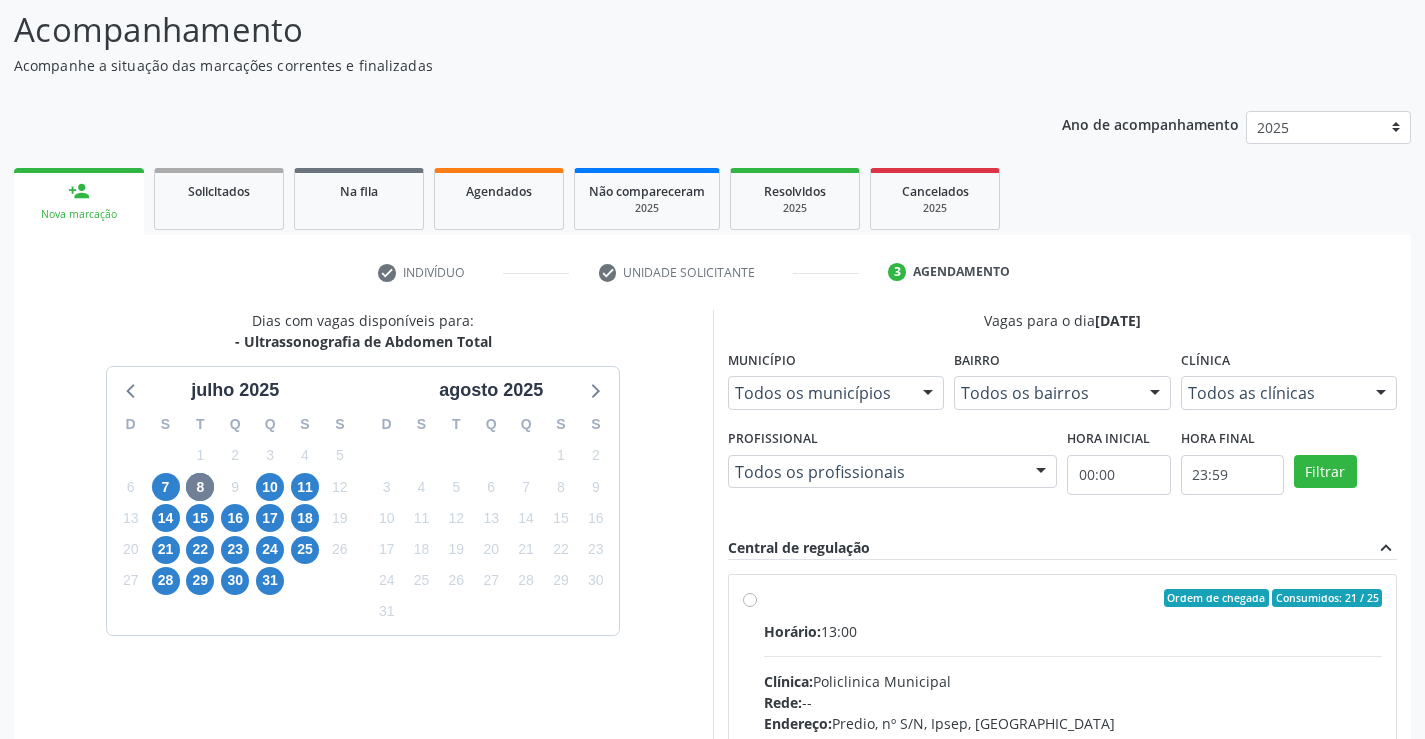 scroll, scrollTop: 131, scrollLeft: 0, axis: vertical 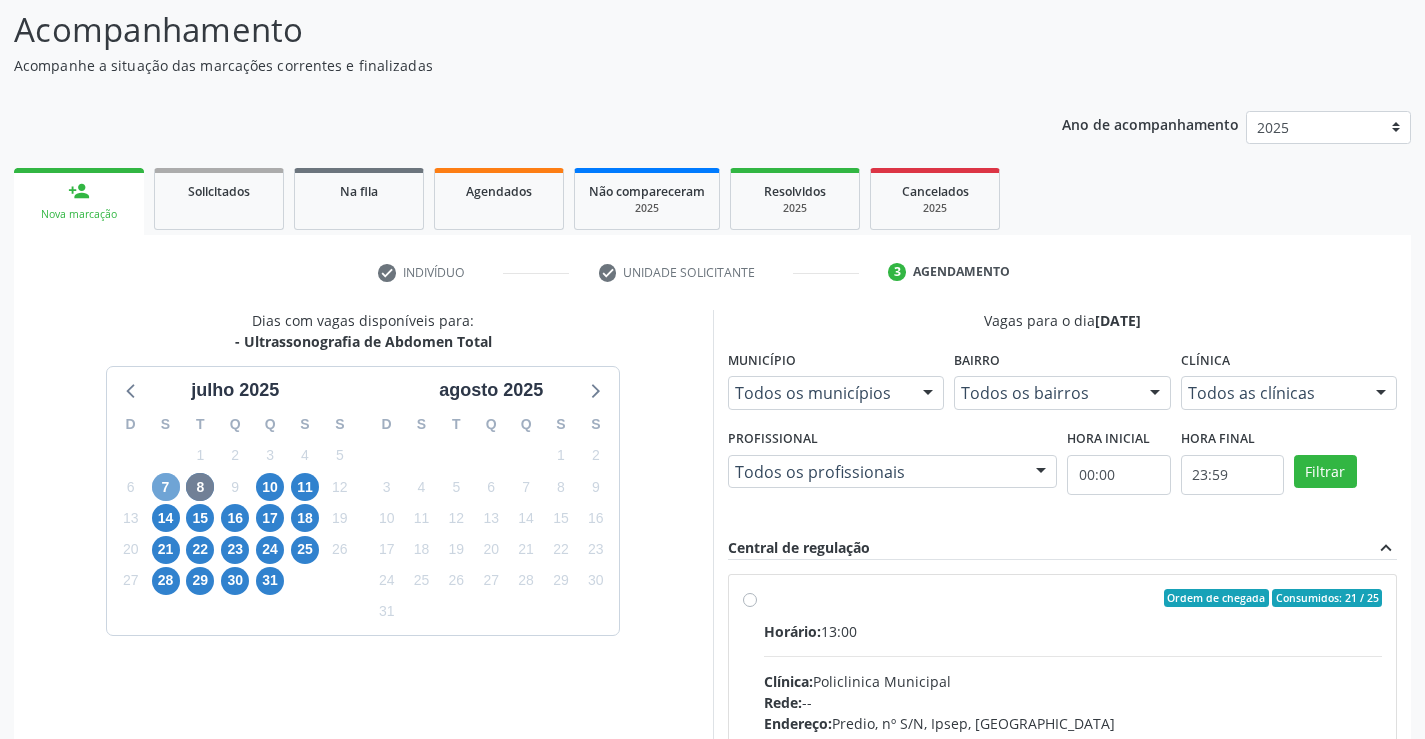 click on "7" at bounding box center (166, 487) 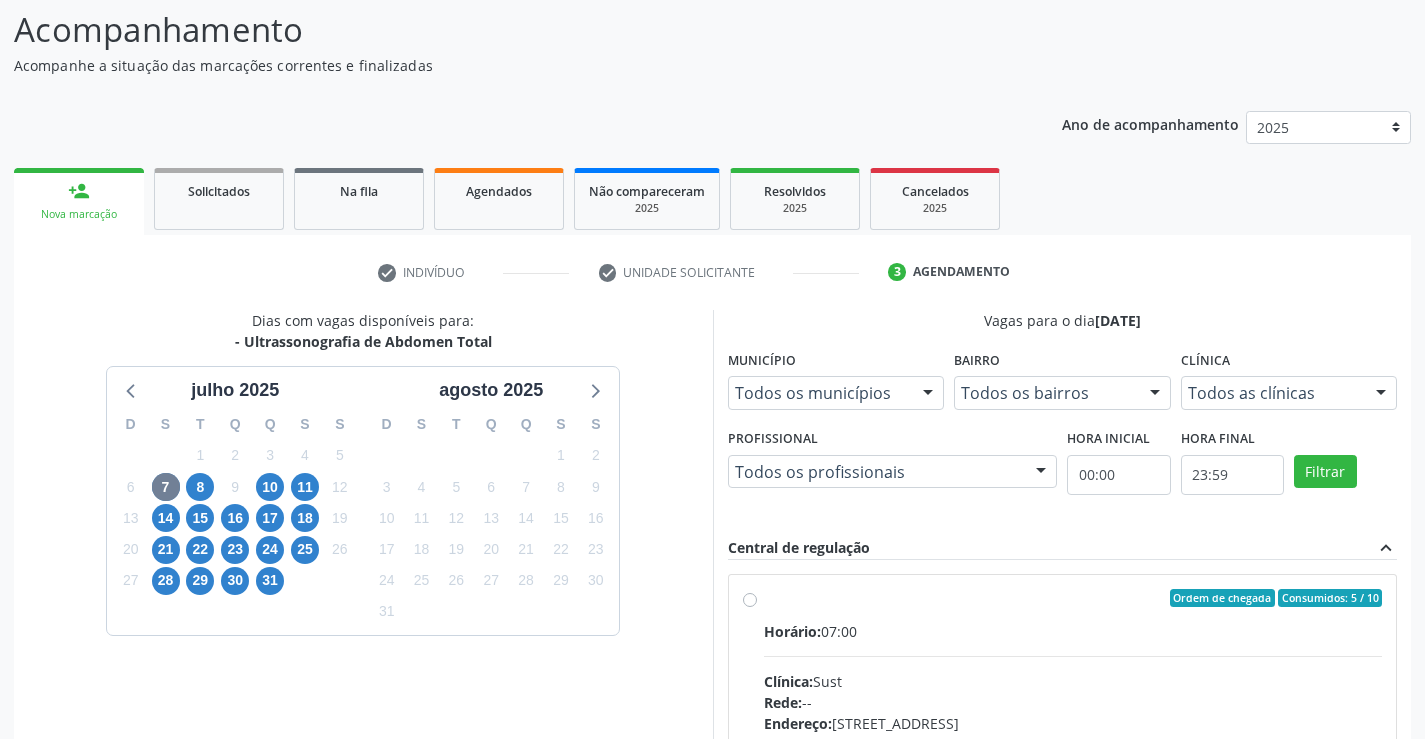 click on "Ordem de chegada
Consumidos: 5 / 10
Horário:   07:00
Clínica:  Sust
Rede:
--
Endereço:   nº 730, N S Penha, Serra Talhada - PE
Telefone:   (87) 38311707
Profissional:
--
Informações adicionais sobre o atendimento
Idade de atendimento:
Sem restrição
Gênero(s) atendido(s):
Sem restrição
Informações adicionais:
--" at bounding box center (1073, 742) 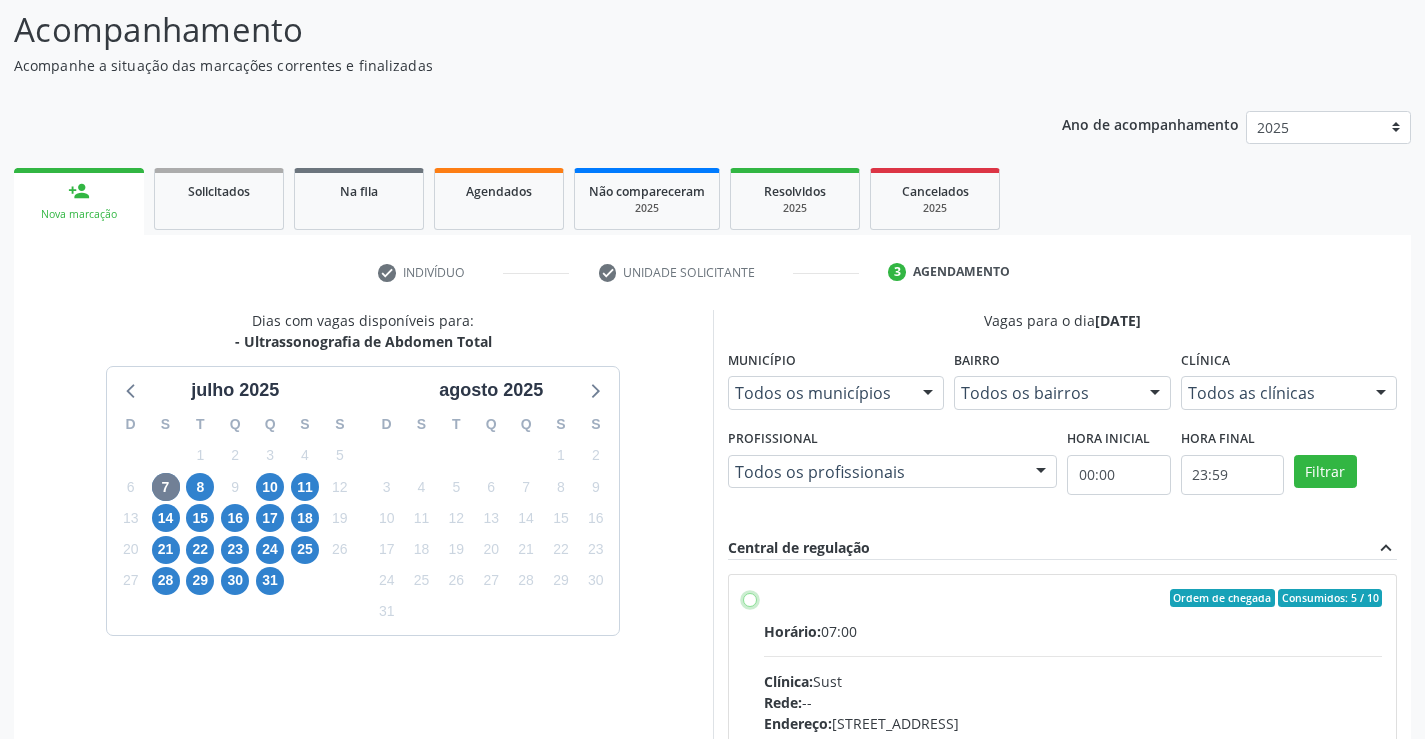 click on "Ordem de chegada
Consumidos: 5 / 10
Horário:   07:00
Clínica:  Sust
Rede:
--
Endereço:   nº 730, N S Penha, Serra Talhada - PE
Telefone:   (87) 38311707
Profissional:
--
Informações adicionais sobre o atendimento
Idade de atendimento:
Sem restrição
Gênero(s) atendido(s):
Sem restrição
Informações adicionais:
--" at bounding box center (750, 598) 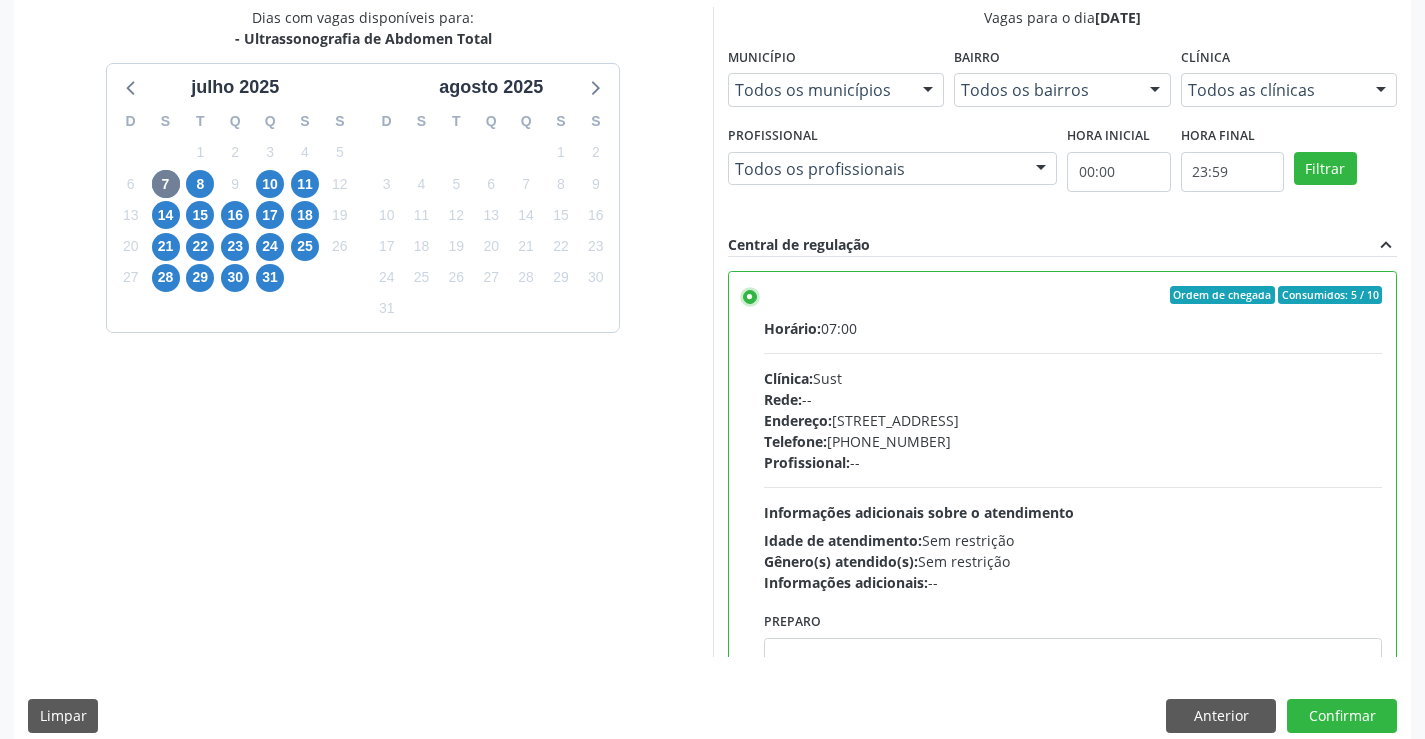 scroll, scrollTop: 456, scrollLeft: 0, axis: vertical 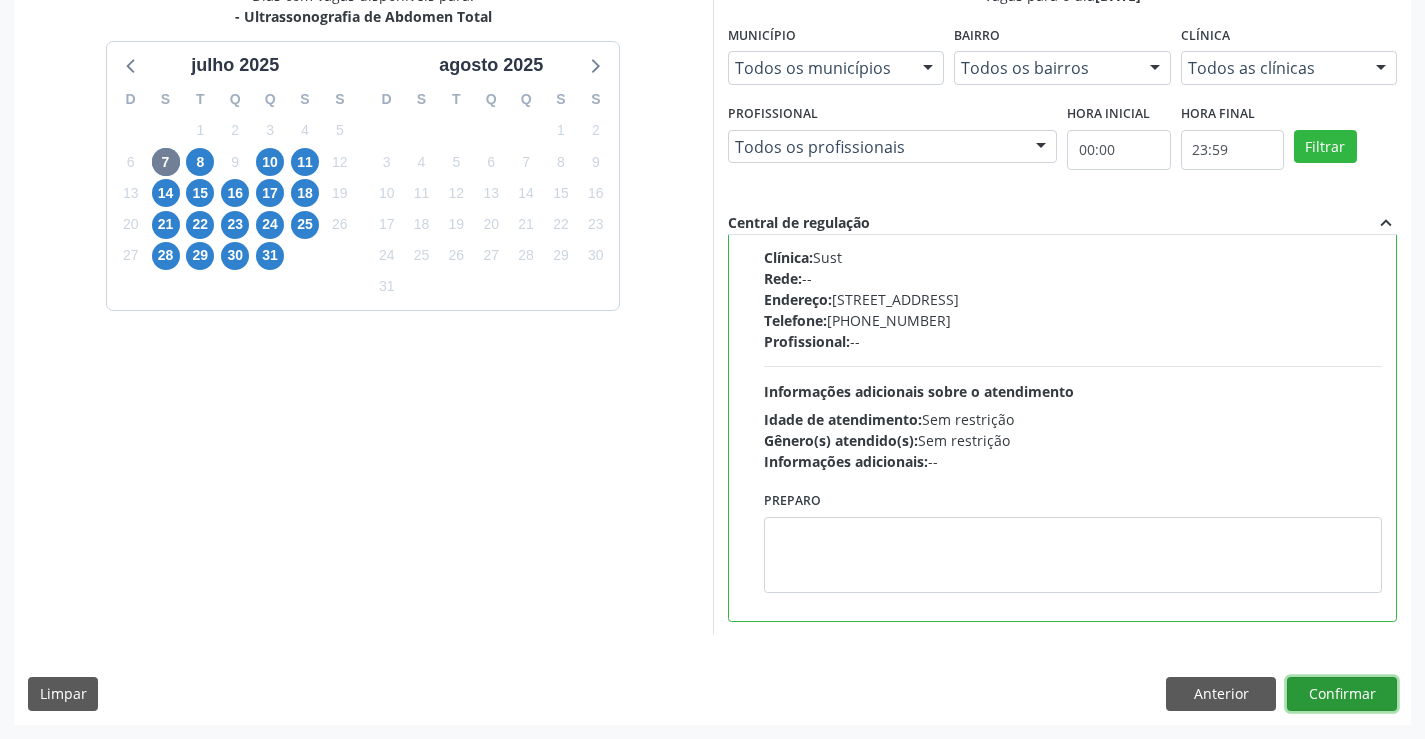 click on "Confirmar" at bounding box center (1342, 694) 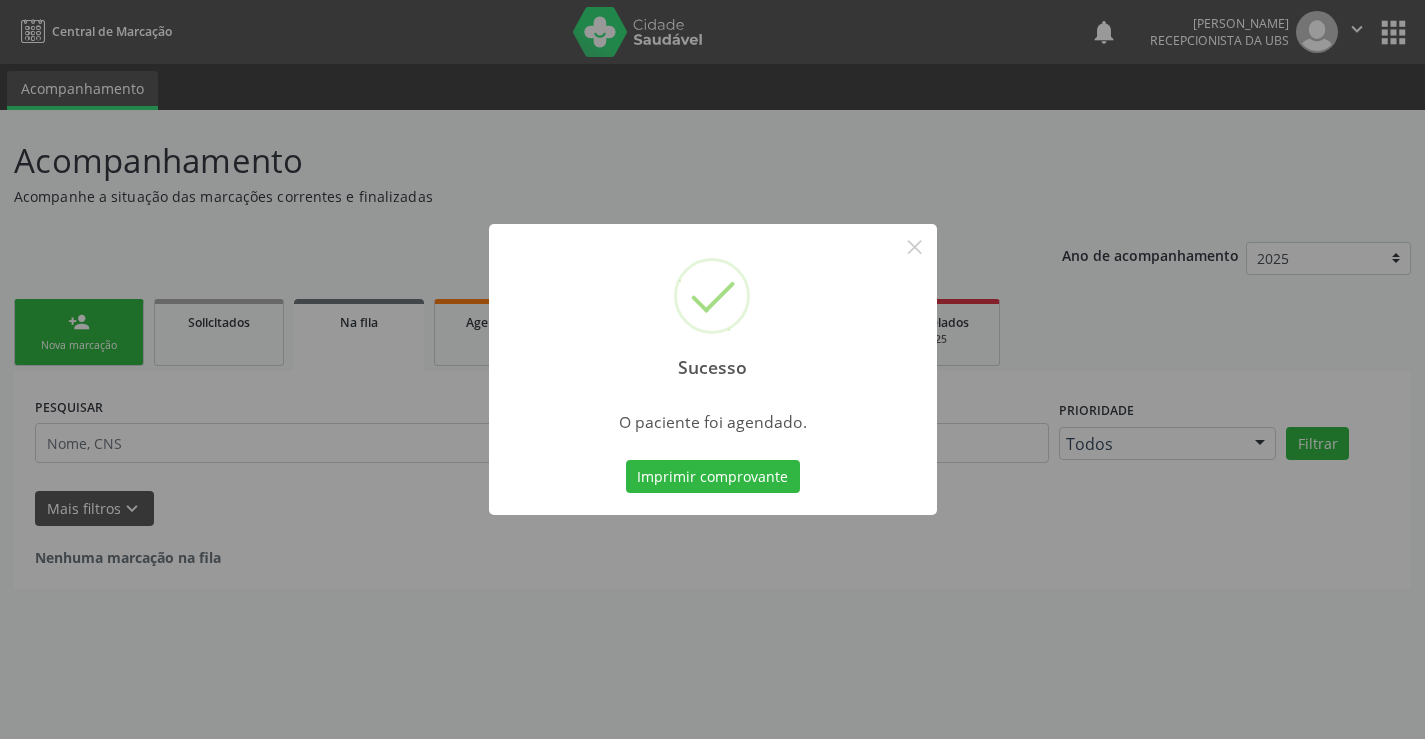 scroll, scrollTop: 0, scrollLeft: 0, axis: both 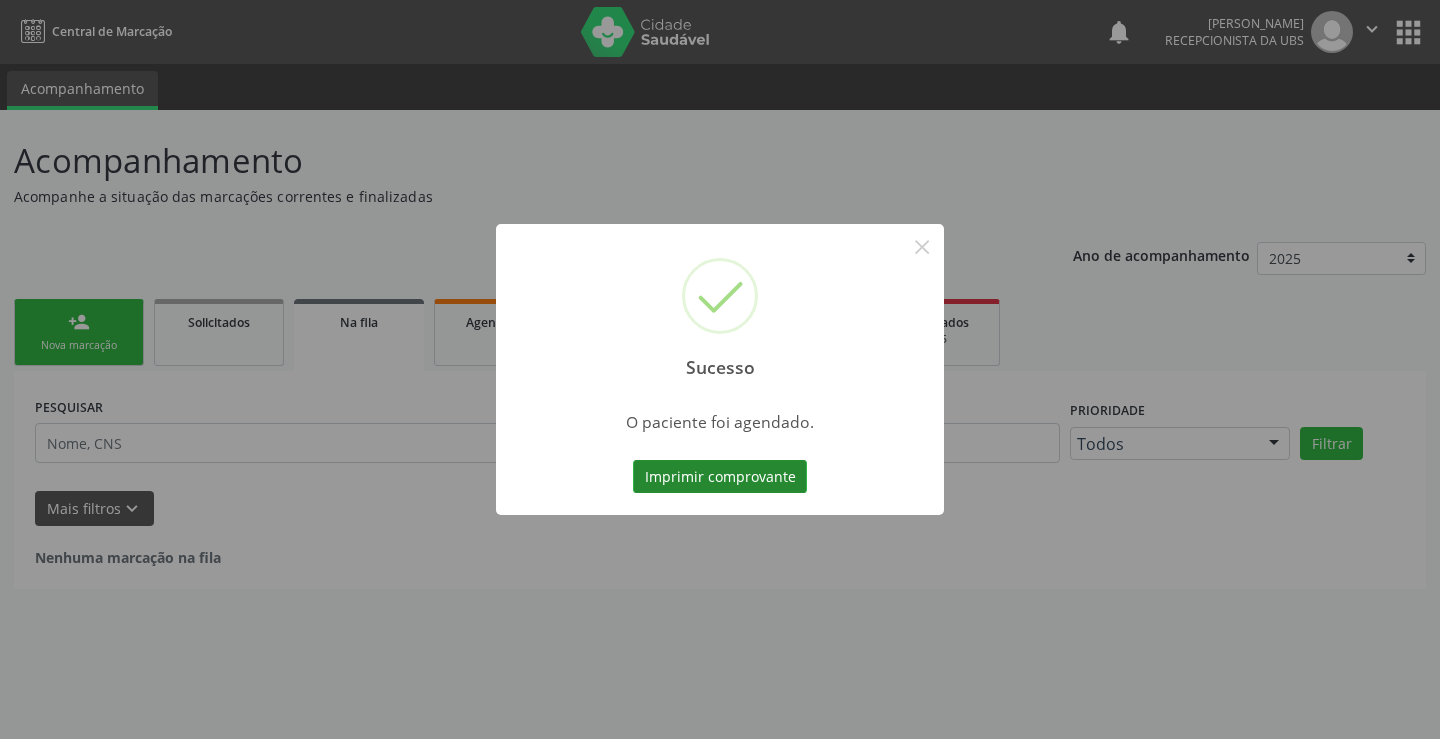 click on "Imprimir comprovante" at bounding box center [720, 477] 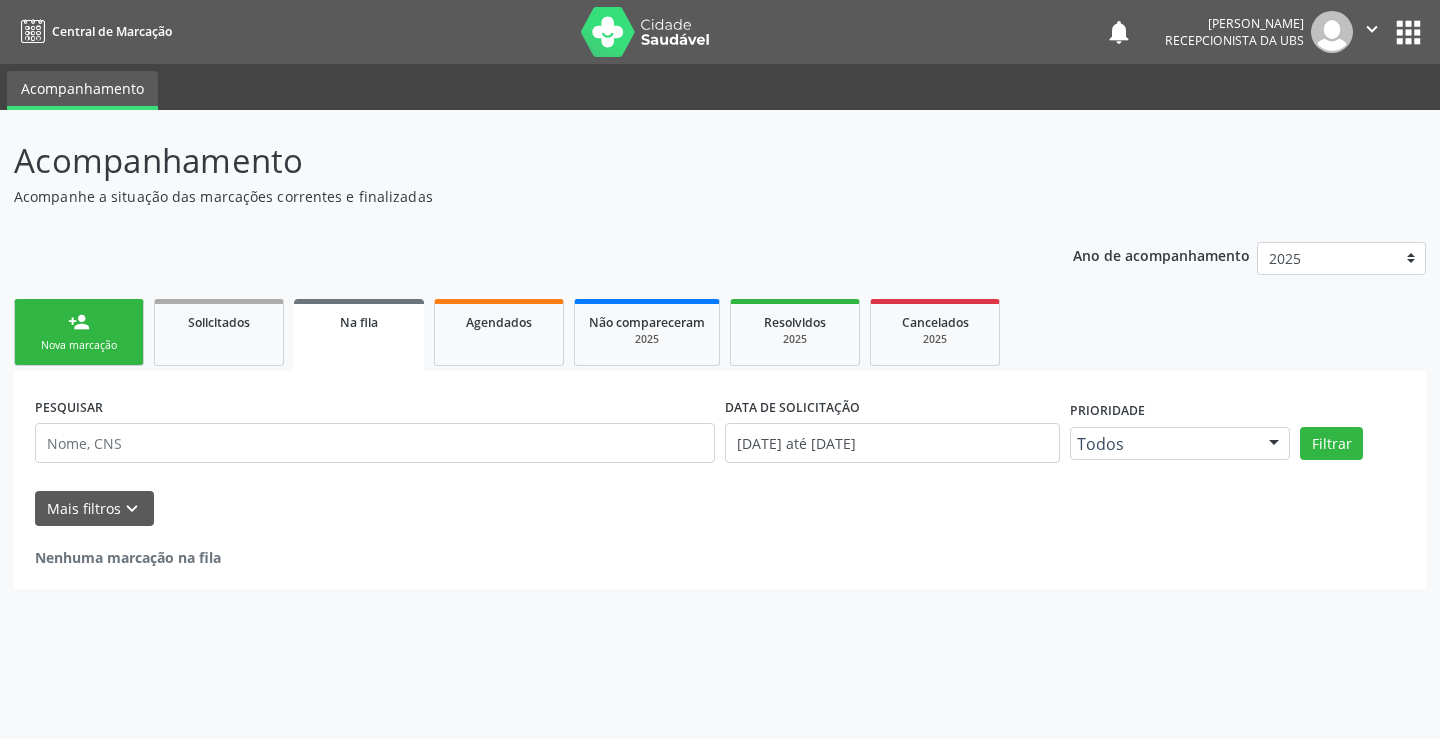 click on "person_add" at bounding box center (79, 322) 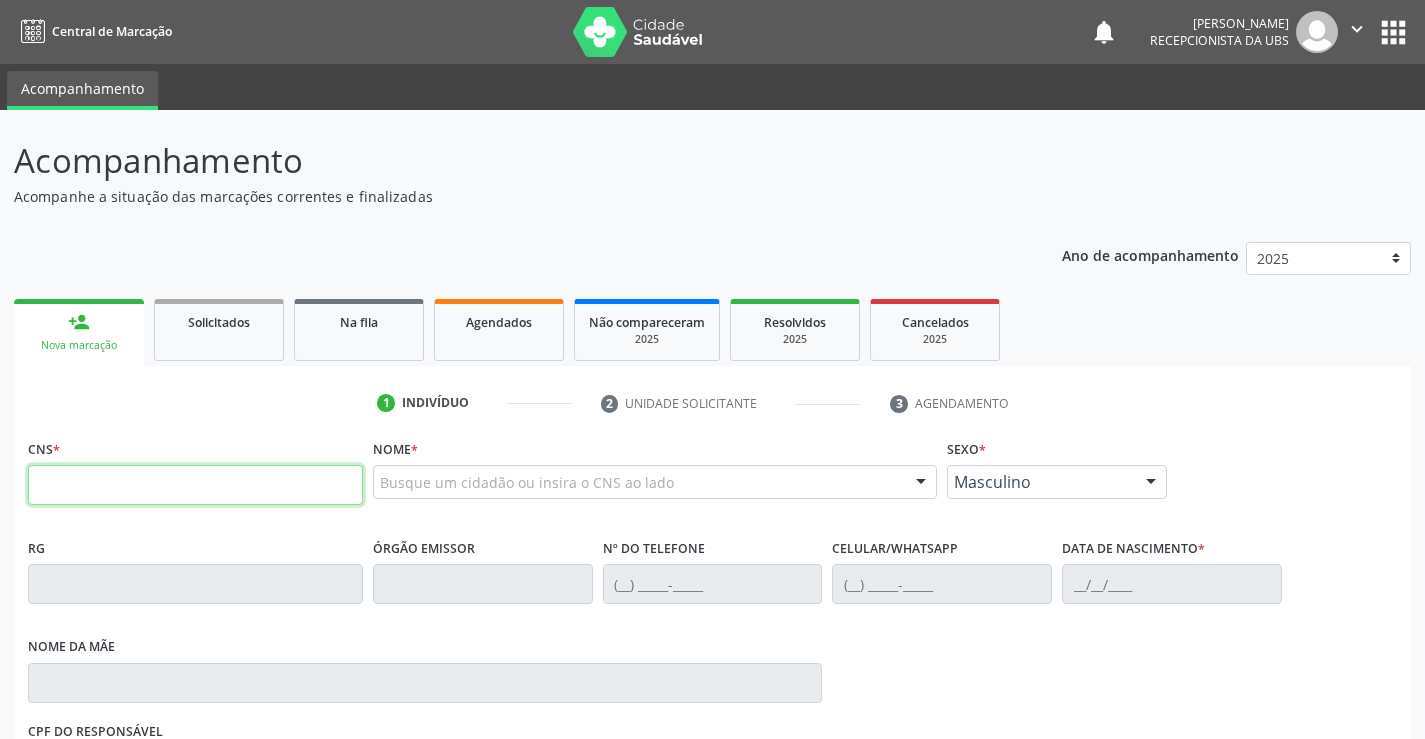 click at bounding box center (195, 485) 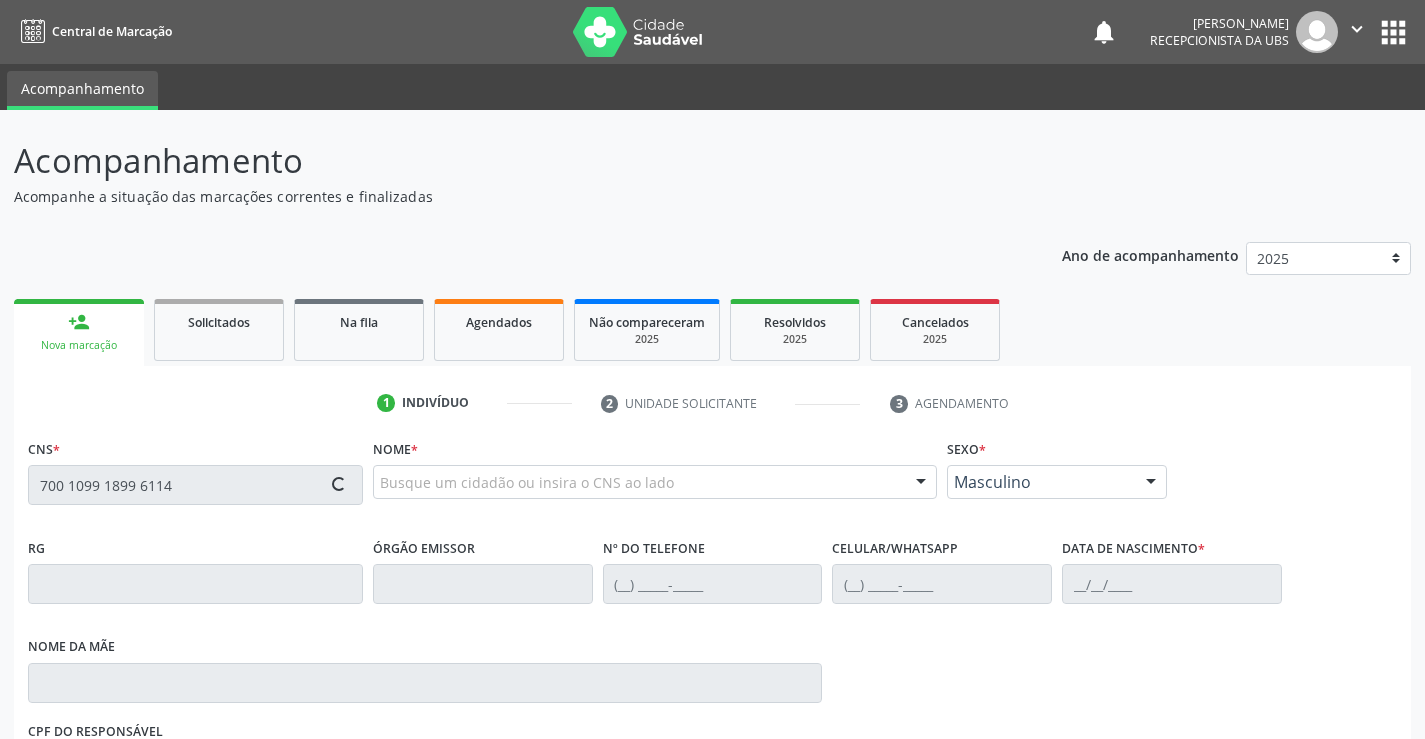 type on "700 1099 1899 6114" 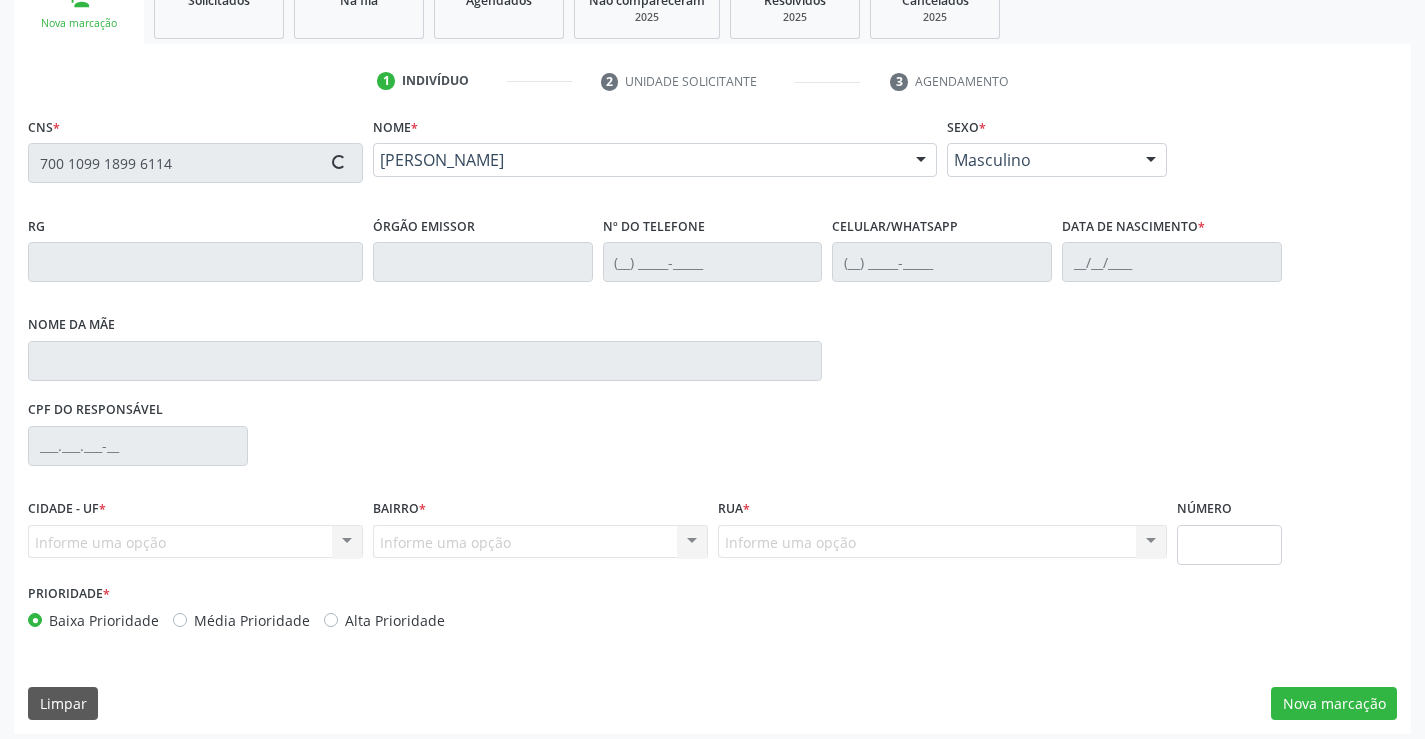 scroll, scrollTop: 331, scrollLeft: 0, axis: vertical 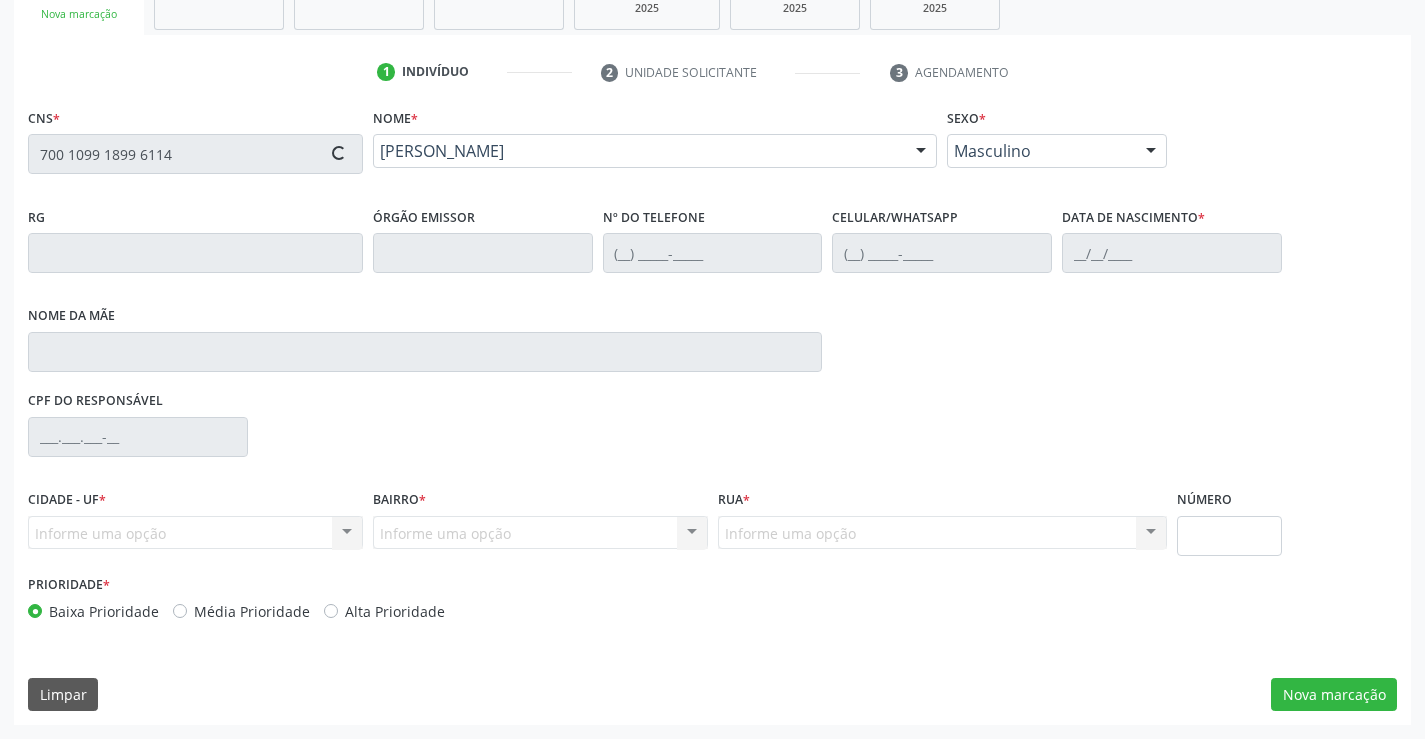 type on "(87) 99996-8796" 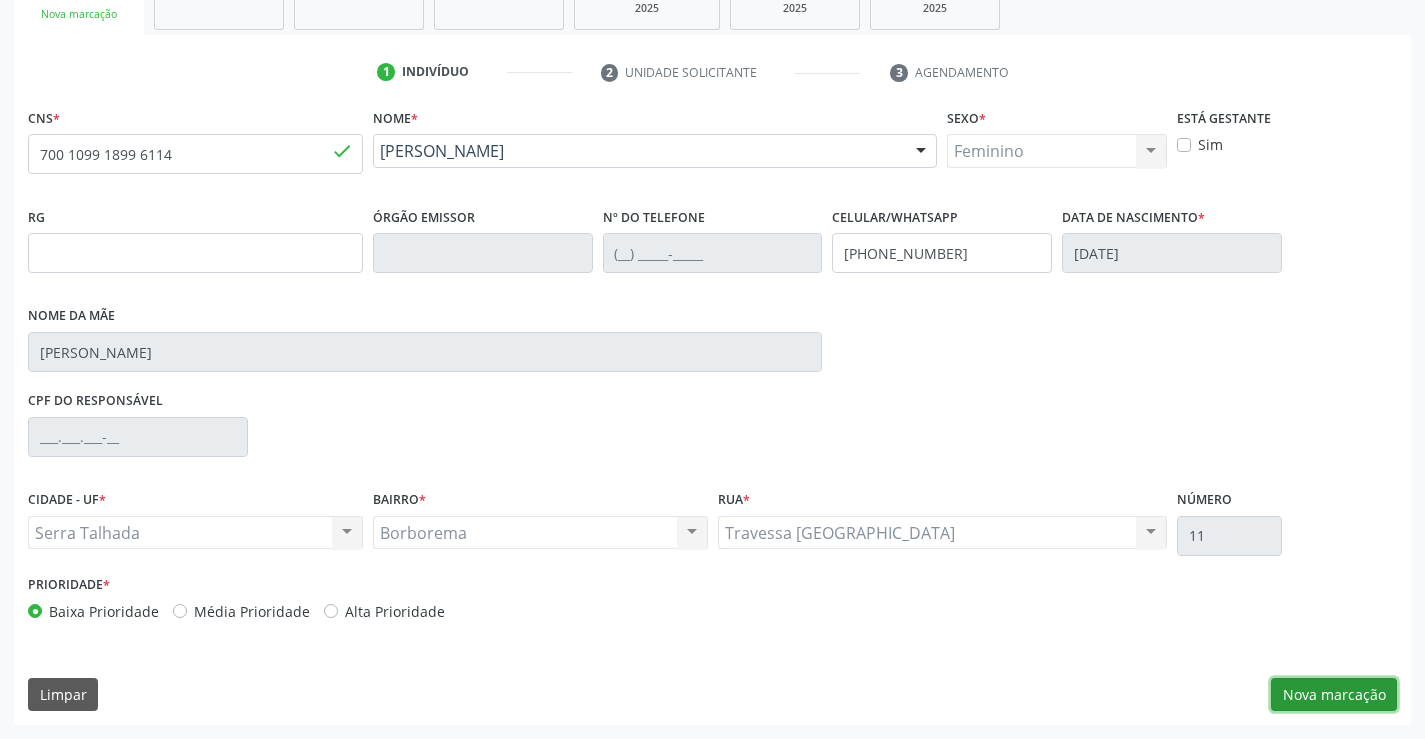 click on "Nova marcação" at bounding box center (1334, 695) 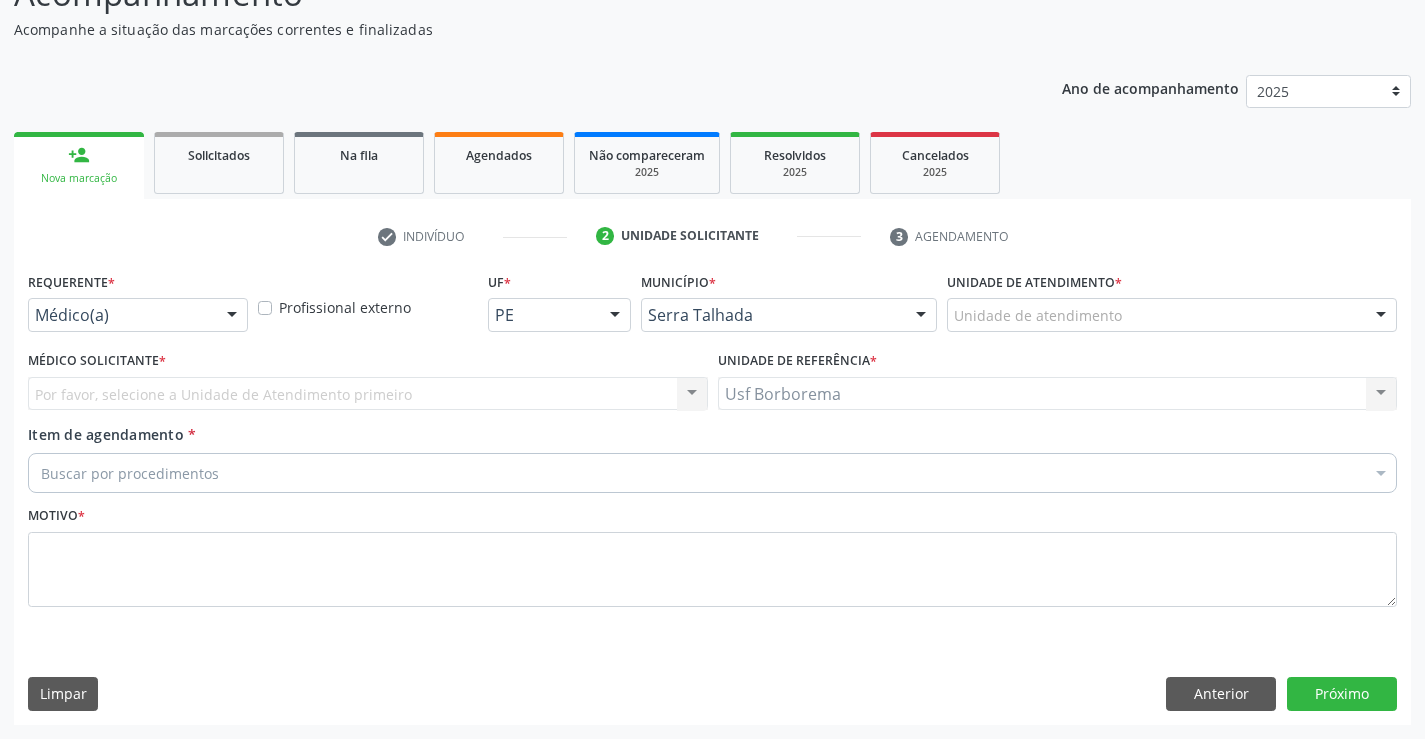 scroll, scrollTop: 167, scrollLeft: 0, axis: vertical 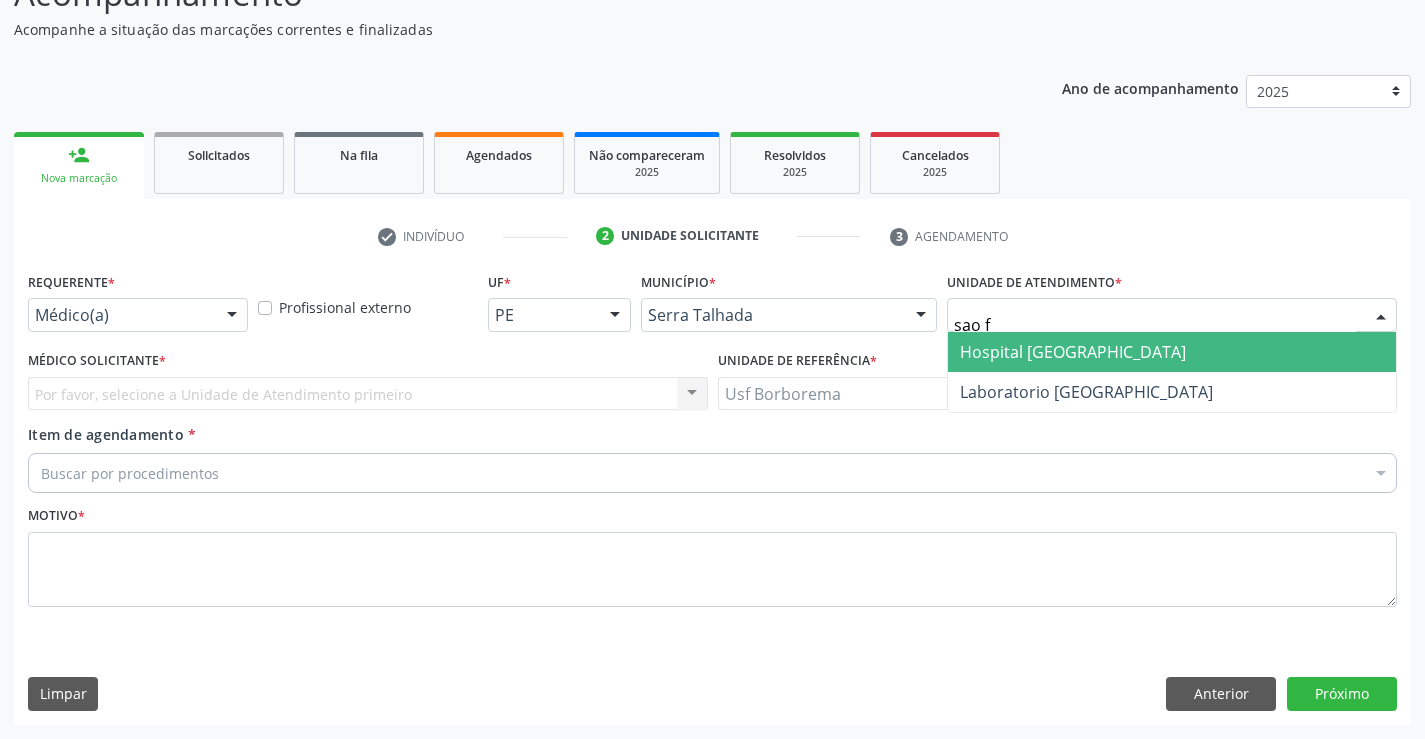 type on "sao fr" 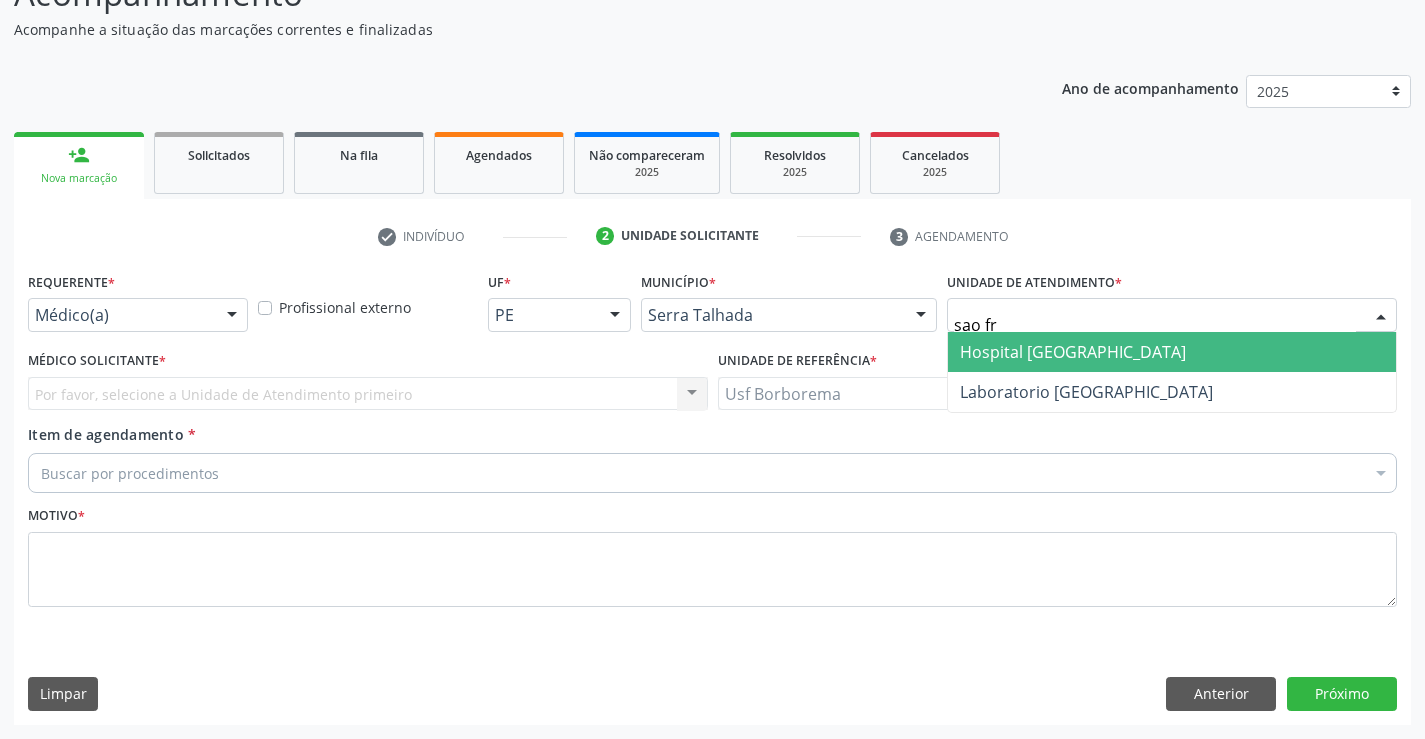 click on "Hospital [GEOGRAPHIC_DATA]" at bounding box center [1073, 352] 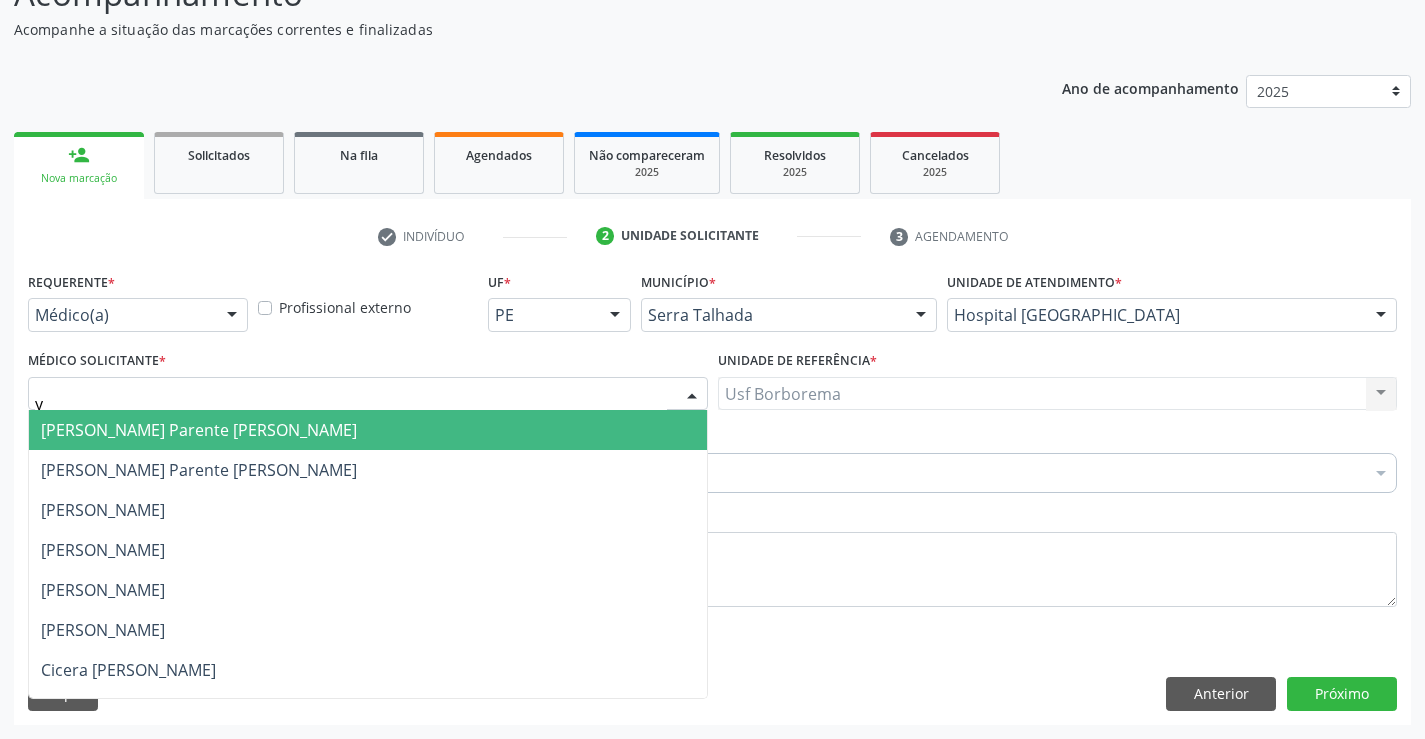 type on "yu" 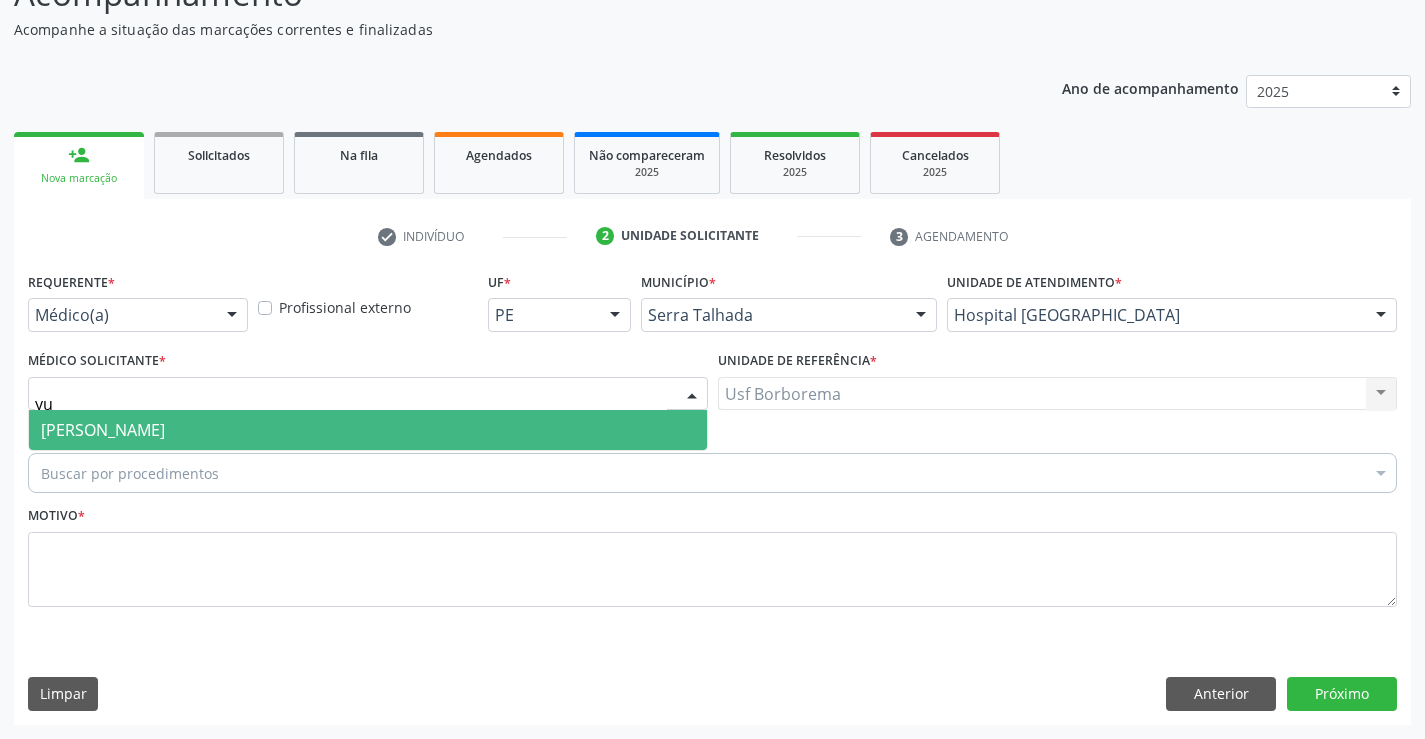 click on "[PERSON_NAME]" at bounding box center (103, 430) 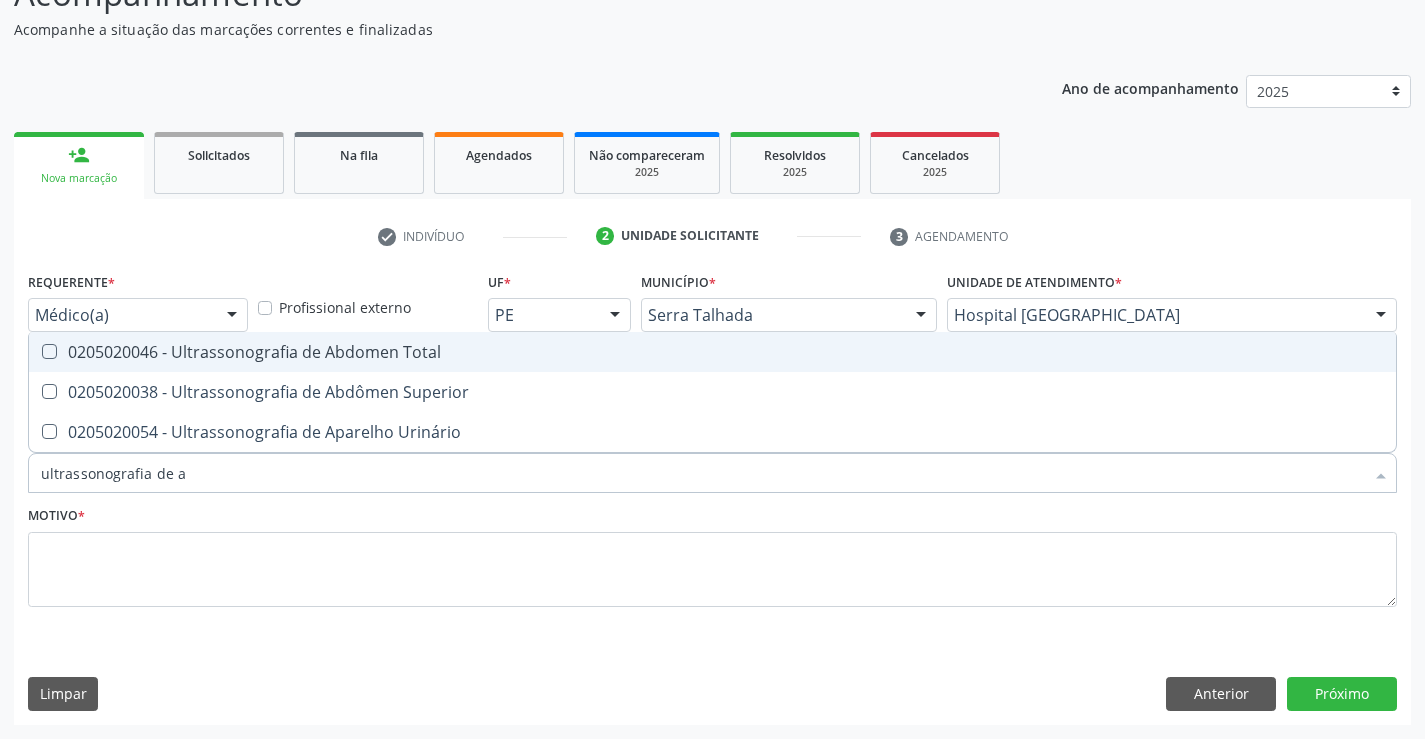 type on "ultrassonografia de ab" 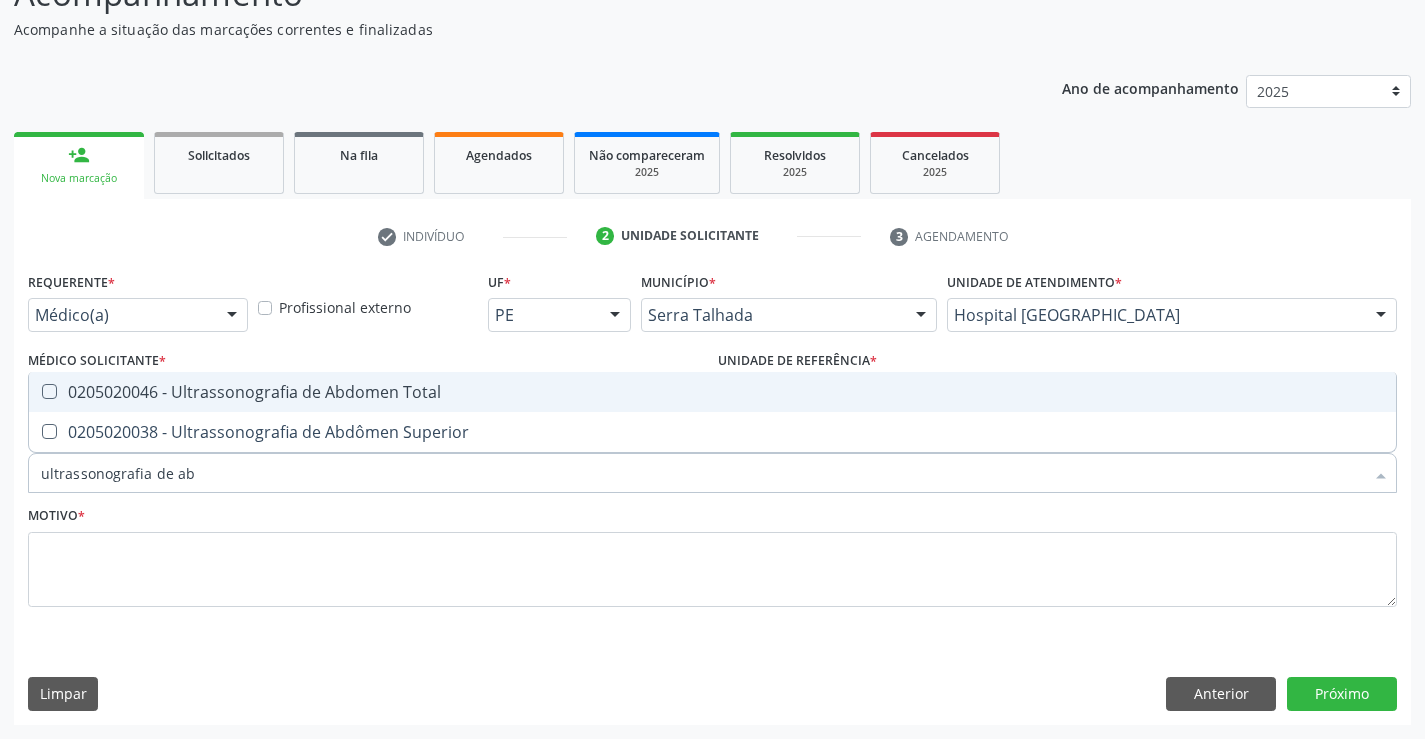 click at bounding box center (49, 391) 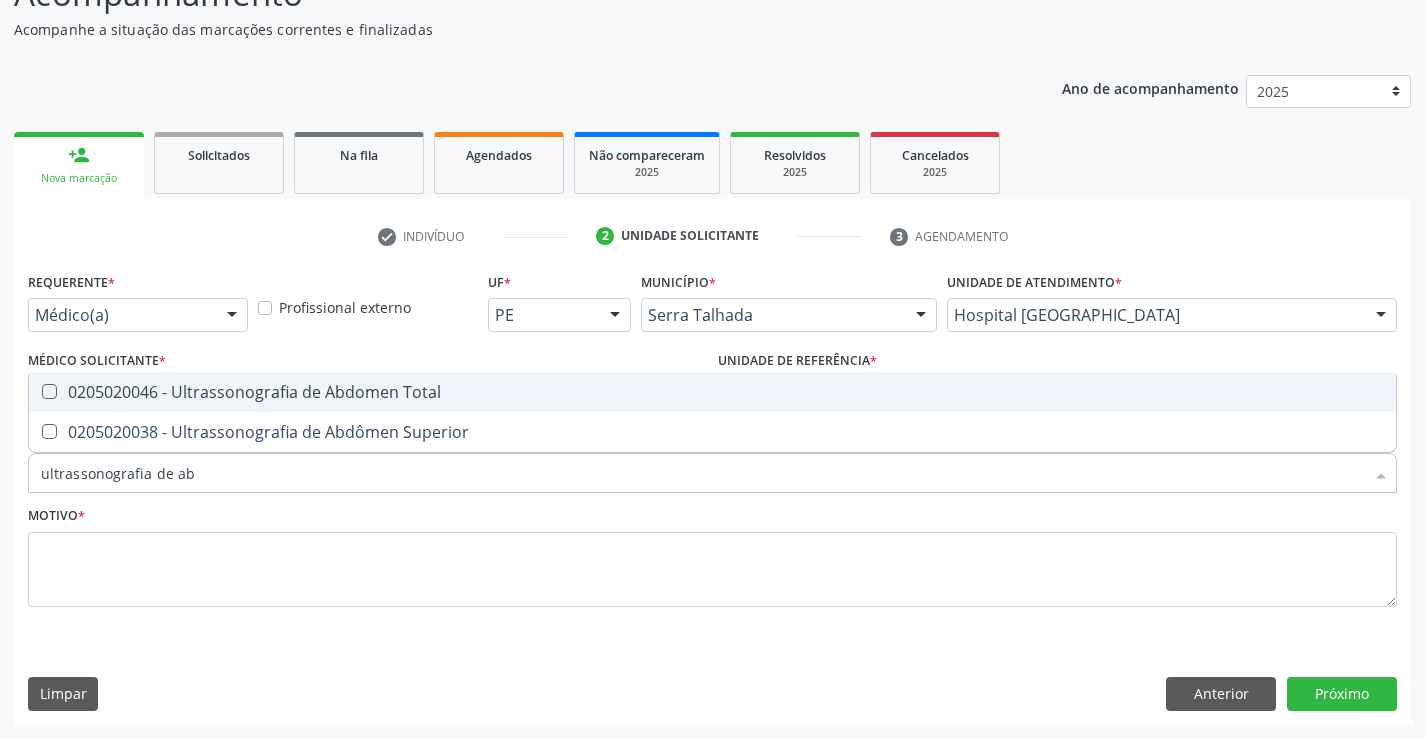 click at bounding box center [35, 391] 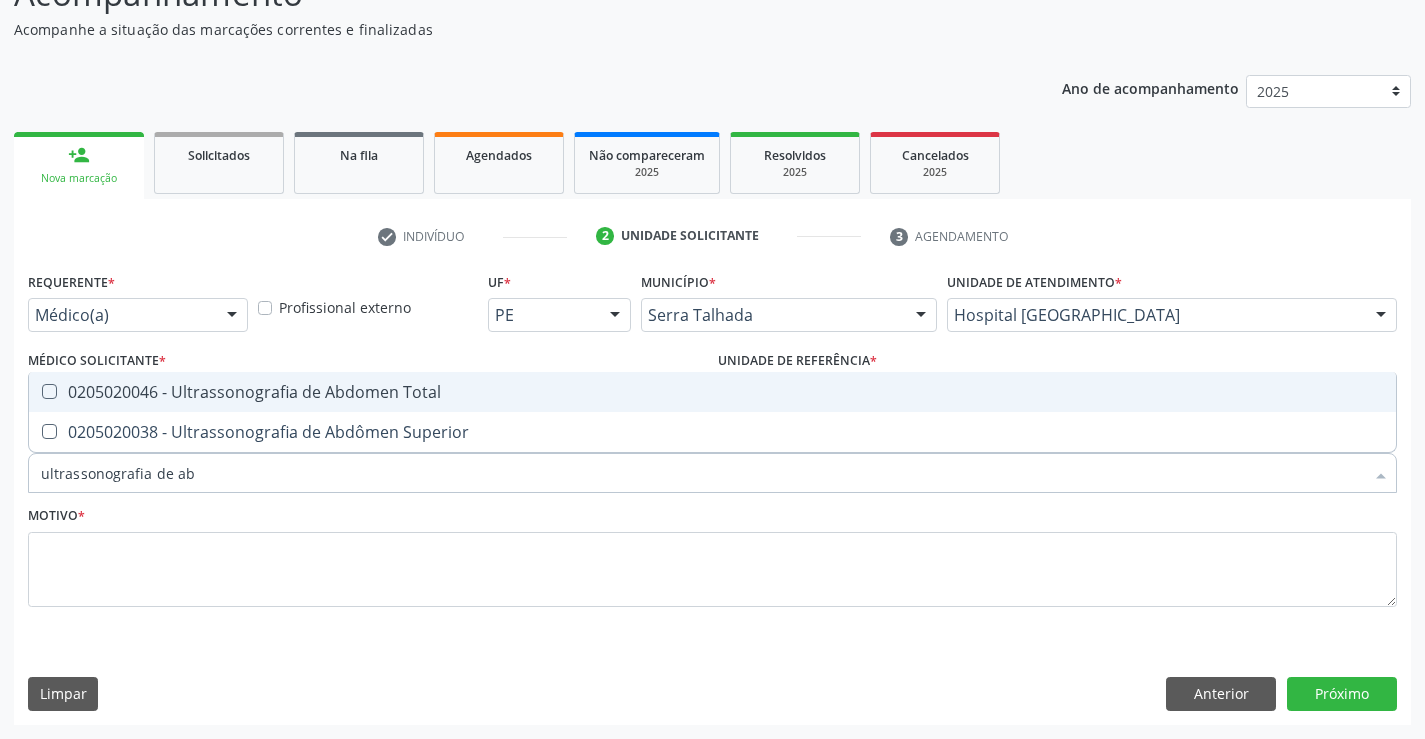 checkbox on "true" 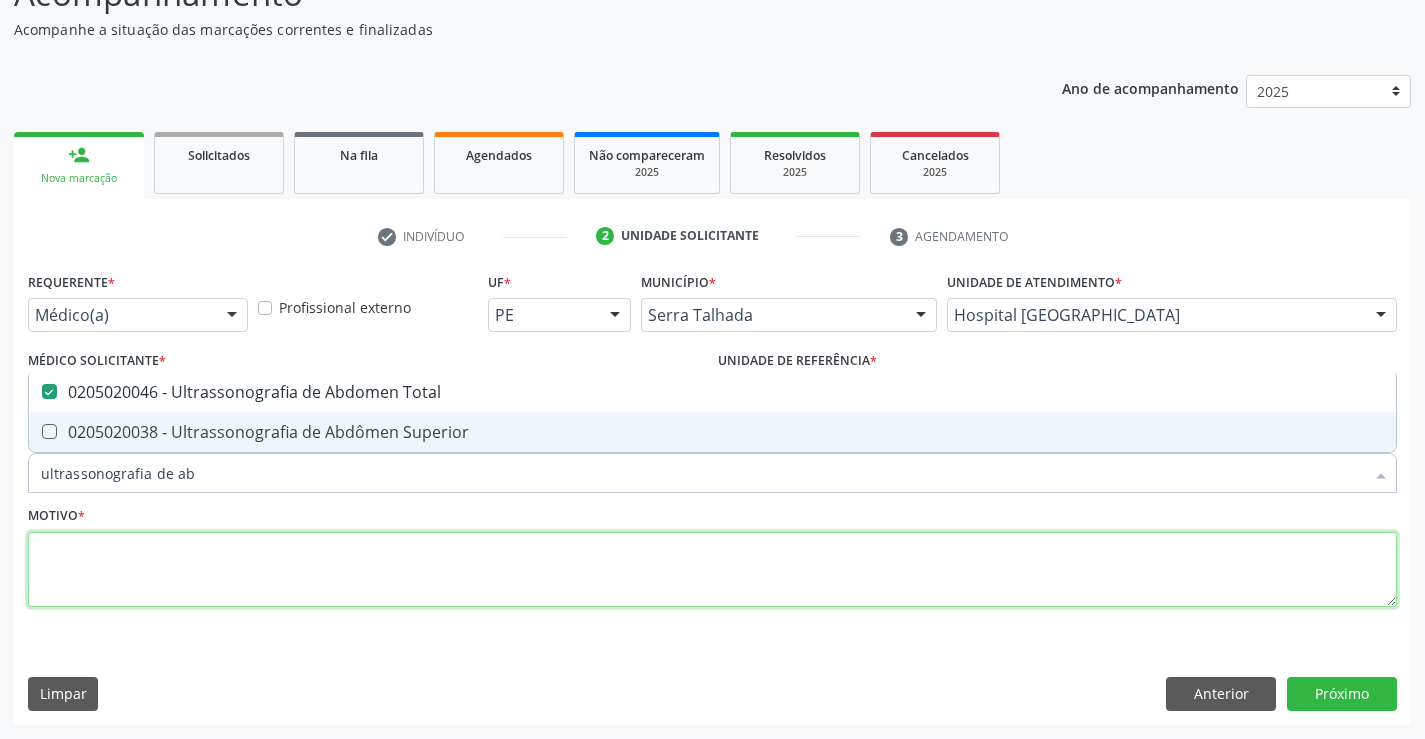 click at bounding box center [712, 570] 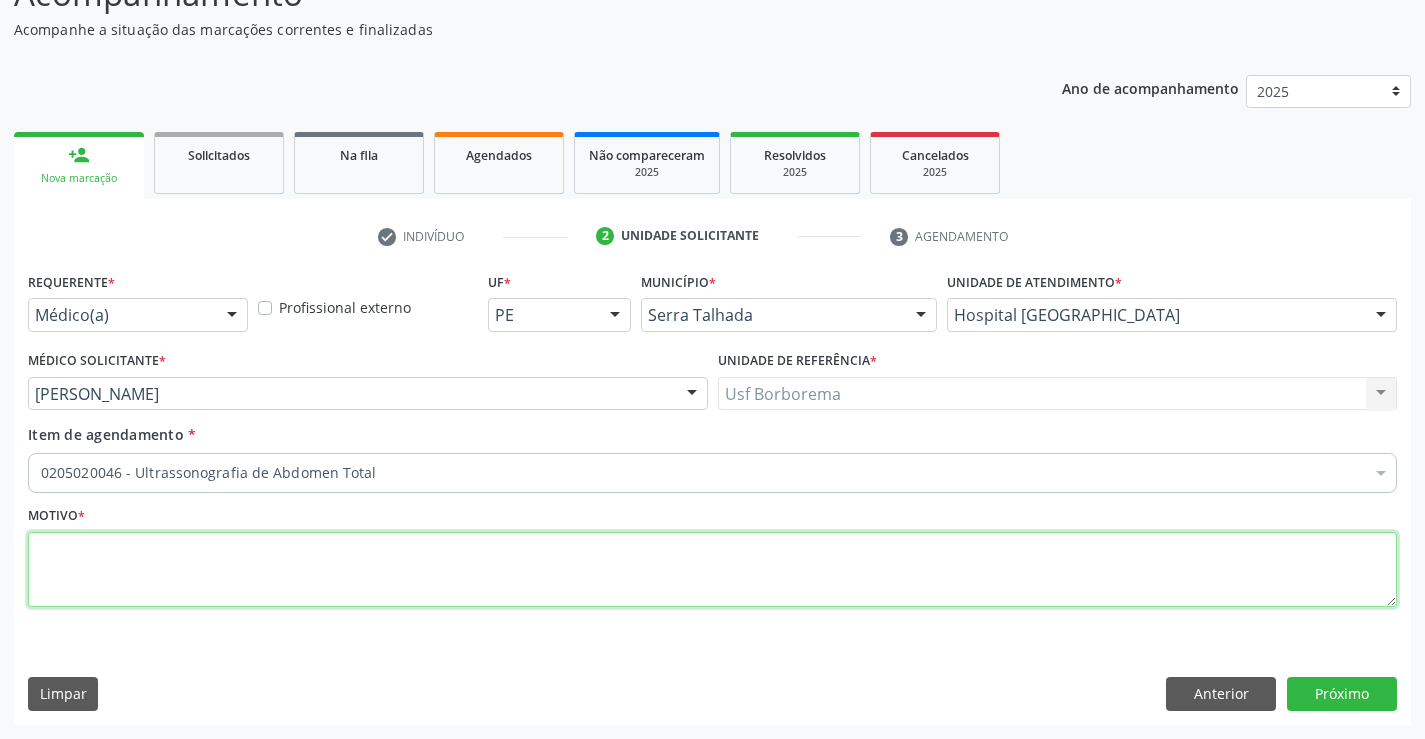 paste on "avaliação" 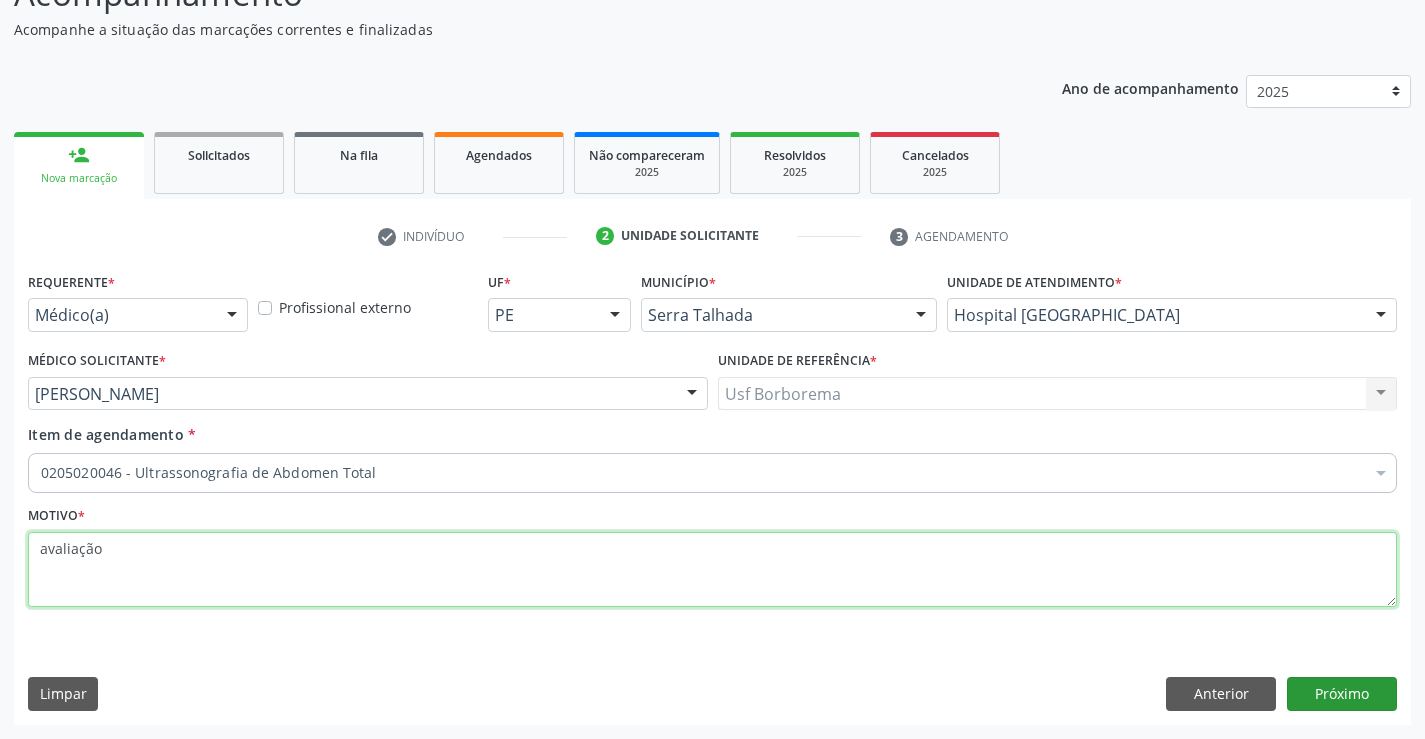 type on "avaliação" 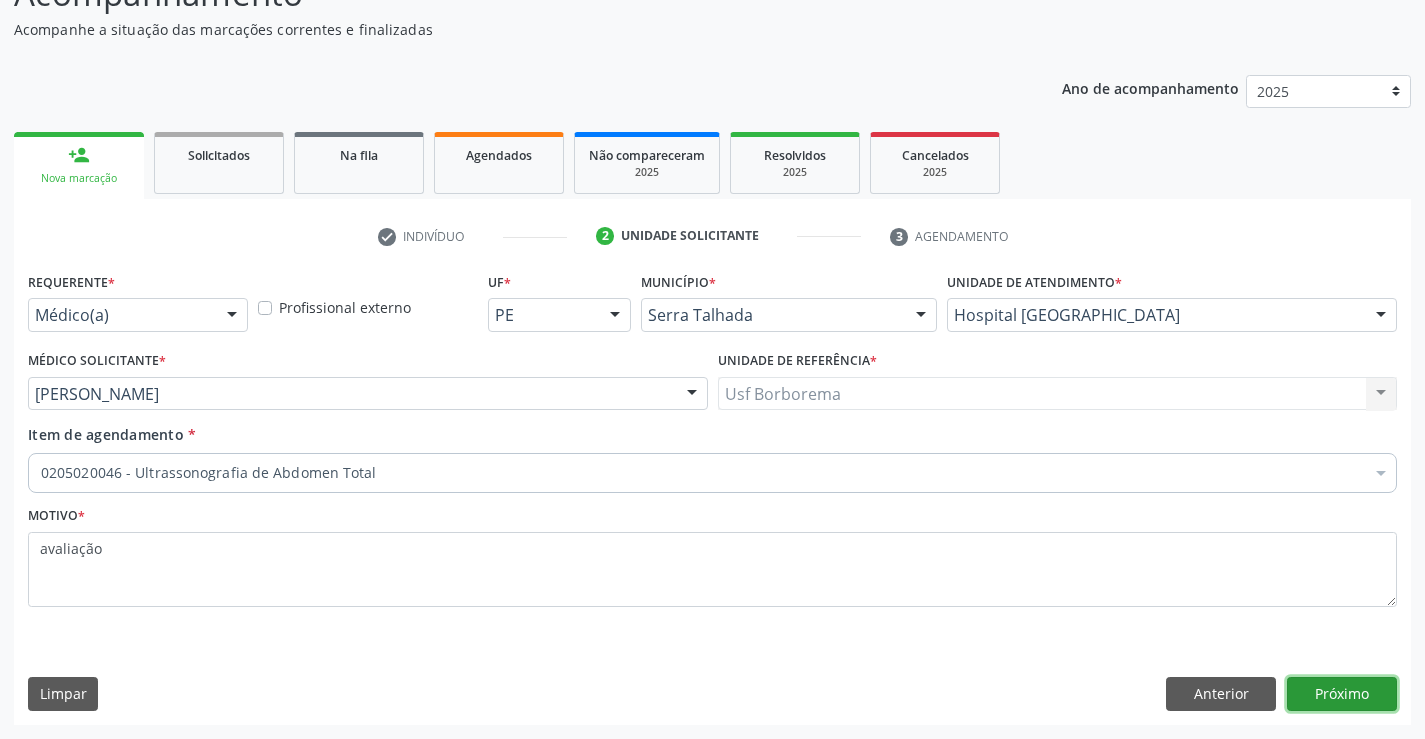 click on "Próximo" at bounding box center [1342, 694] 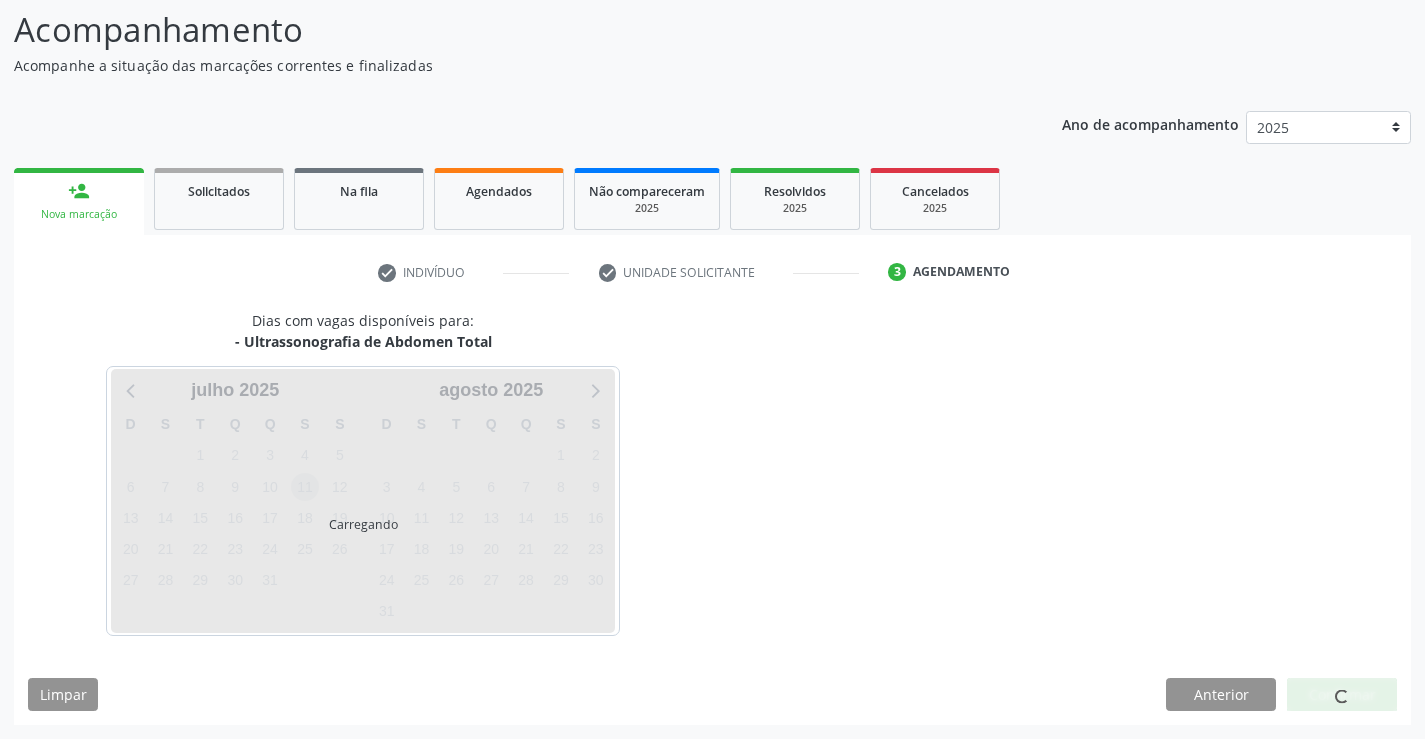 scroll, scrollTop: 131, scrollLeft: 0, axis: vertical 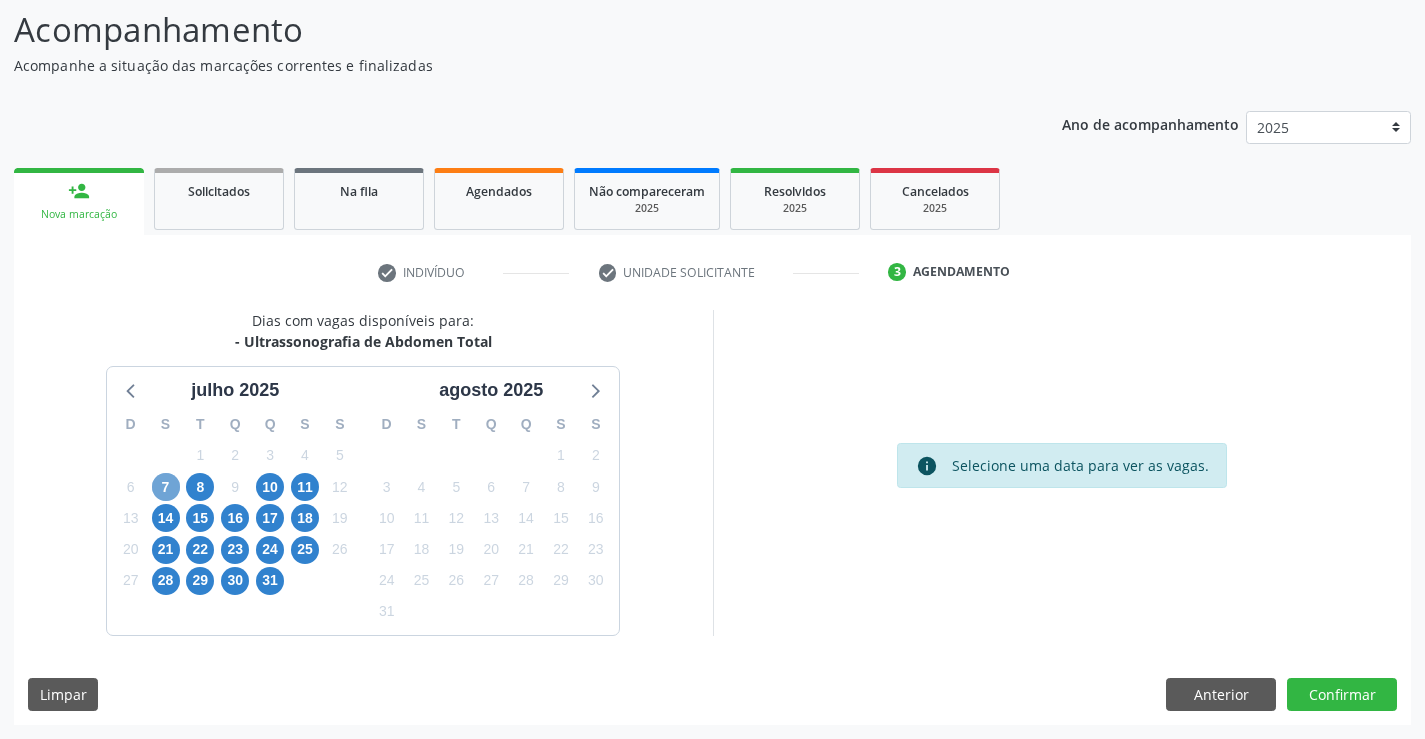 click on "7" at bounding box center (166, 487) 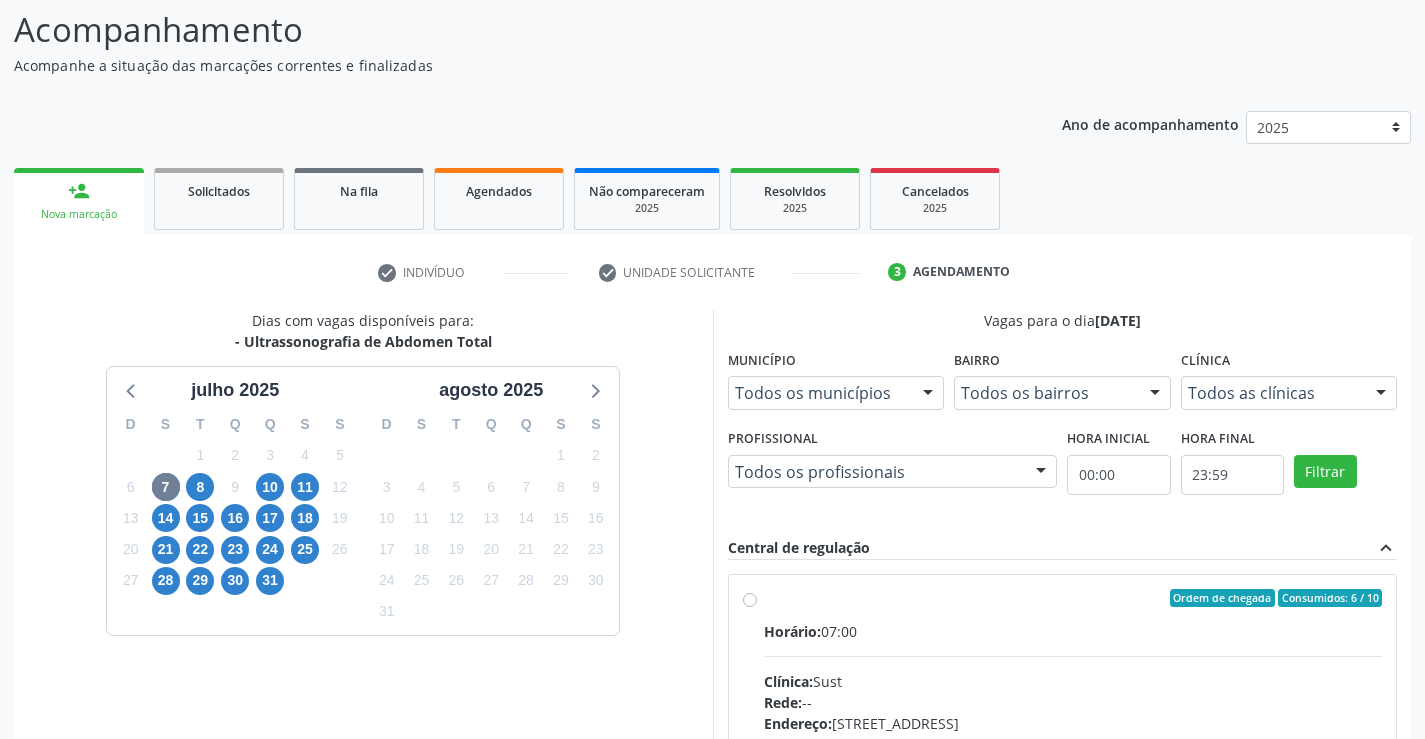 click on "Ordem de chegada
Consumidos: 6 / 10
Horário:   07:00
Clínica:  Sust
Rede:
--
Endereço:   nº 730, N S Penha, Serra Talhada - PE
Telefone:   (87) 38311707
Profissional:
--
Informações adicionais sobre o atendimento
Idade de atendimento:
Sem restrição
Gênero(s) atendido(s):
Sem restrição
Informações adicionais:
--" at bounding box center [1073, 742] 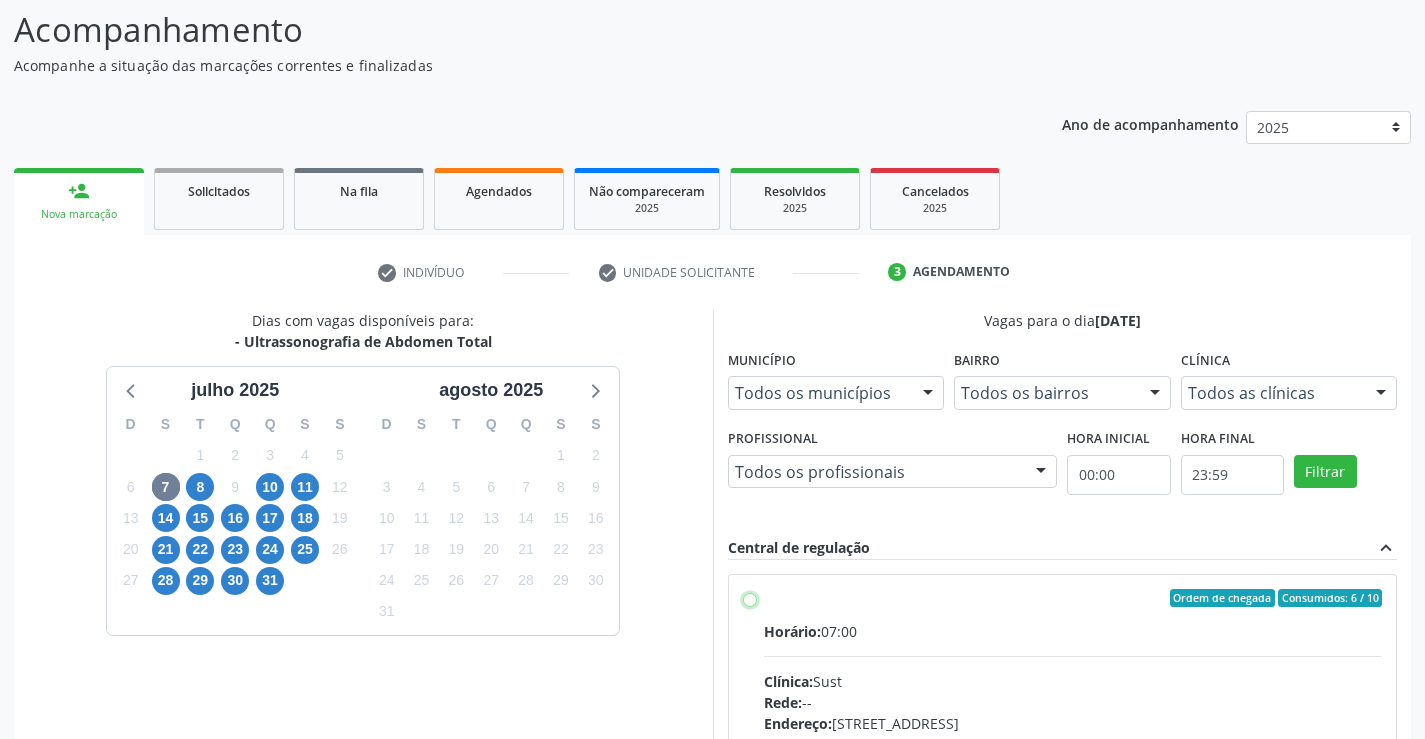 click on "Ordem de chegada
Consumidos: 6 / 10
Horário:   07:00
Clínica:  Sust
Rede:
--
Endereço:   nº 730, N S Penha, Serra Talhada - PE
Telefone:   (87) 38311707
Profissional:
--
Informações adicionais sobre o atendimento
Idade de atendimento:
Sem restrição
Gênero(s) atendido(s):
Sem restrição
Informações adicionais:
--" at bounding box center [750, 598] 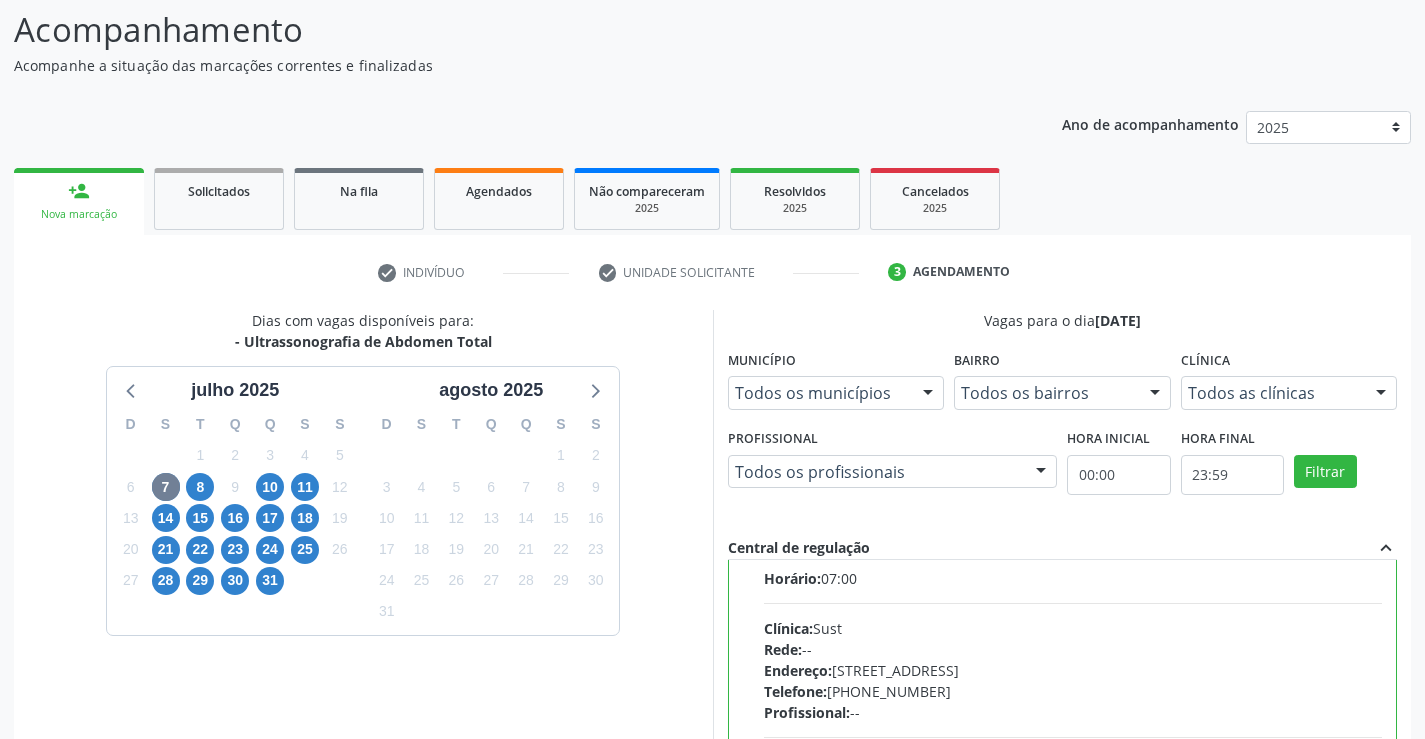 scroll, scrollTop: 99, scrollLeft: 0, axis: vertical 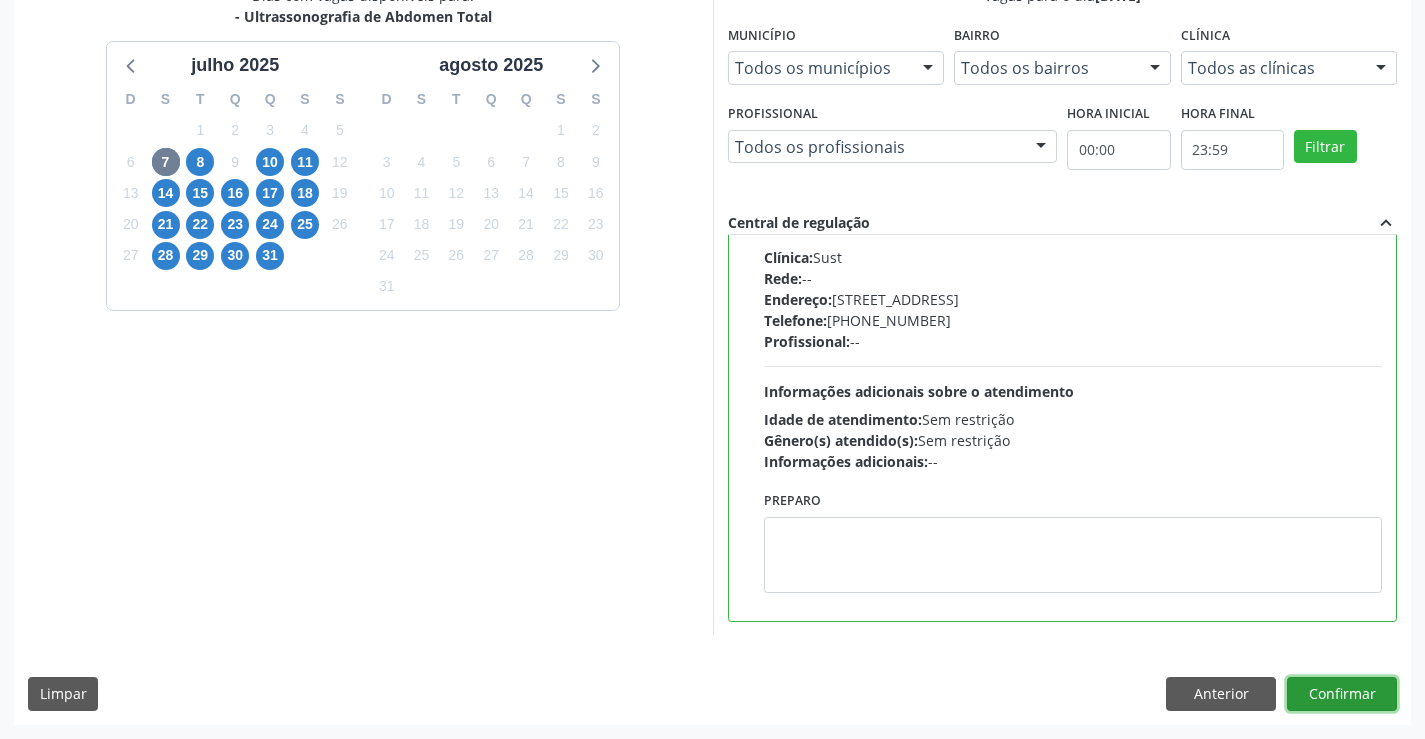 click on "Confirmar" at bounding box center (1342, 694) 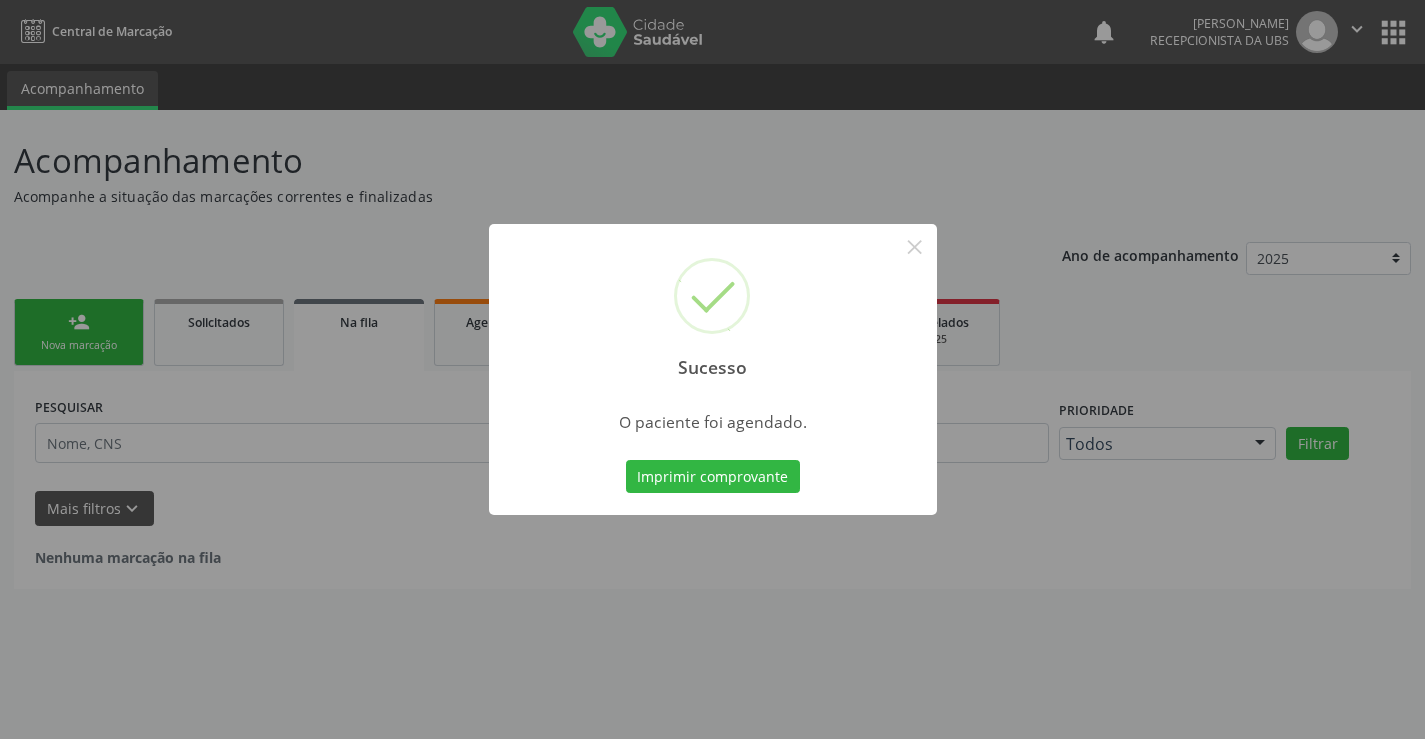 scroll, scrollTop: 0, scrollLeft: 0, axis: both 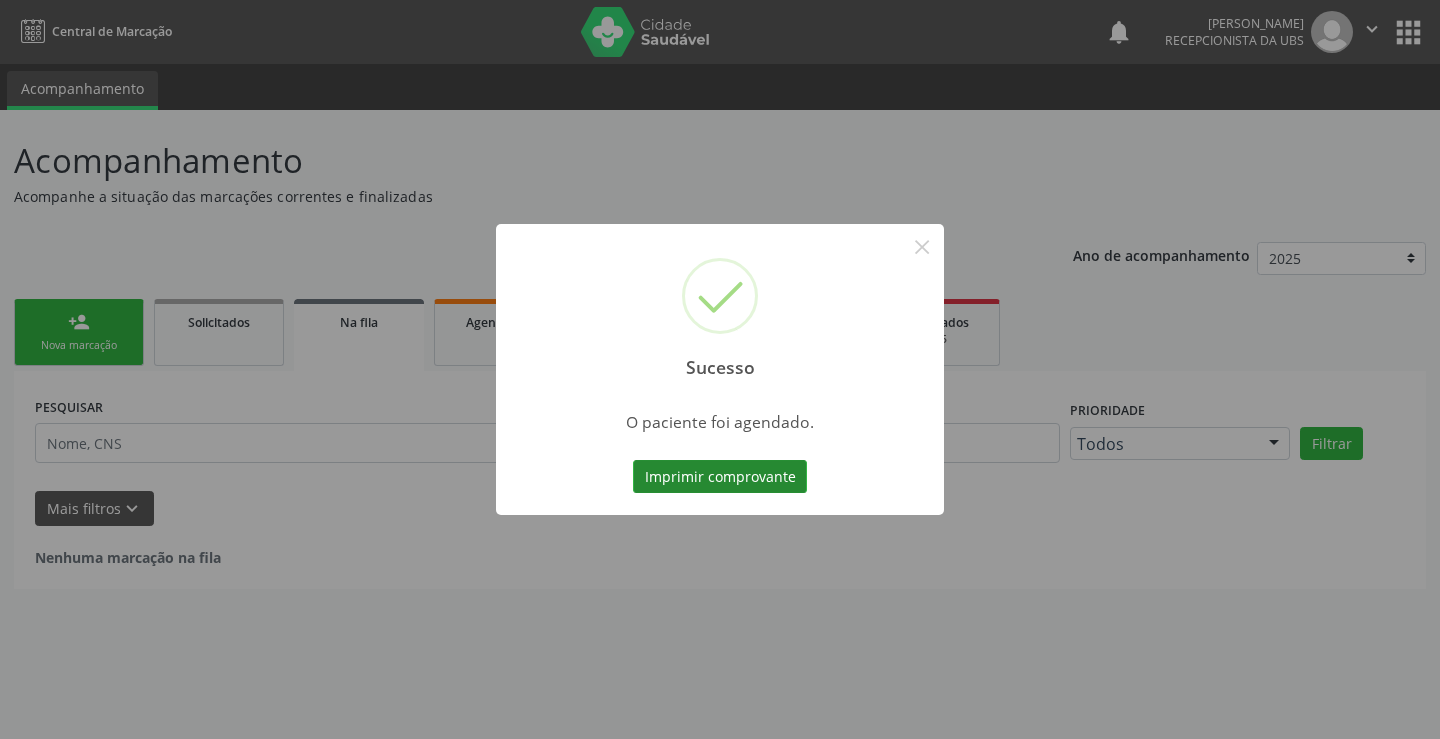 click on "Imprimir comprovante" at bounding box center [720, 477] 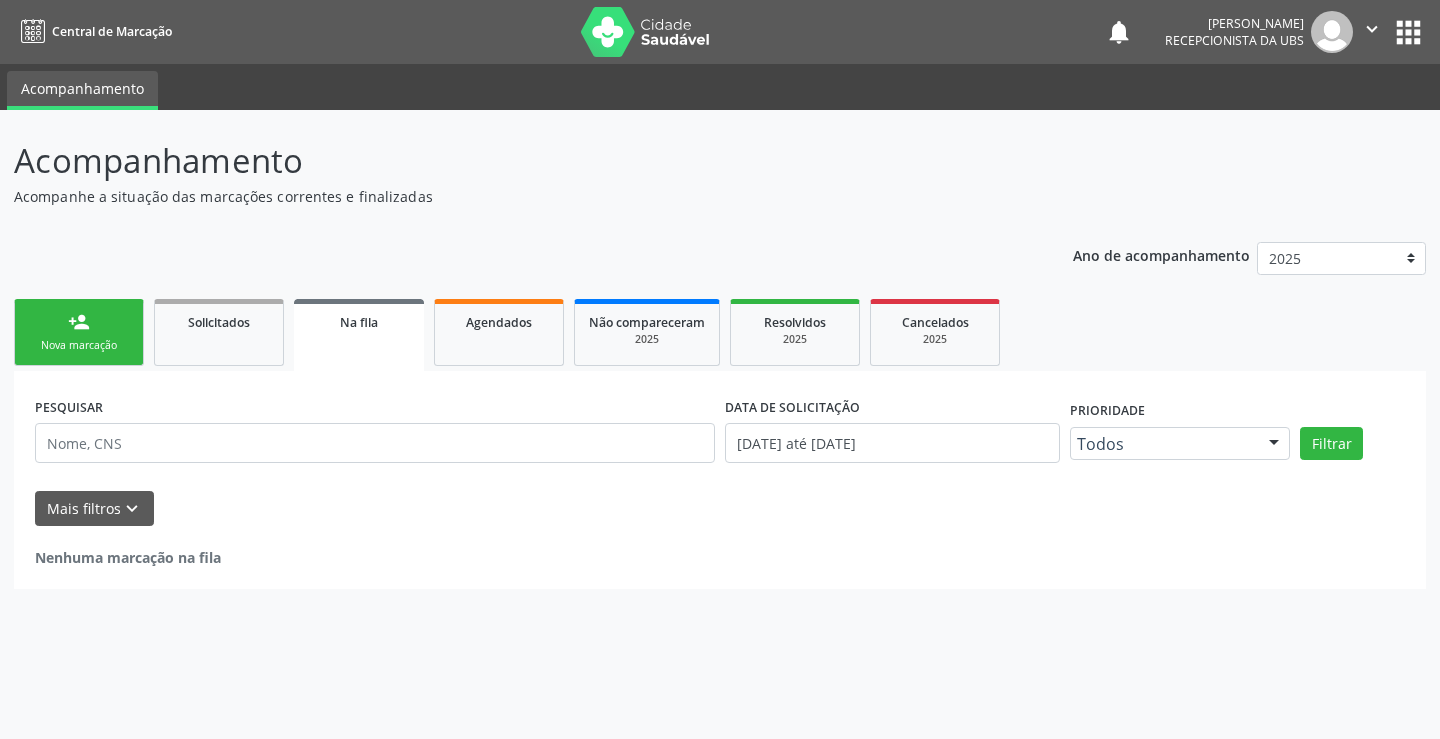click on "Sucesso × O paciente foi agendado. Imprimir comprovante Cancel" at bounding box center [720, 369] 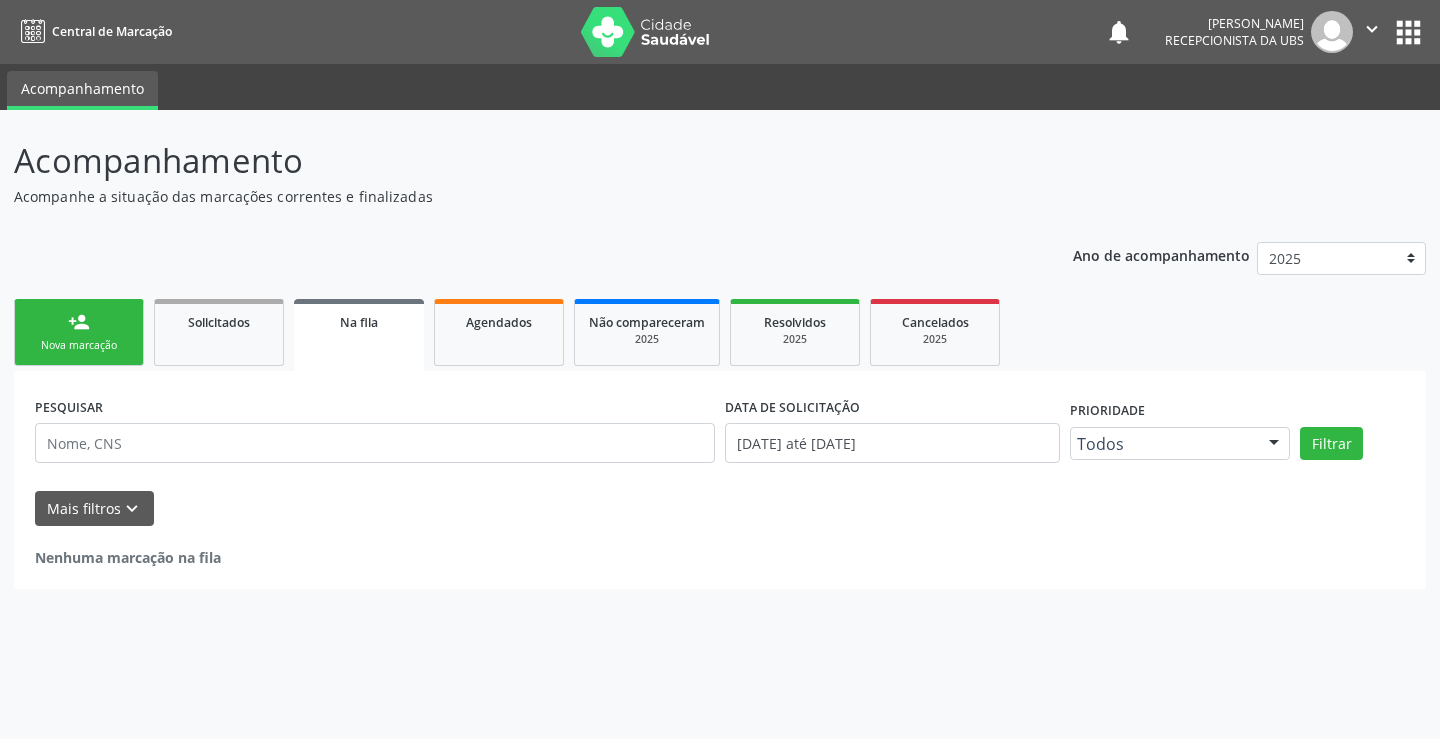 click on "Nova marcação" at bounding box center [79, 345] 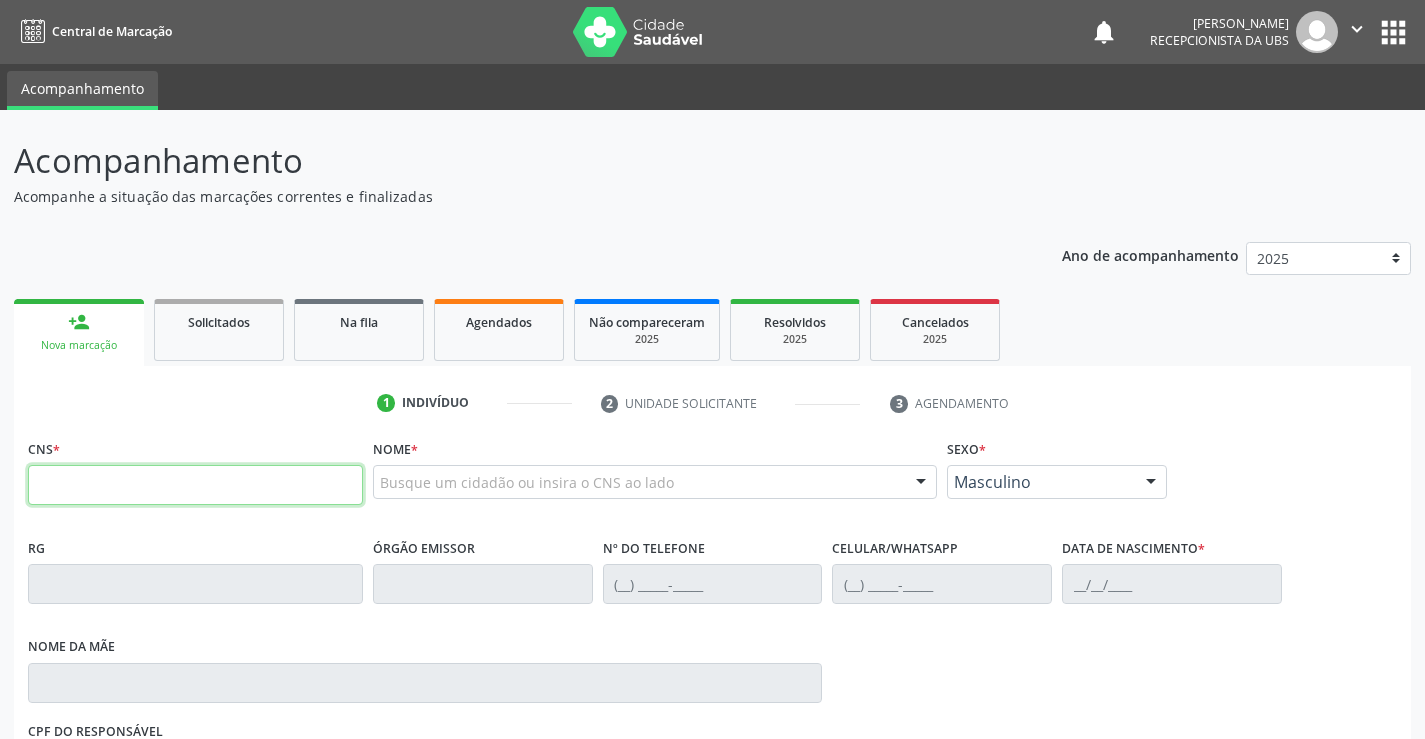 click at bounding box center [195, 485] 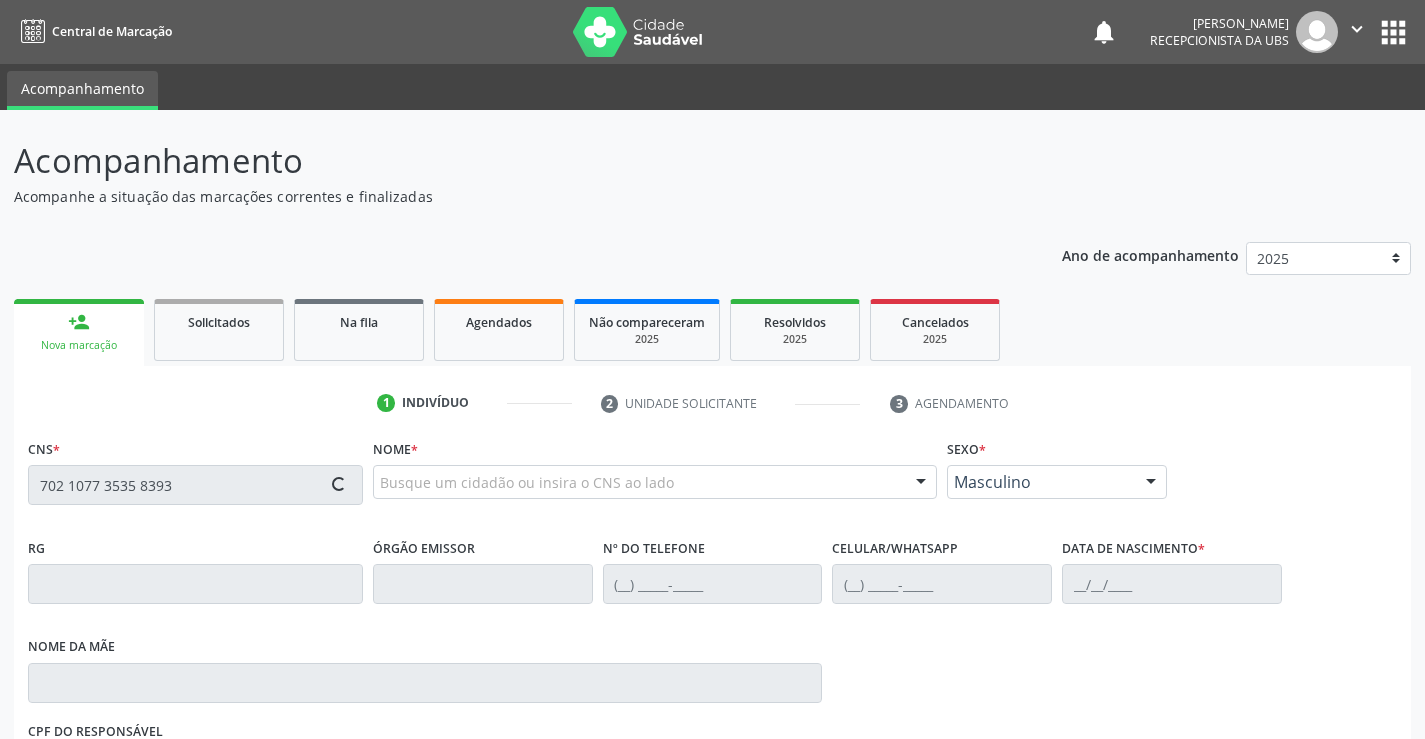 type on "702 1077 3535 8393" 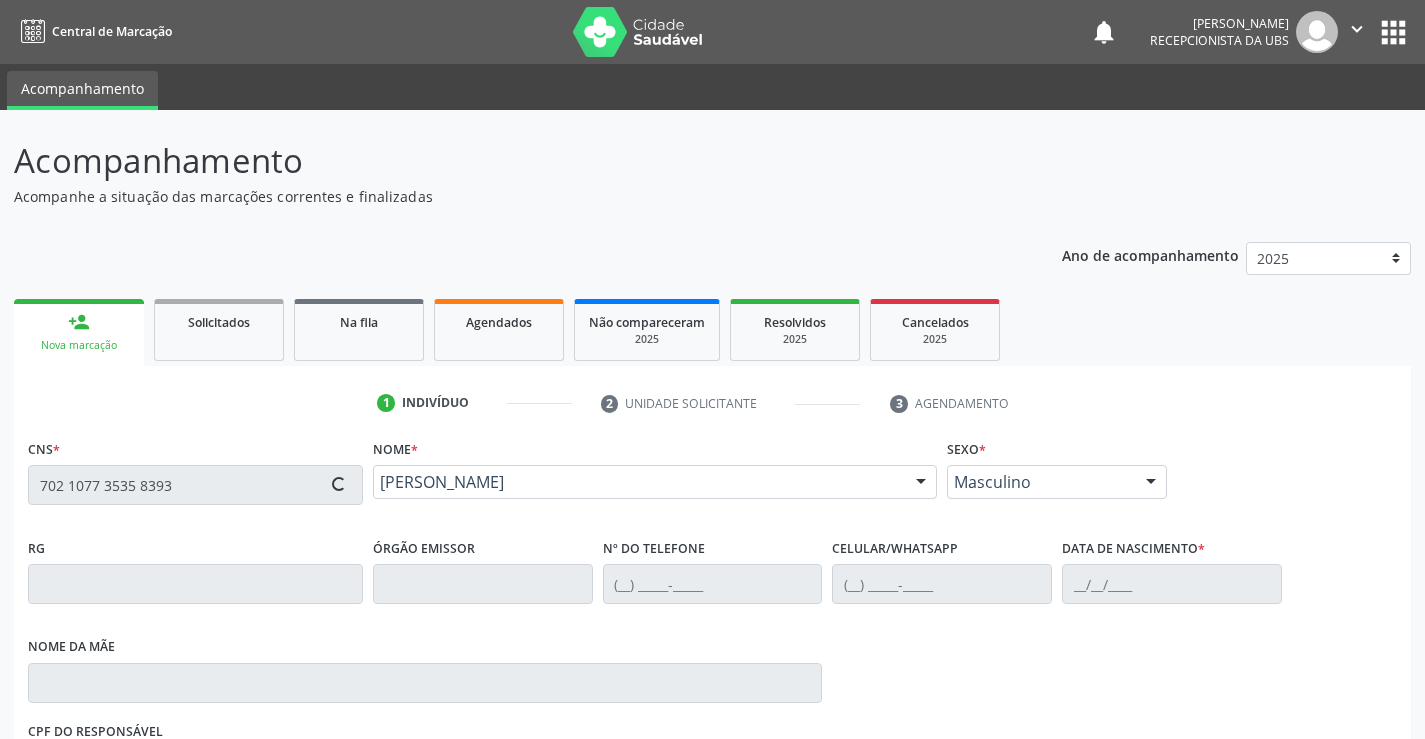 scroll, scrollTop: 106, scrollLeft: 0, axis: vertical 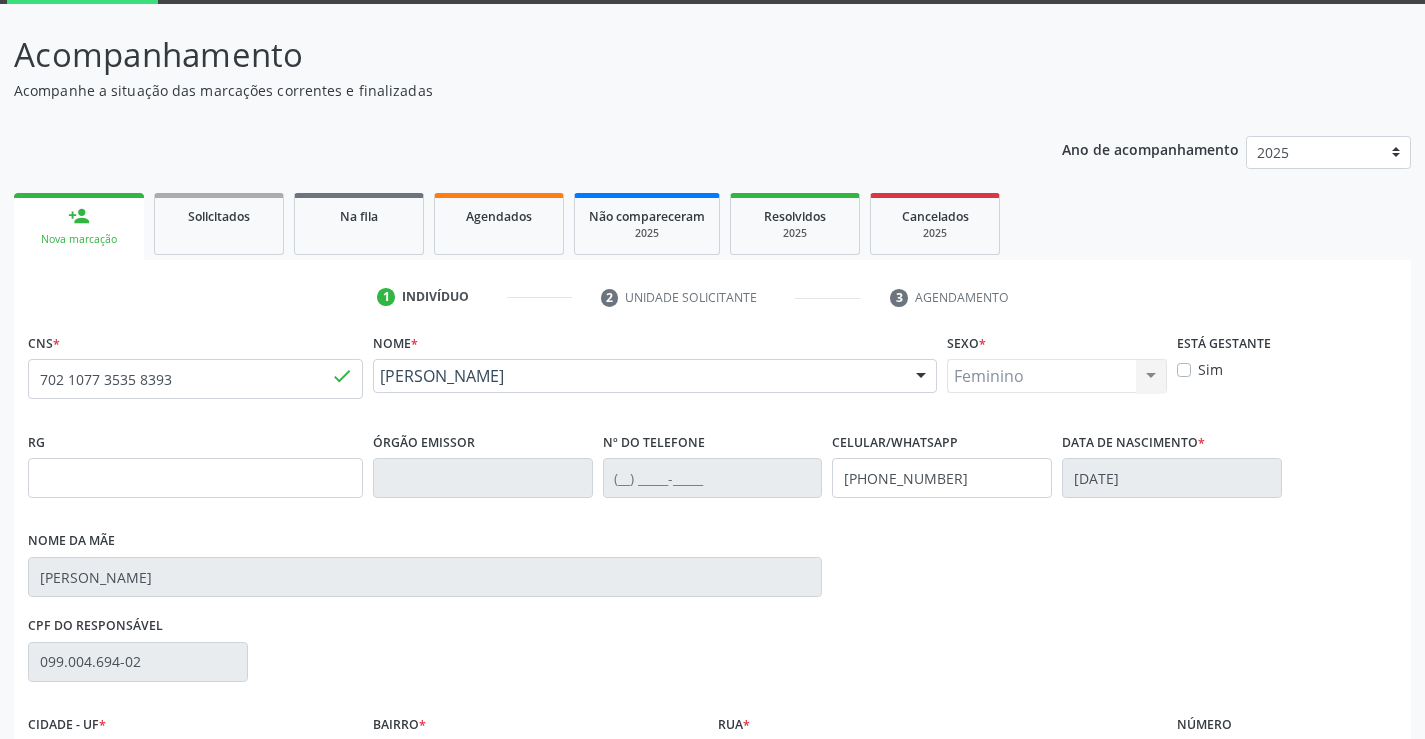 click on "Nova marcação" at bounding box center [1334, 920] 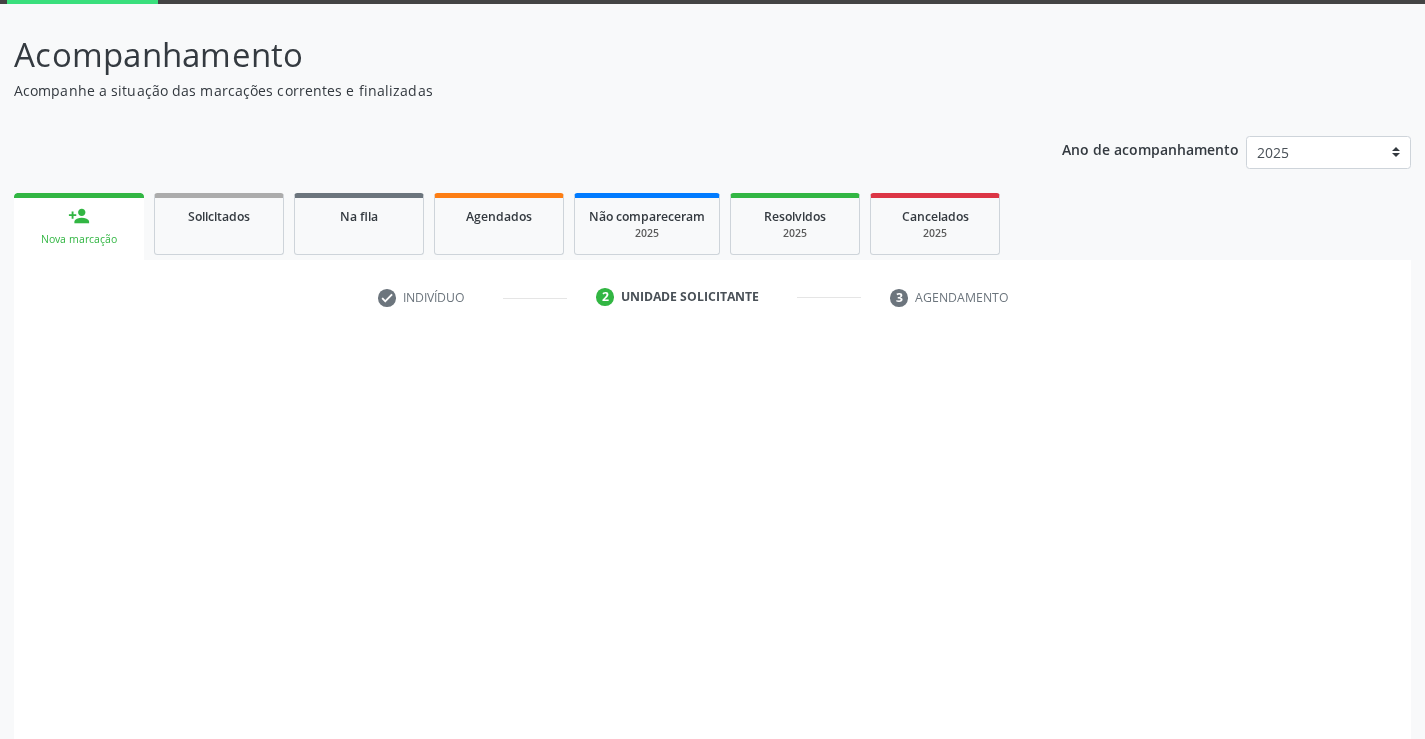 scroll, scrollTop: 167, scrollLeft: 0, axis: vertical 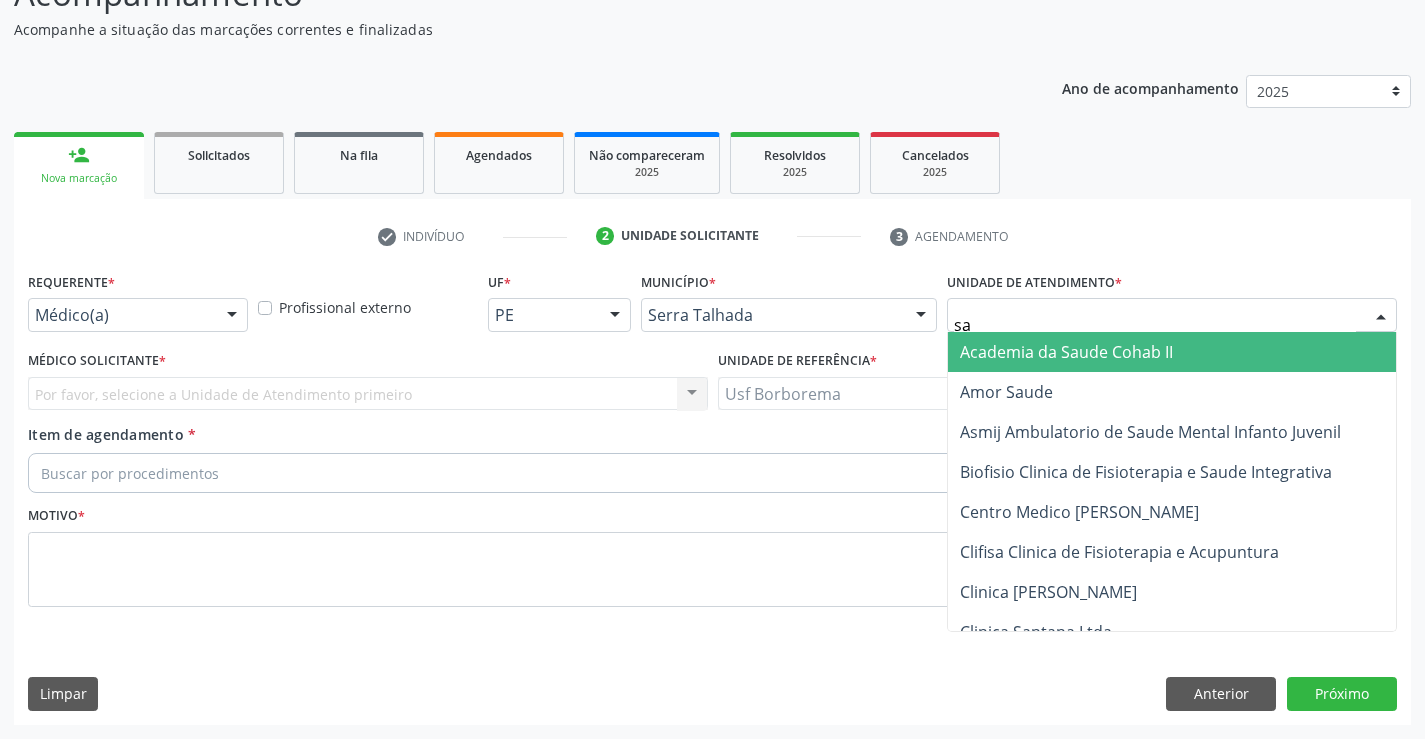 type on "s" 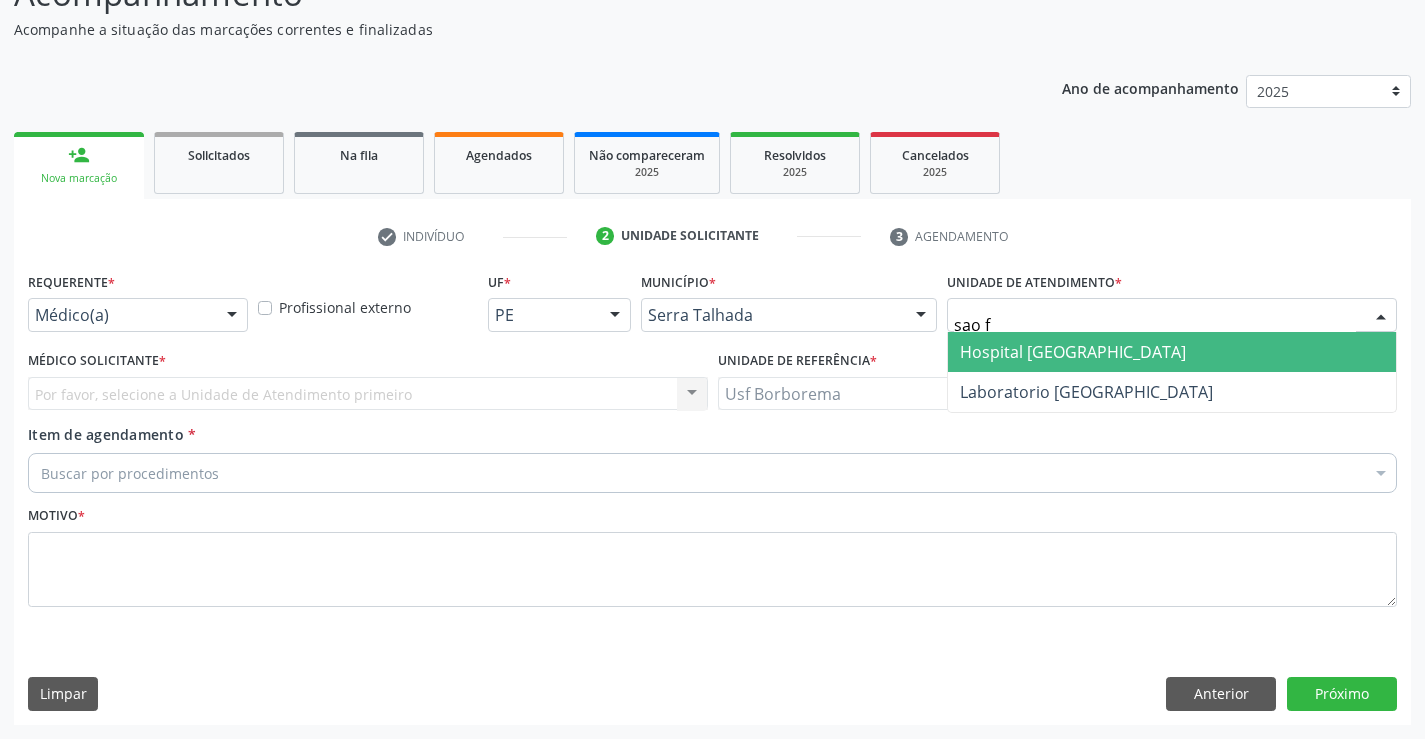 type on "sao fr" 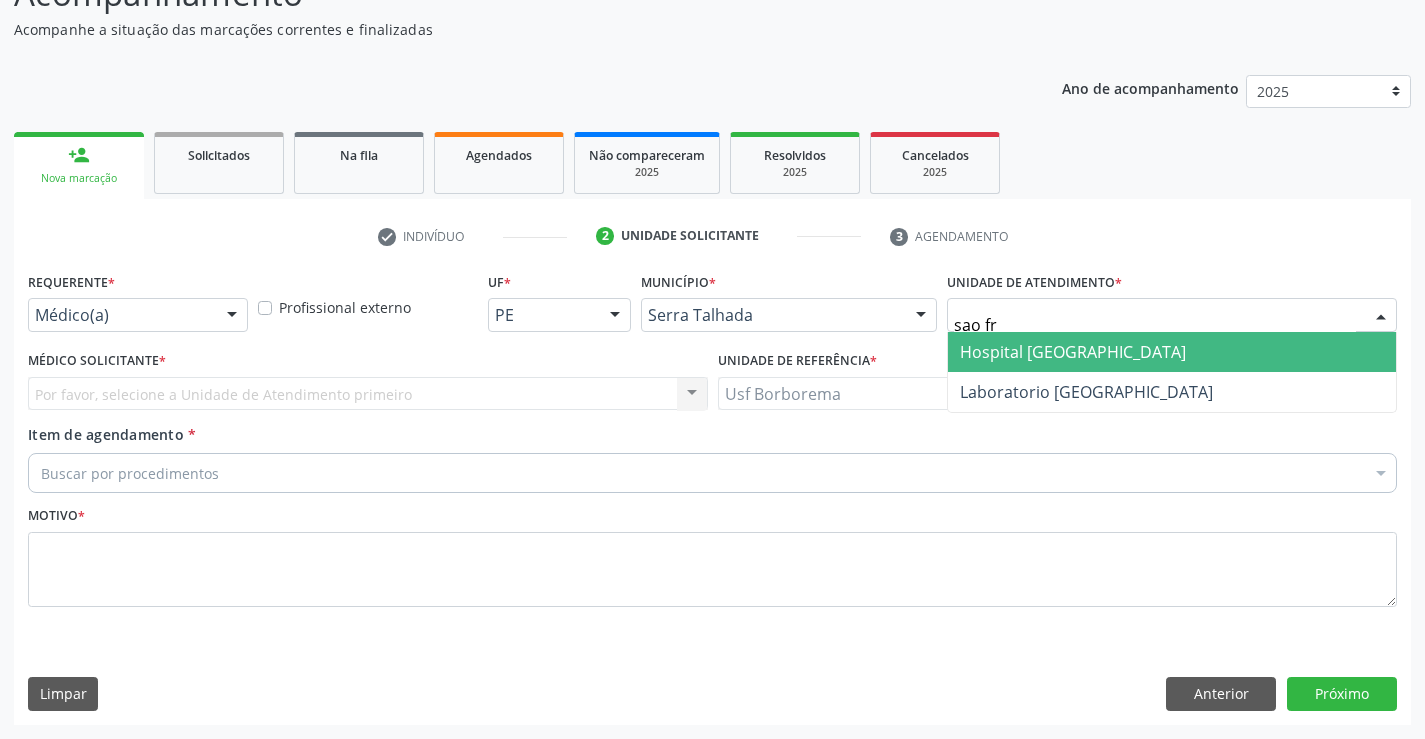 click on "Hospital [GEOGRAPHIC_DATA]" at bounding box center [1172, 352] 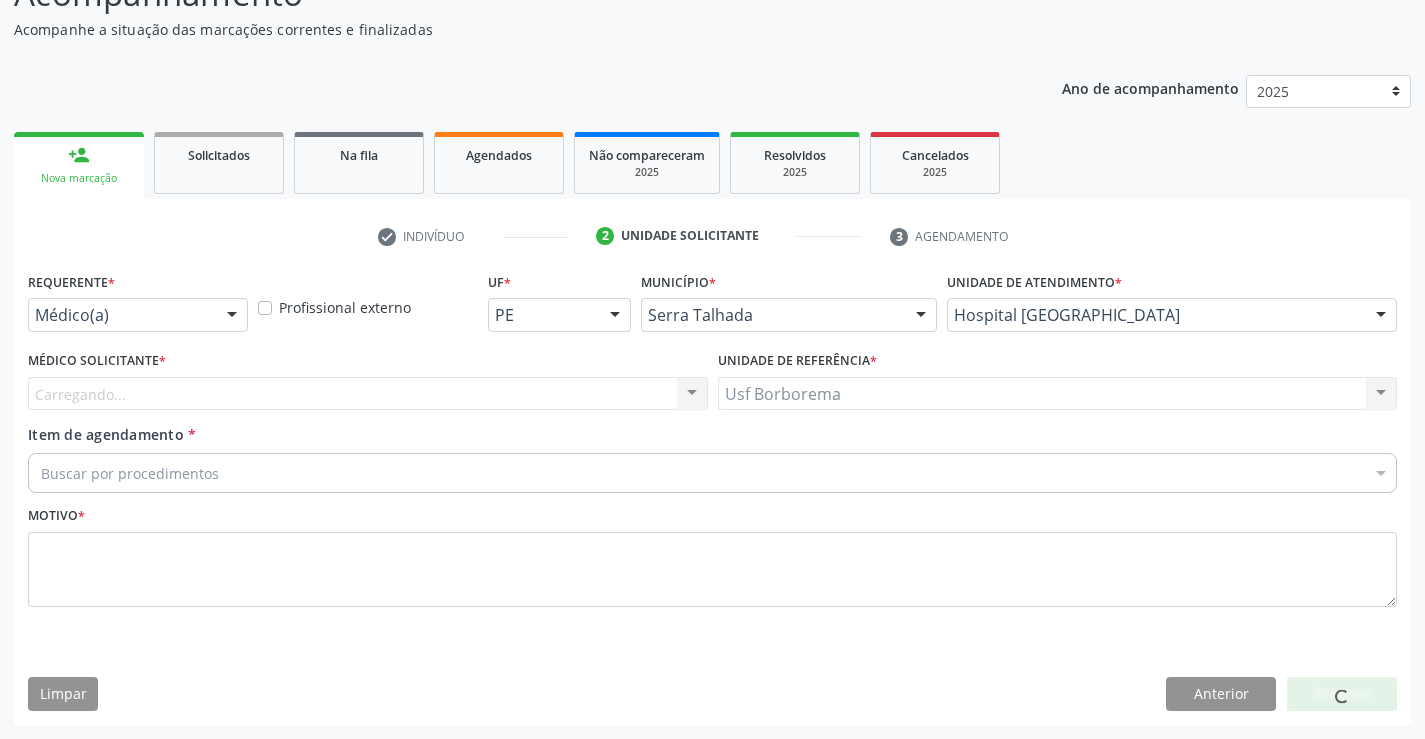 click on "Carregando...
Nenhum resultado encontrado para: "   "
Não há nenhuma opção para ser exibida." at bounding box center [368, 394] 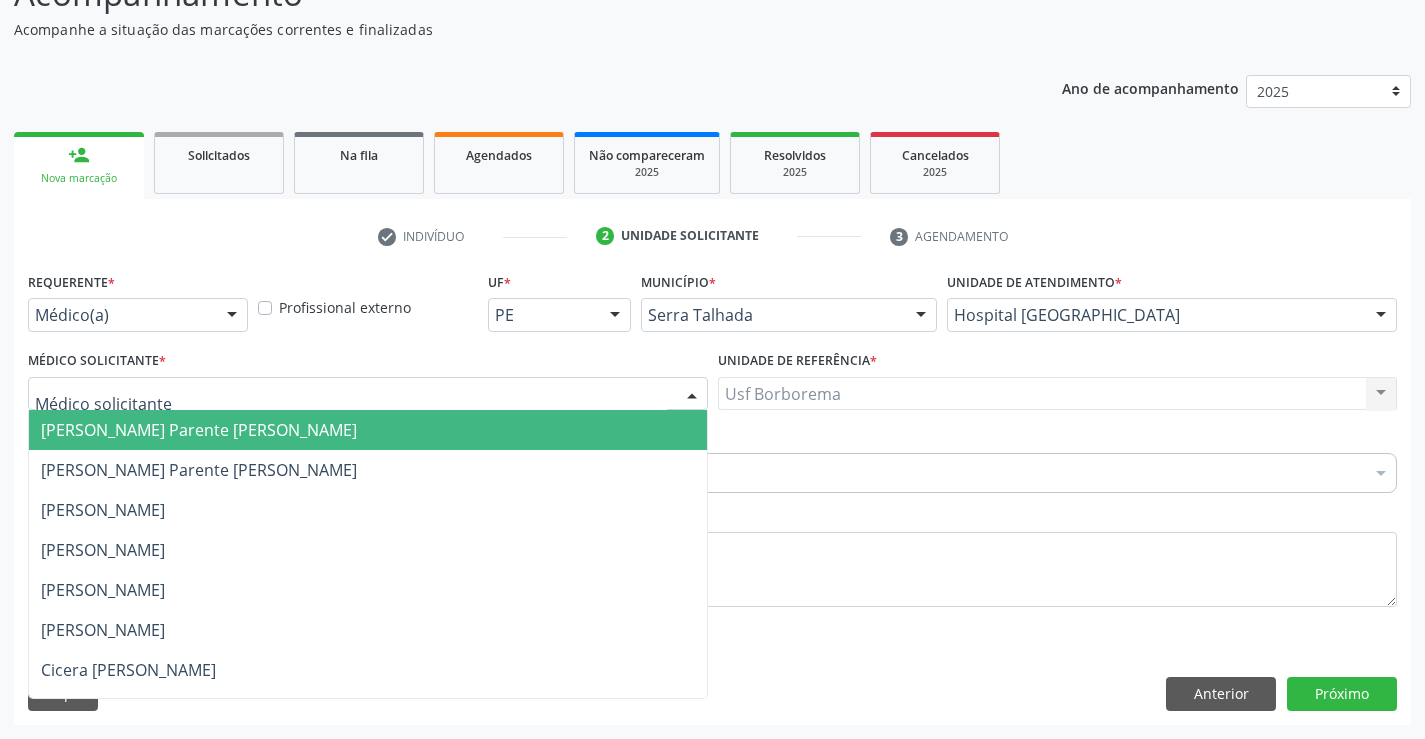 click at bounding box center (368, 394) 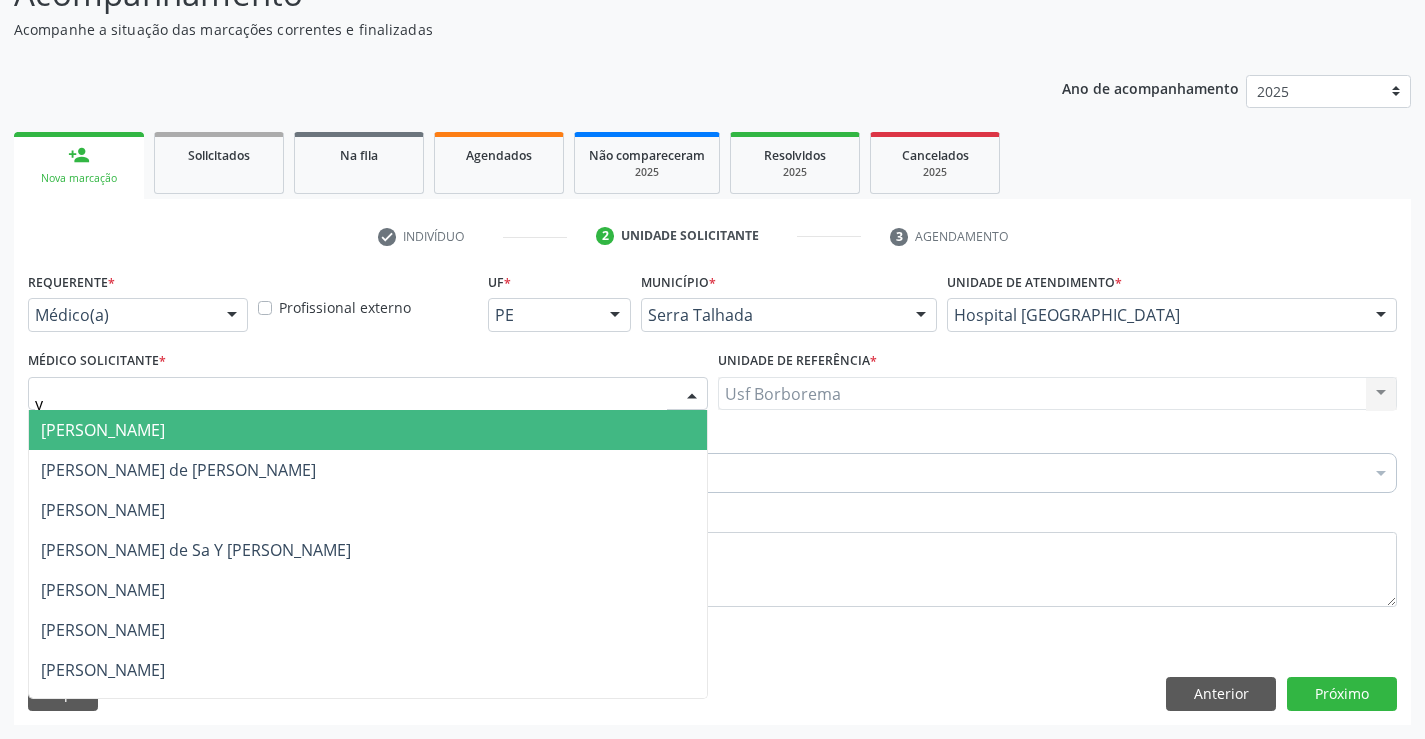 type on "yu" 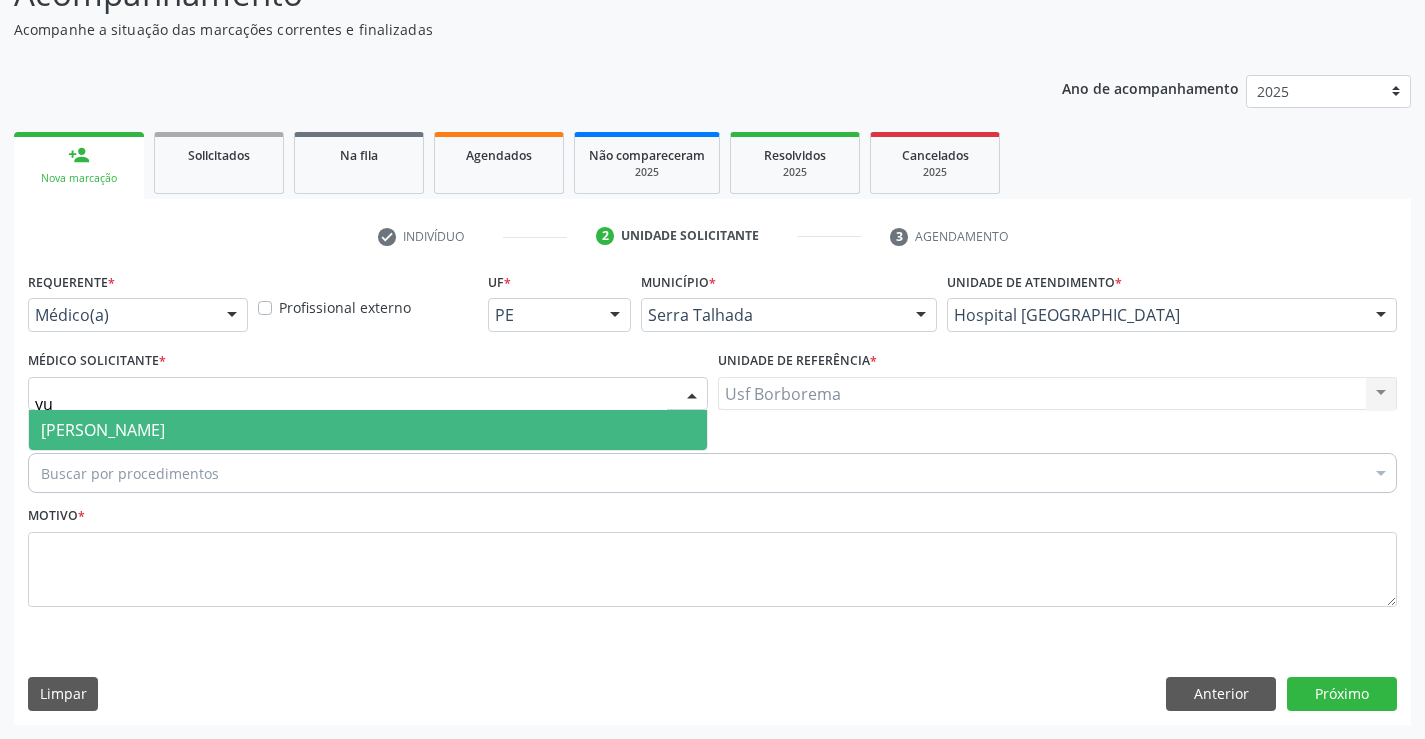 click on "[PERSON_NAME]" at bounding box center (103, 430) 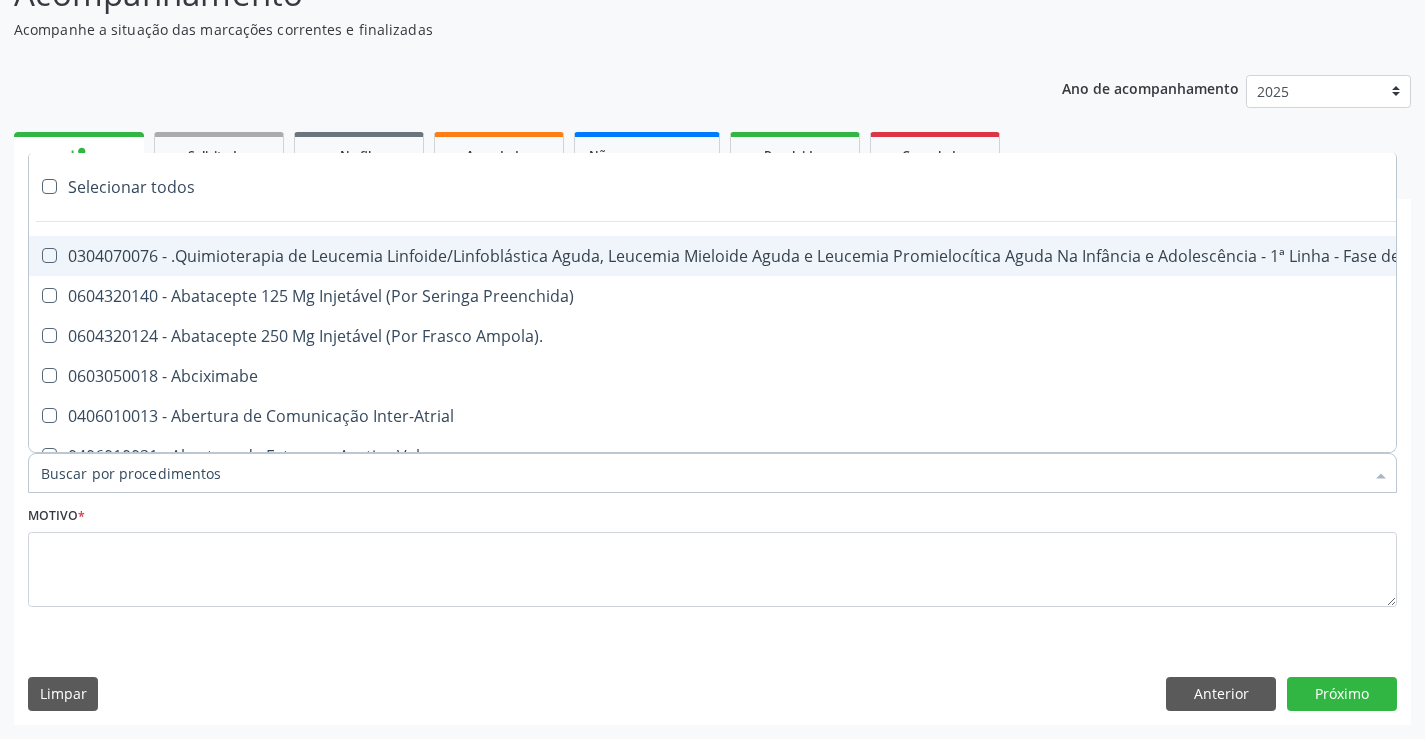 click on "Item de agendamento
*" at bounding box center [702, 473] 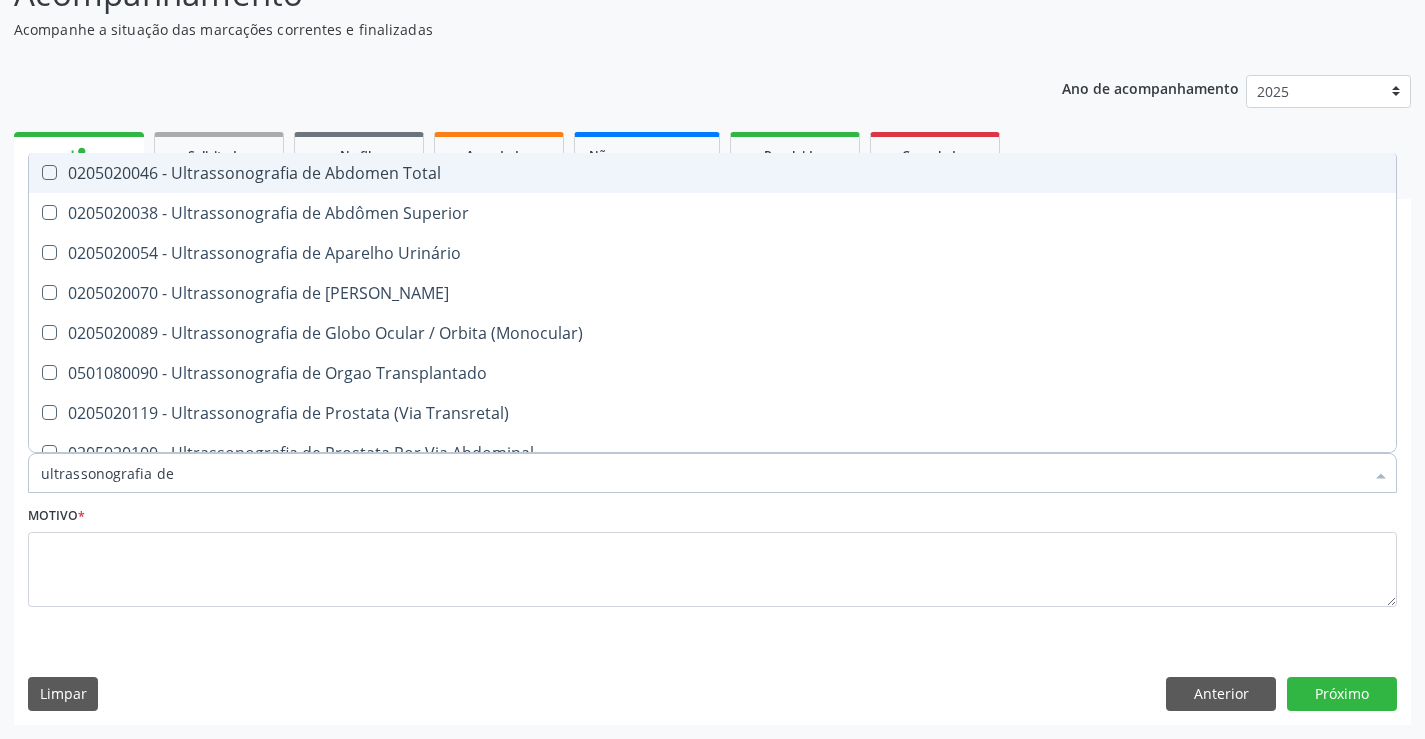 type on "ultrassonografia de" 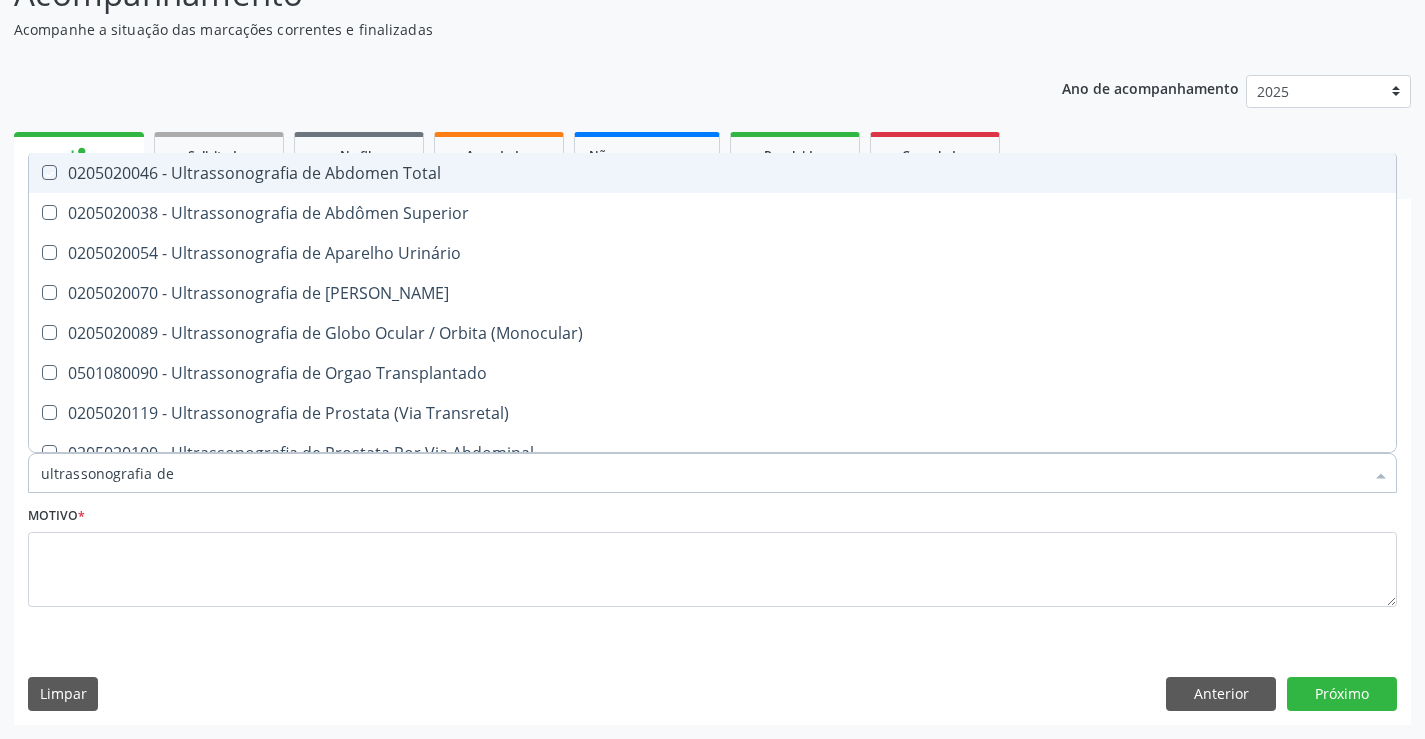 click at bounding box center [35, 172] 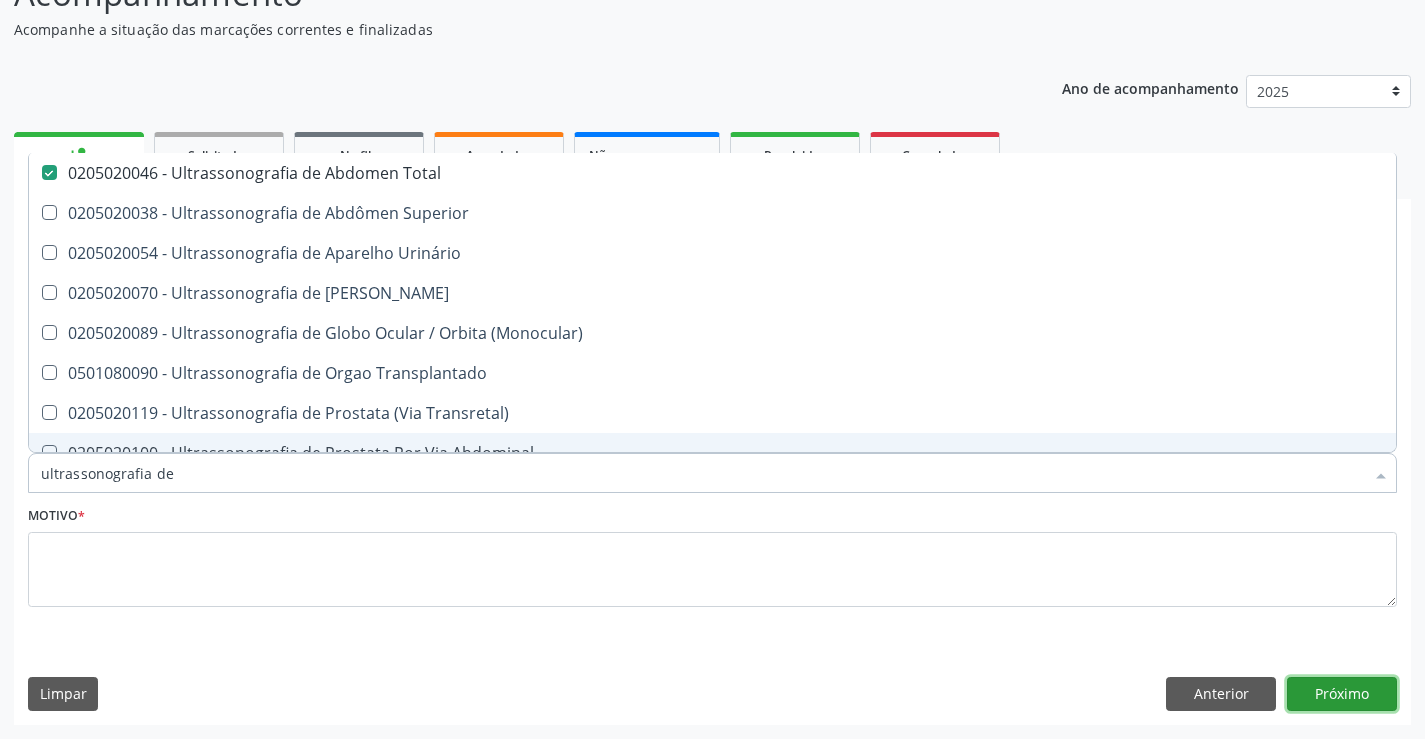 click on "Próximo" at bounding box center [1342, 694] 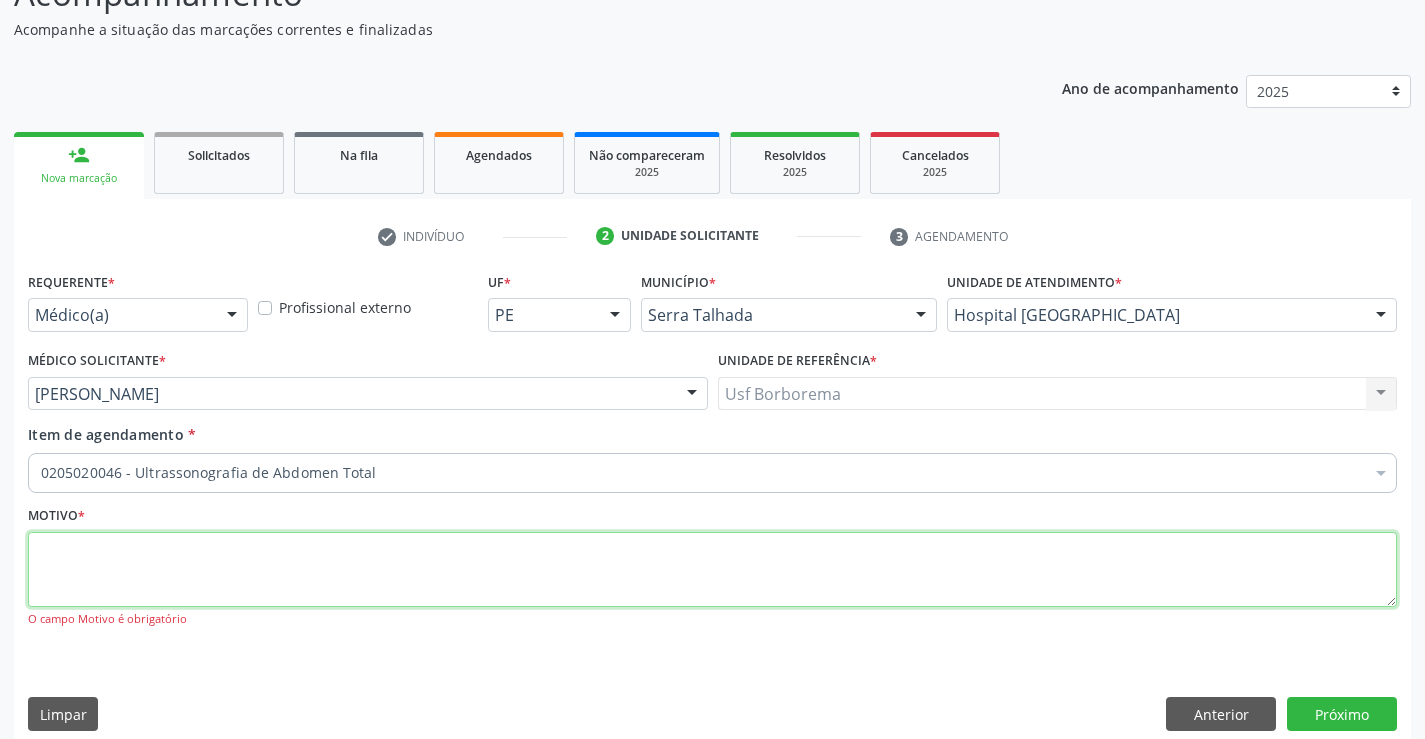 click at bounding box center [712, 570] 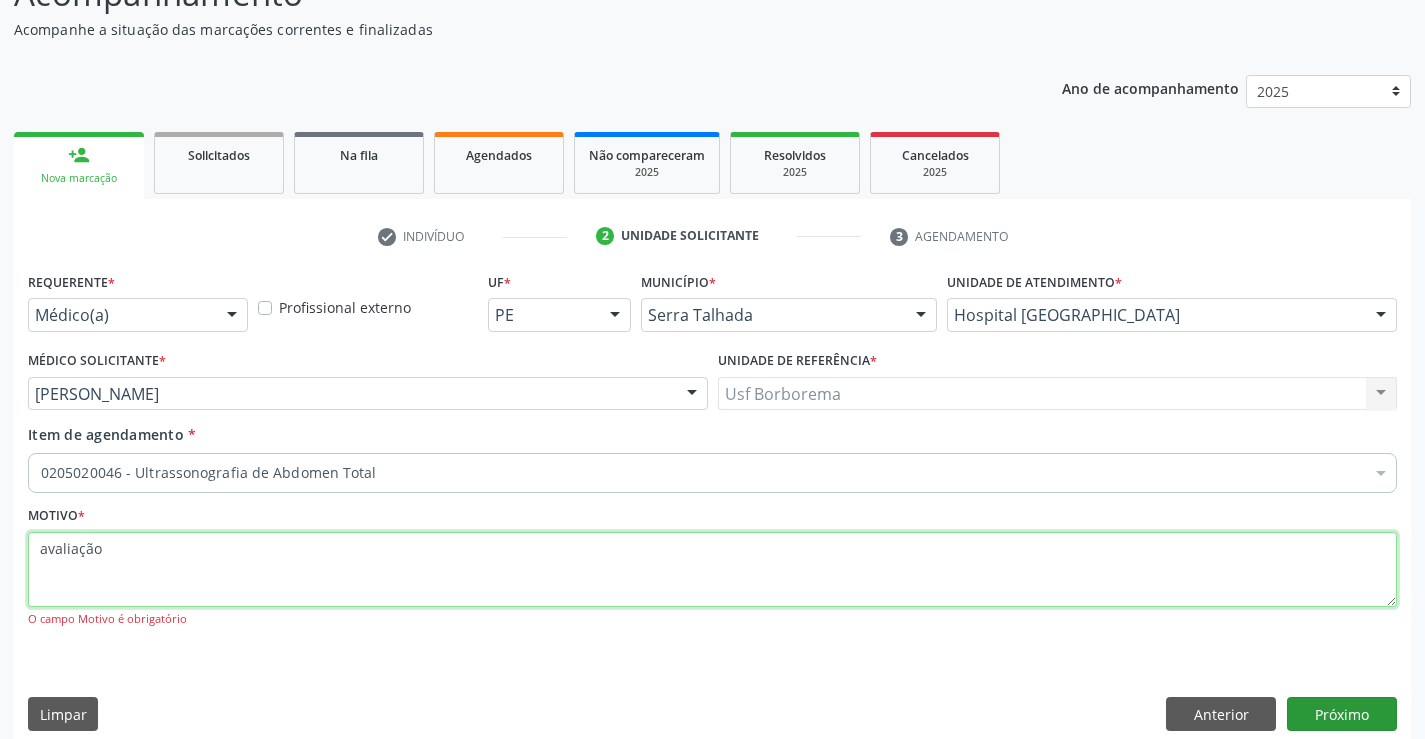 type on "avaliação" 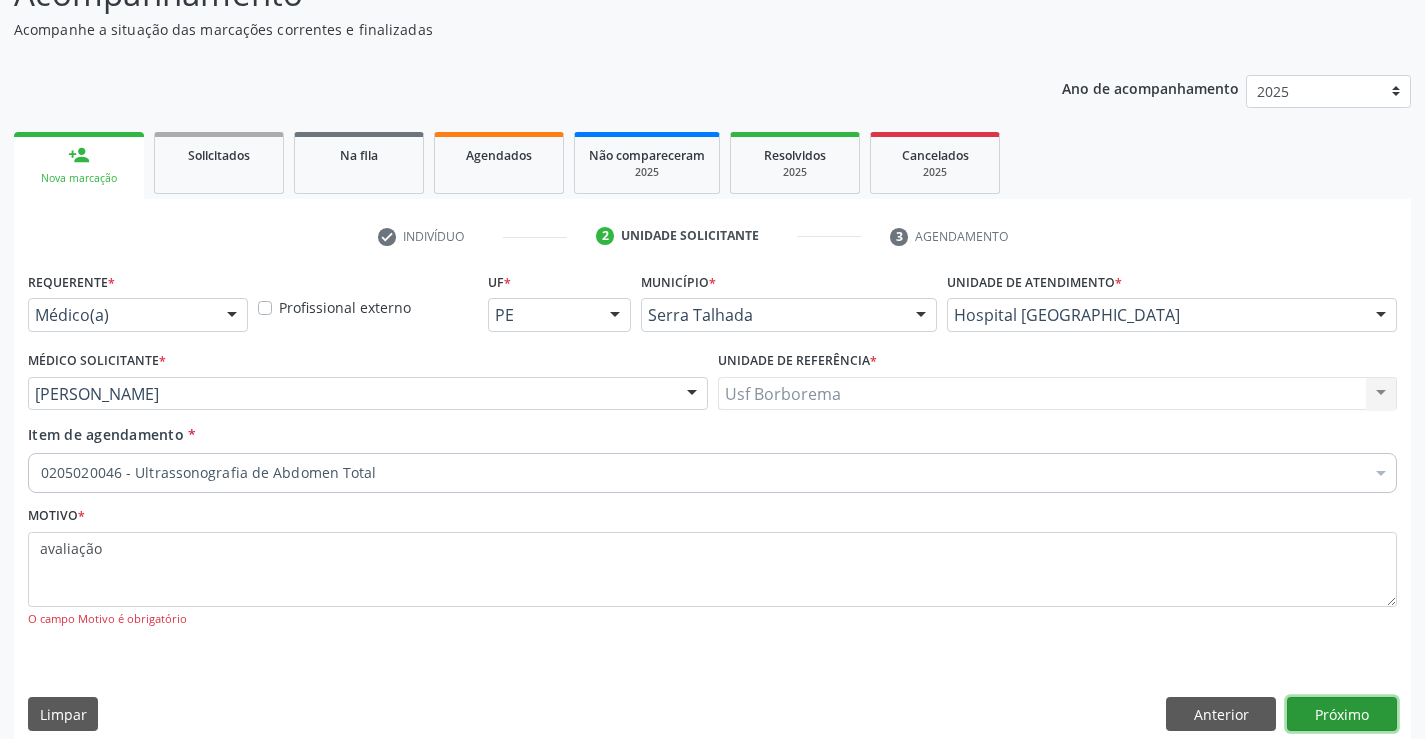 click on "Próximo" at bounding box center [1342, 714] 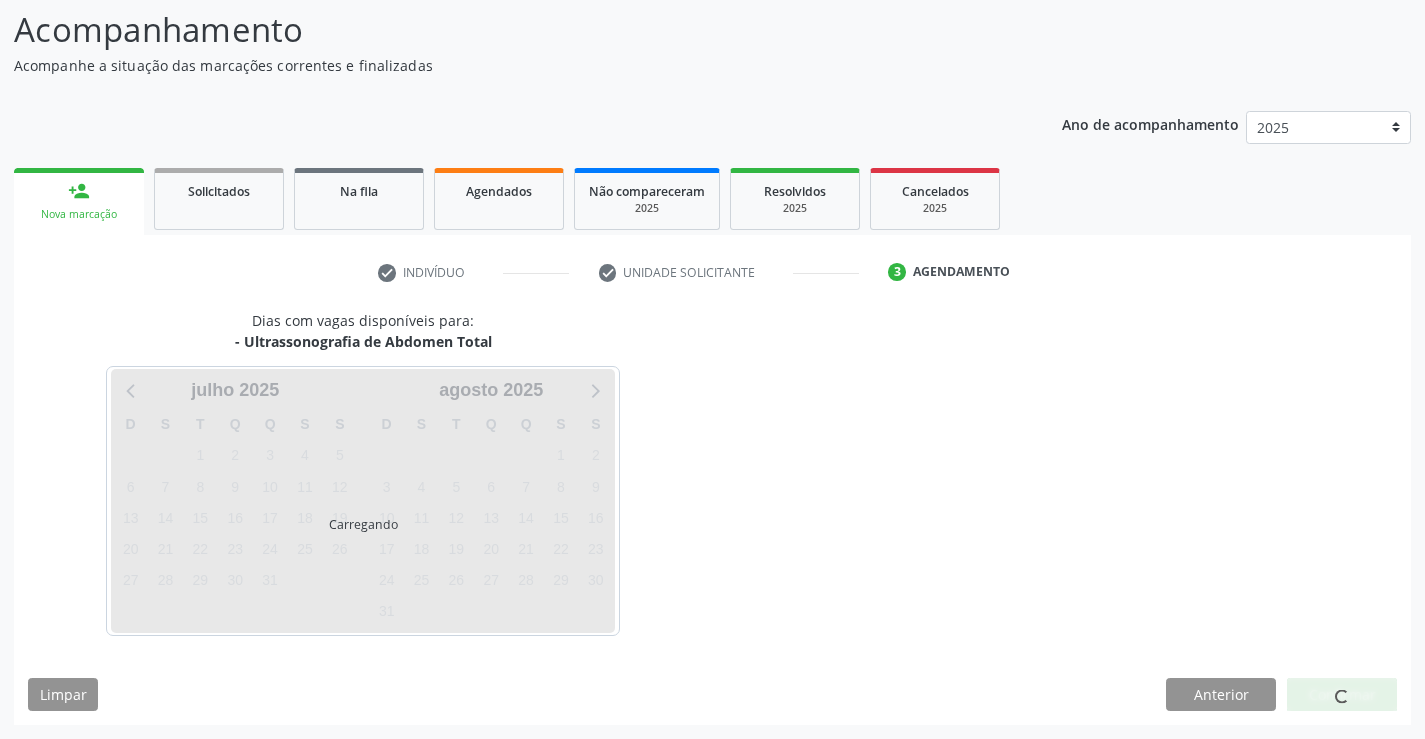 scroll, scrollTop: 131, scrollLeft: 0, axis: vertical 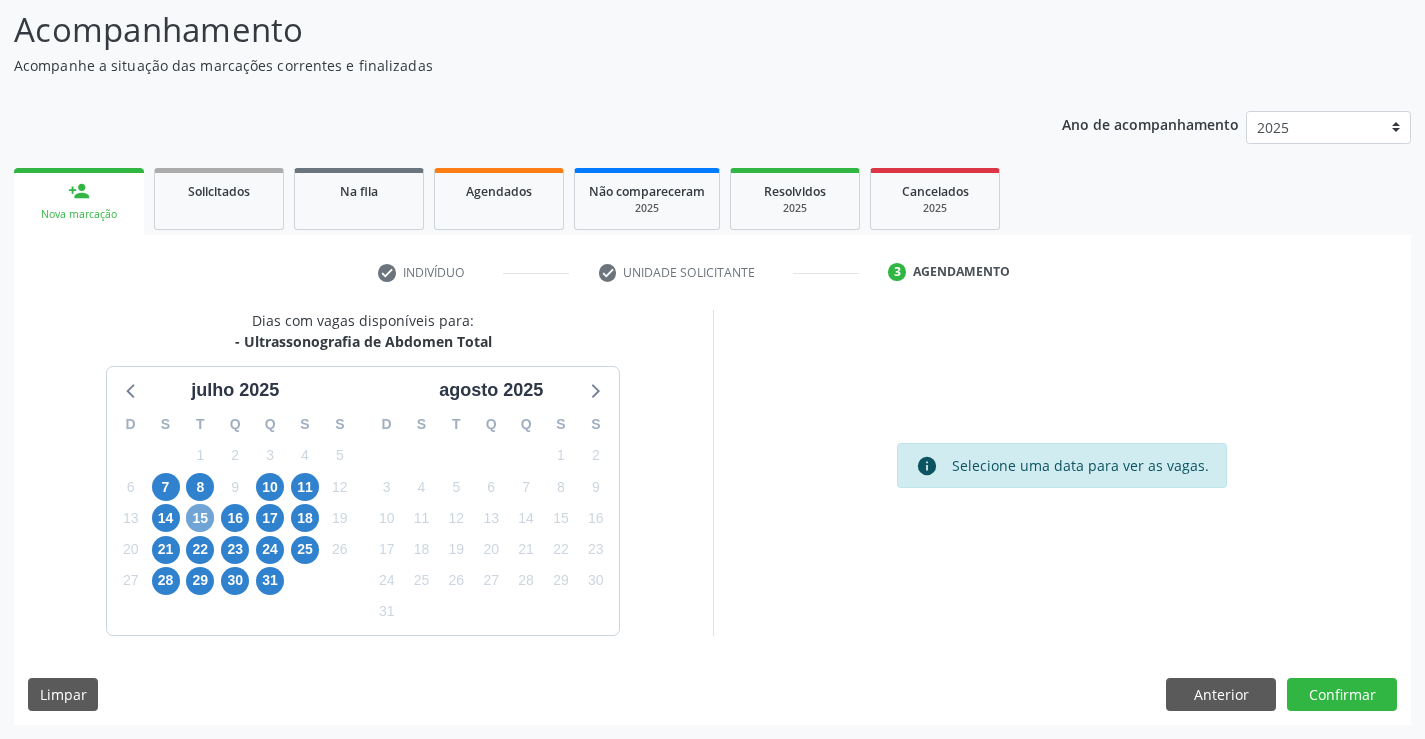 click on "15" at bounding box center (200, 518) 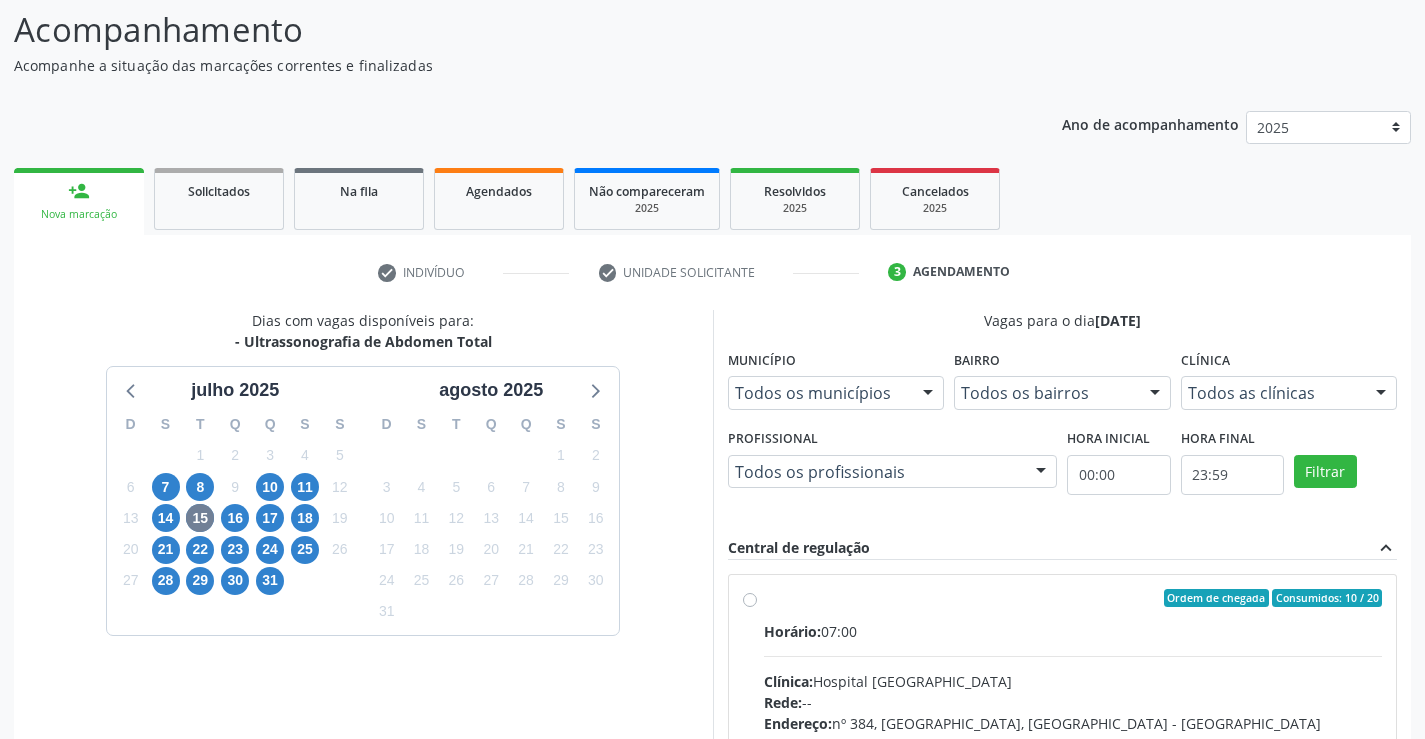 click on "Ordem de chegada
Consumidos: 10 / 20
Horário:   07:00
Clínica:  Hospital Sao Francisco
Rede:
--
Endereço:   nº 384, Varzea, Serra Talhada - PE
Telefone:   (81) 38312142
Profissional:
Yuri Araujo Magalhaes
Informações adicionais sobre o atendimento
Idade de atendimento:
de 0 a 120 anos
Gênero(s) atendido(s):
Masculino e Feminino
Informações adicionais:
--" at bounding box center (1073, 742) 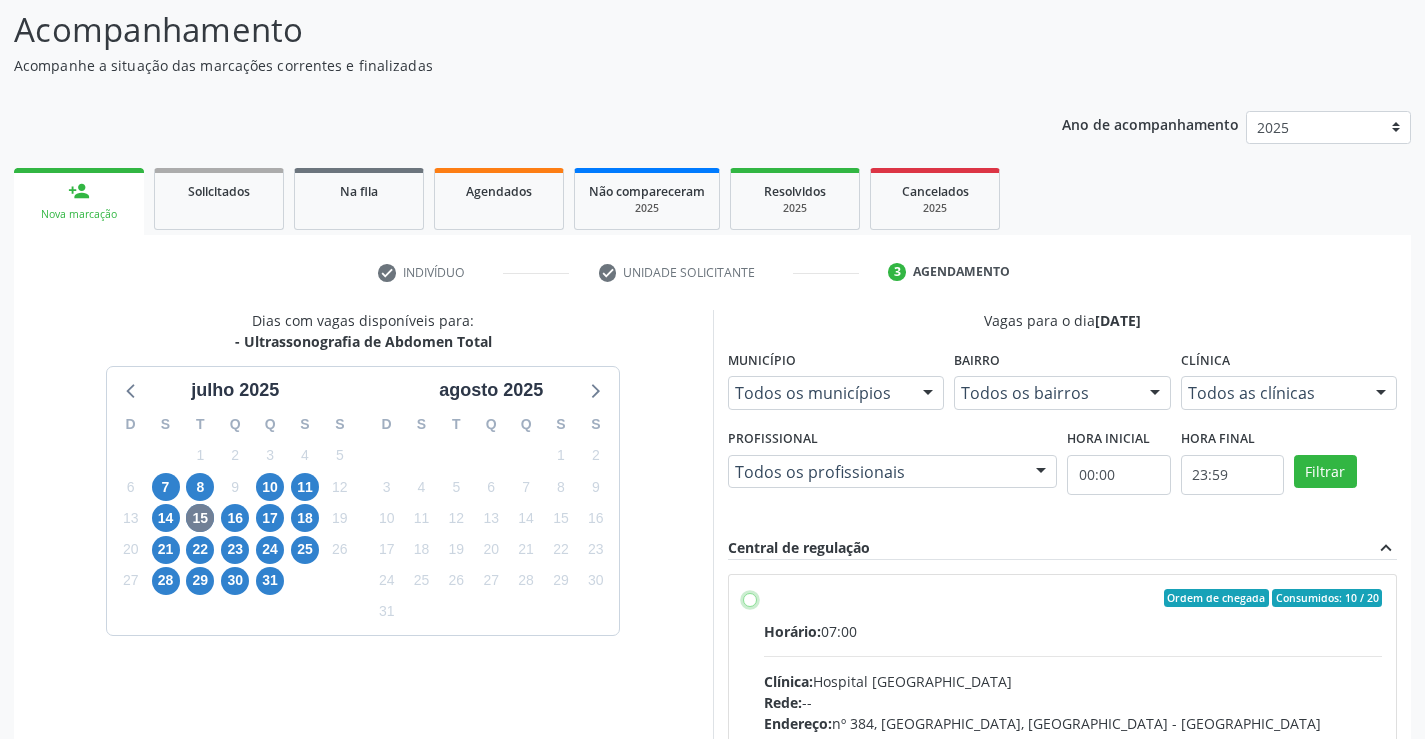 click on "Ordem de chegada
Consumidos: 10 / 20
Horário:   07:00
Clínica:  Hospital Sao Francisco
Rede:
--
Endereço:   nº 384, Varzea, Serra Talhada - PE
Telefone:   (81) 38312142
Profissional:
Yuri Araujo Magalhaes
Informações adicionais sobre o atendimento
Idade de atendimento:
de 0 a 120 anos
Gênero(s) atendido(s):
Masculino e Feminino
Informações adicionais:
--" at bounding box center (750, 598) 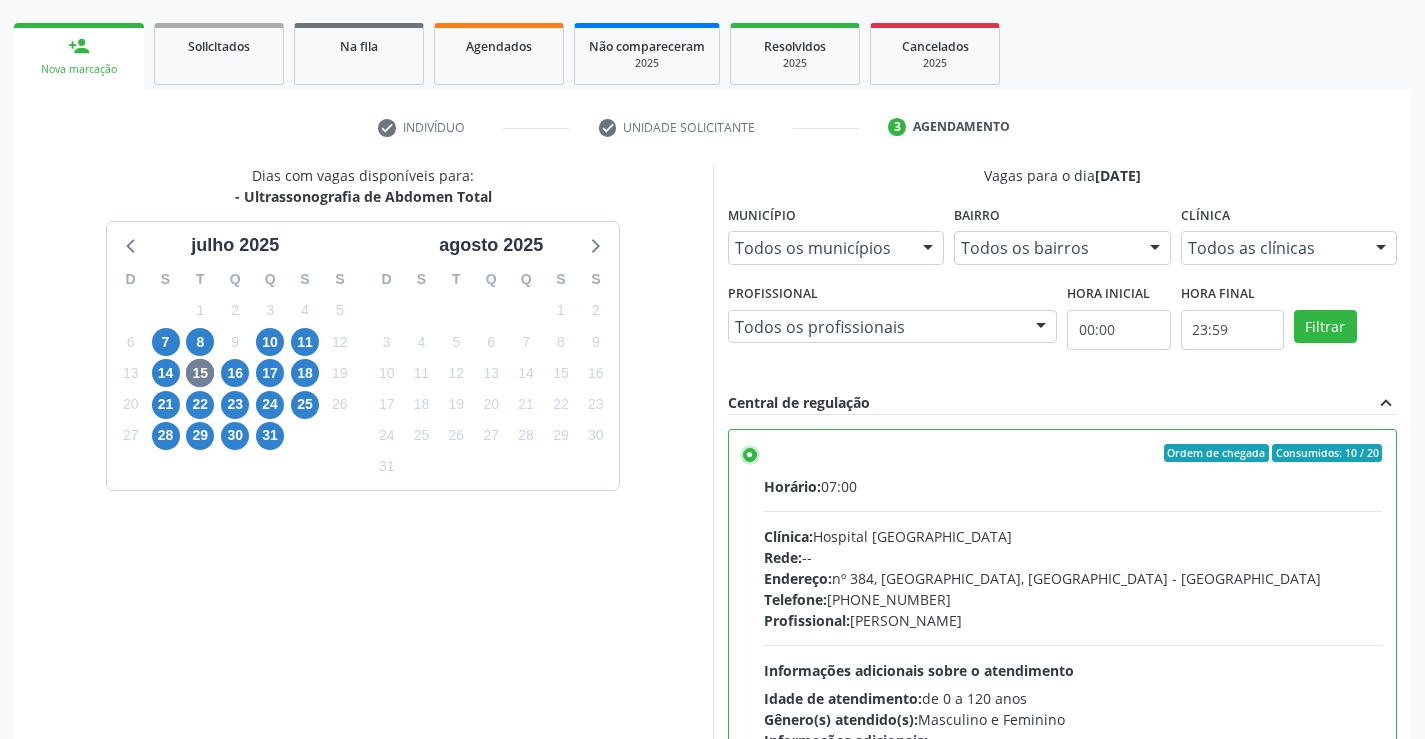 scroll, scrollTop: 456, scrollLeft: 0, axis: vertical 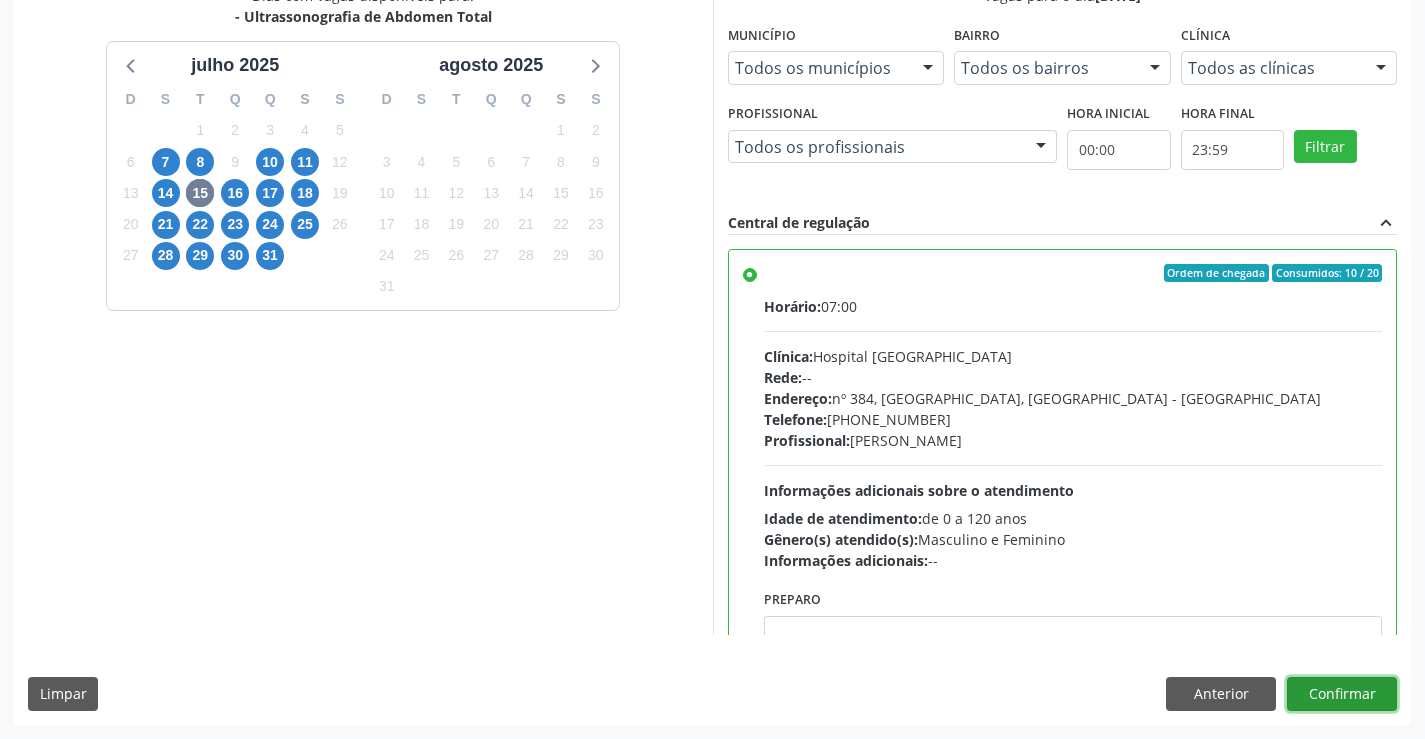 click on "Confirmar" at bounding box center (1342, 694) 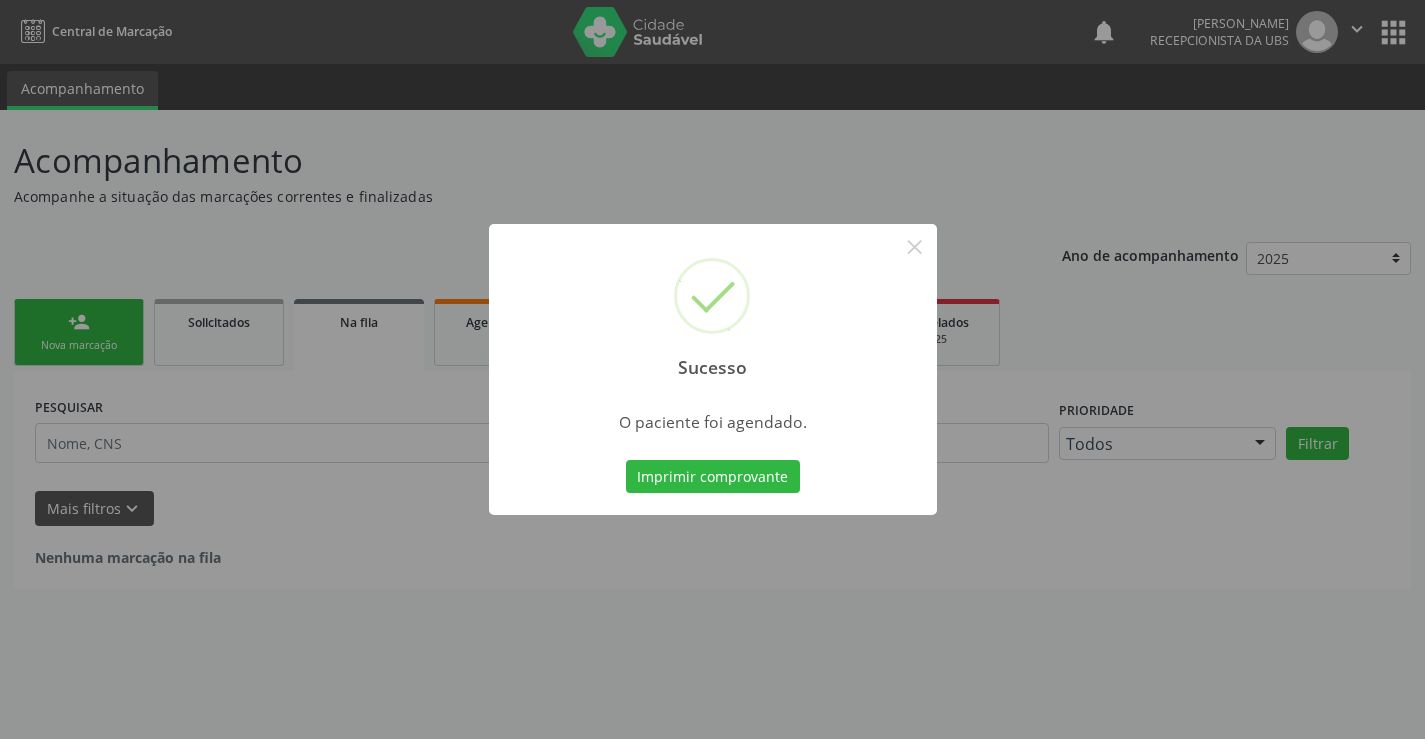 scroll, scrollTop: 0, scrollLeft: 0, axis: both 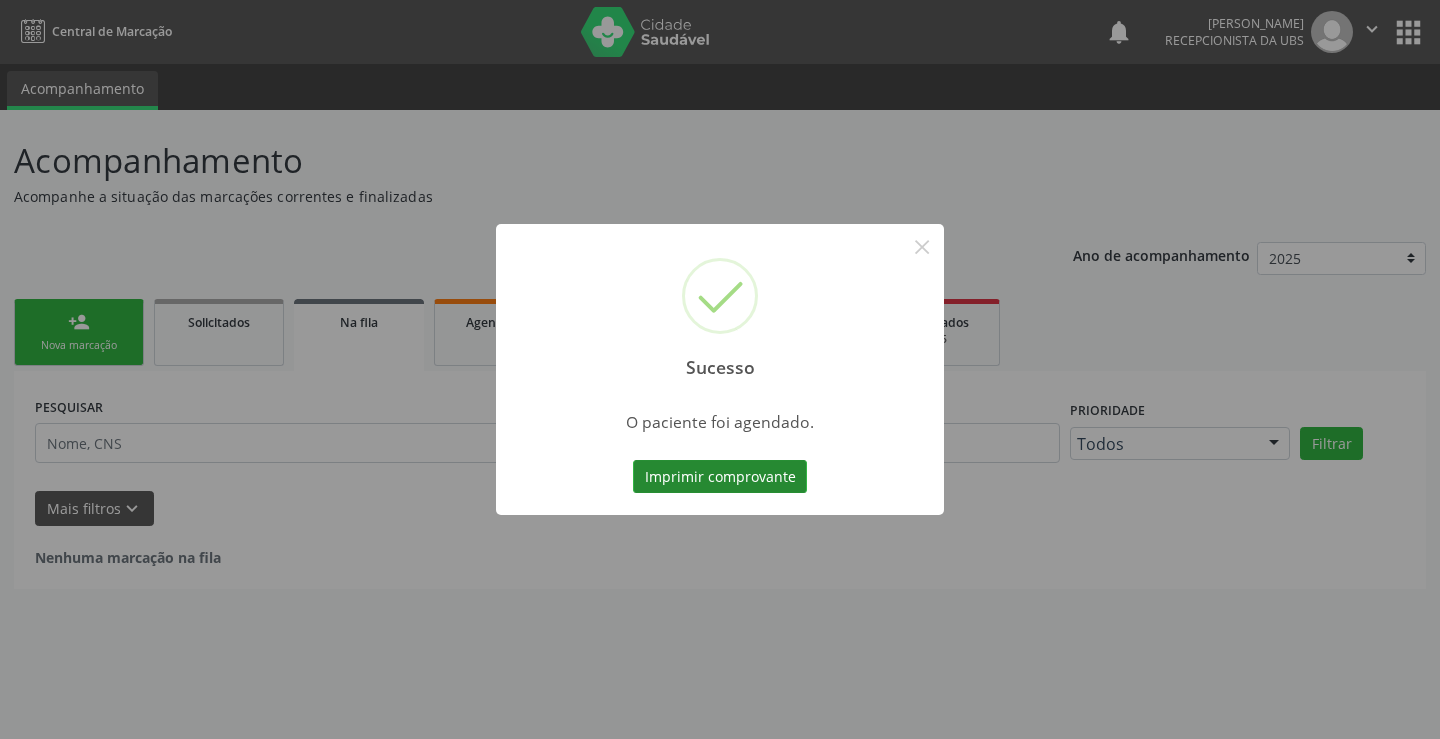 click on "Imprimir comprovante" at bounding box center (720, 477) 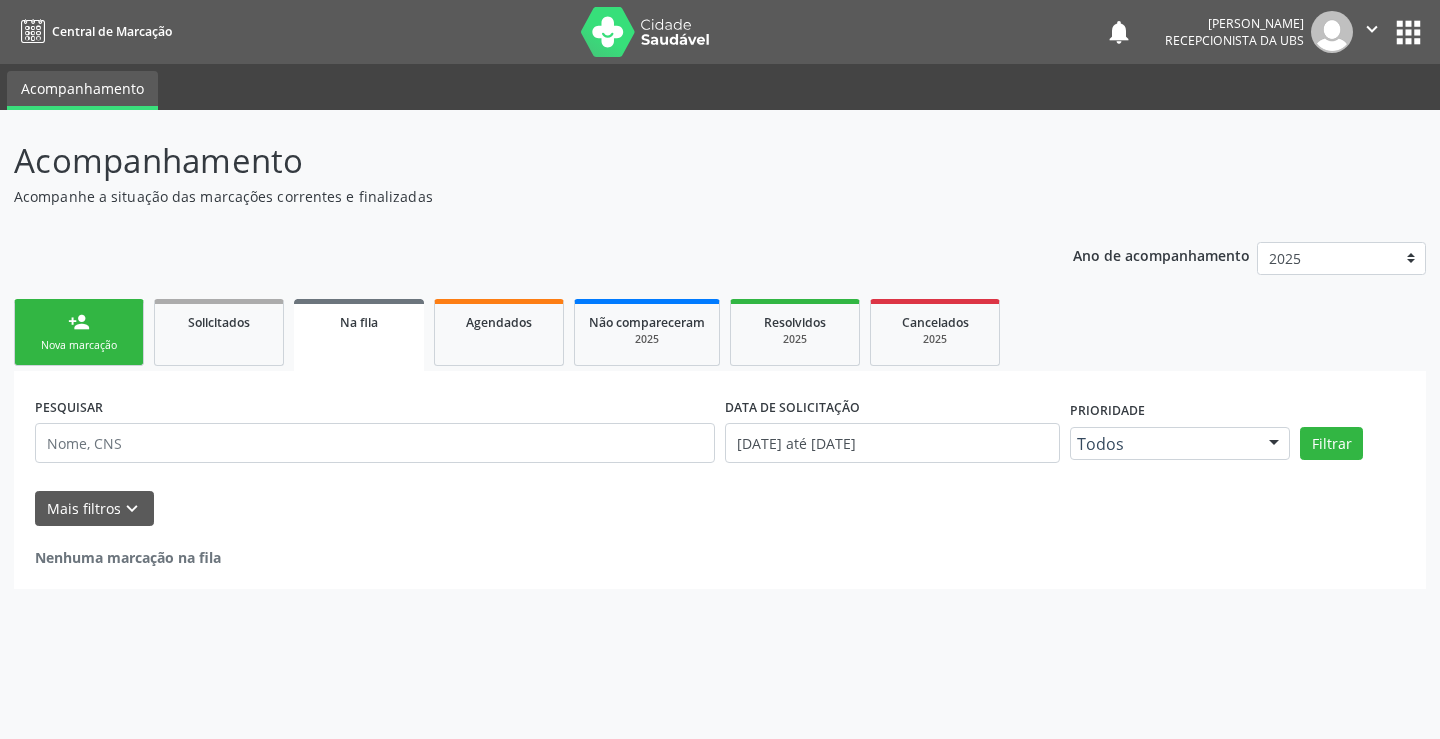 drag, startPoint x: 63, startPoint y: 317, endPoint x: 72, endPoint y: 305, distance: 15 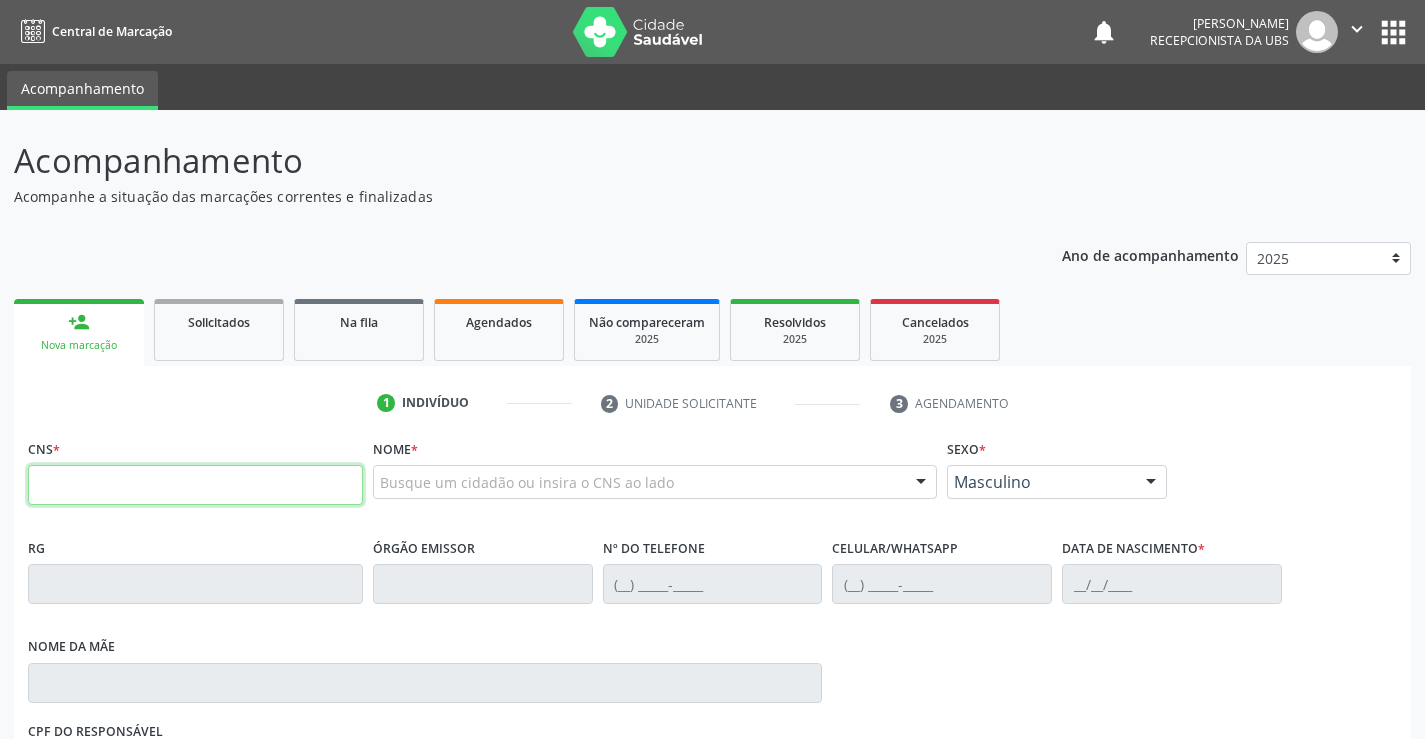 click at bounding box center (195, 485) 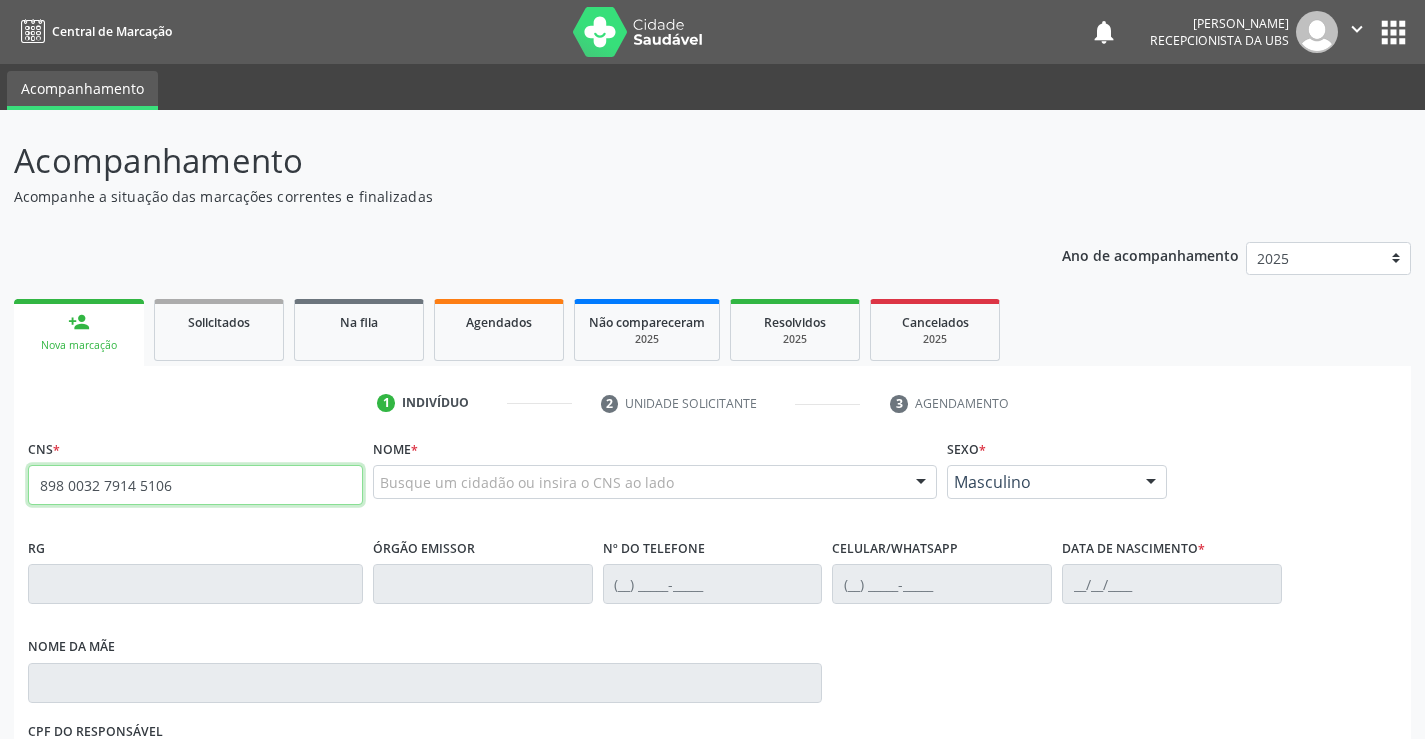 type on "898 0032 7914 5106" 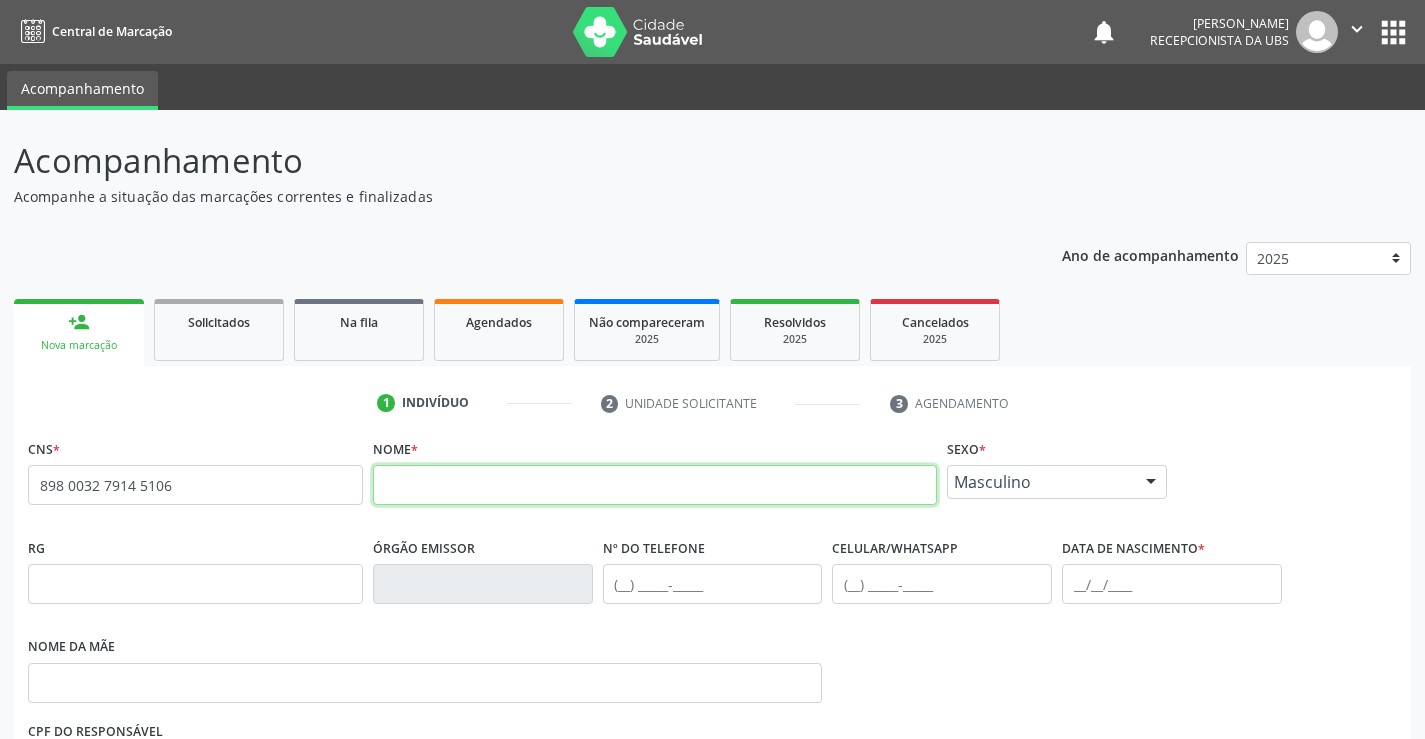 click at bounding box center (655, 485) 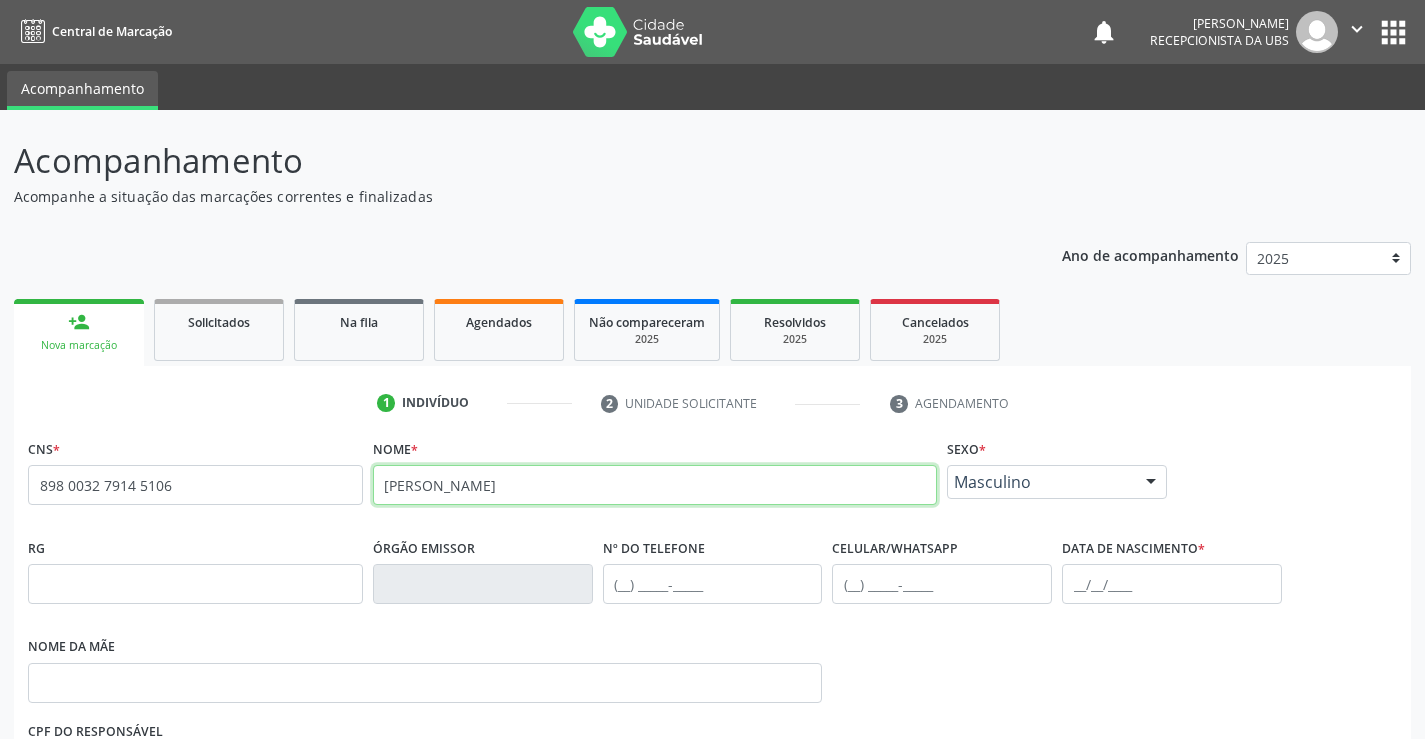 type on "shara fernanda gama beserra" 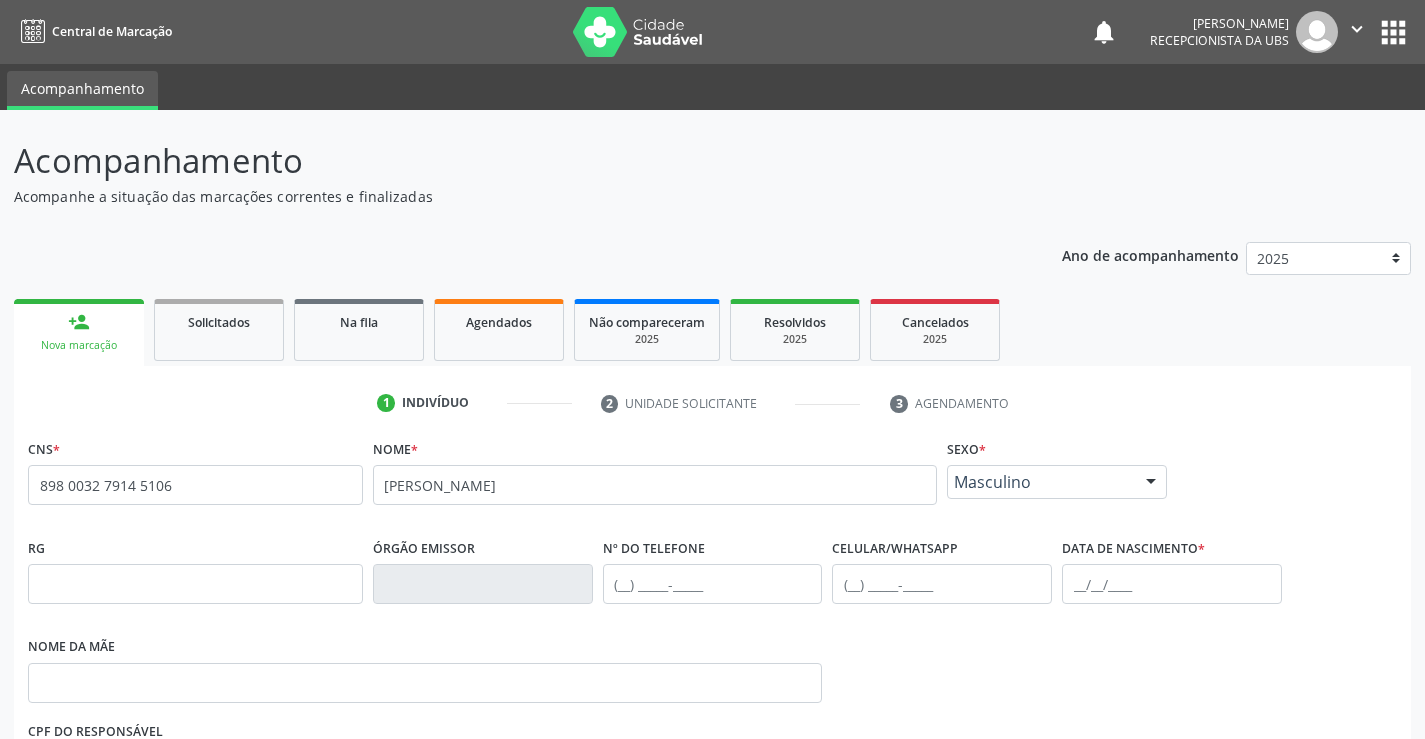 click on "Masculino" at bounding box center (1040, 482) 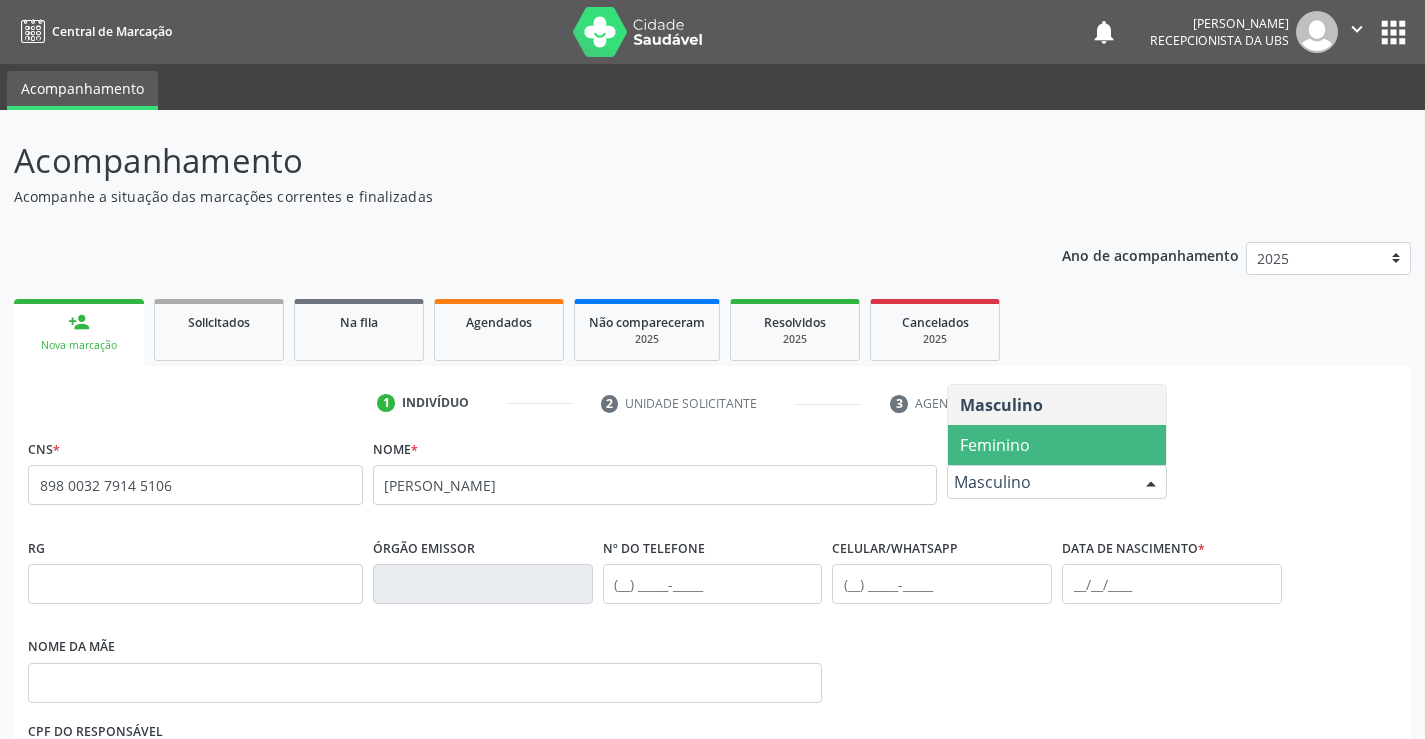 click on "Feminino" at bounding box center [1057, 445] 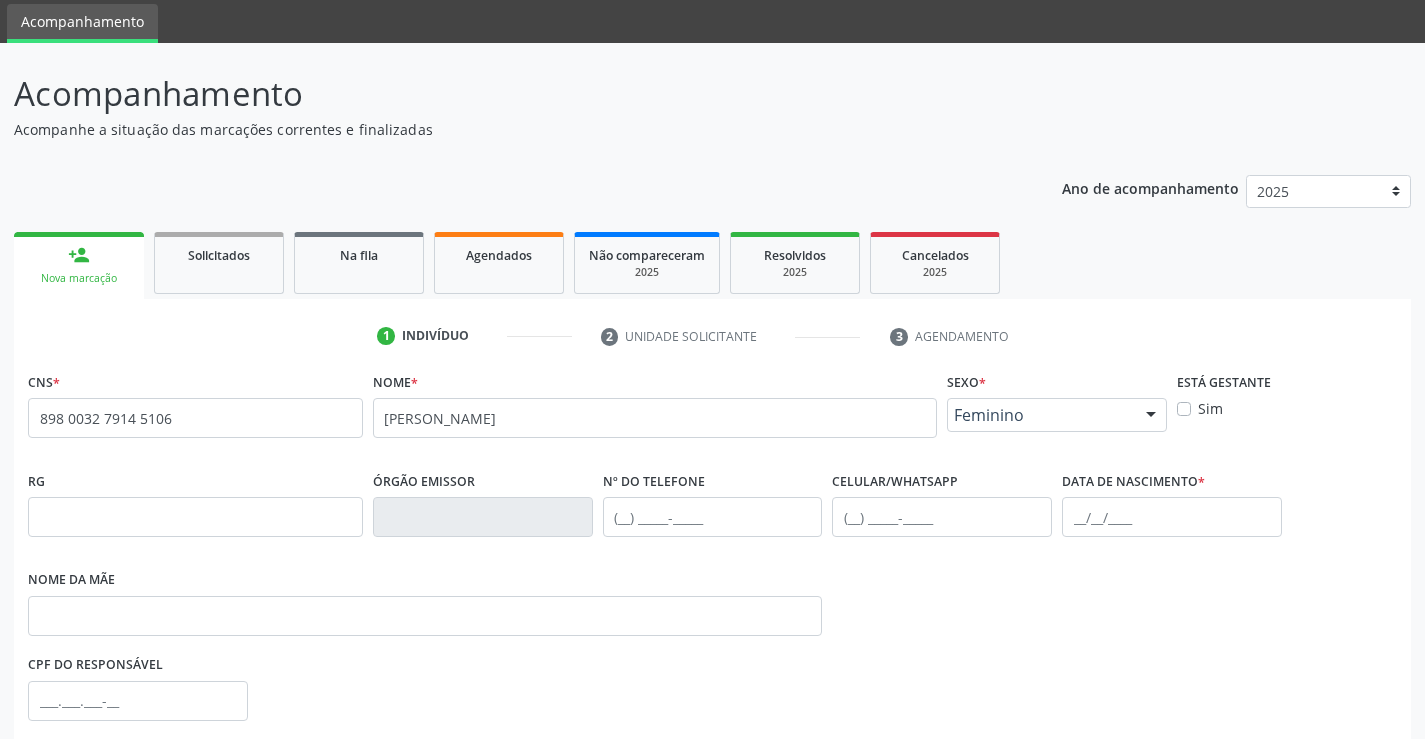 scroll, scrollTop: 100, scrollLeft: 0, axis: vertical 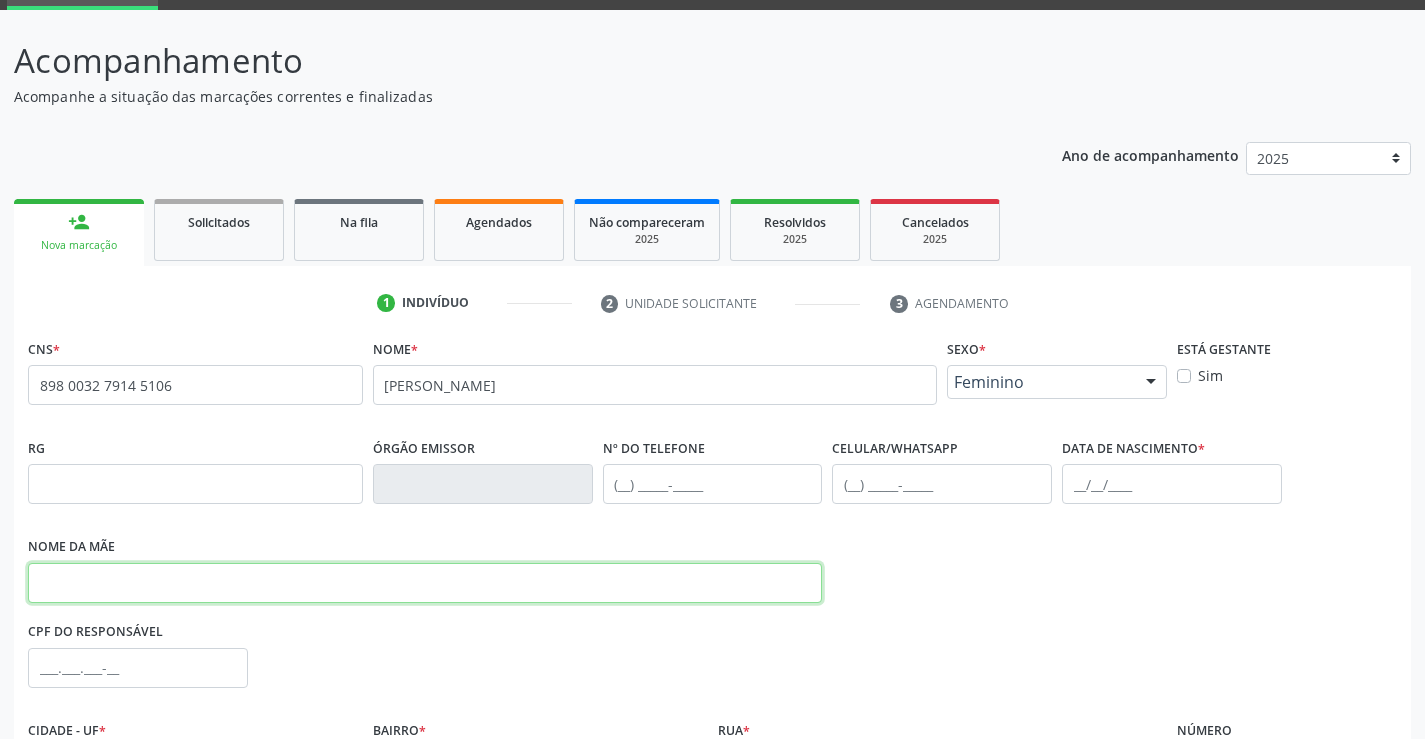click at bounding box center (425, 583) 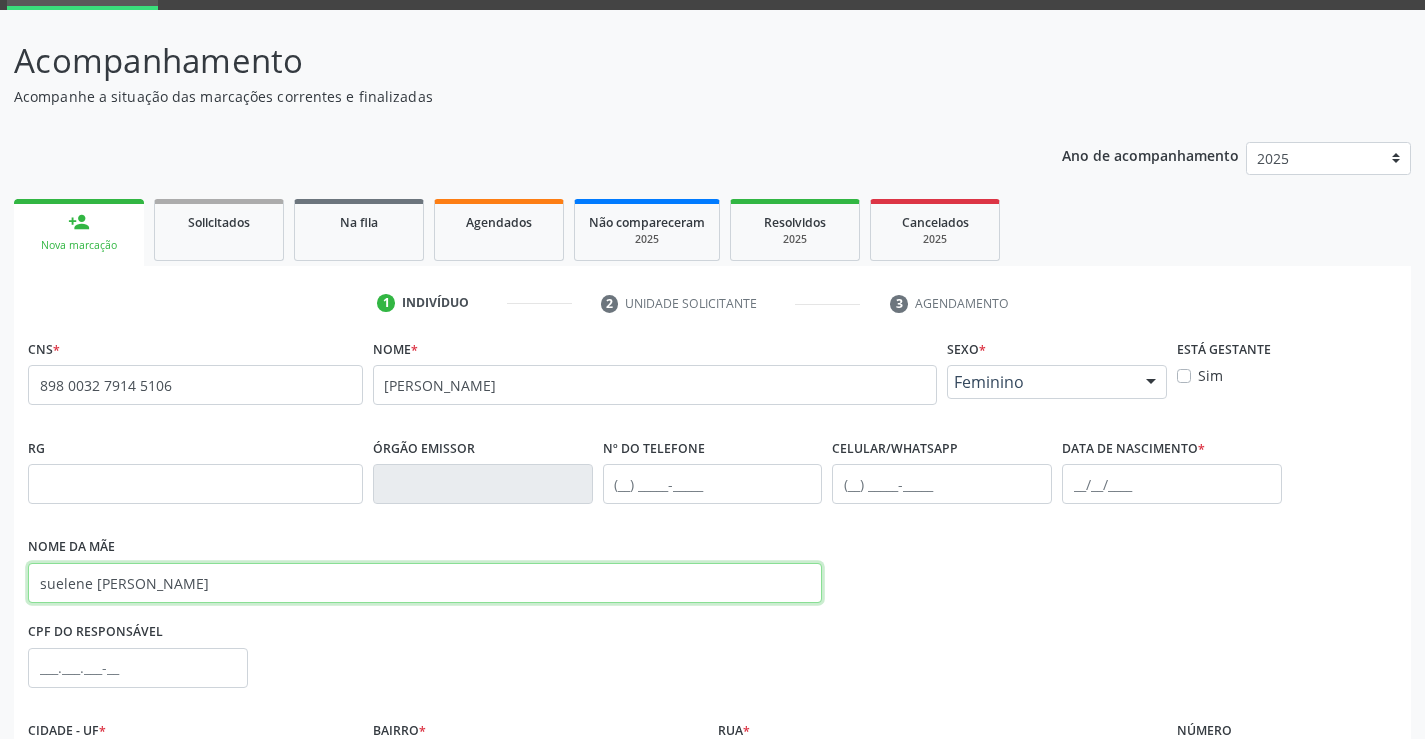 type on "suelene claudia pereira gama" 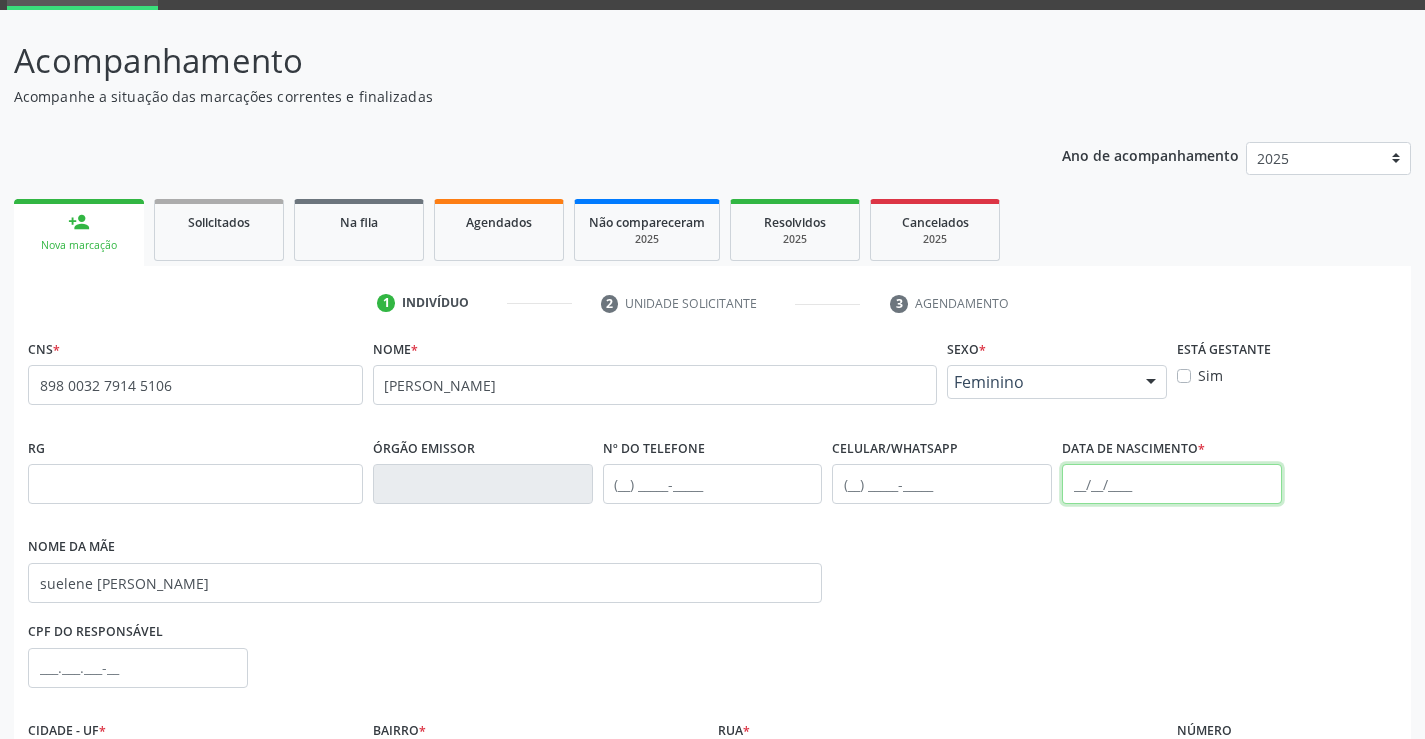 click at bounding box center [1172, 484] 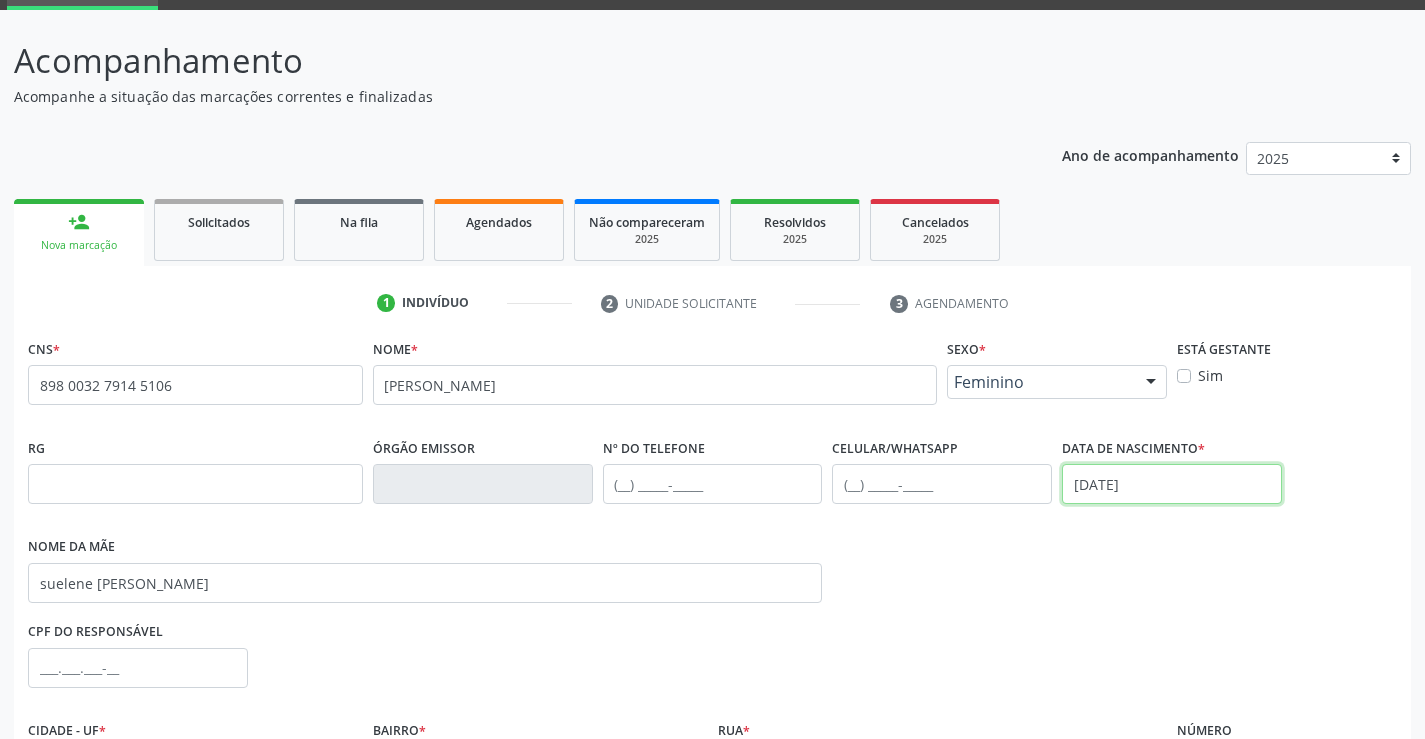 type on "06/04/2002" 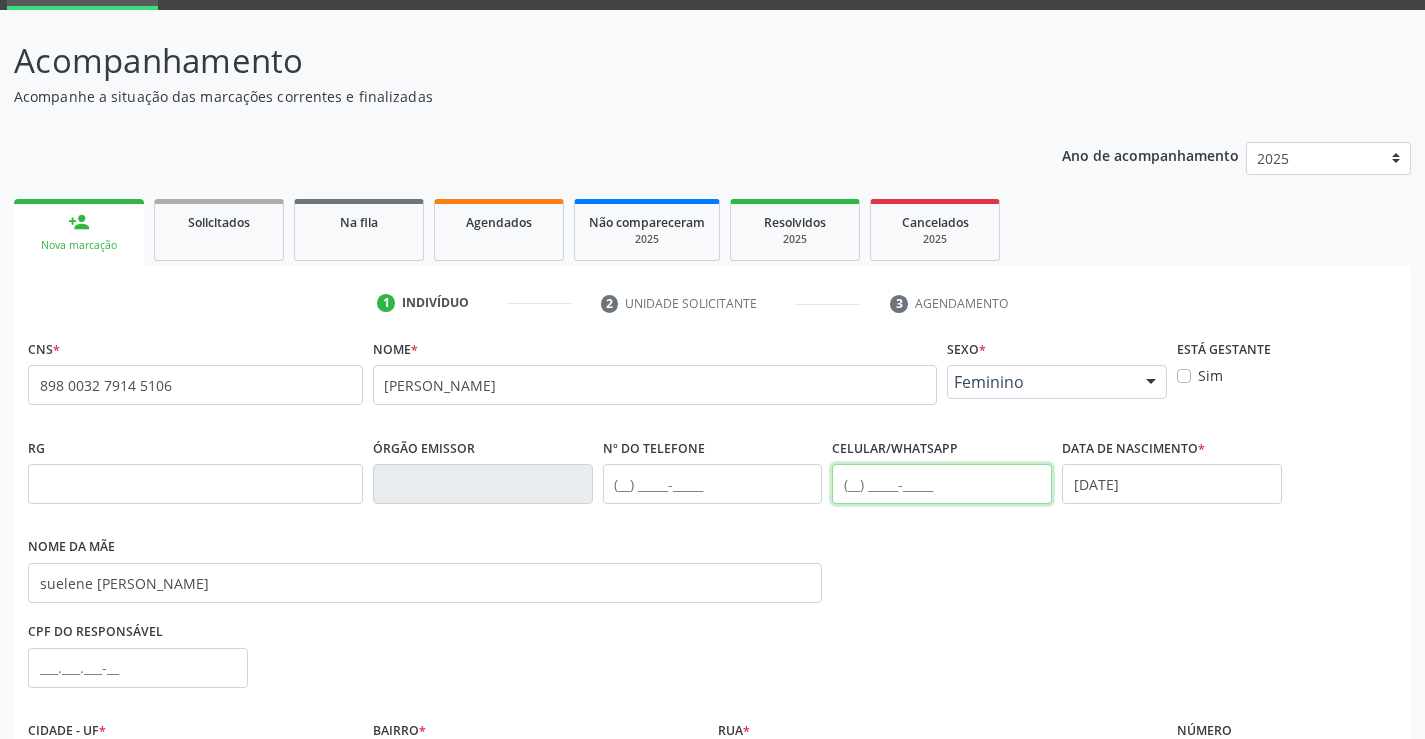 click at bounding box center [942, 484] 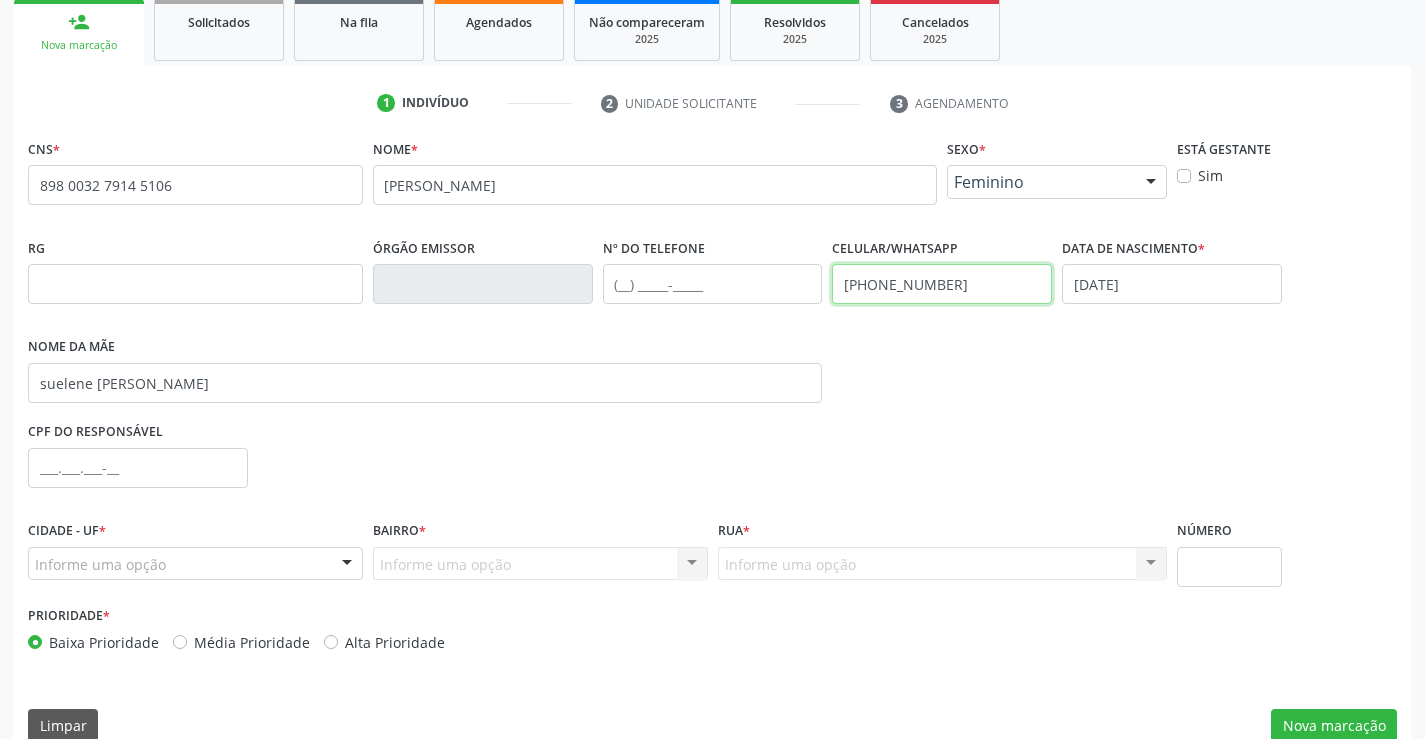 scroll, scrollTop: 331, scrollLeft: 0, axis: vertical 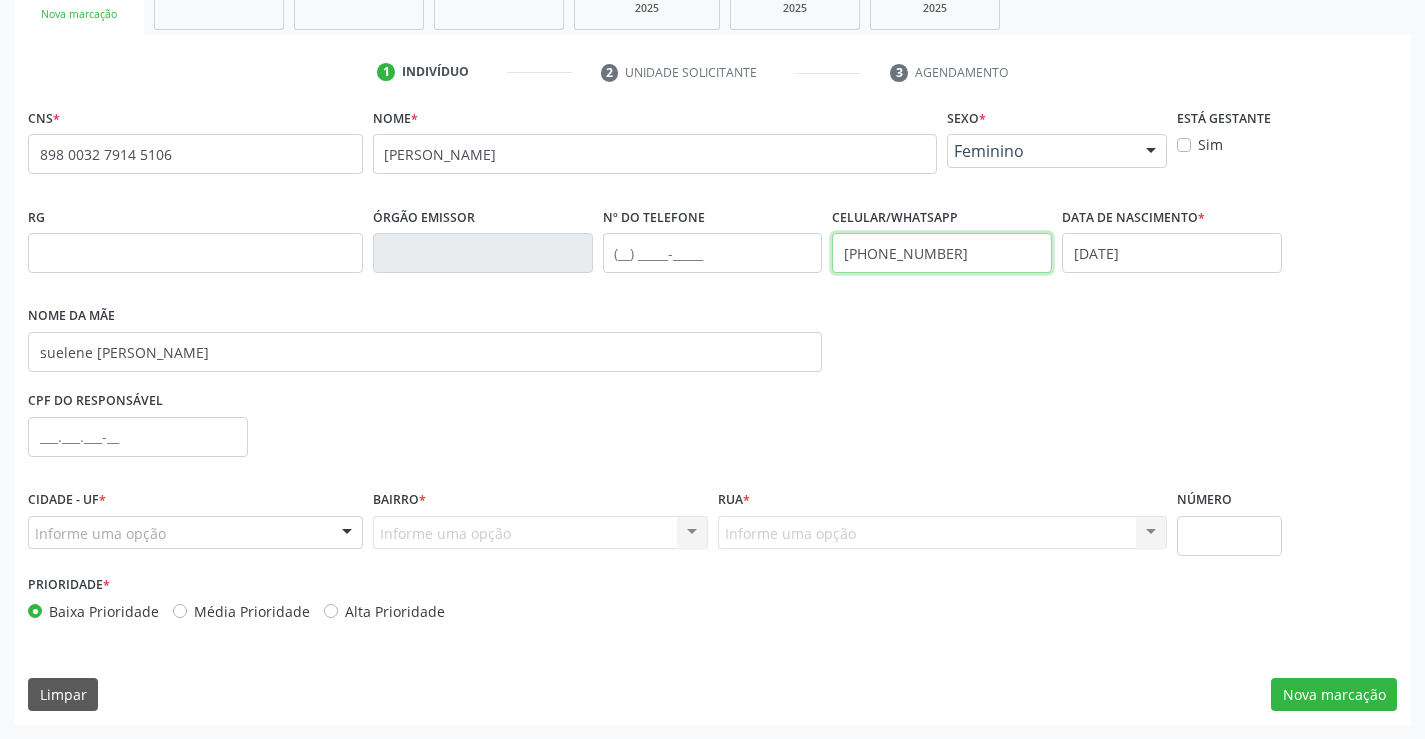 type on "(87) 8135-1018" 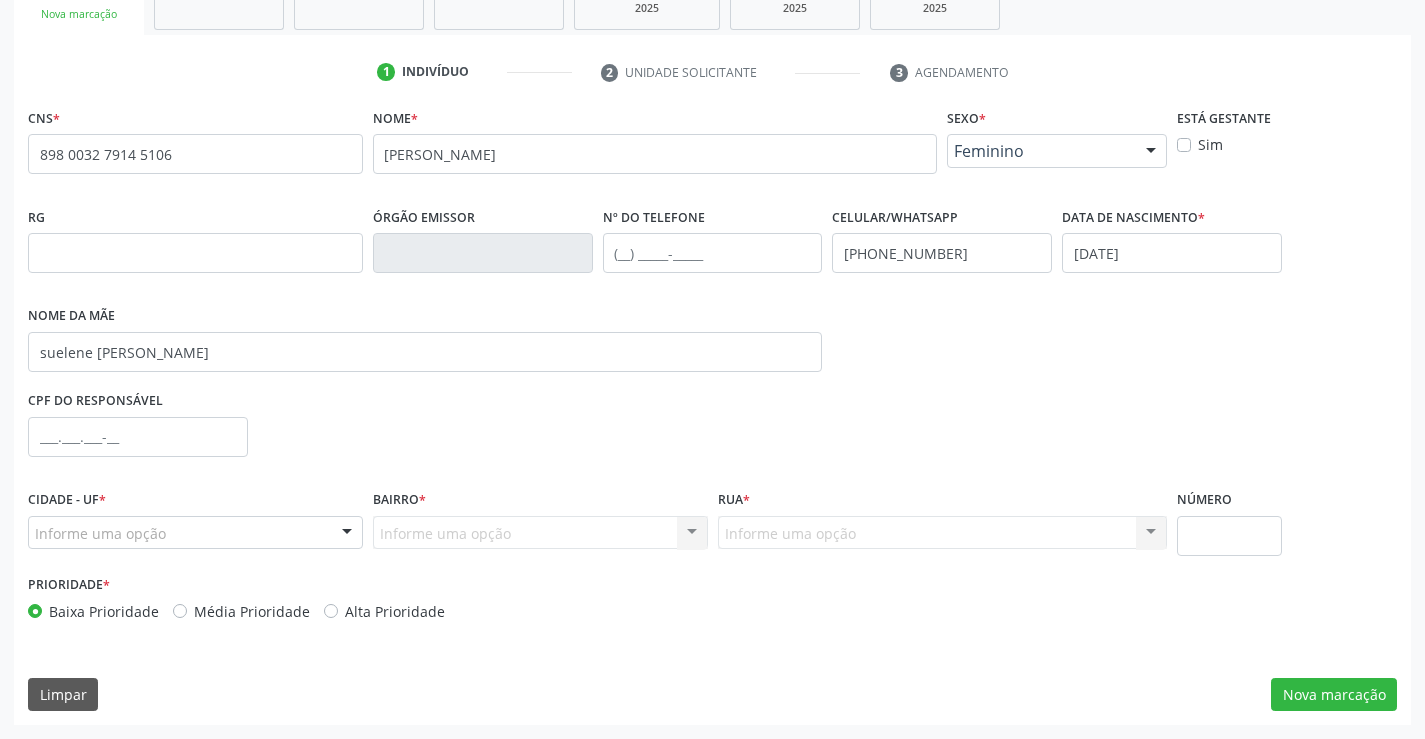 click on "Informe uma opção" at bounding box center [195, 533] 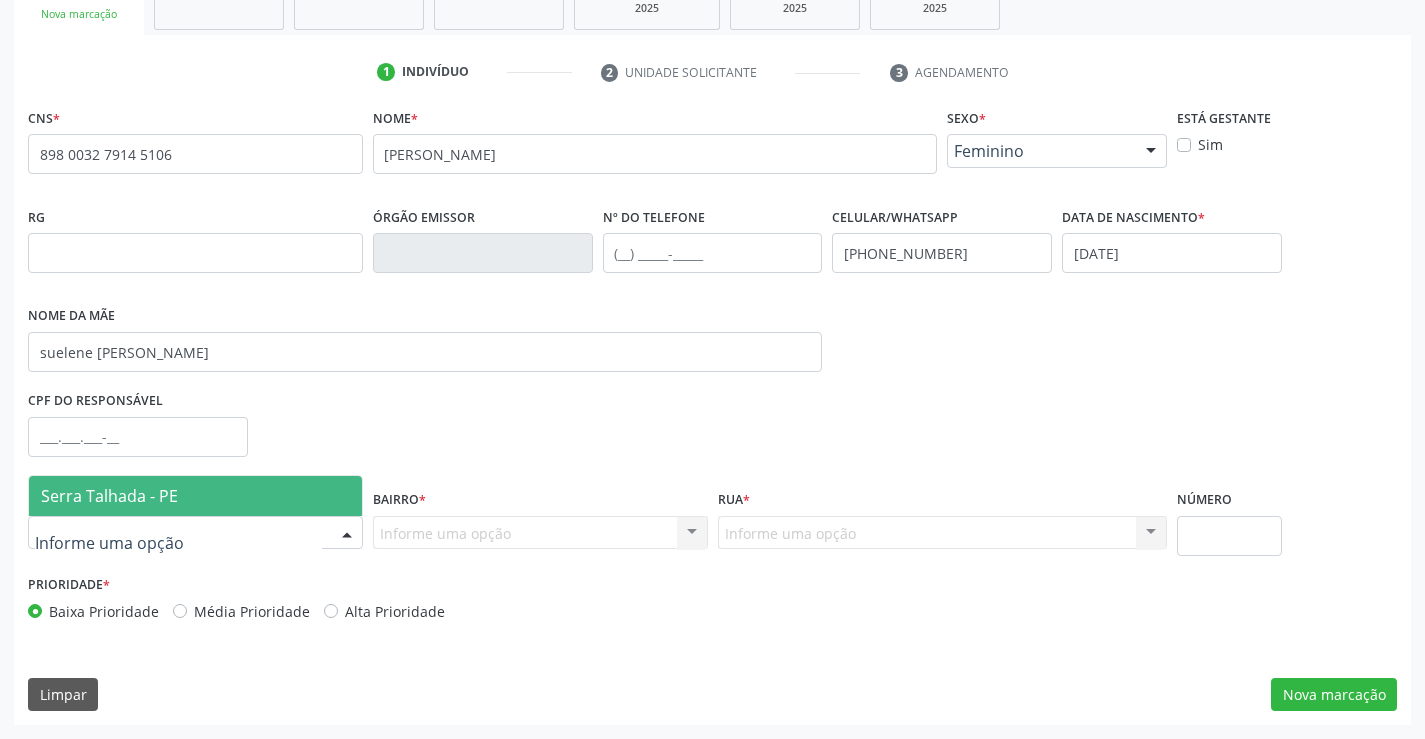 click on "Serra Talhada - PE" at bounding box center [109, 496] 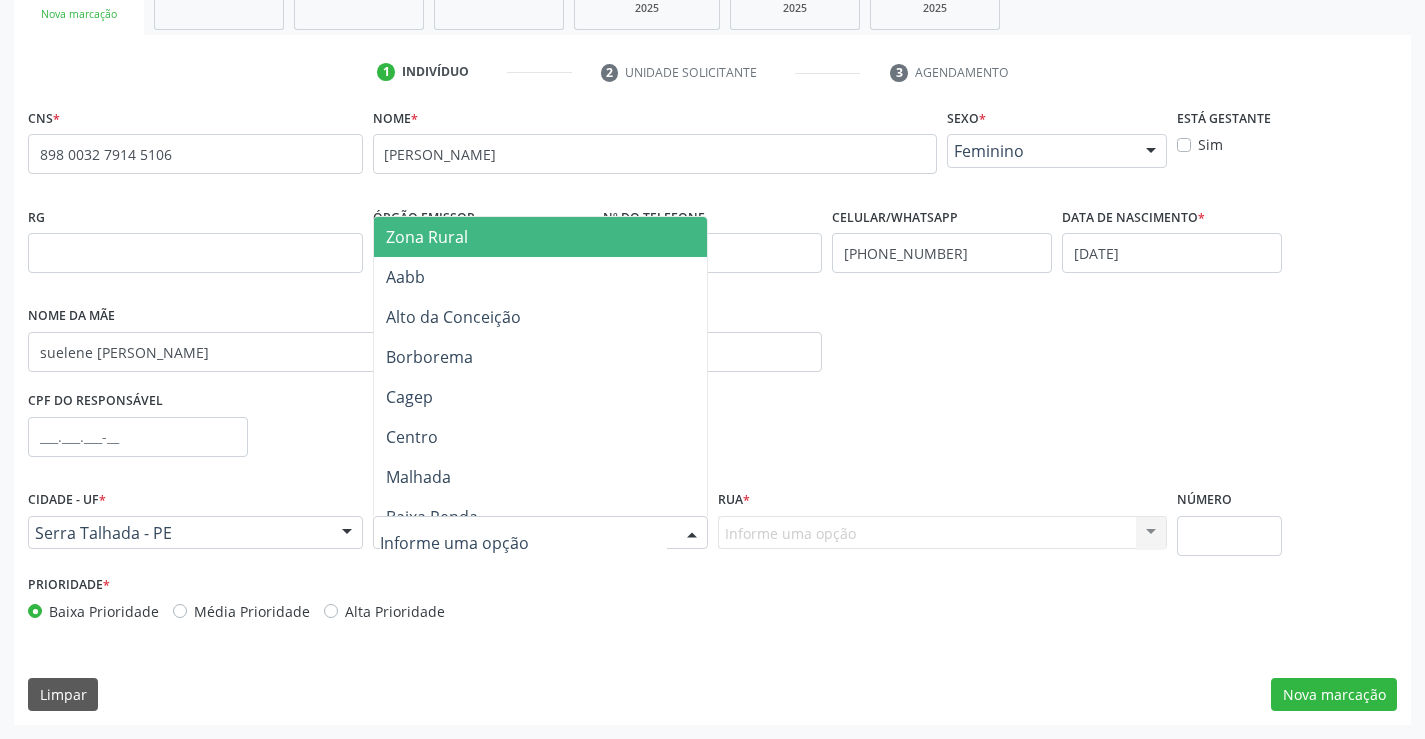 click on "Zona Rural" at bounding box center (427, 237) 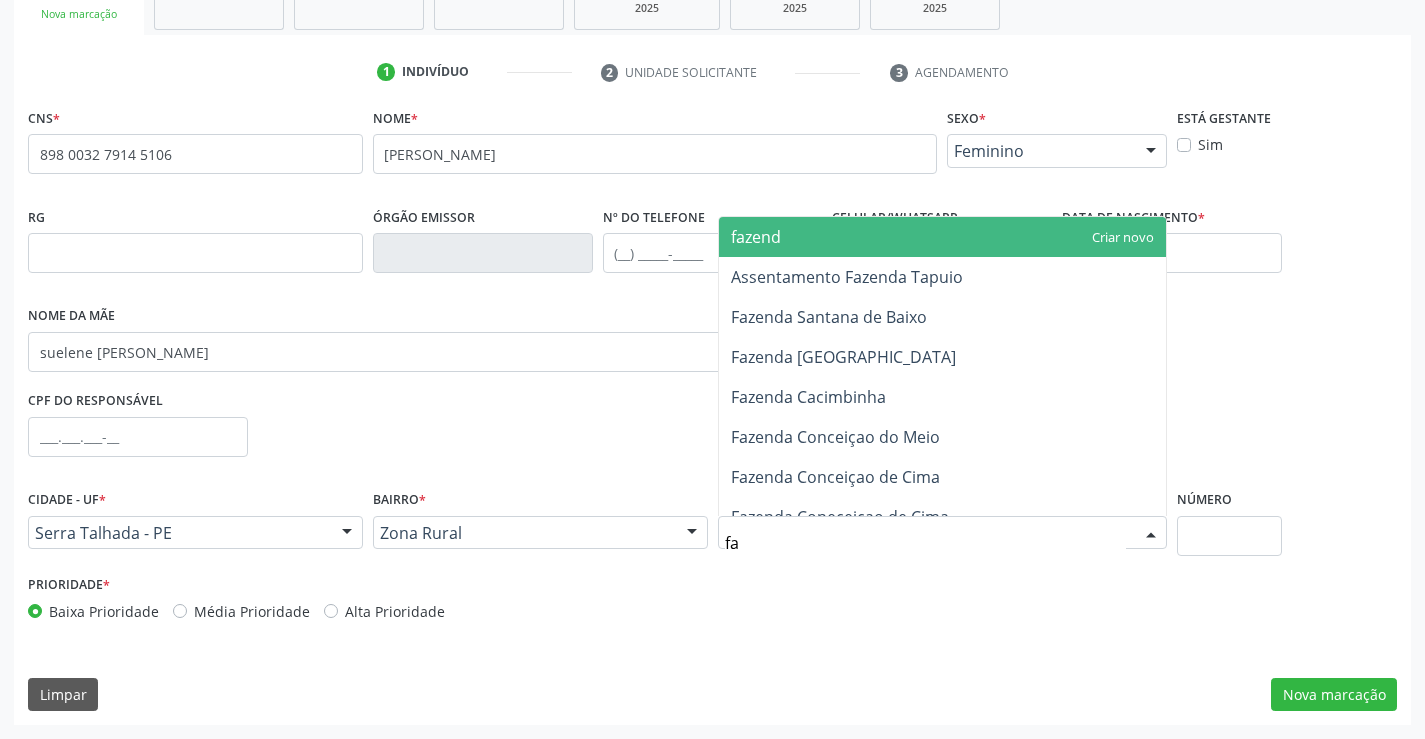 type on "f" 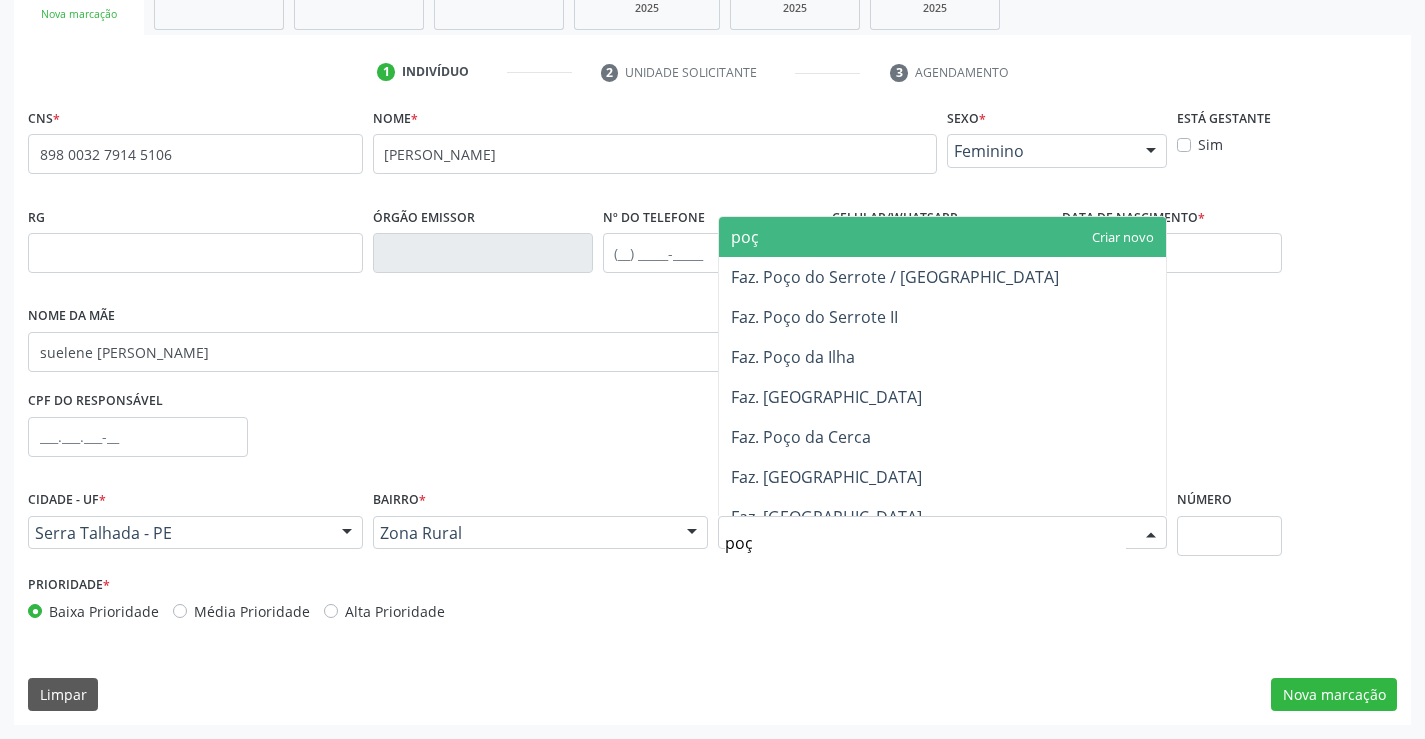 type on "poço" 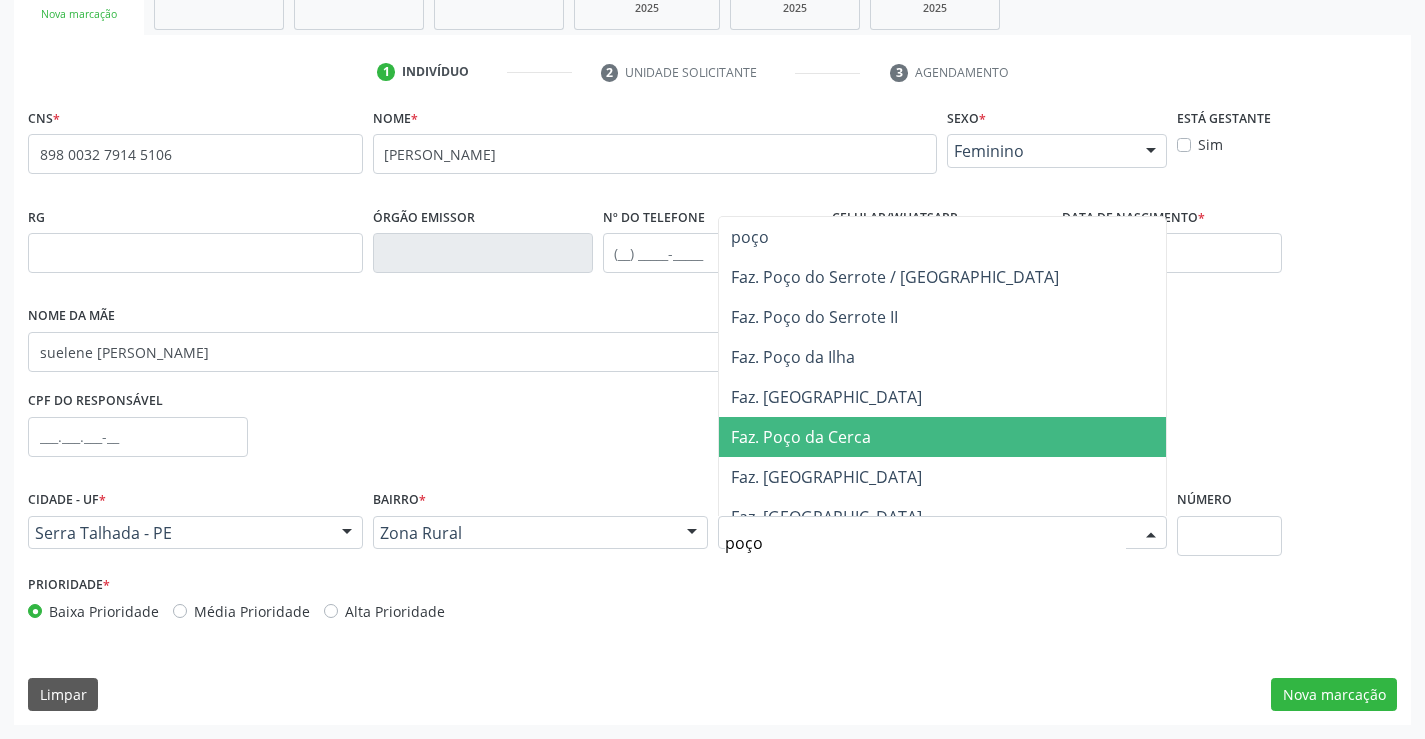 click on "Faz. Poço da Cerca" at bounding box center (801, 437) 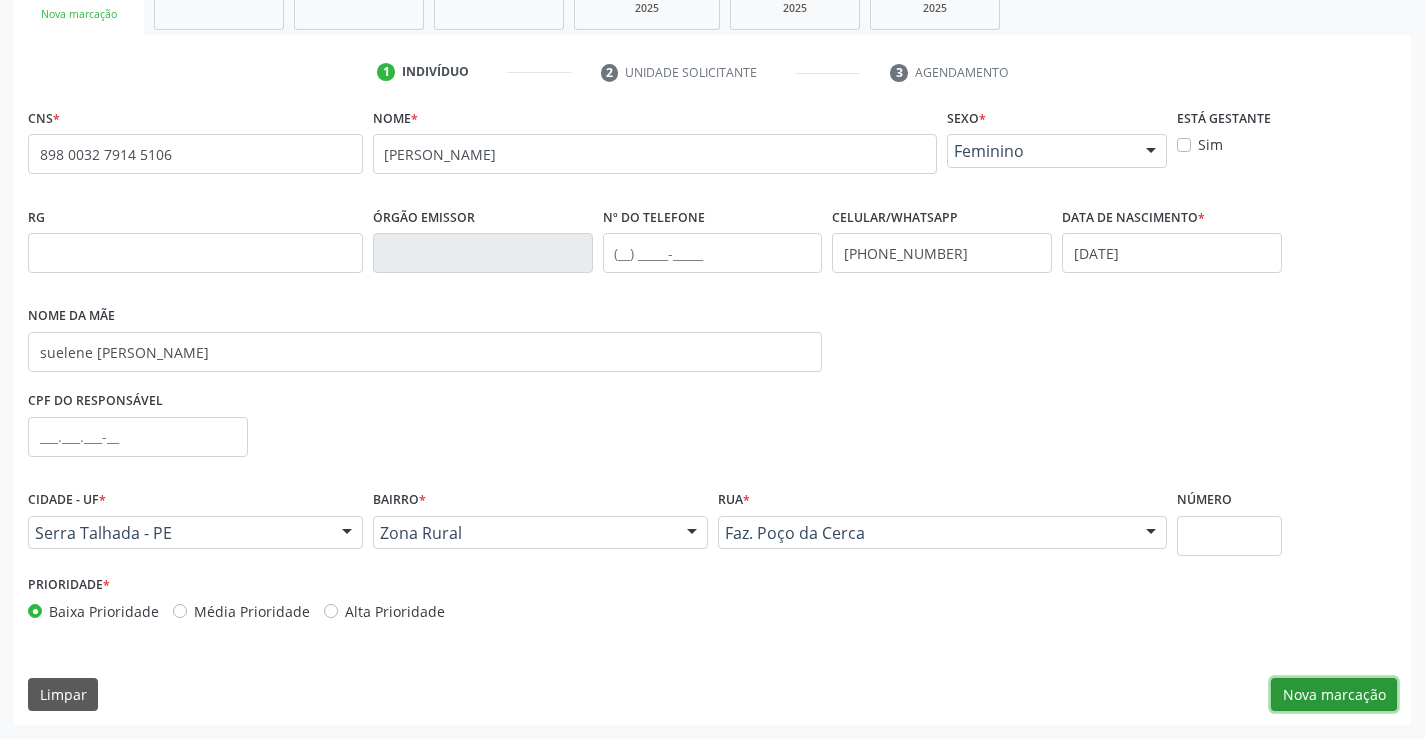 click on "Nova marcação" at bounding box center [1334, 695] 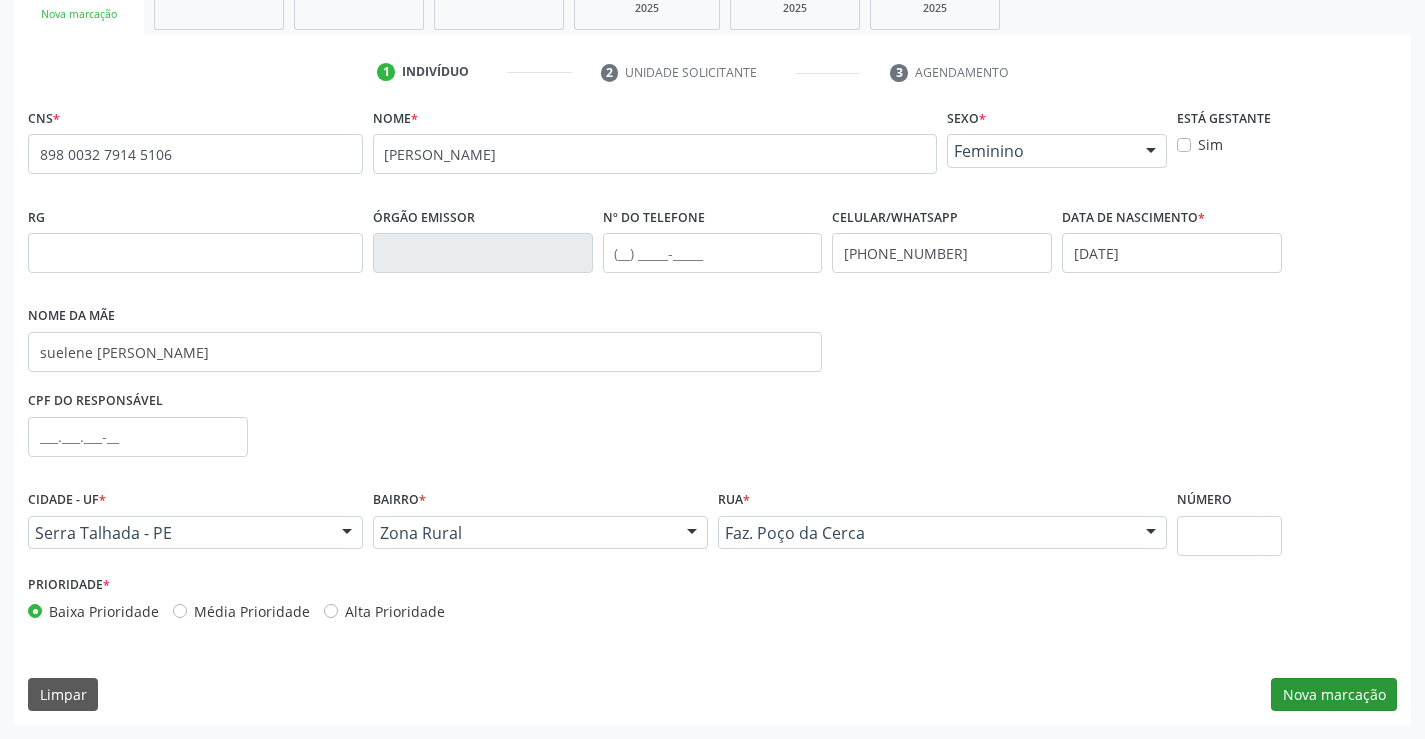 scroll, scrollTop: 167, scrollLeft: 0, axis: vertical 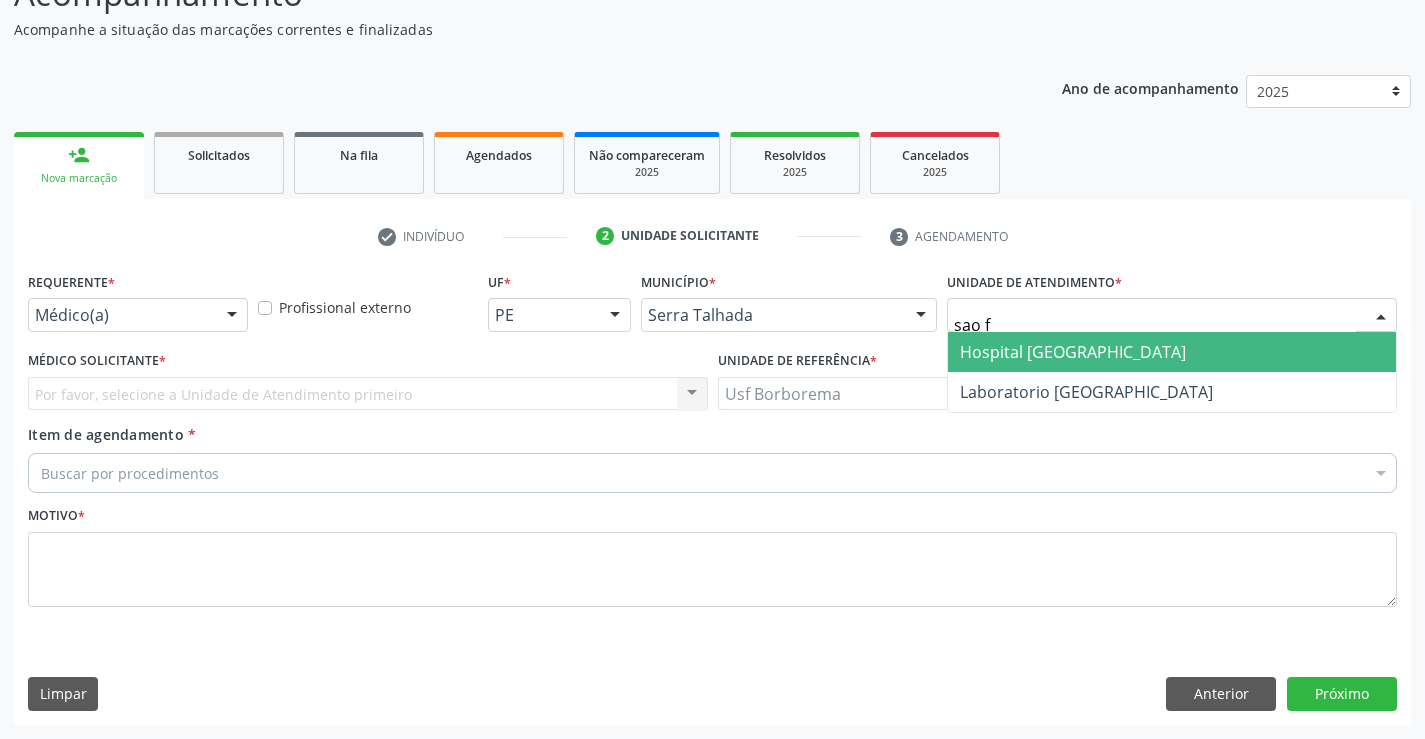 type on "sao fr" 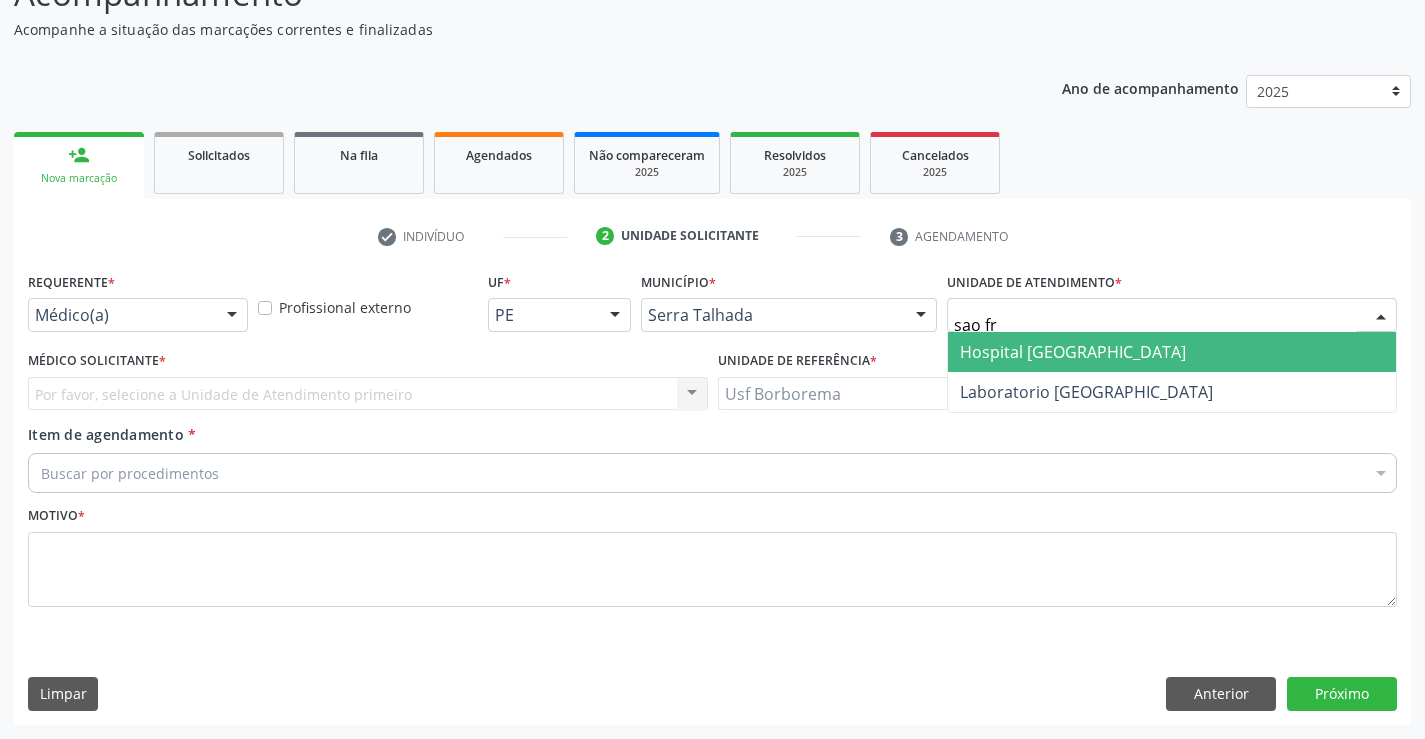 click on "Hospital [GEOGRAPHIC_DATA]" at bounding box center [1073, 352] 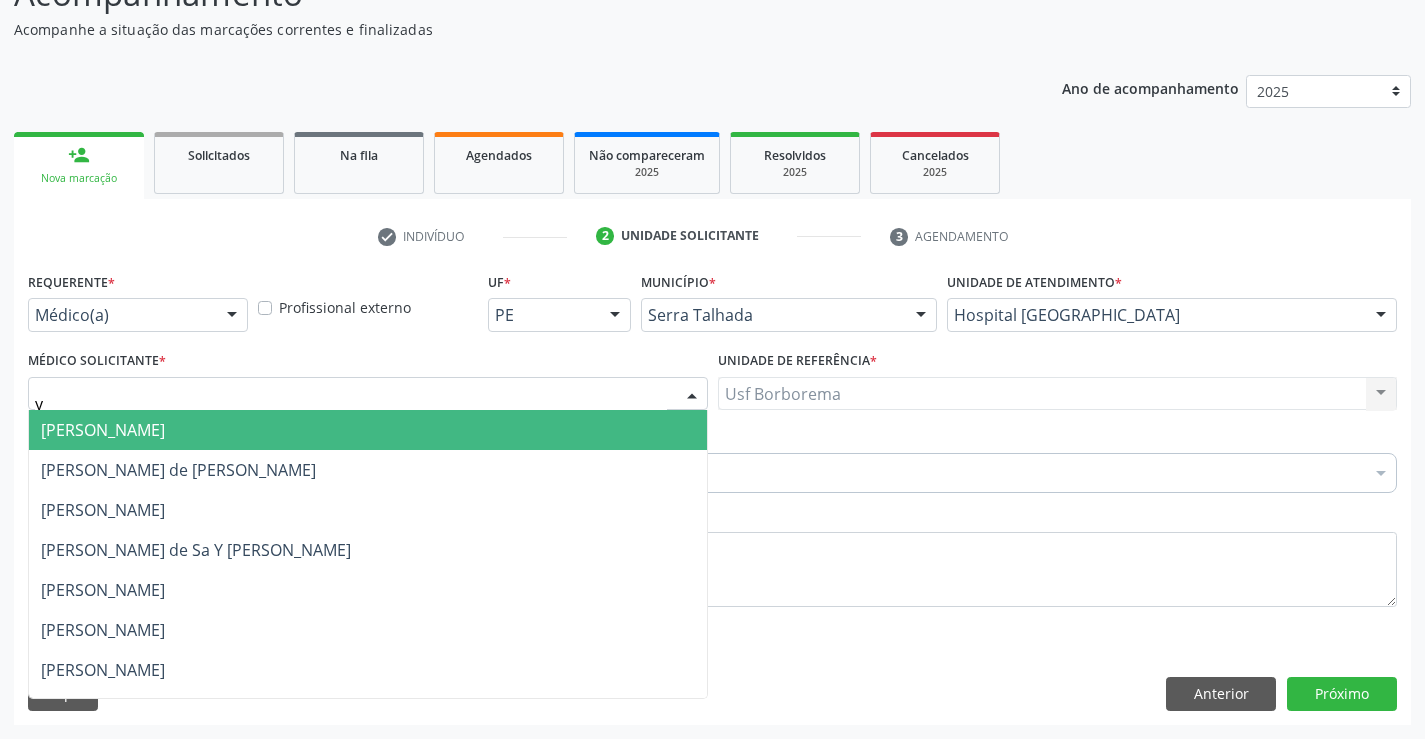 type on "yu" 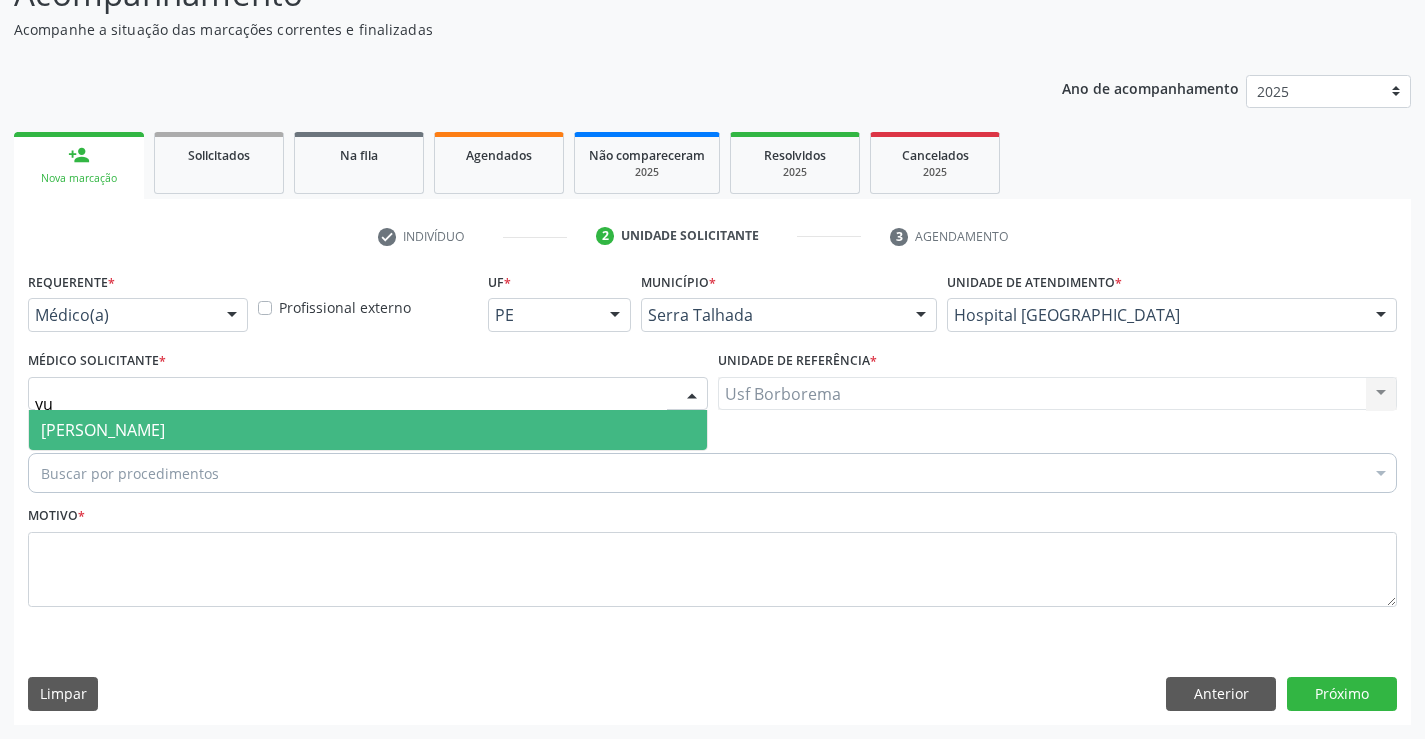 click on "[PERSON_NAME]" at bounding box center (103, 430) 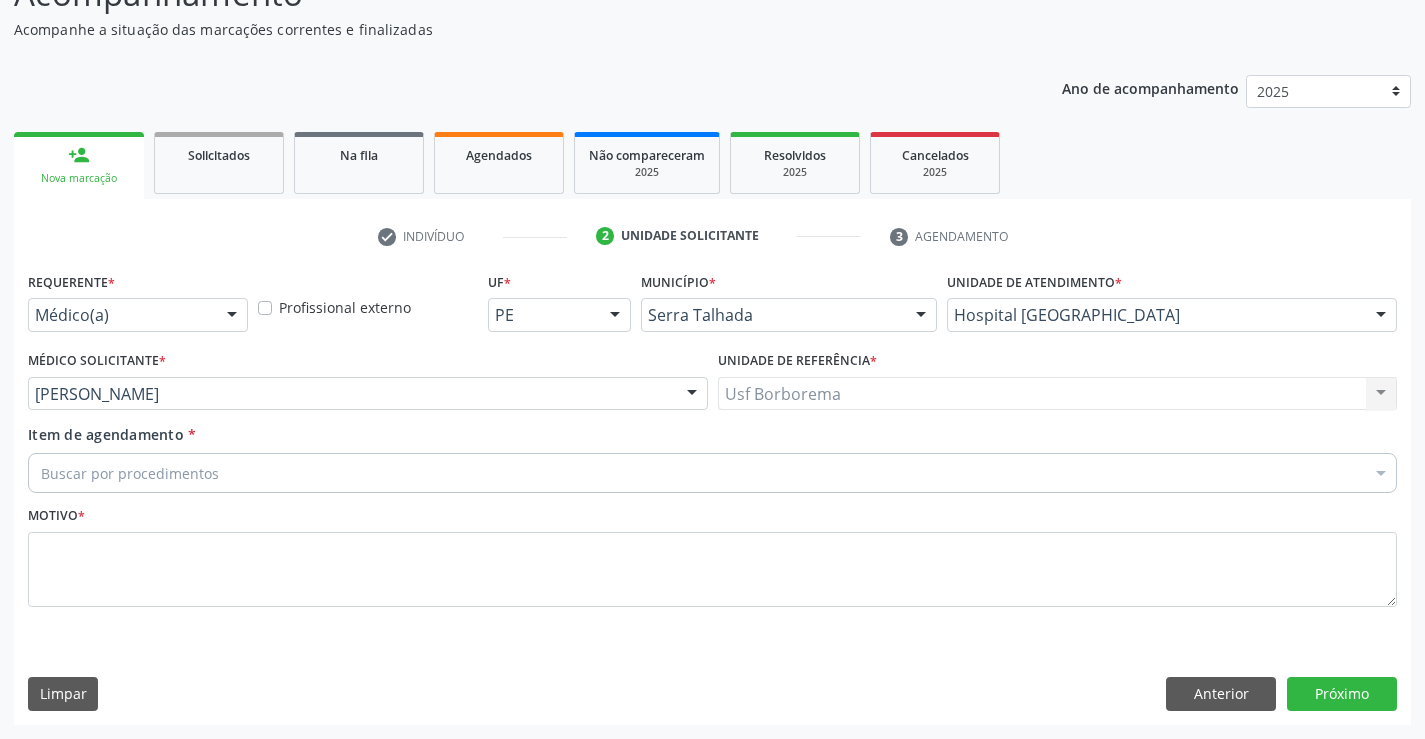 click on "Buscar por procedimentos" at bounding box center (712, 473) 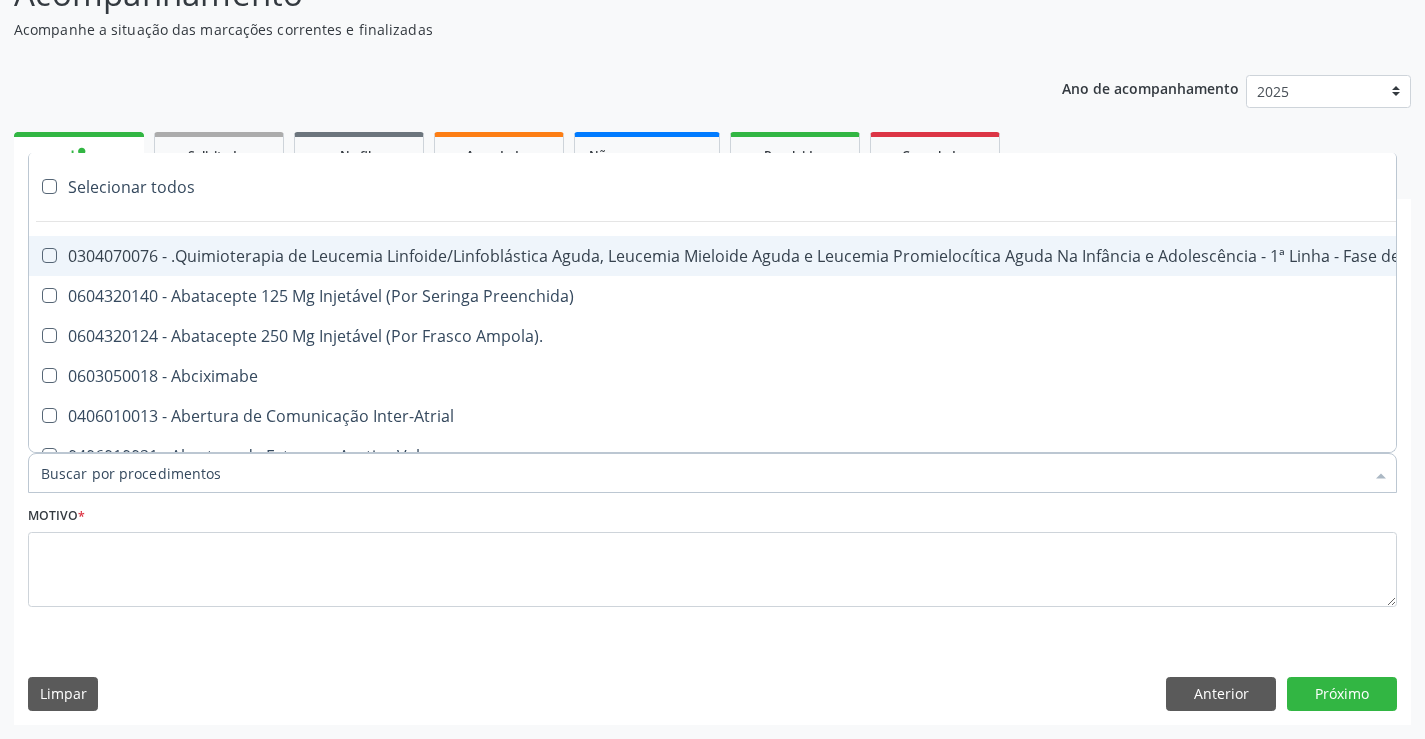 click on "Item de agendamento
*" at bounding box center (702, 473) 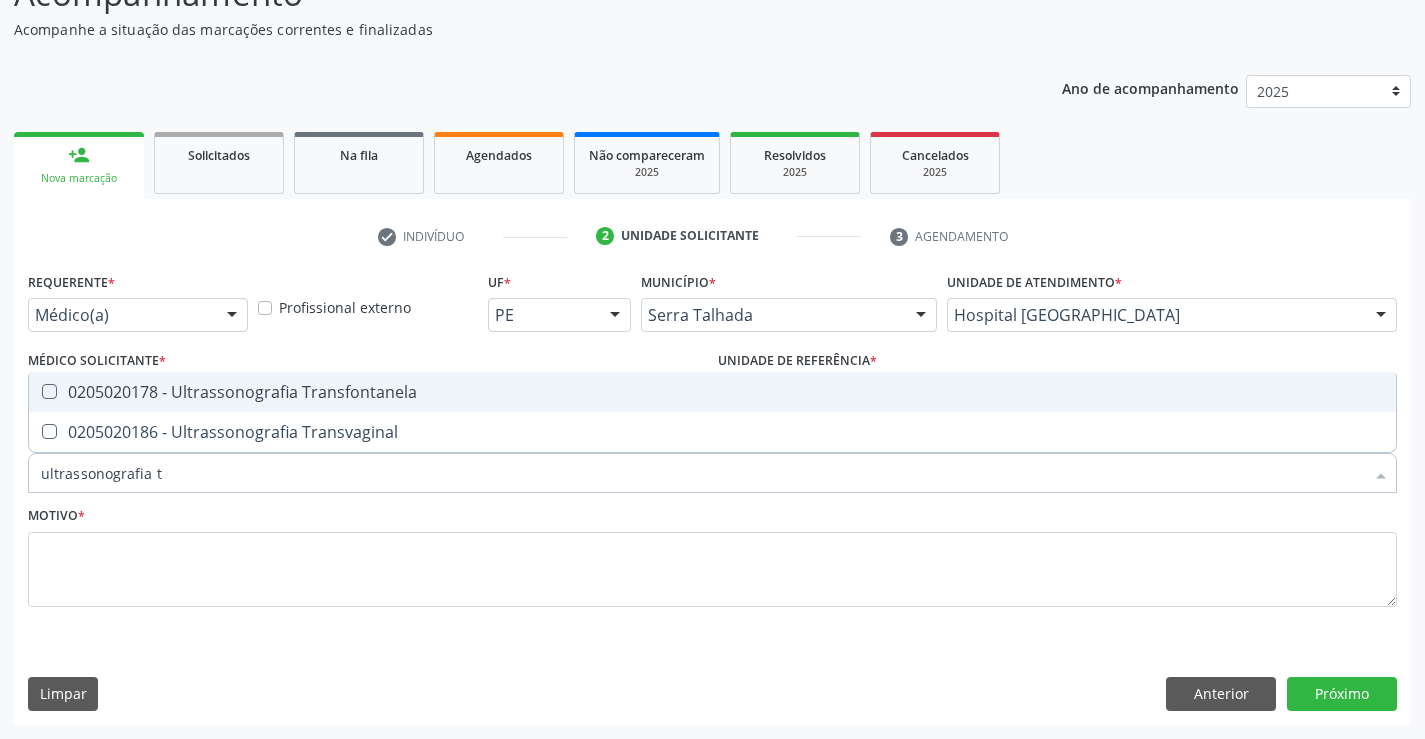 type on "ultrassonografia tr" 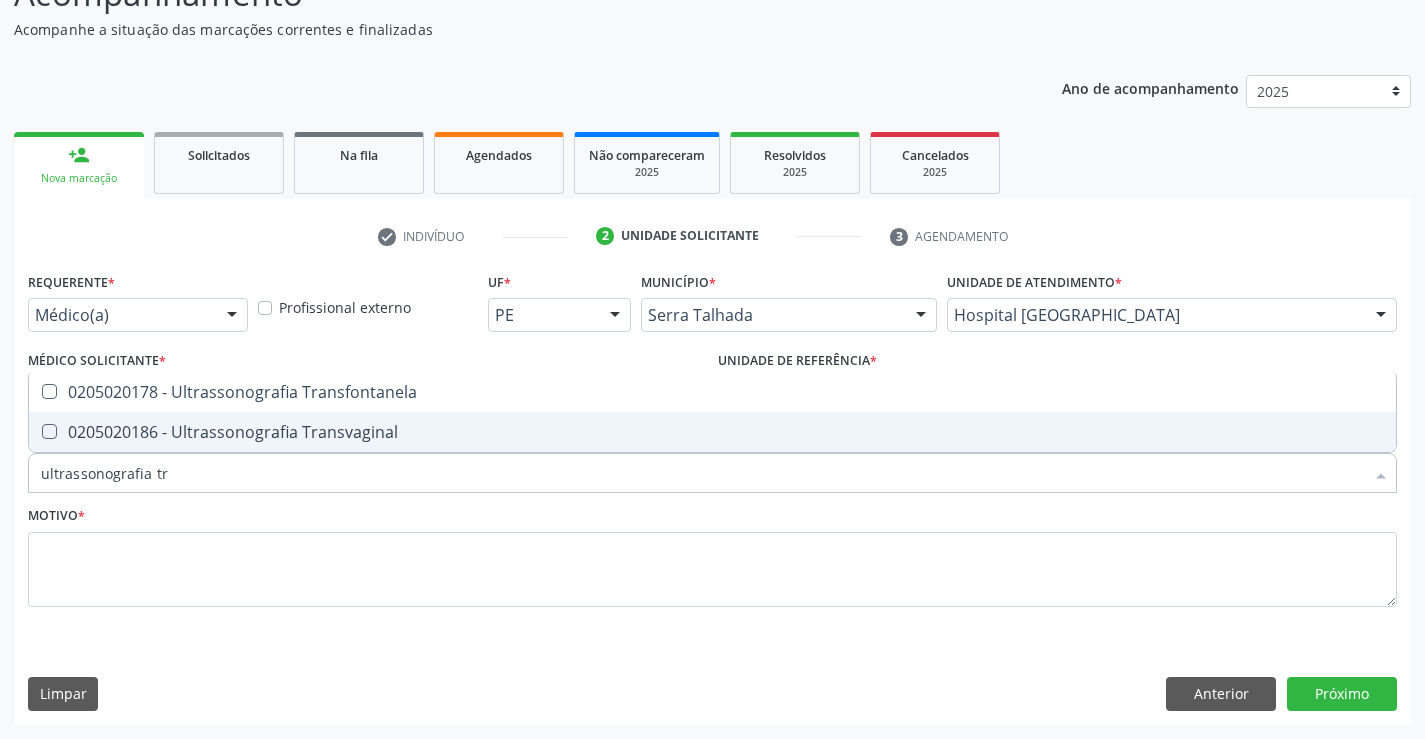 click at bounding box center (36, 432) 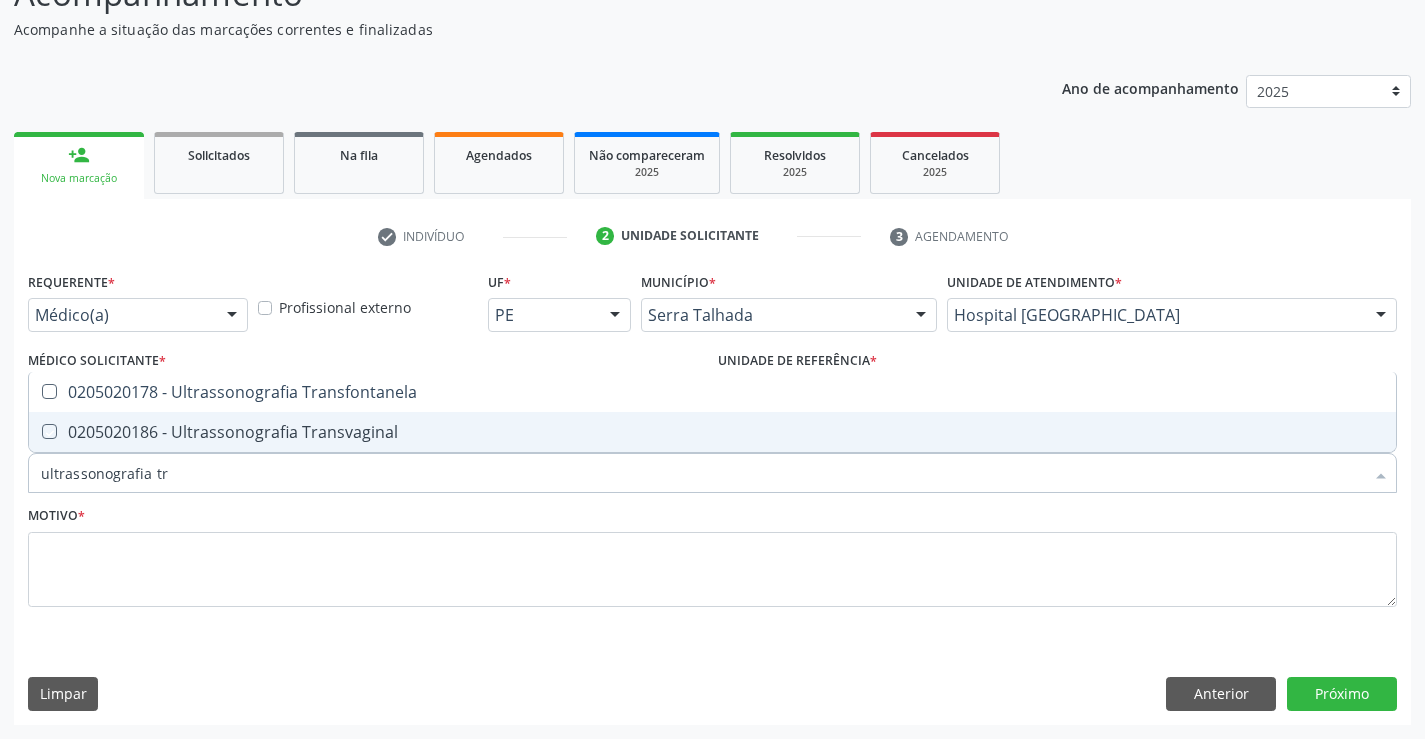 checkbox on "true" 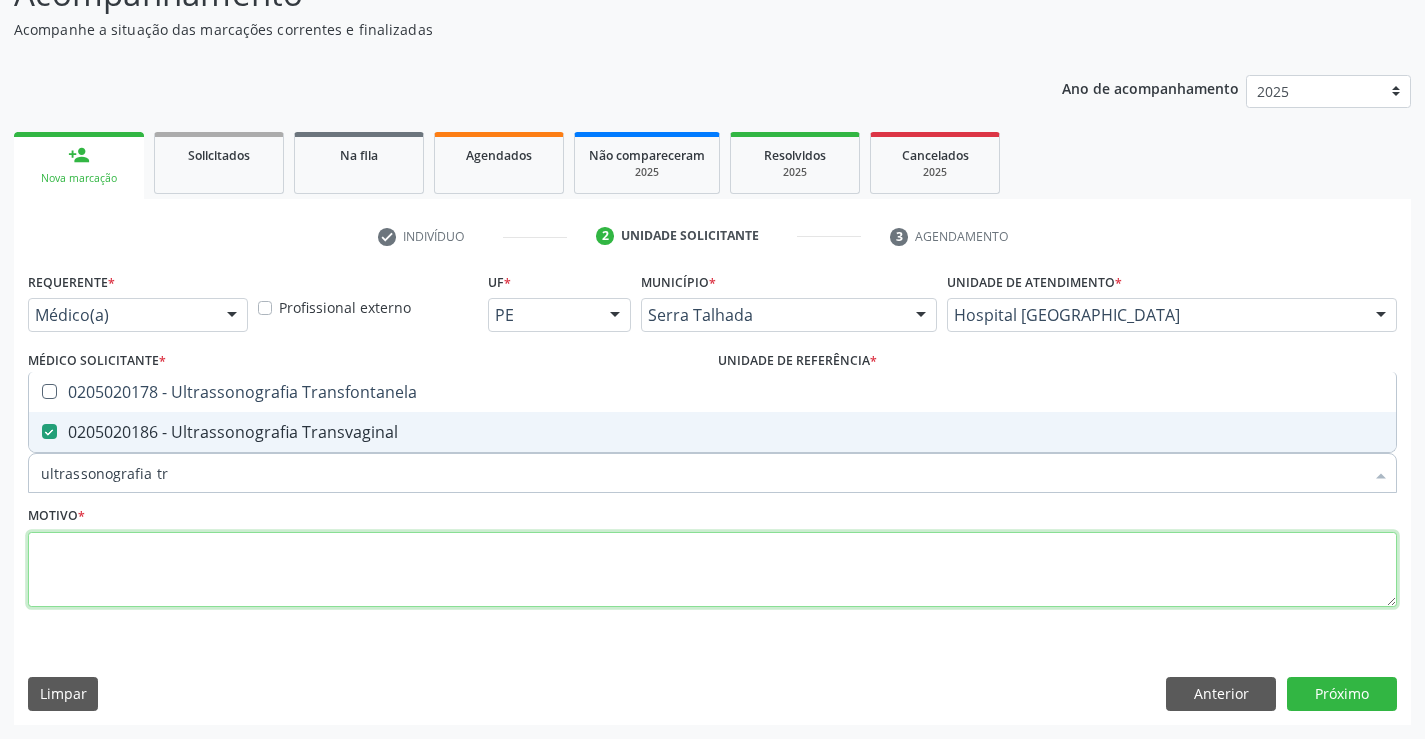 click at bounding box center [712, 570] 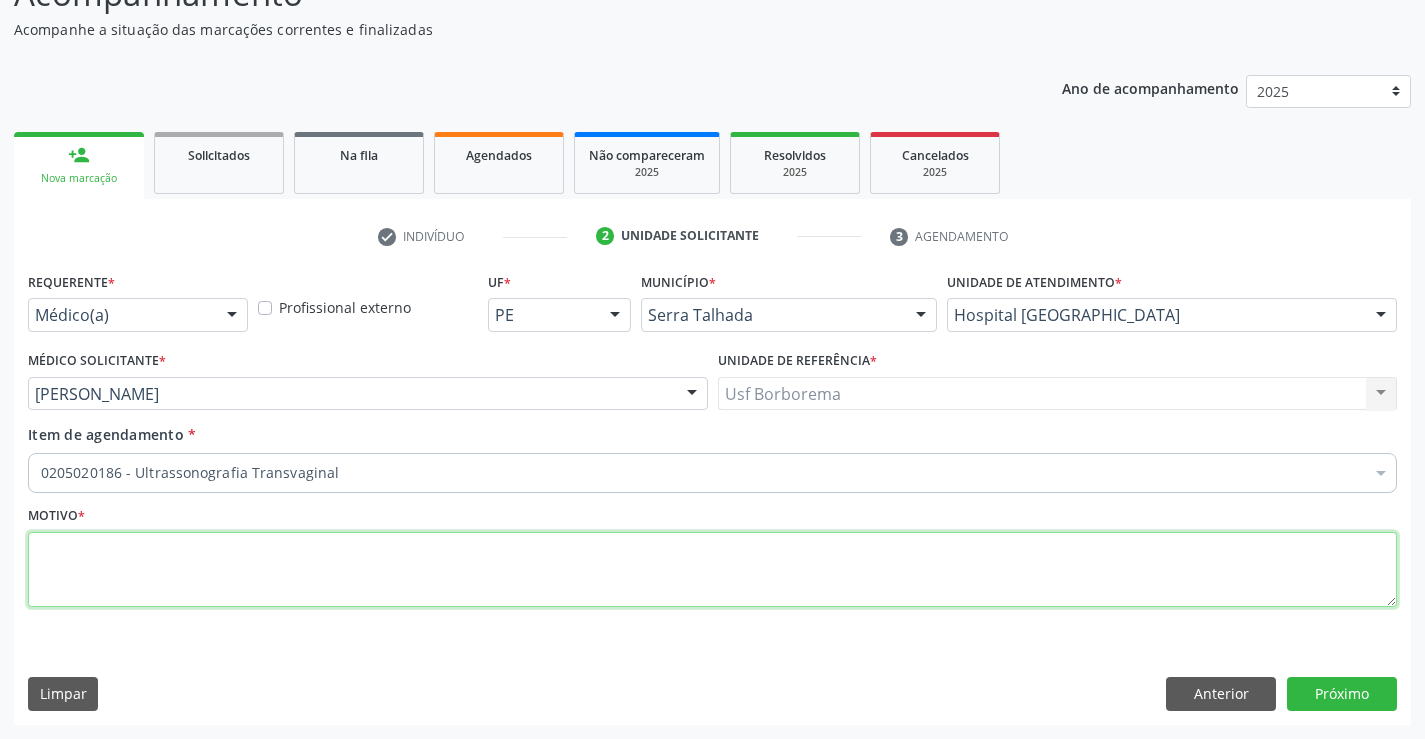 paste on "avaliação" 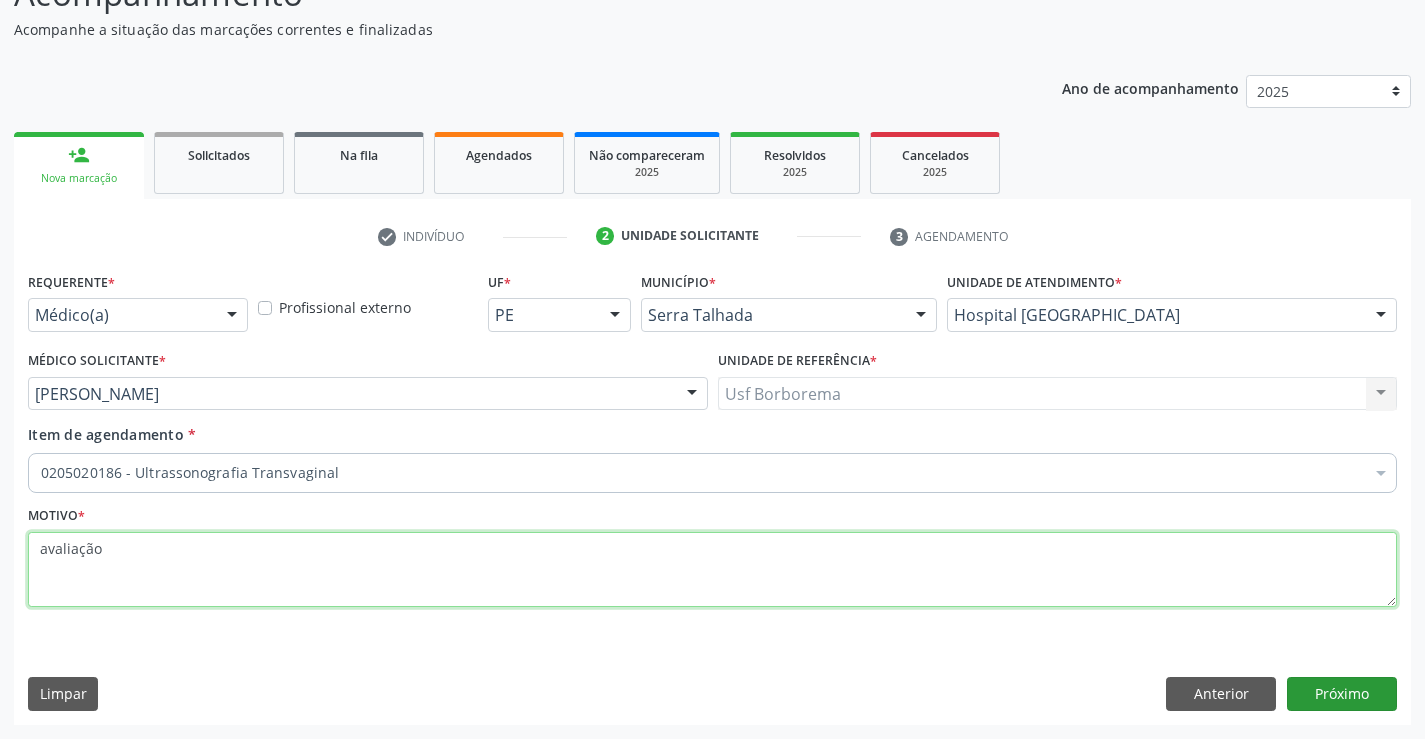 type on "avaliação" 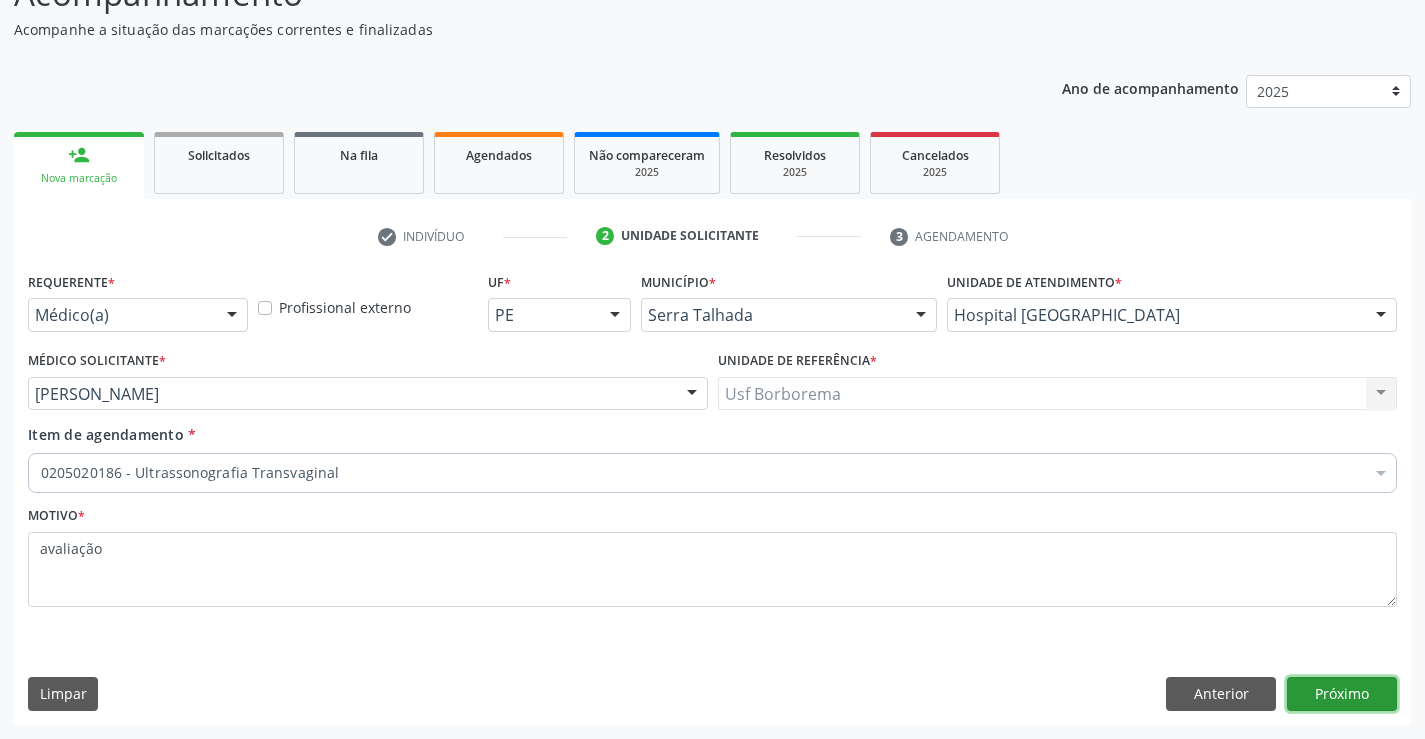 click on "Próximo" at bounding box center (1342, 694) 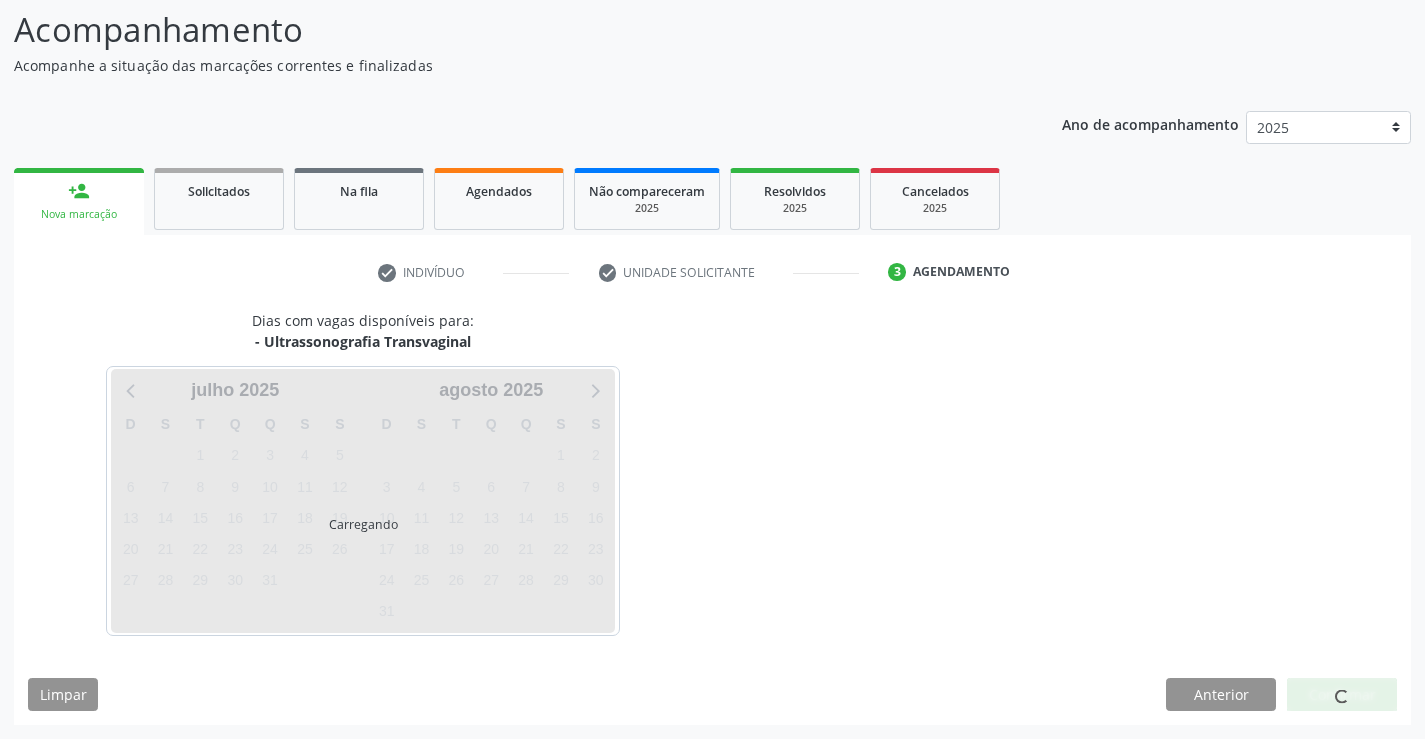 scroll, scrollTop: 131, scrollLeft: 0, axis: vertical 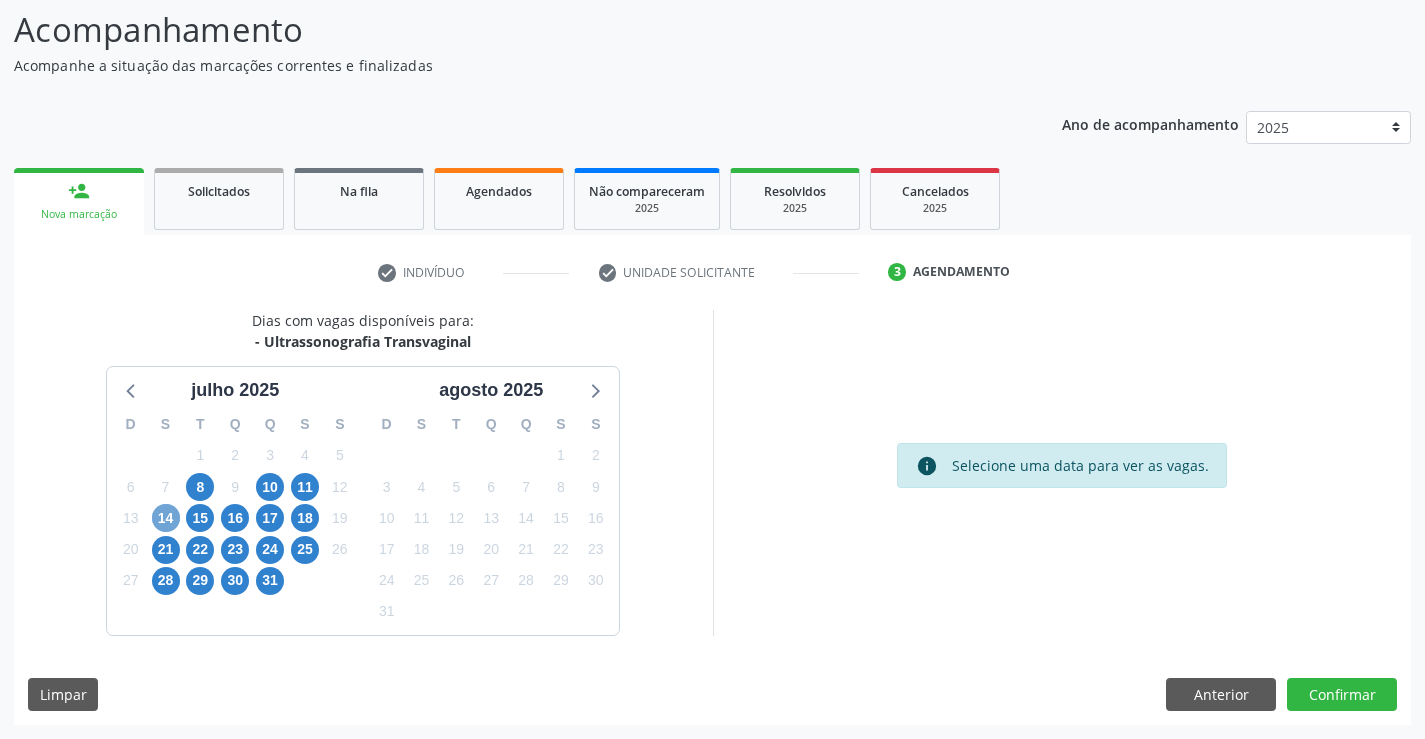 click on "14" at bounding box center (166, 518) 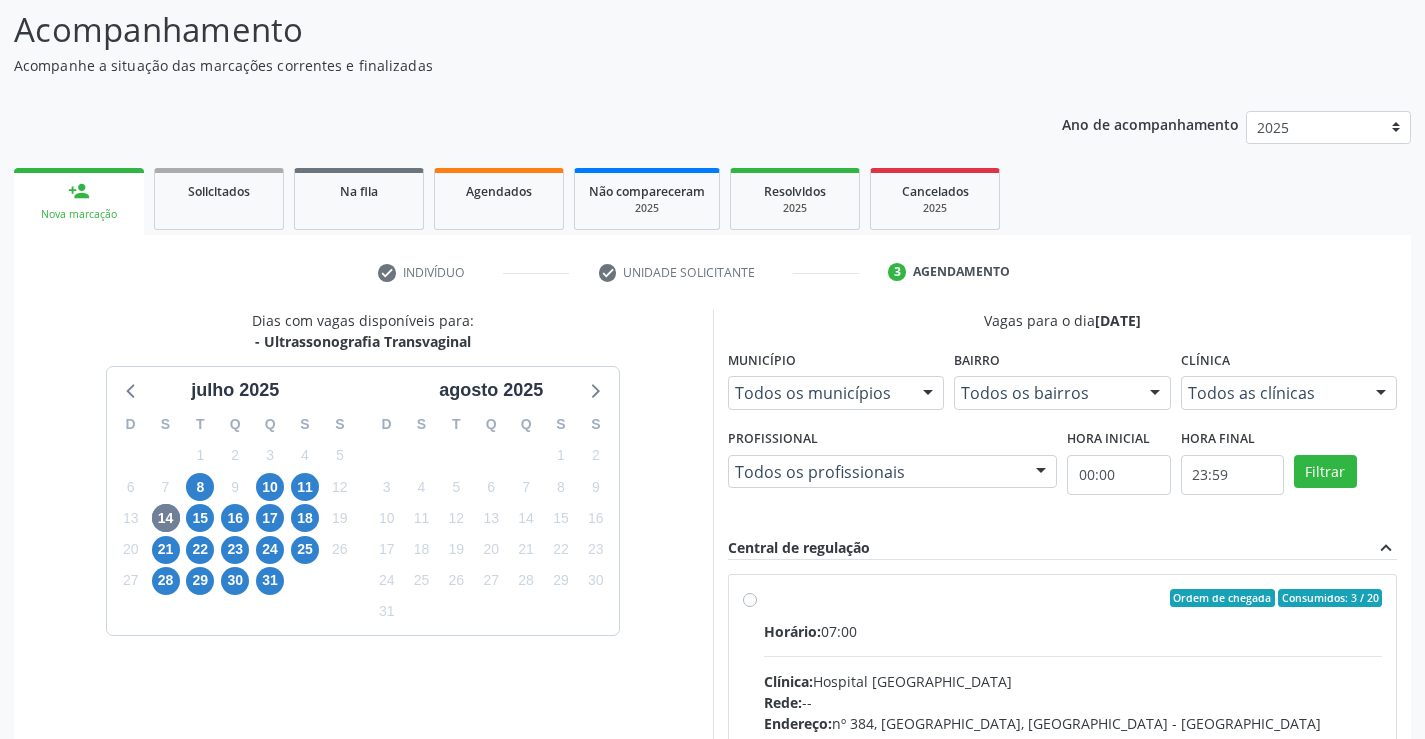 click on "Ordem de chegada
Consumidos: 3 / 20
Horário:   07:00
Clínica:  Hospital Sao Francisco
Rede:
--
Endereço:   nº 384, Varzea, Serra Talhada - PE
Telefone:   (81) 38312142
Profissional:
Yuri Araujo Magalhaes
Informações adicionais sobre o atendimento
Idade de atendimento:
de 0 a 120 anos
Gênero(s) atendido(s):
Masculino e Feminino
Informações adicionais:
--" at bounding box center (1073, 742) 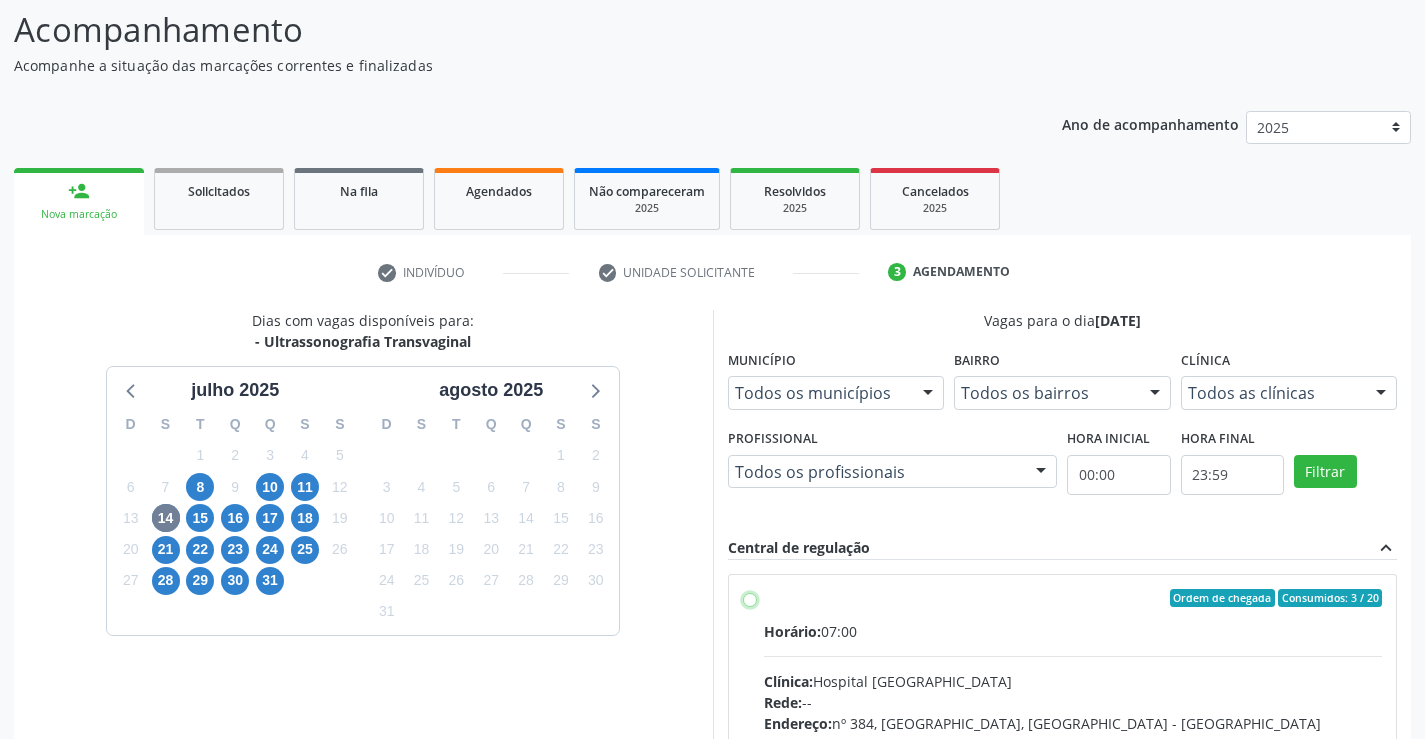 click on "Ordem de chegada
Consumidos: 3 / 20
Horário:   07:00
Clínica:  Hospital Sao Francisco
Rede:
--
Endereço:   nº 384, Varzea, Serra Talhada - PE
Telefone:   (81) 38312142
Profissional:
Yuri Araujo Magalhaes
Informações adicionais sobre o atendimento
Idade de atendimento:
de 0 a 120 anos
Gênero(s) atendido(s):
Masculino e Feminino
Informações adicionais:
--" at bounding box center [750, 598] 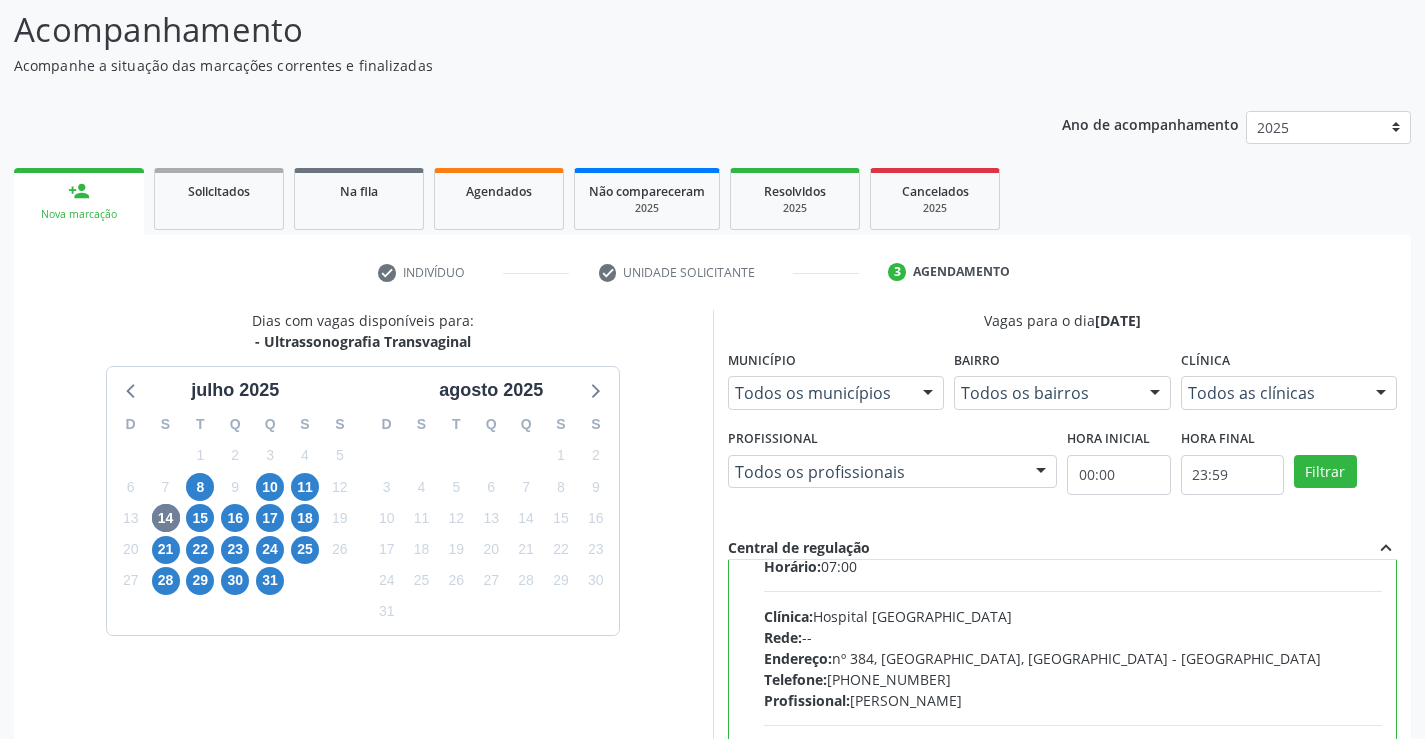 scroll, scrollTop: 99, scrollLeft: 0, axis: vertical 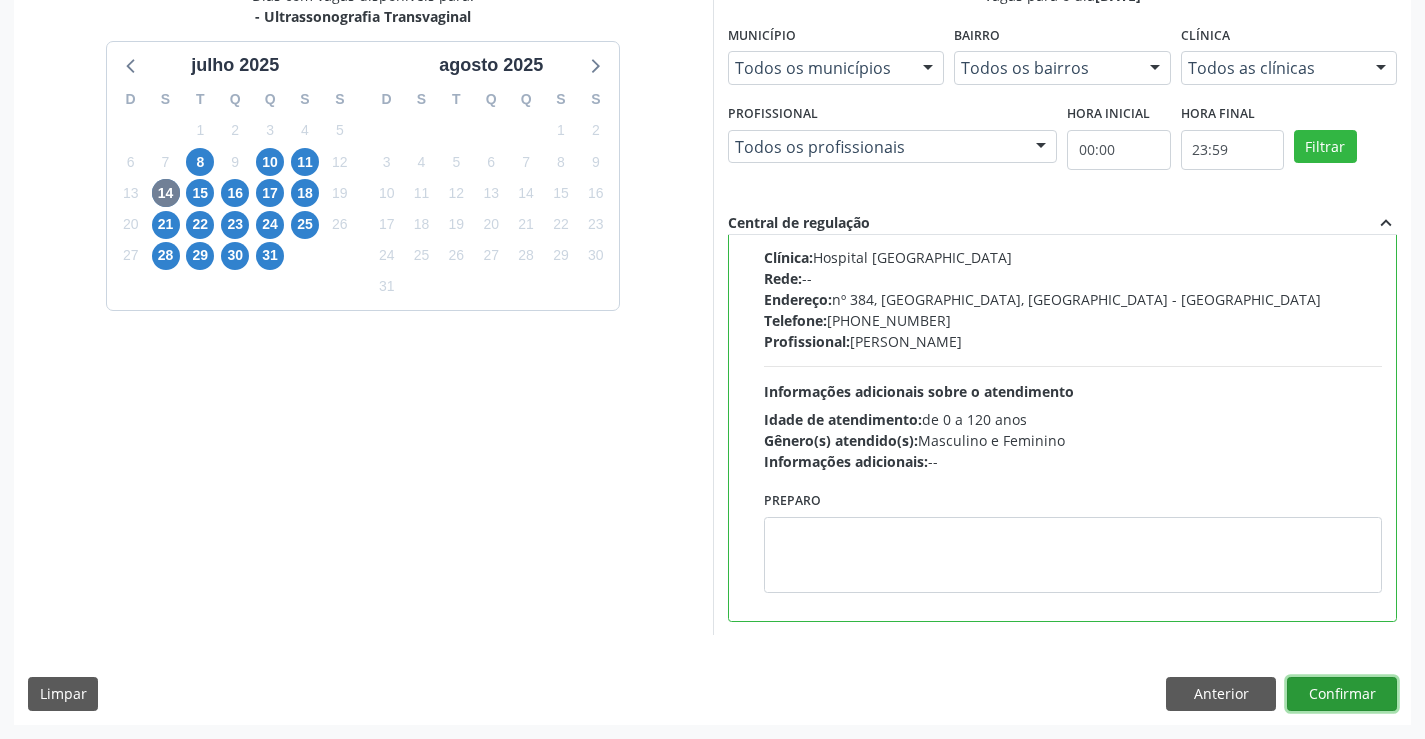 click on "Confirmar" at bounding box center (1342, 694) 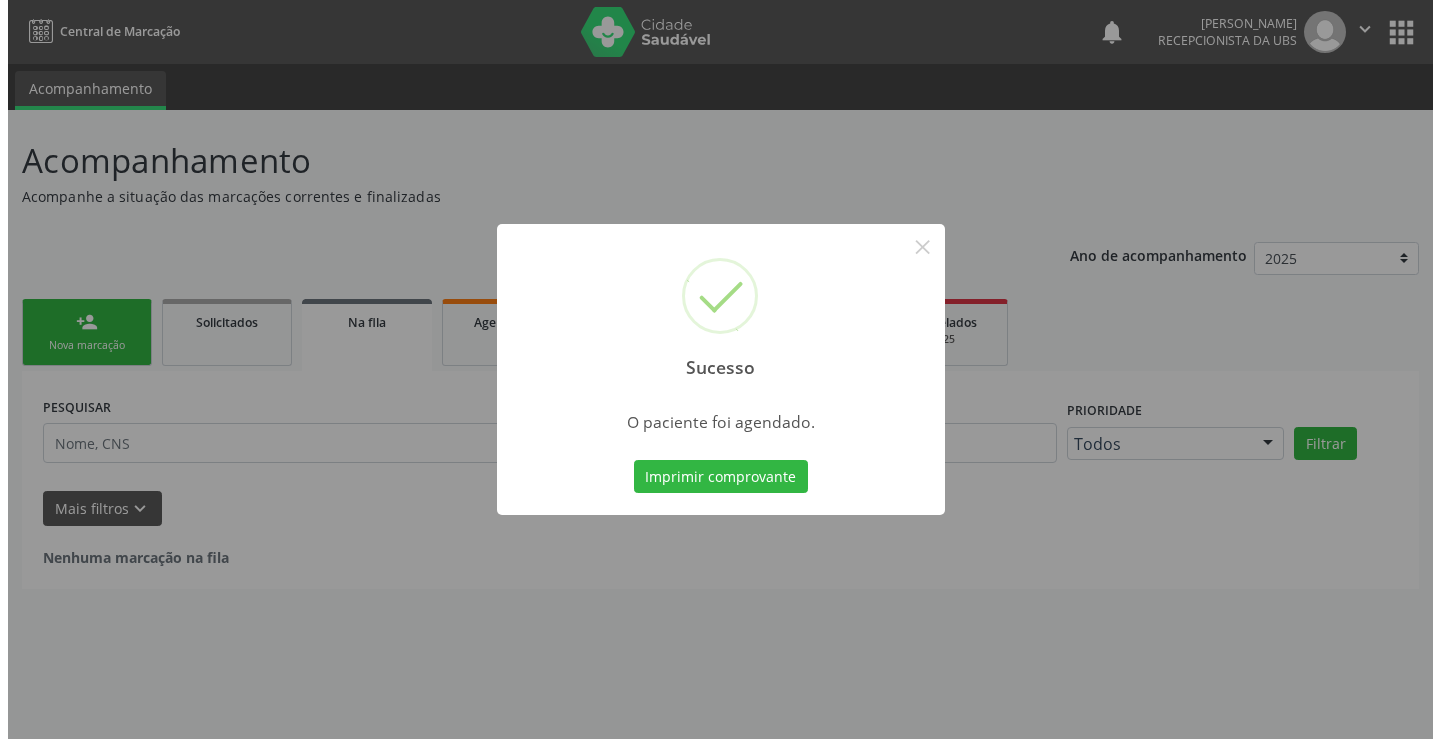 scroll, scrollTop: 0, scrollLeft: 0, axis: both 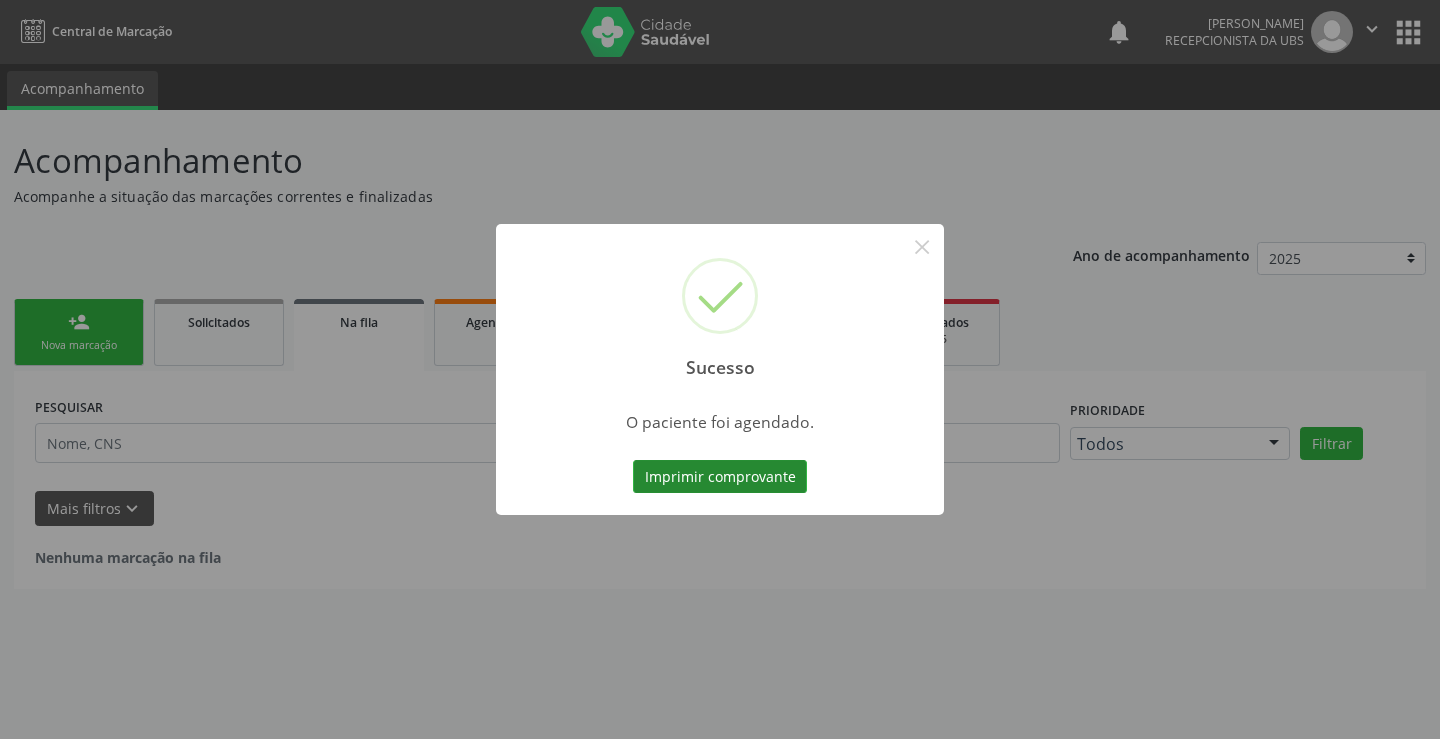 click on "Imprimir comprovante" at bounding box center [720, 477] 